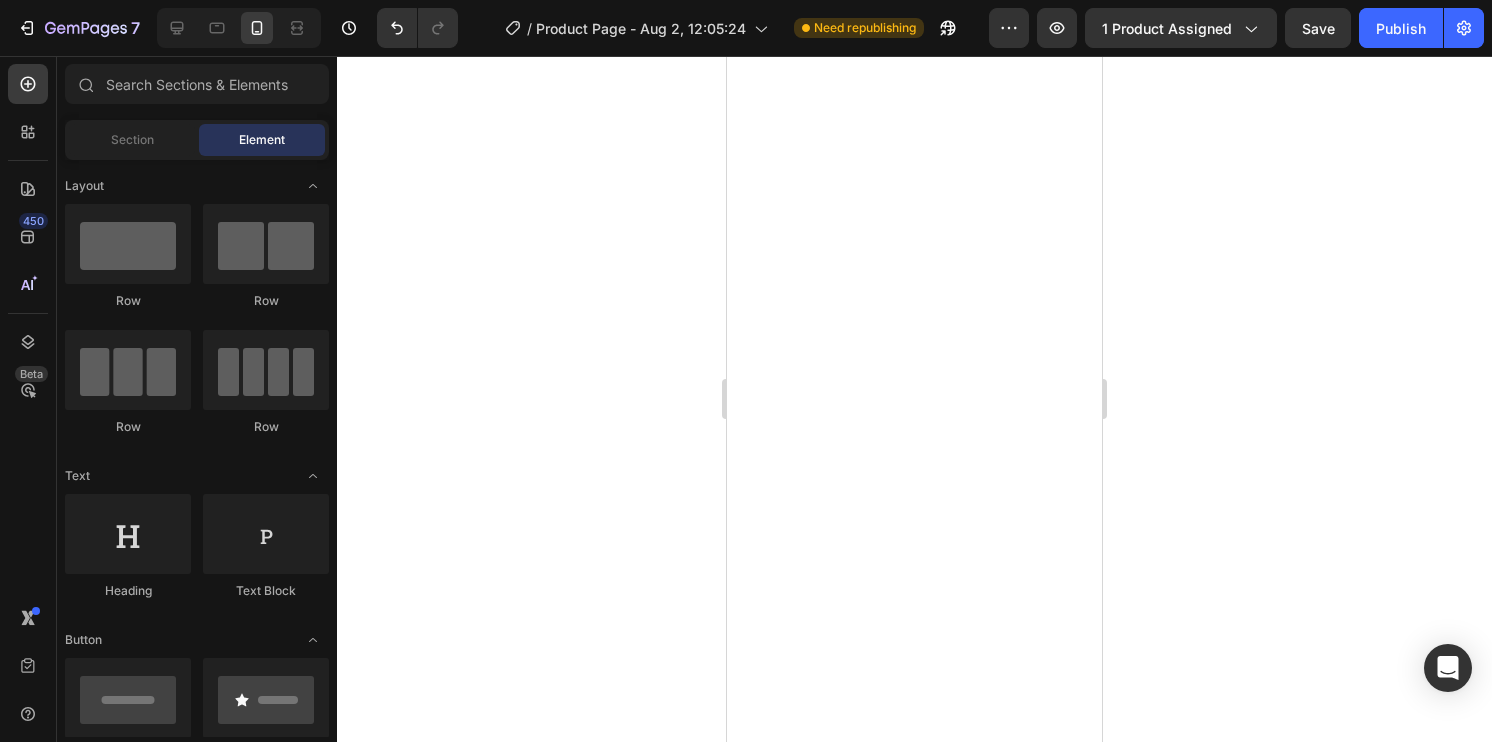 scroll, scrollTop: 0, scrollLeft: 0, axis: both 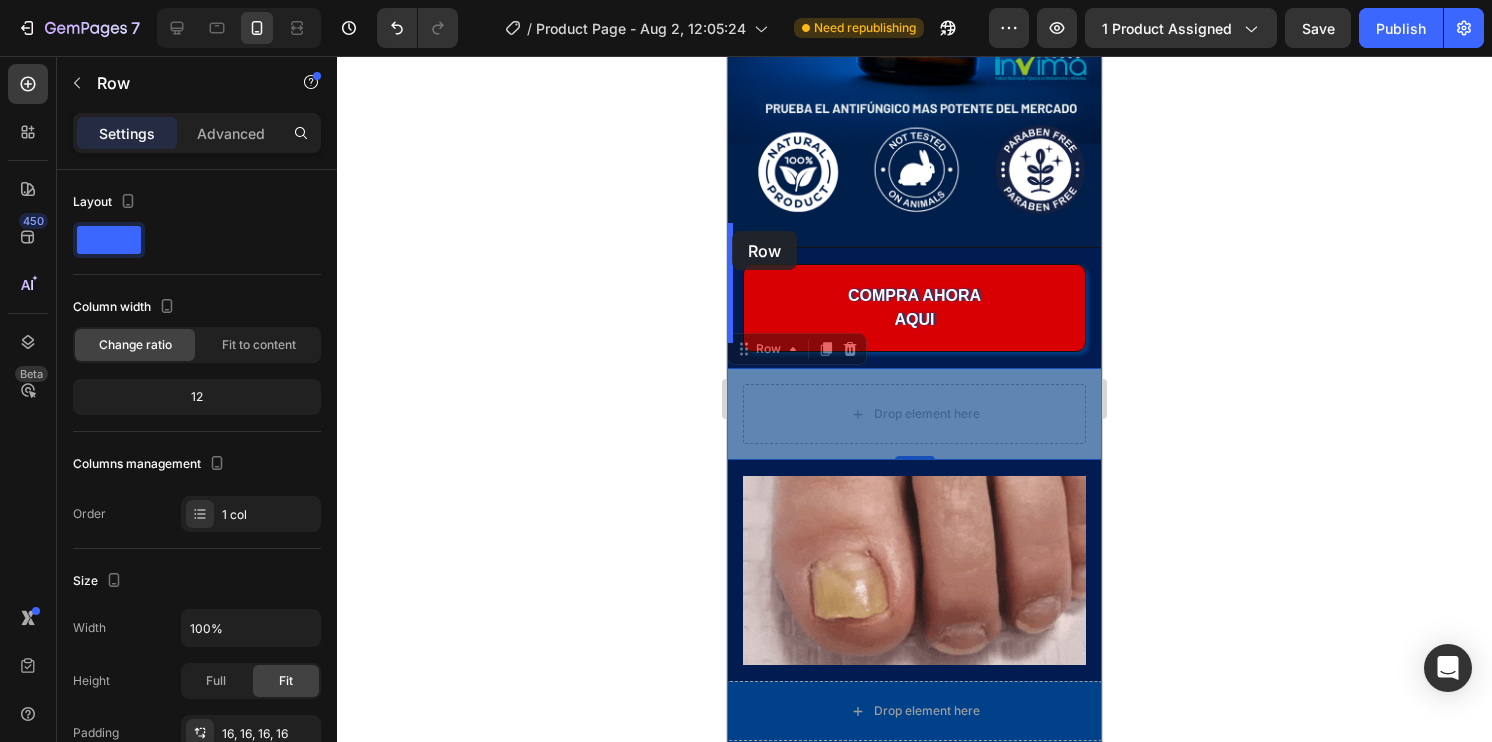 drag, startPoint x: 740, startPoint y: 338, endPoint x: 732, endPoint y: 231, distance: 107.298645 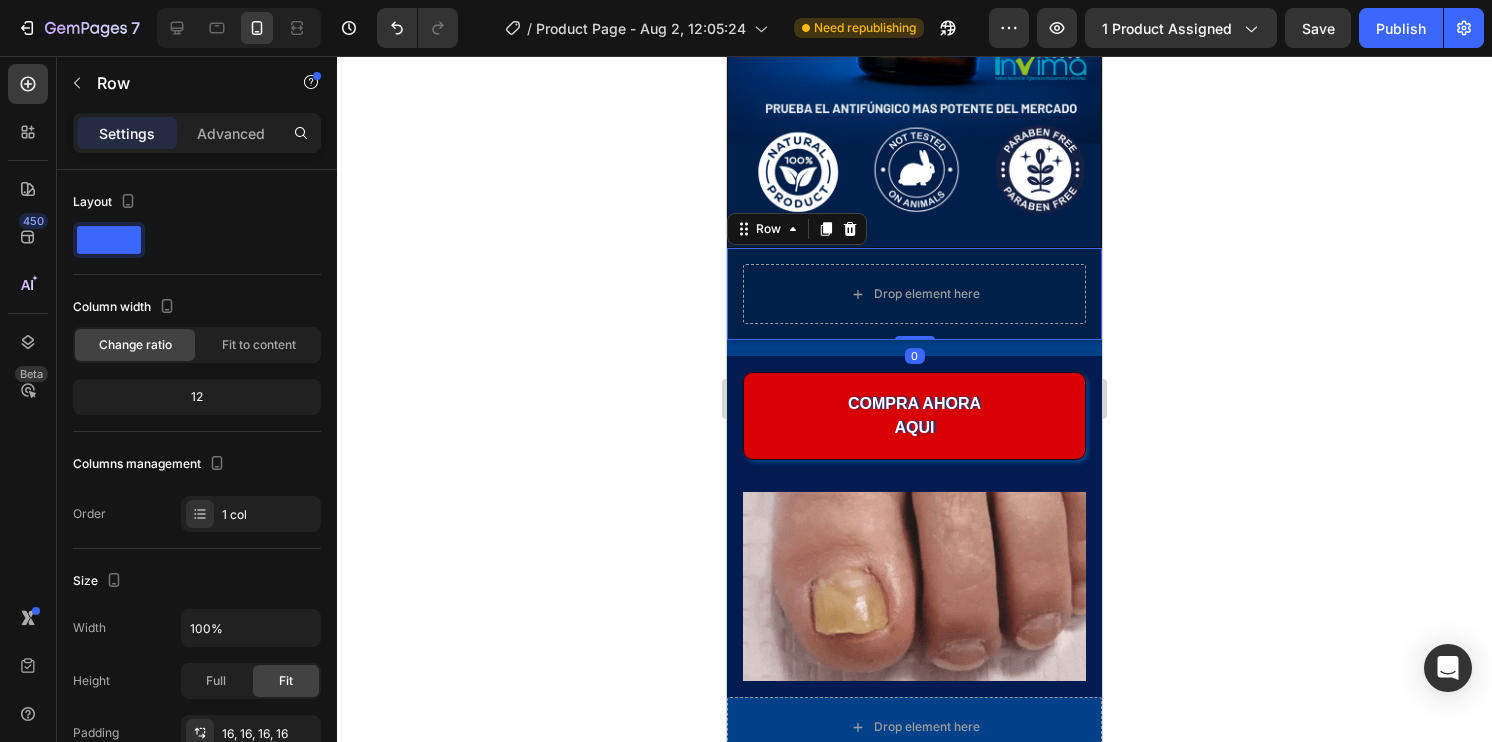 click 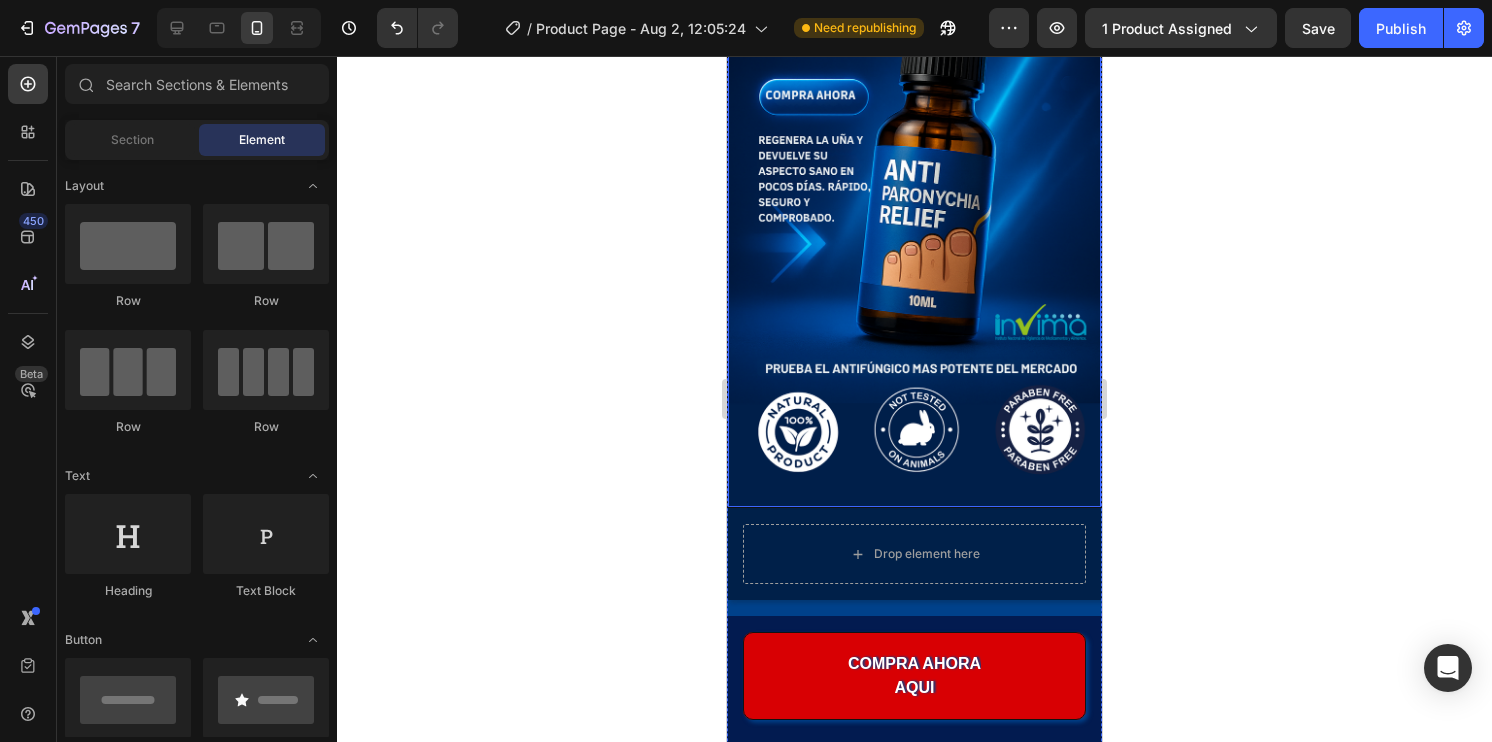 scroll, scrollTop: 672, scrollLeft: 0, axis: vertical 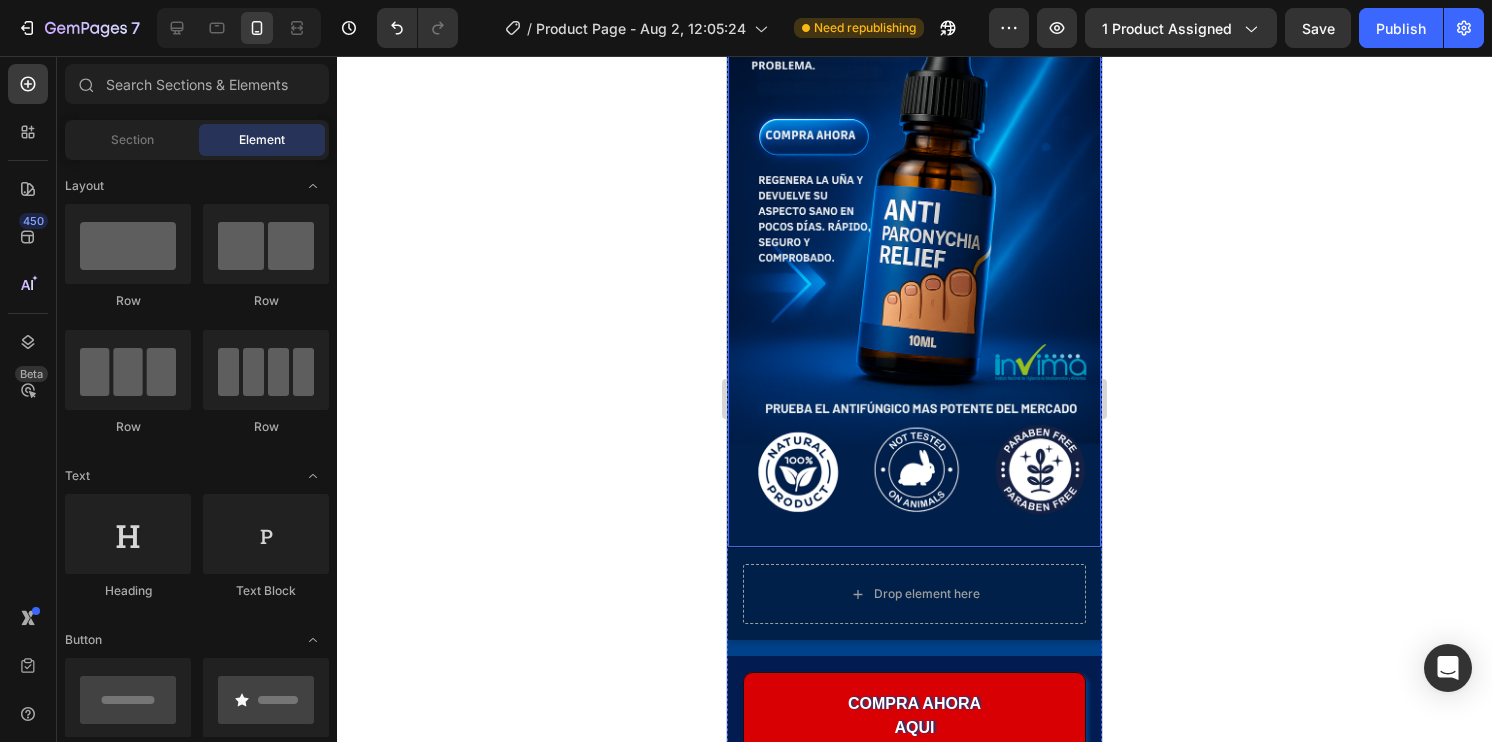 click 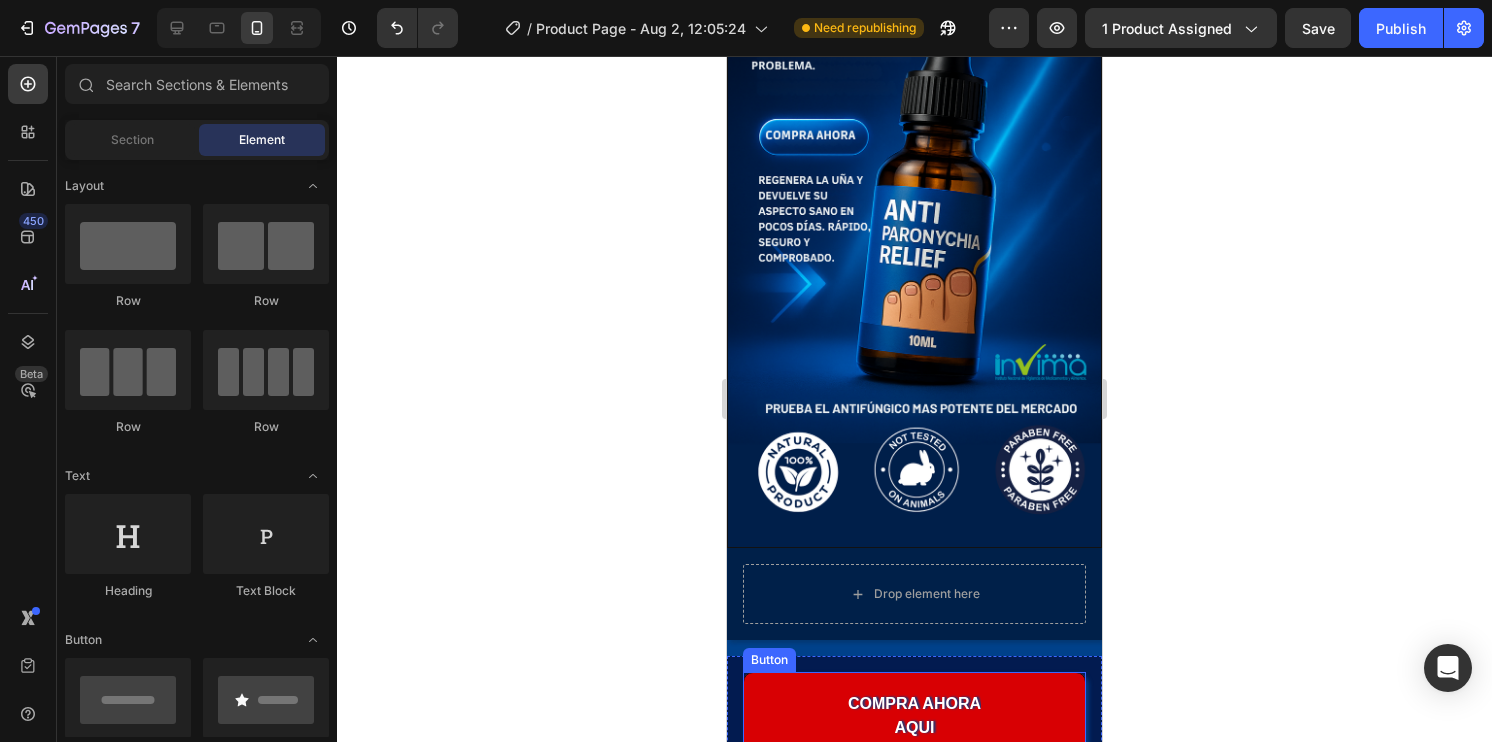 scroll, scrollTop: 872, scrollLeft: 0, axis: vertical 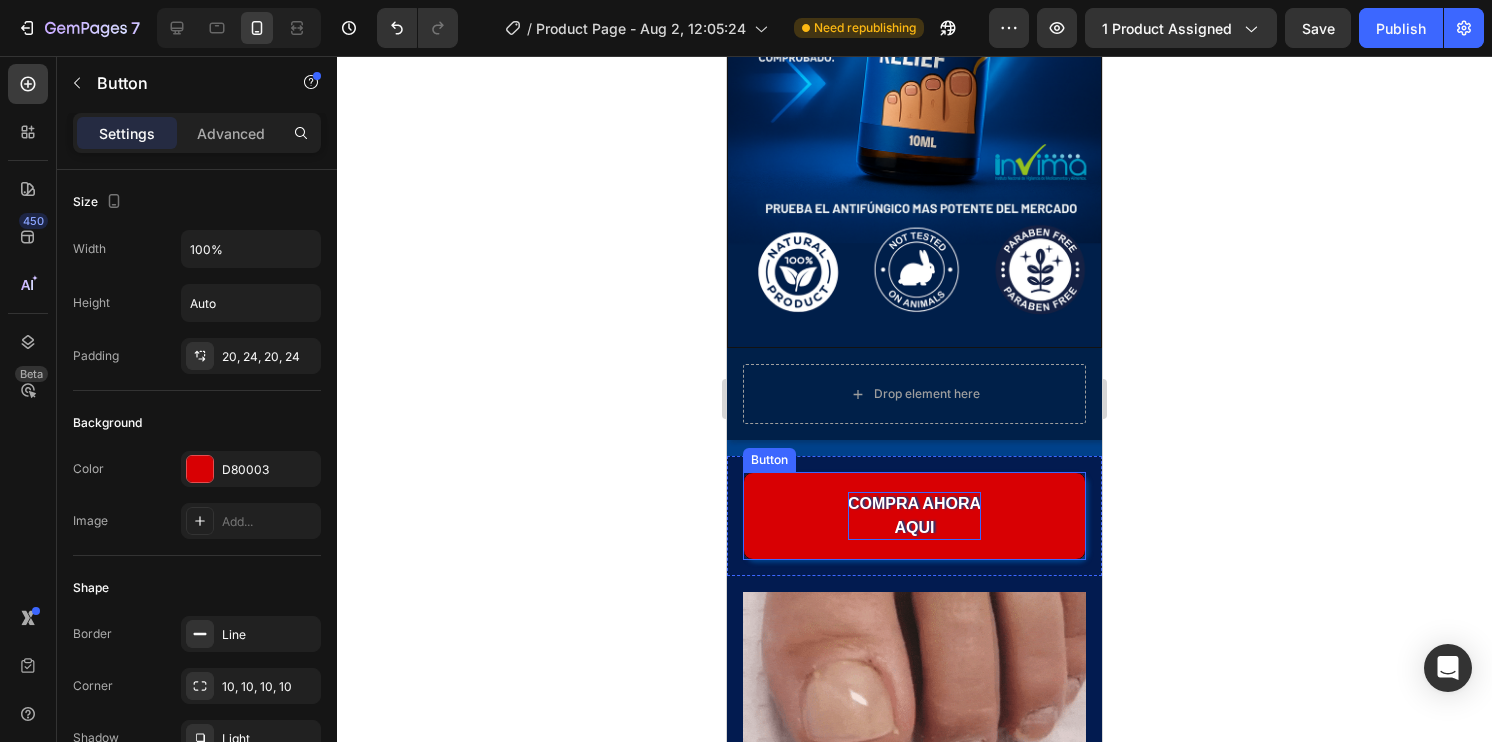 click on "COMPRA AHORA AQUI" at bounding box center [914, 516] 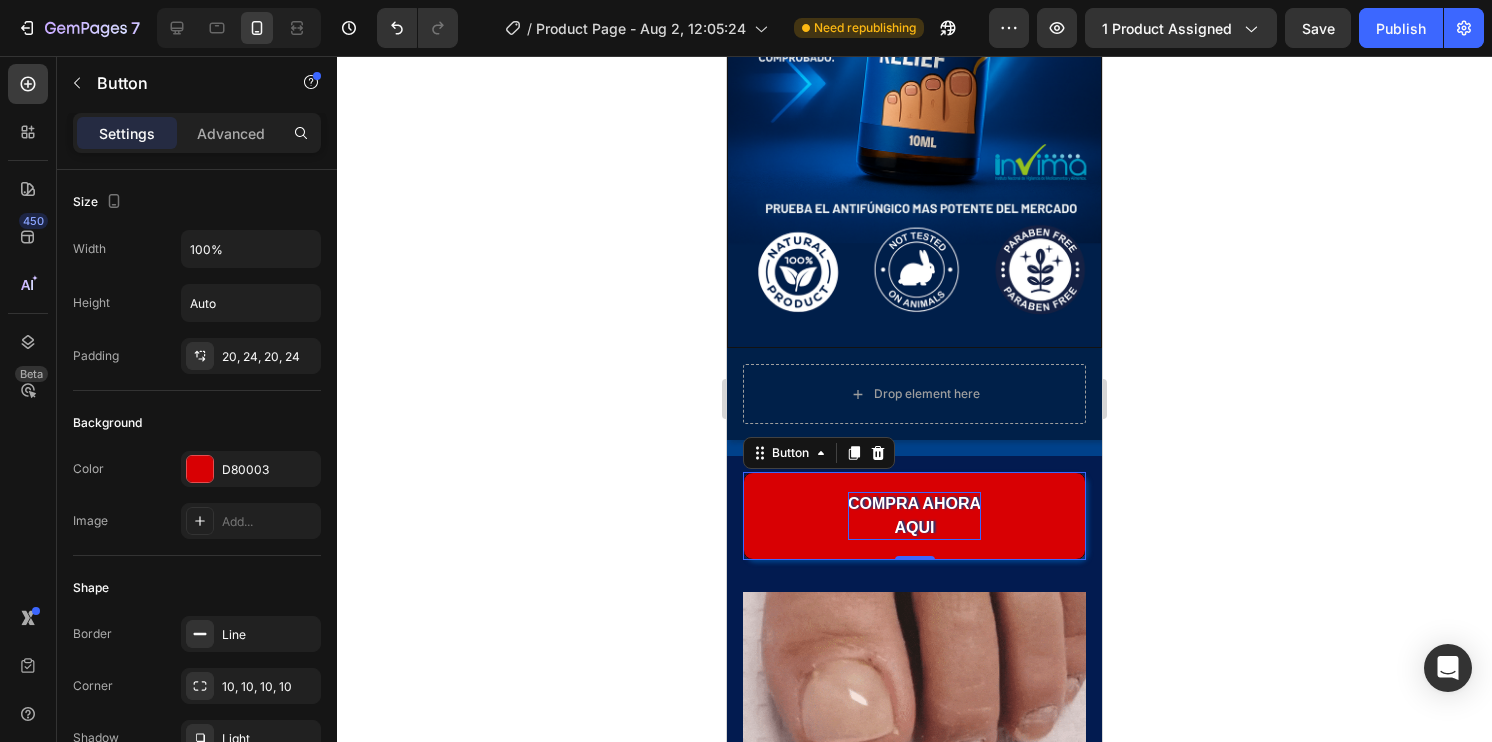 click on "COMPRA AHORA AQUI" at bounding box center [914, 516] 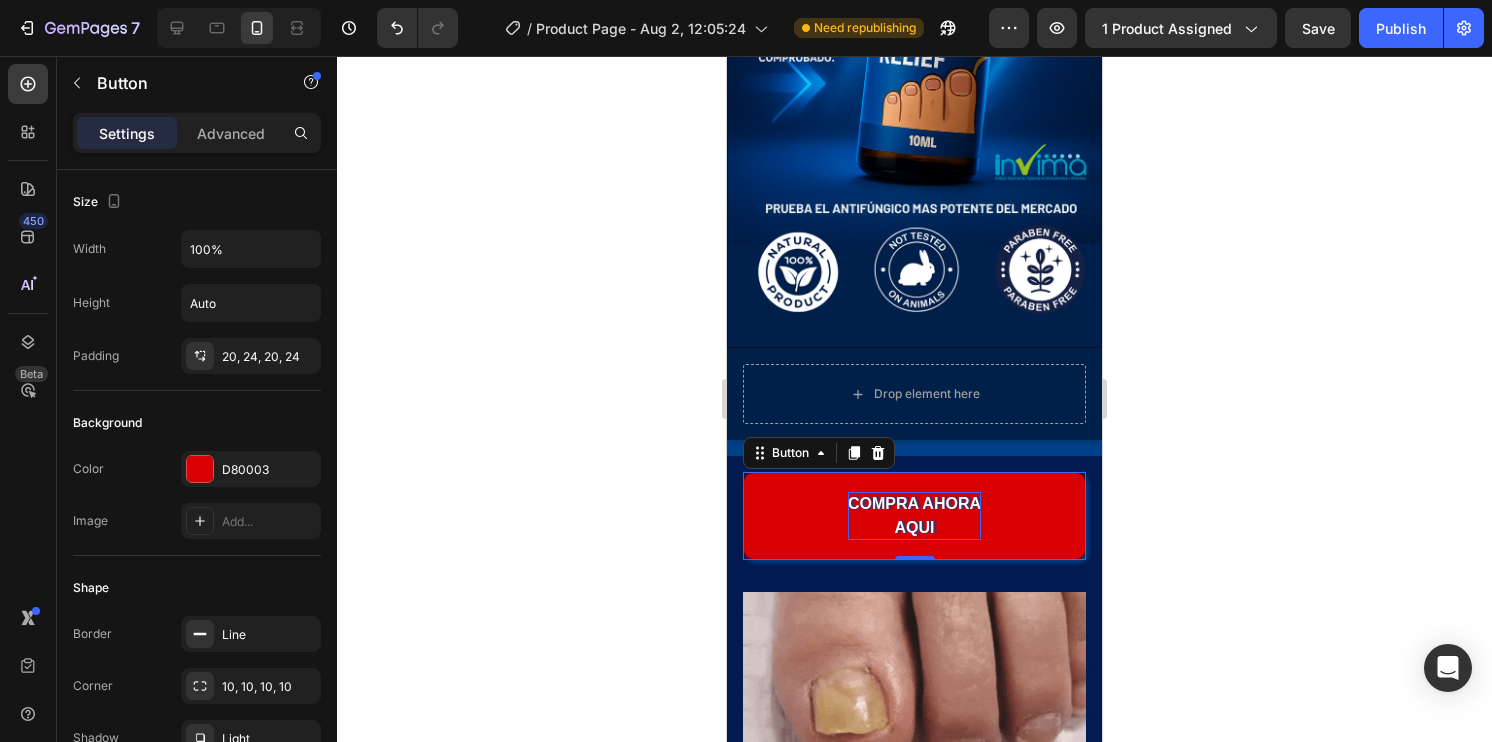 click on "COMPRA AHORA AQUI" at bounding box center [914, 516] 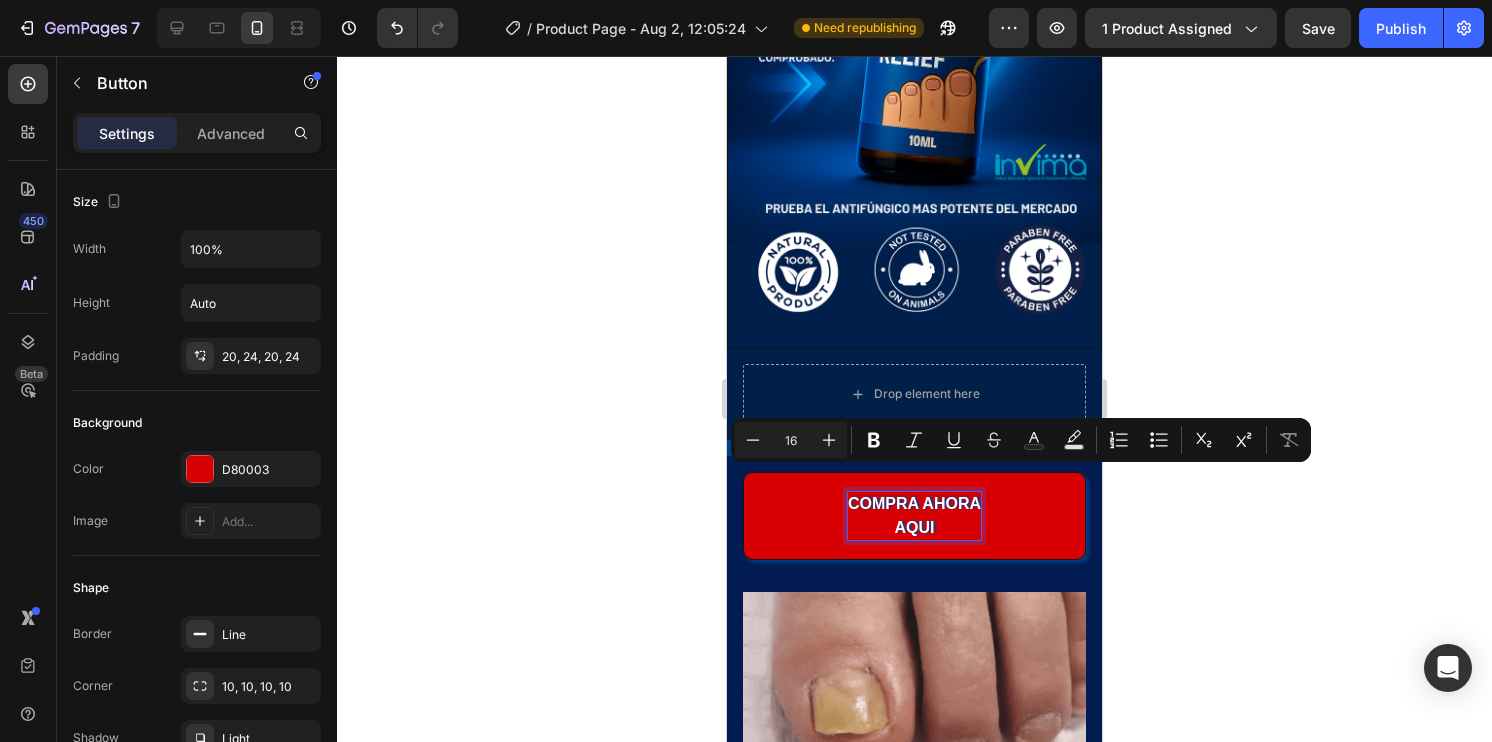 click on "COMPRA AHORA AQUI" at bounding box center [914, 516] 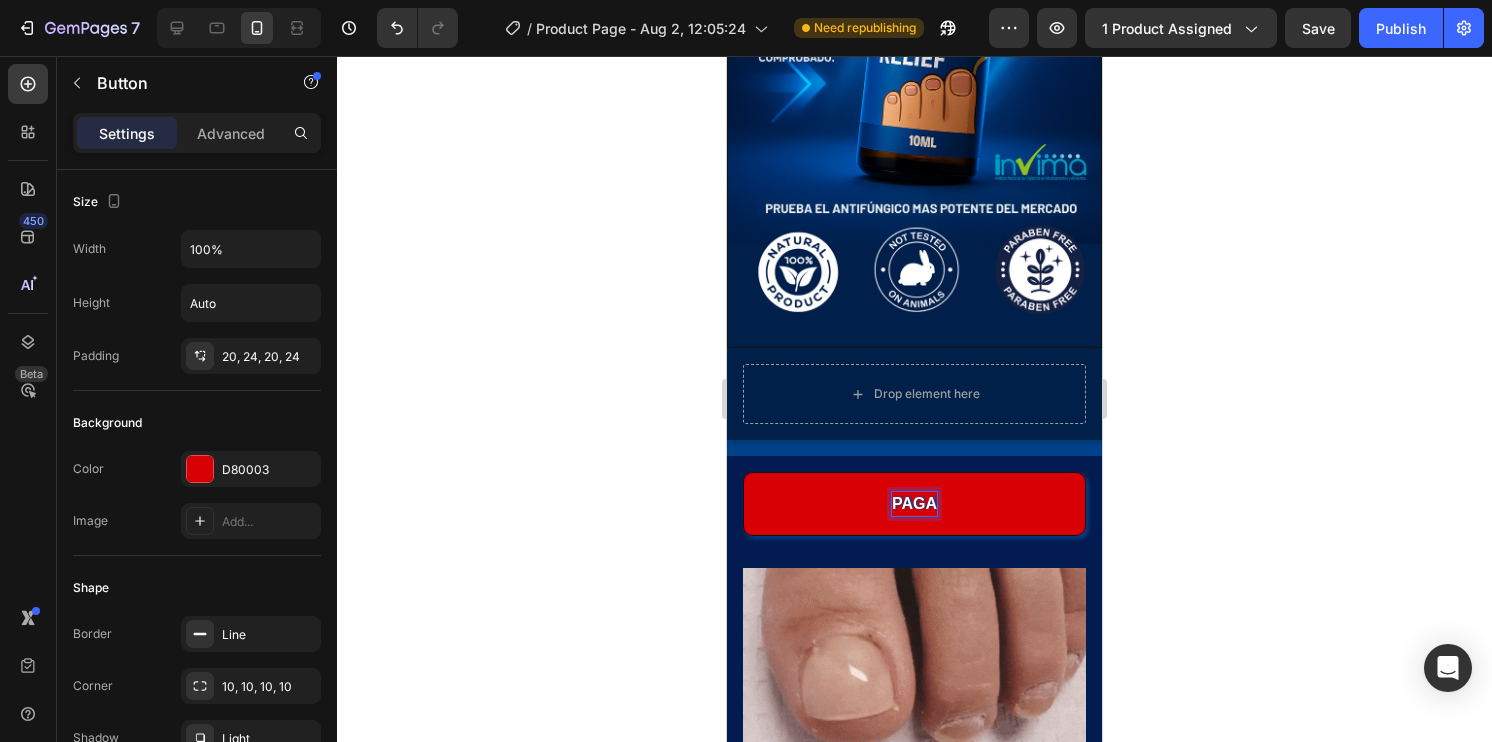 click on "PAGA" at bounding box center (914, 504) 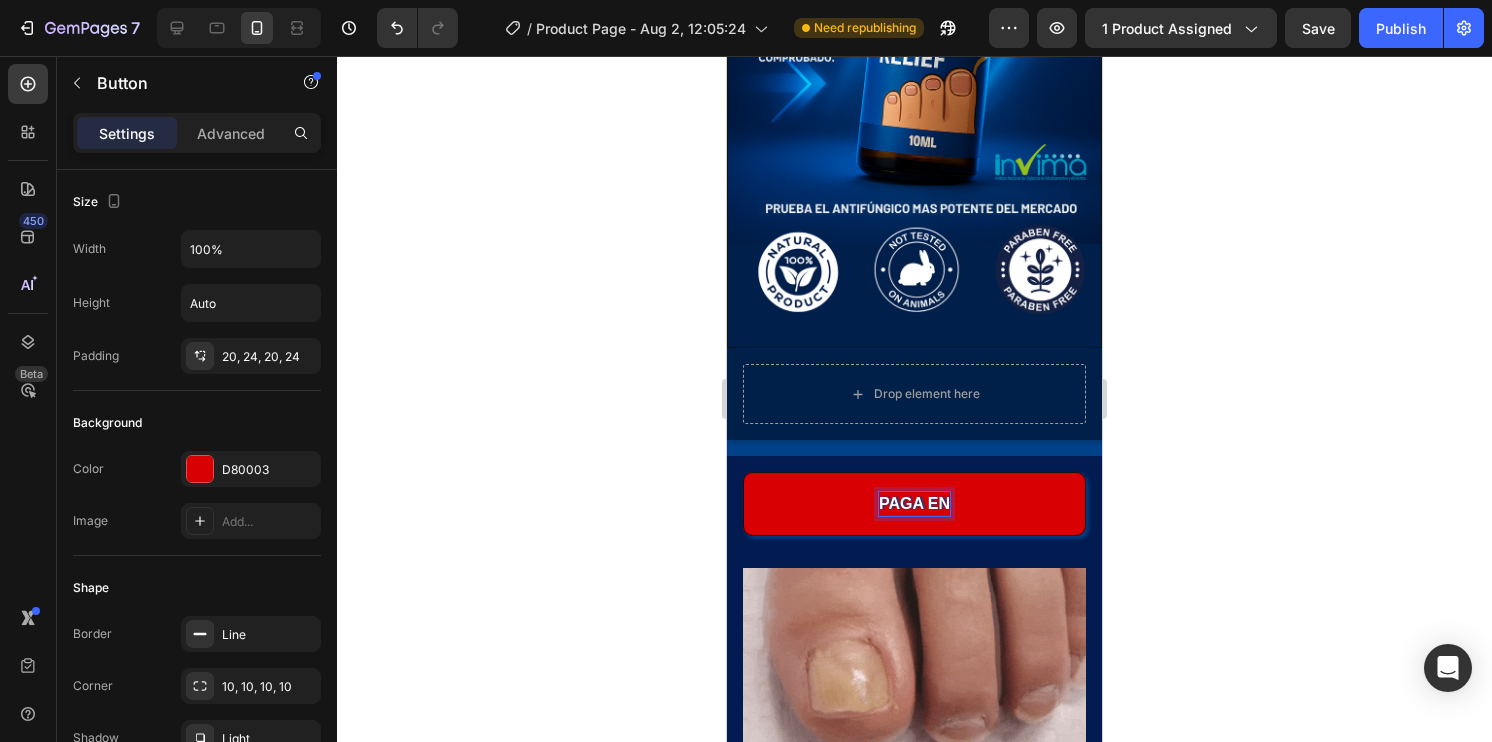 click on "PAGA EN" at bounding box center [914, 504] 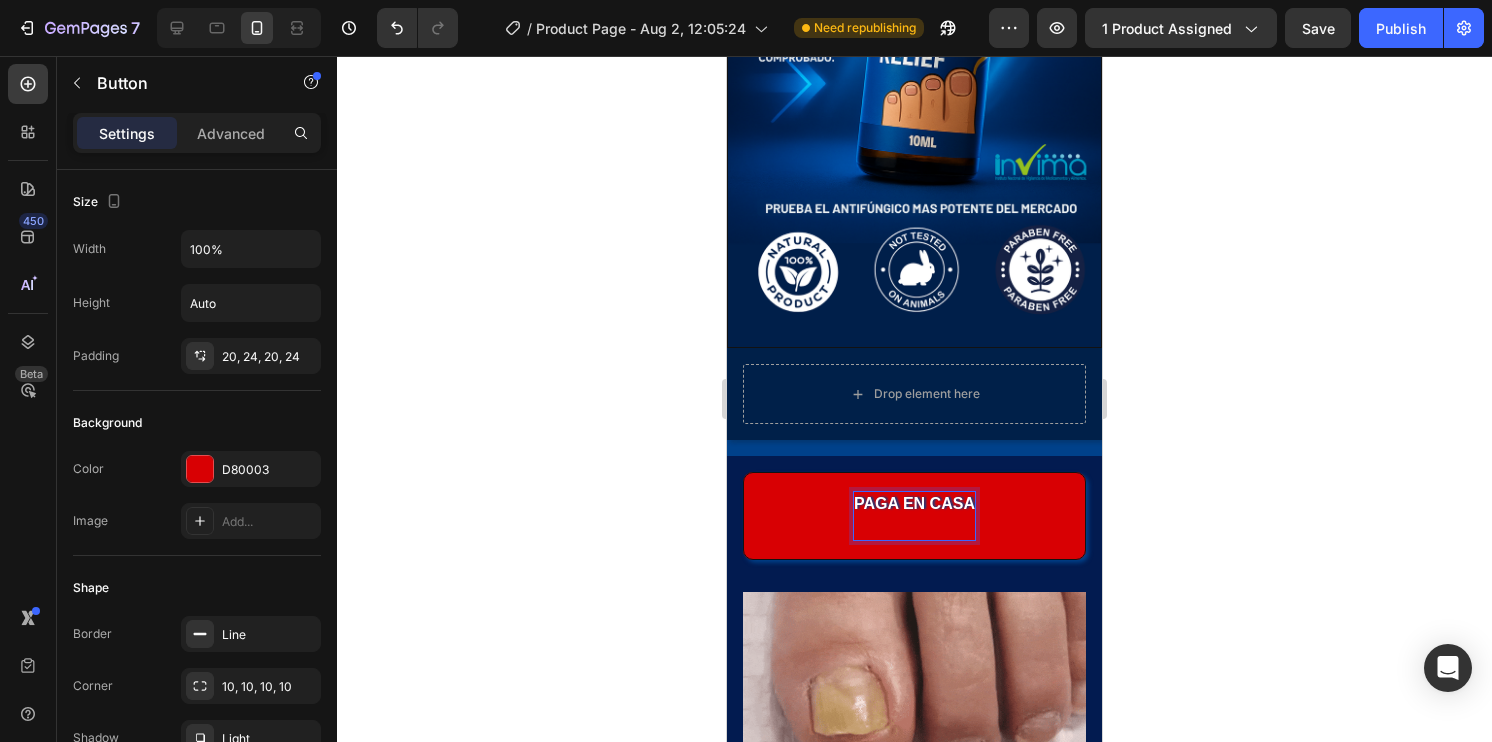 click on "PAGA EN CASA" at bounding box center [914, 516] 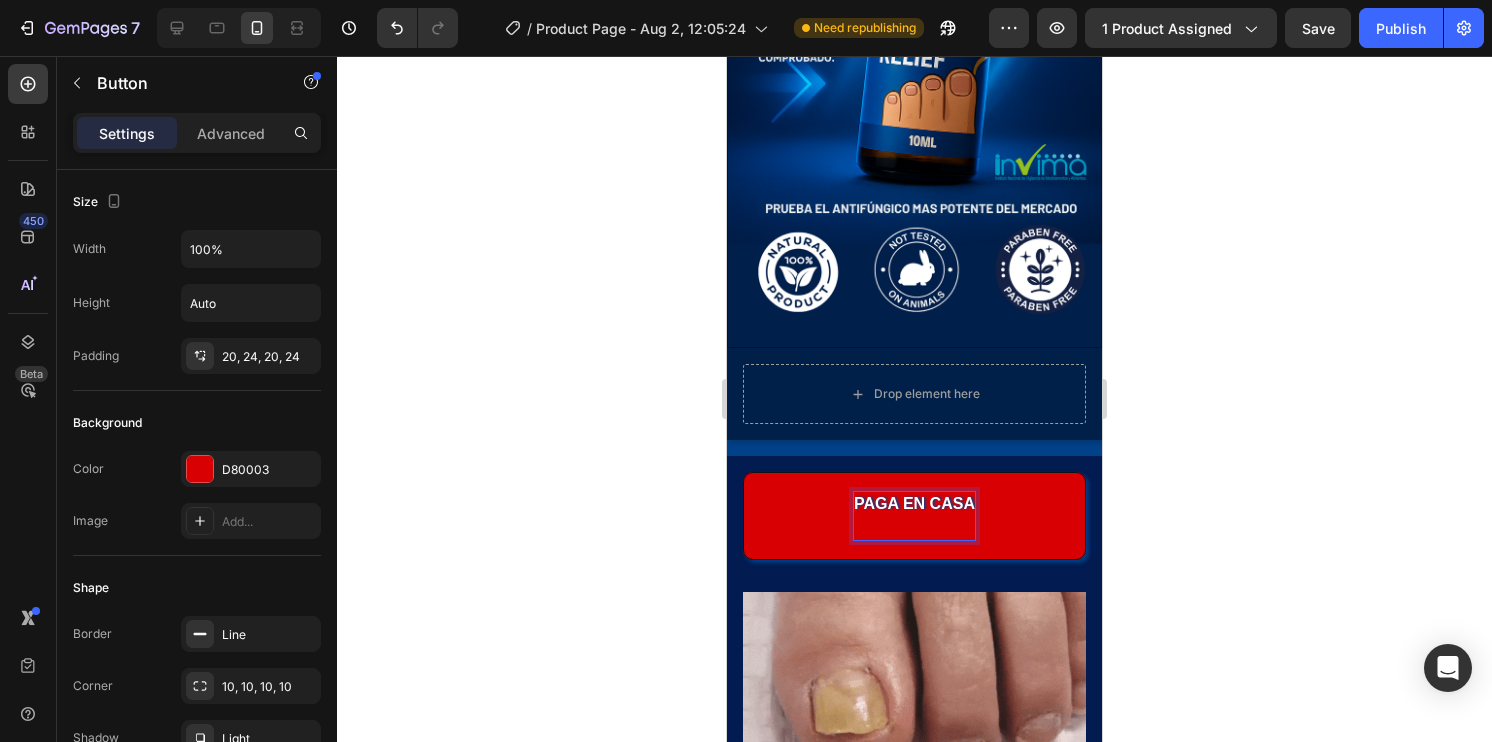 click 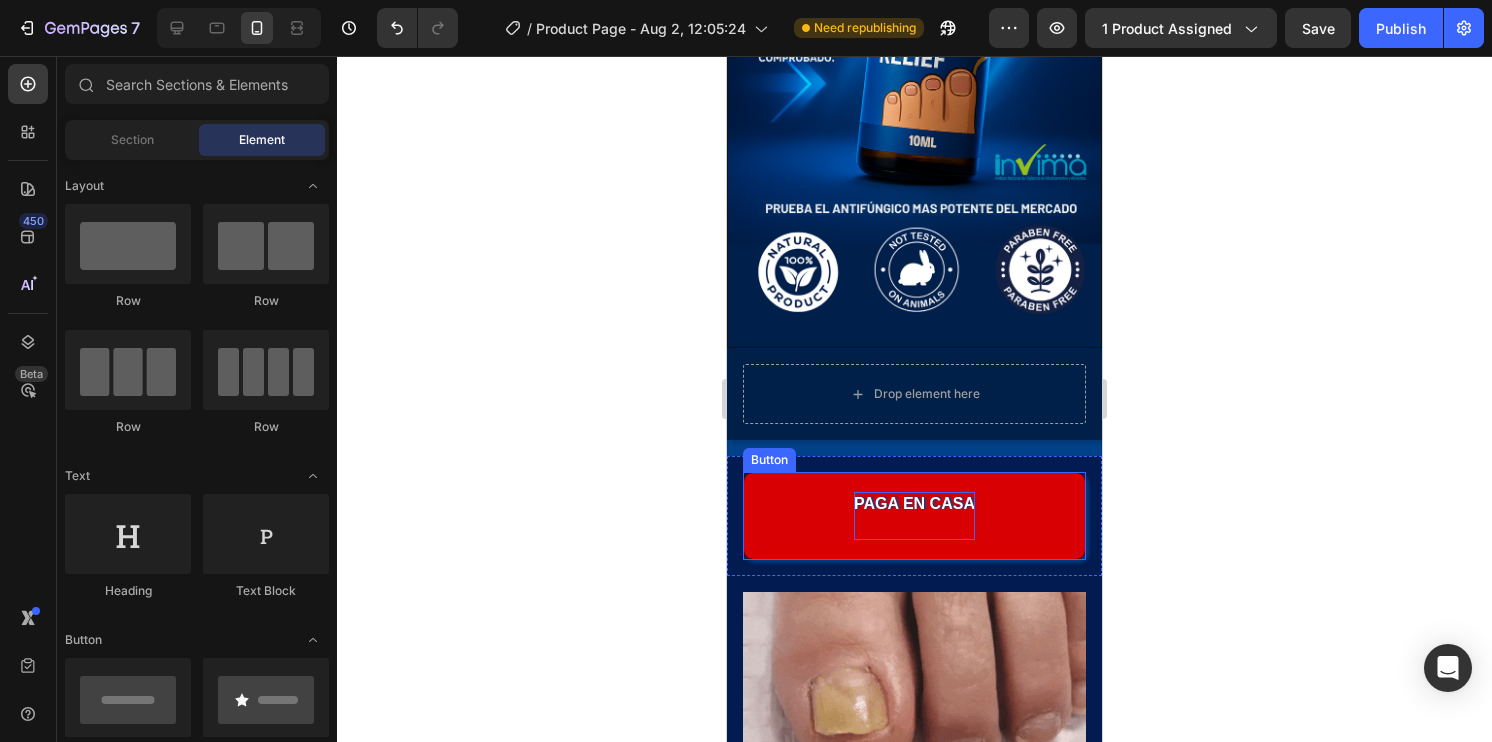 click on "PAGA EN CASA" at bounding box center (914, 516) 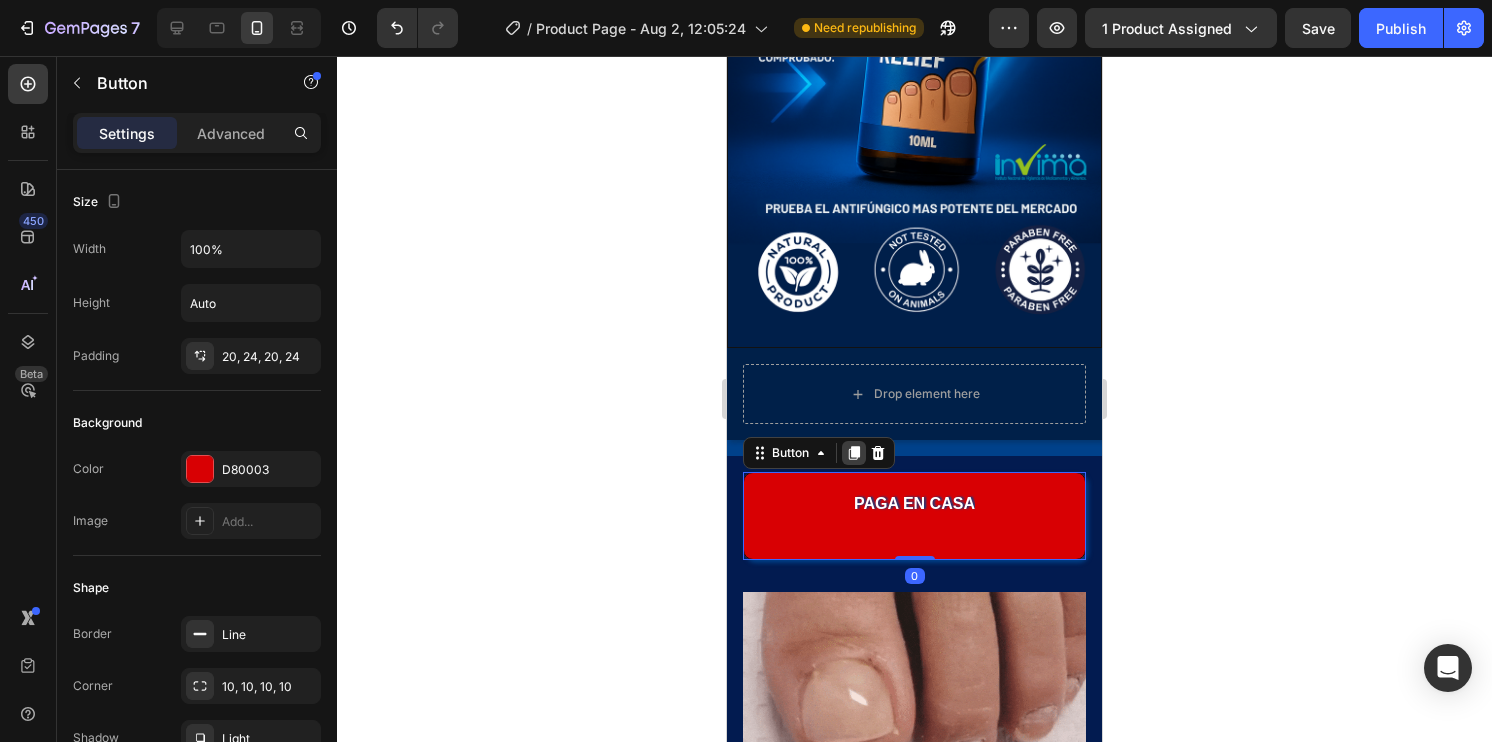 click 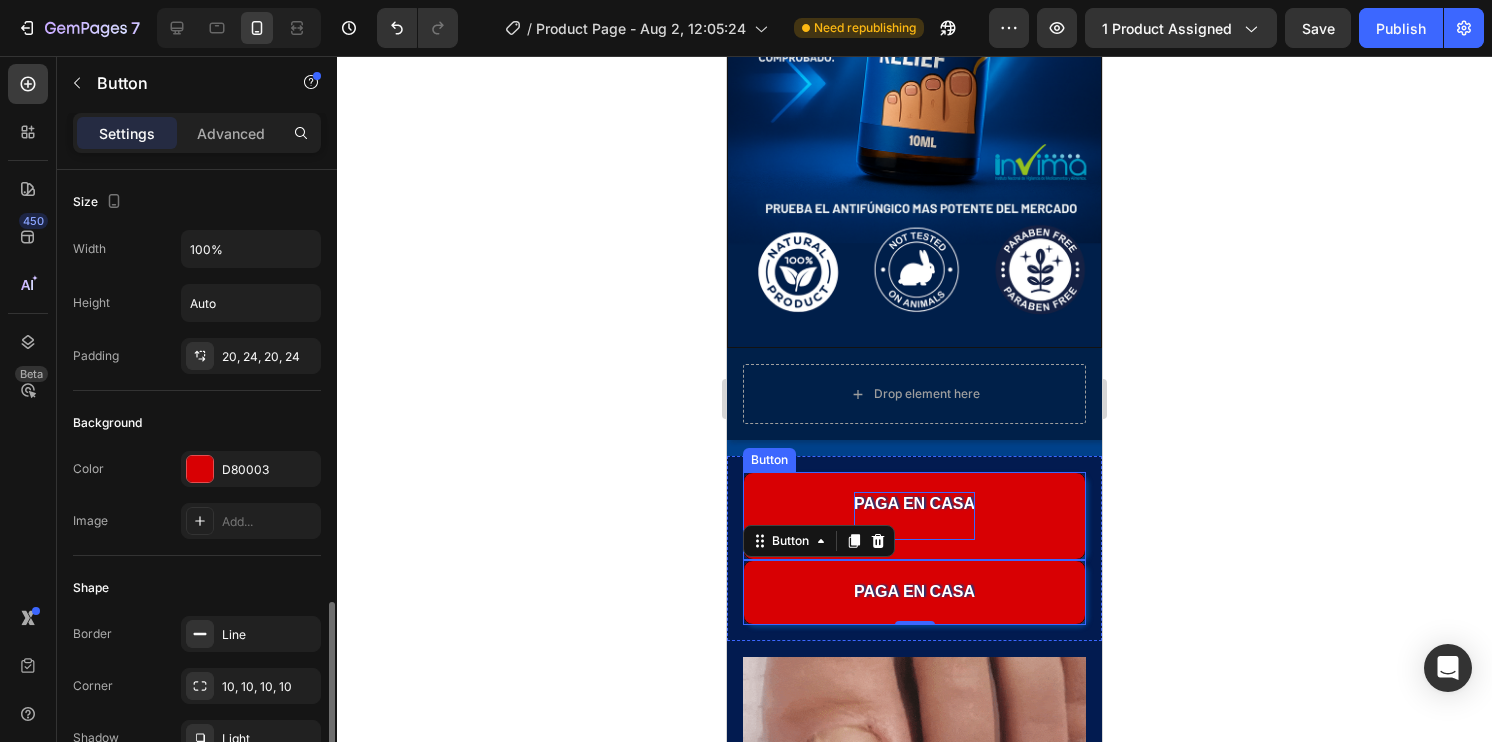 scroll, scrollTop: 300, scrollLeft: 0, axis: vertical 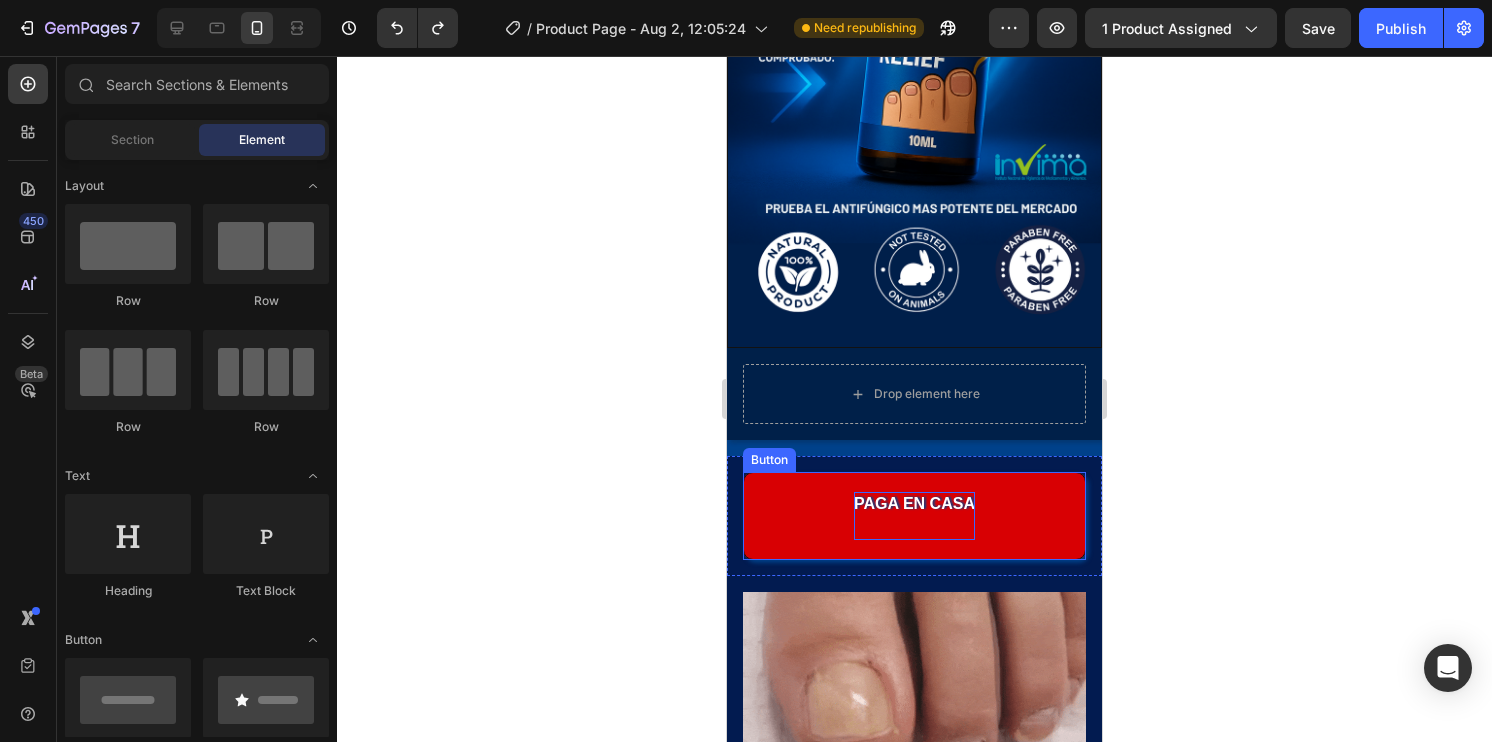 click on "PAGA EN CASA" at bounding box center (914, 516) 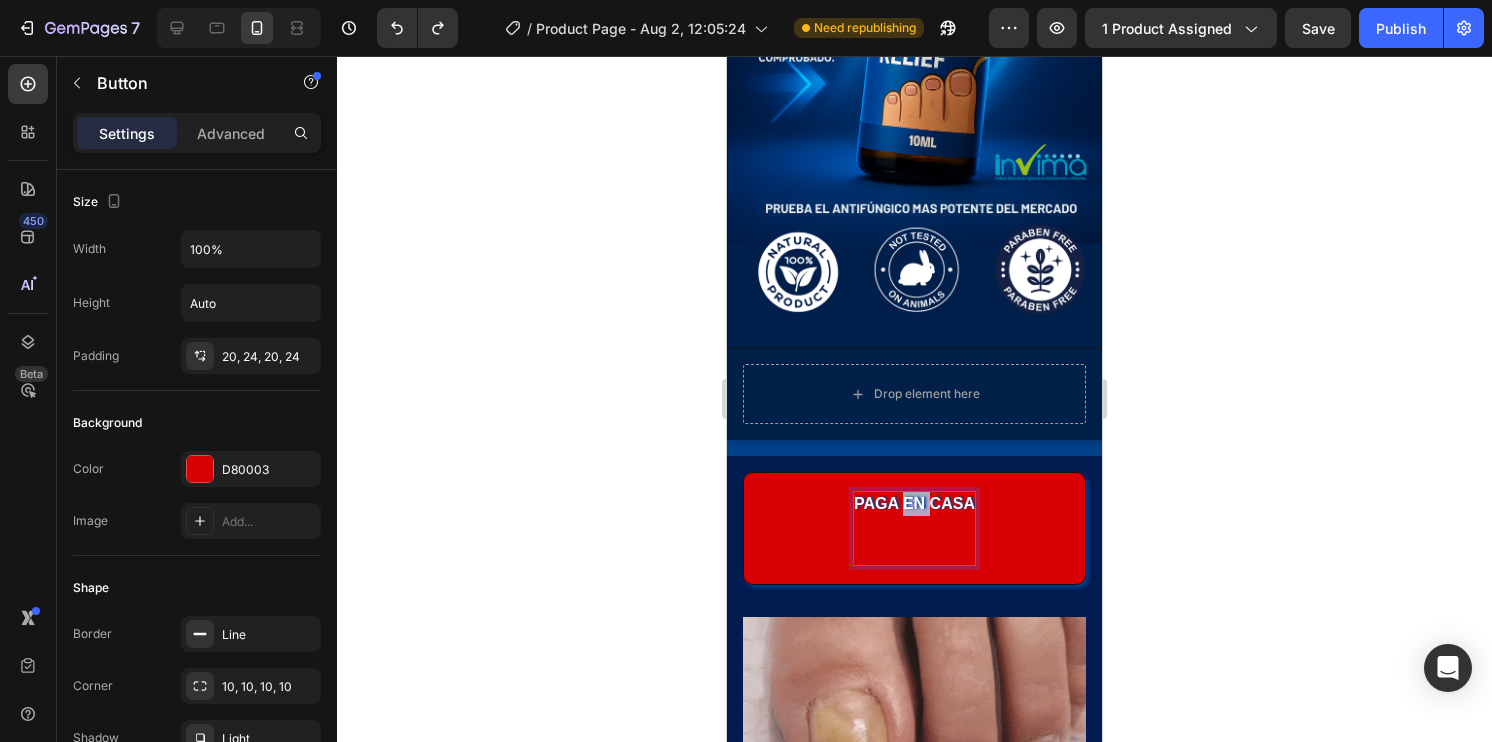 click on "PAGA EN CASA" at bounding box center (914, 528) 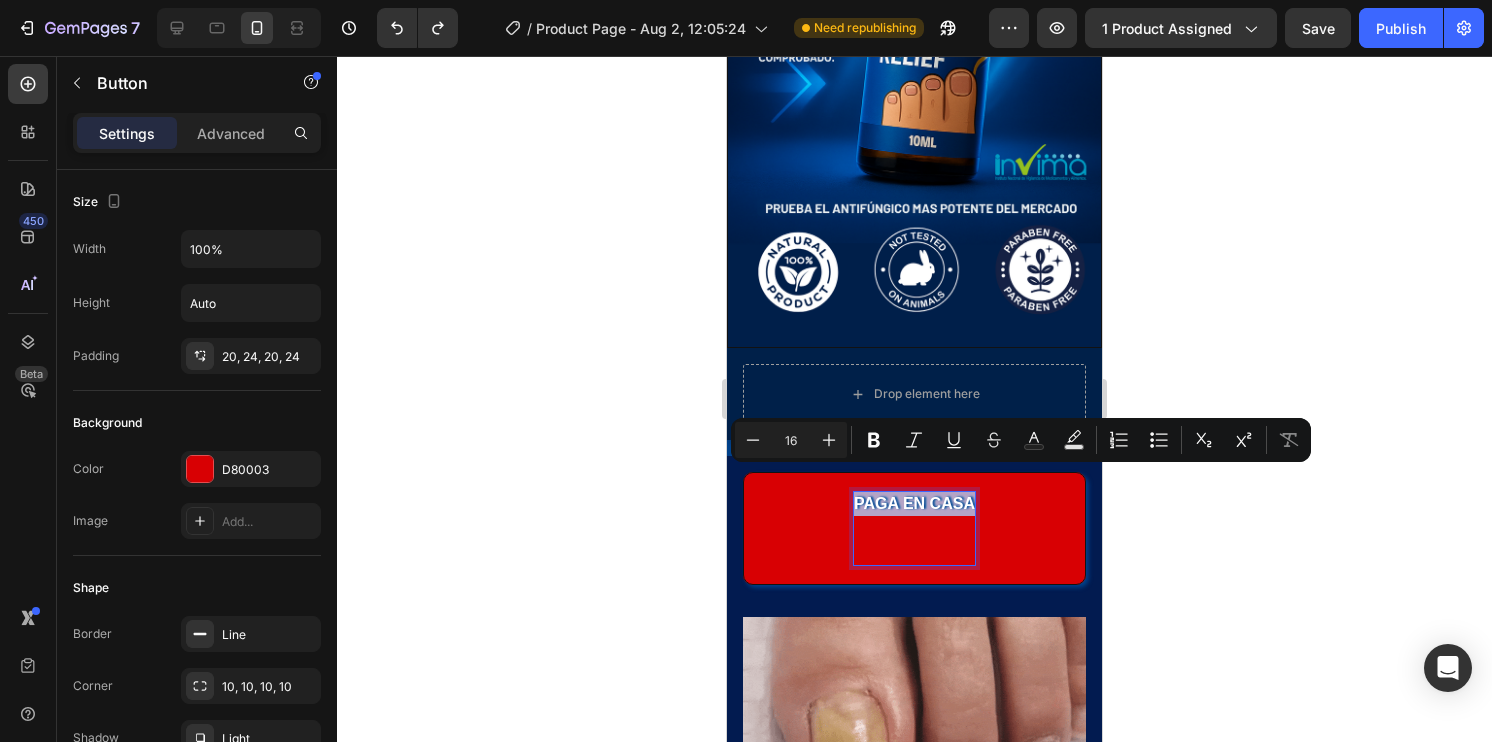 drag, startPoint x: 966, startPoint y: 485, endPoint x: 846, endPoint y: 490, distance: 120.10412 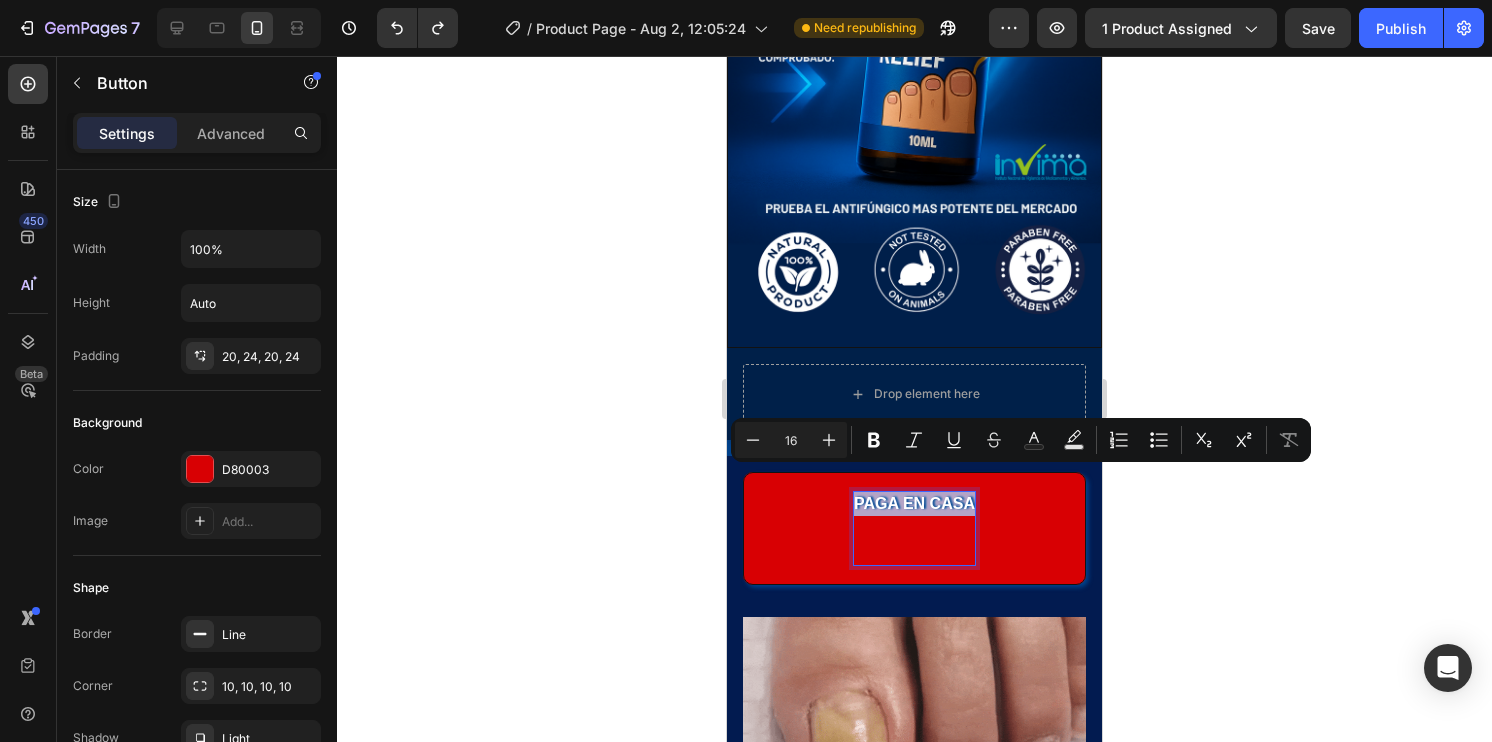 click on "PAGA EN CASA" at bounding box center [914, 528] 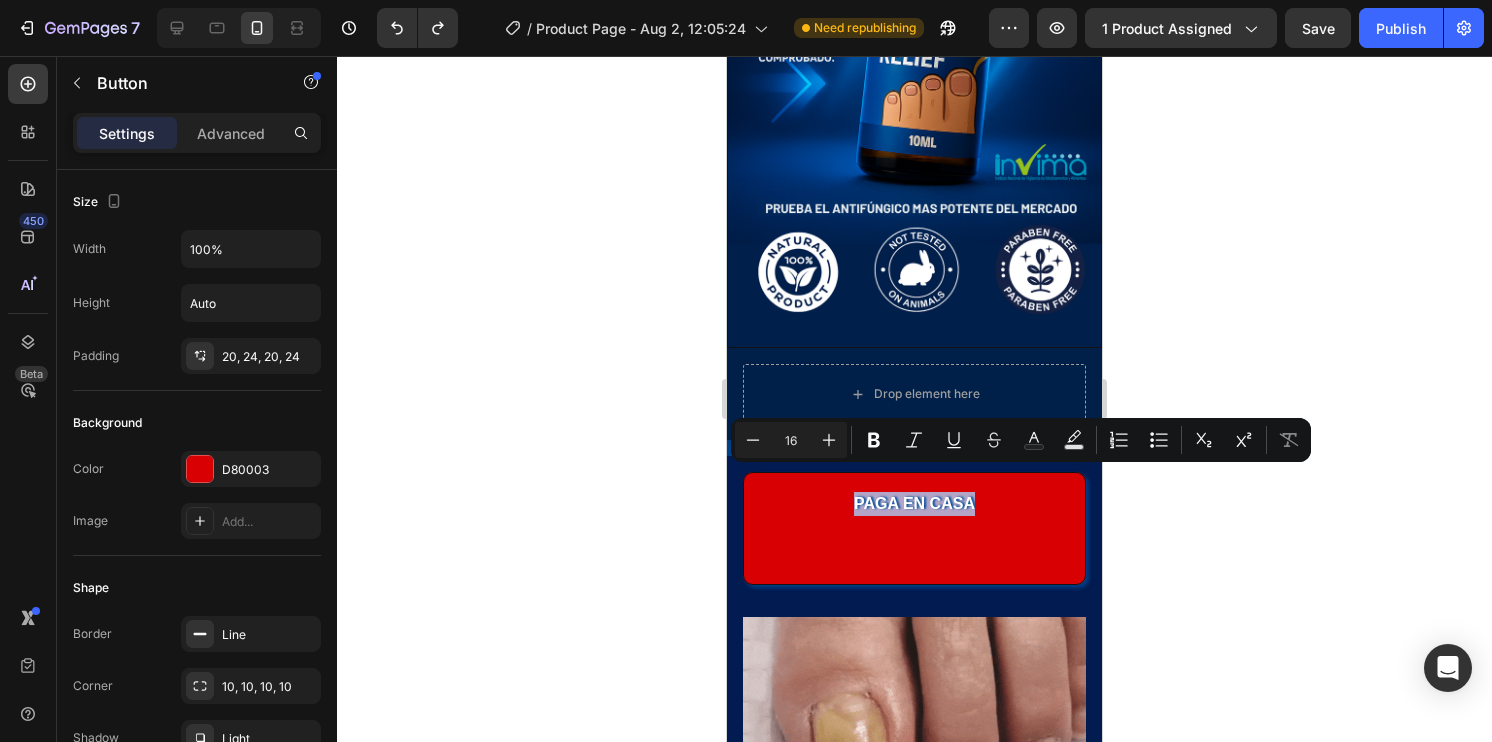 click on "PAGA EN CASA" at bounding box center [914, 528] 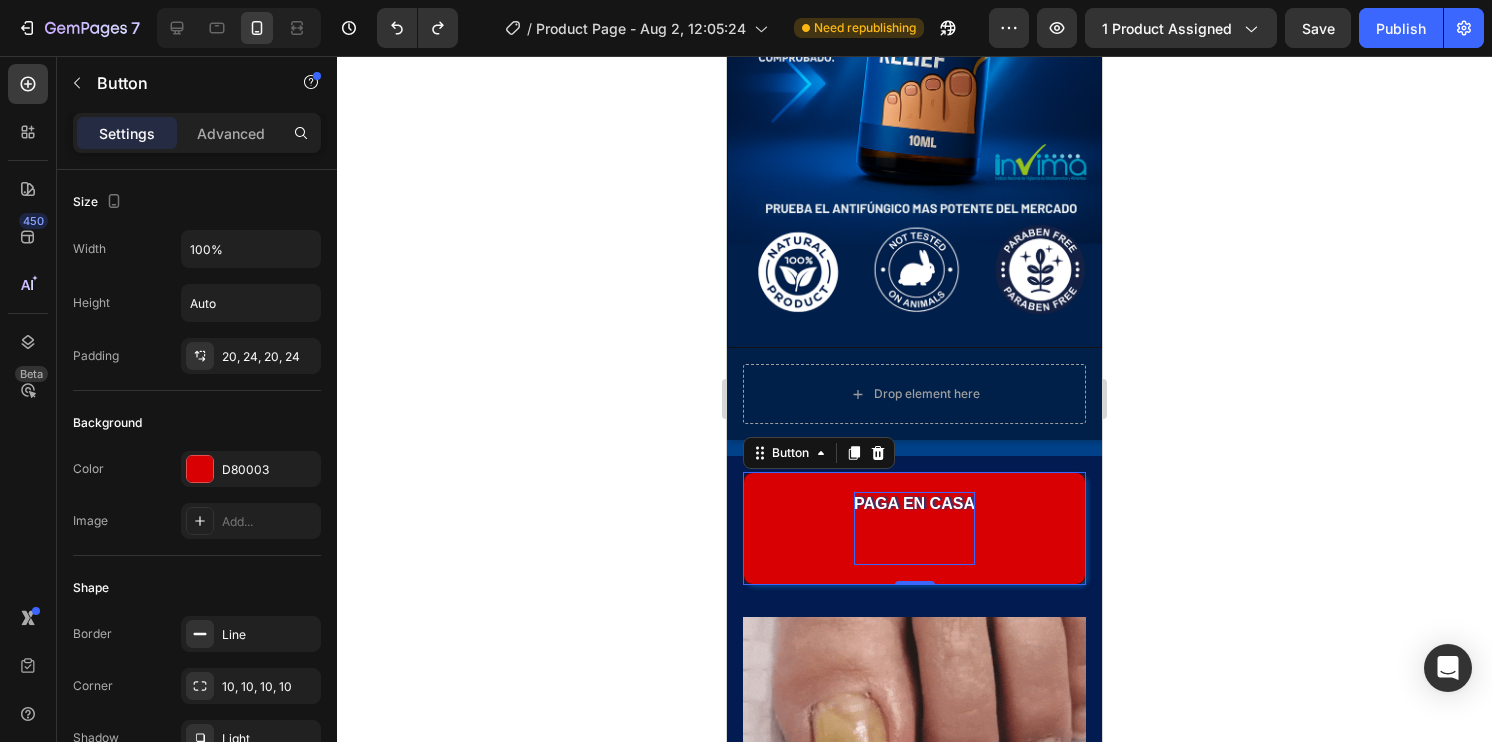 click on "PAGA EN CASA" at bounding box center (914, 528) 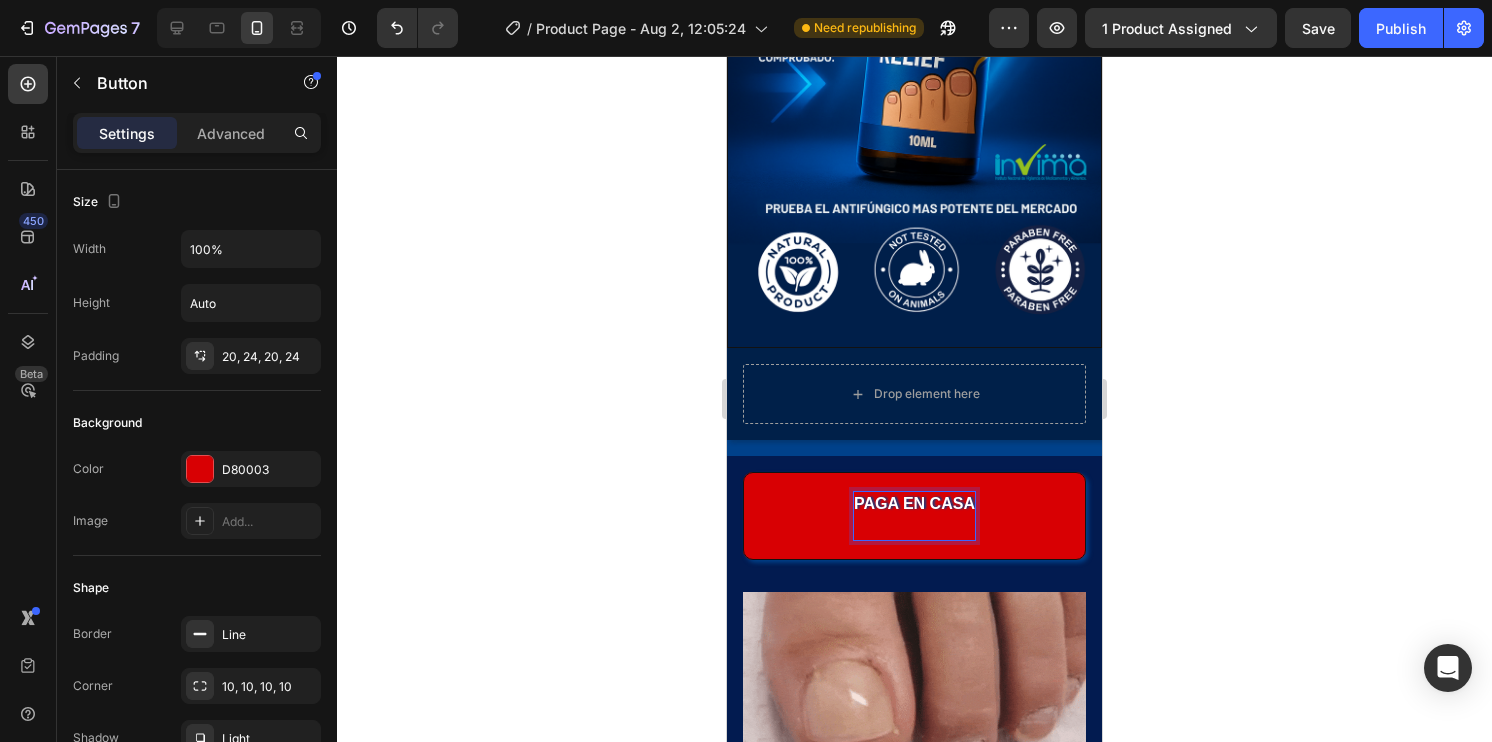 click on "PAGA EN CASA" at bounding box center [914, 516] 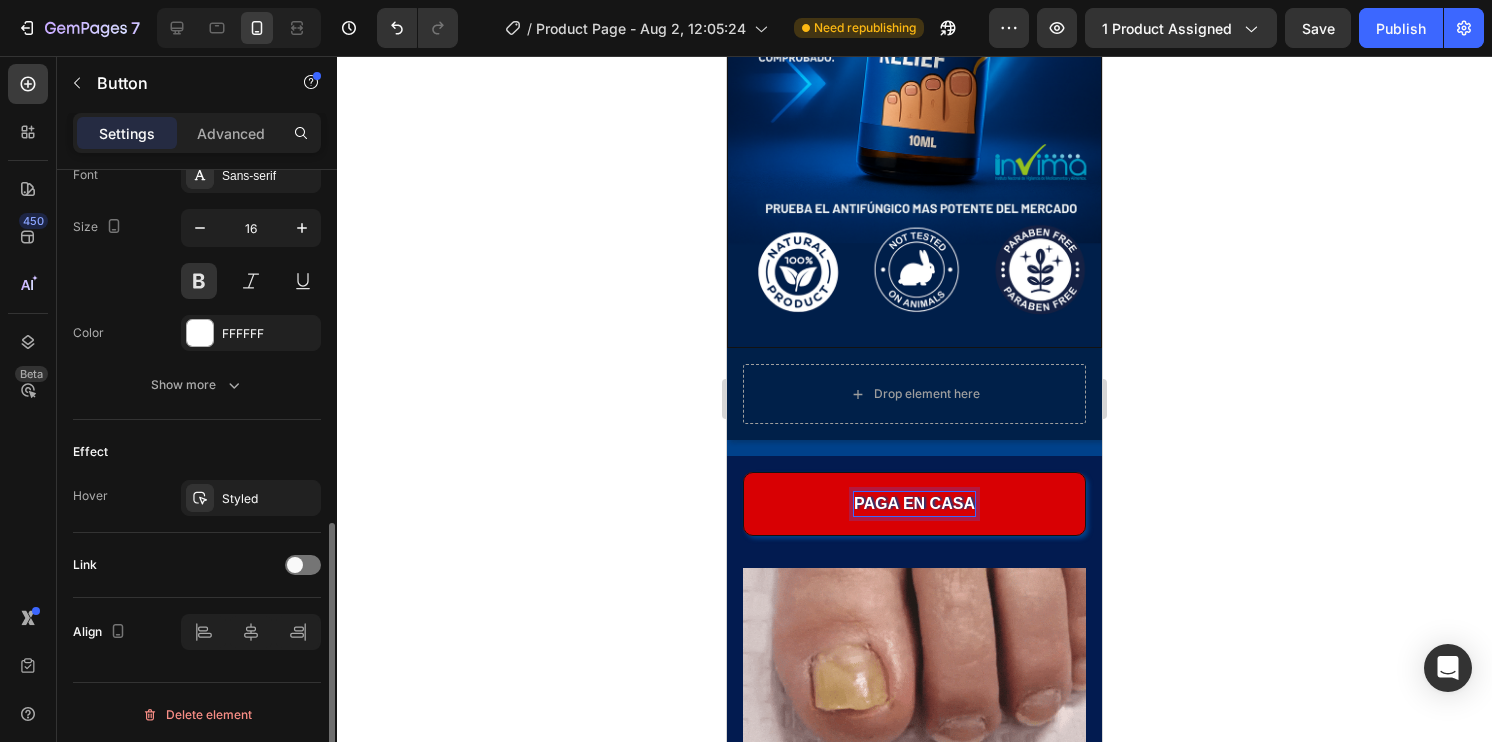 scroll, scrollTop: 701, scrollLeft: 0, axis: vertical 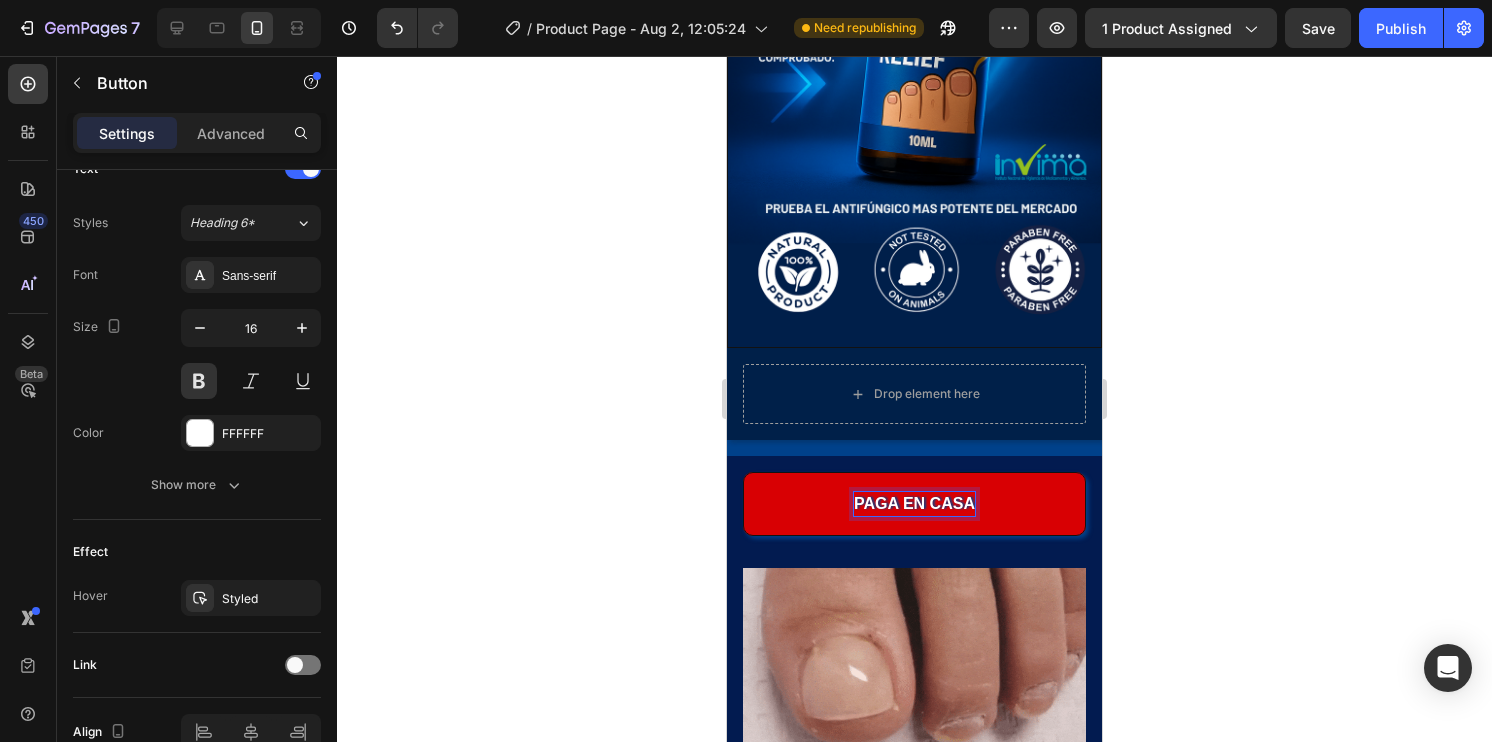 click on "PAGA EN CASA" at bounding box center [914, 504] 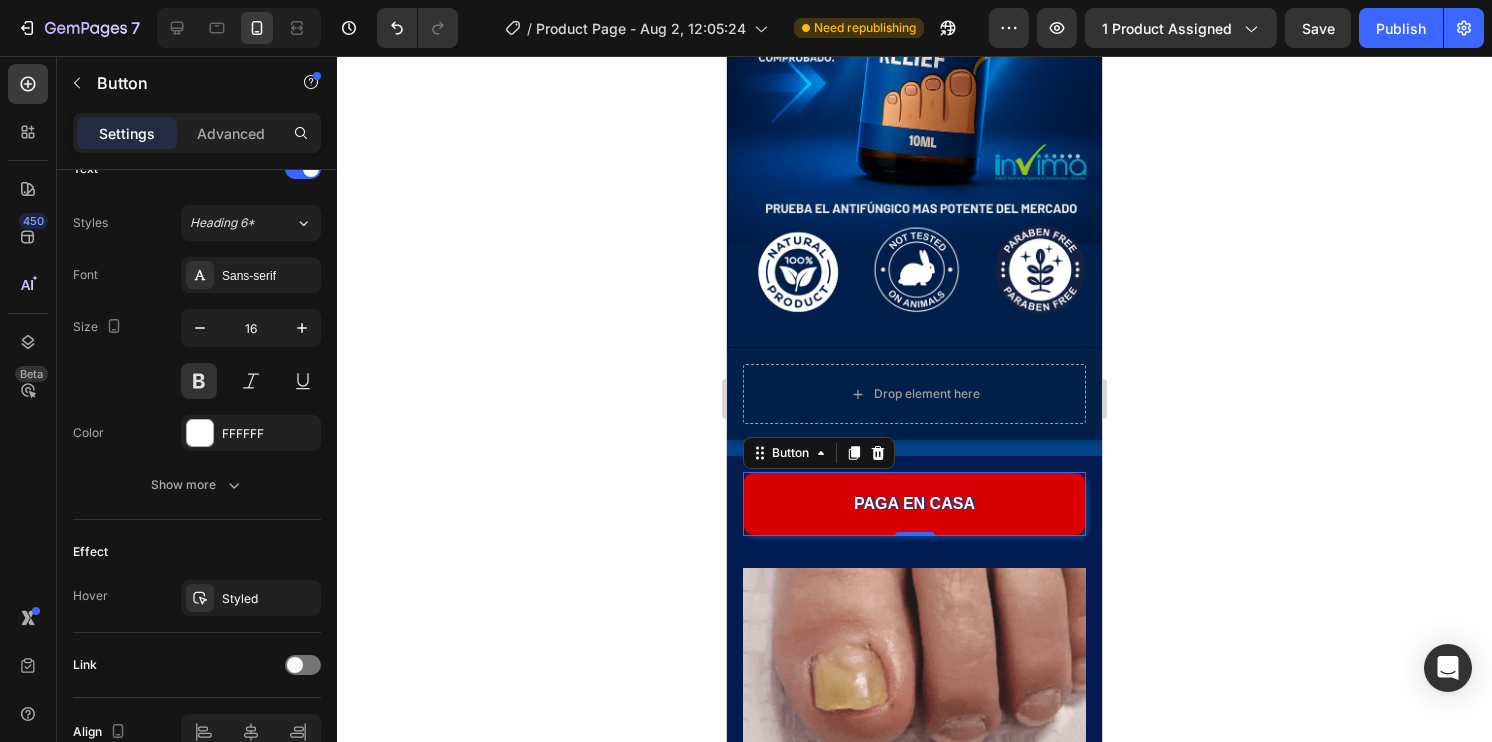 click 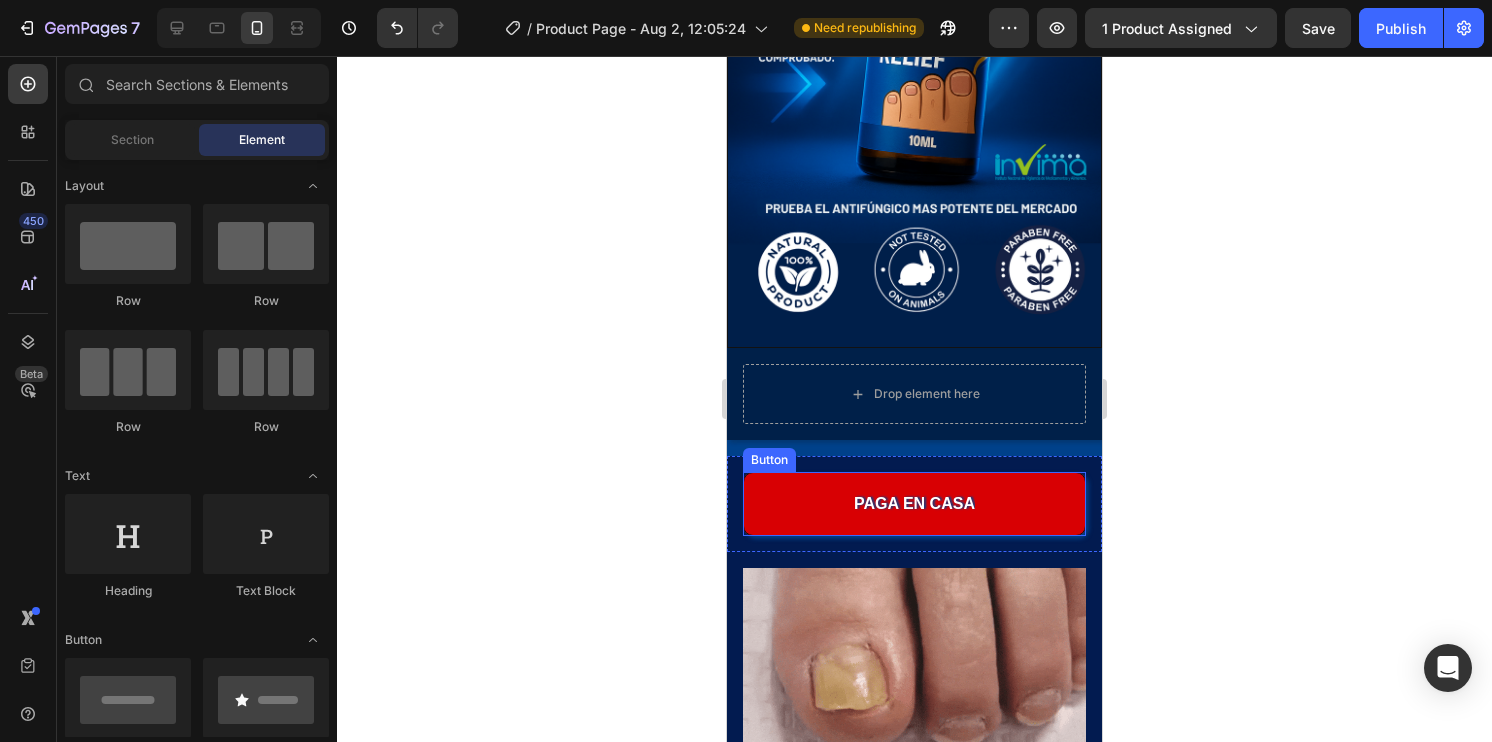 click on "PAGA EN CASA" at bounding box center (914, 504) 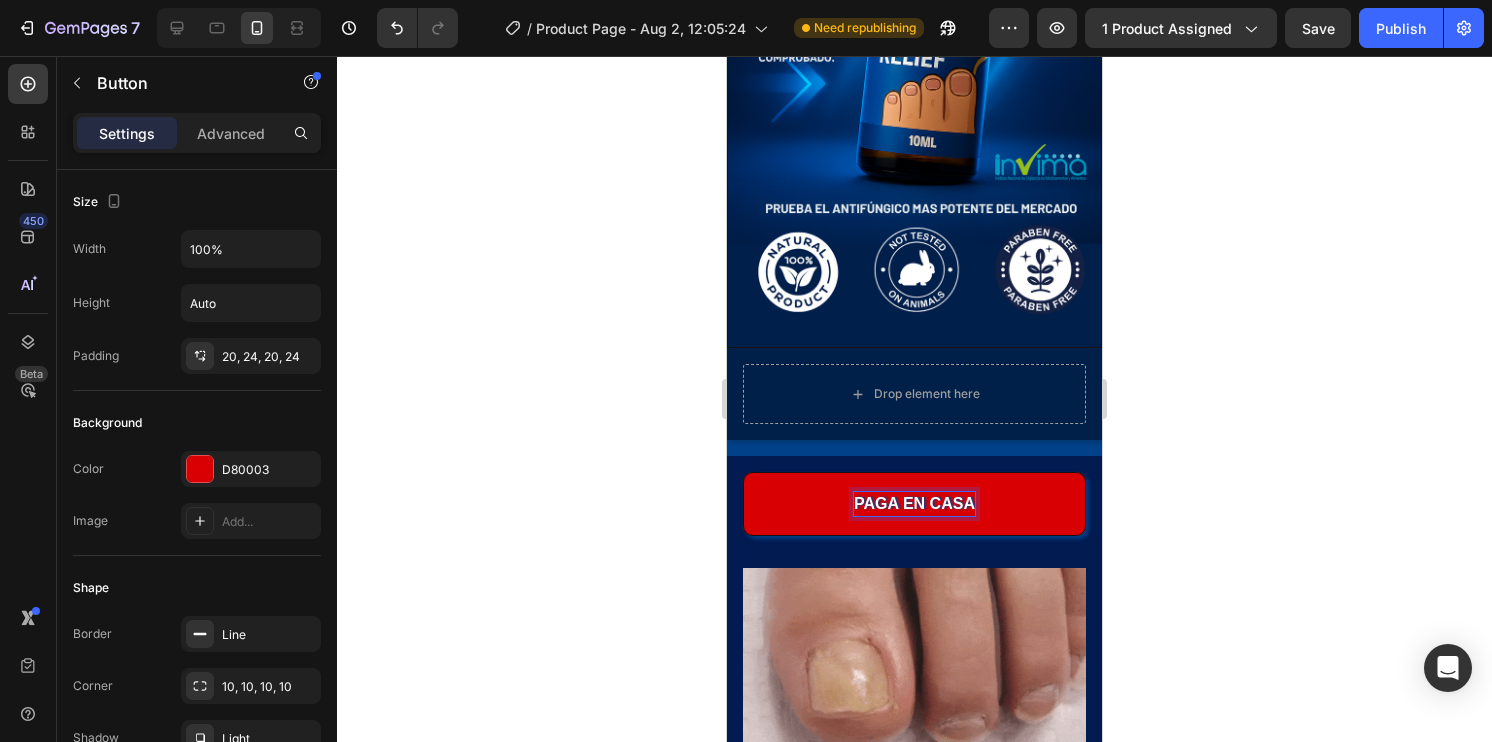 click on "PAGA EN CASA" at bounding box center [914, 504] 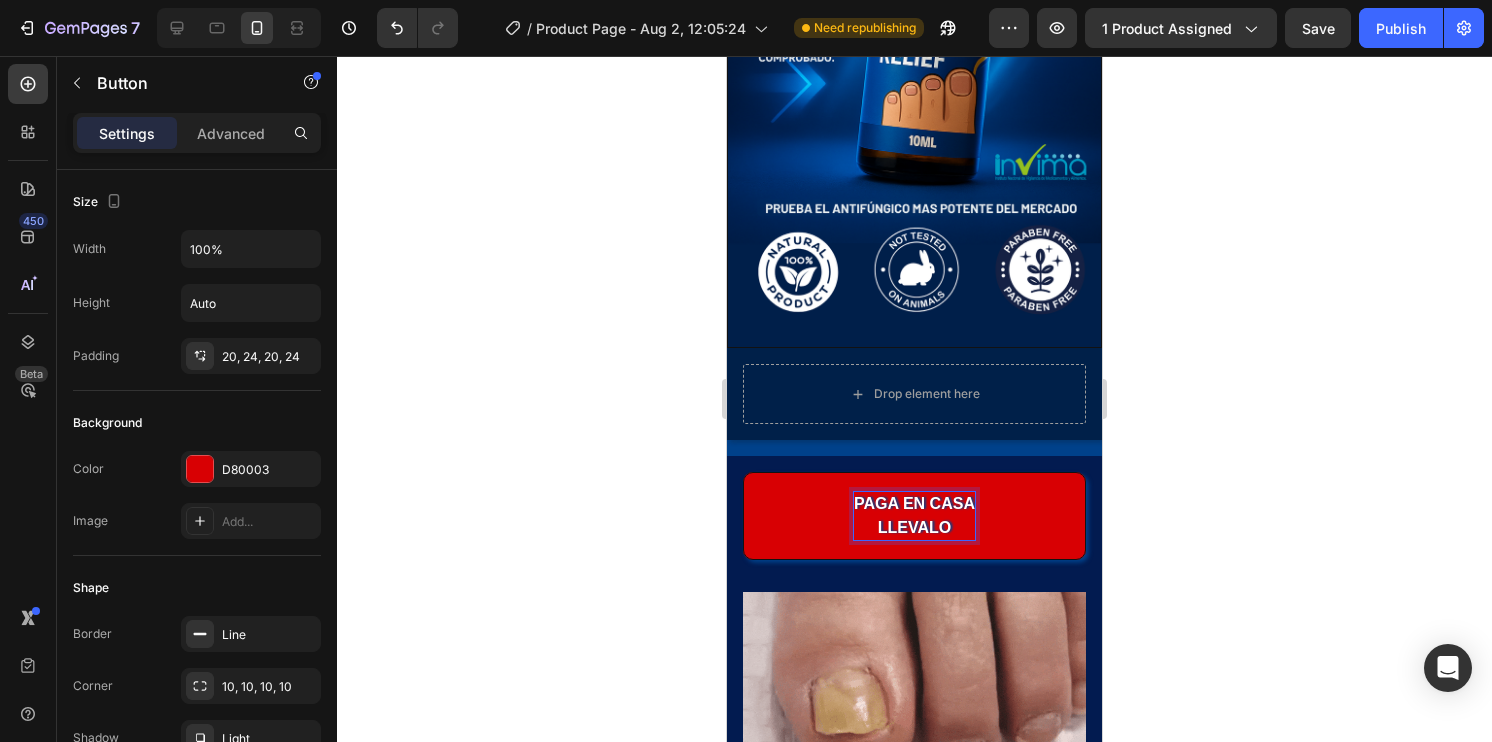 click on "PAGA EN CASA llevalo" at bounding box center [914, 516] 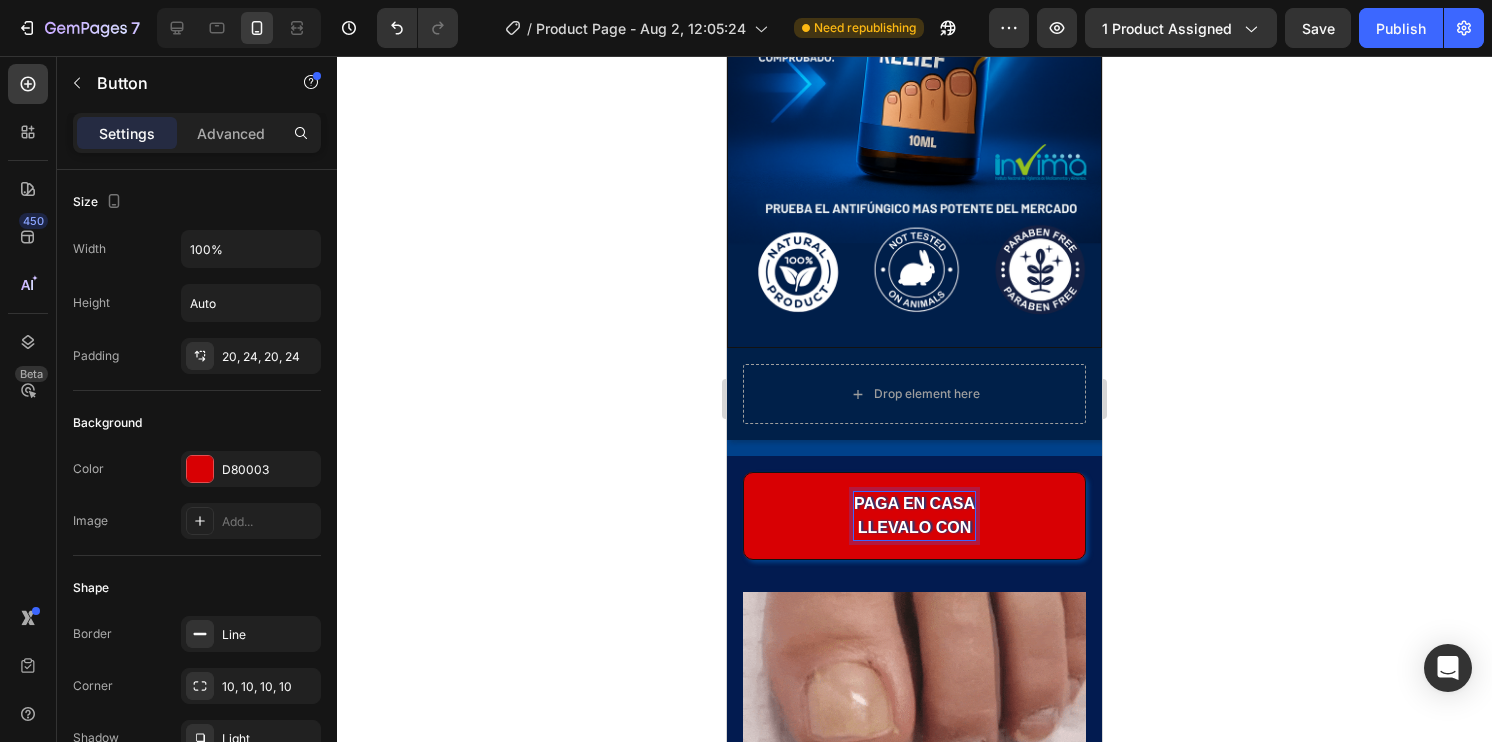 click on "PAGA EN CASA llevalo con" at bounding box center [914, 516] 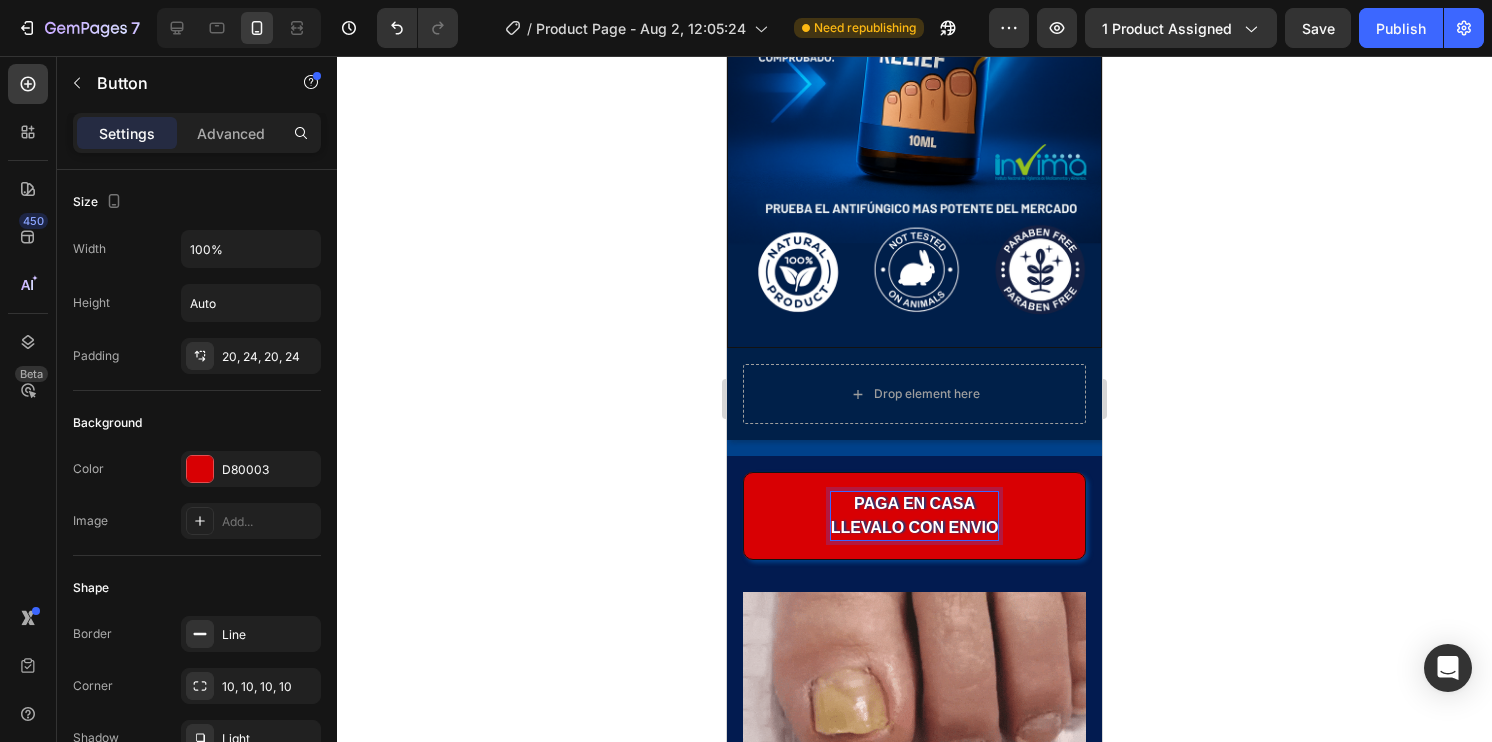 click on "PAGA EN CASA llevalo con envio" at bounding box center (914, 516) 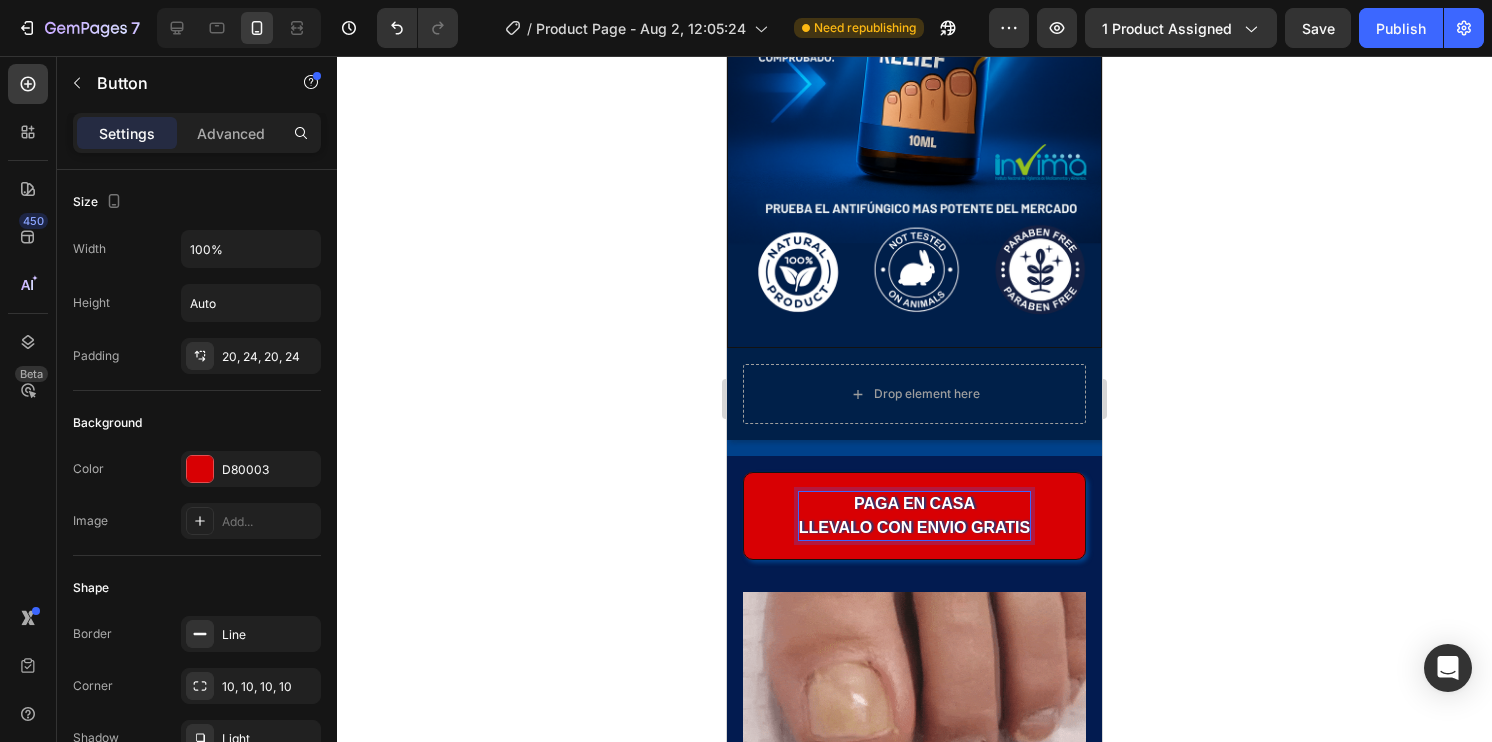 click on "PAGA EN CASA llevalo con envio gratis" at bounding box center [914, 516] 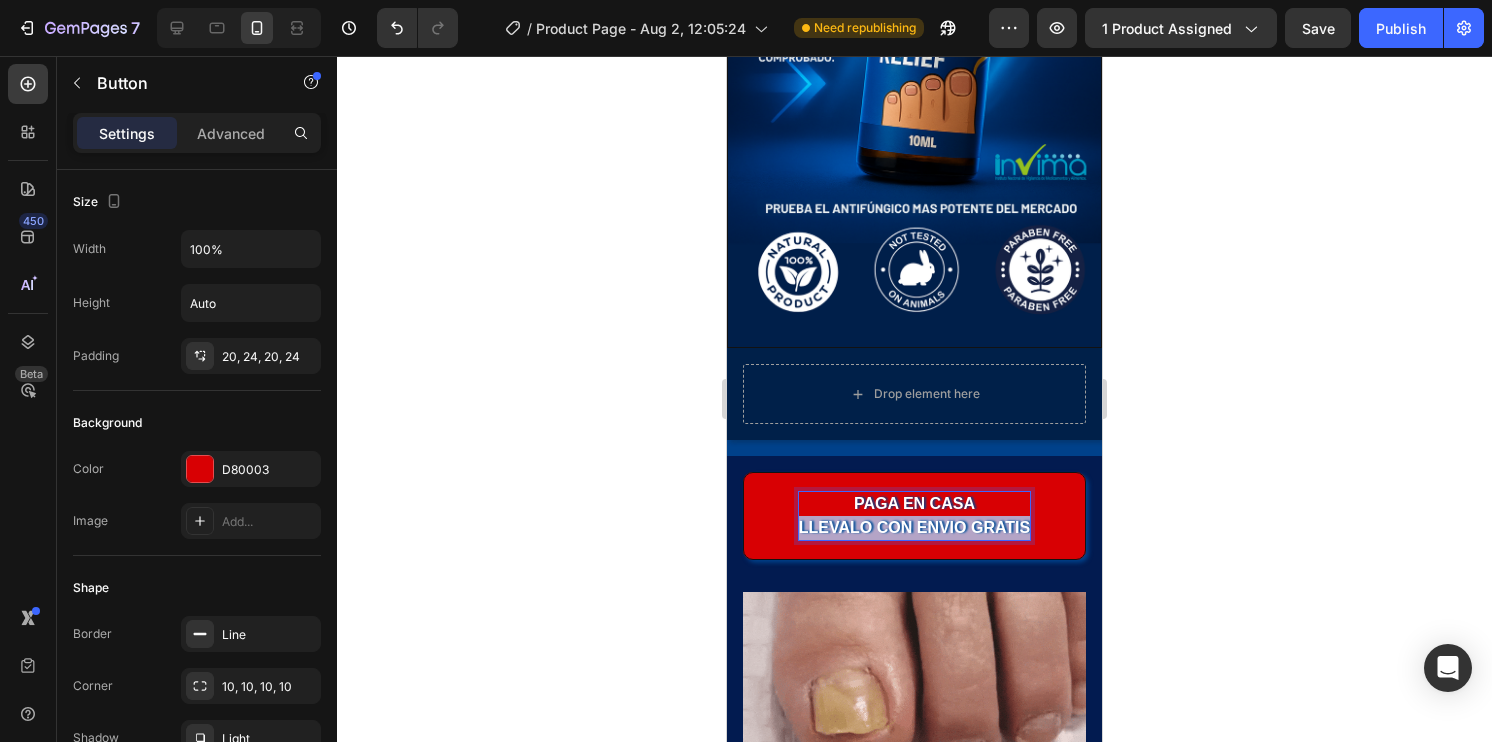 drag, startPoint x: 1020, startPoint y: 502, endPoint x: 793, endPoint y: 516, distance: 227.4313 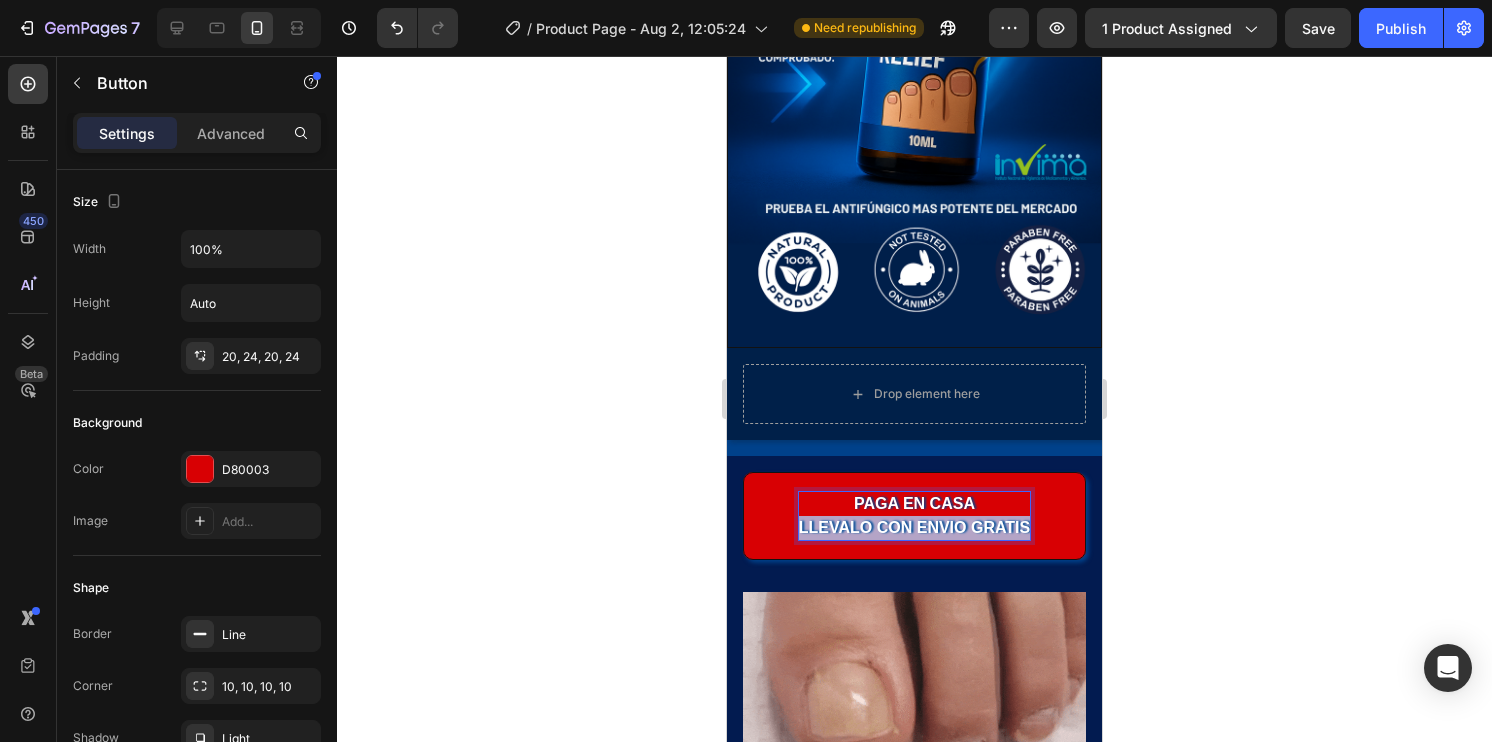 click on "PAGA EN CASA llevalo con envio gratis" at bounding box center (914, 516) 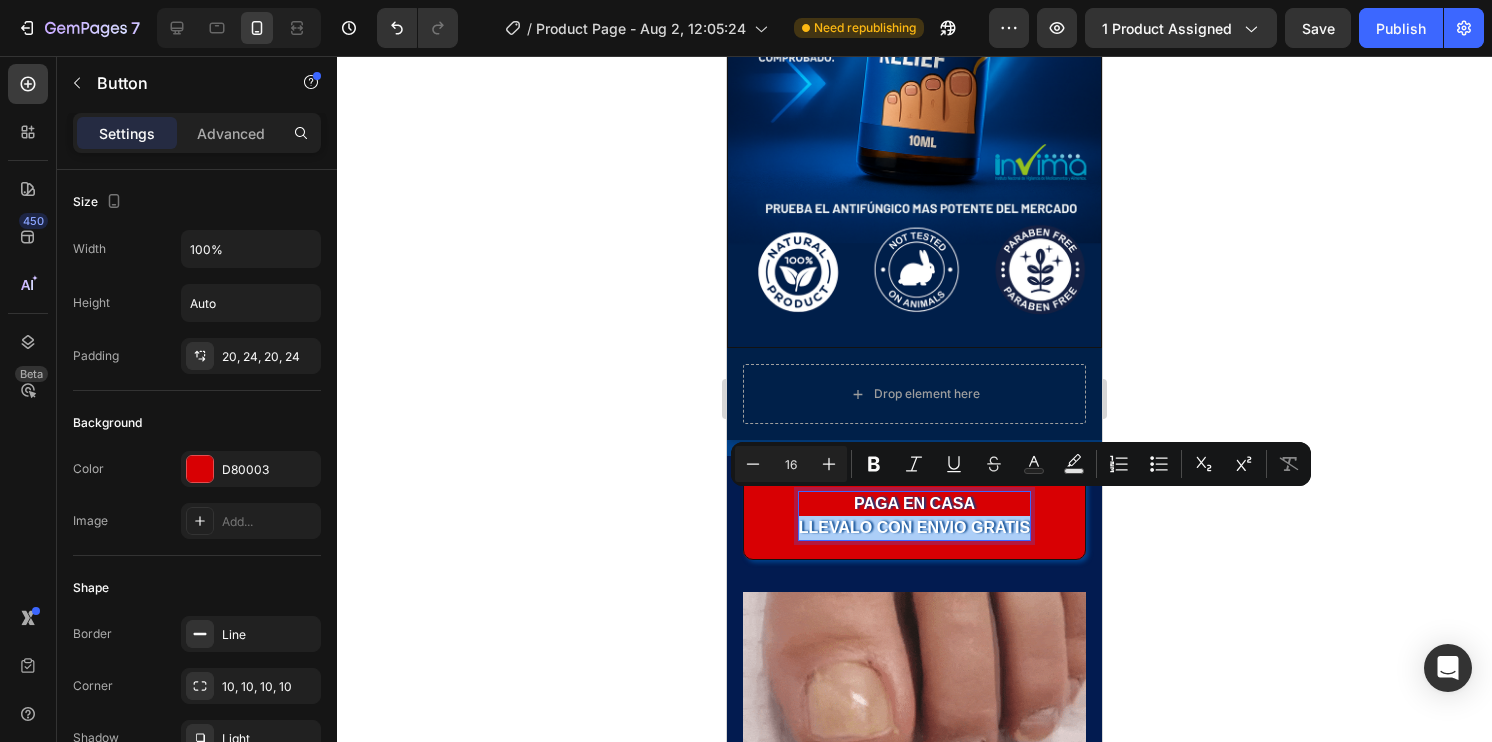 click on "16" at bounding box center [791, 464] 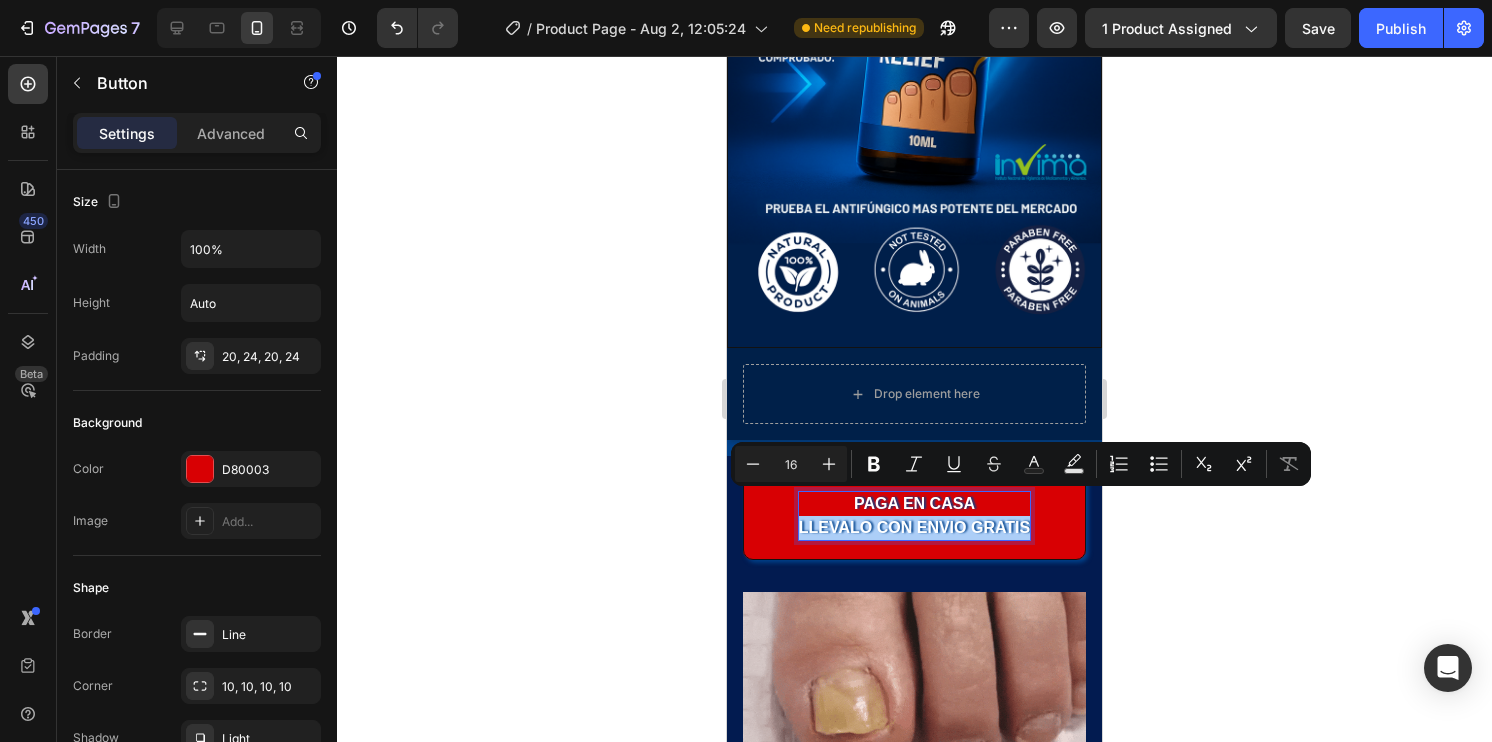 click on "16" at bounding box center (791, 464) 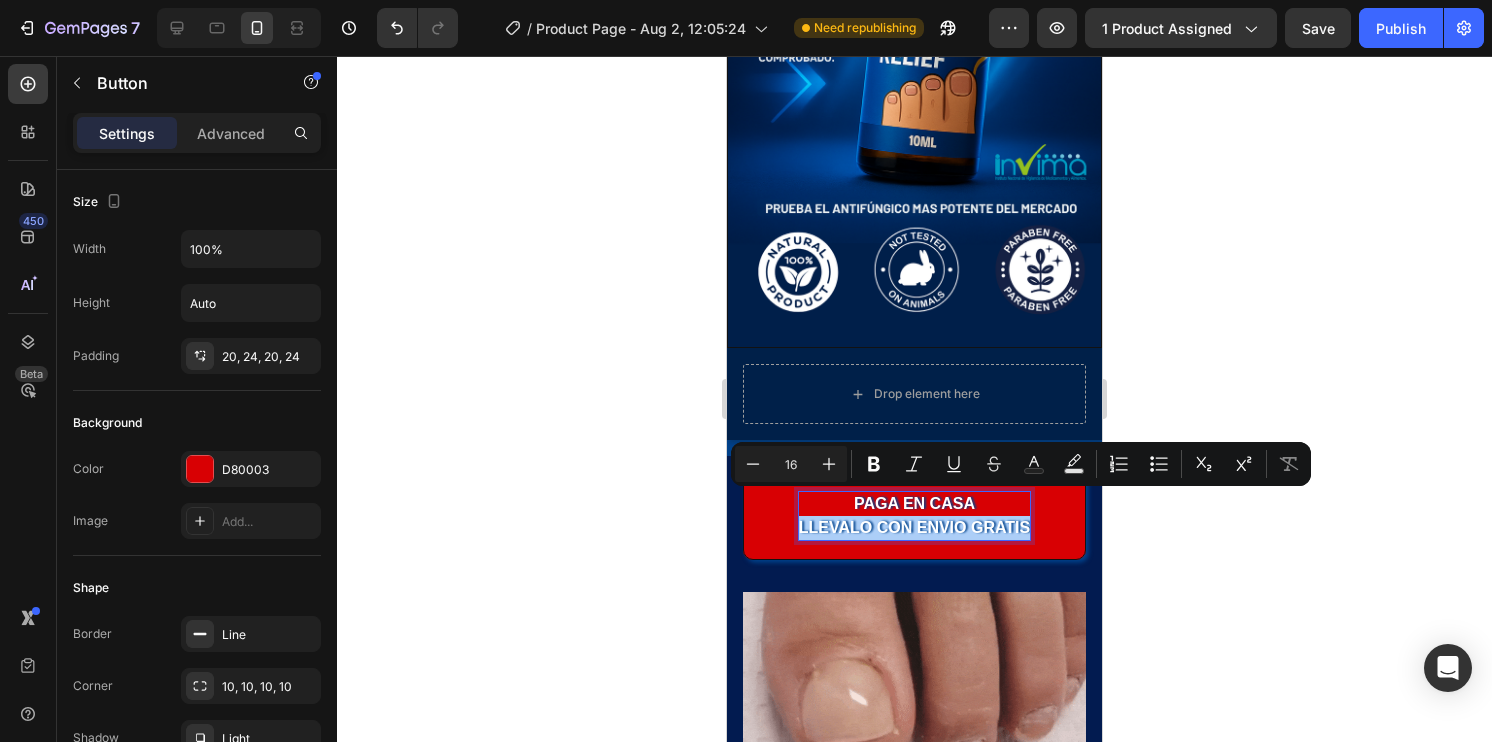 type on "1" 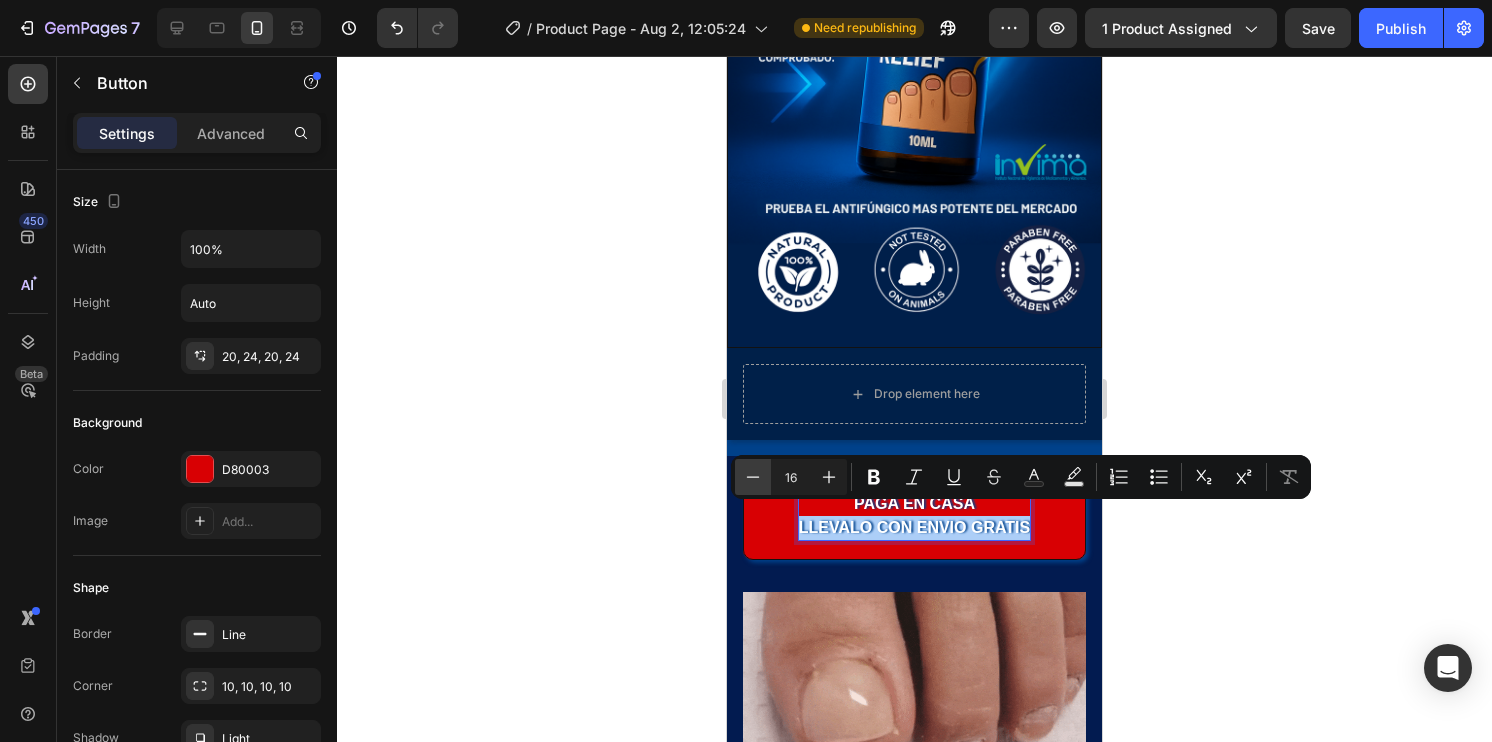 click 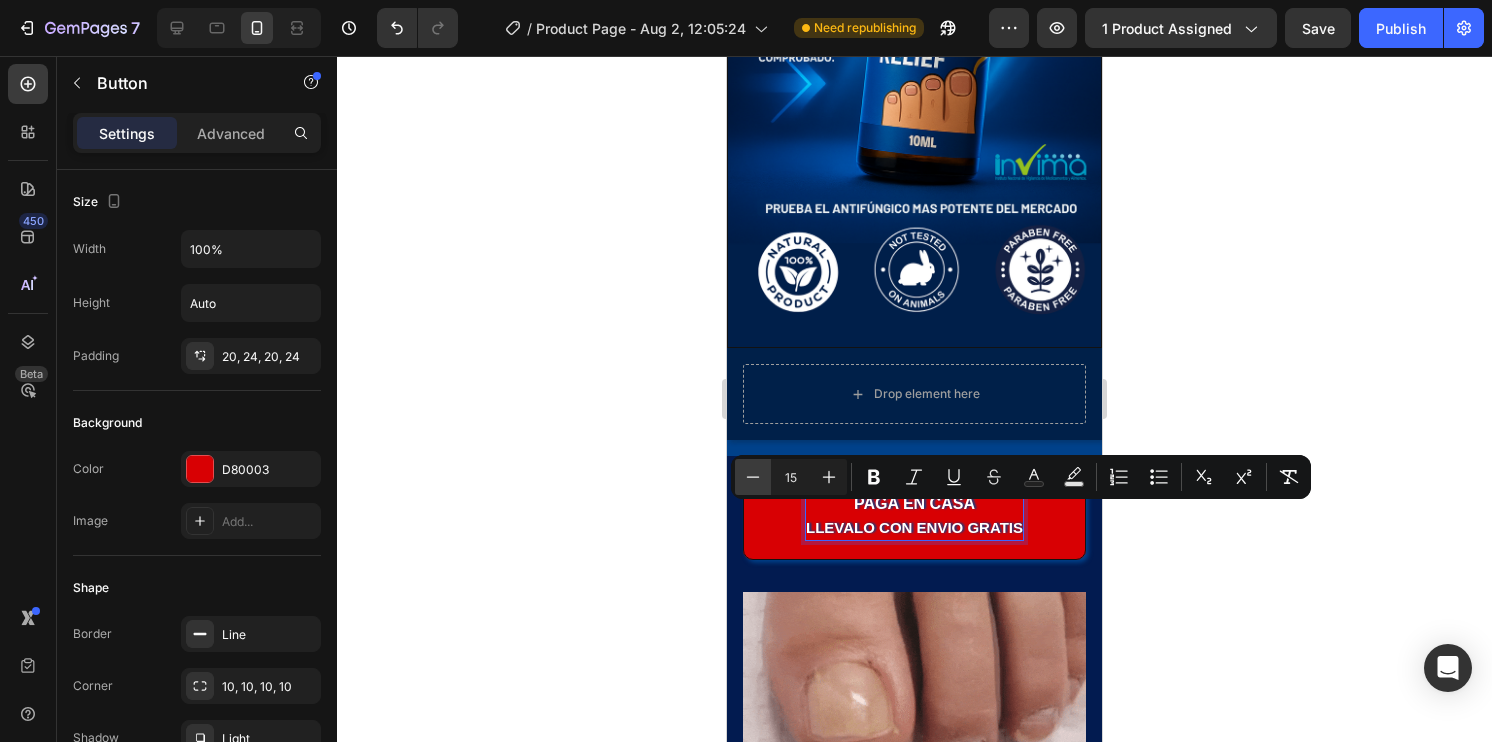 click 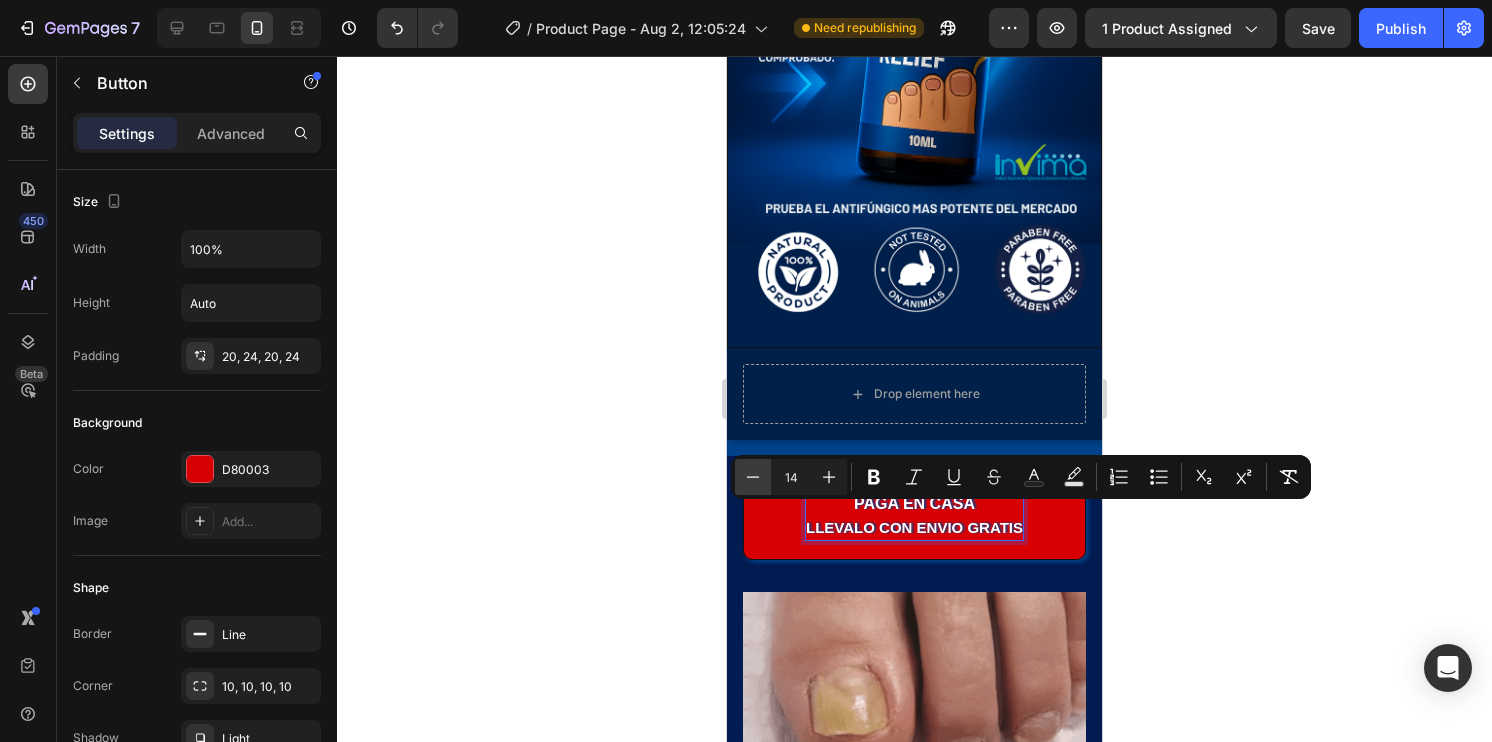click 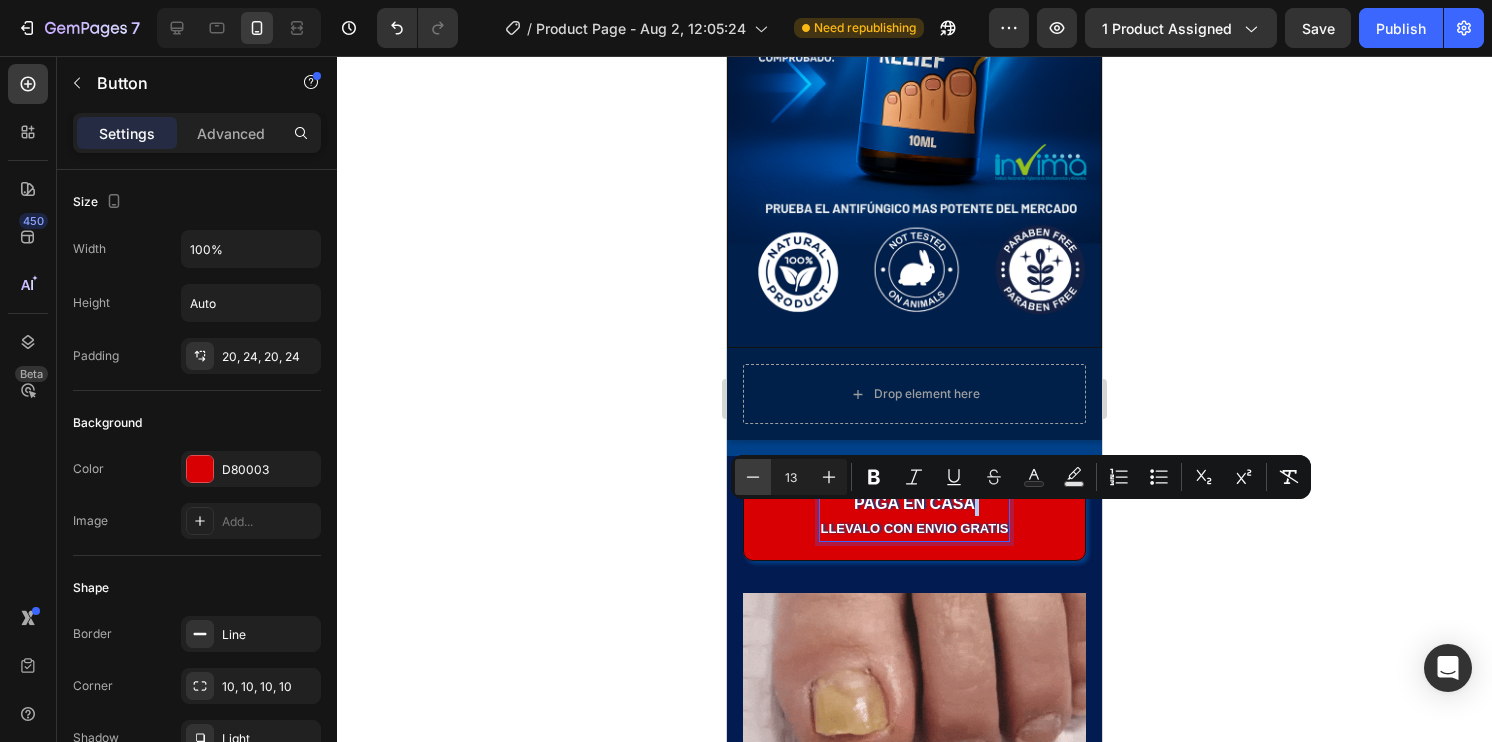 click 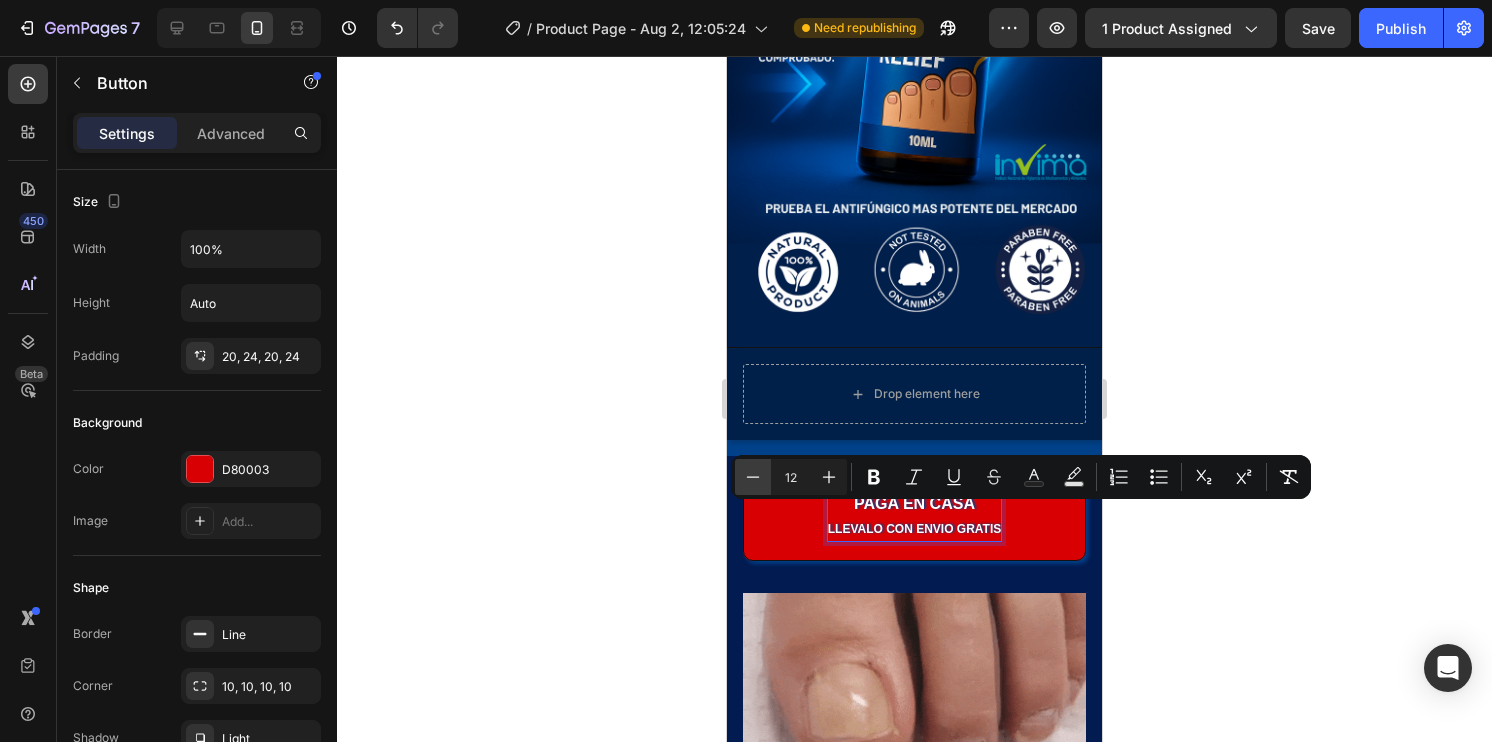 click 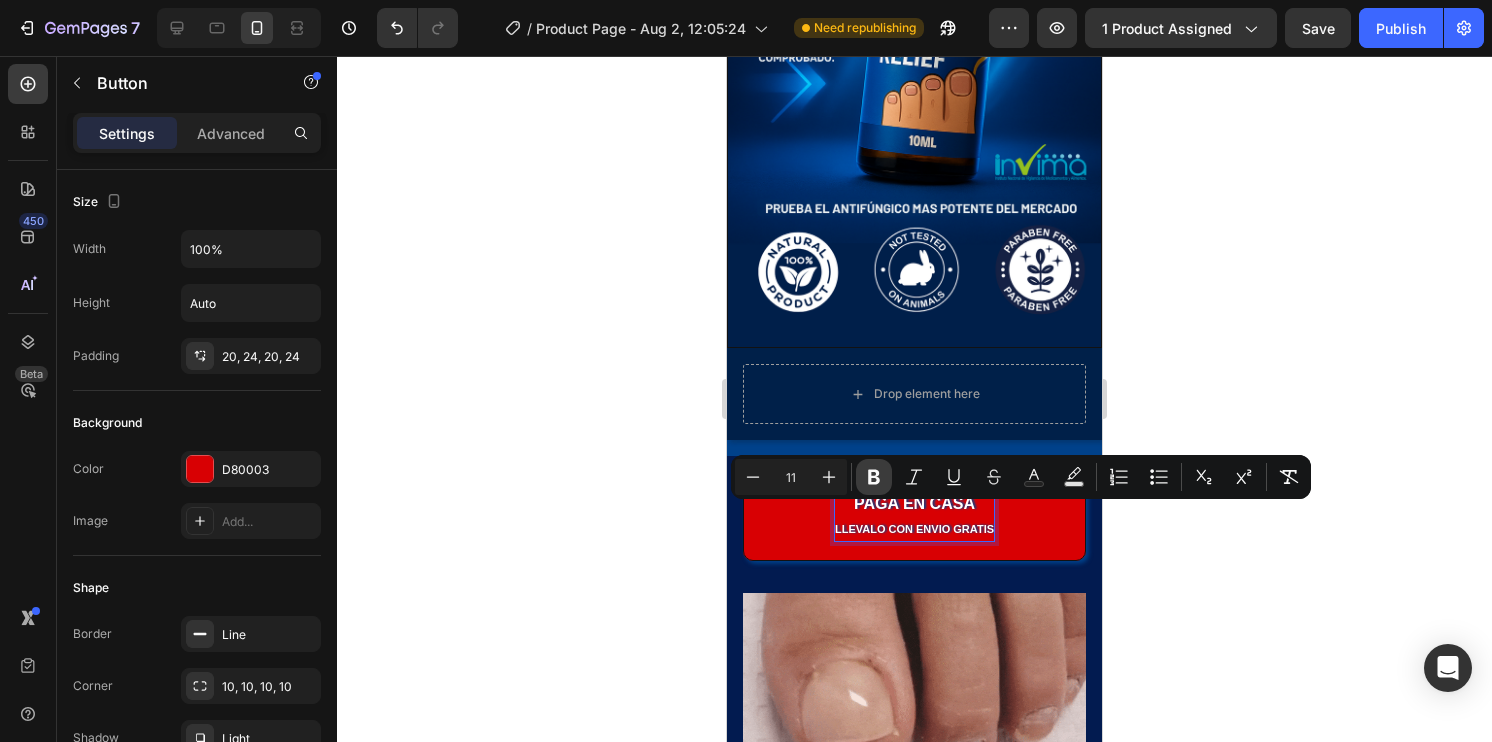 click 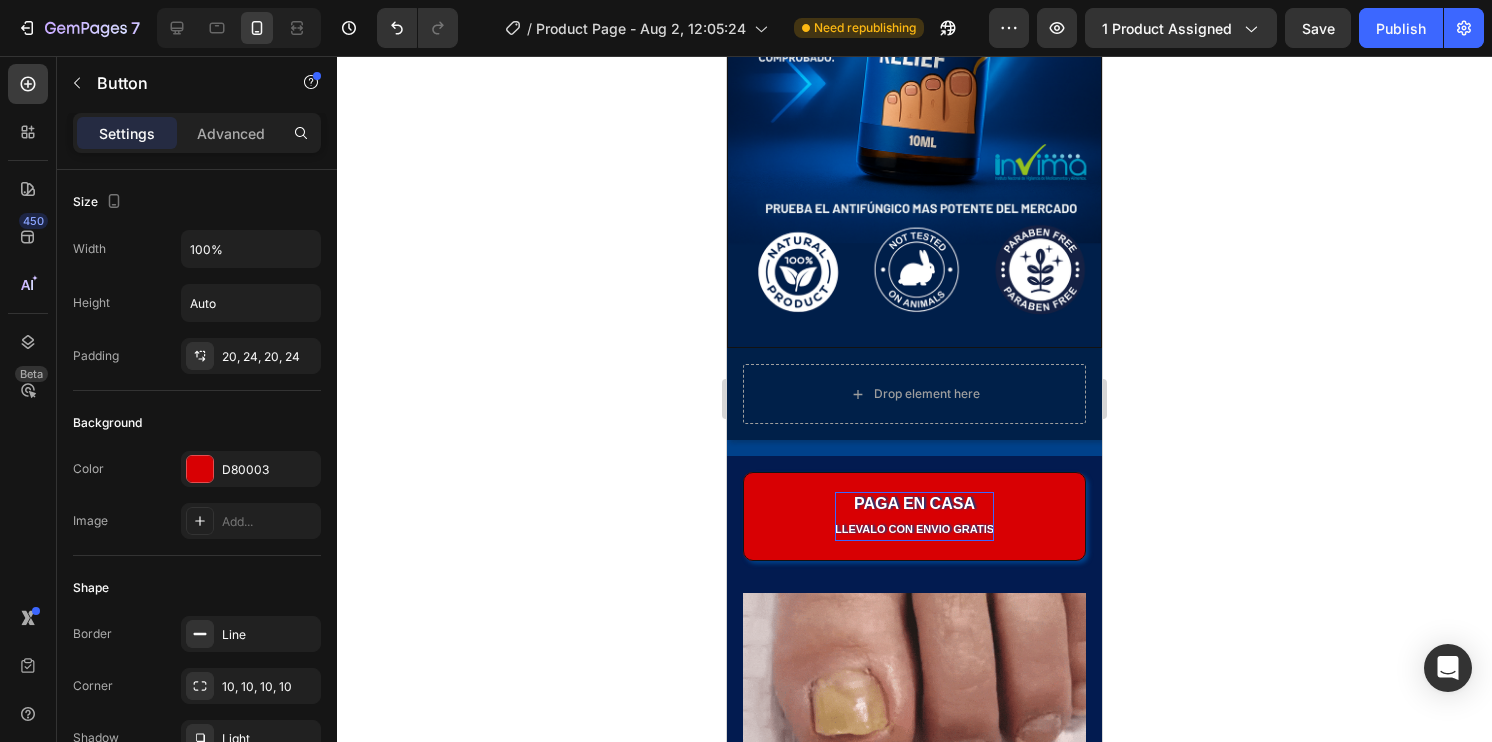 click on "llevalo con envio gratis" at bounding box center [914, 529] 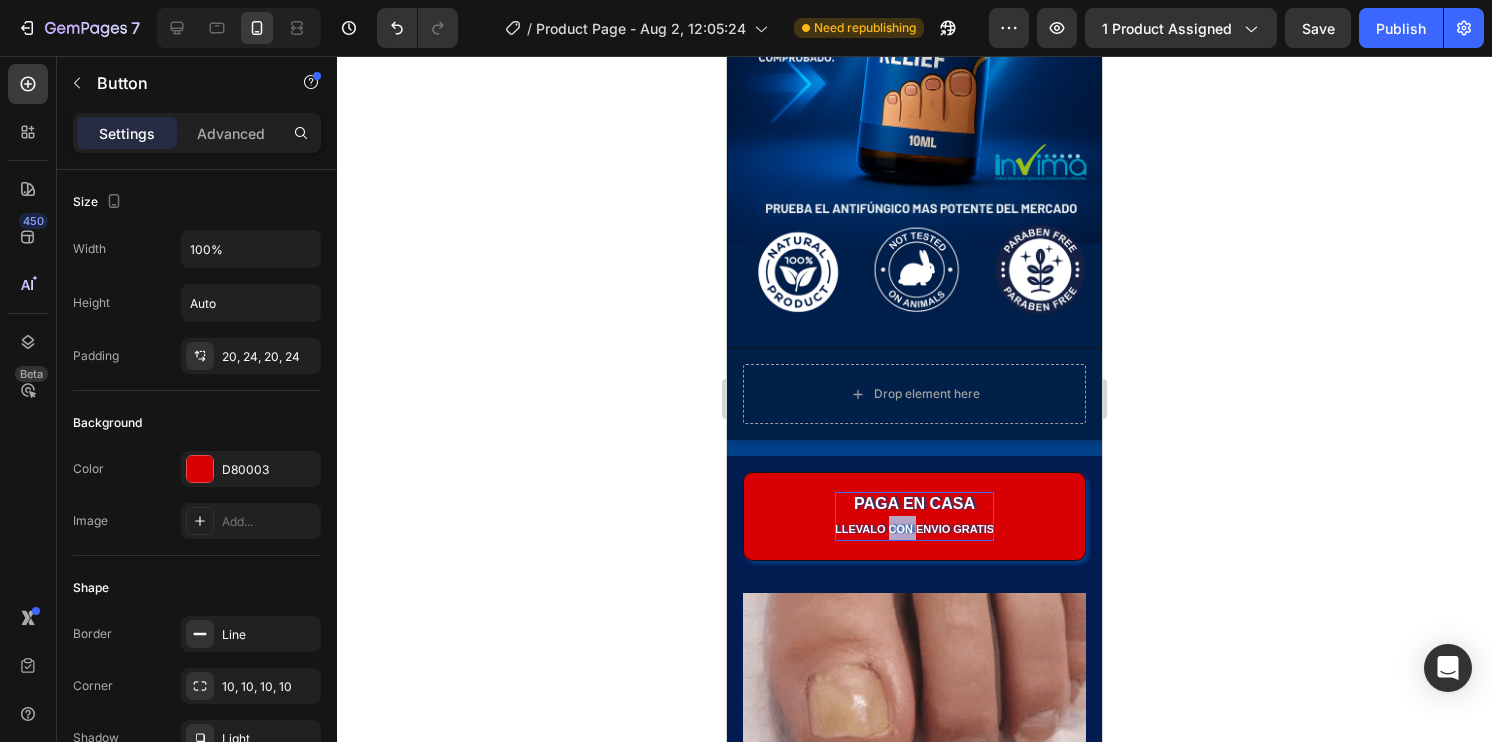 click on "llevalo con envio gratis" at bounding box center (914, 529) 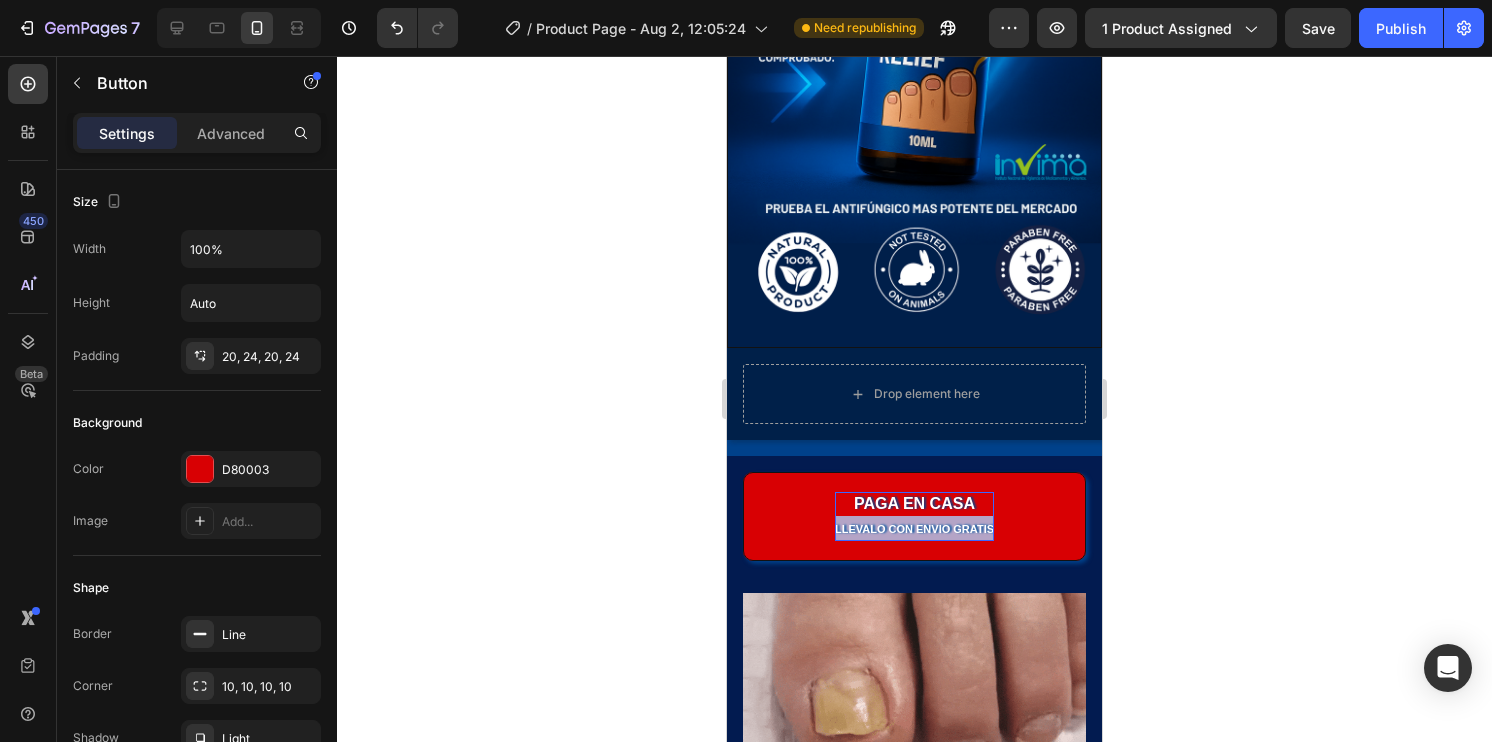 click on "llevalo con envio gratis" at bounding box center [914, 529] 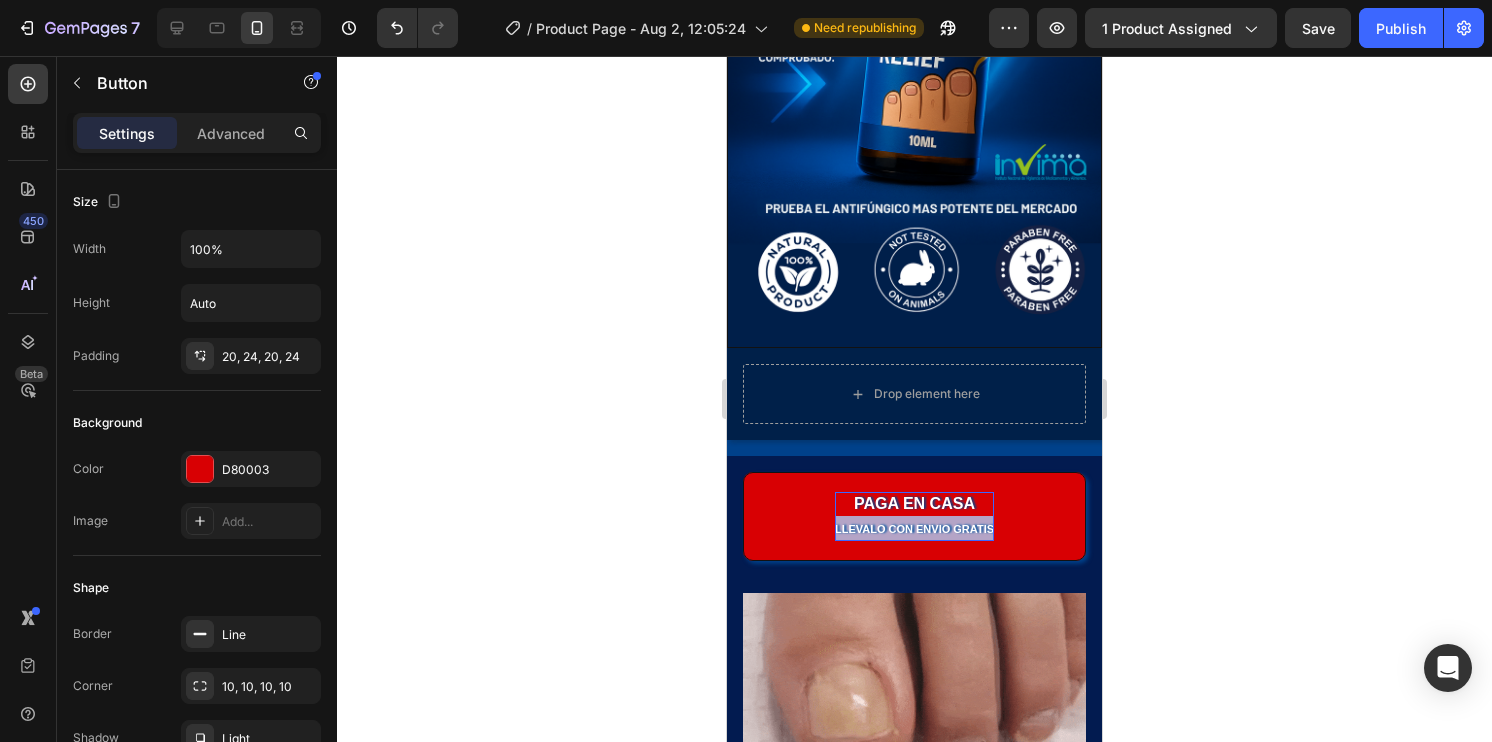 click on "llevalo con envio gratis" at bounding box center [914, 529] 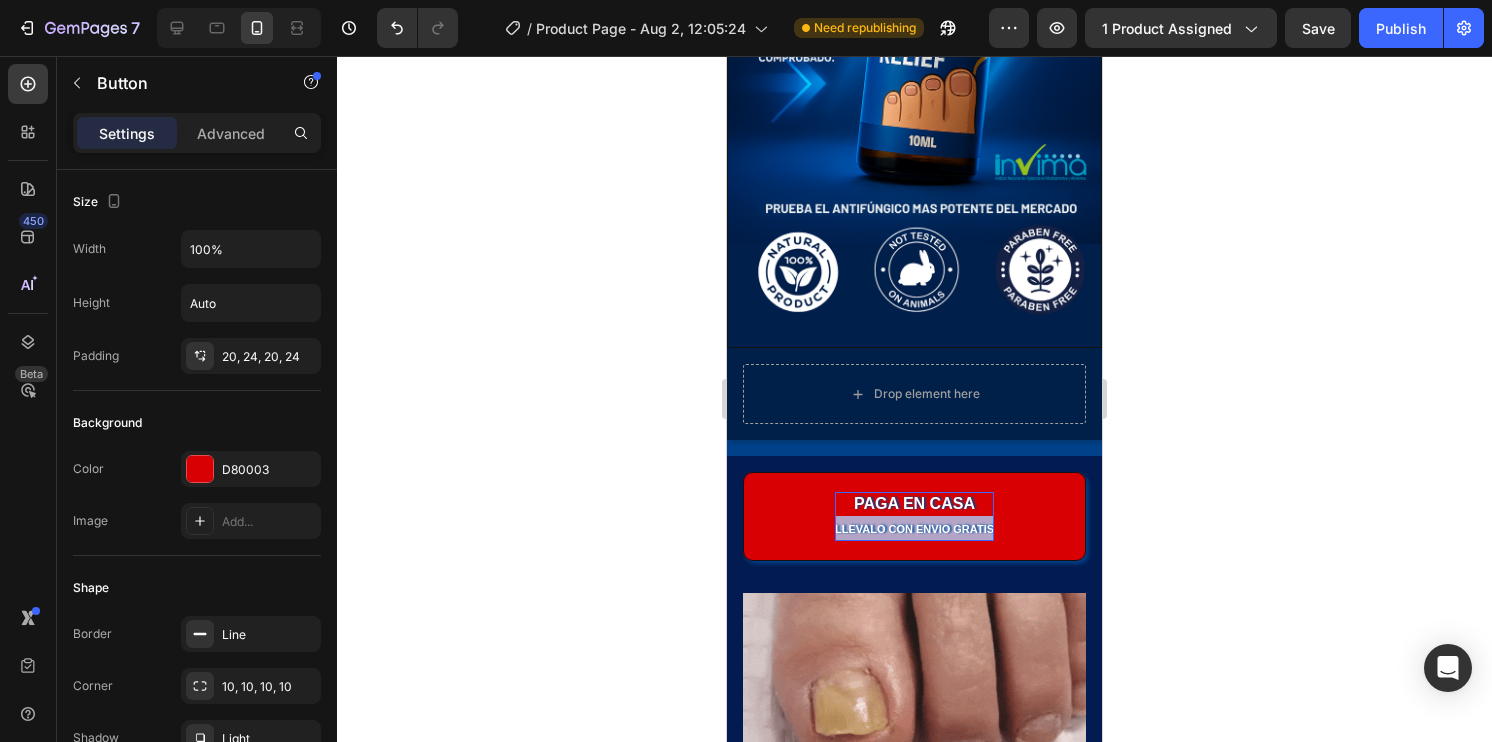 click on "llevalo con envio gratis" at bounding box center (914, 529) 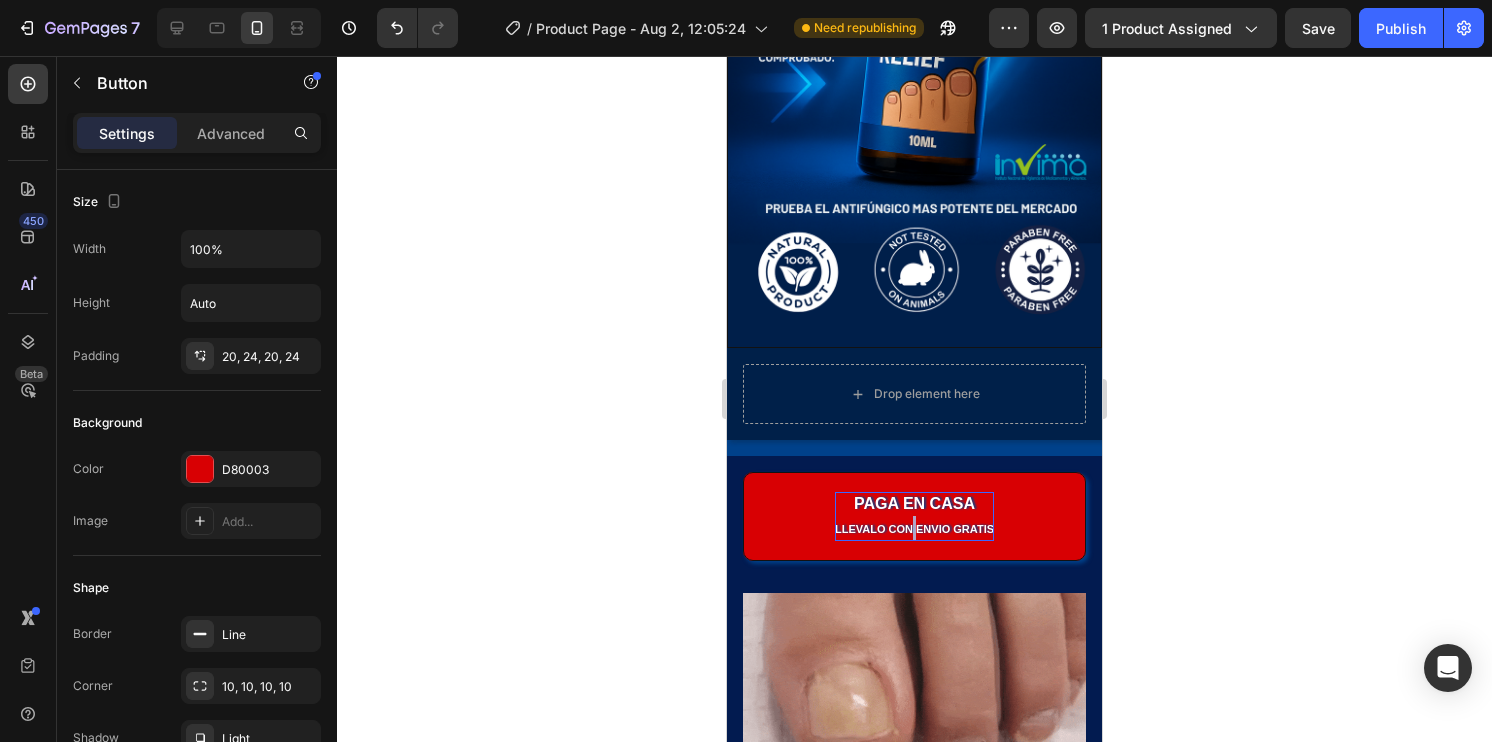 click on "llevalo con envio gratis" at bounding box center (914, 529) 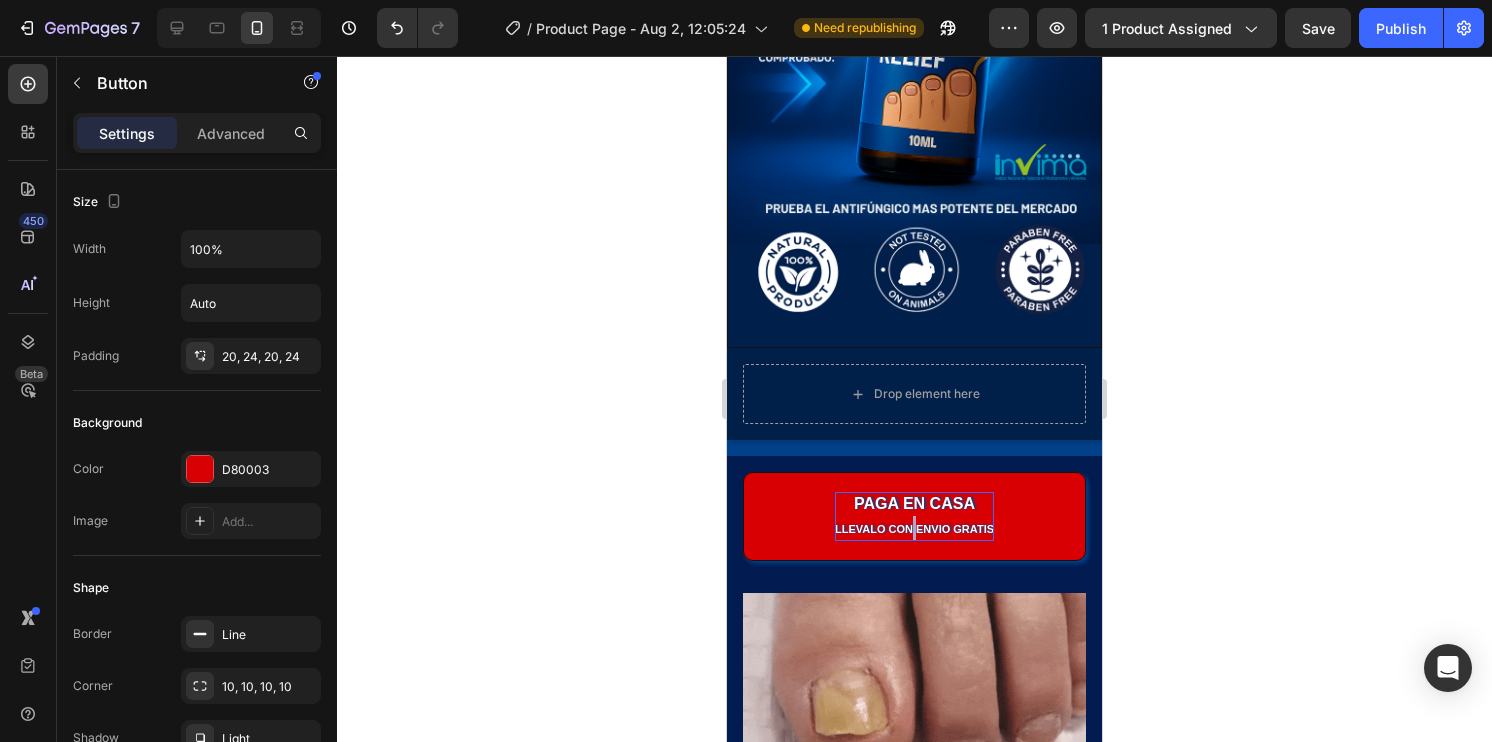 click on "PAGA EN CASA llevalo con envio gratis" at bounding box center [914, 516] 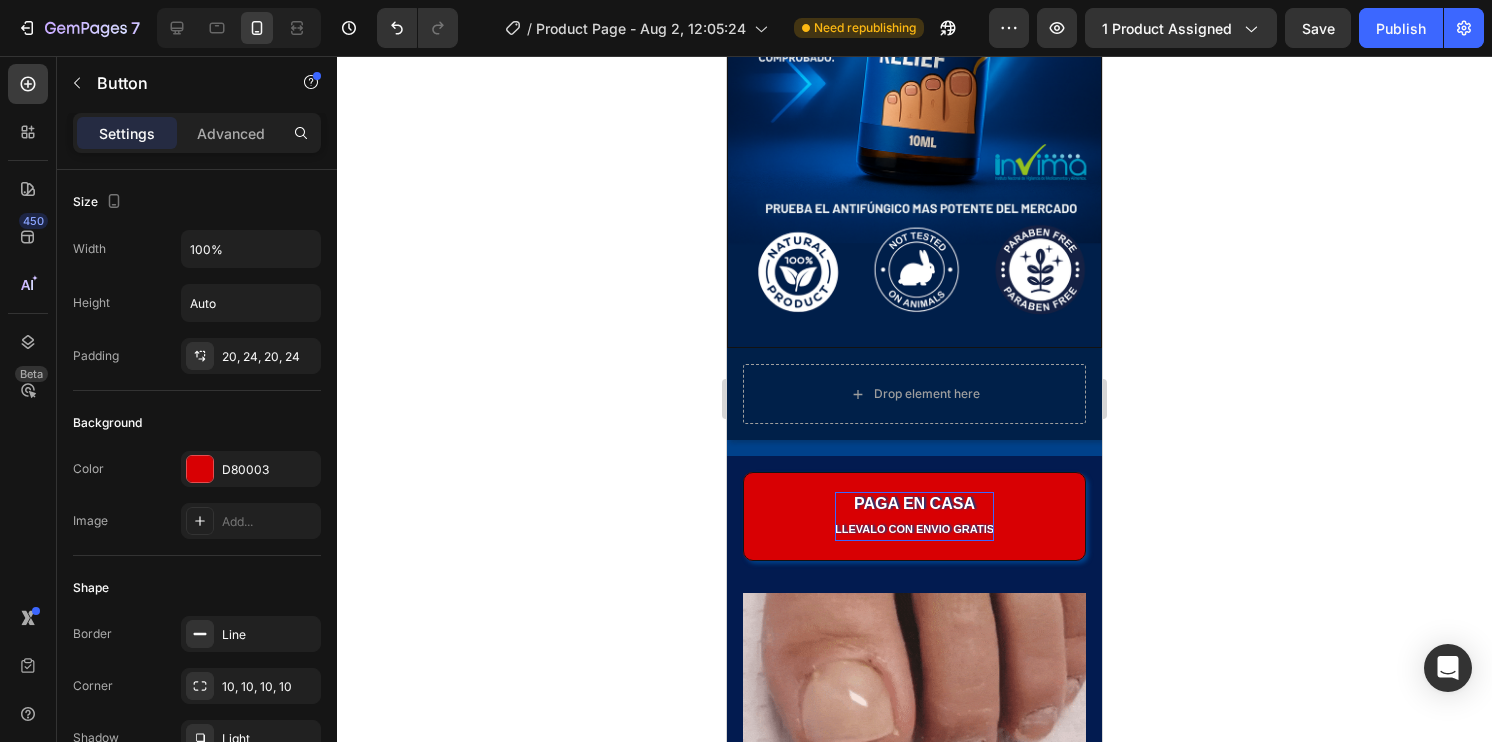 click on "llevalo con envio gratis" at bounding box center [914, 529] 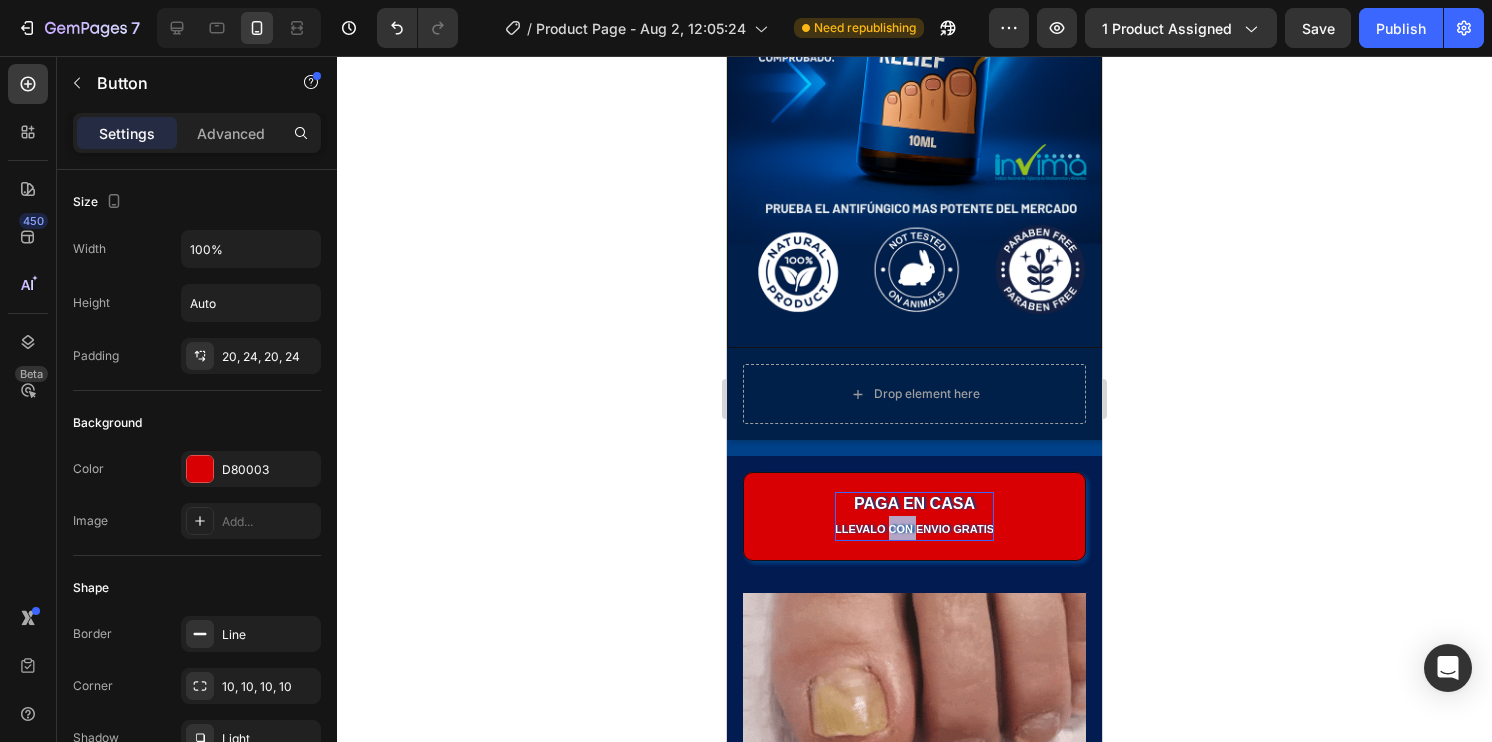 click on "llevalo con envio gratis" at bounding box center [914, 529] 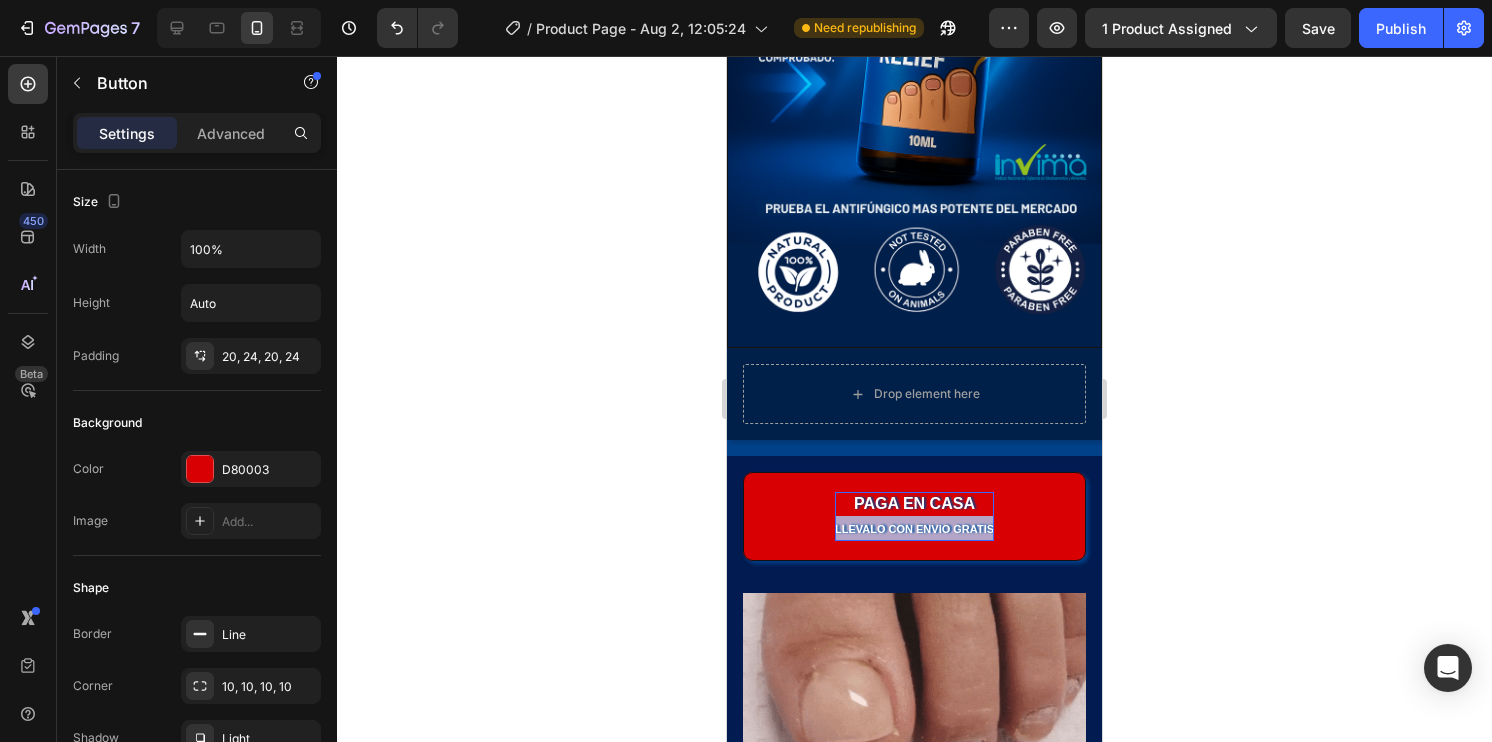 click on "llevalo con envio gratis" at bounding box center (914, 529) 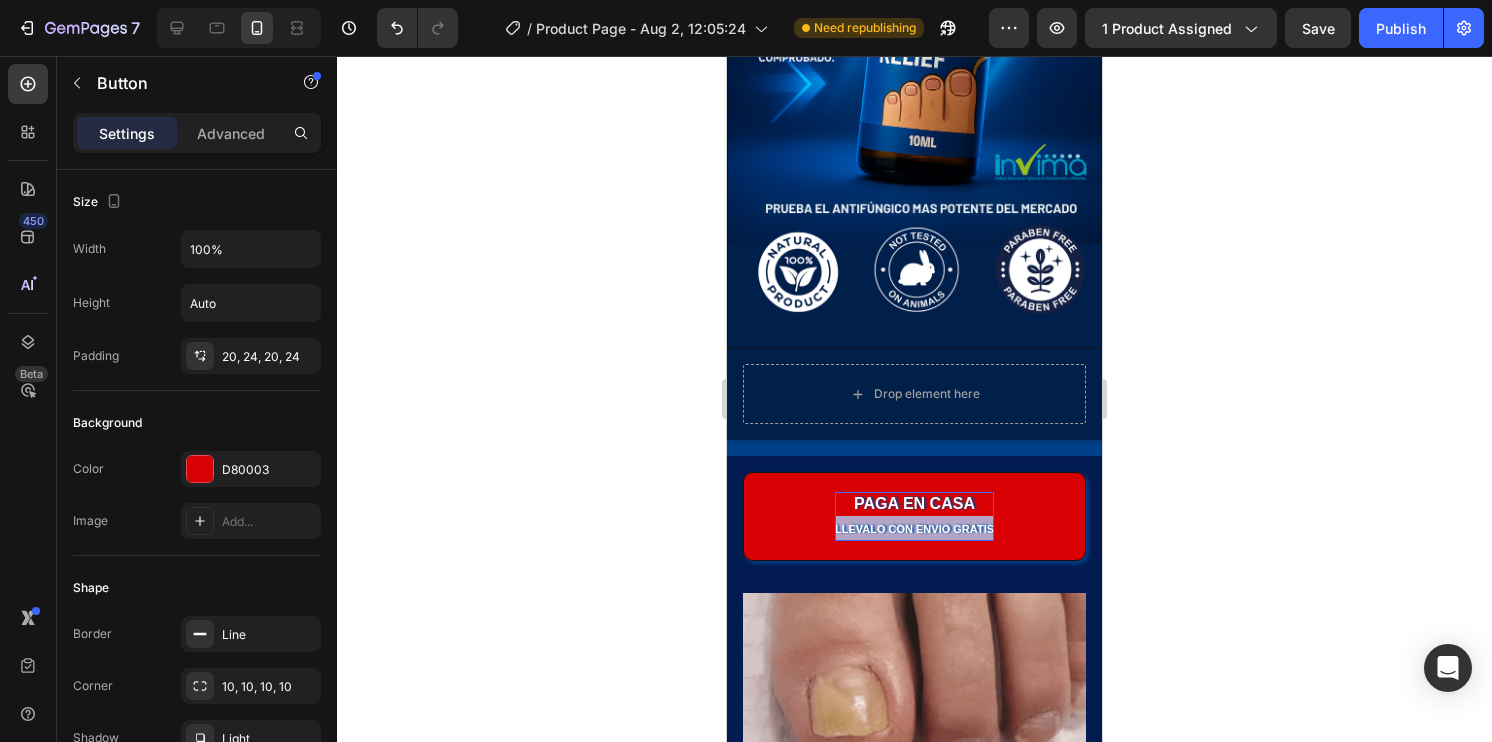 drag, startPoint x: 893, startPoint y: 508, endPoint x: 866, endPoint y: 506, distance: 27.073973 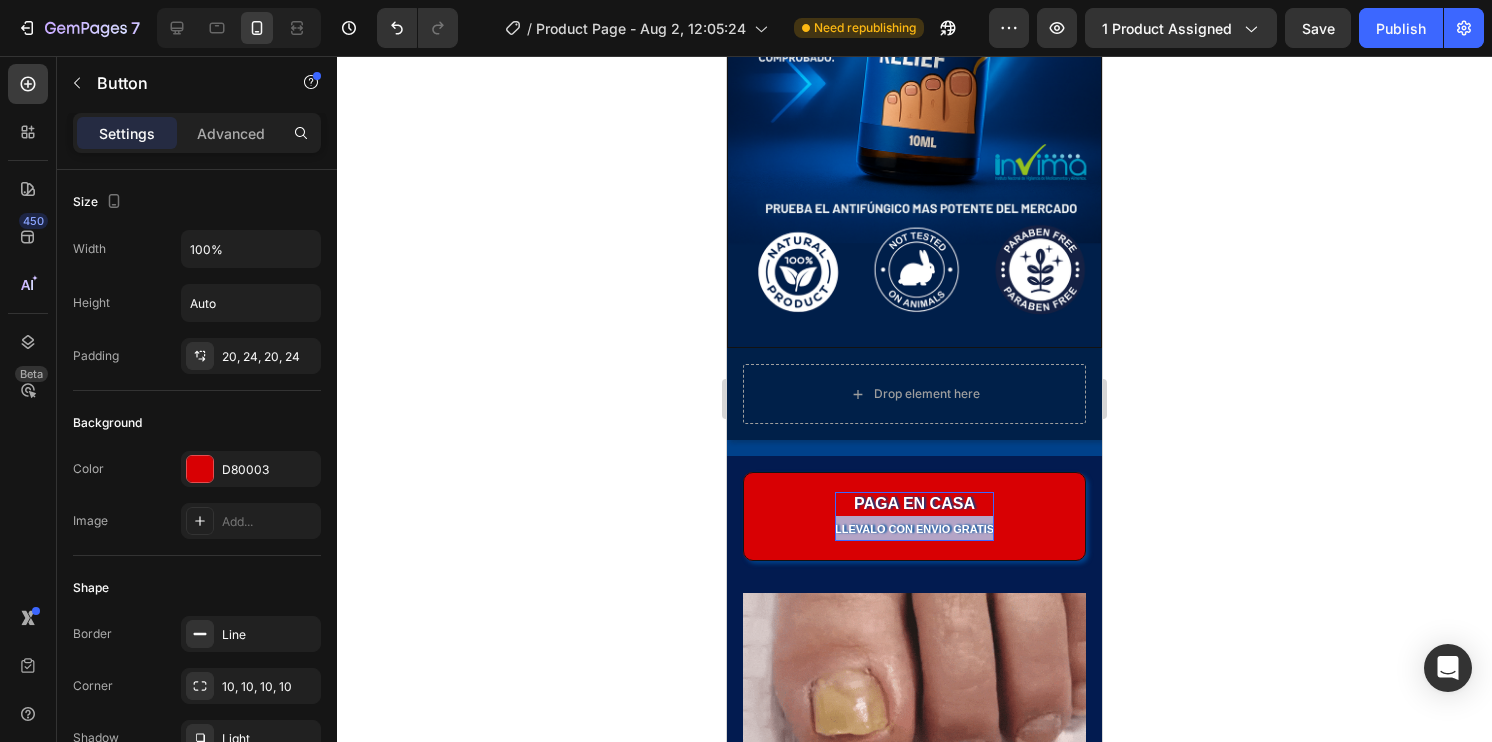 click on "llevalo con envio gratis" at bounding box center (914, 529) 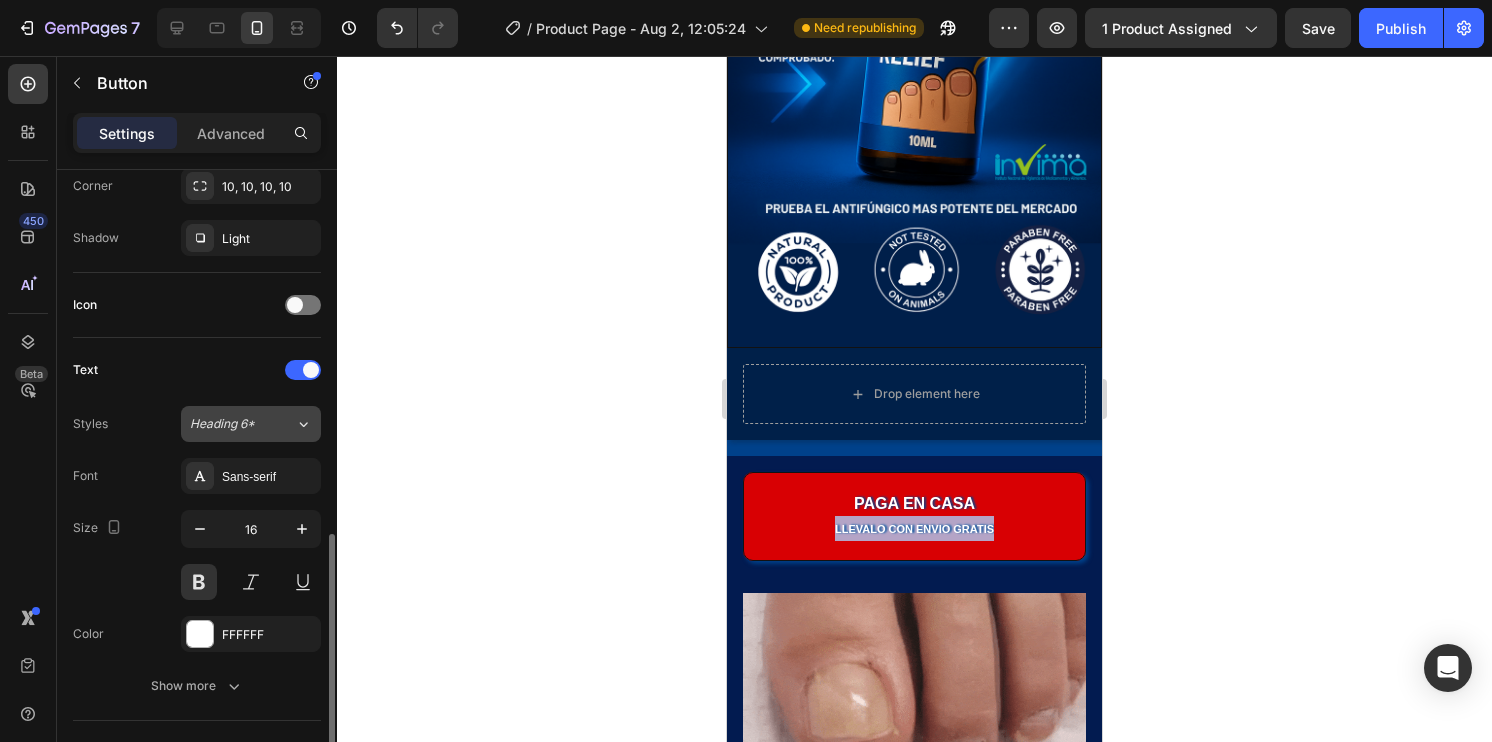 scroll, scrollTop: 600, scrollLeft: 0, axis: vertical 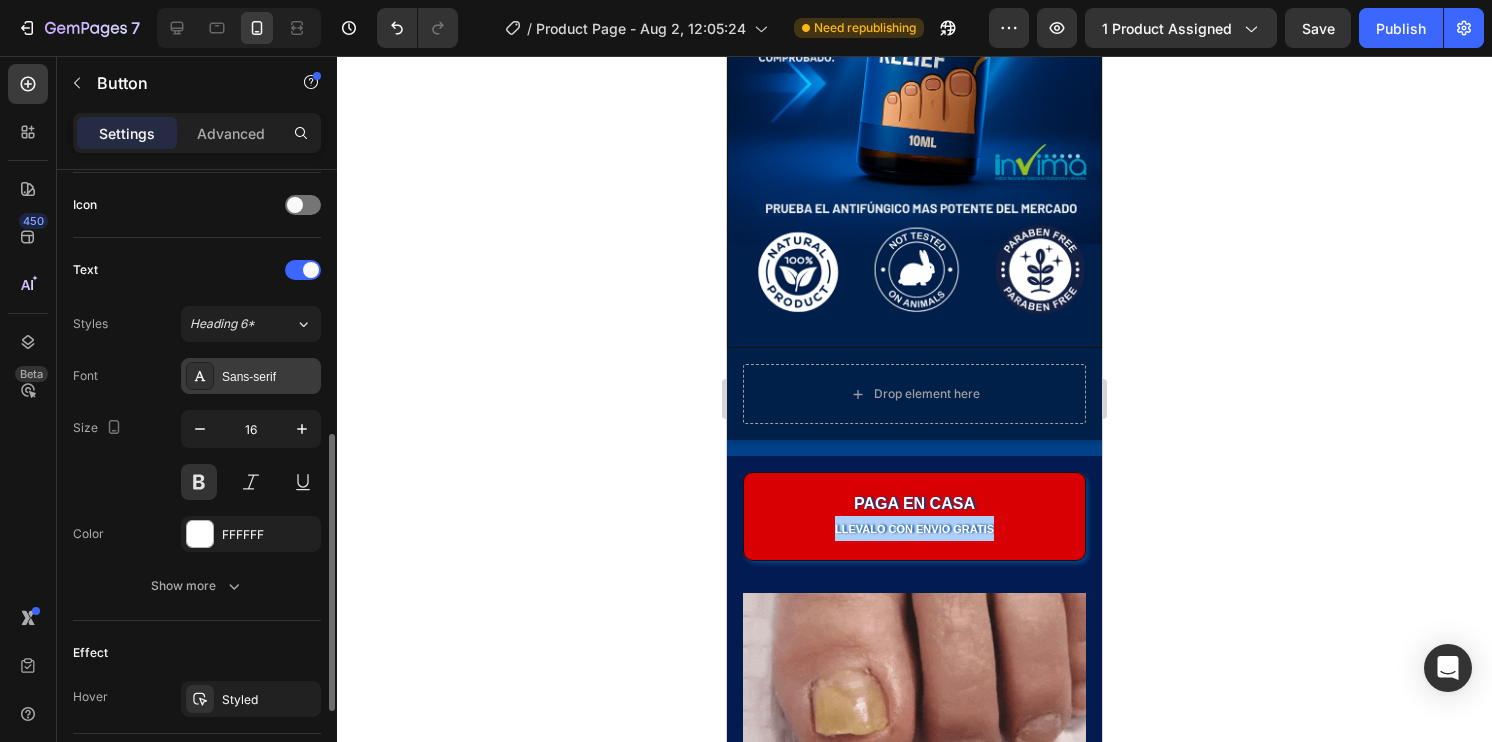 click on "Sans-serif" at bounding box center (269, 377) 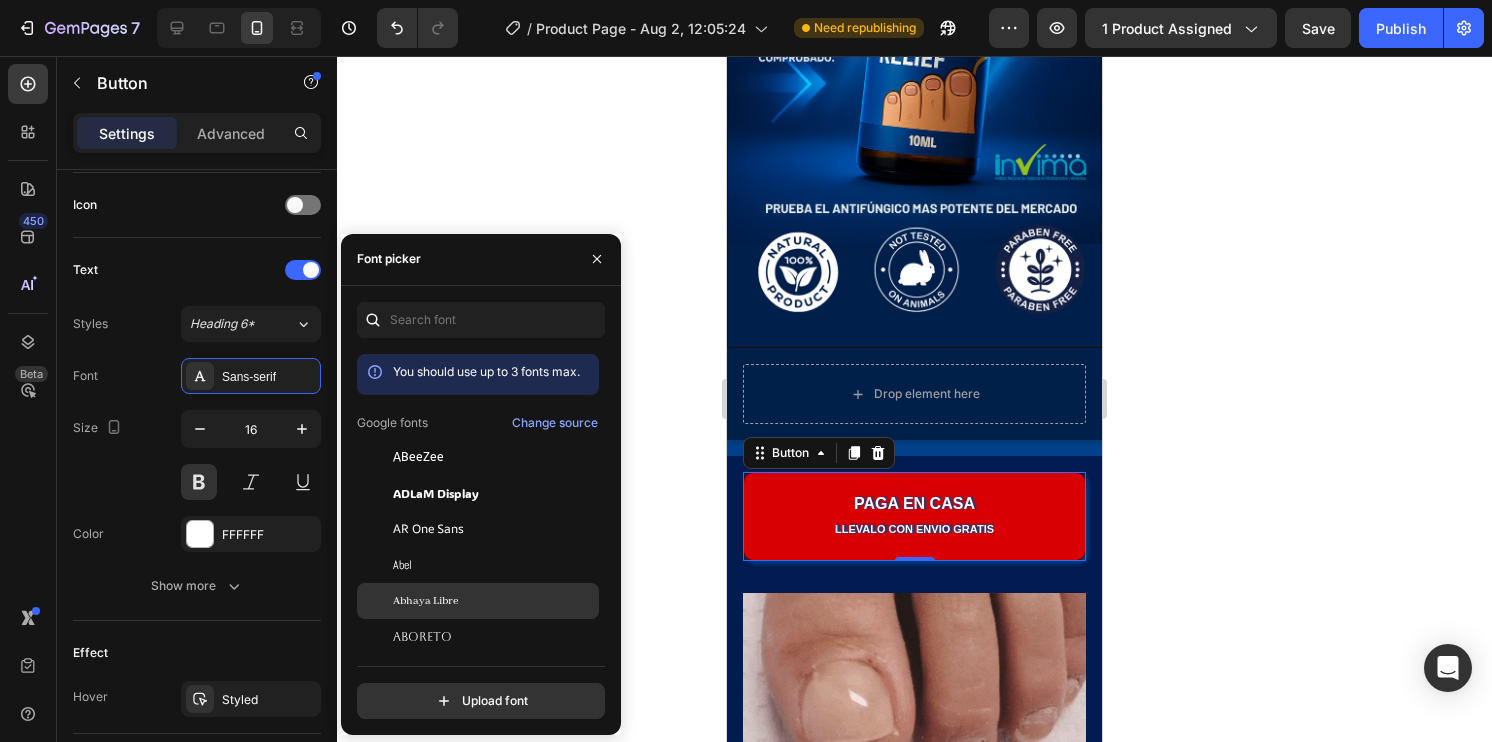 click on "Abhaya Libre" 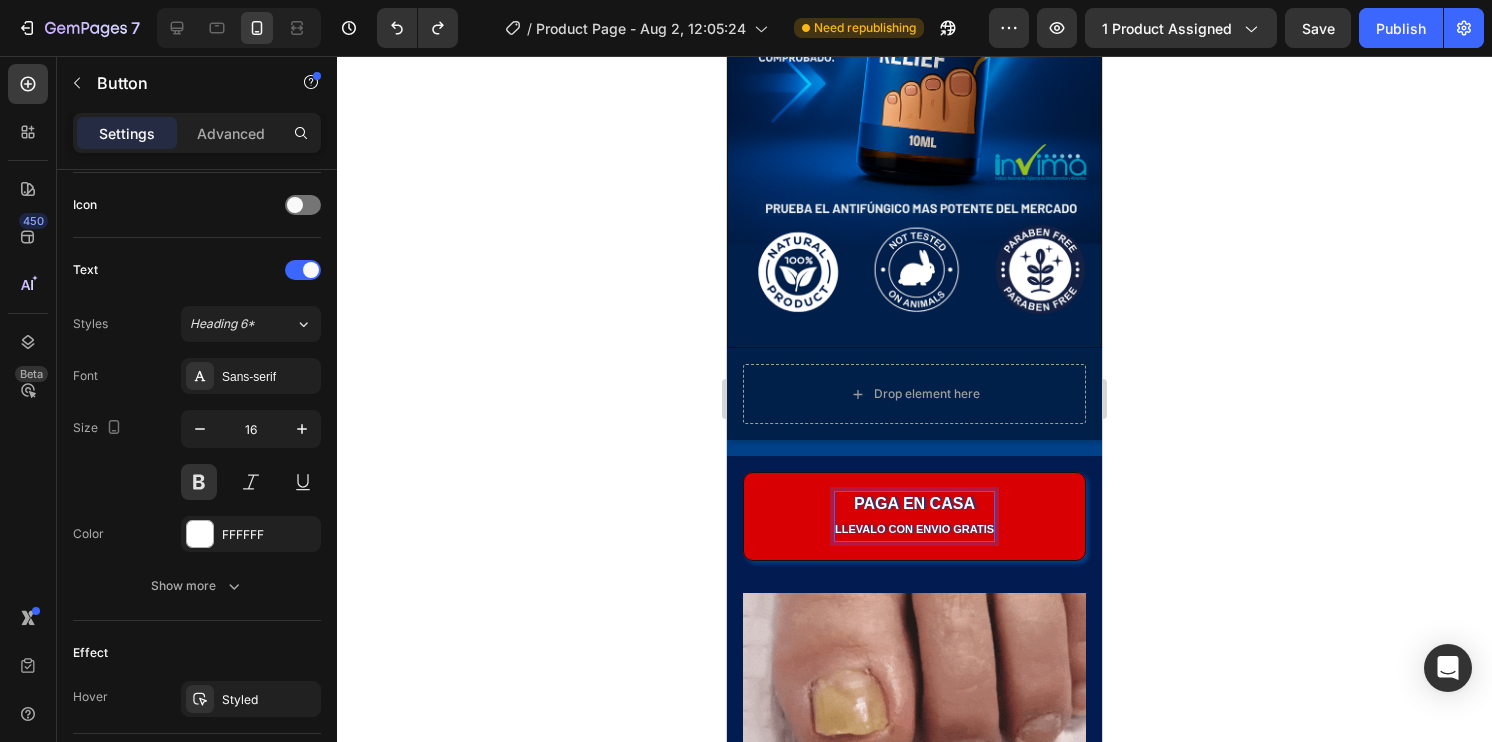 click on "llevalo con envio gratis" at bounding box center [914, 529] 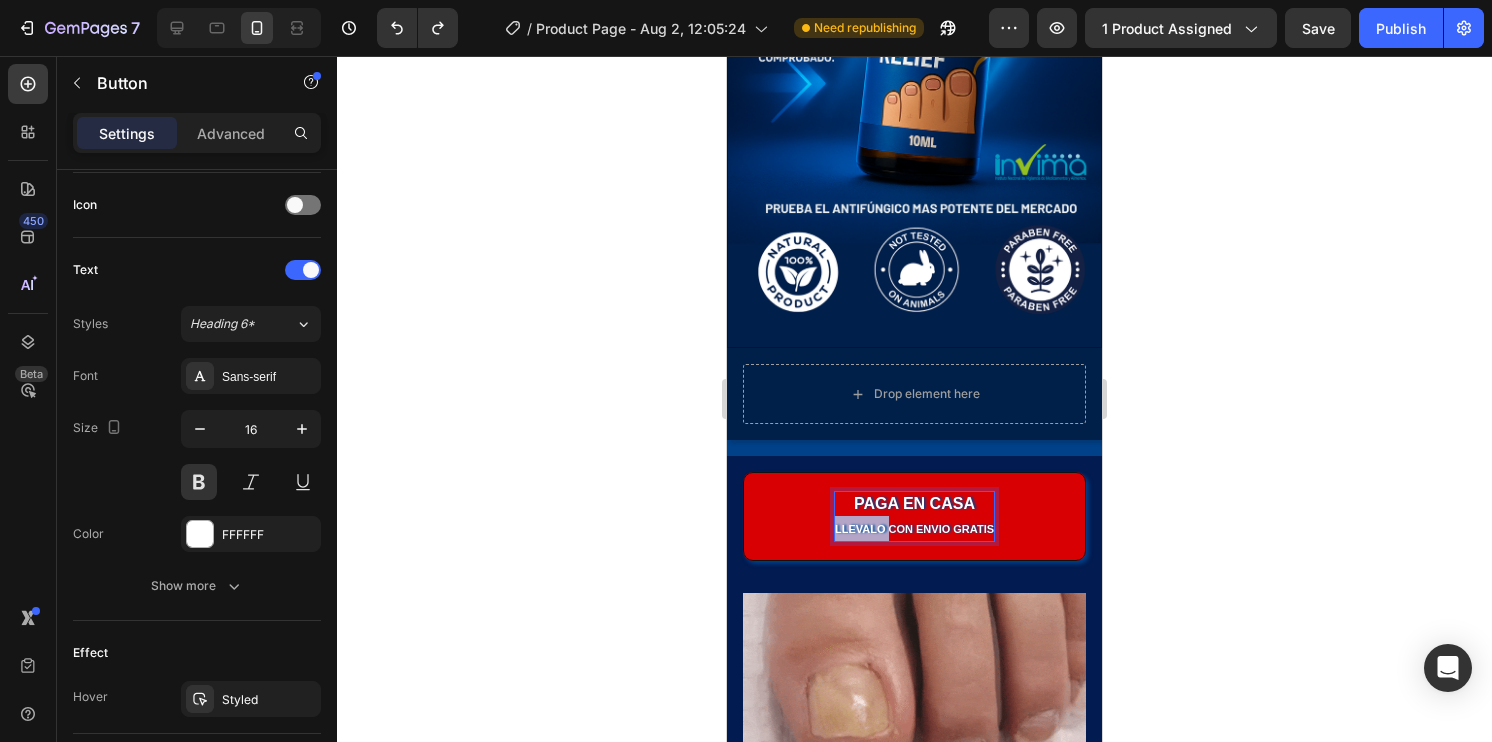 click on "llevalo con envio gratis" at bounding box center (914, 529) 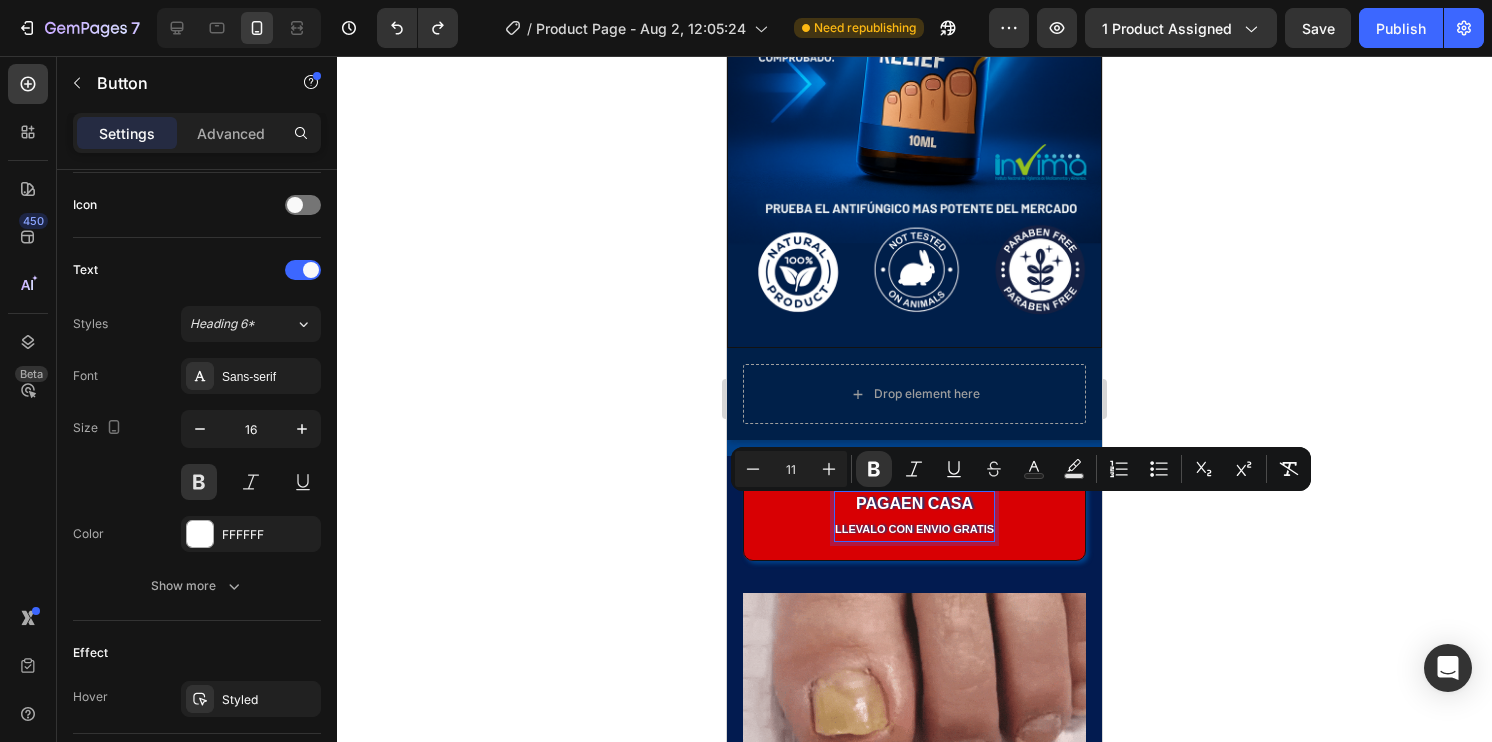 click on "llevalo con envio gratis" at bounding box center (914, 529) 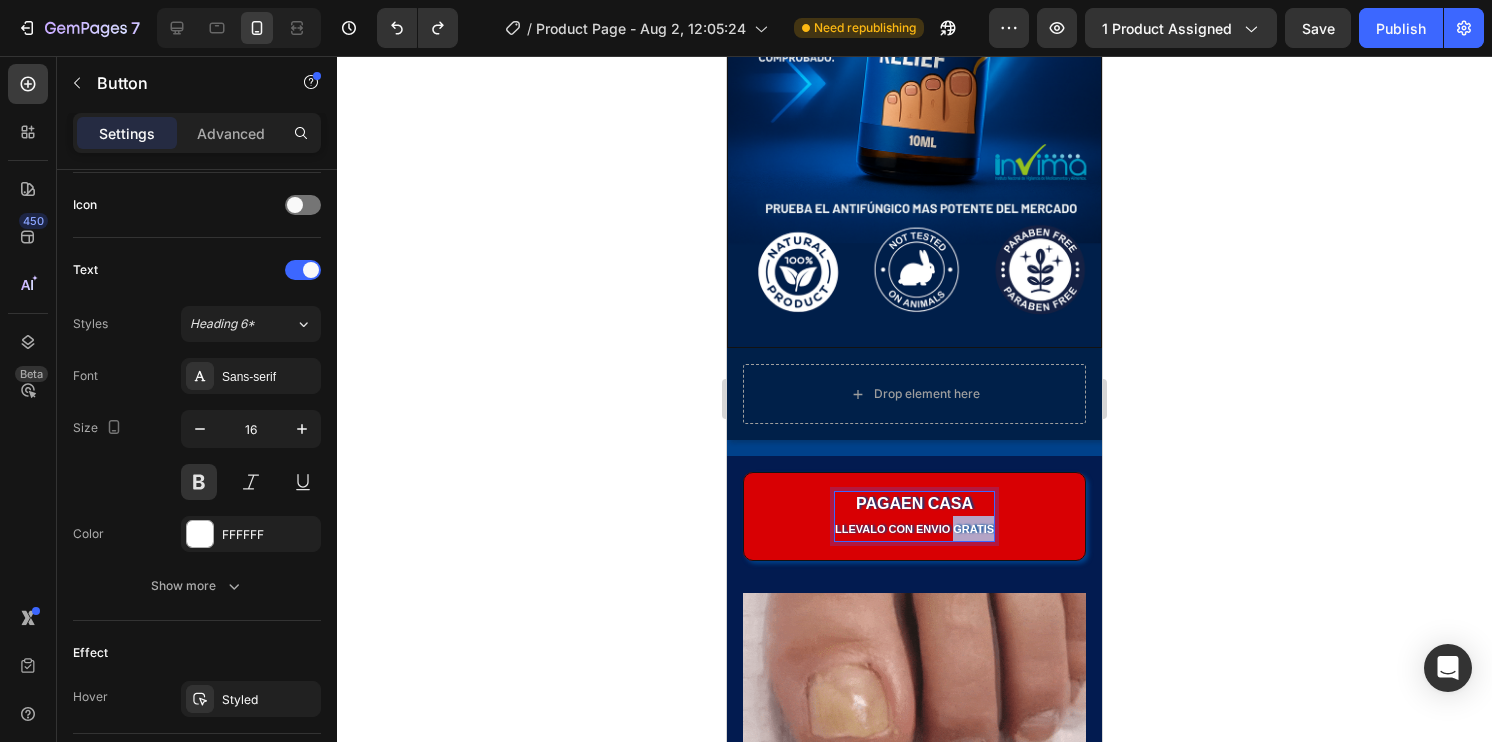 click on "llevalo con envio gratis" at bounding box center (914, 529) 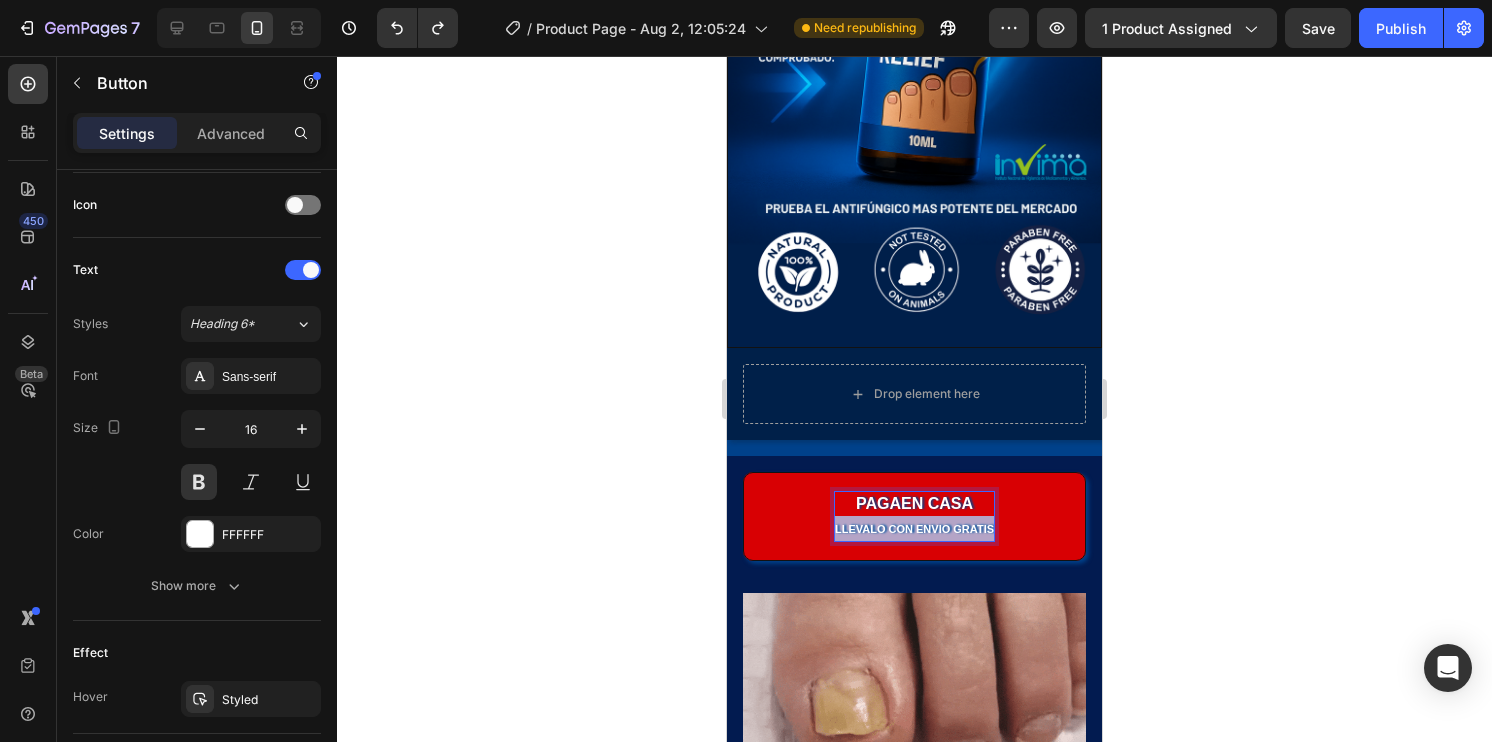 click on "llevalo con envio gratis" at bounding box center [914, 529] 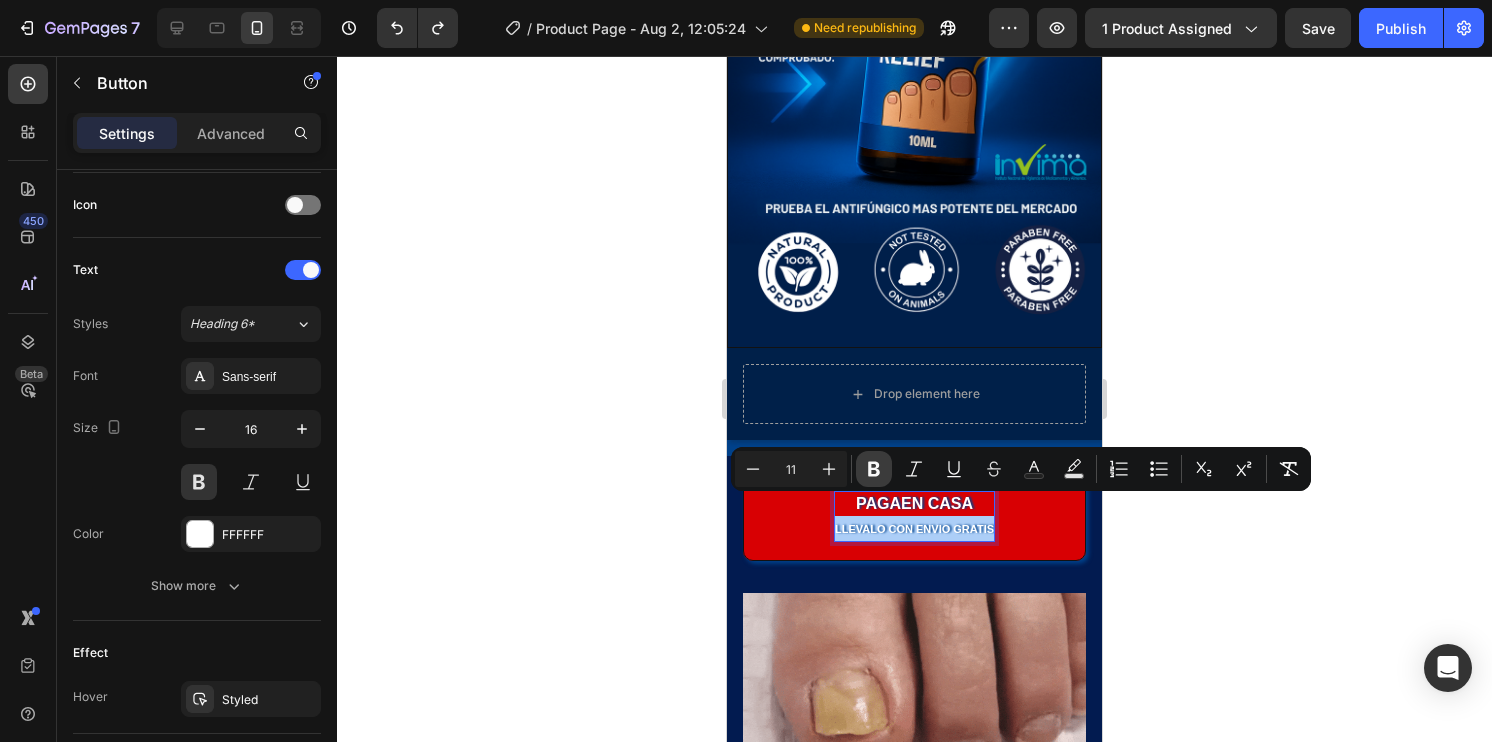 click 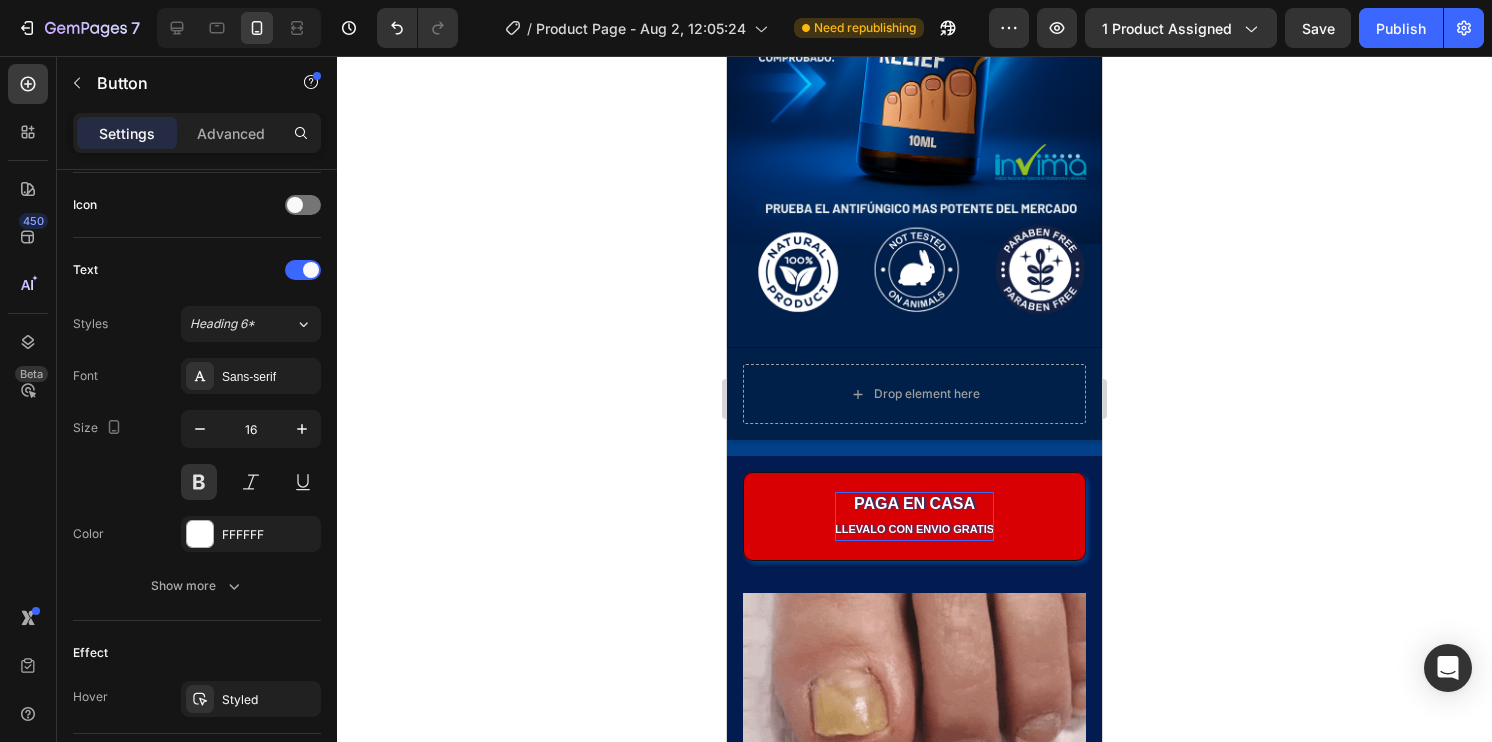 click on "llevalo con envio gratis" at bounding box center [914, 529] 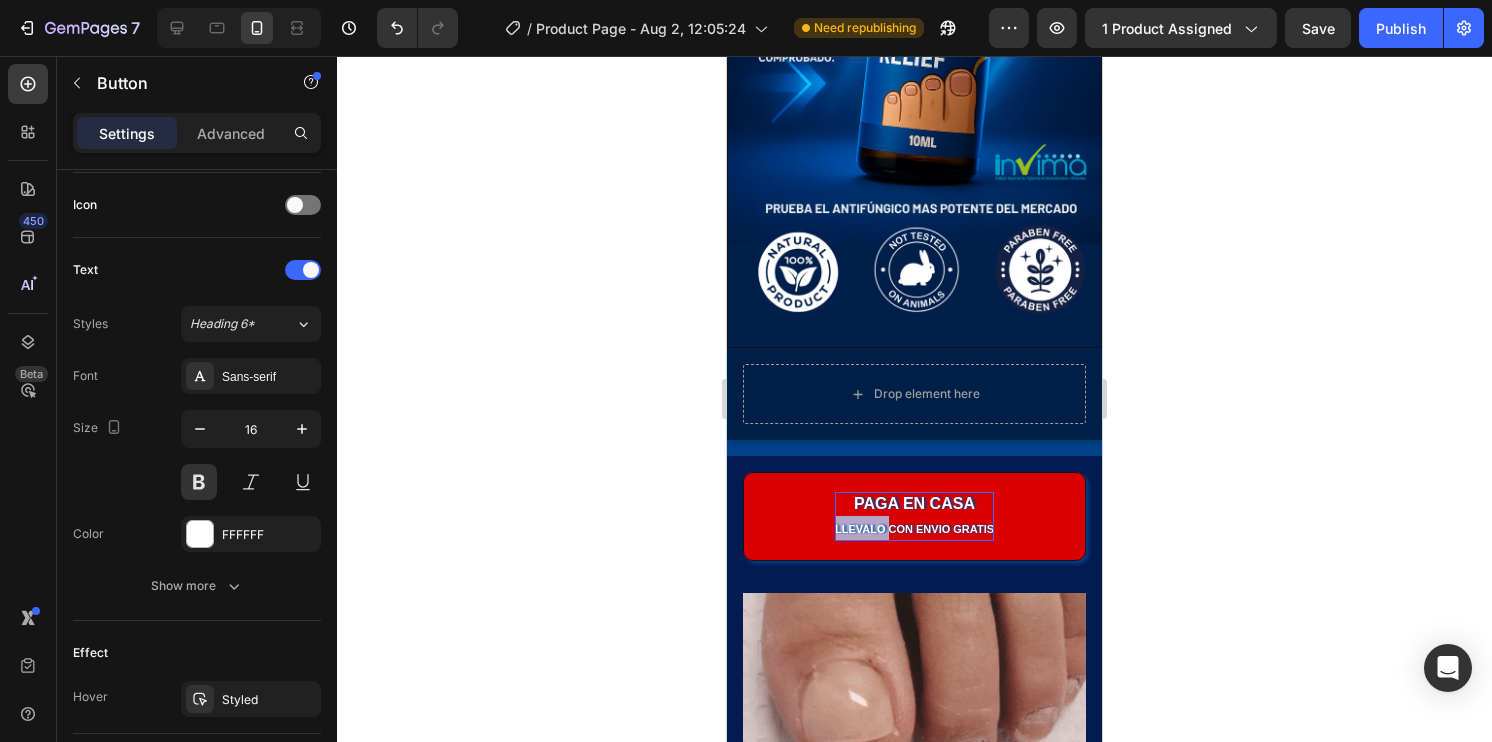 click on "llevalo con envio gratis" at bounding box center (914, 529) 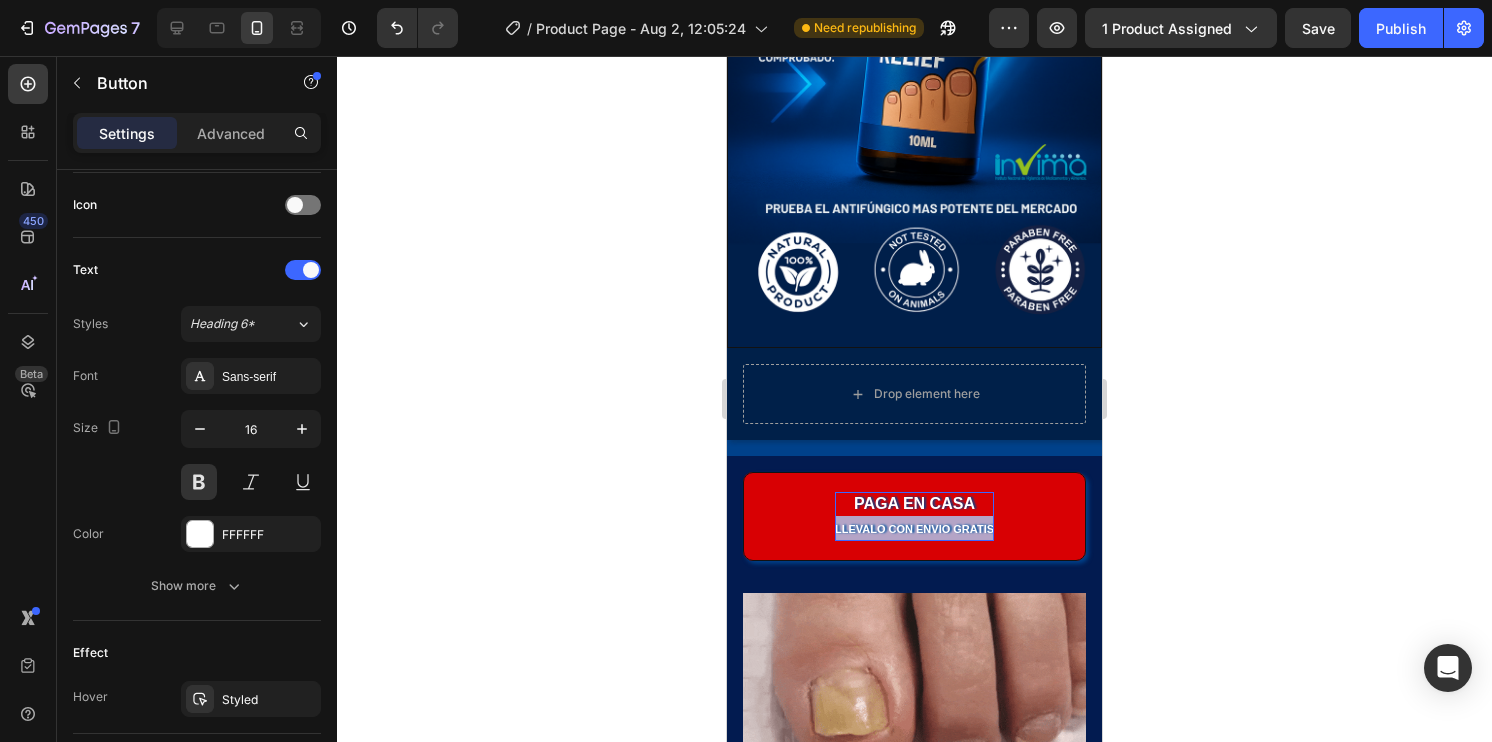 click on "llevalo con envio gratis" at bounding box center (914, 529) 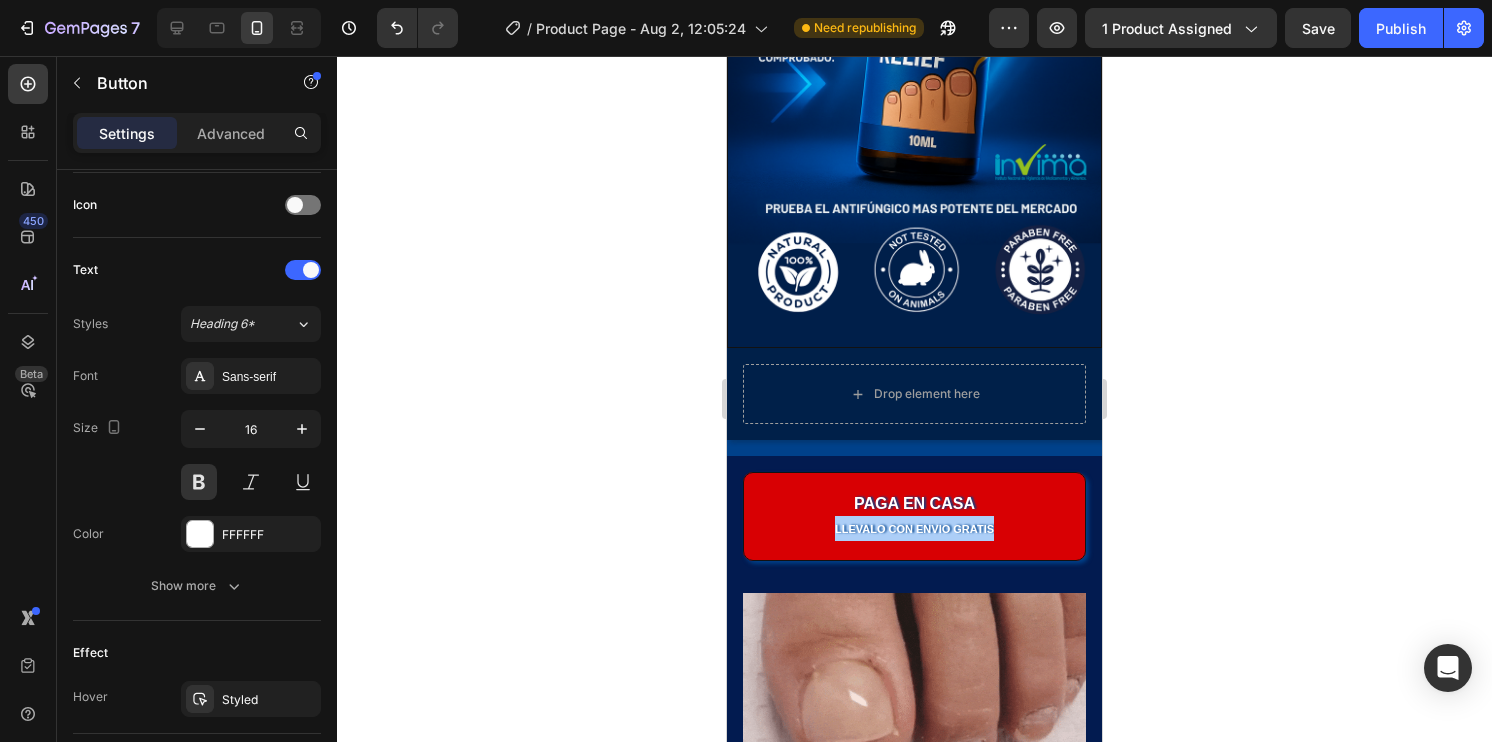 drag, startPoint x: 140, startPoint y: 446, endPoint x: 1232, endPoint y: 412, distance: 1092.5292 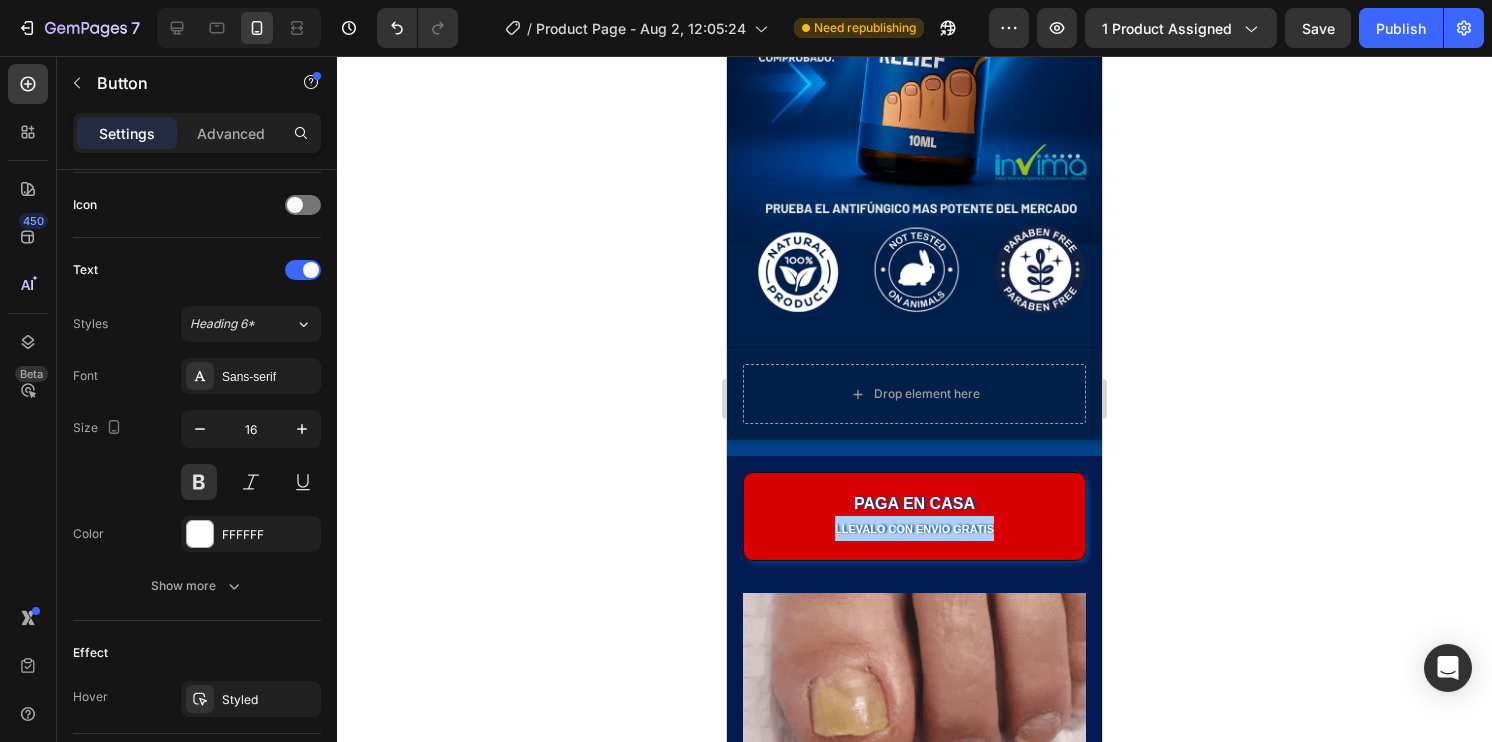 click 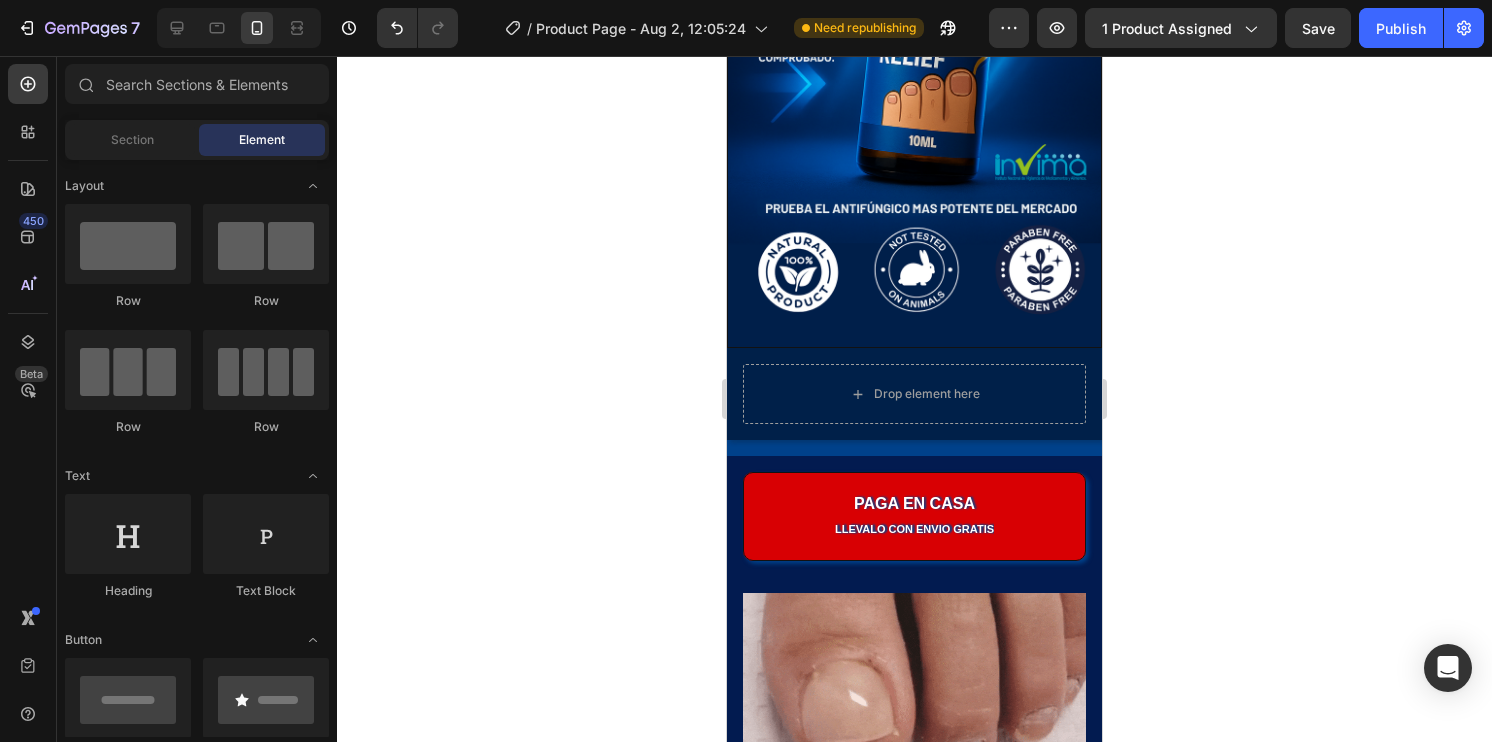 click 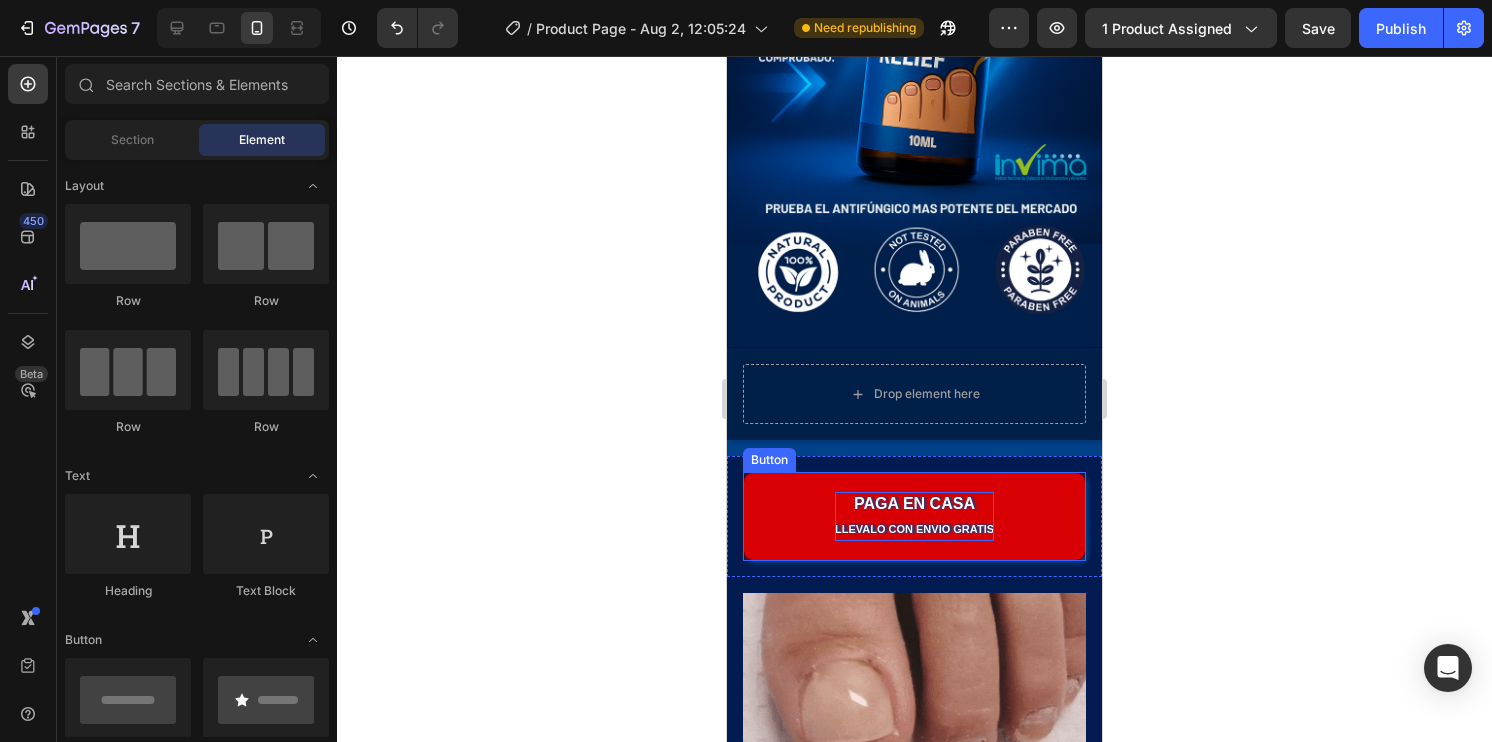 click on "llevalo con envio gratis" at bounding box center [914, 529] 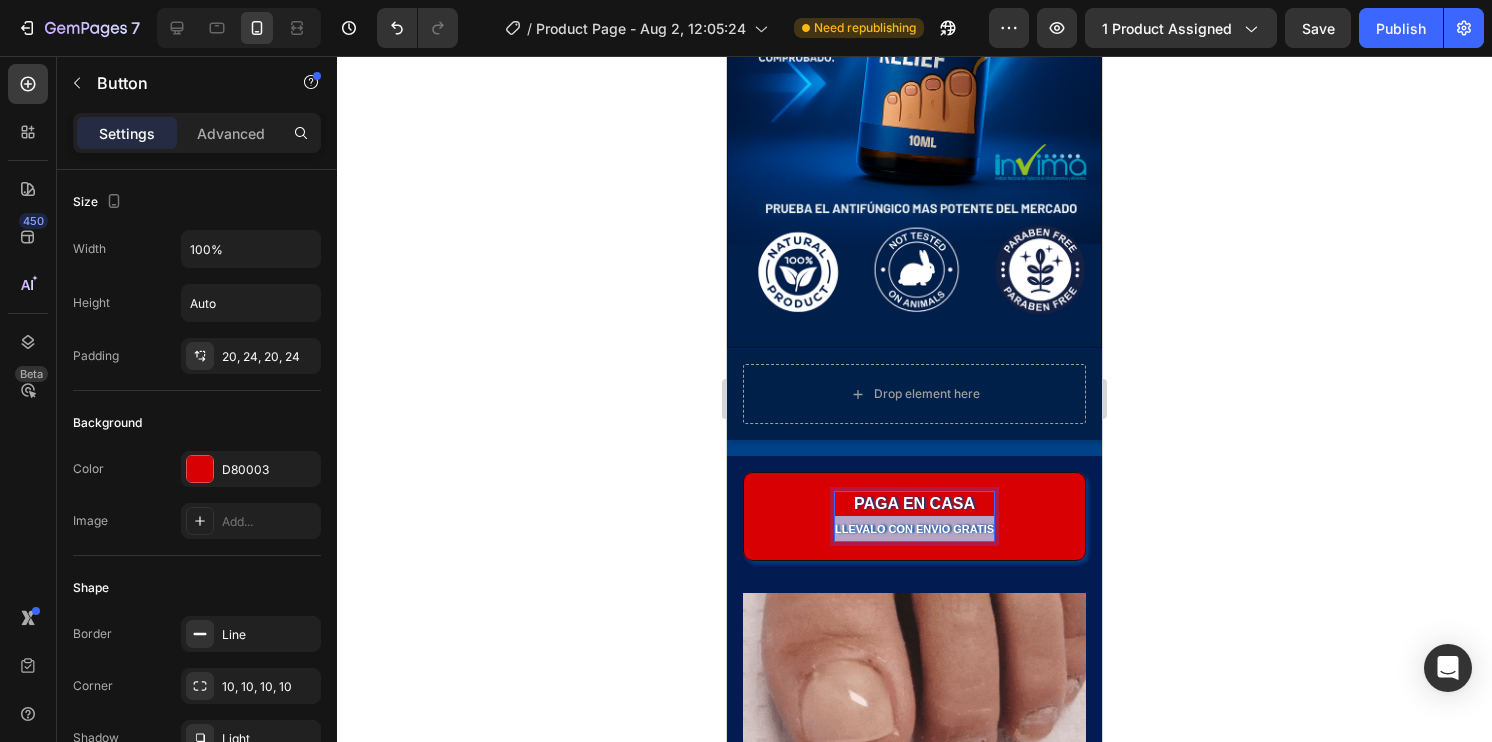 click on "llevalo con envio gratis" at bounding box center (914, 529) 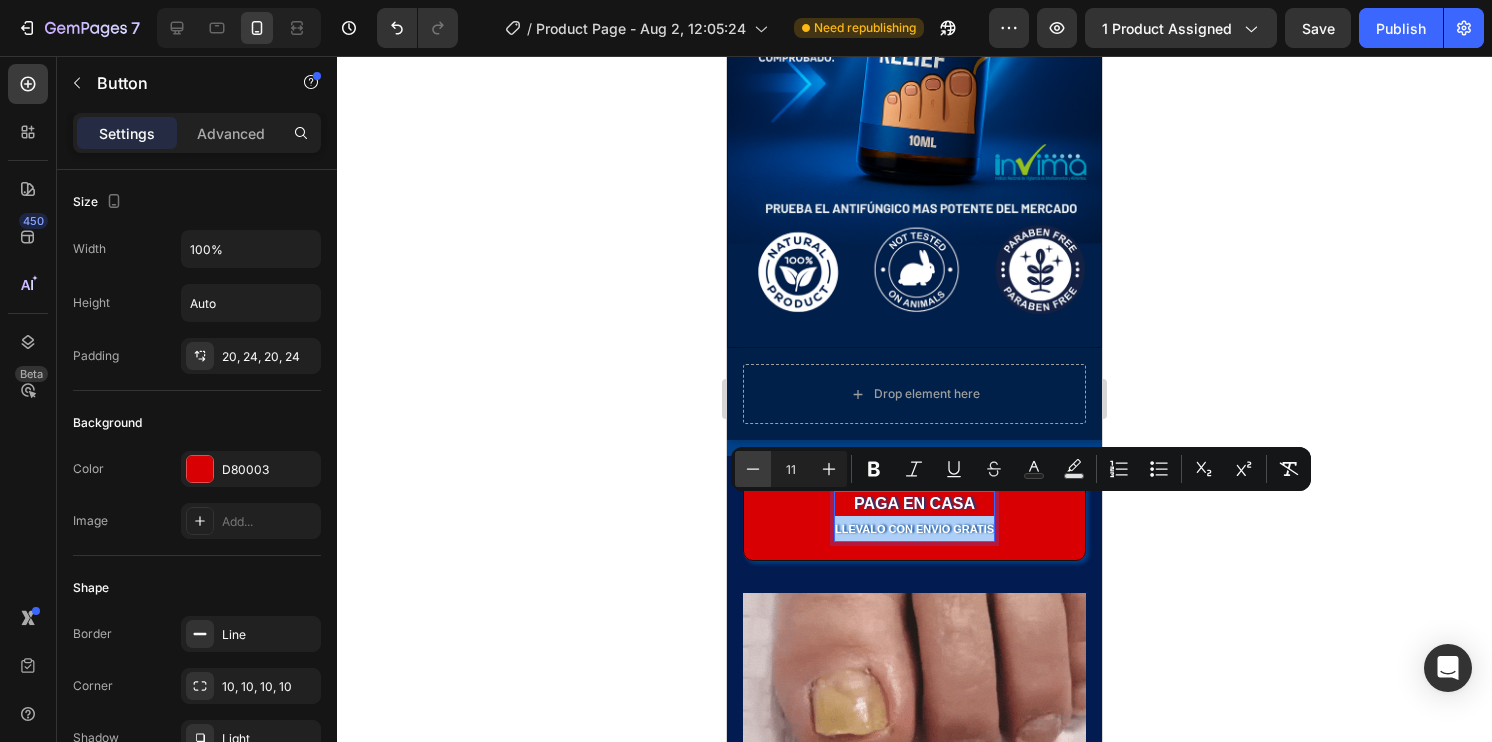 click 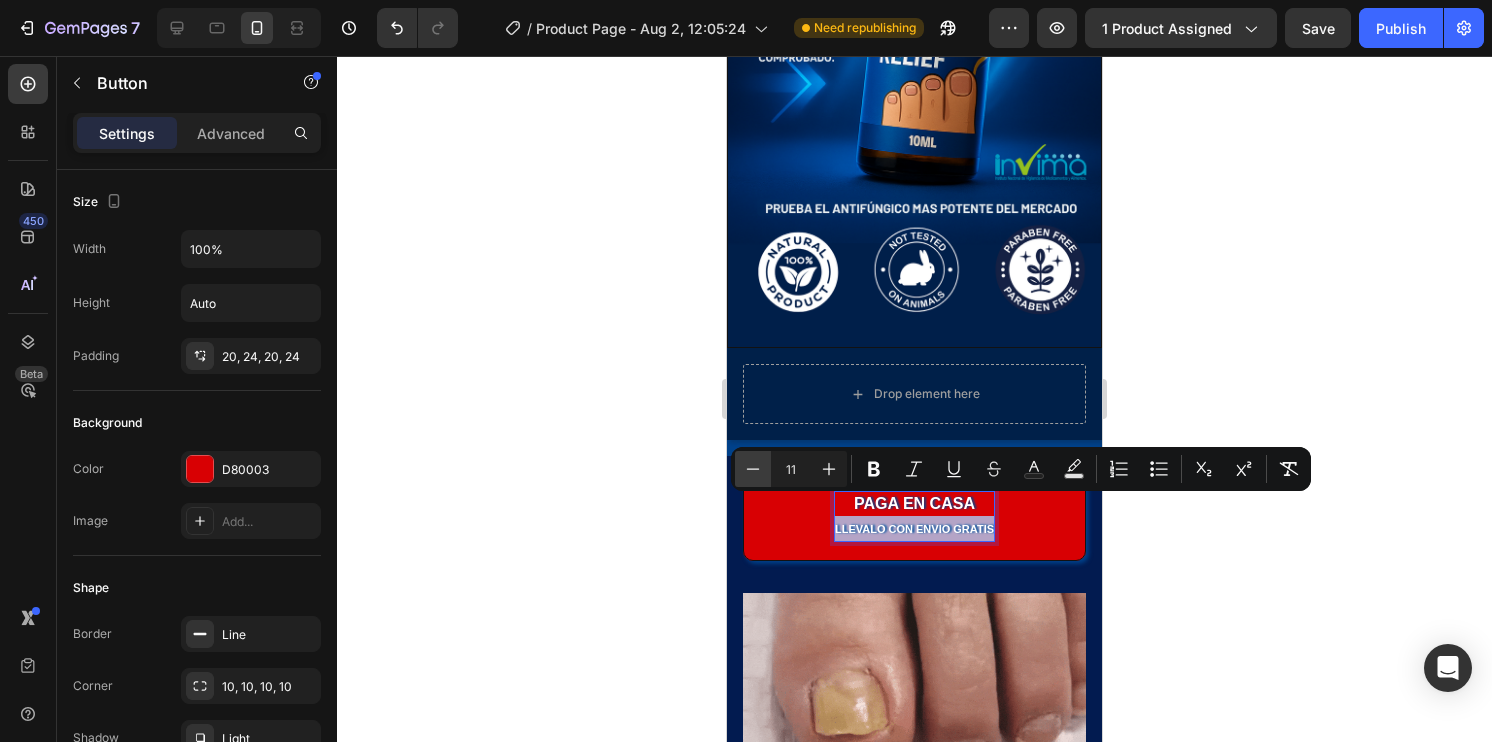 type on "10" 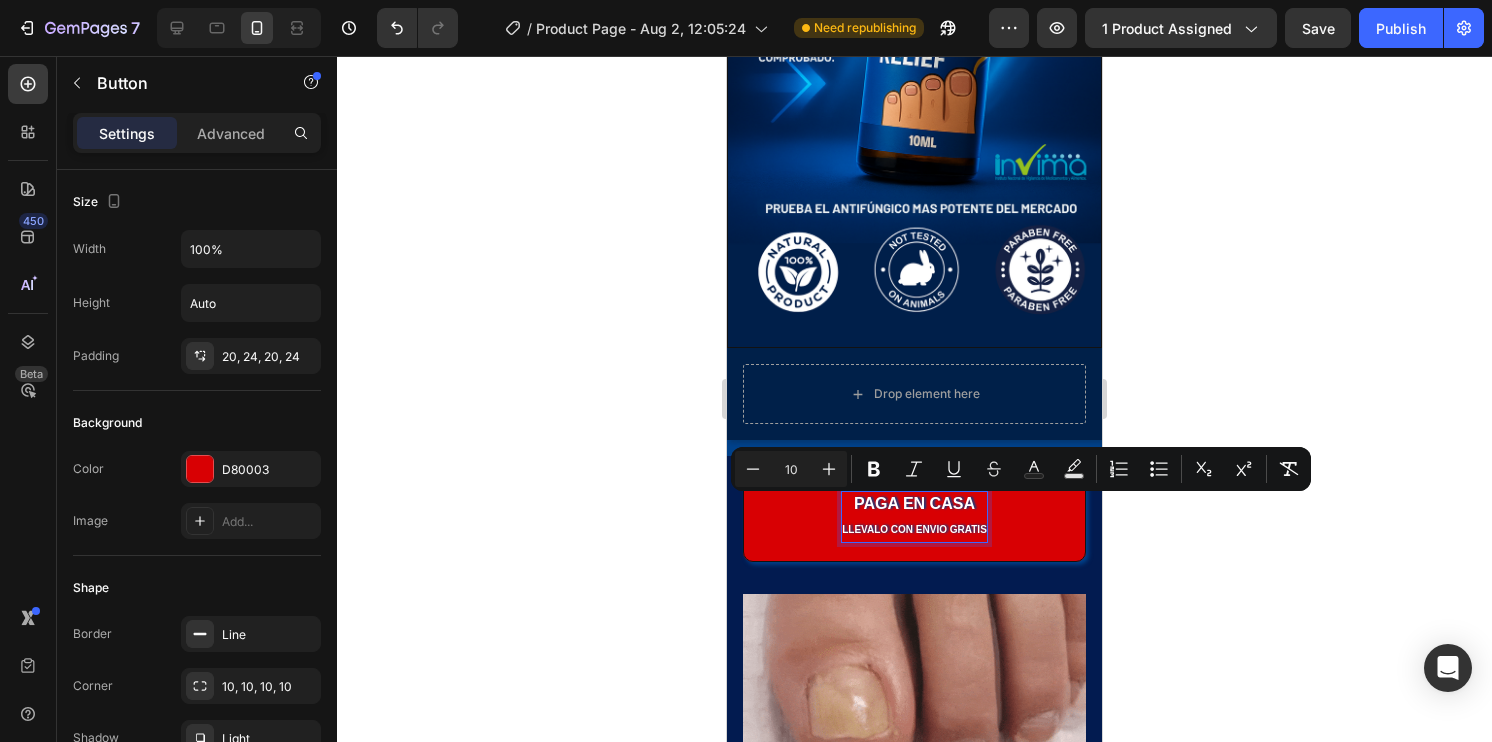 click 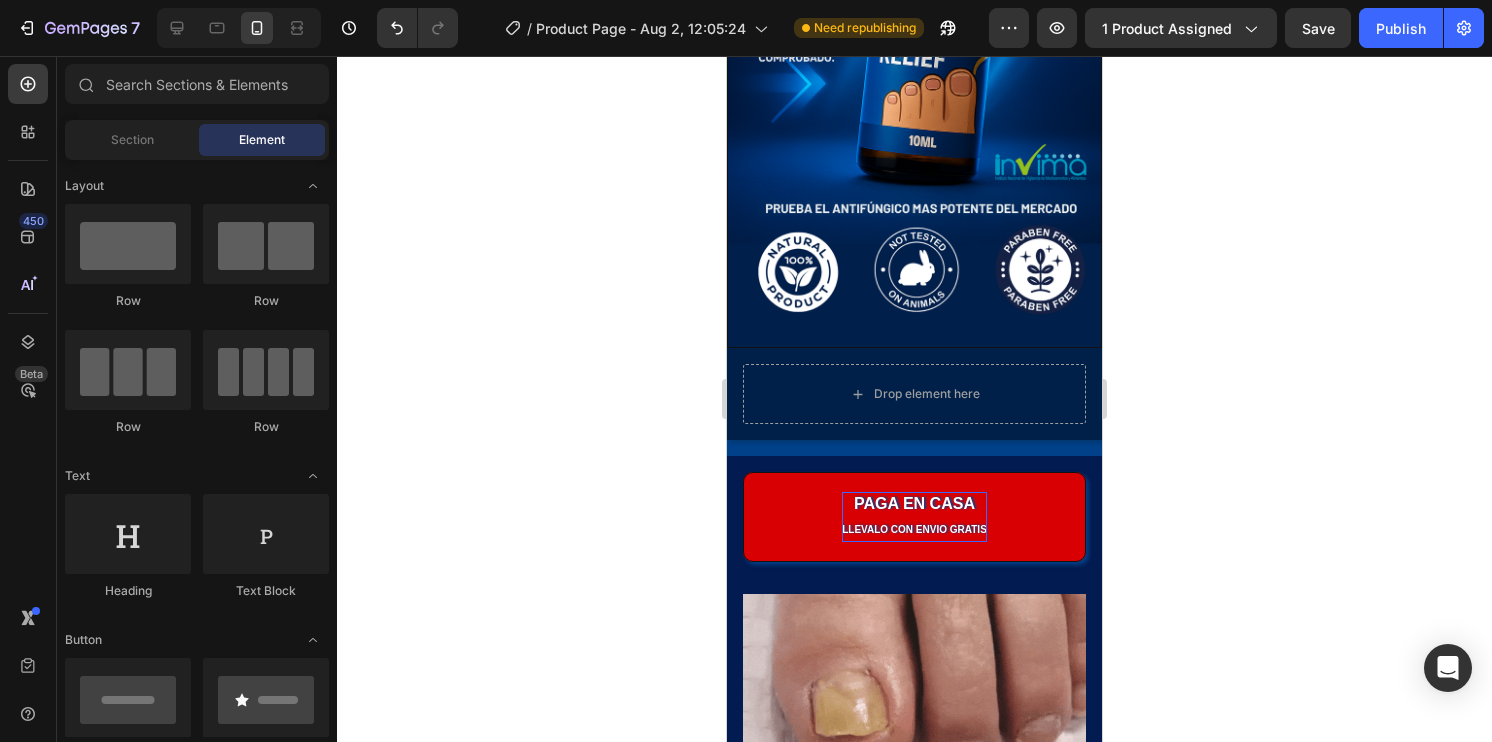 click 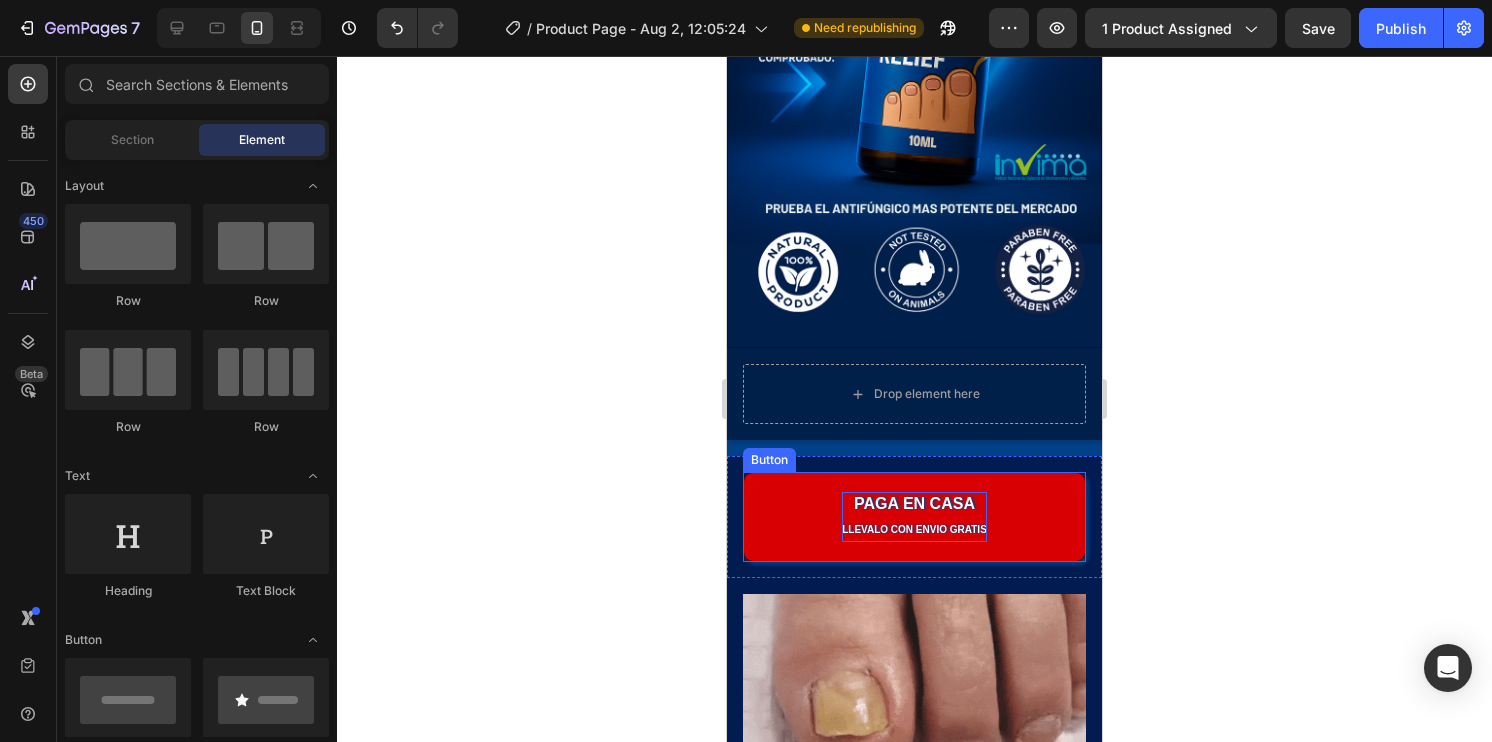 click on "PAGA ⁠⁠EN CASA llevalo con envio gratis" at bounding box center [914, 517] 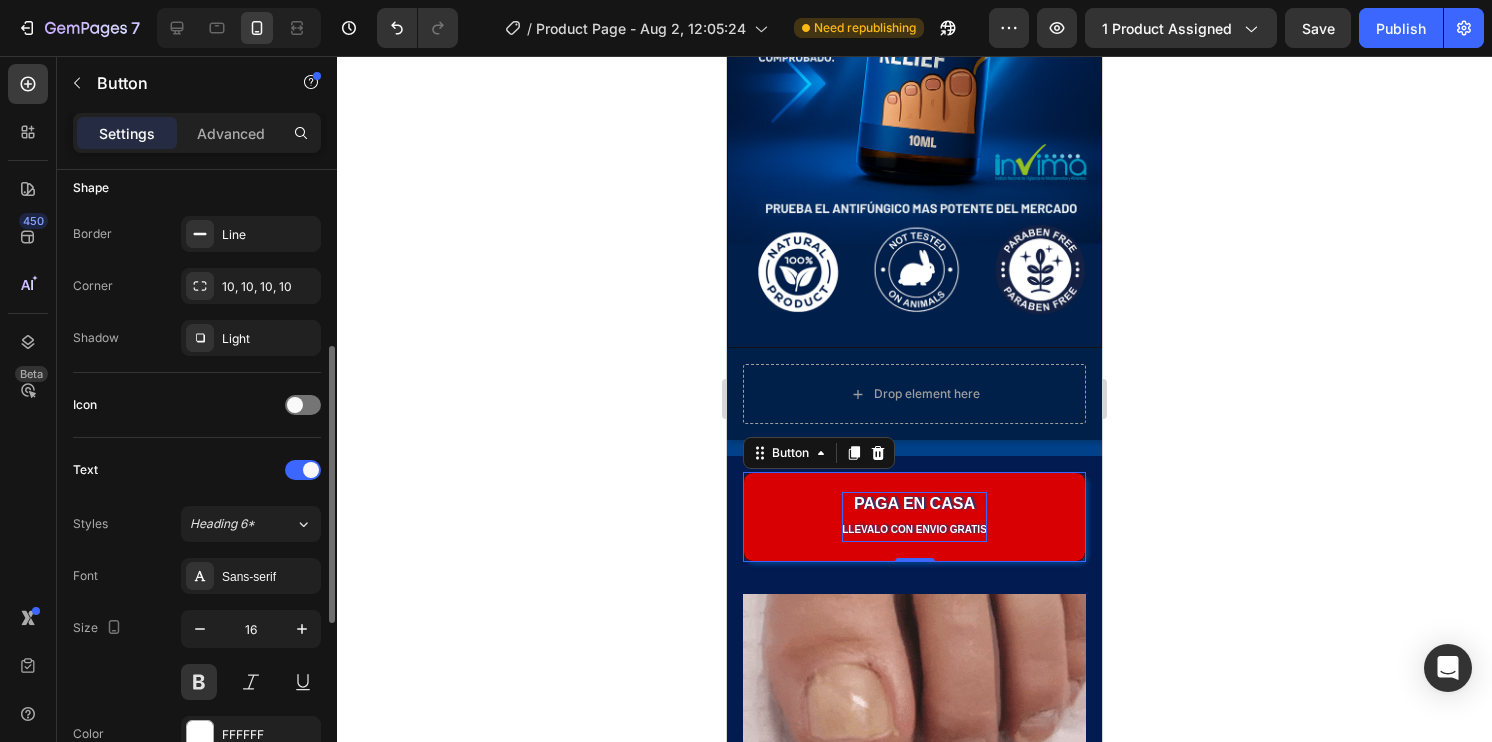 scroll, scrollTop: 500, scrollLeft: 0, axis: vertical 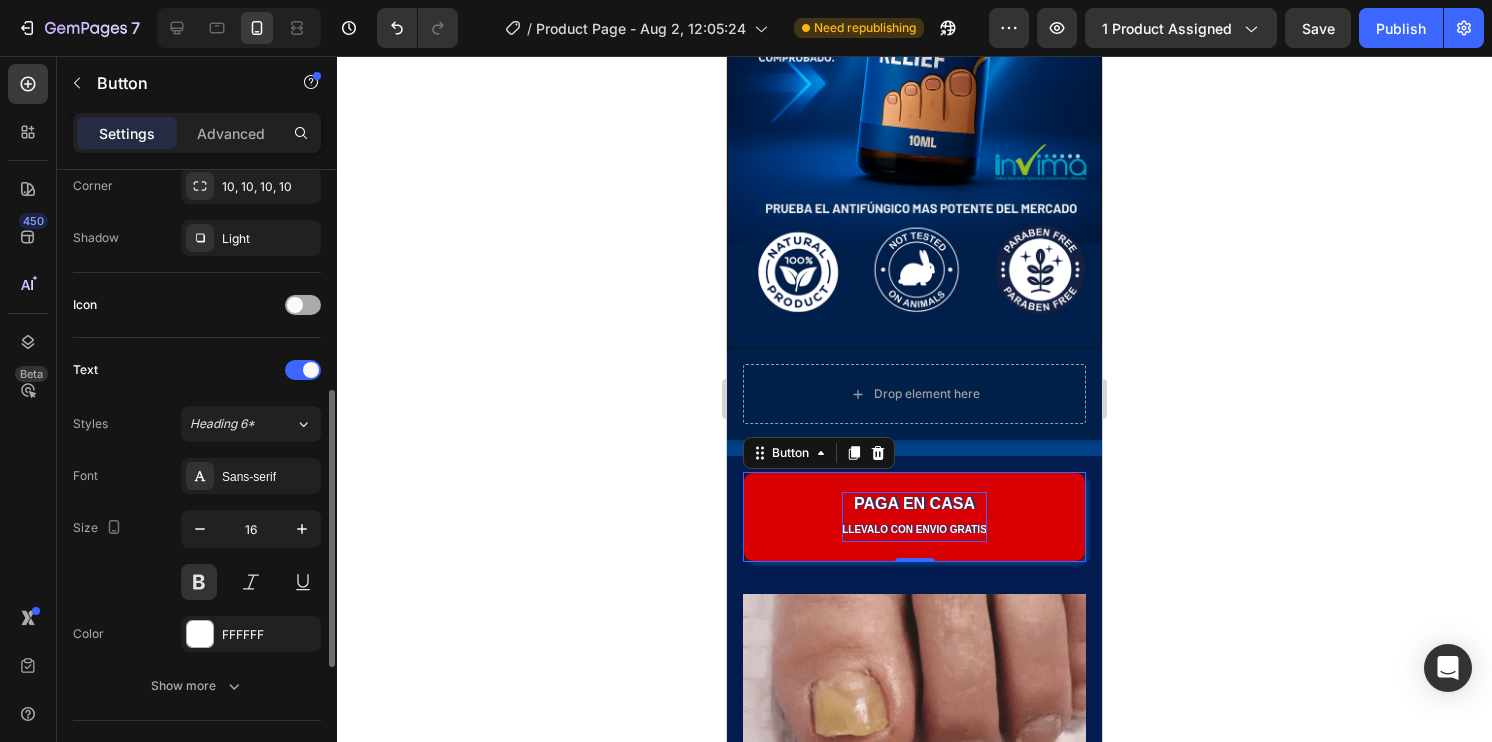 click at bounding box center (295, 305) 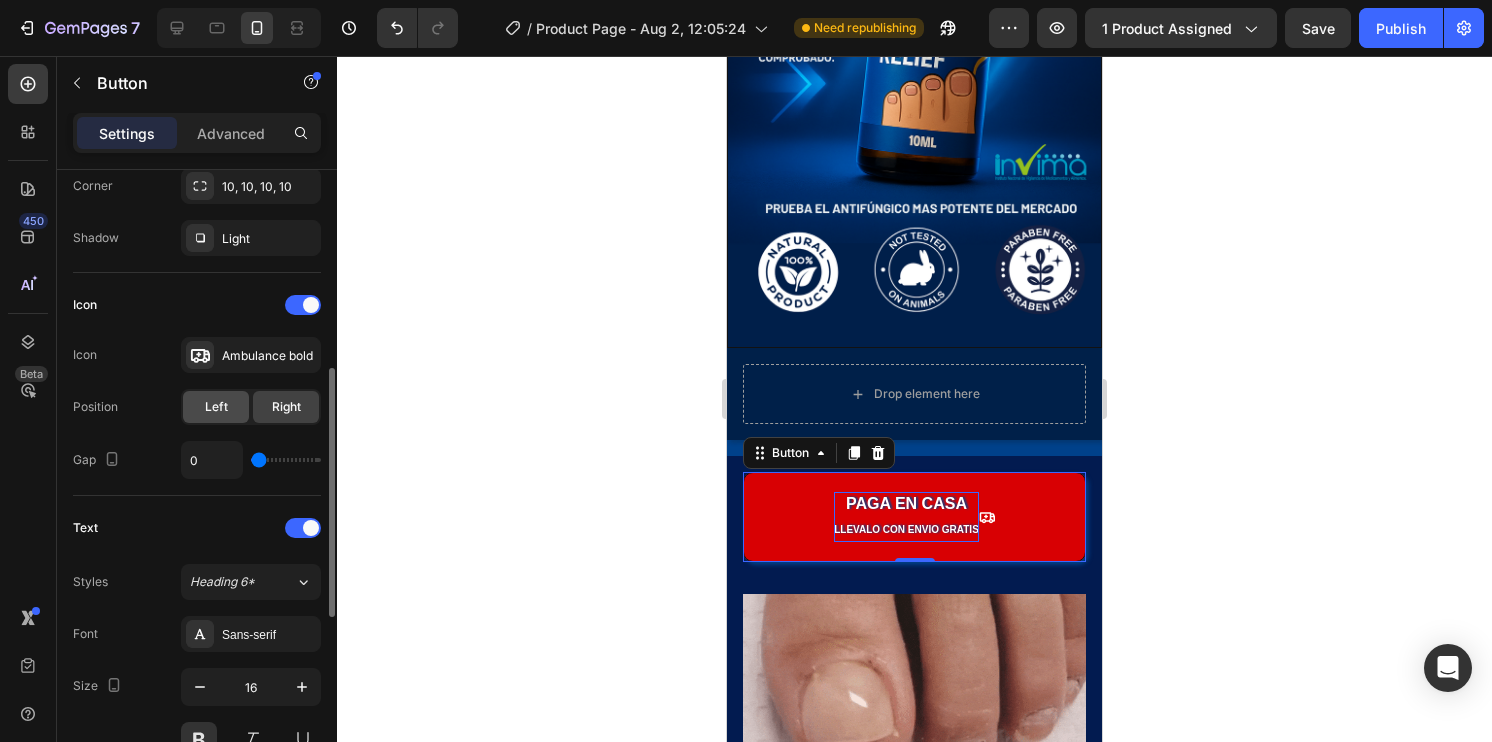 click on "Left" 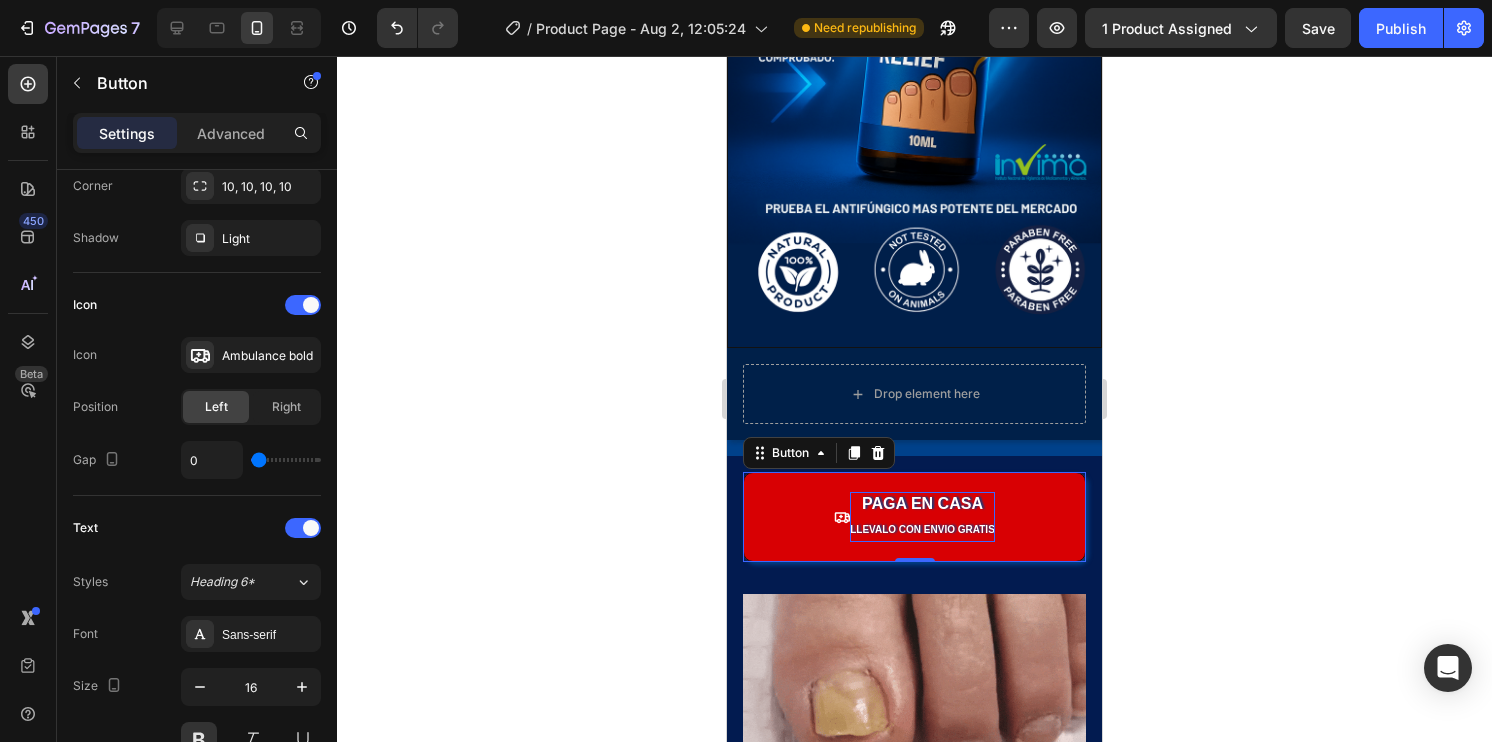 click on "PAGA ⁠⁠EN CASA llevalo con envio gratis" at bounding box center (914, 517) 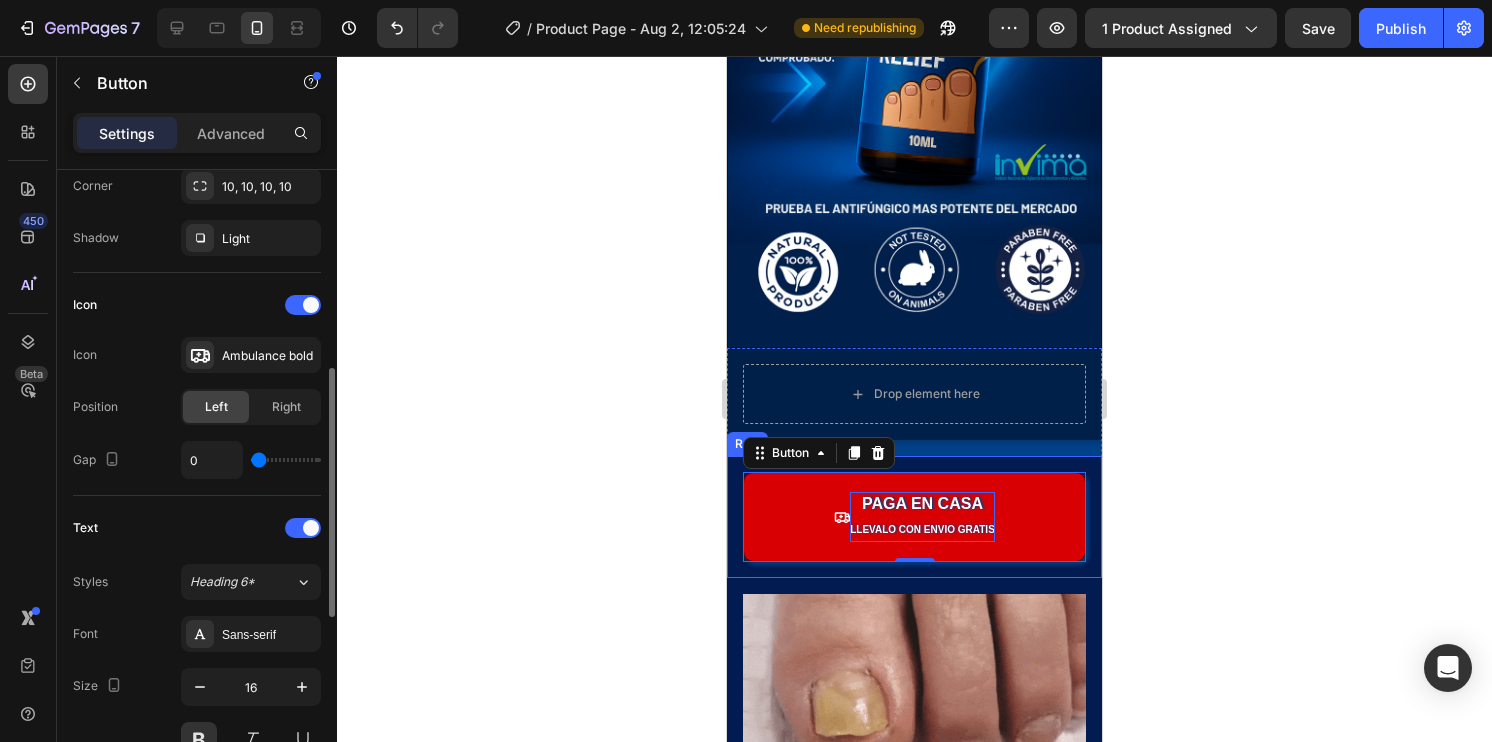 type on "6" 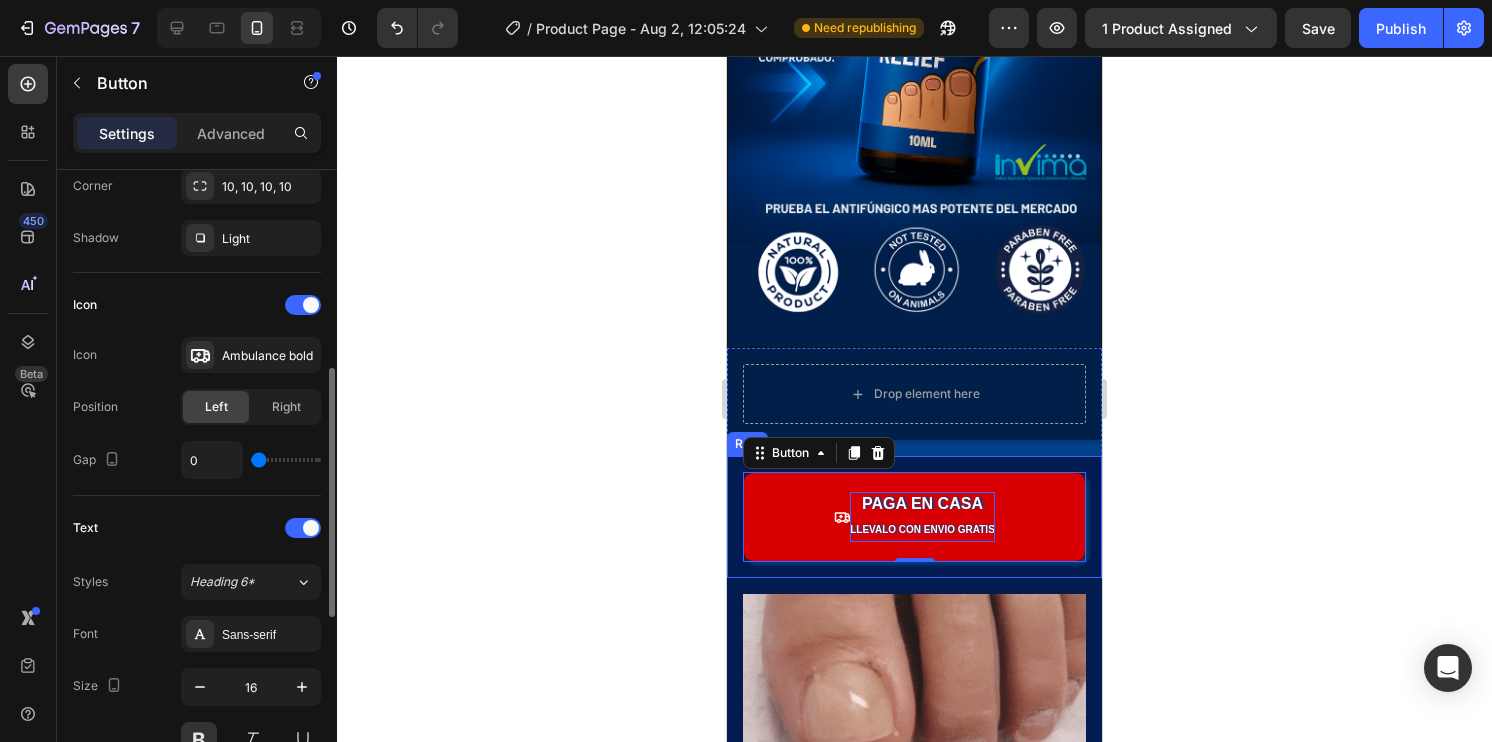 type on "6" 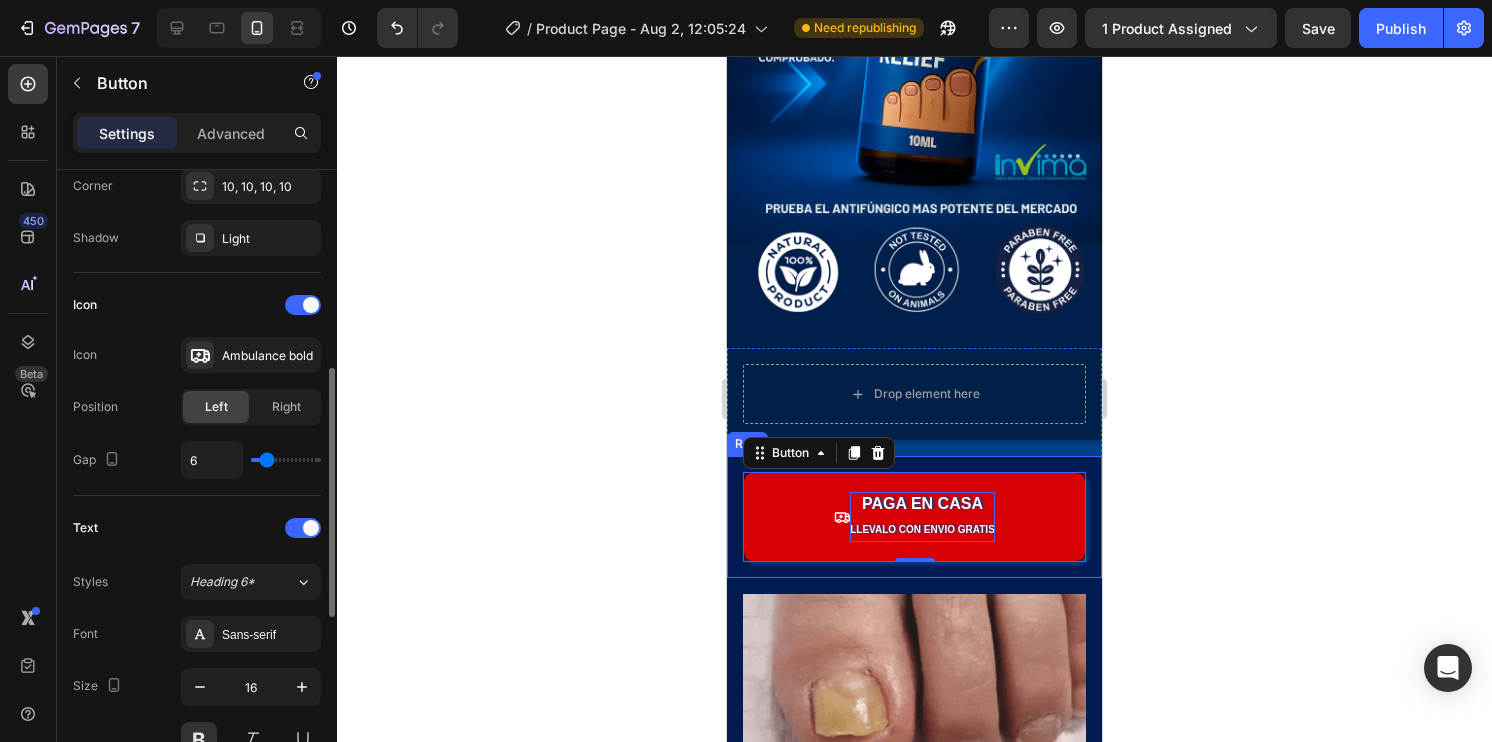 type on "22" 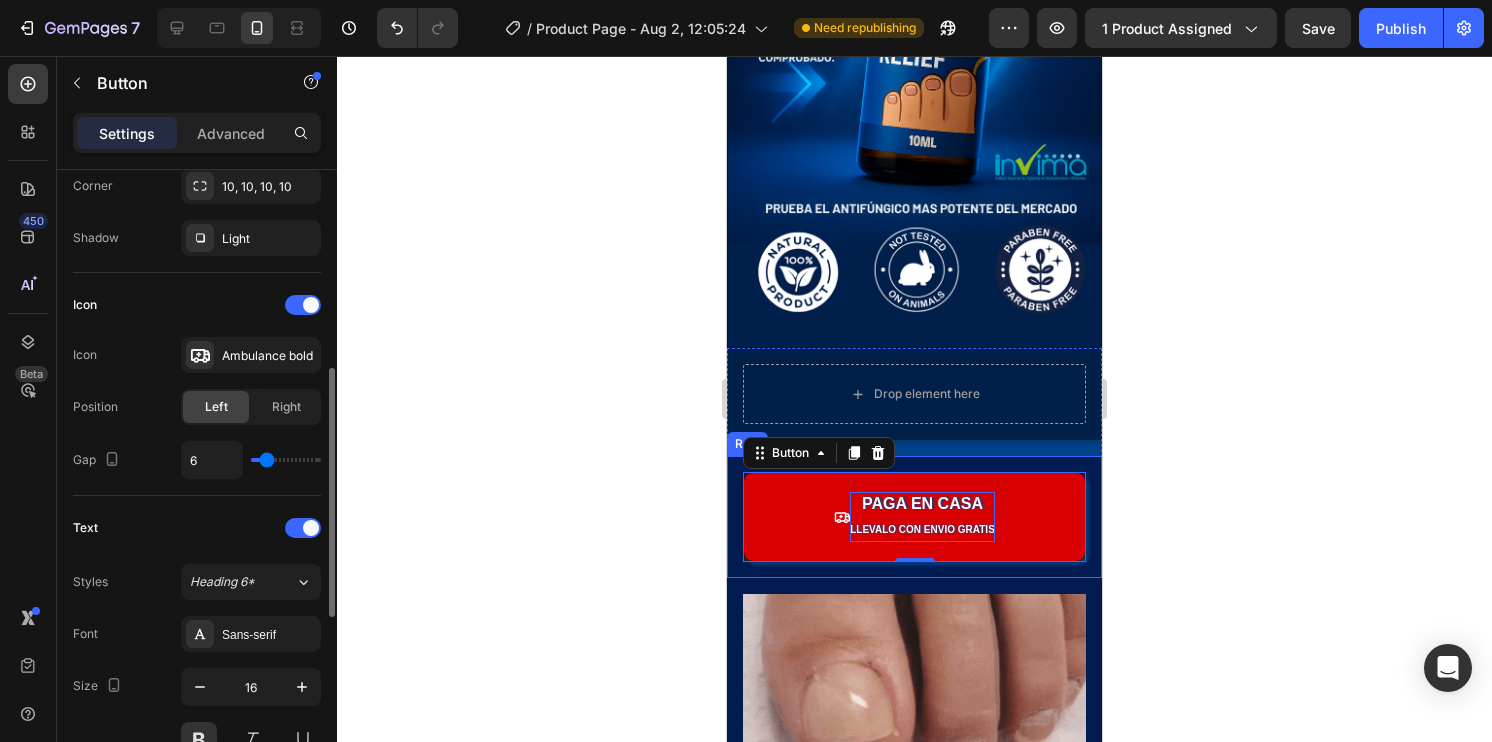 type on "22" 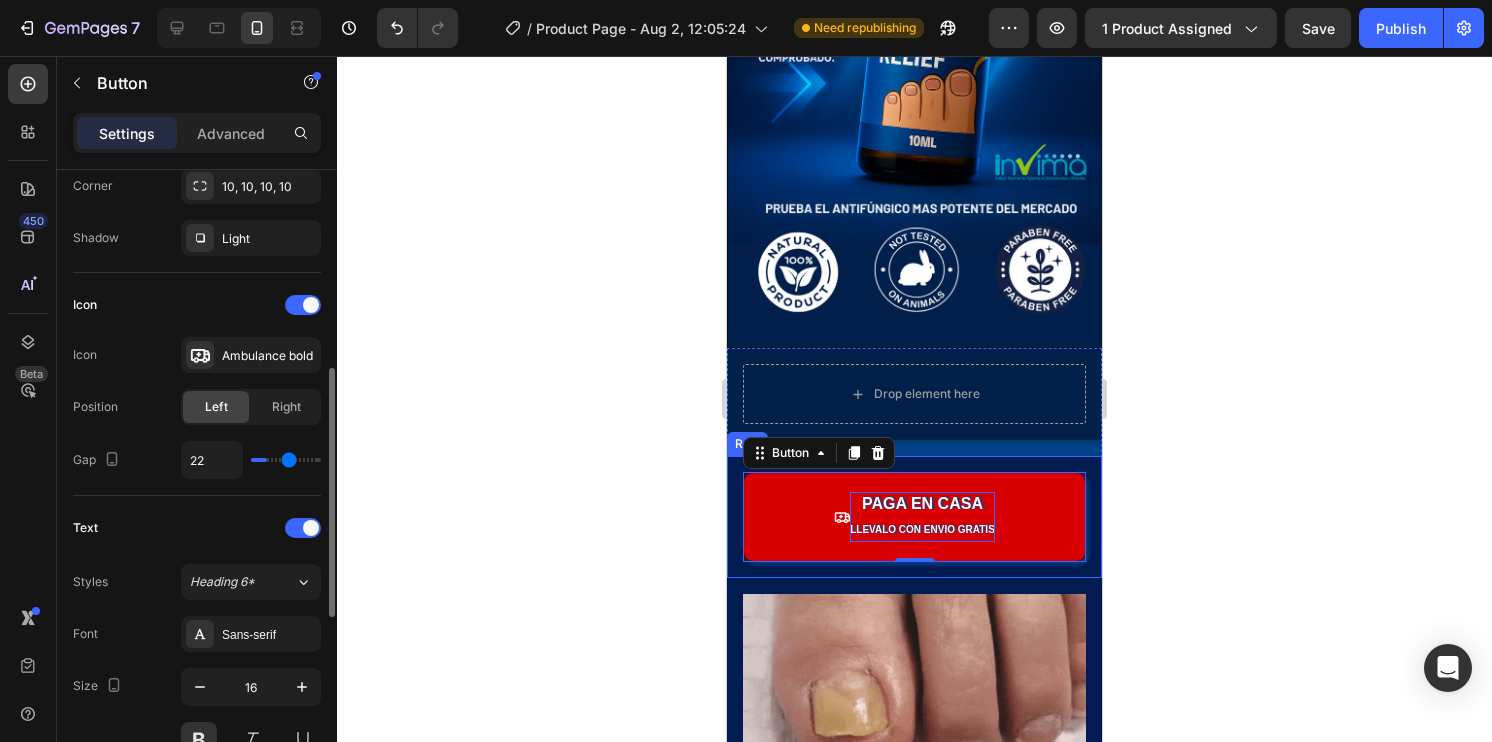 type on "25" 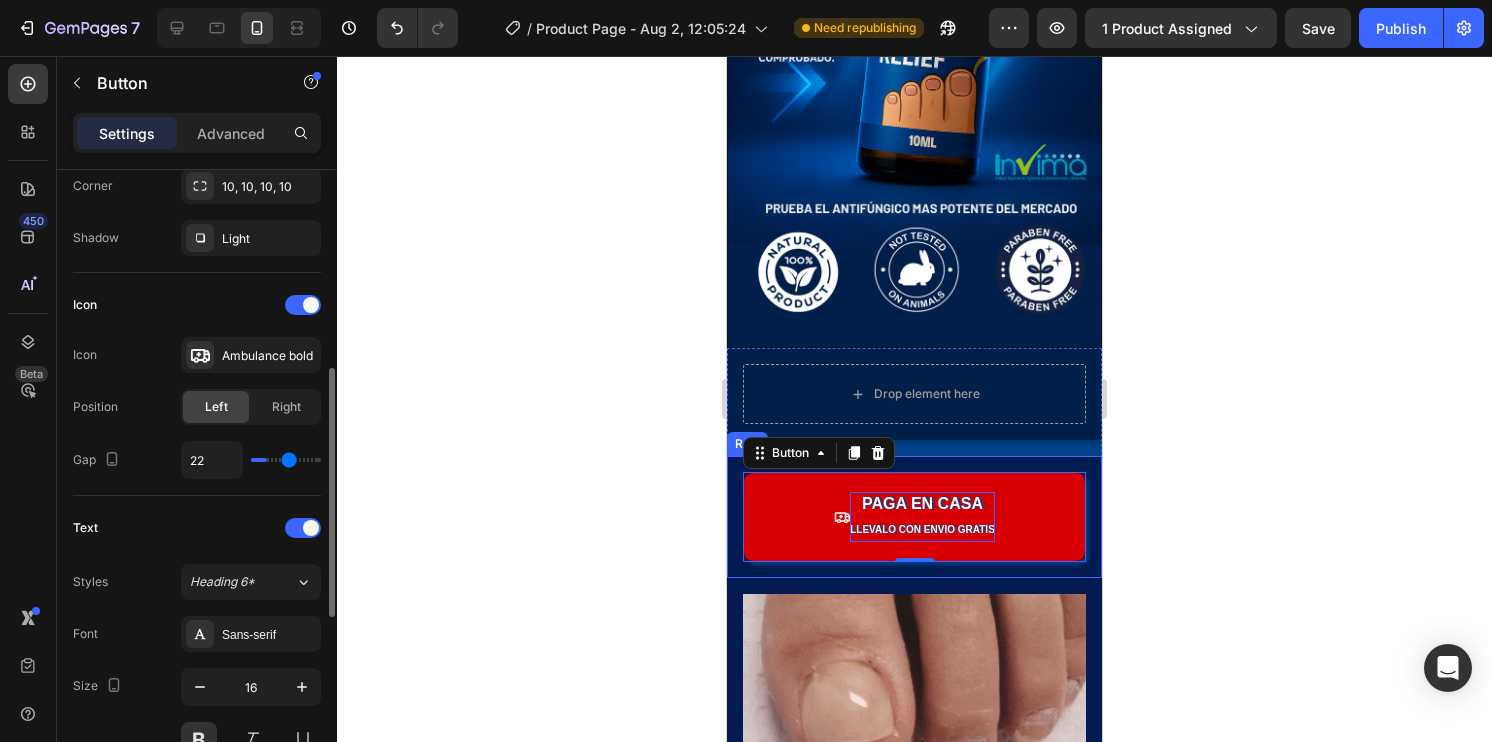 type on "25" 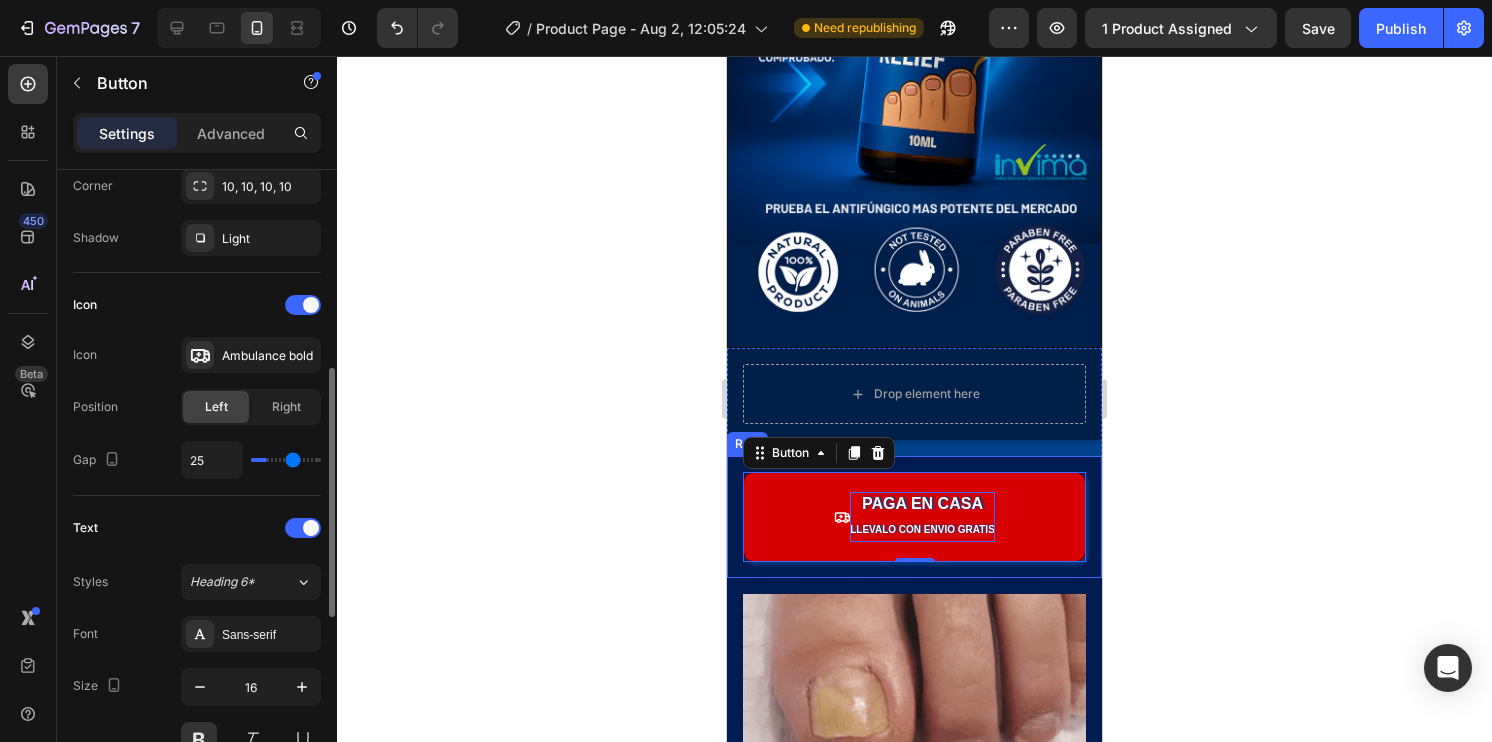 type on "27" 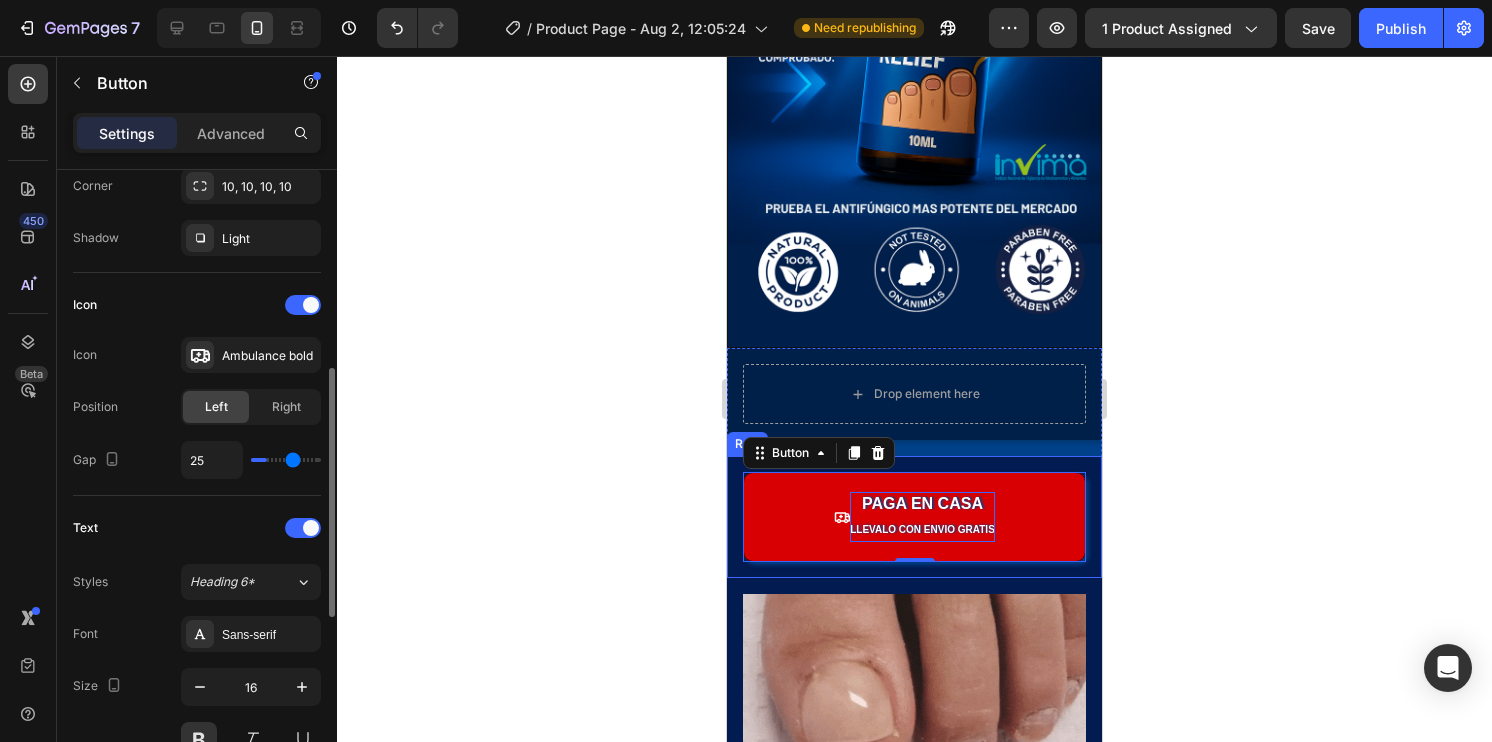 type on "27" 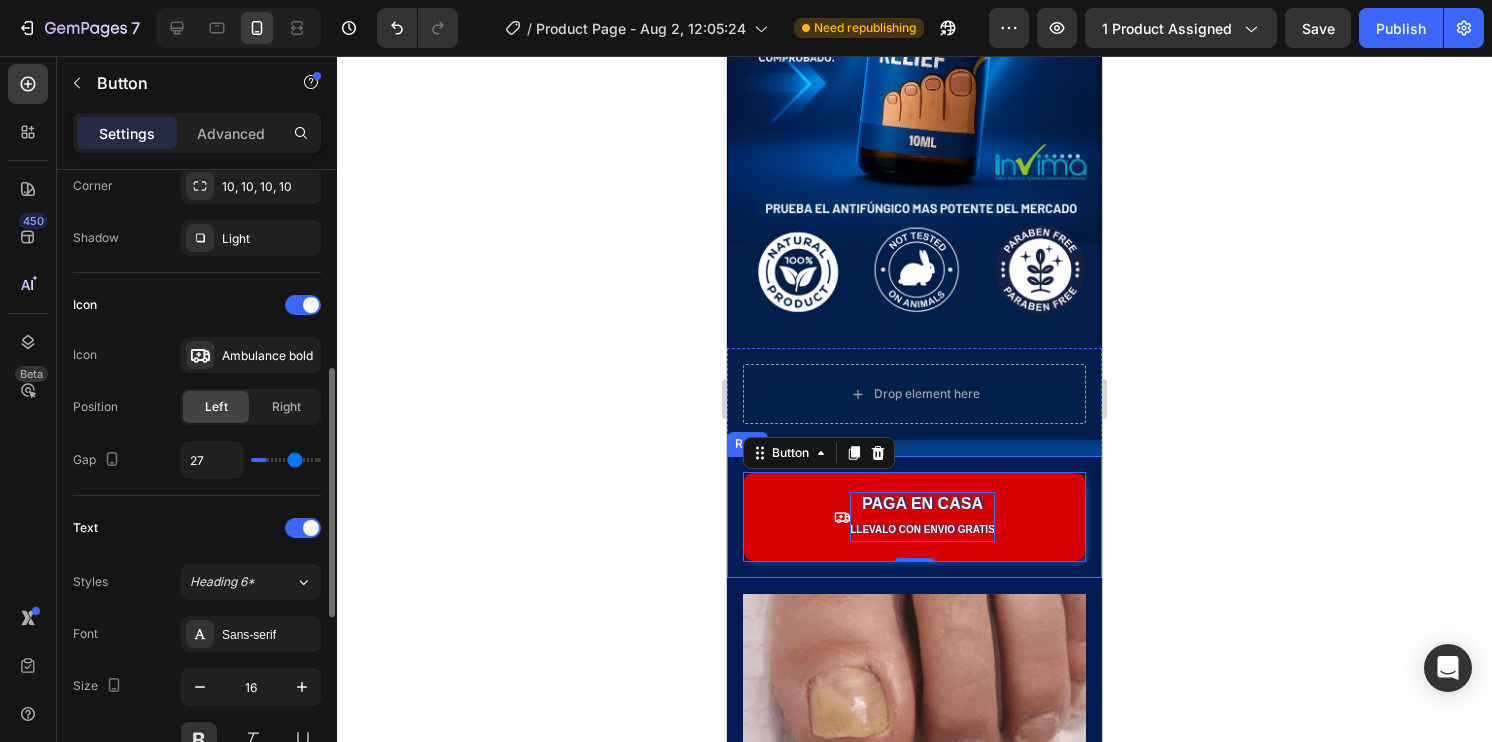 type on "29" 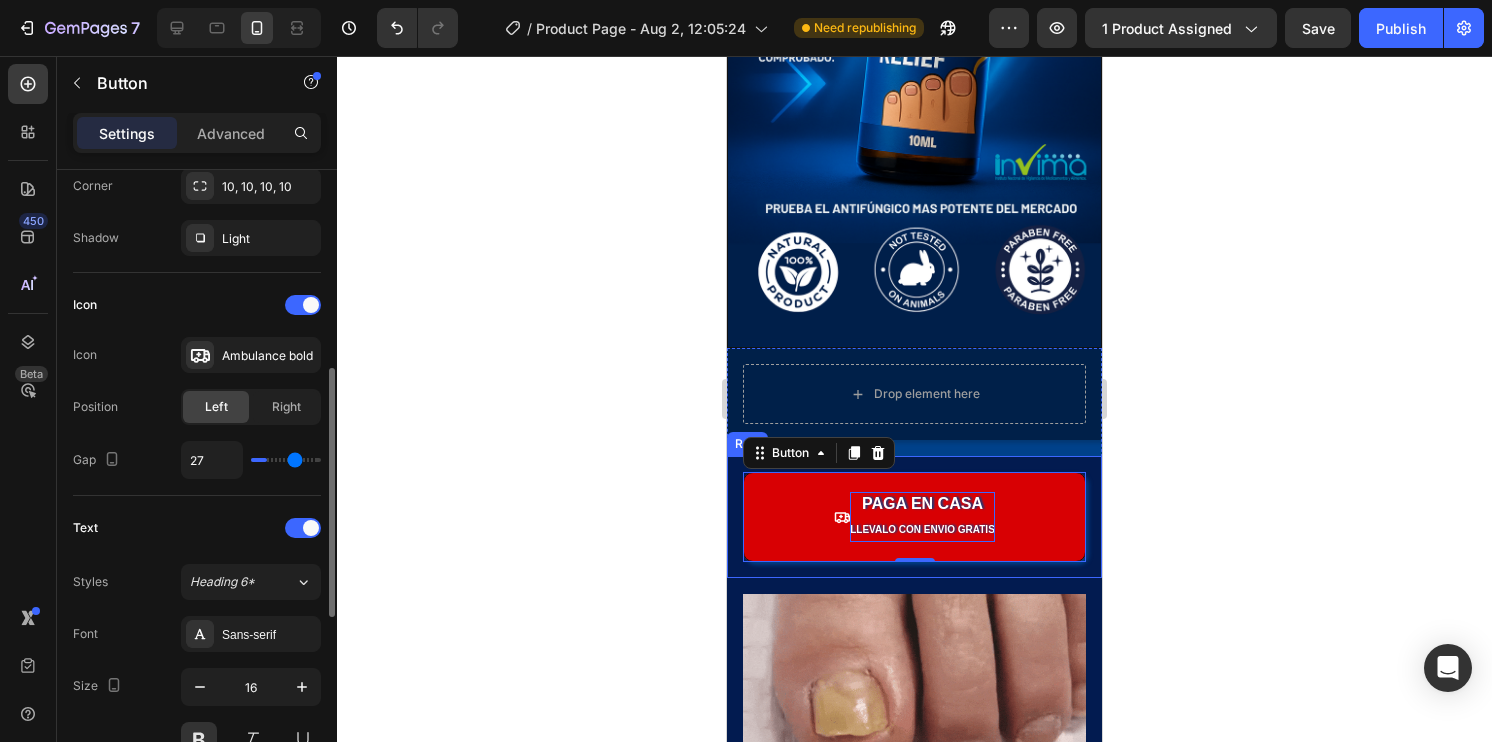 type on "29" 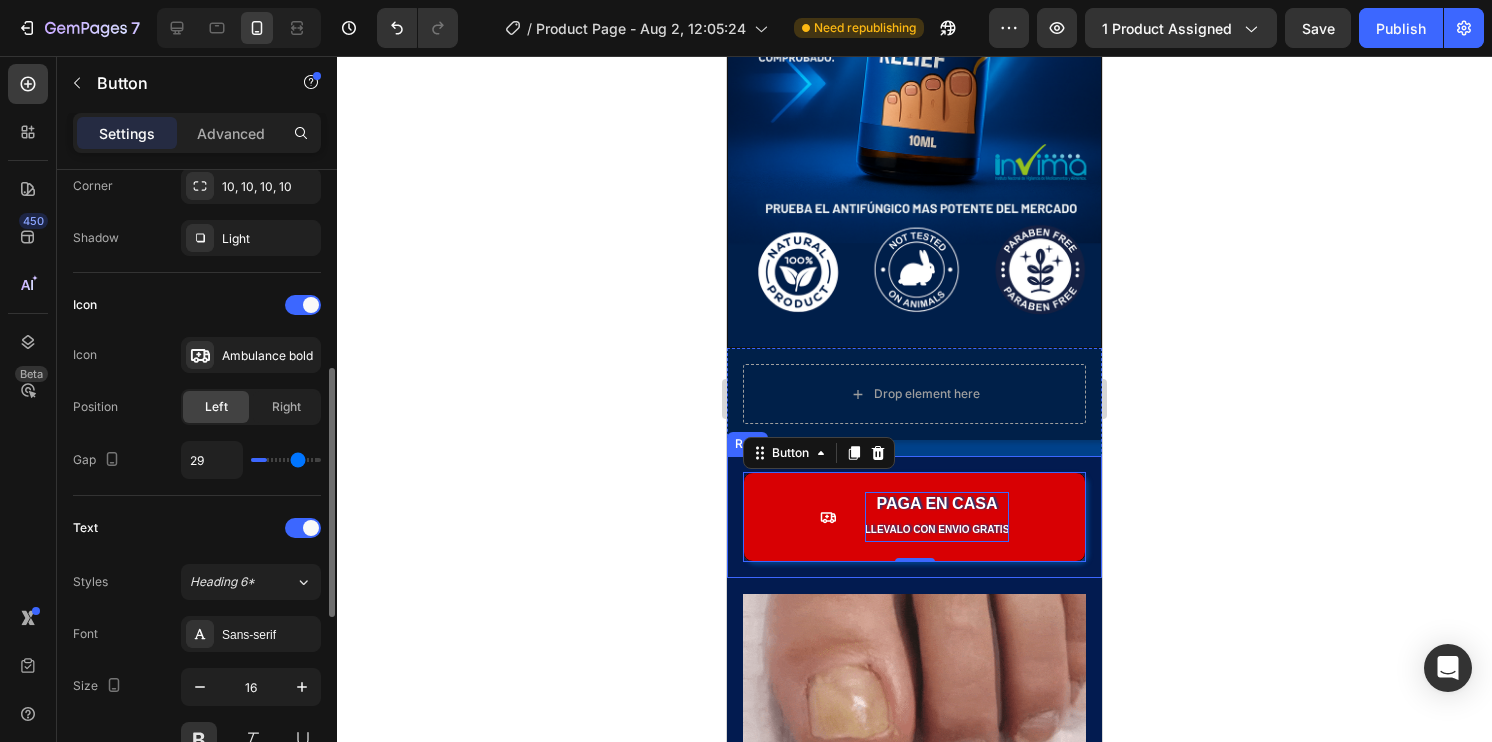 type on "31" 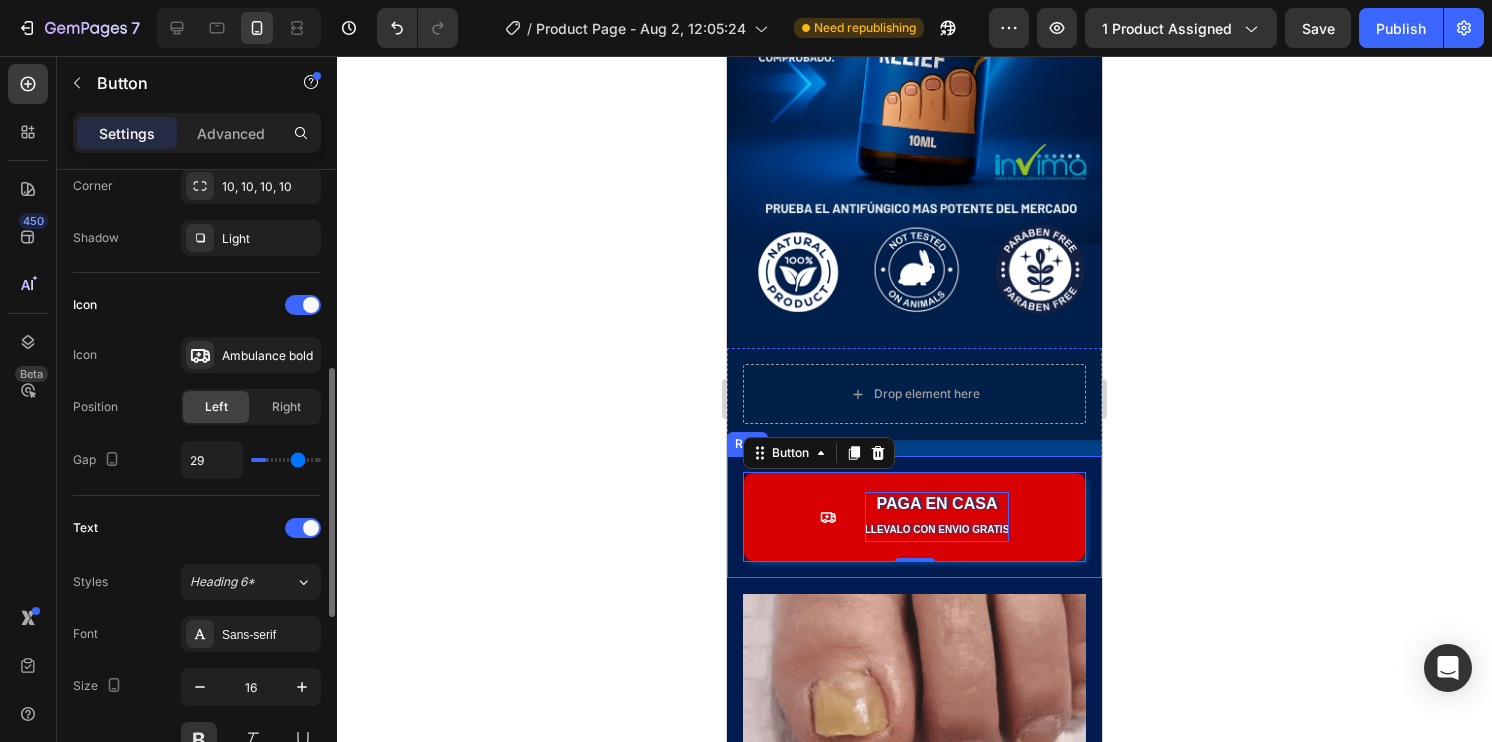 type on "31" 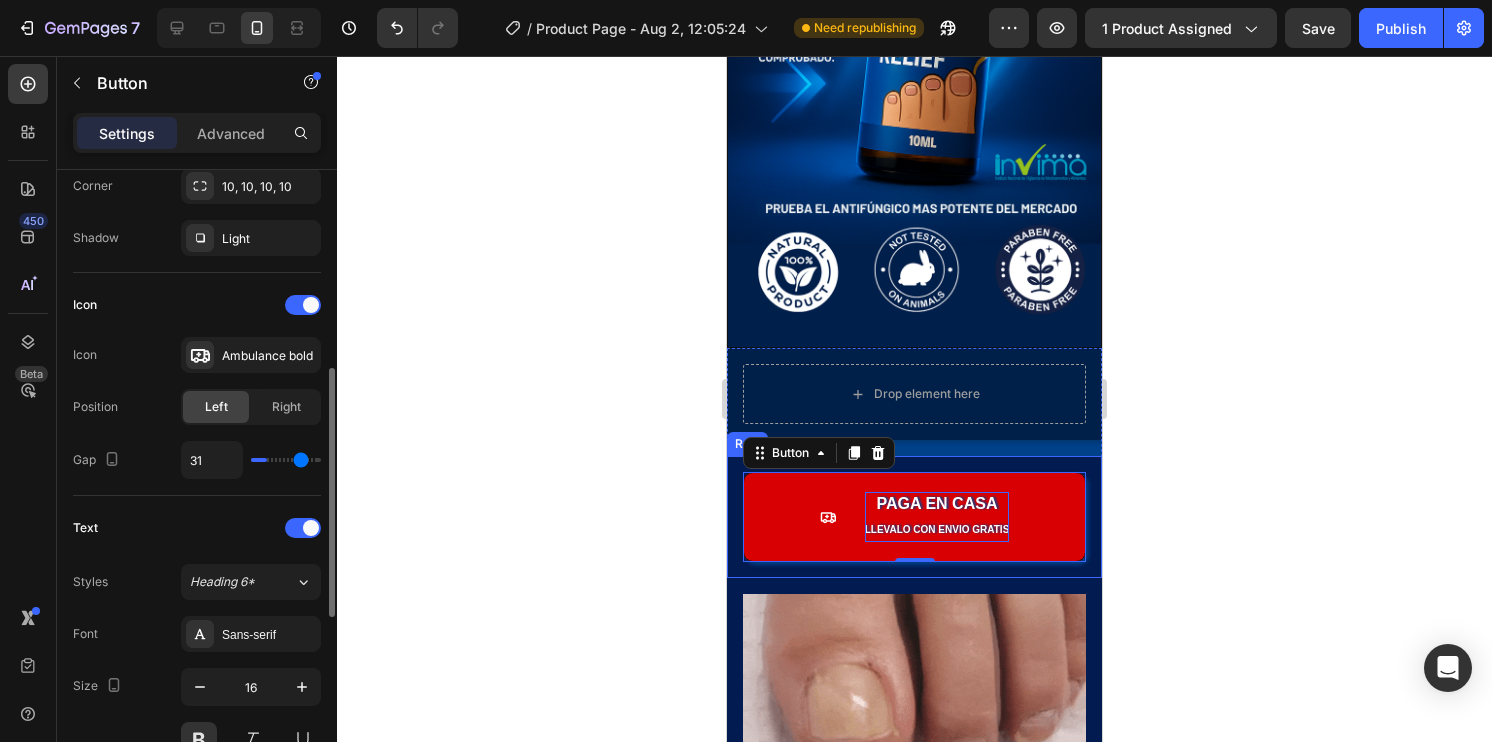type on "32" 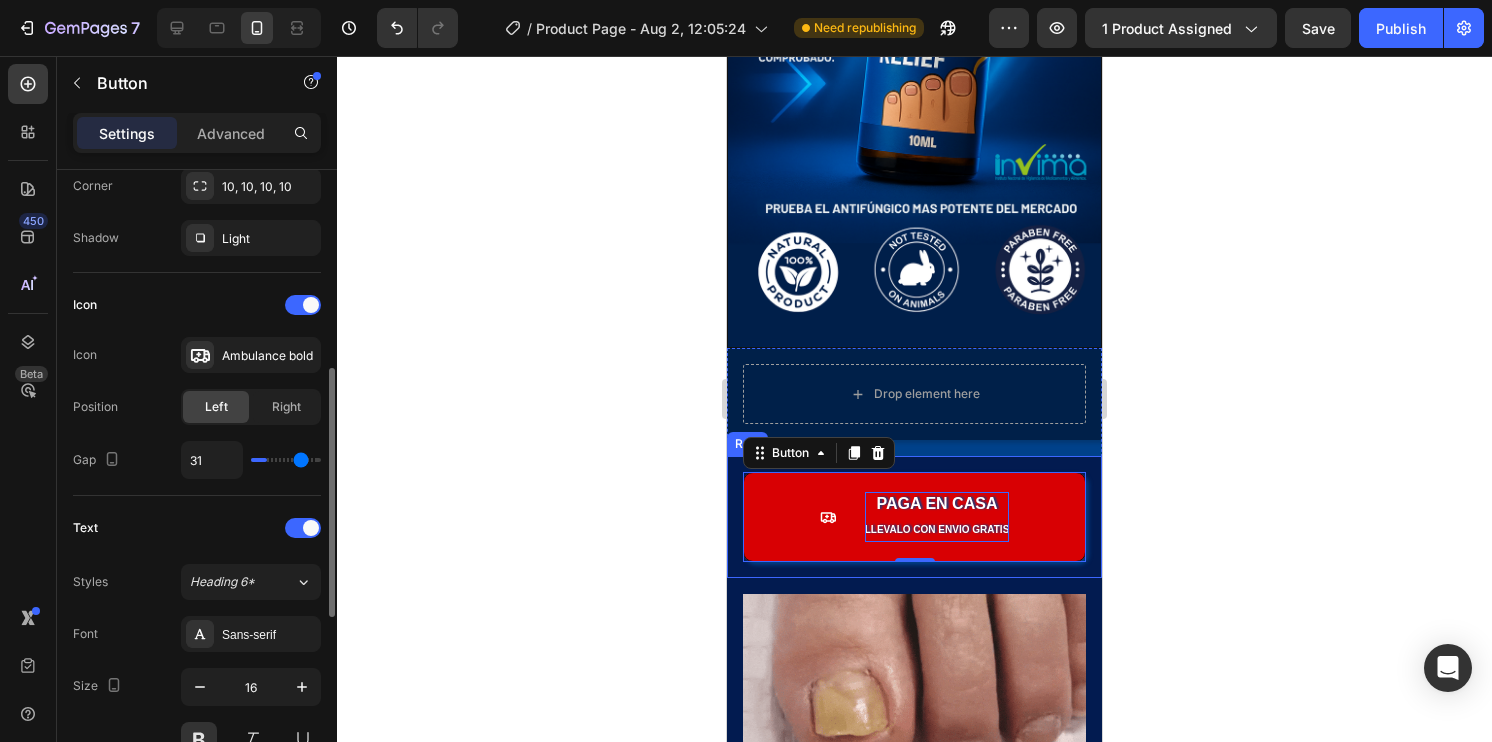type on "32" 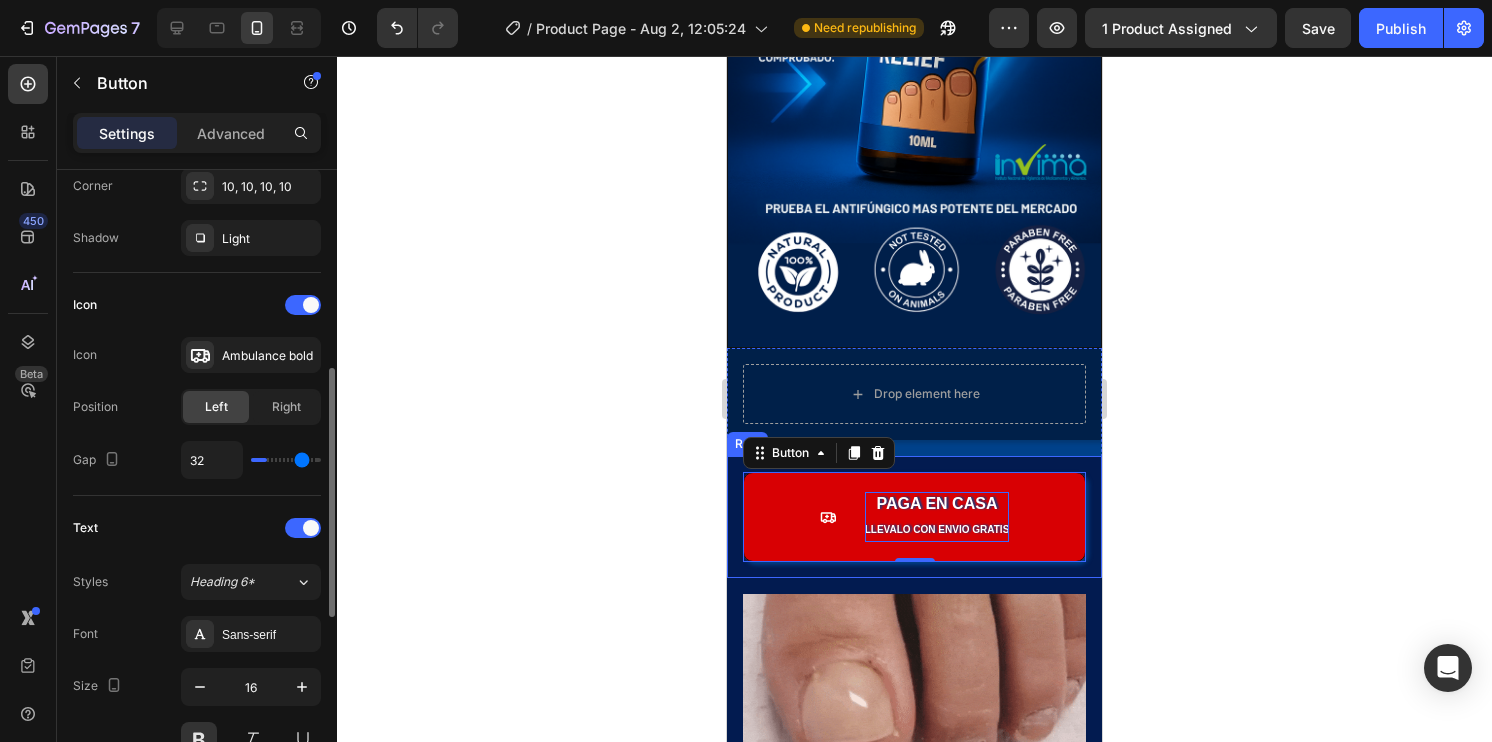type on "33" 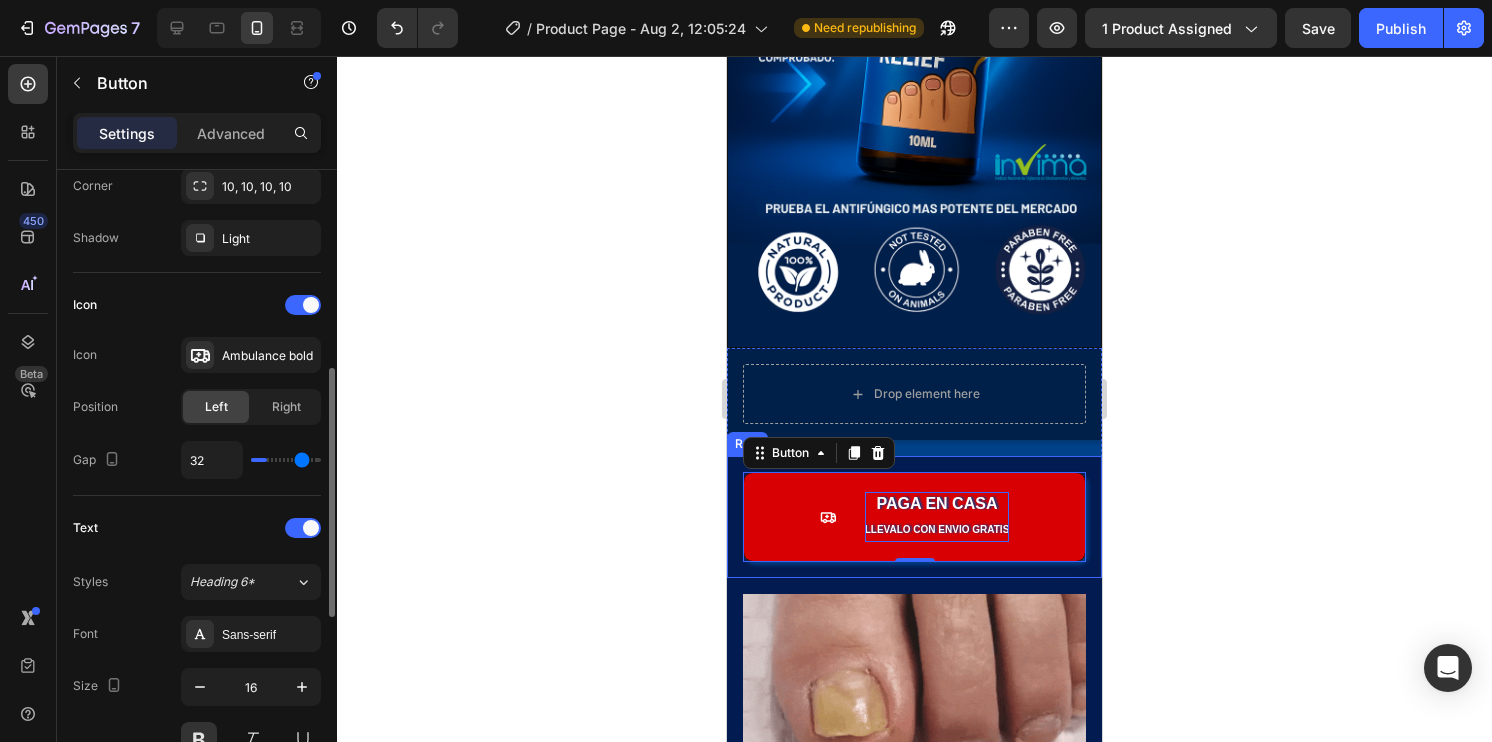type on "33" 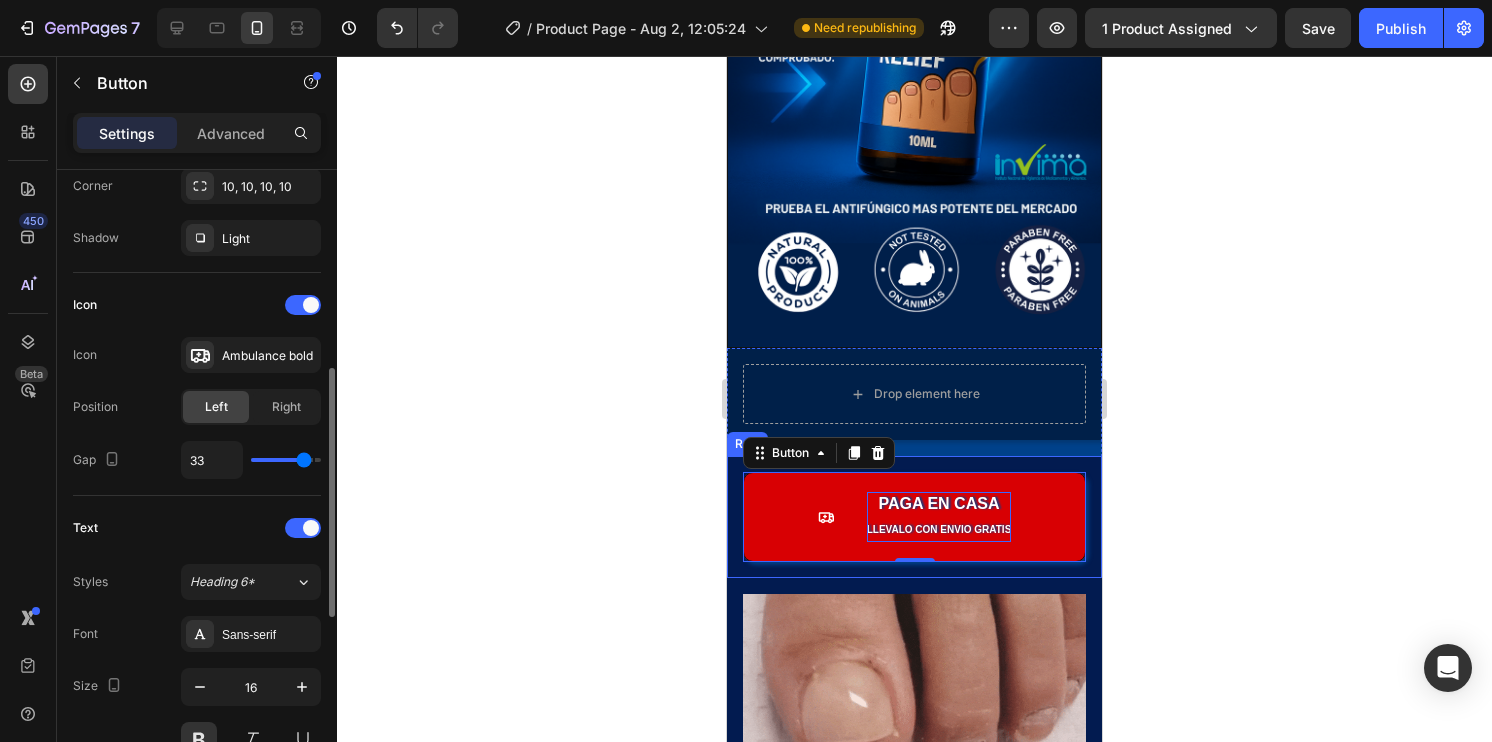 type on "32" 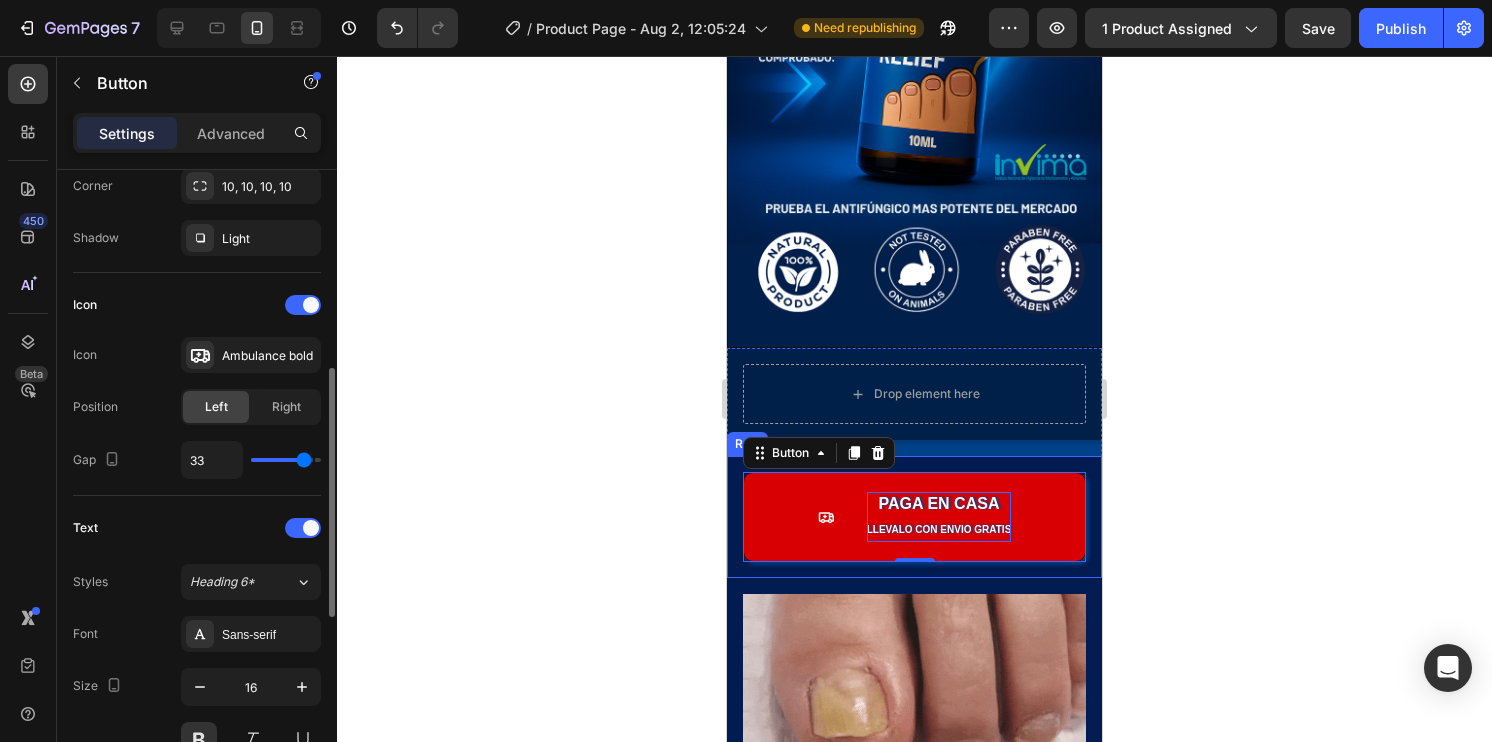 type on "32" 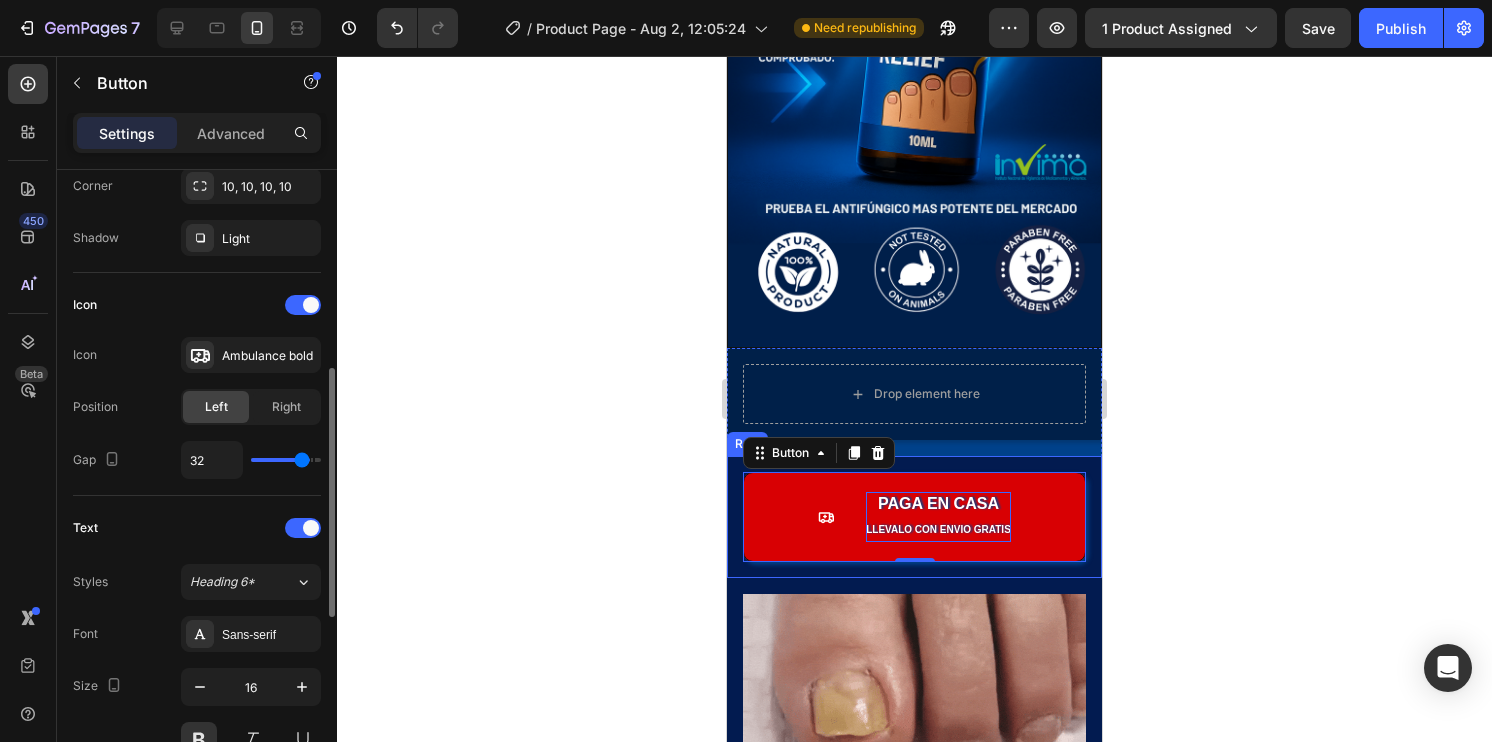 type on "30" 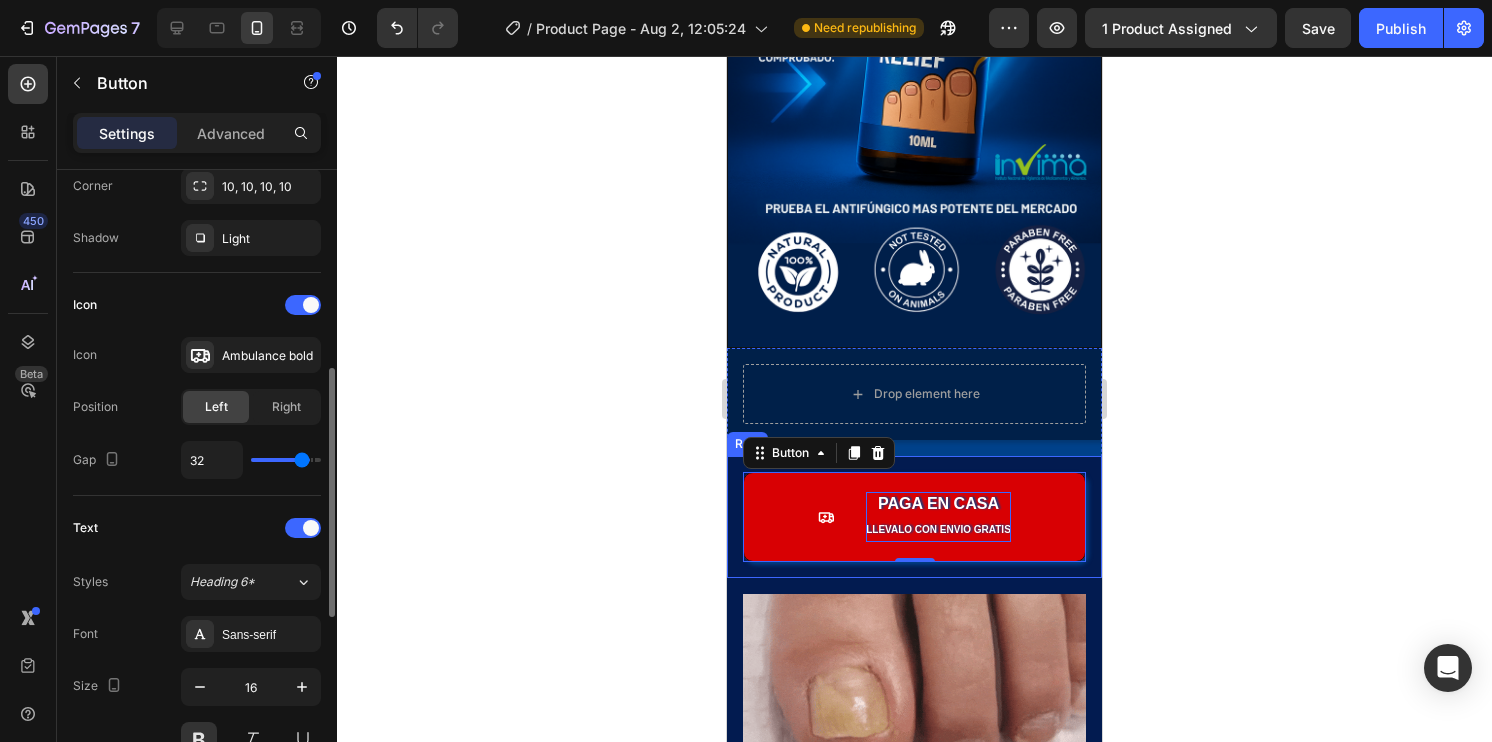 type on "30" 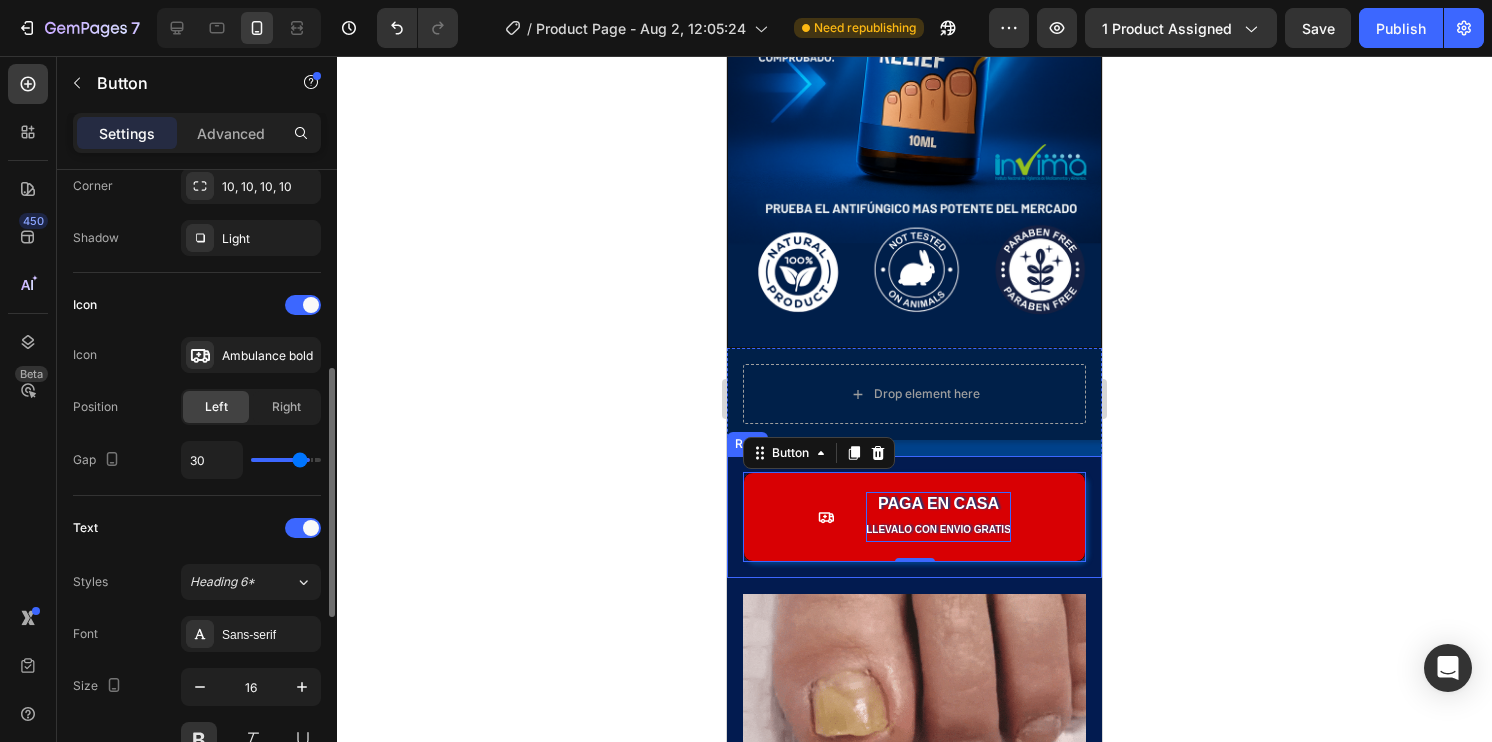 type on "29" 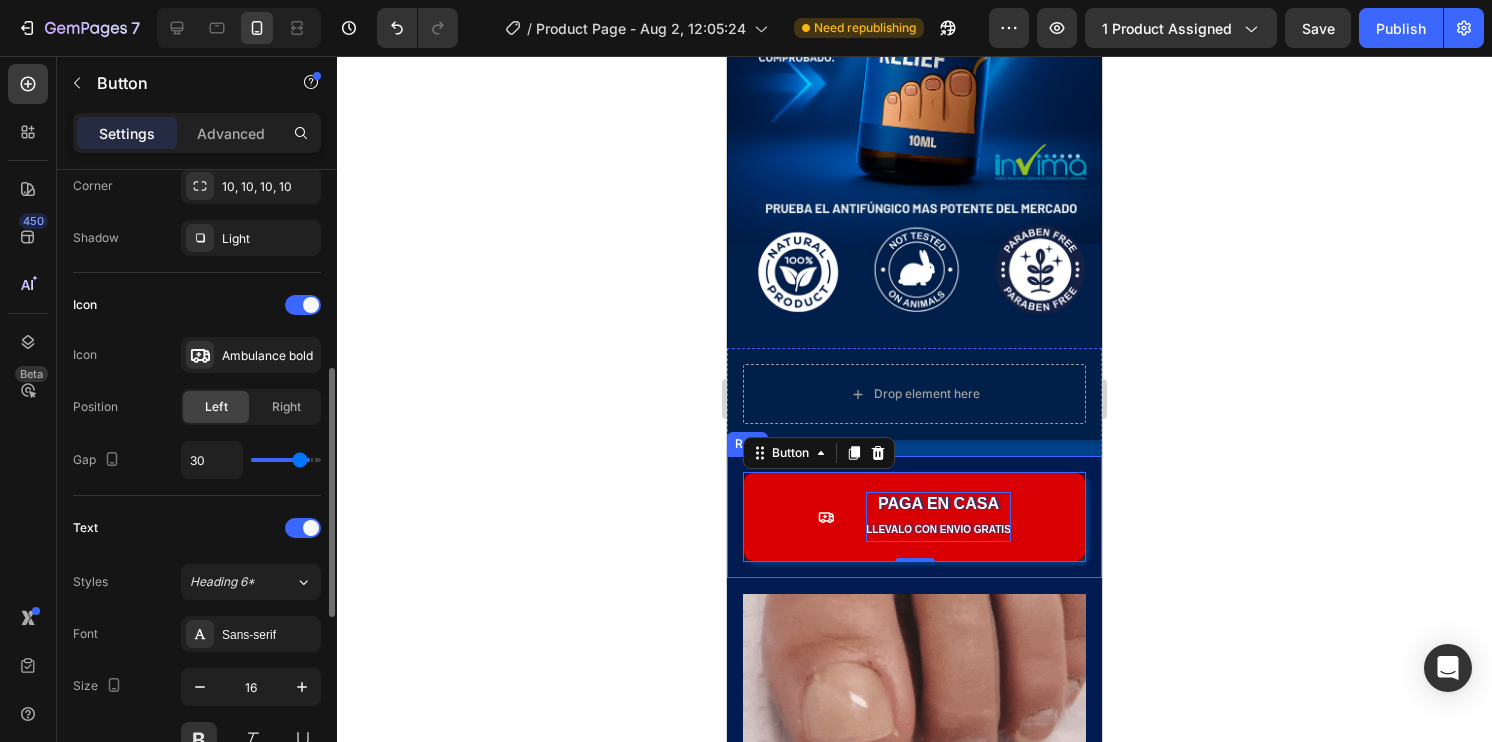 type on "29" 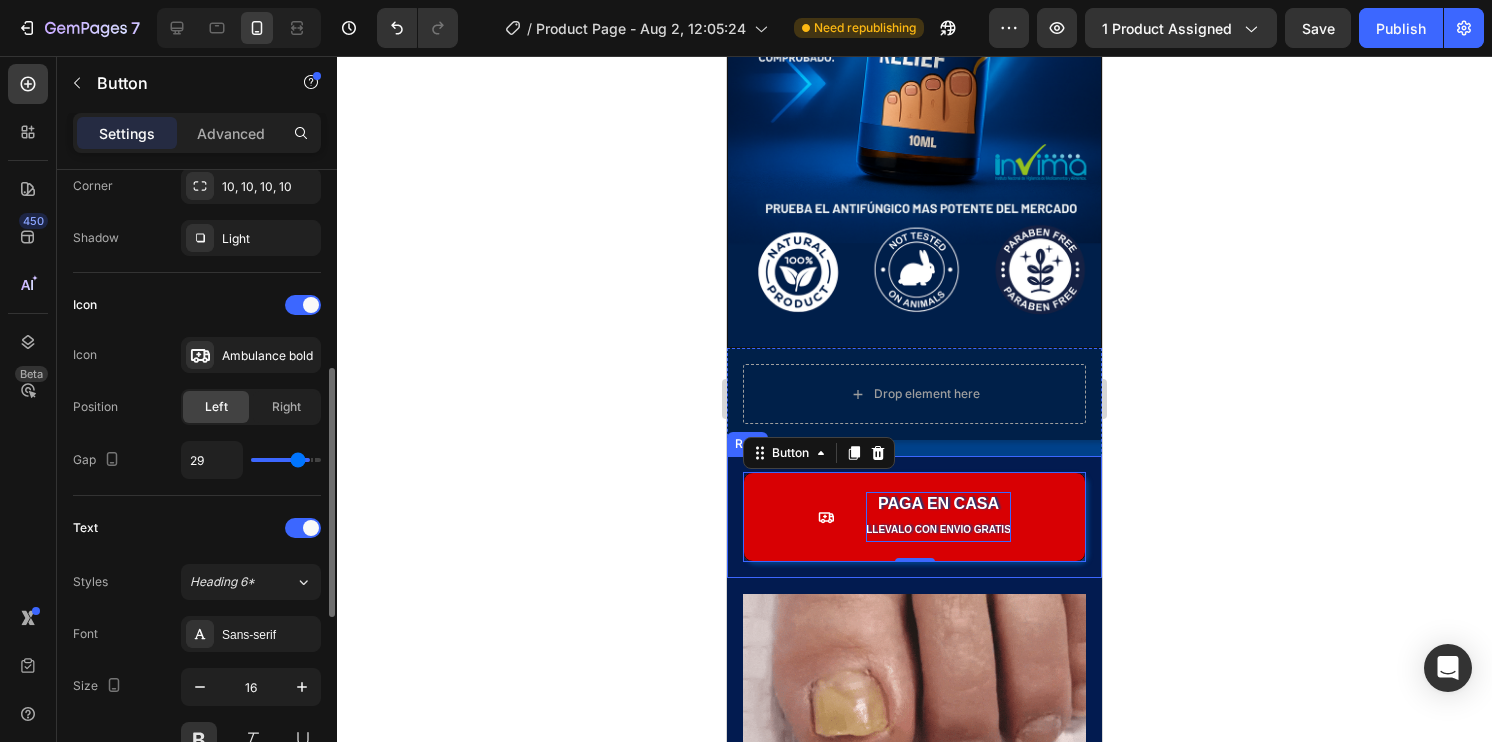 type on "28" 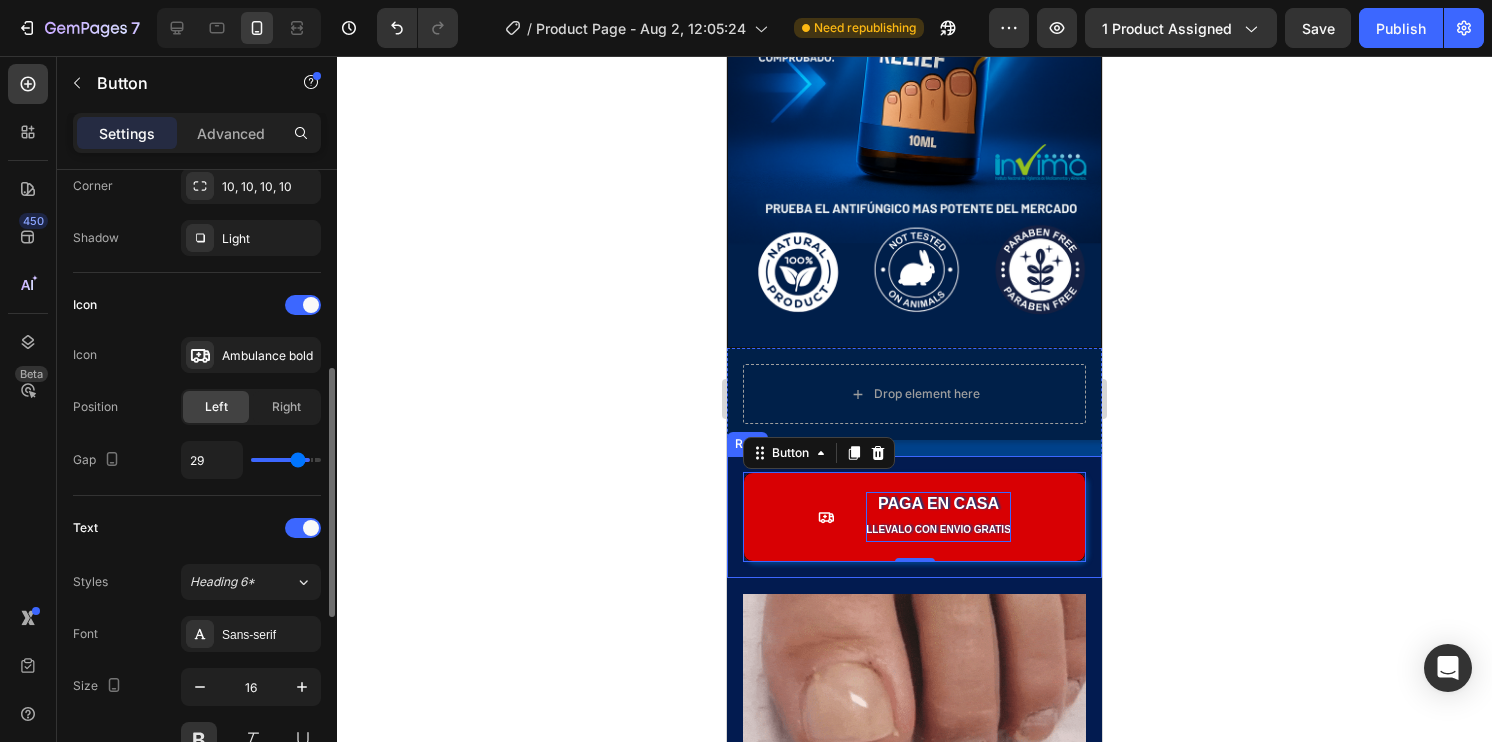 type on "28" 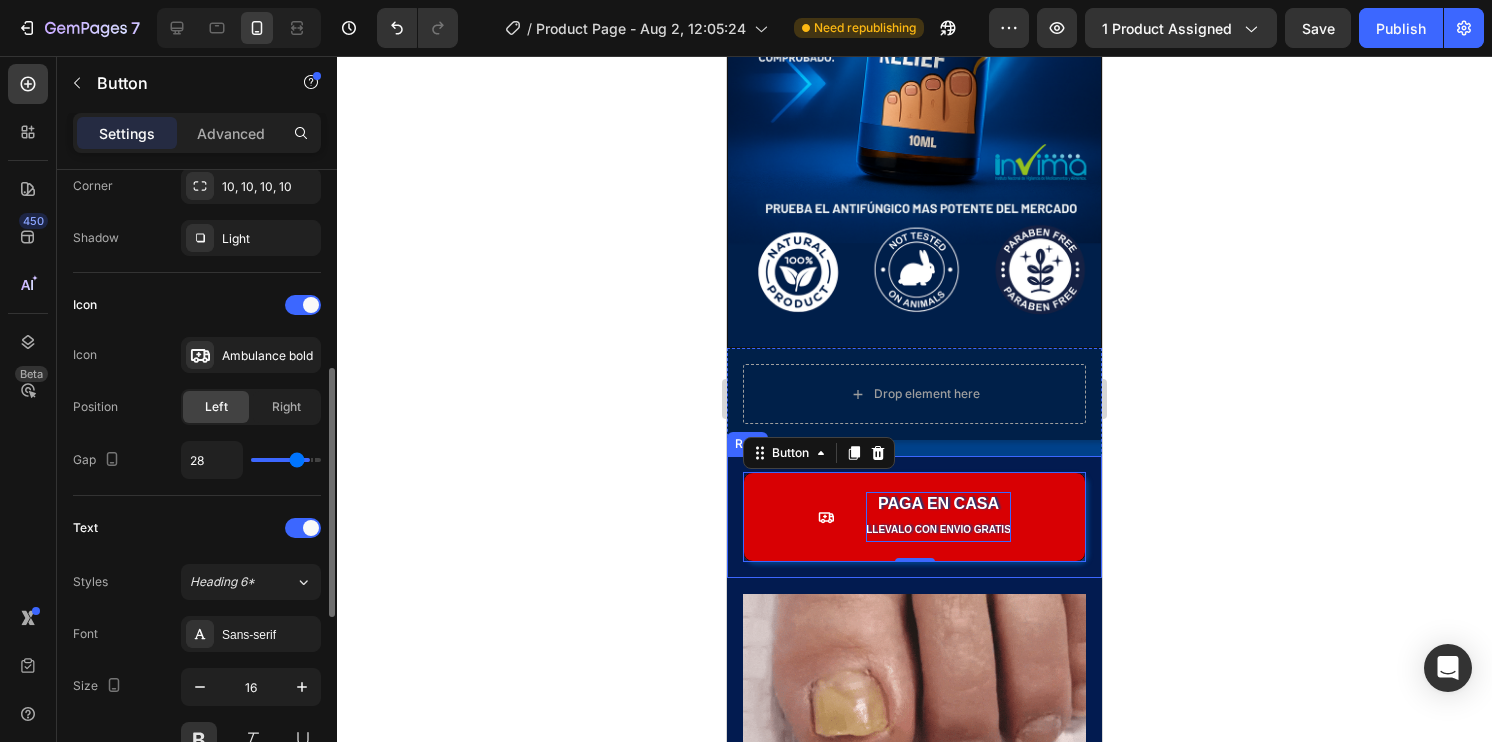 type on "27" 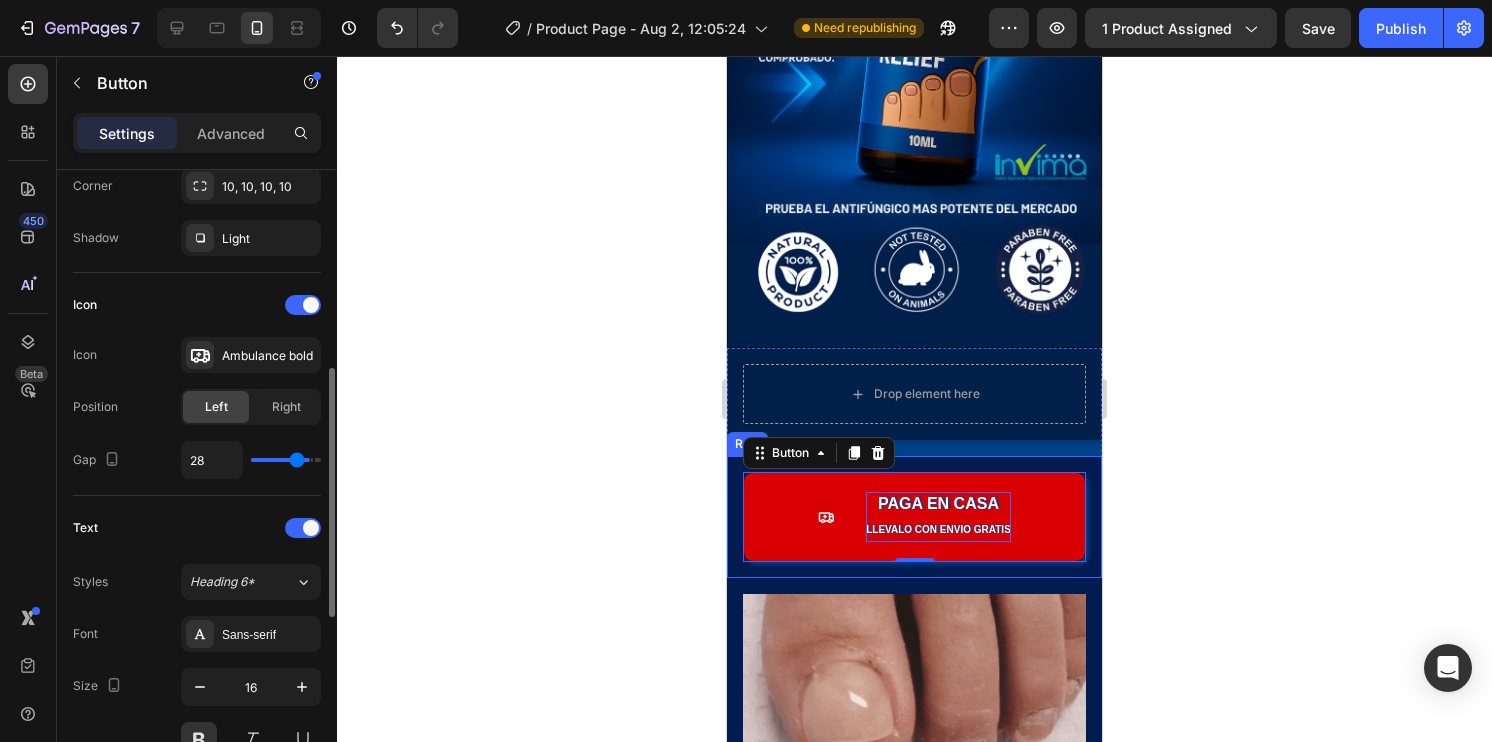 type on "27" 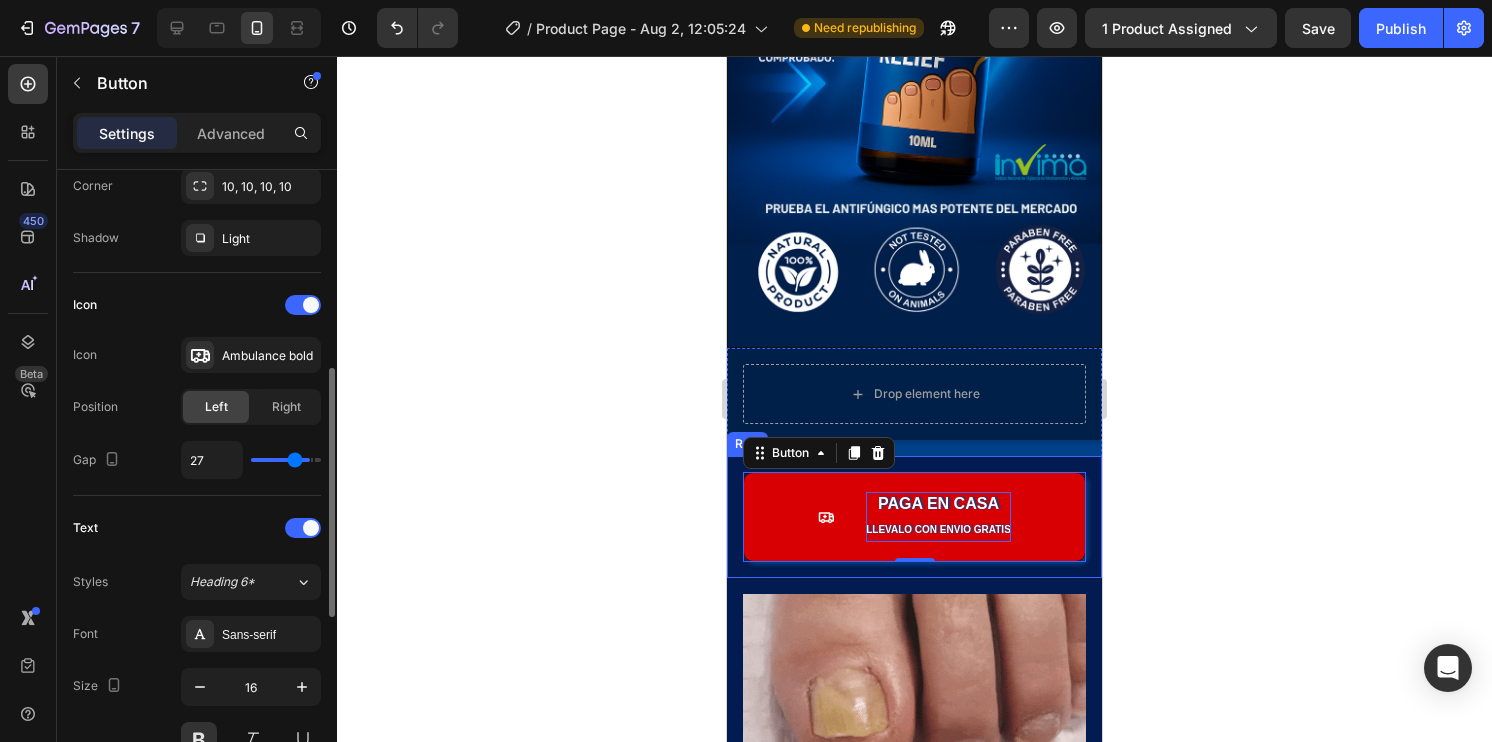 type on "25" 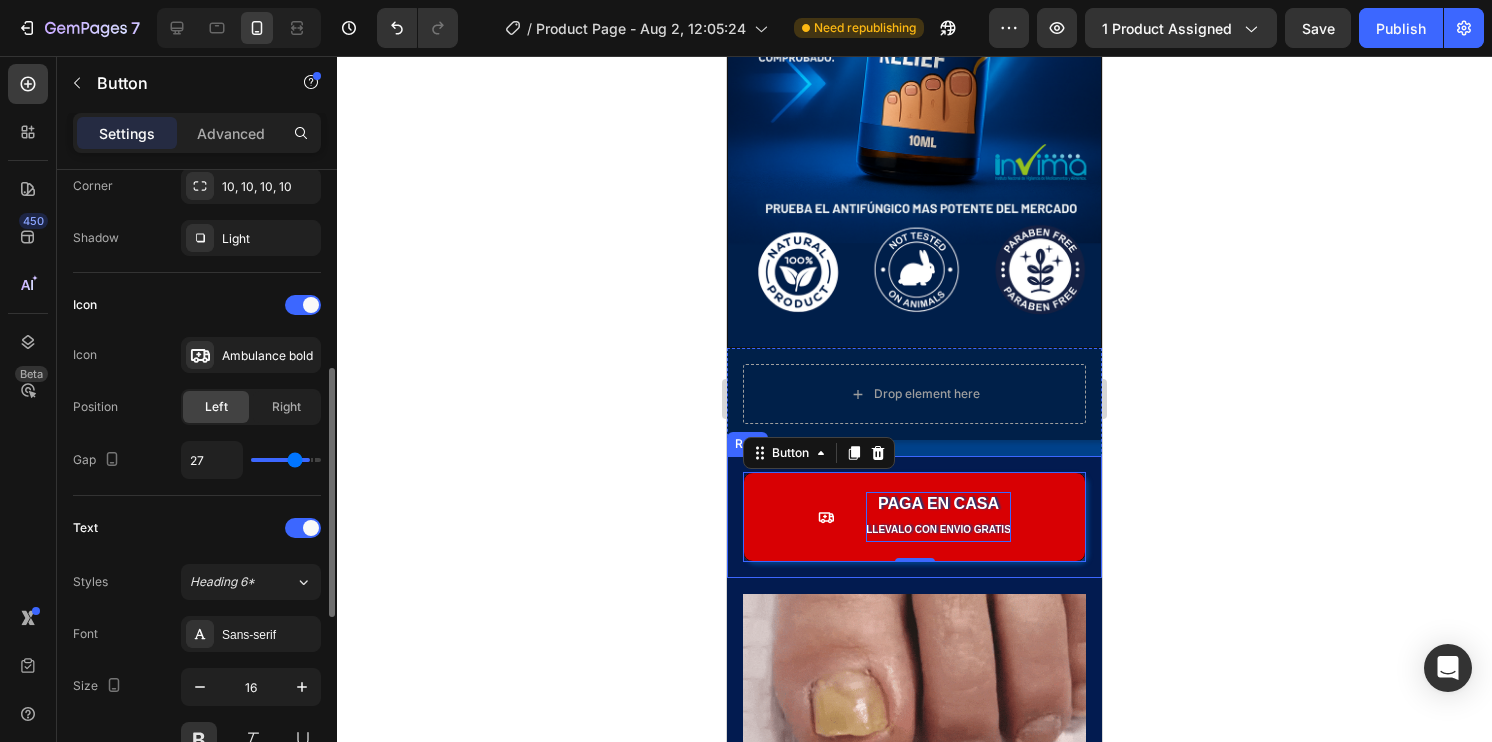 type on "25" 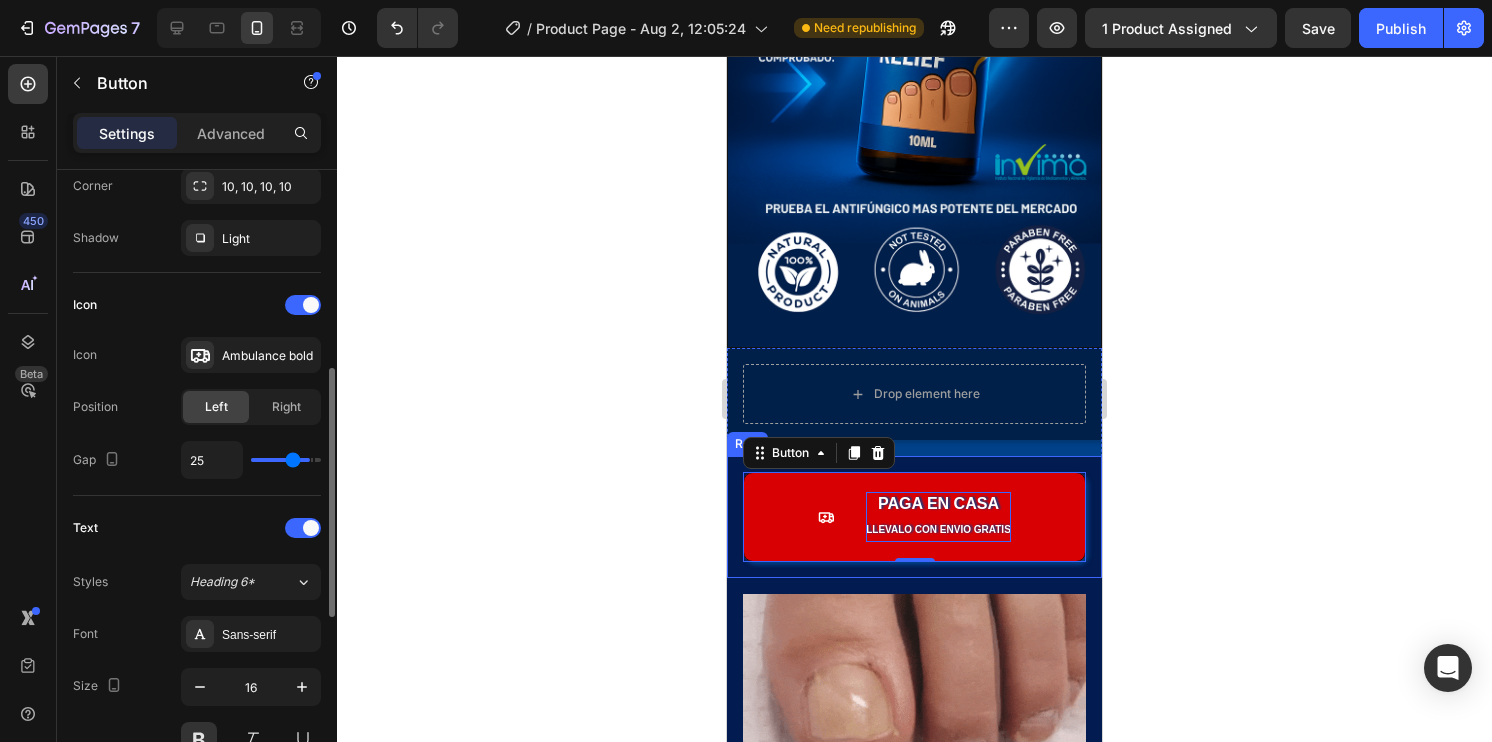 type on "24" 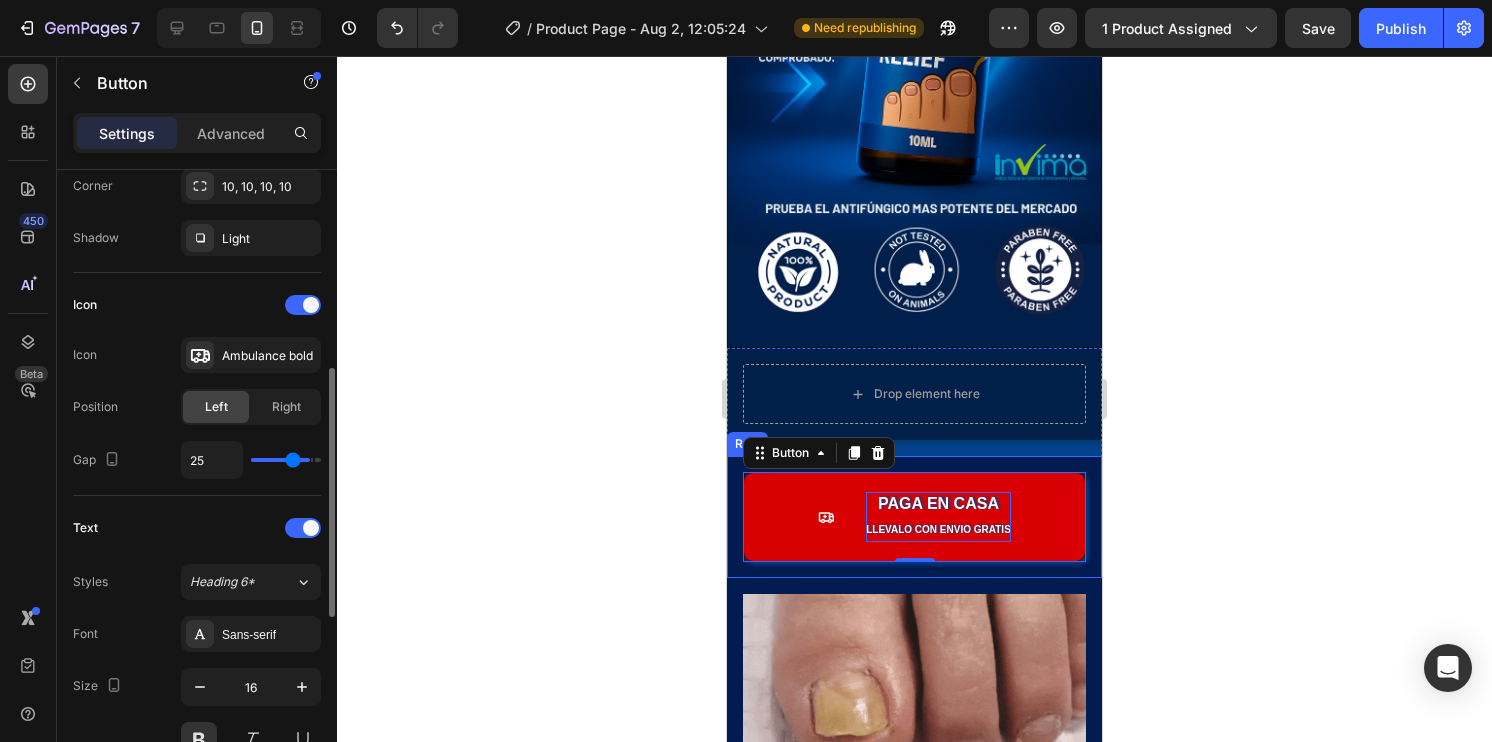 type on "24" 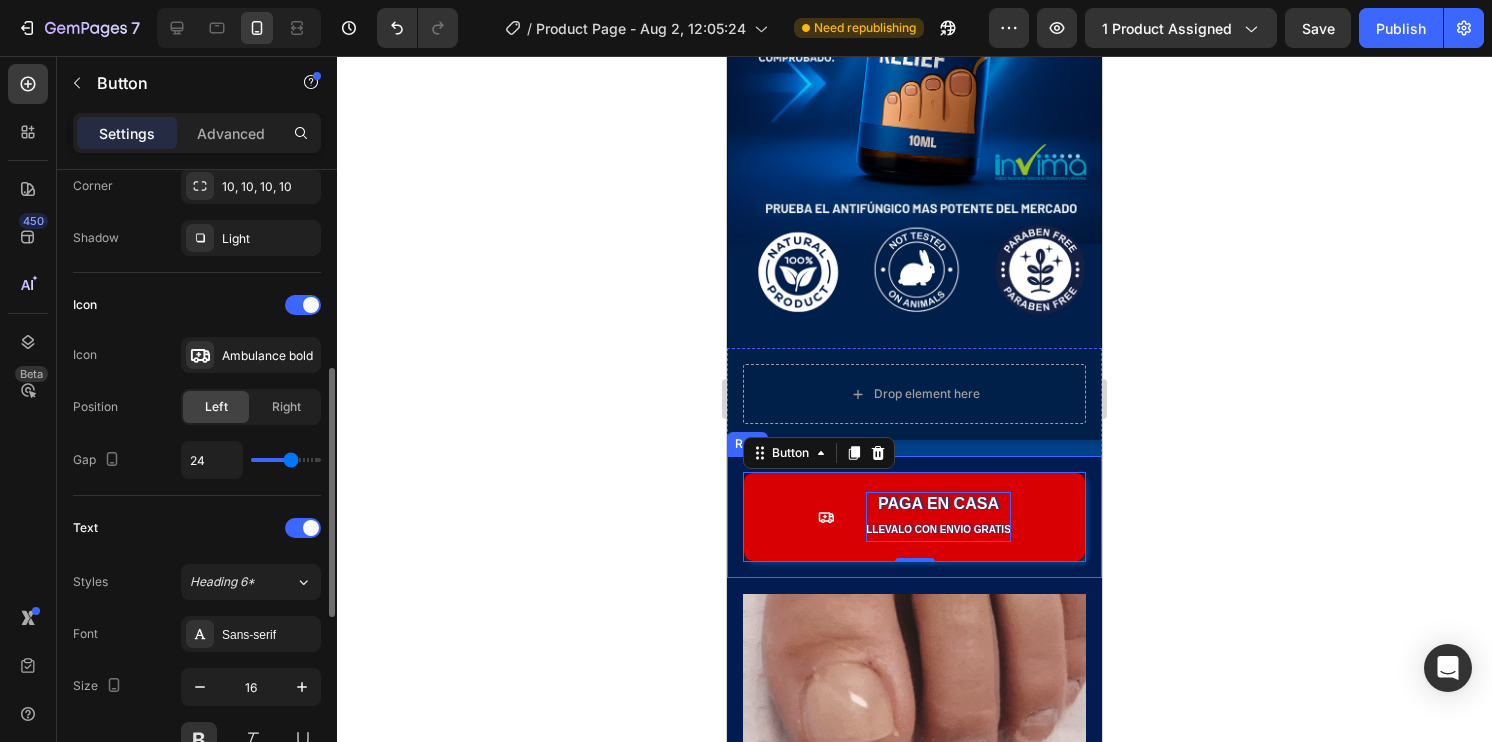 type on "23" 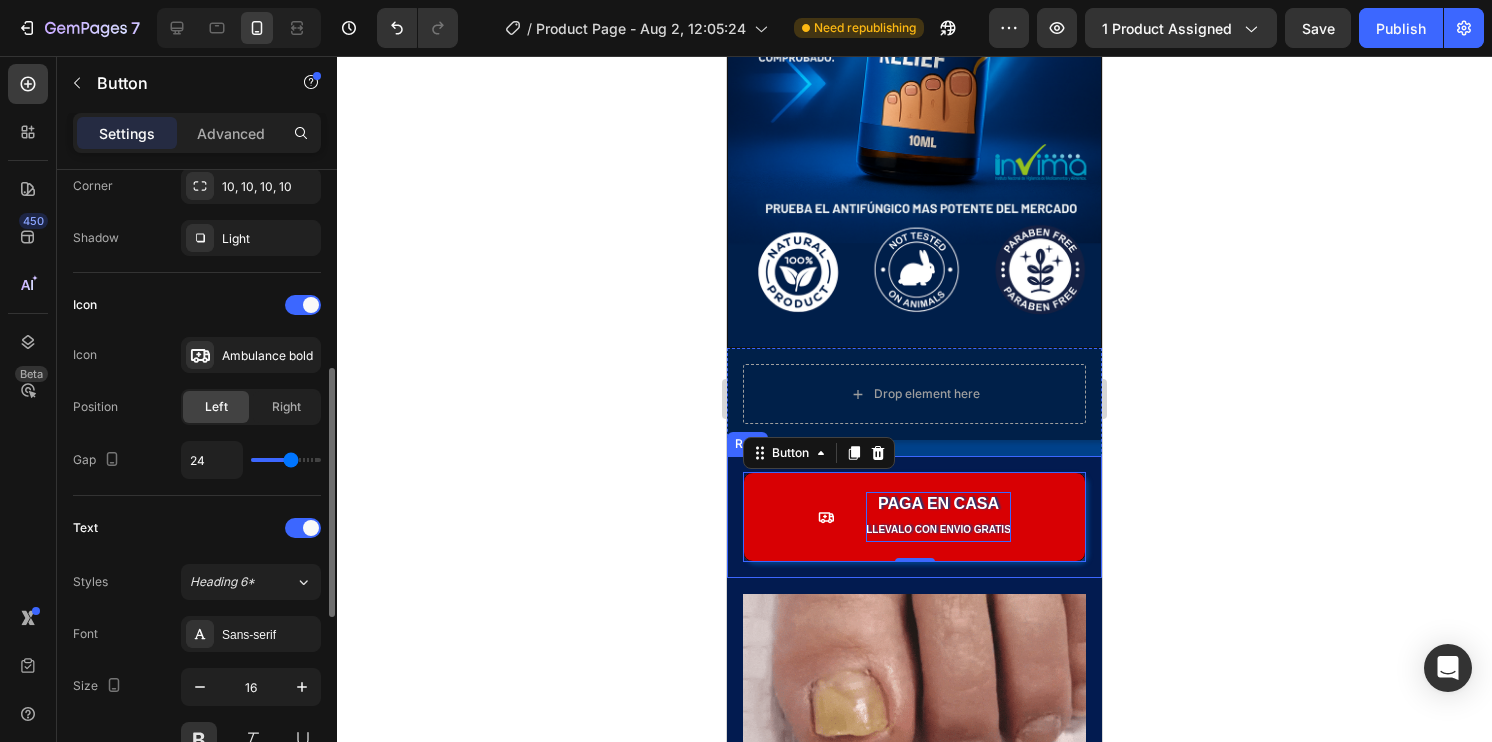 type on "23" 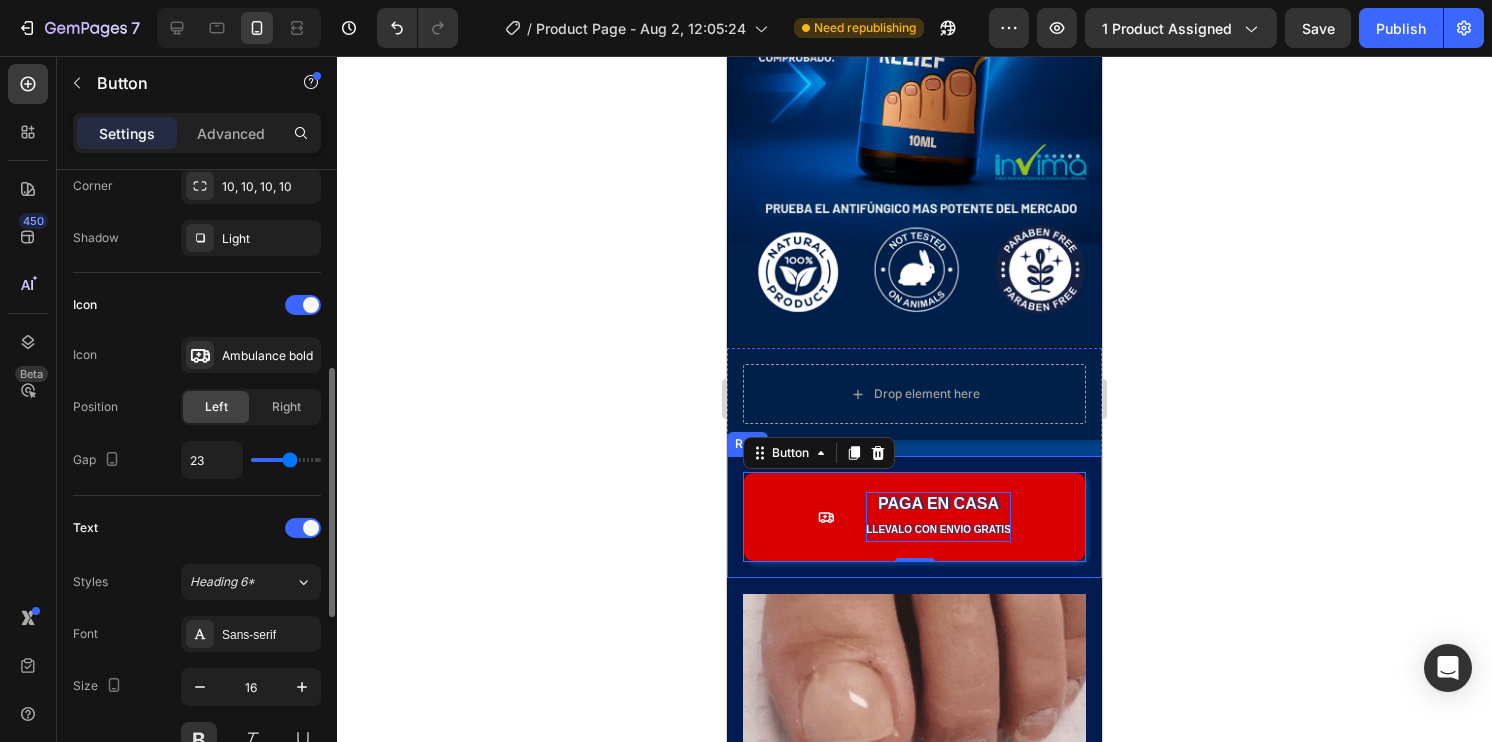 type on "22" 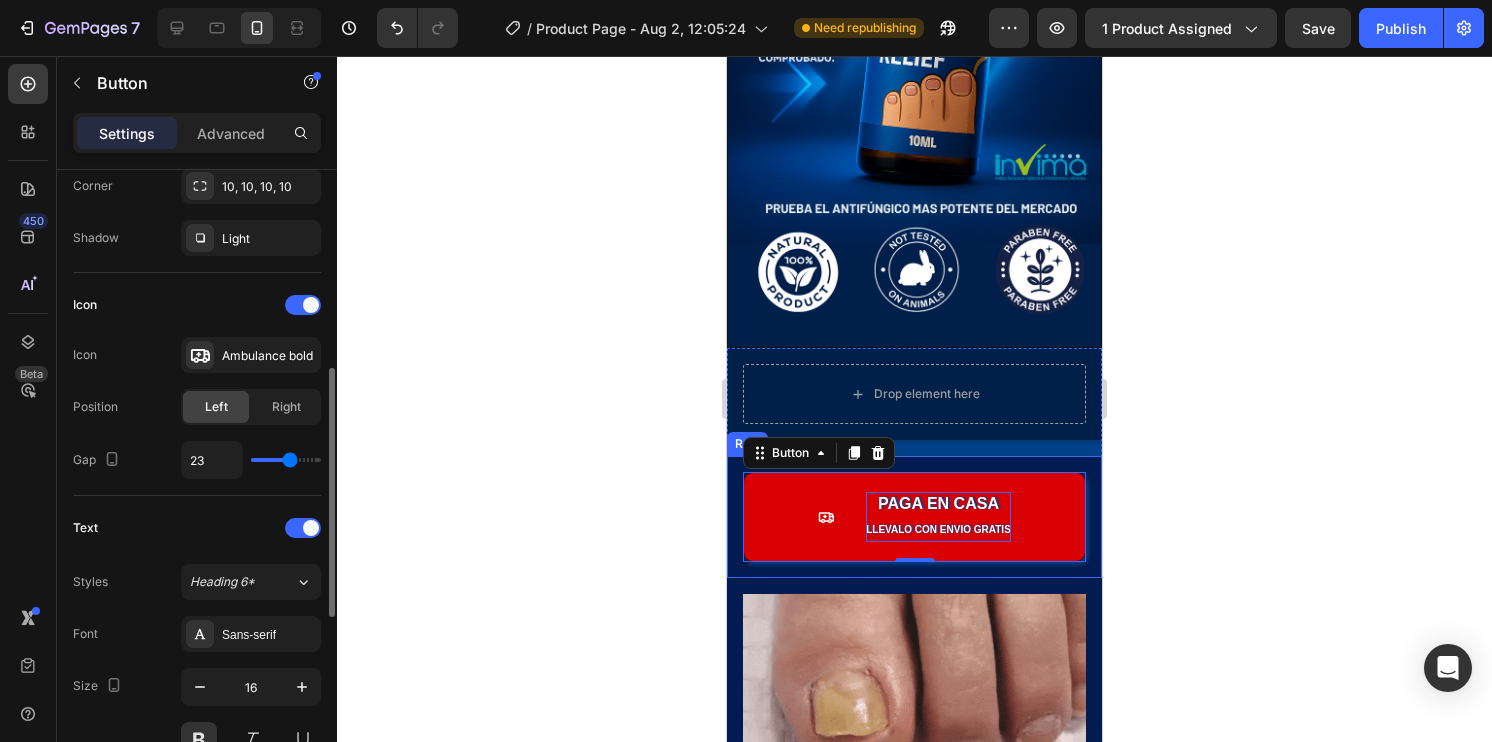 type on "22" 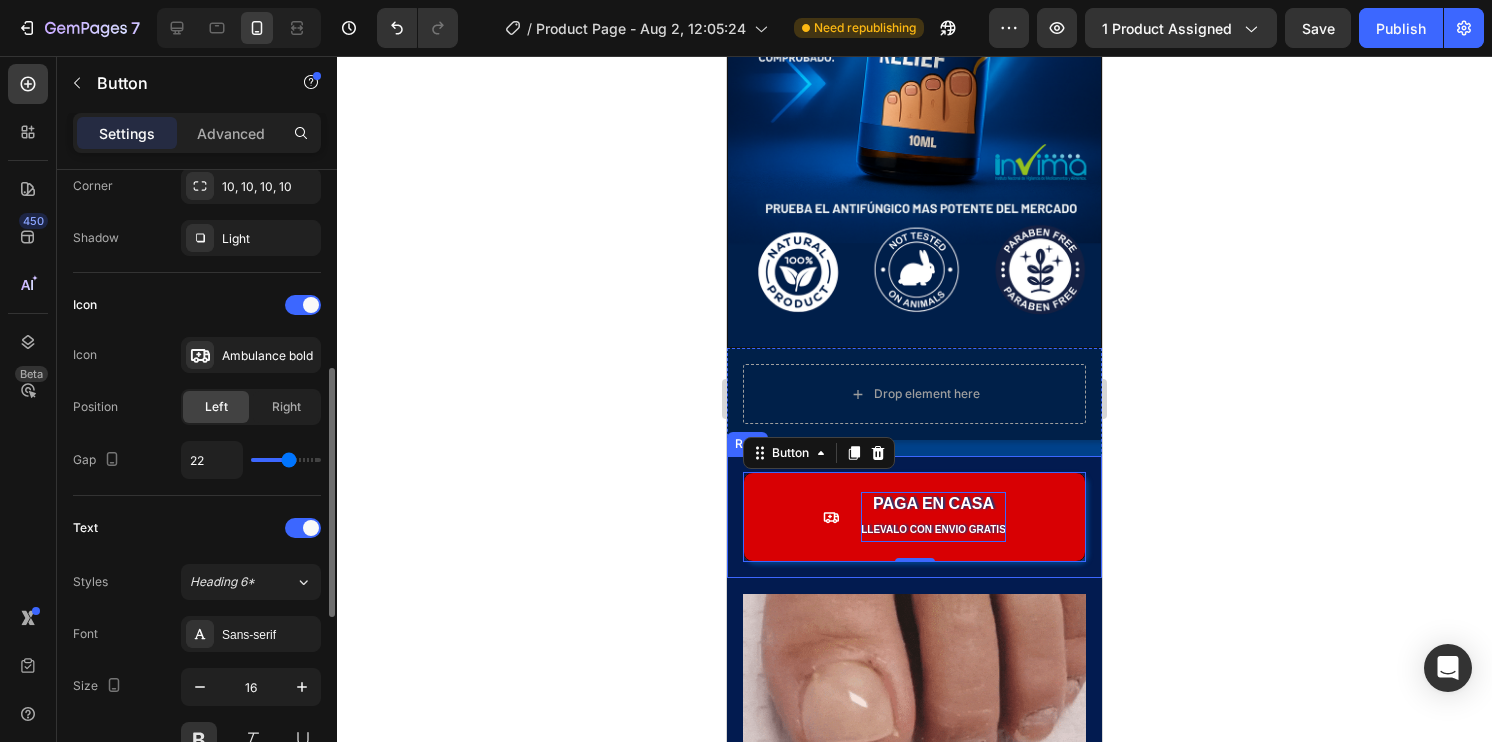 type on "21" 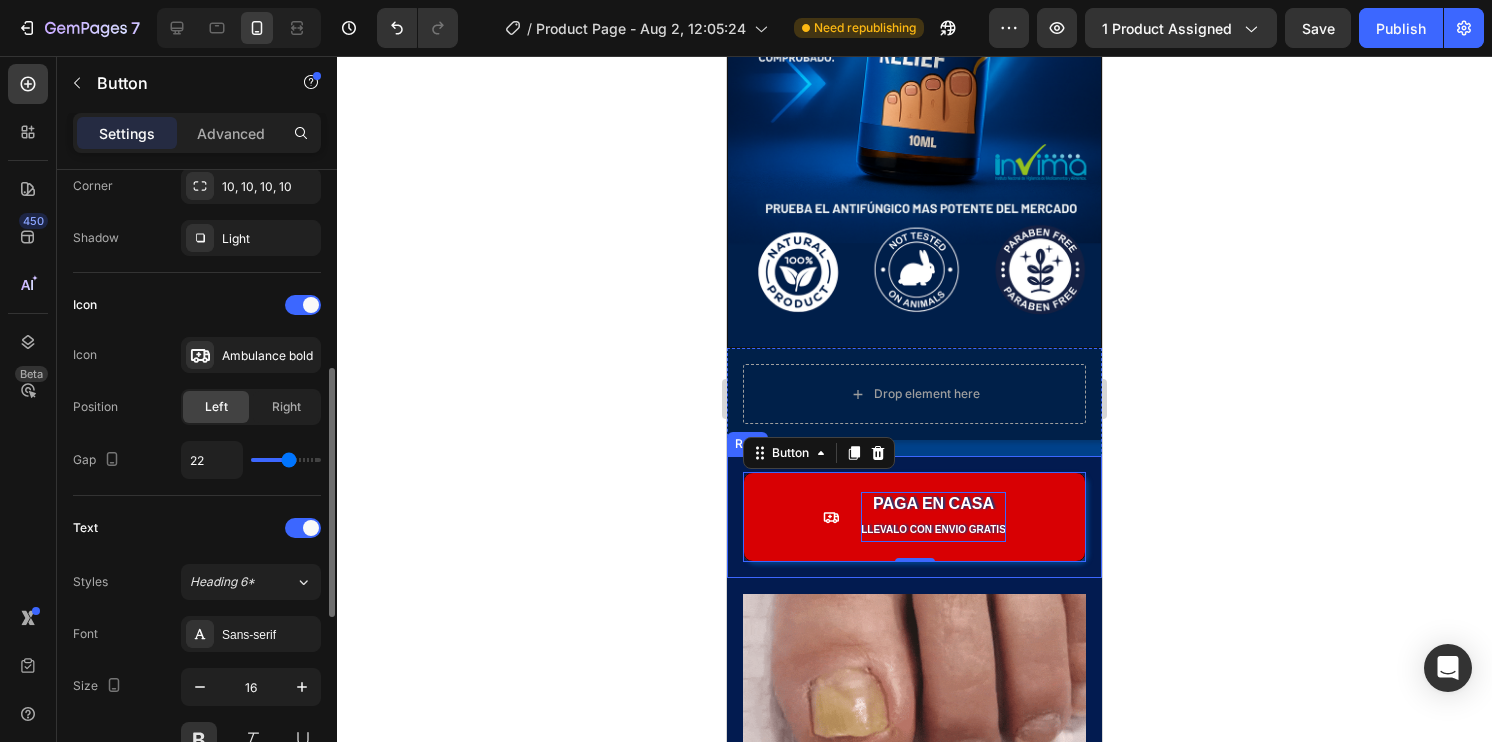 type on "21" 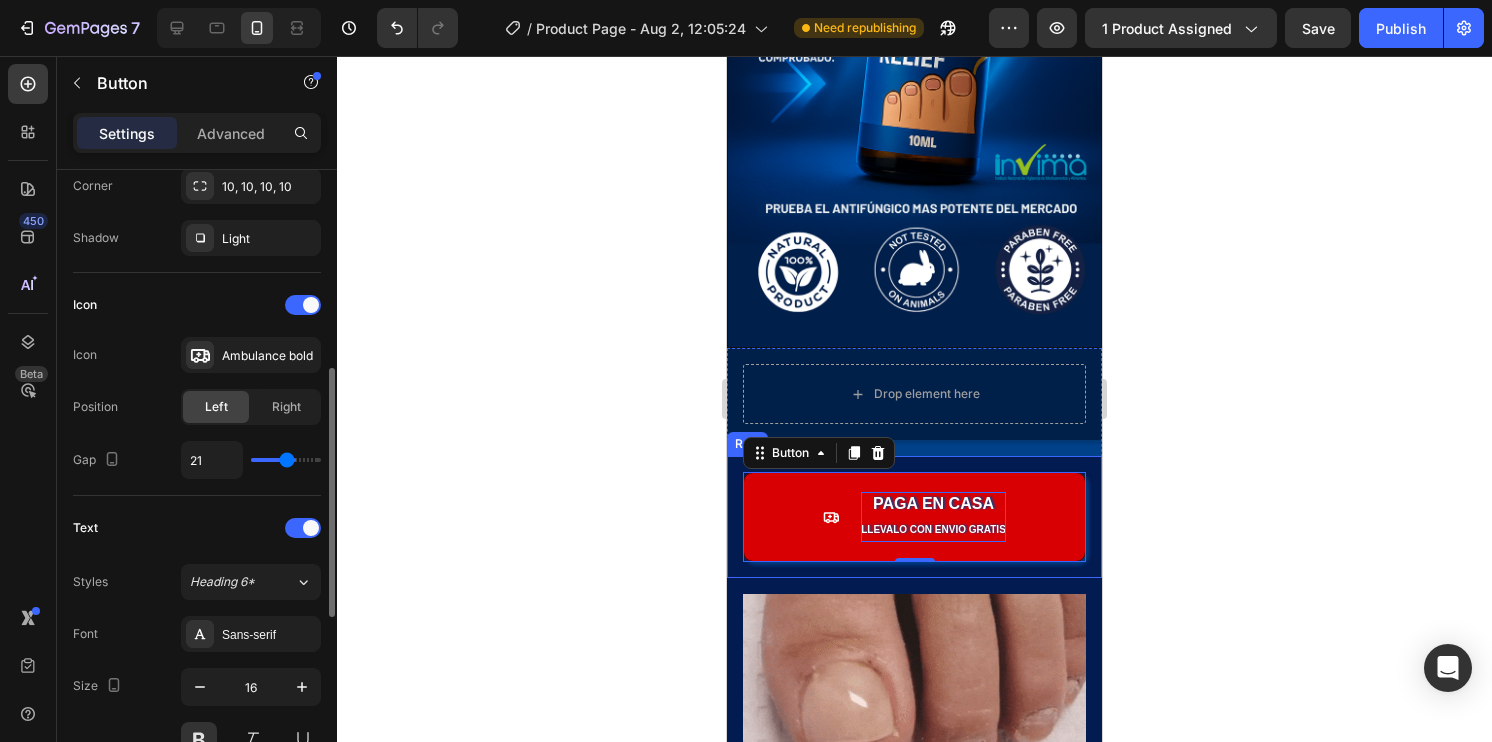 type on "20" 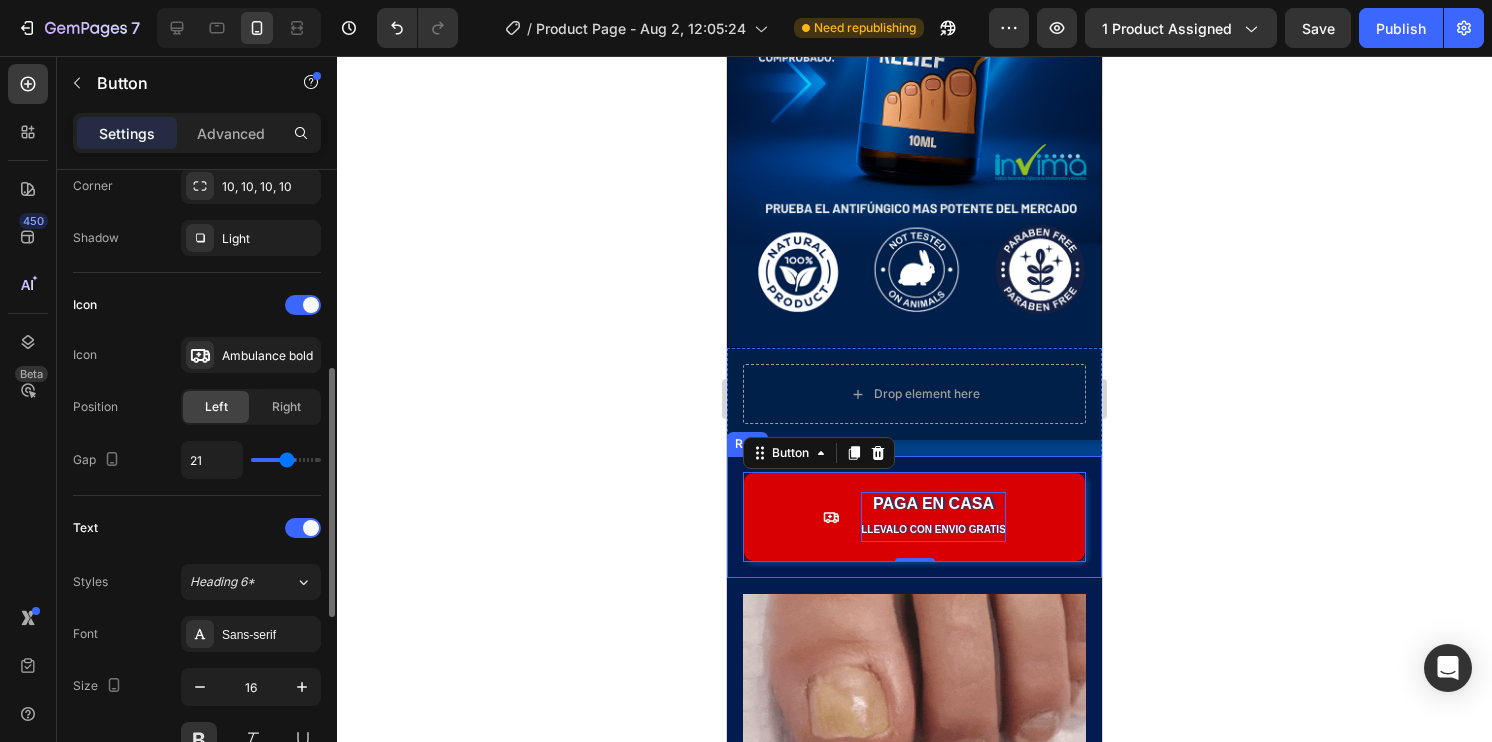 type on "20" 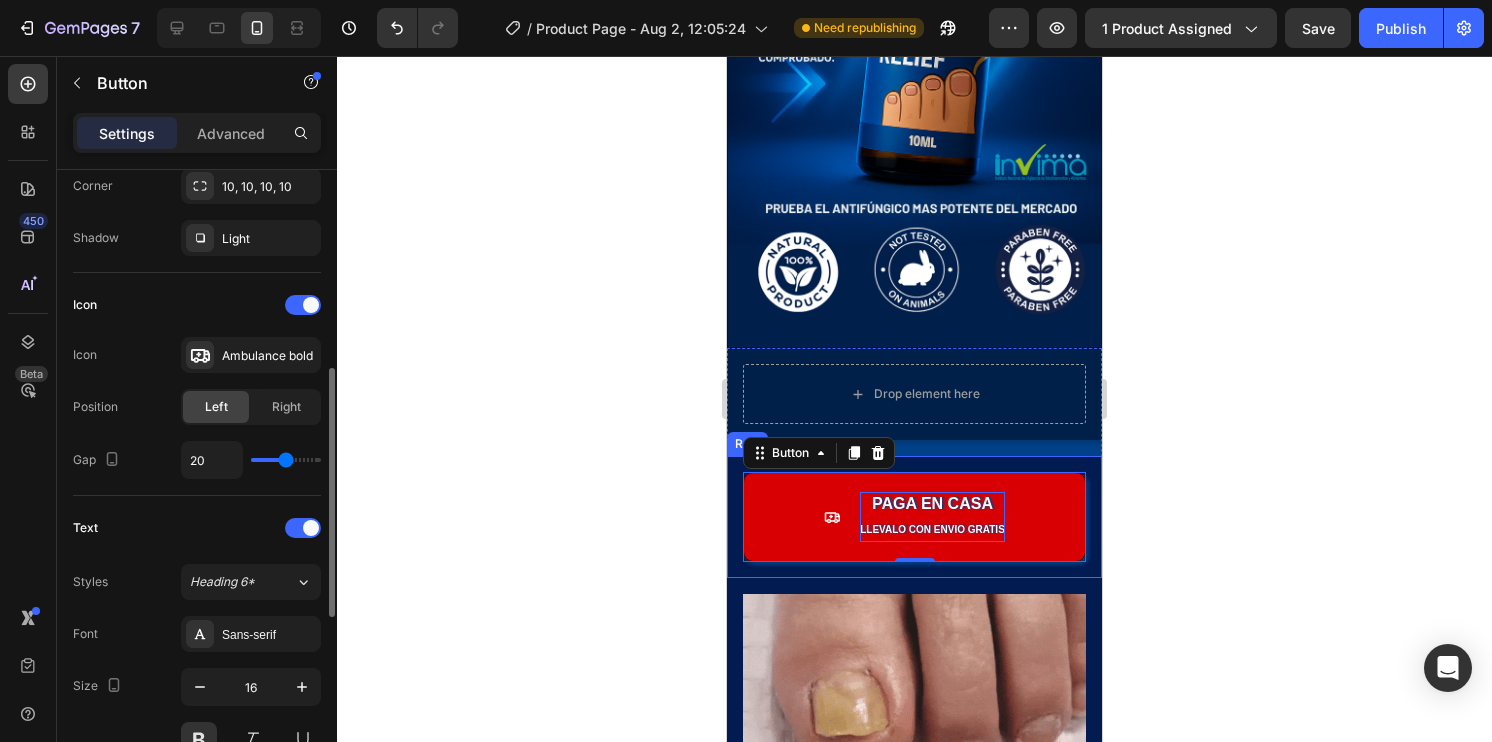 type on "21" 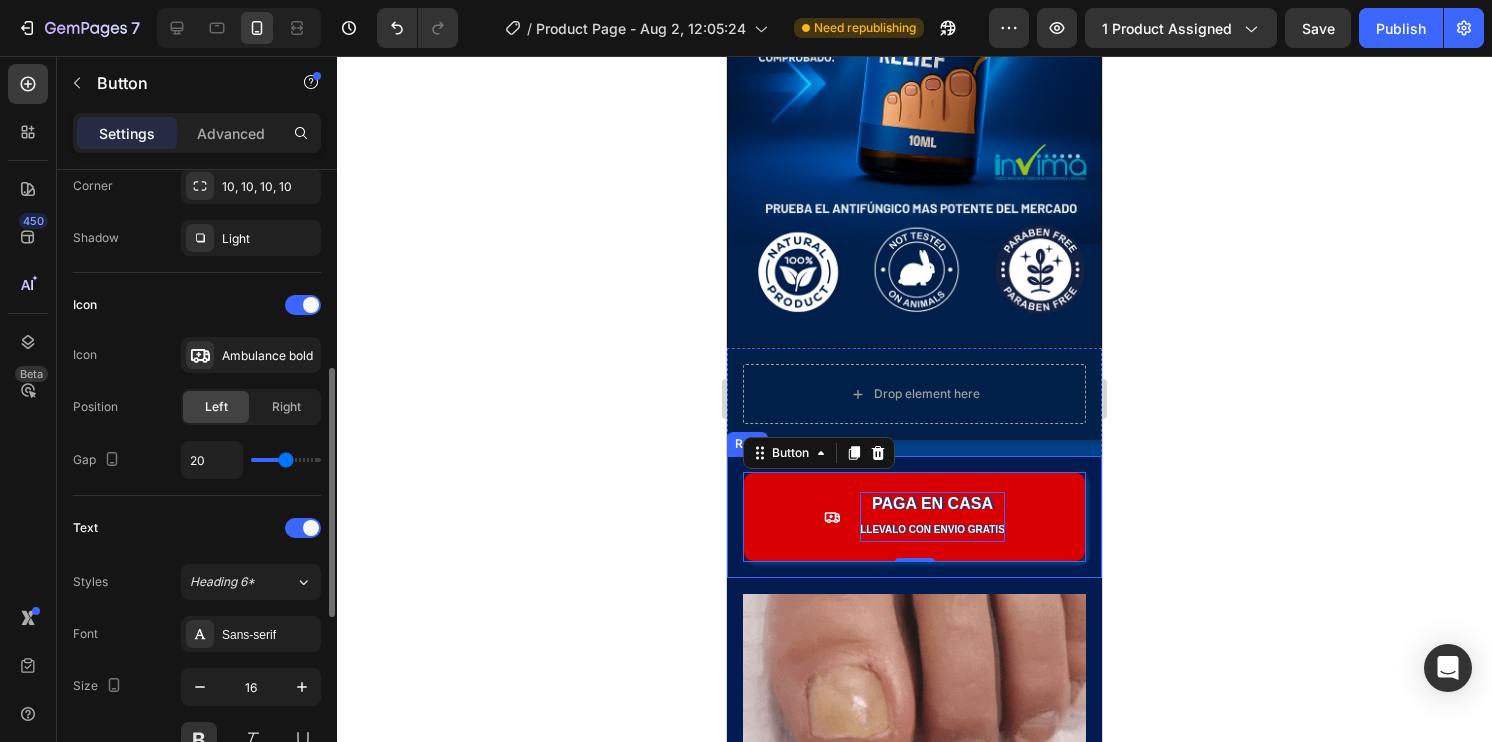 type on "21" 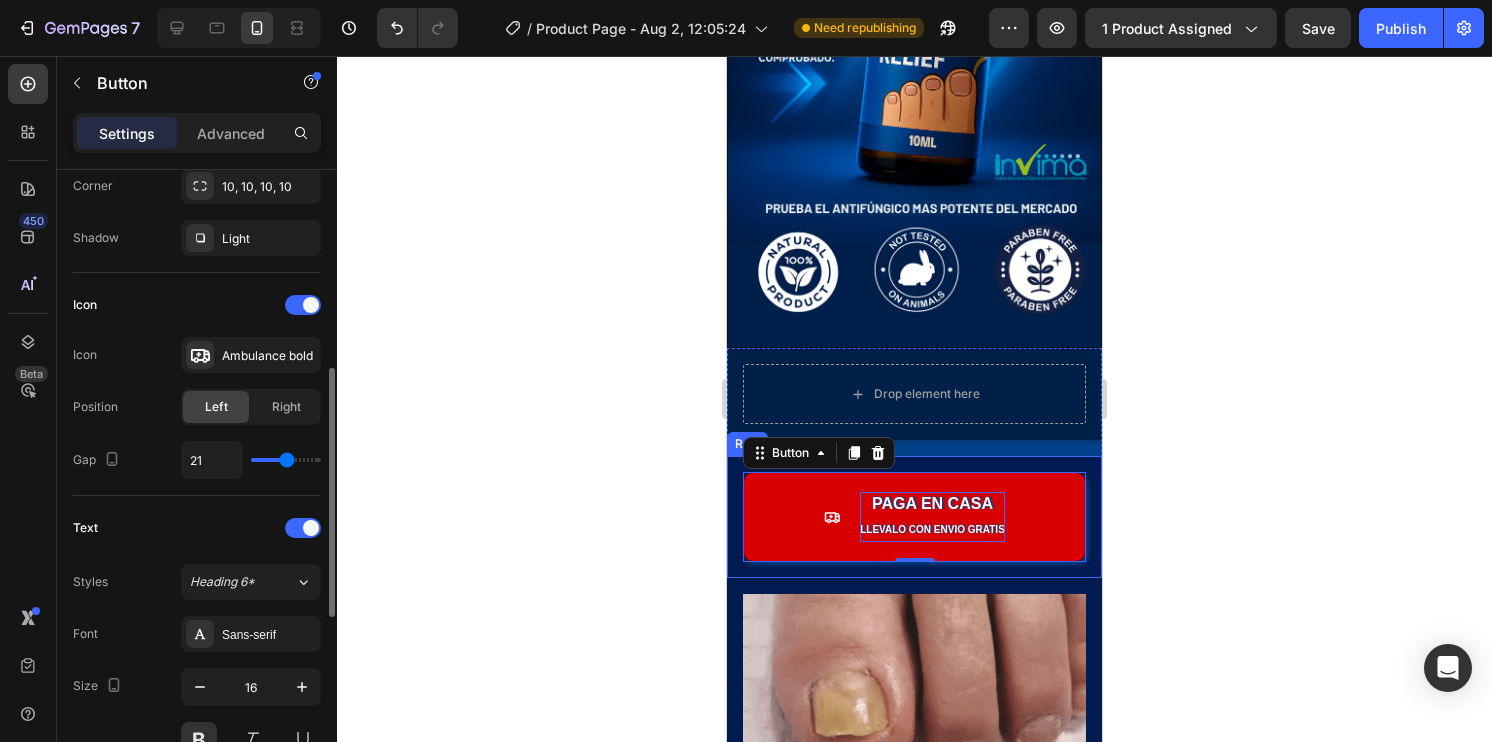 type on "22" 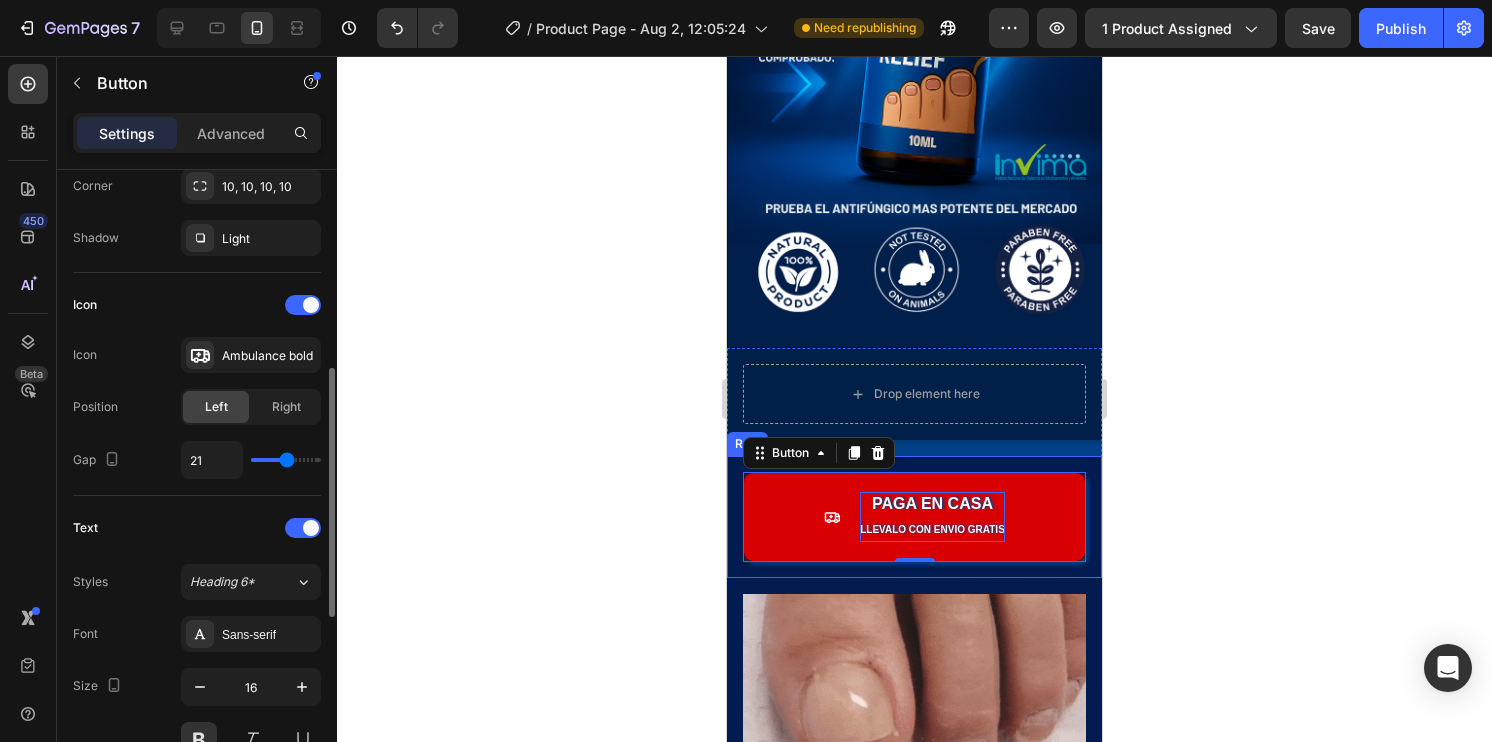type on "22" 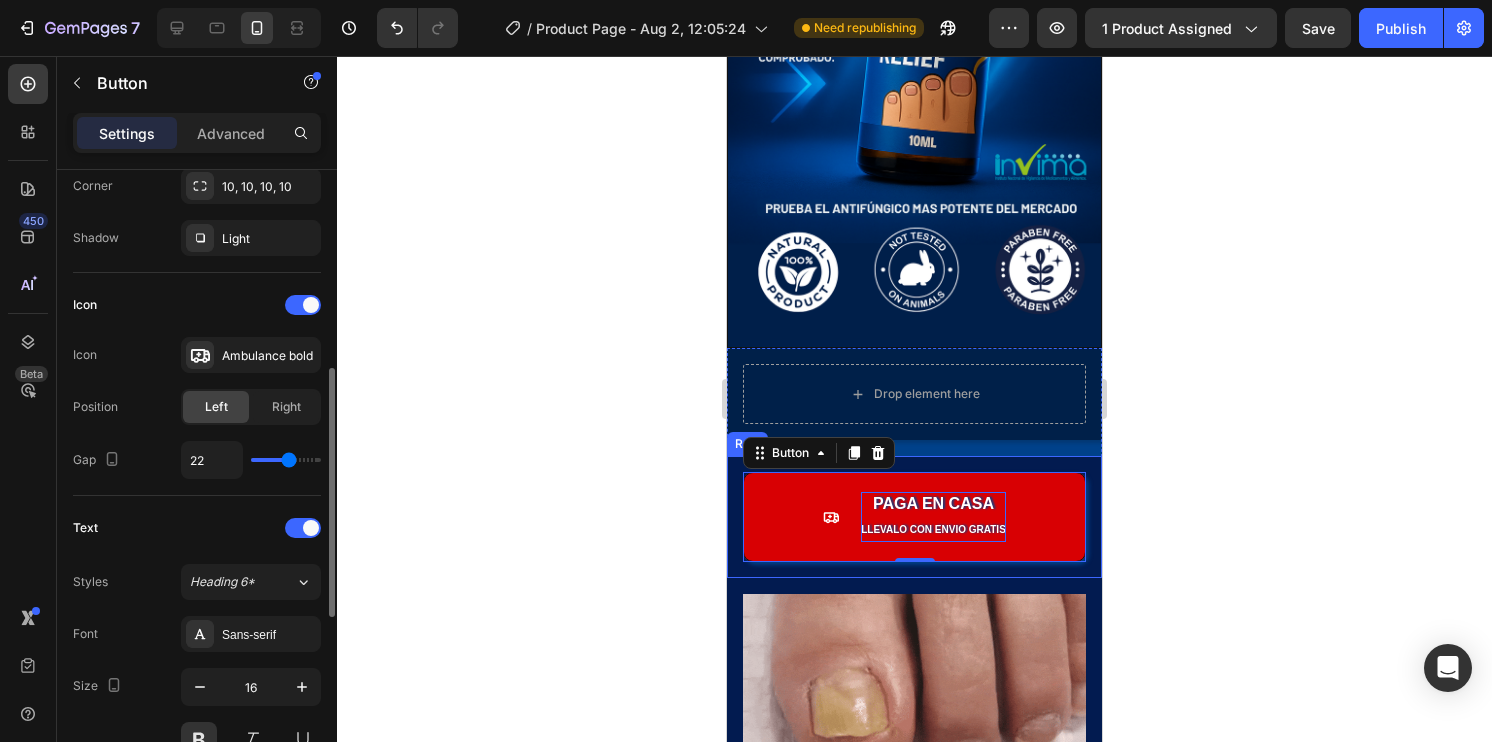 type on "23" 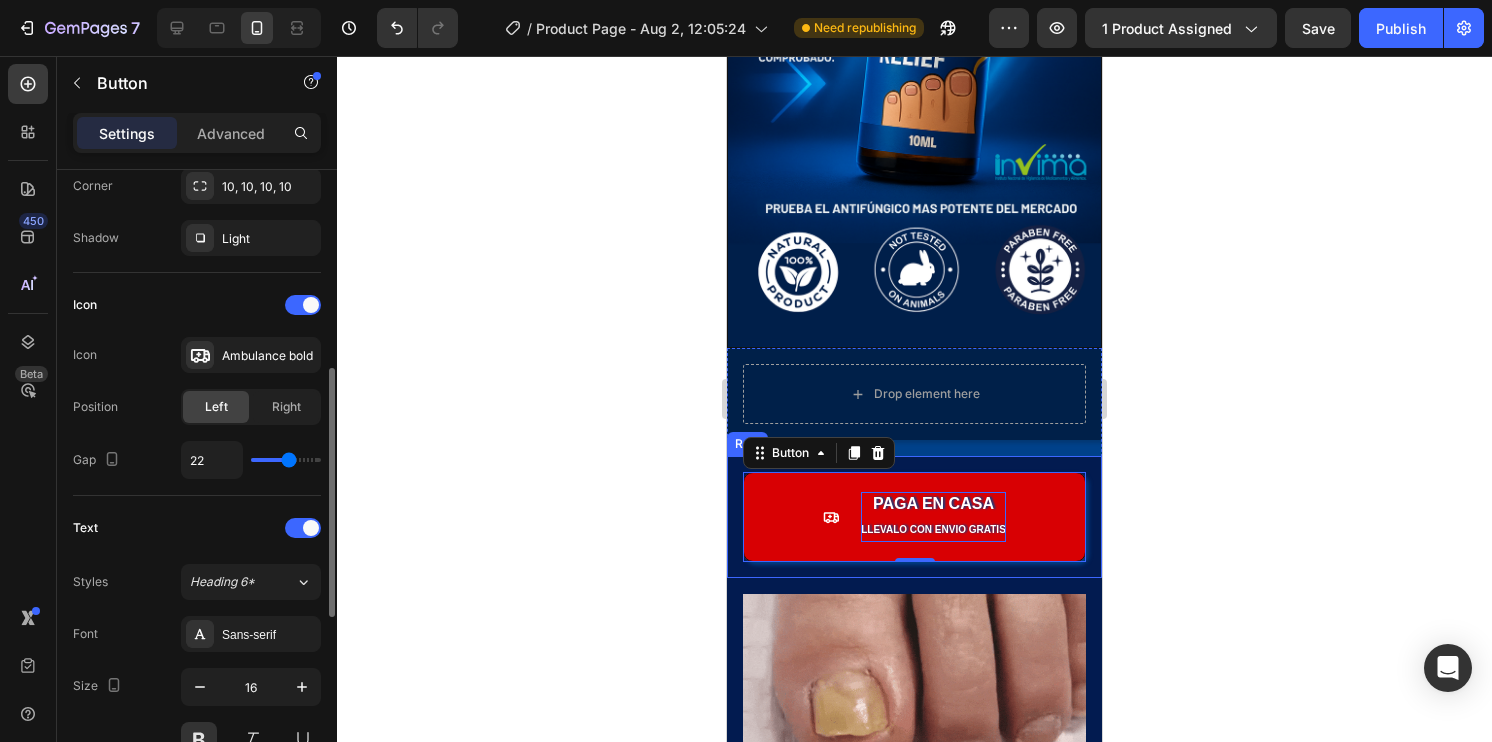 type on "23" 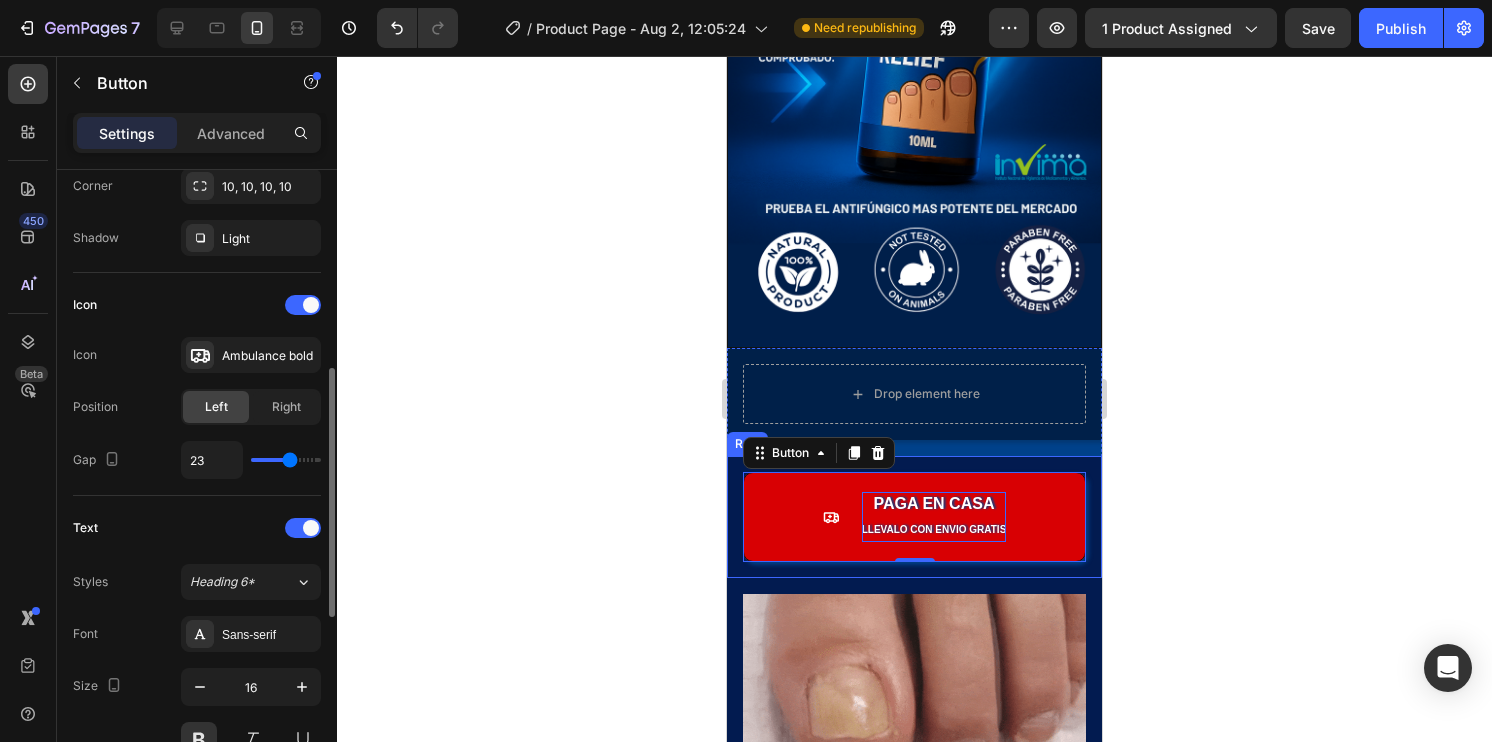 type on "22" 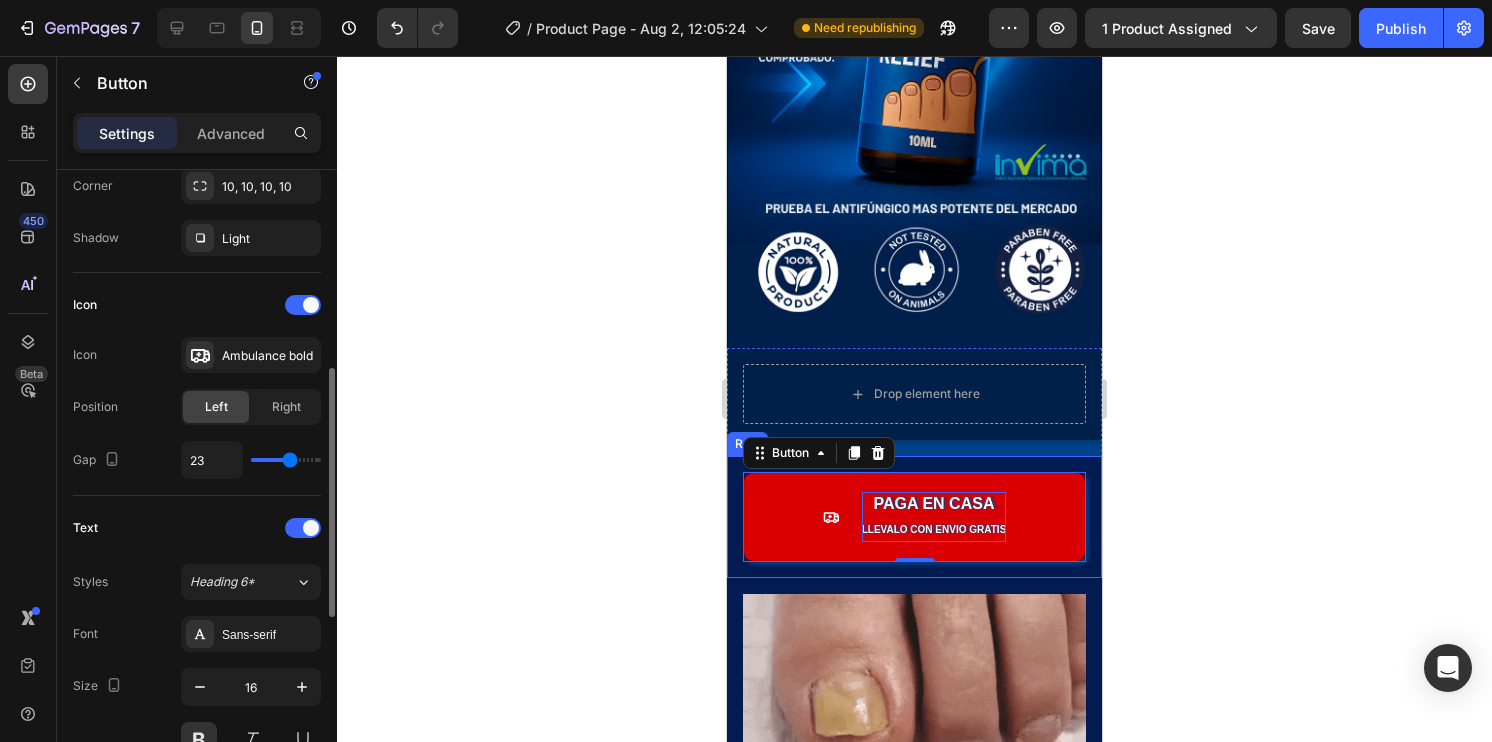 type on "22" 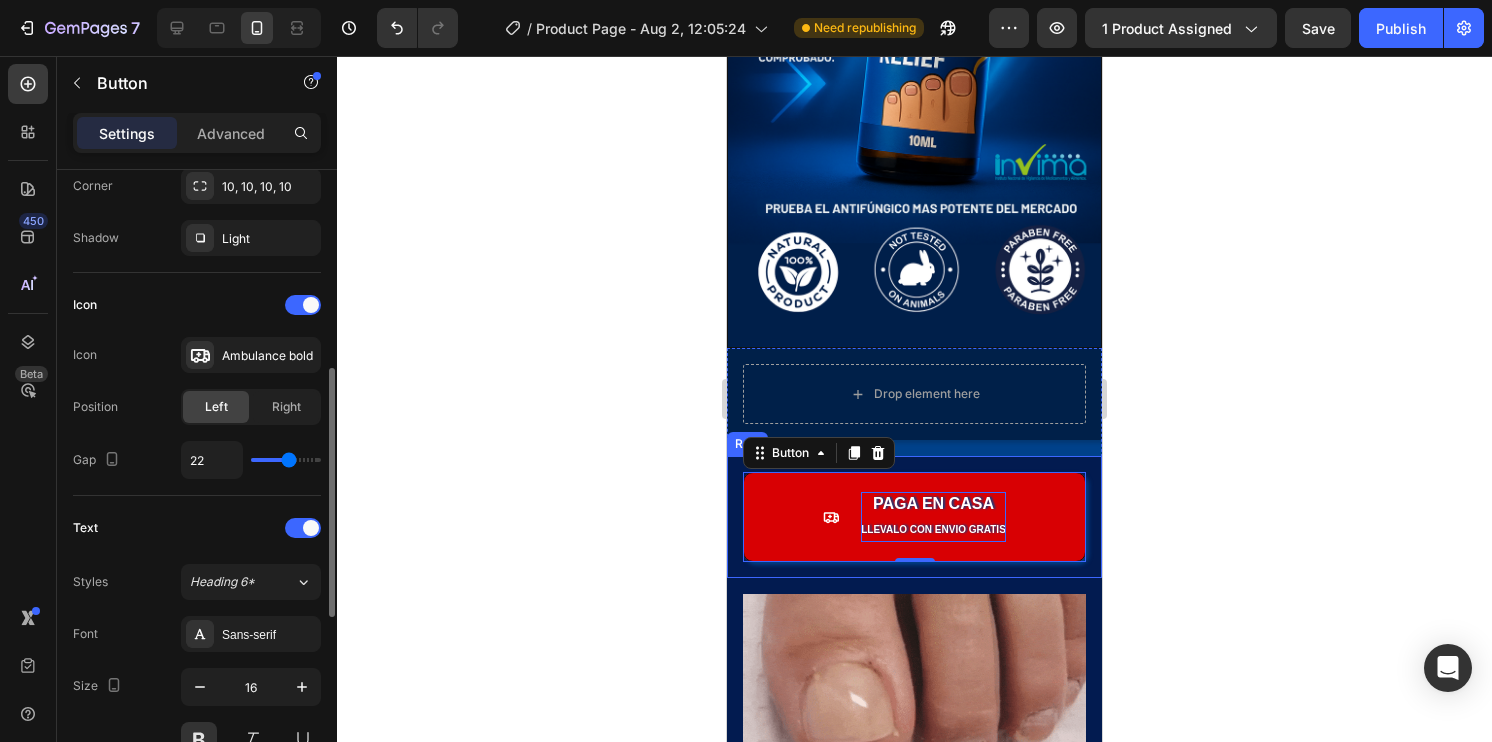 type on "21" 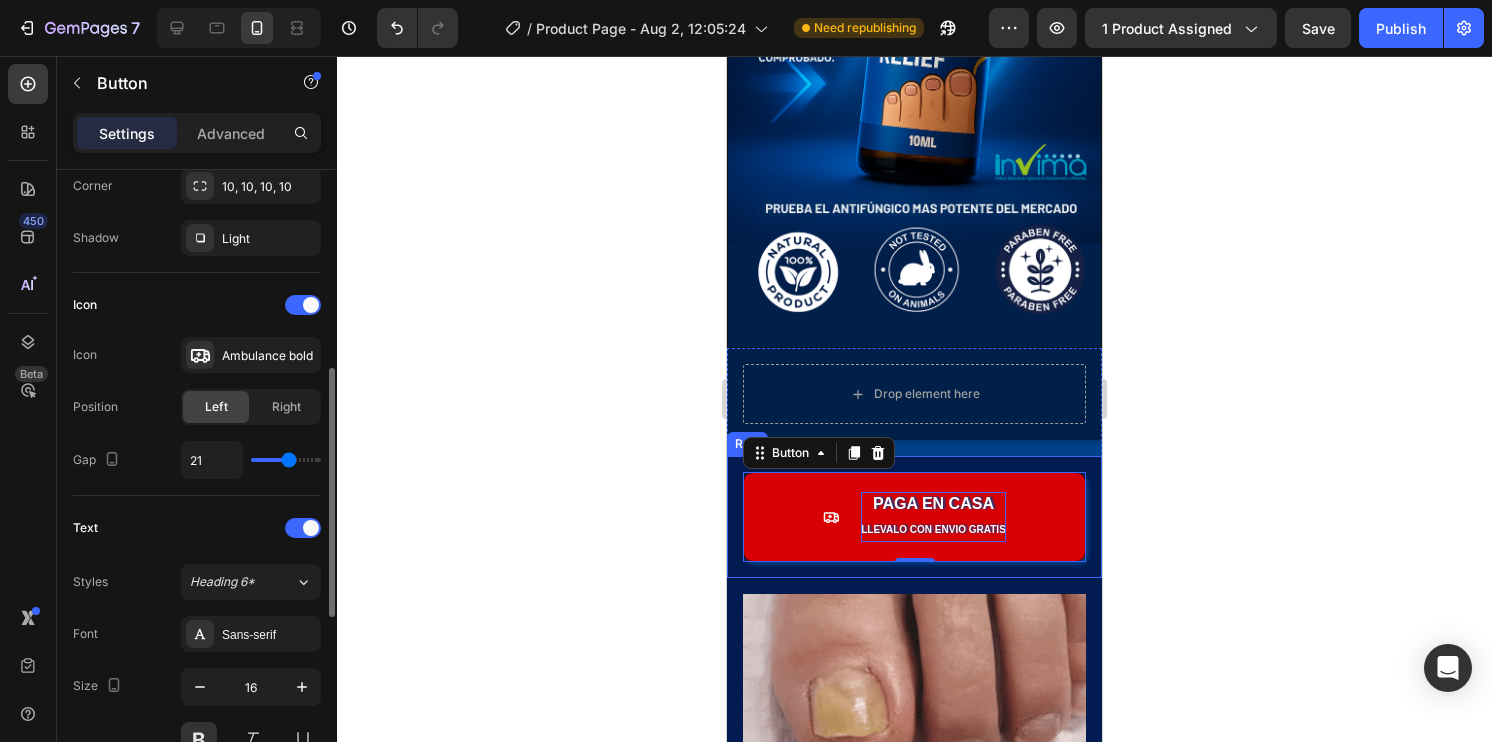 type on "21" 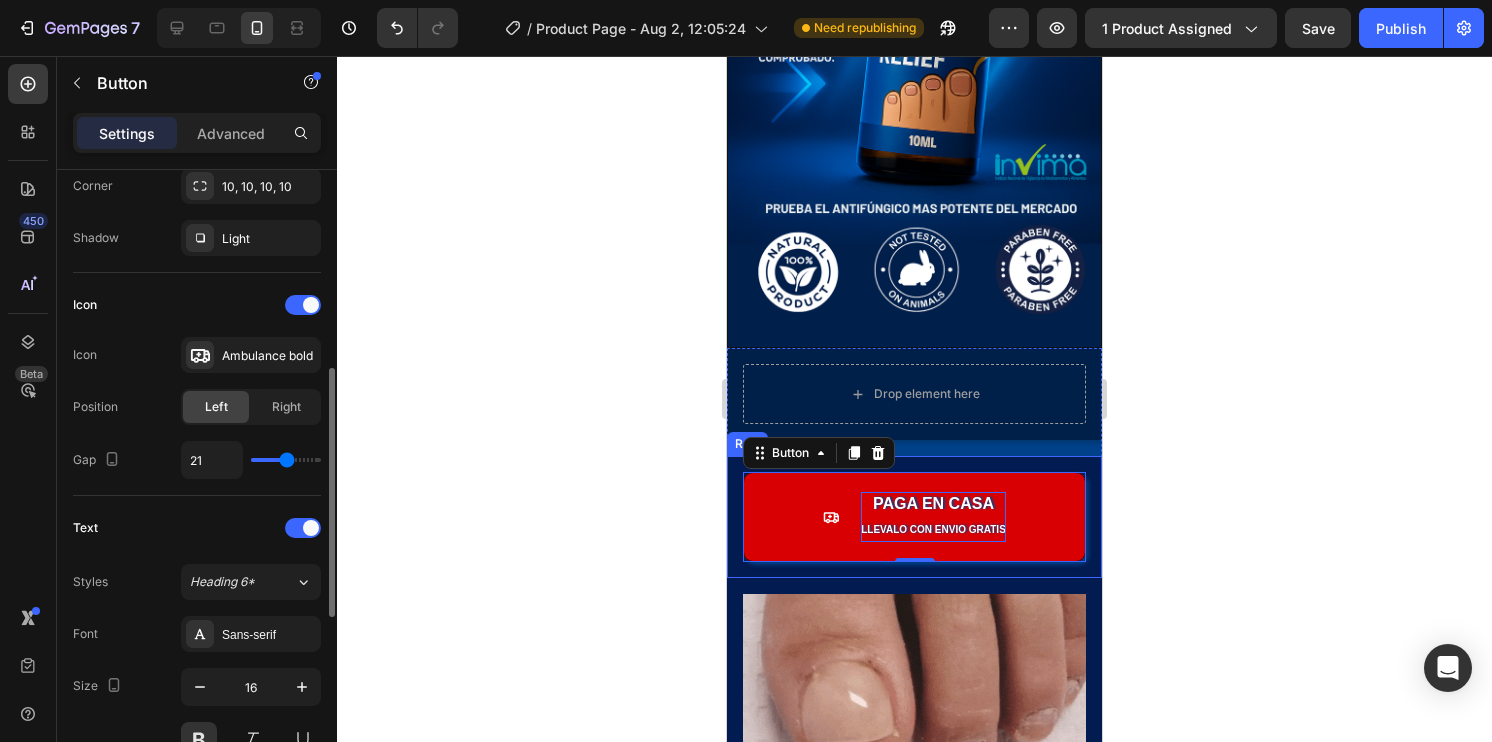type on "20" 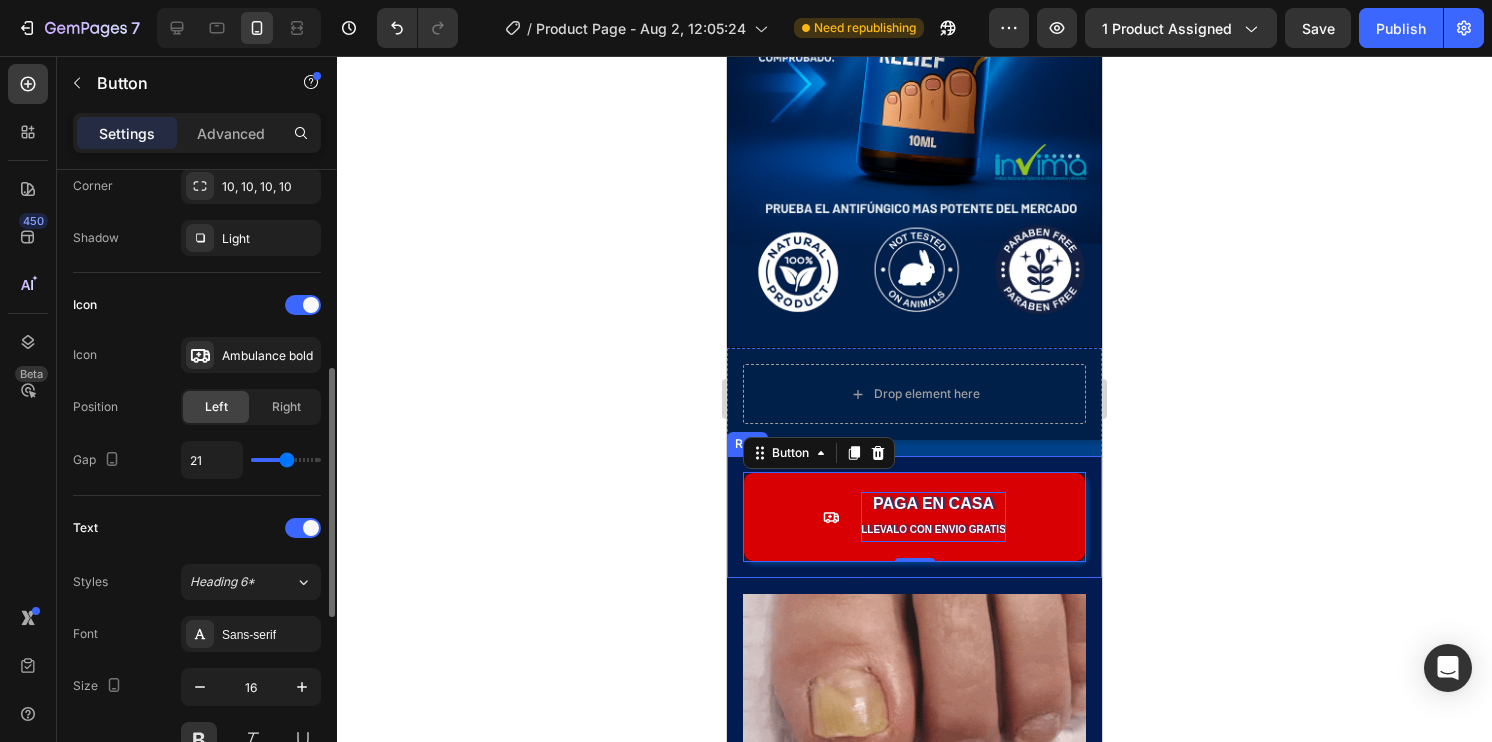 type on "20" 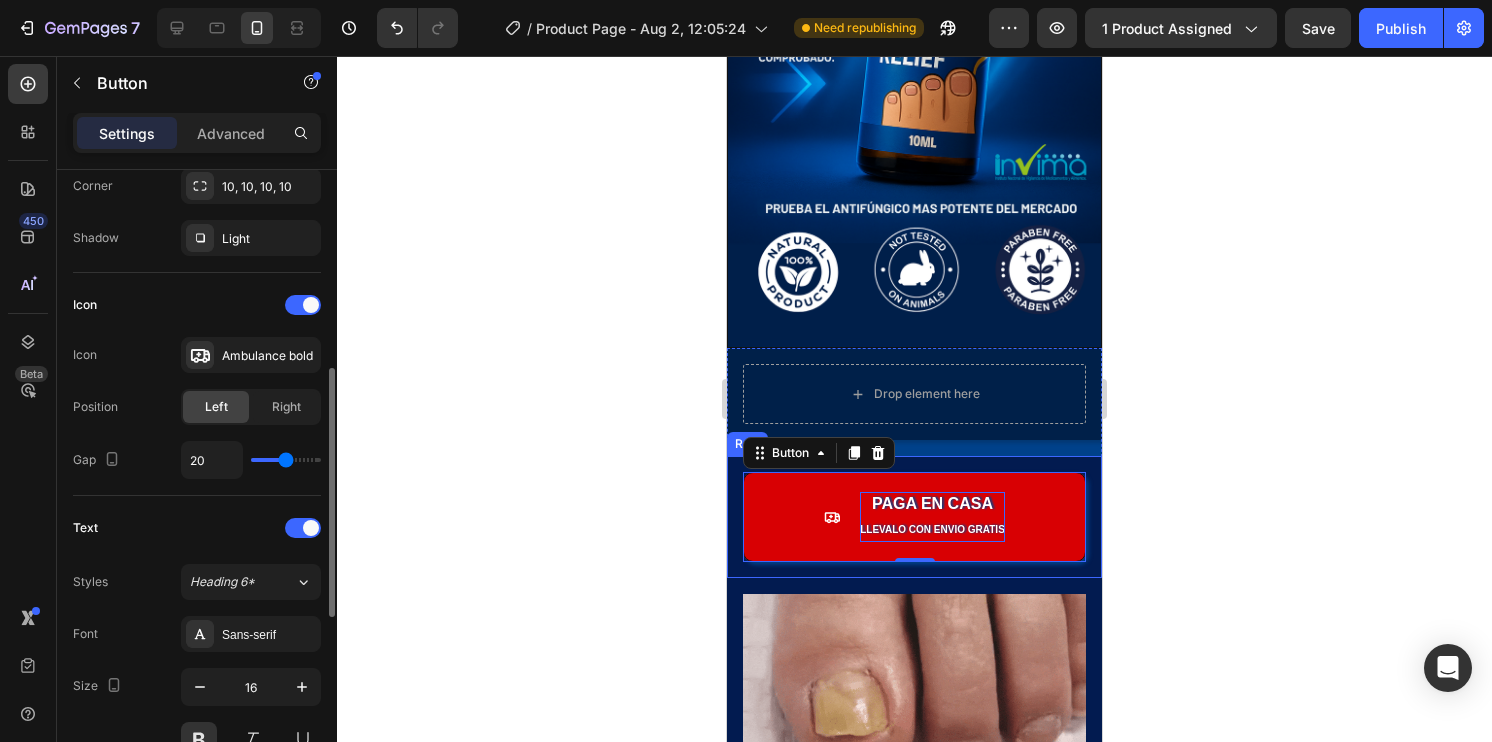 type on "19" 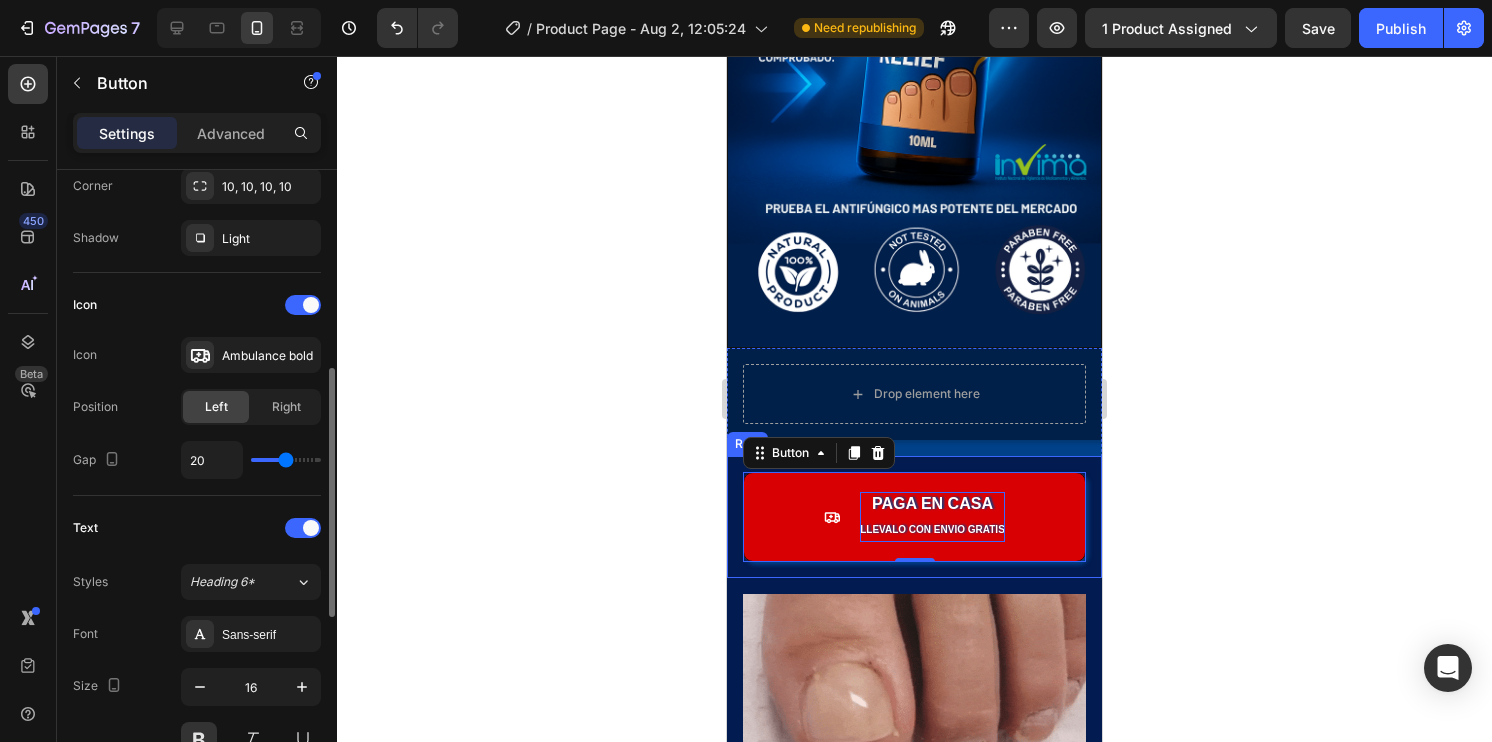 type on "19" 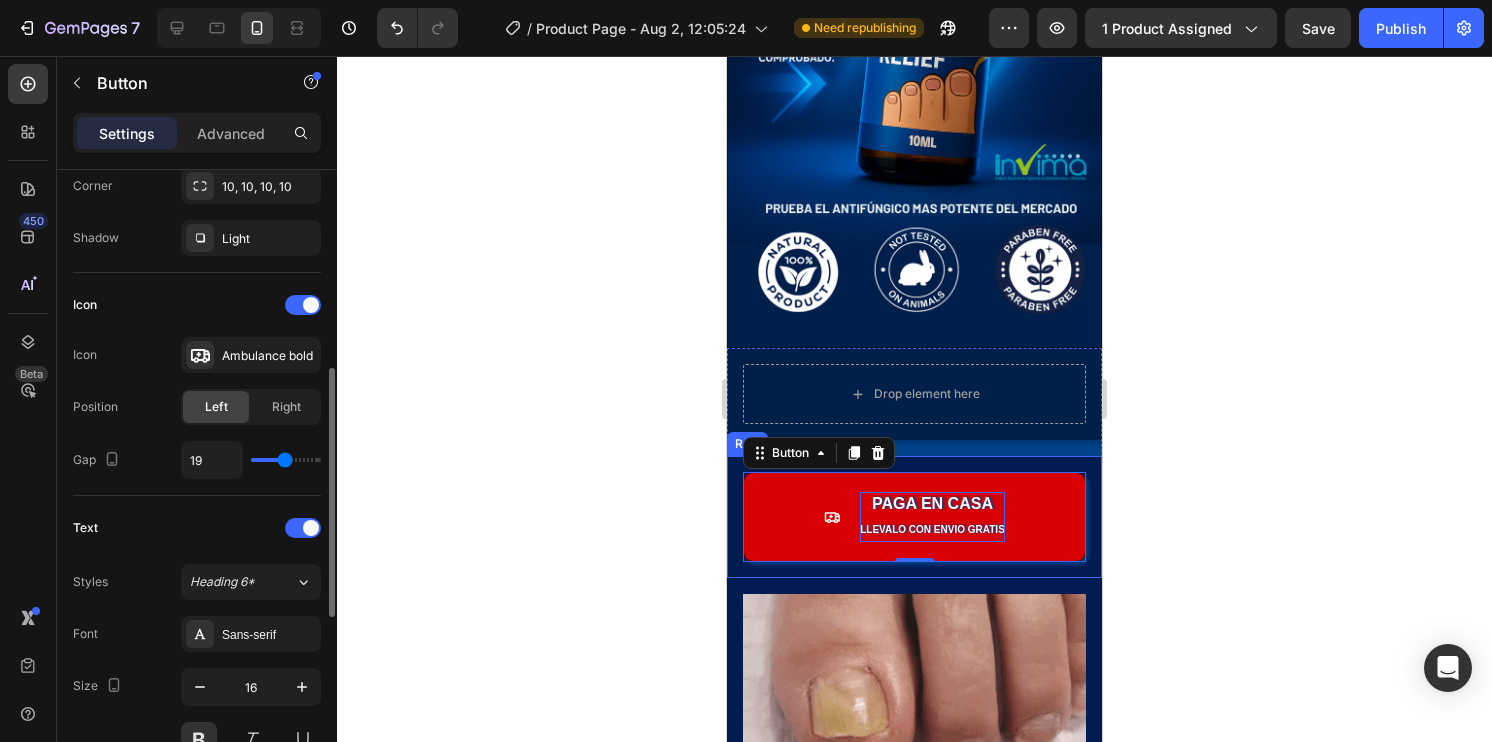 type on "18" 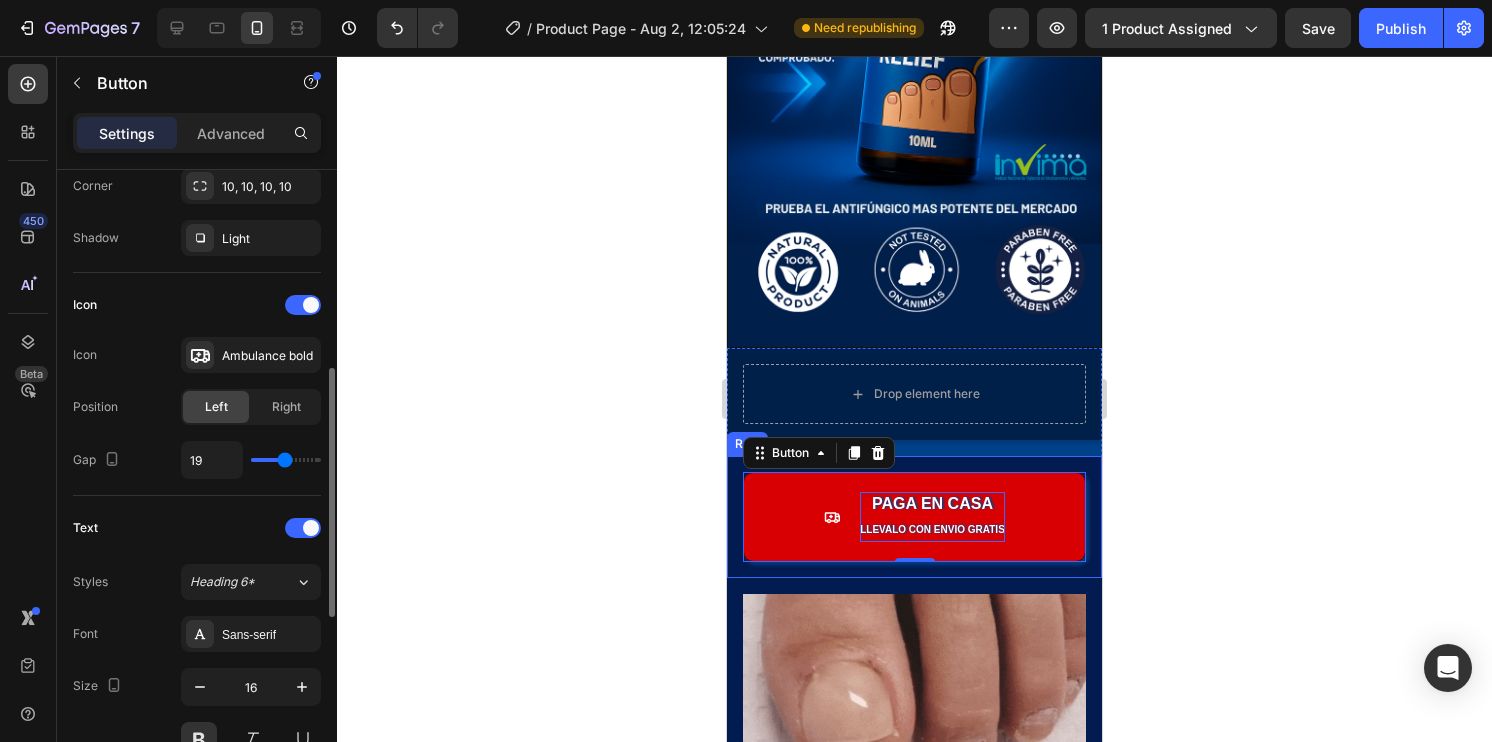 type on "18" 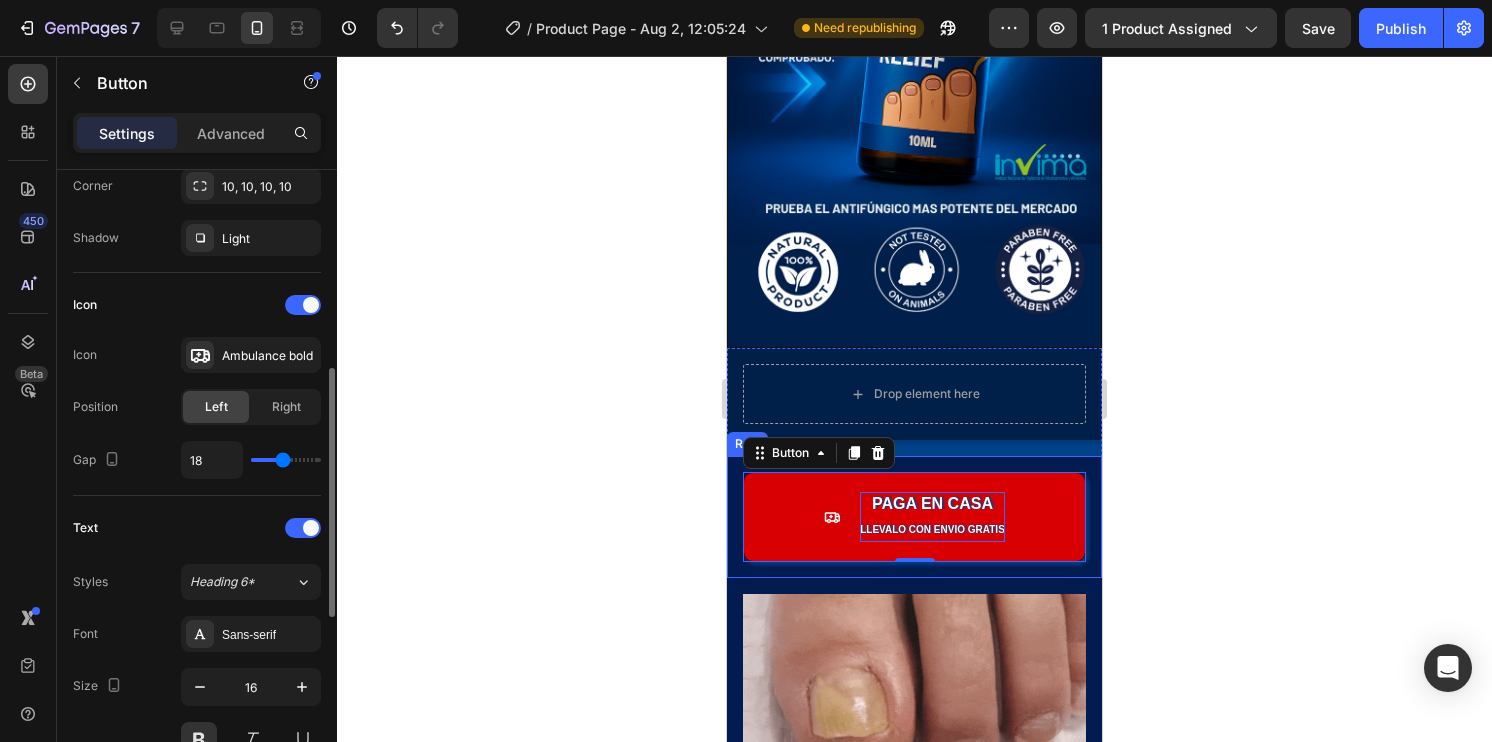 type on "17" 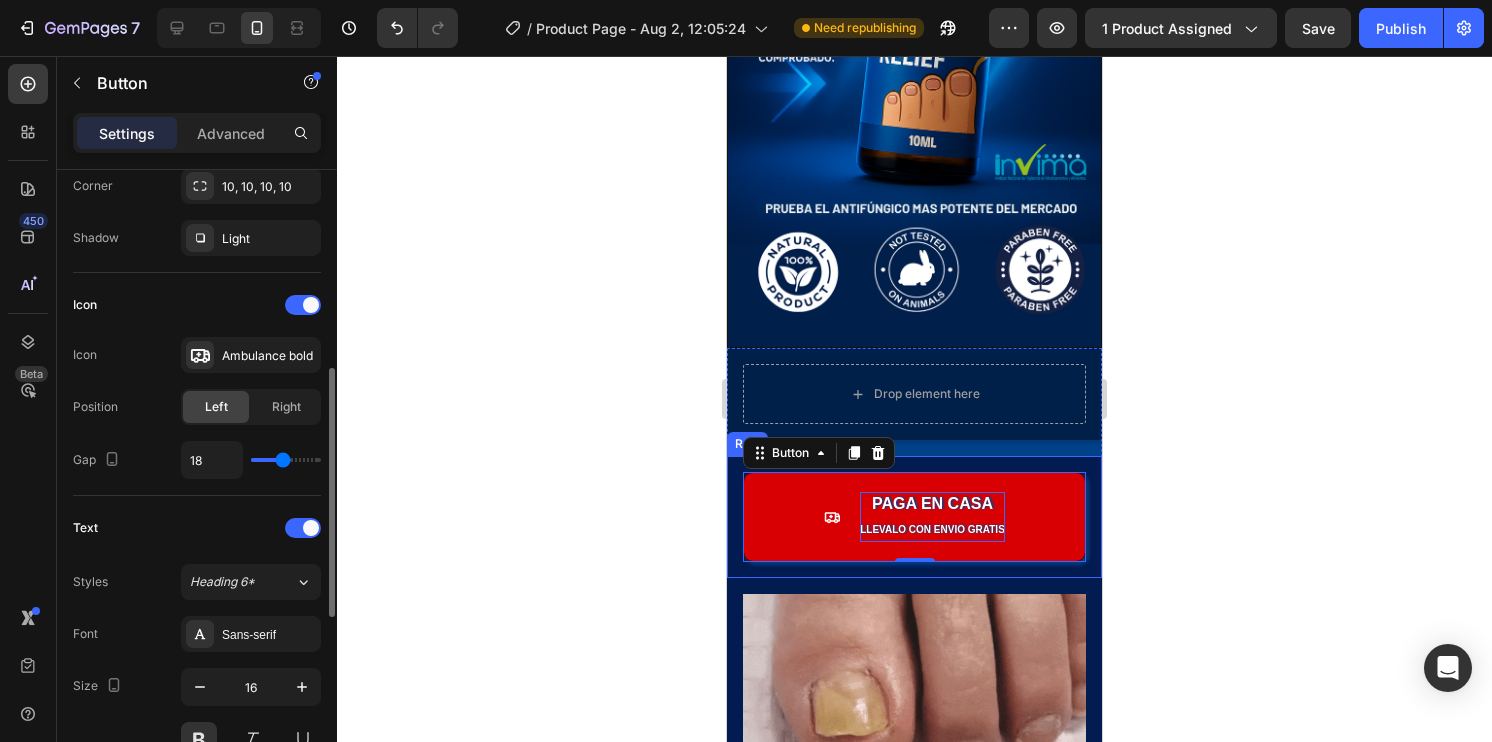 type on "17" 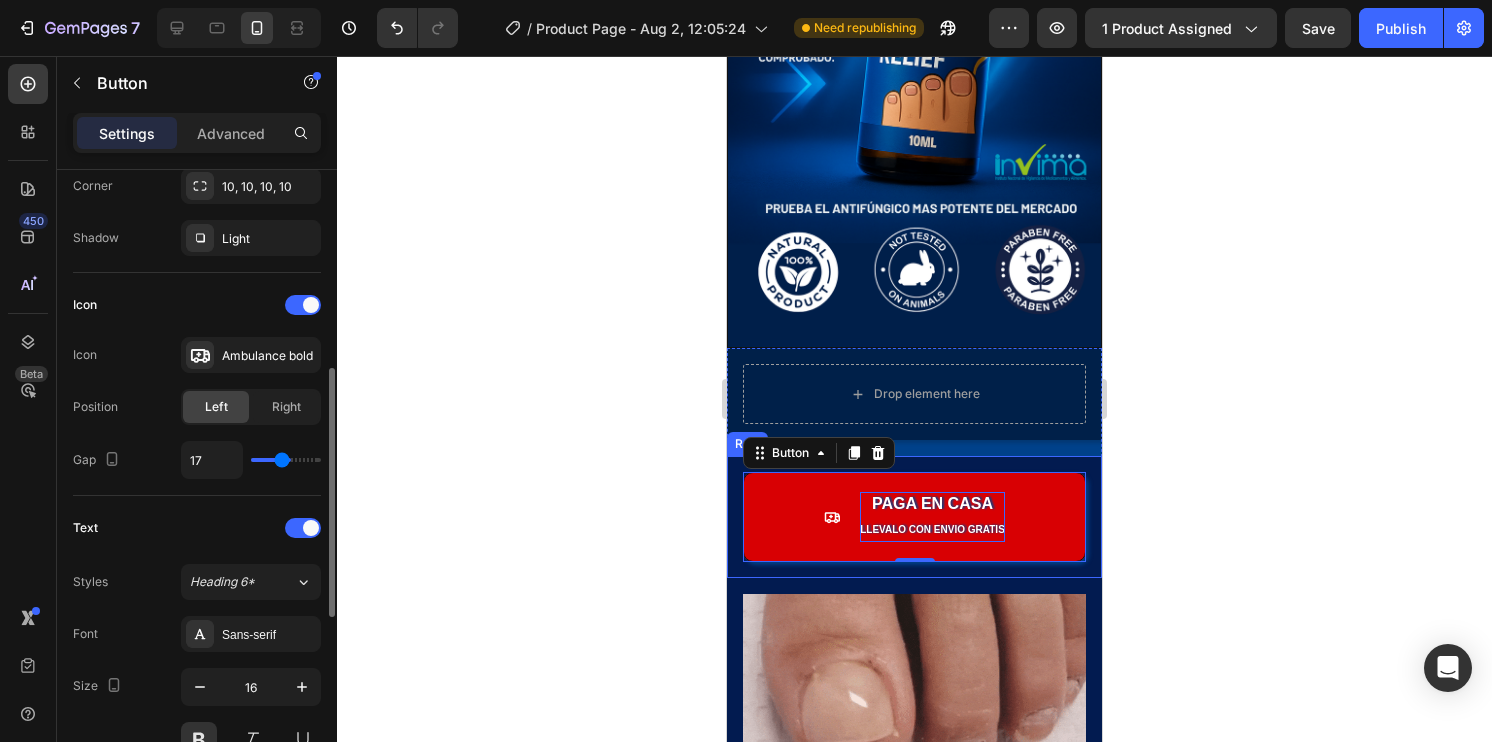 type on "16" 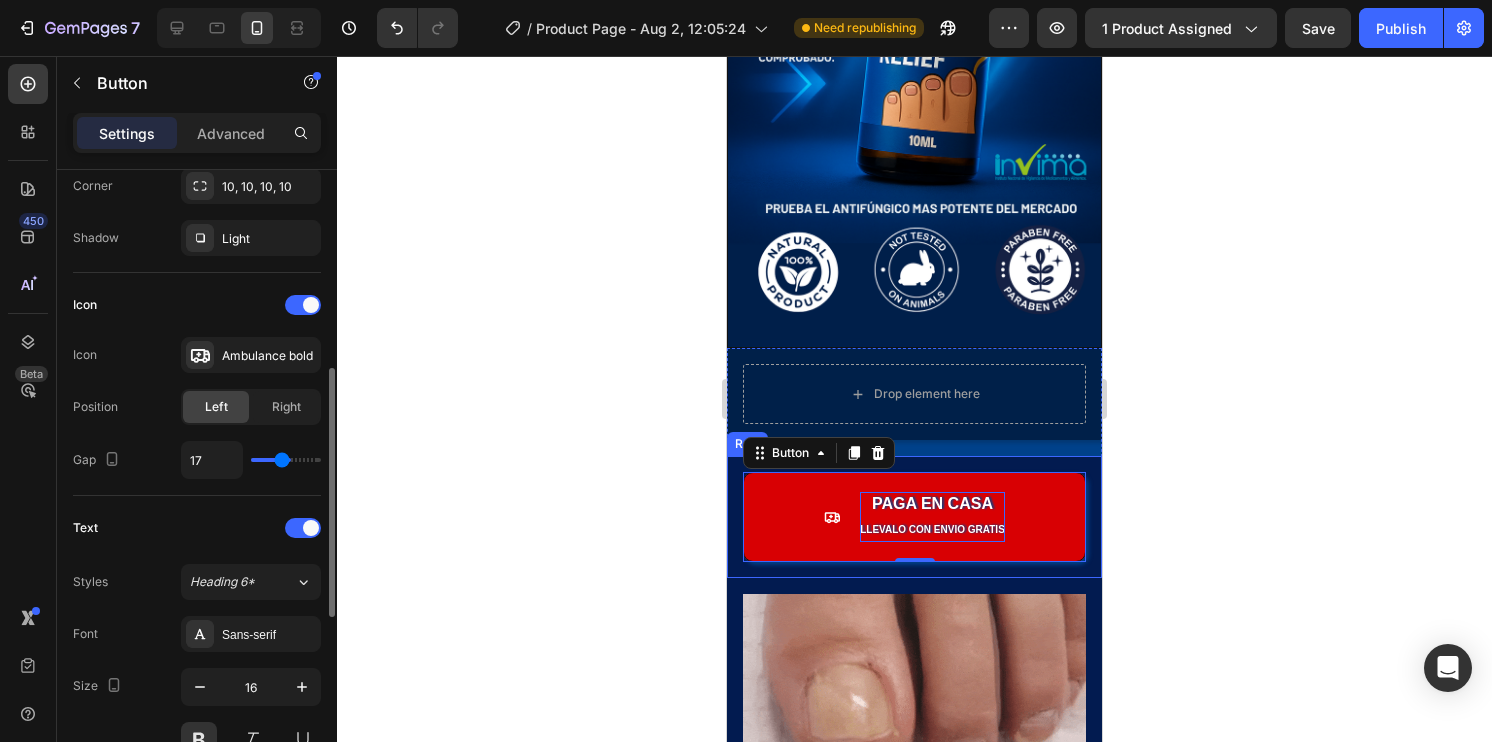 type on "16" 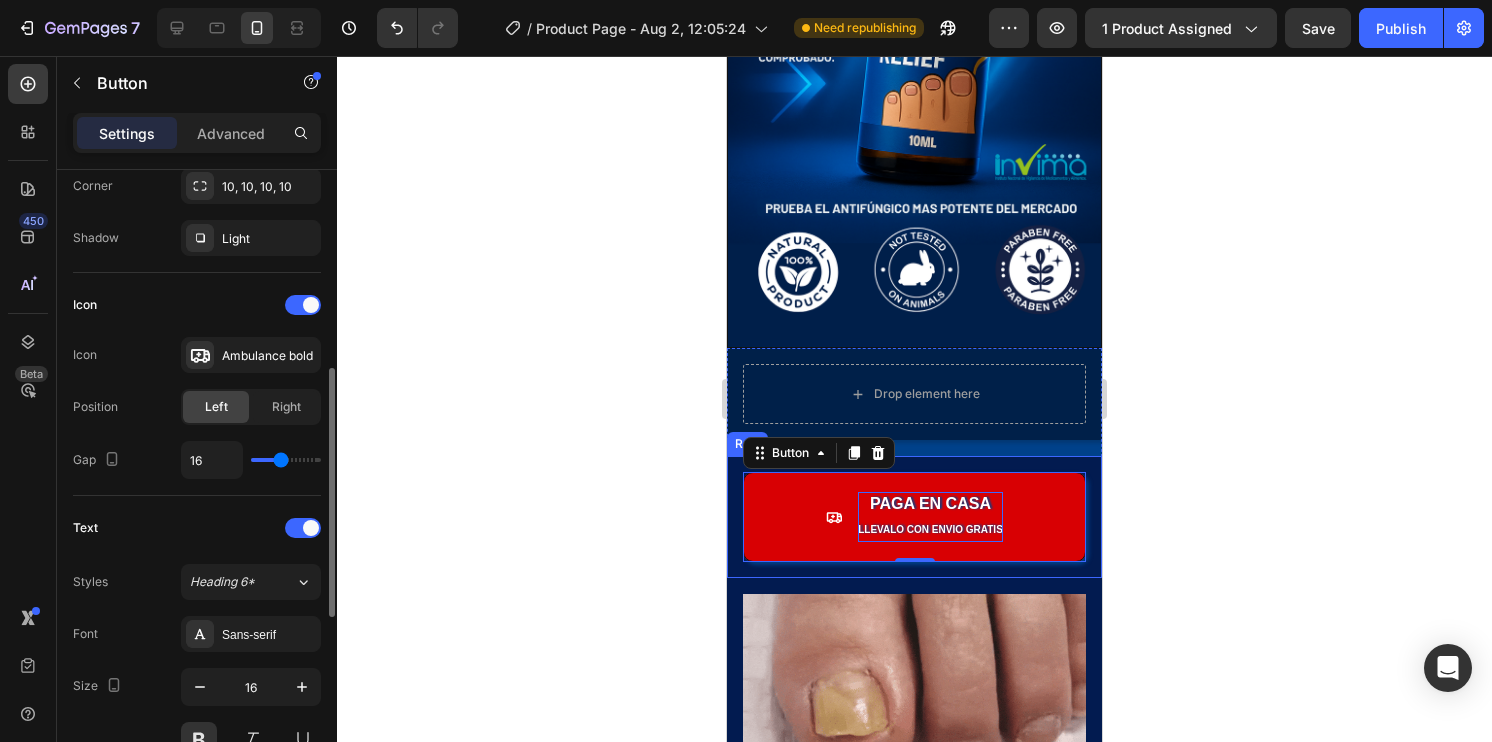 type on "17" 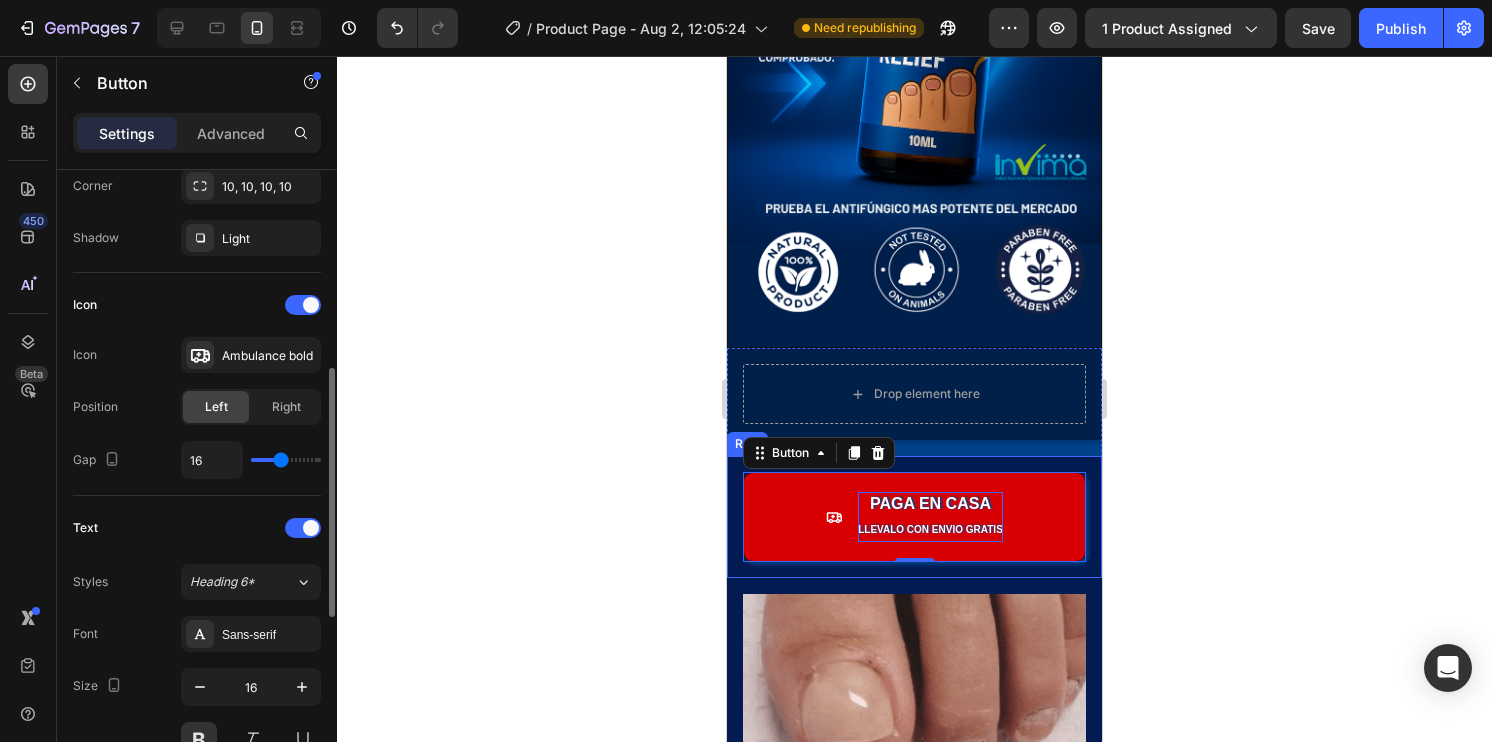 type on "17" 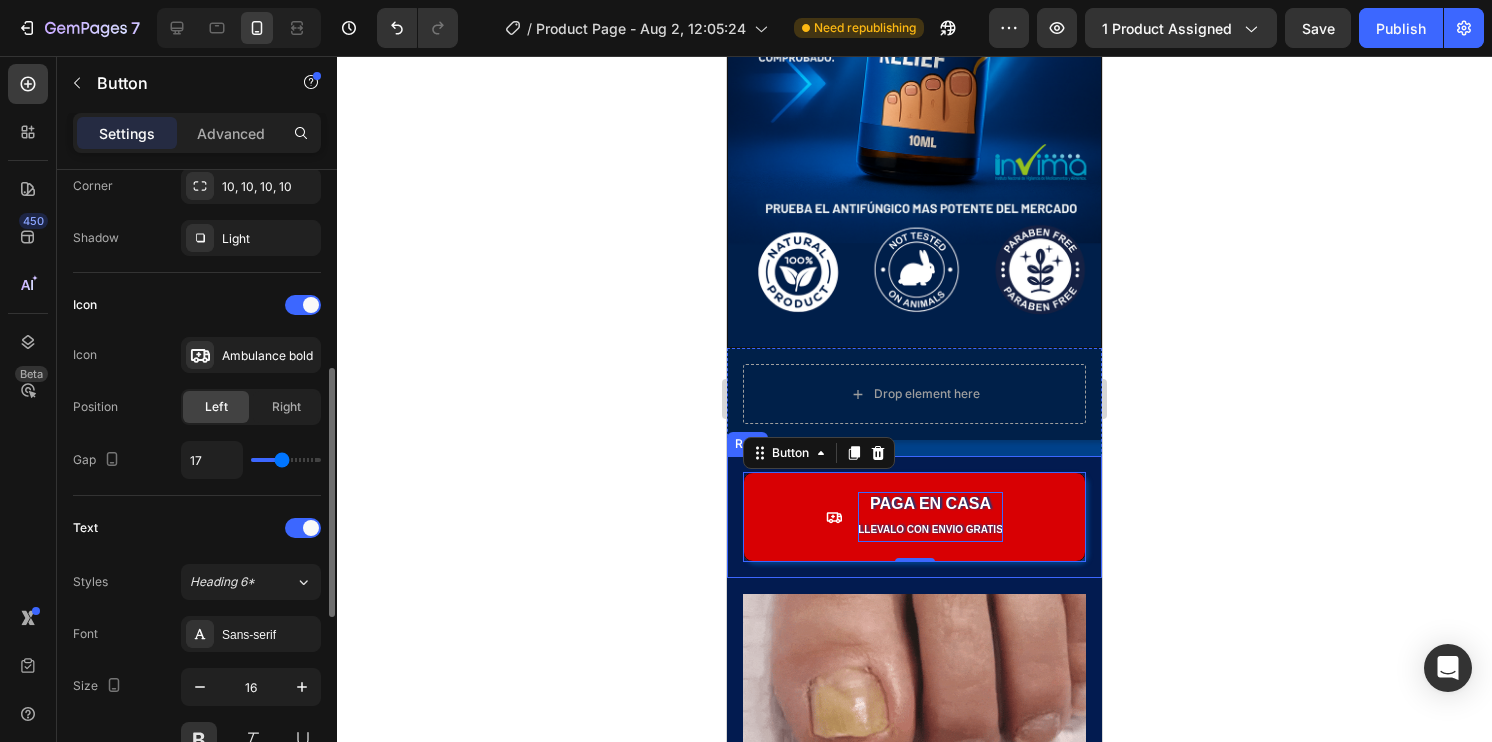 type on "18" 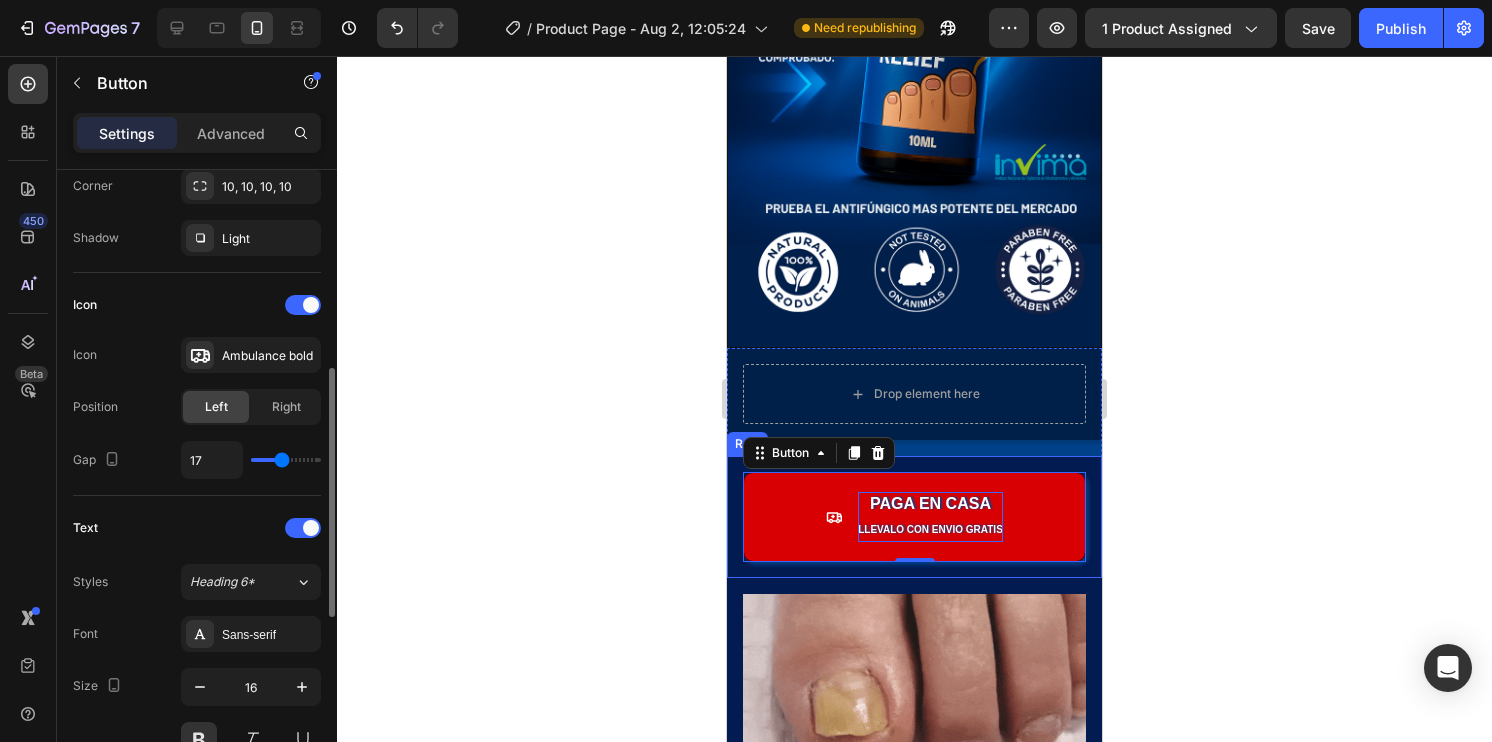 type on "18" 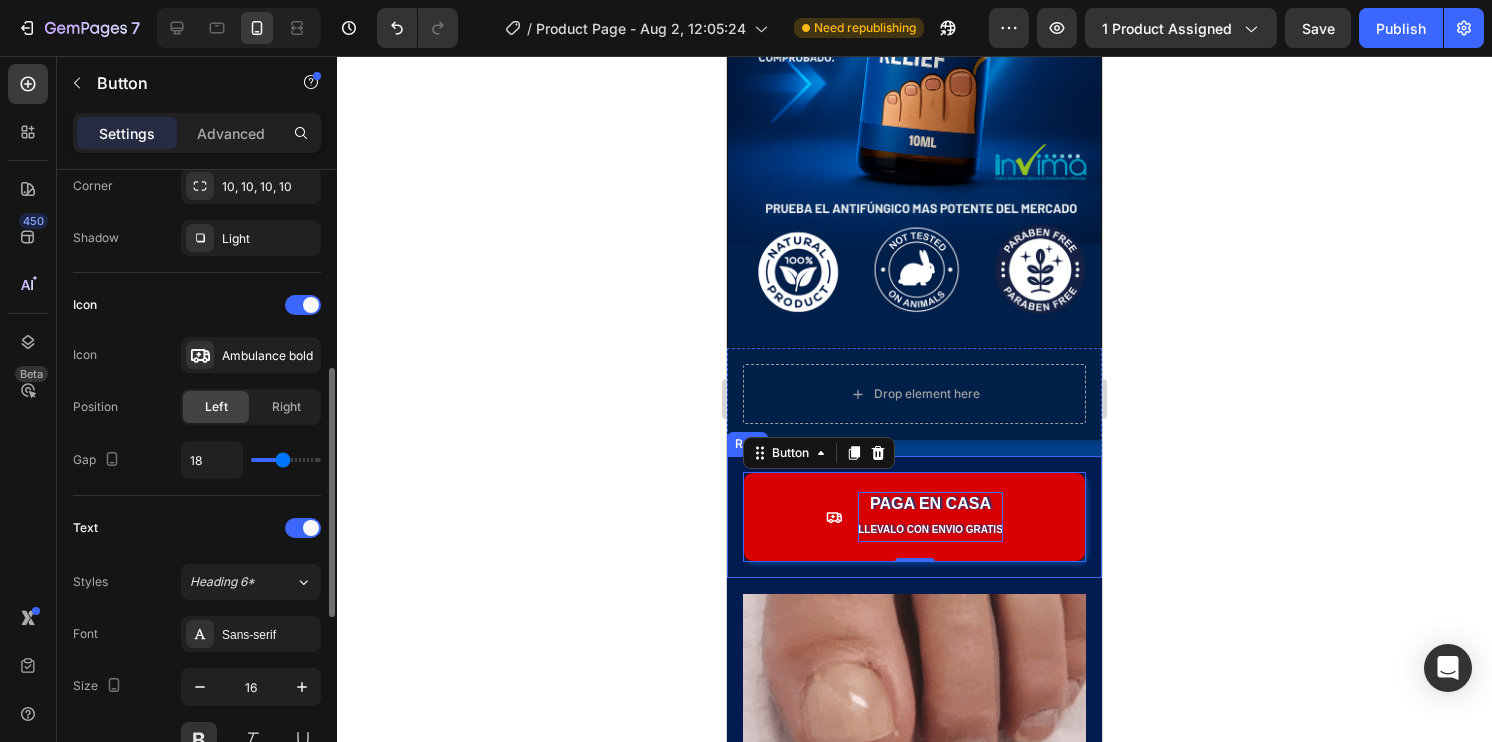 type on "19" 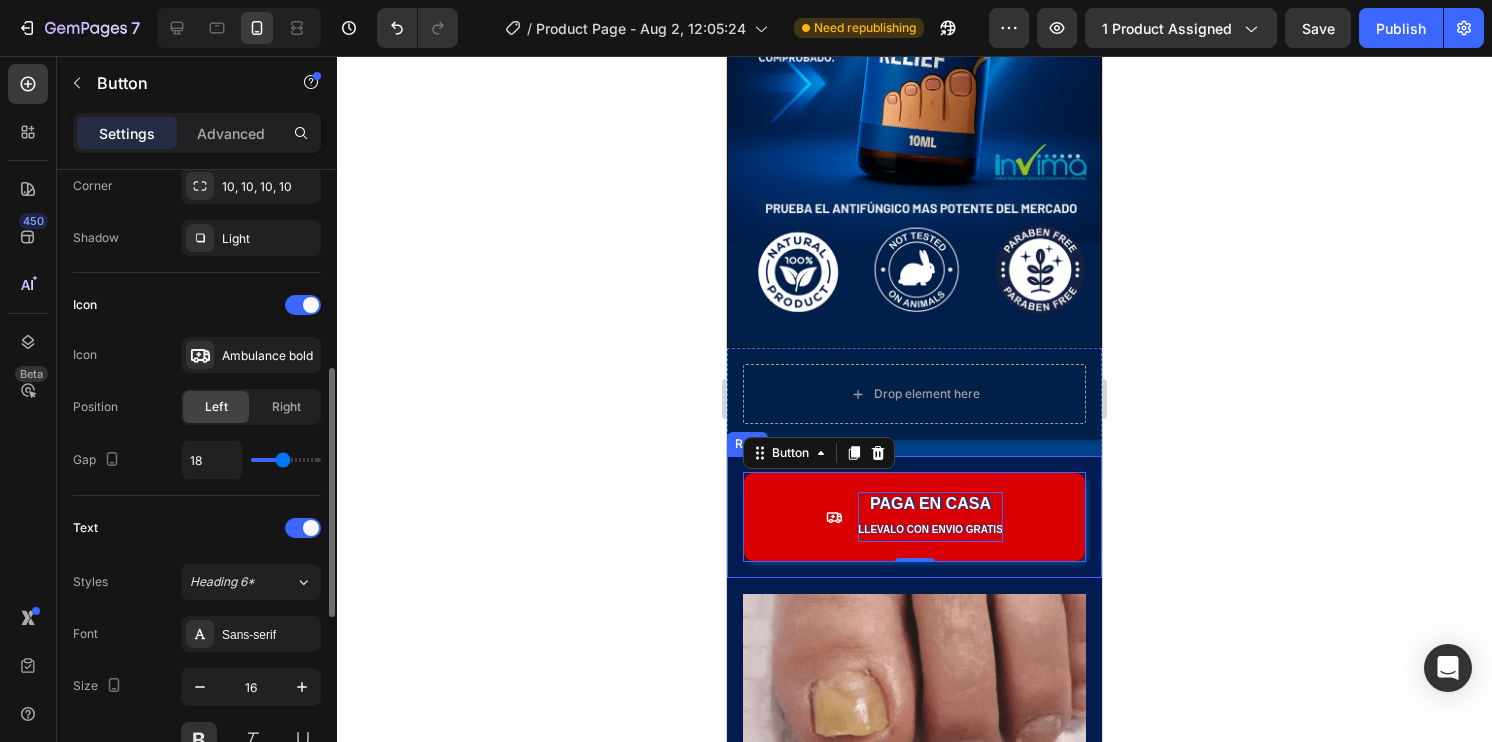 type on "19" 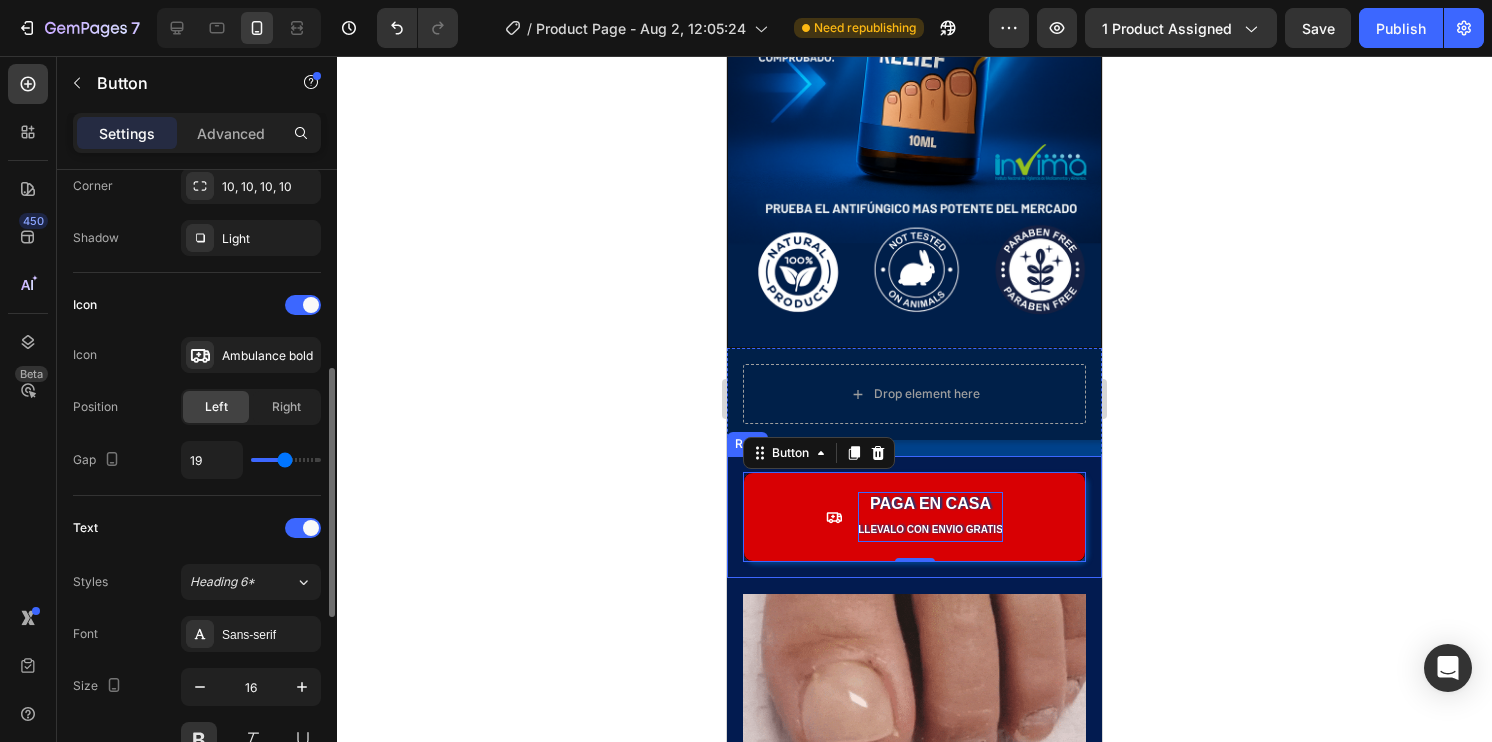 type on "20" 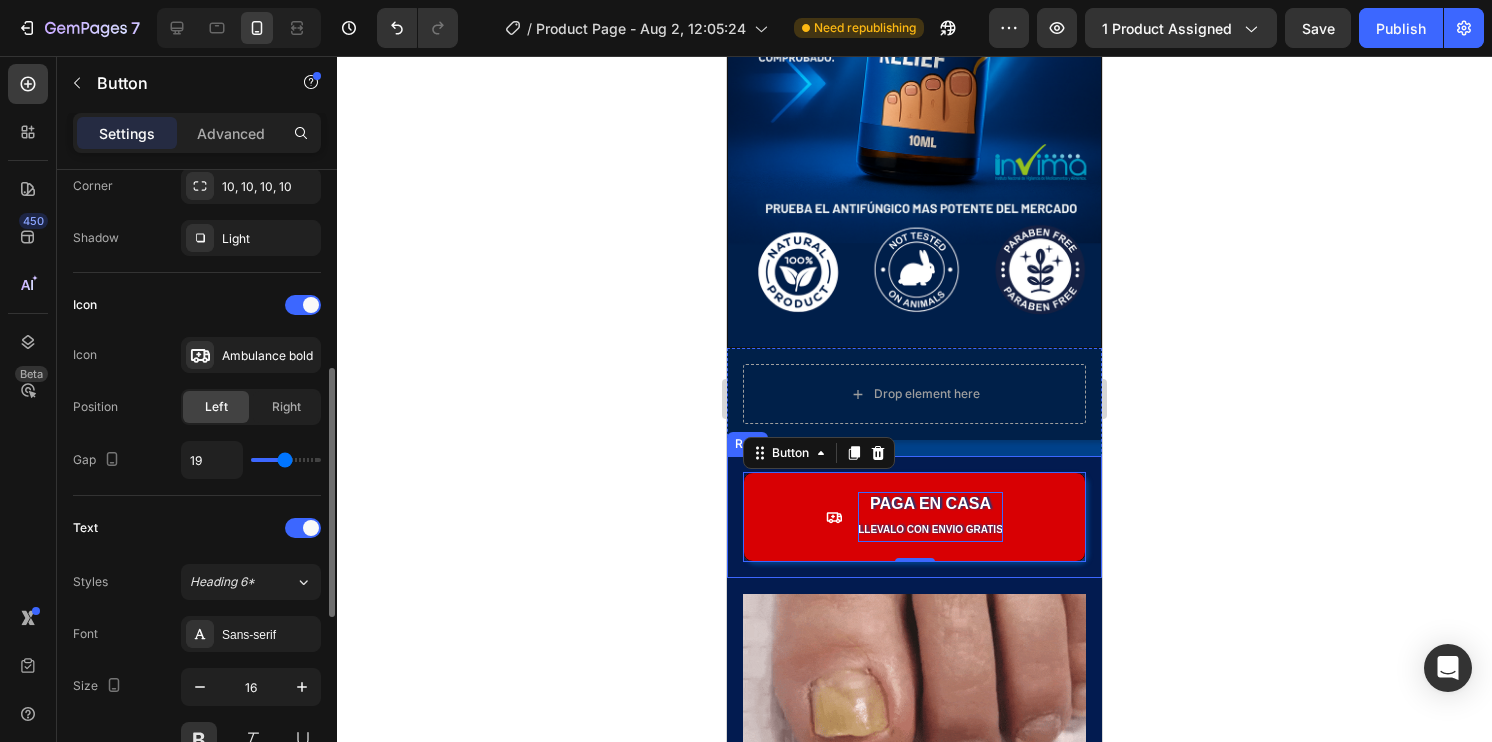 type on "20" 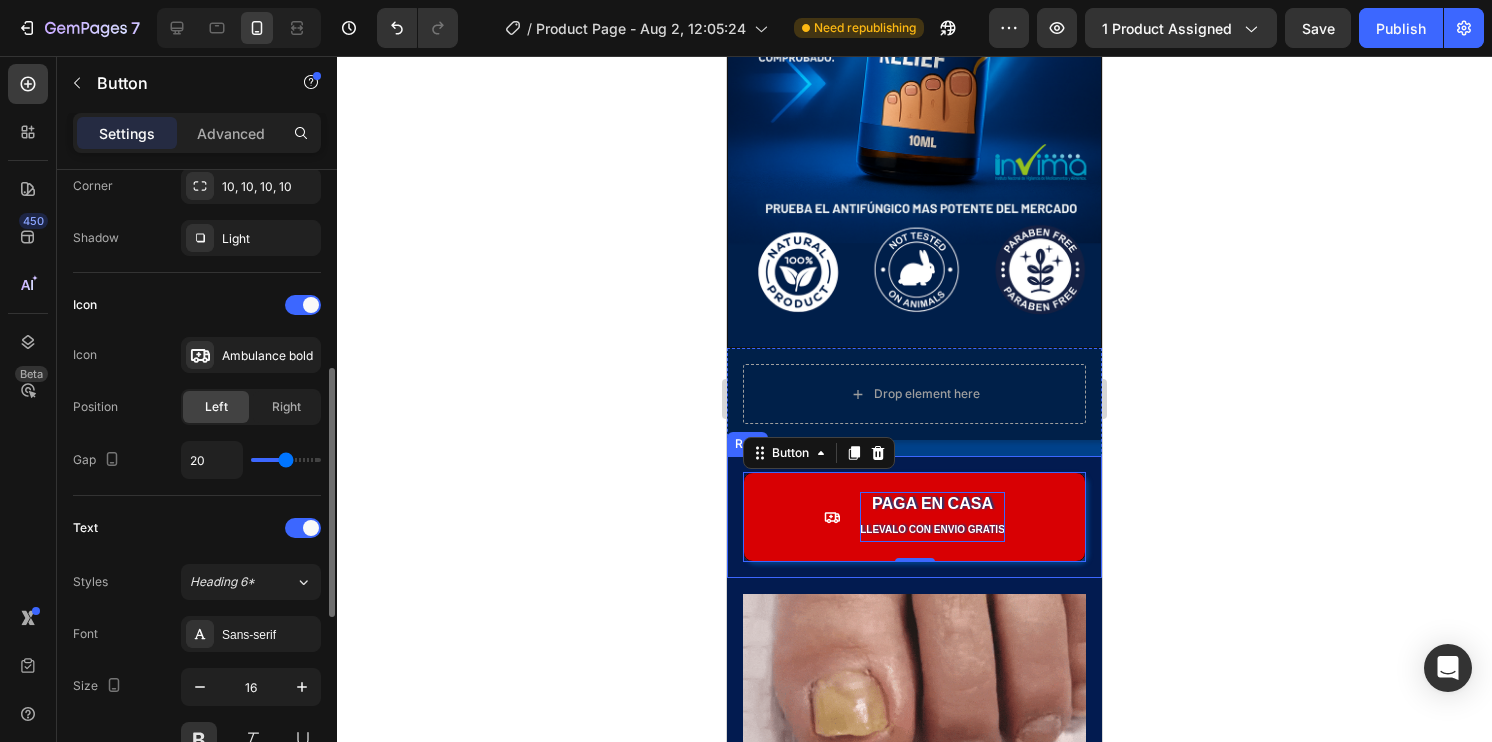 type on "21" 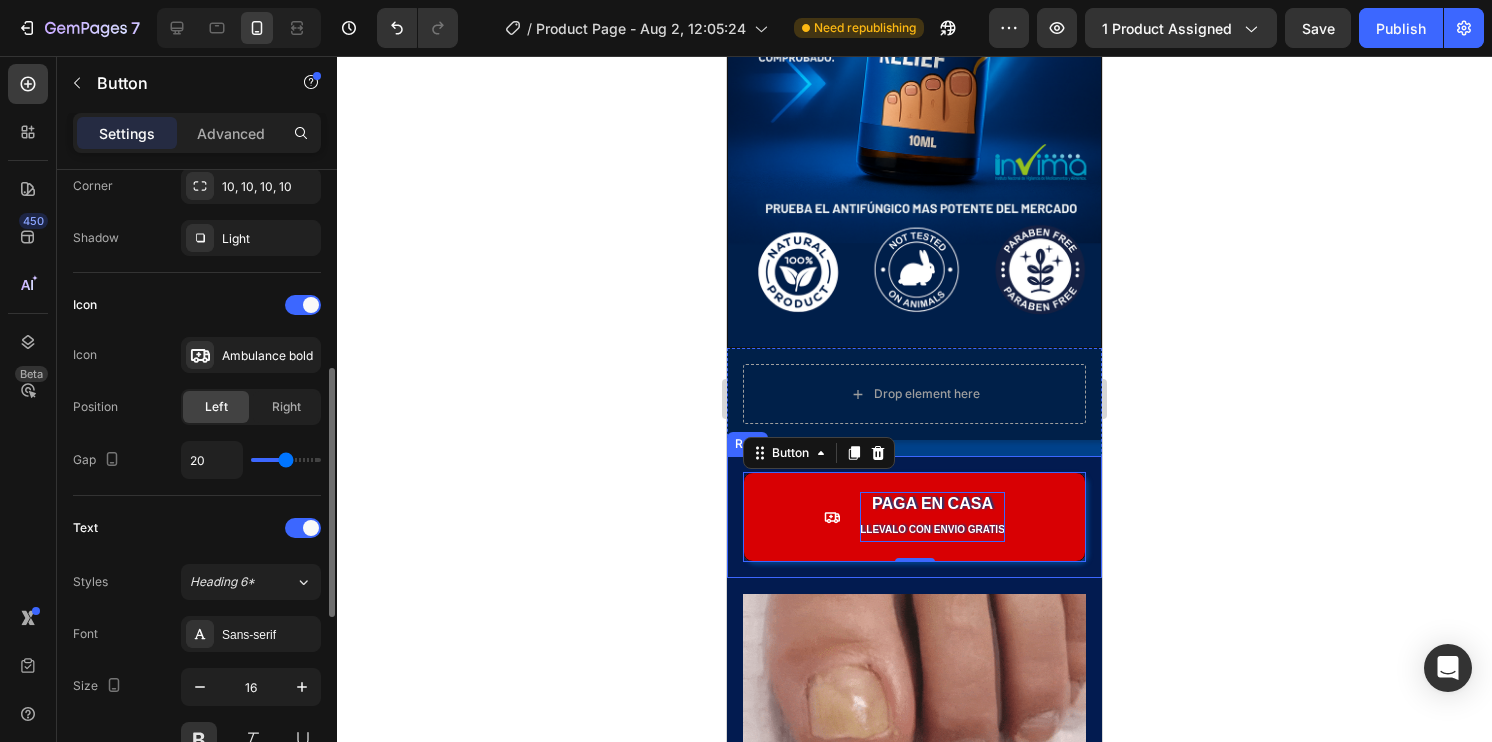 type on "21" 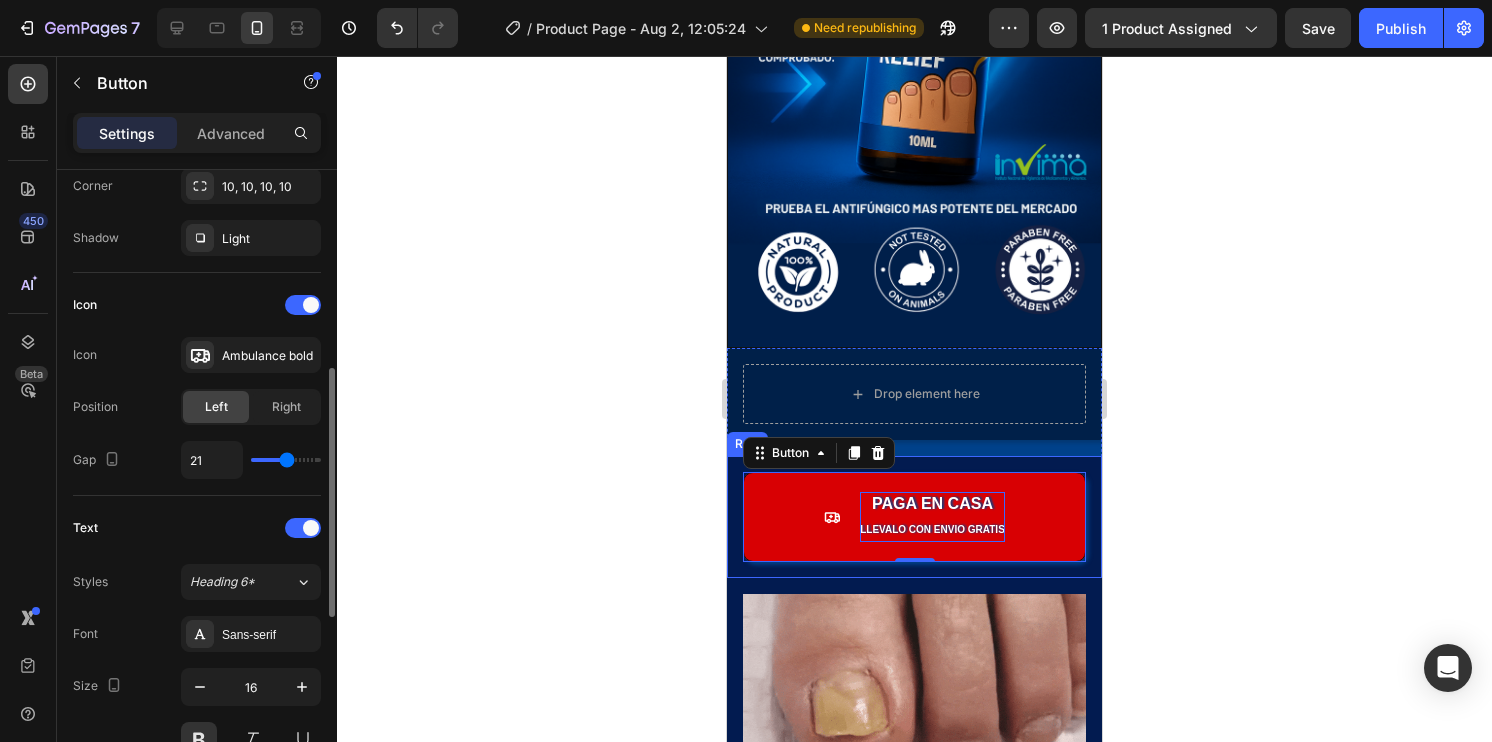 type on "22" 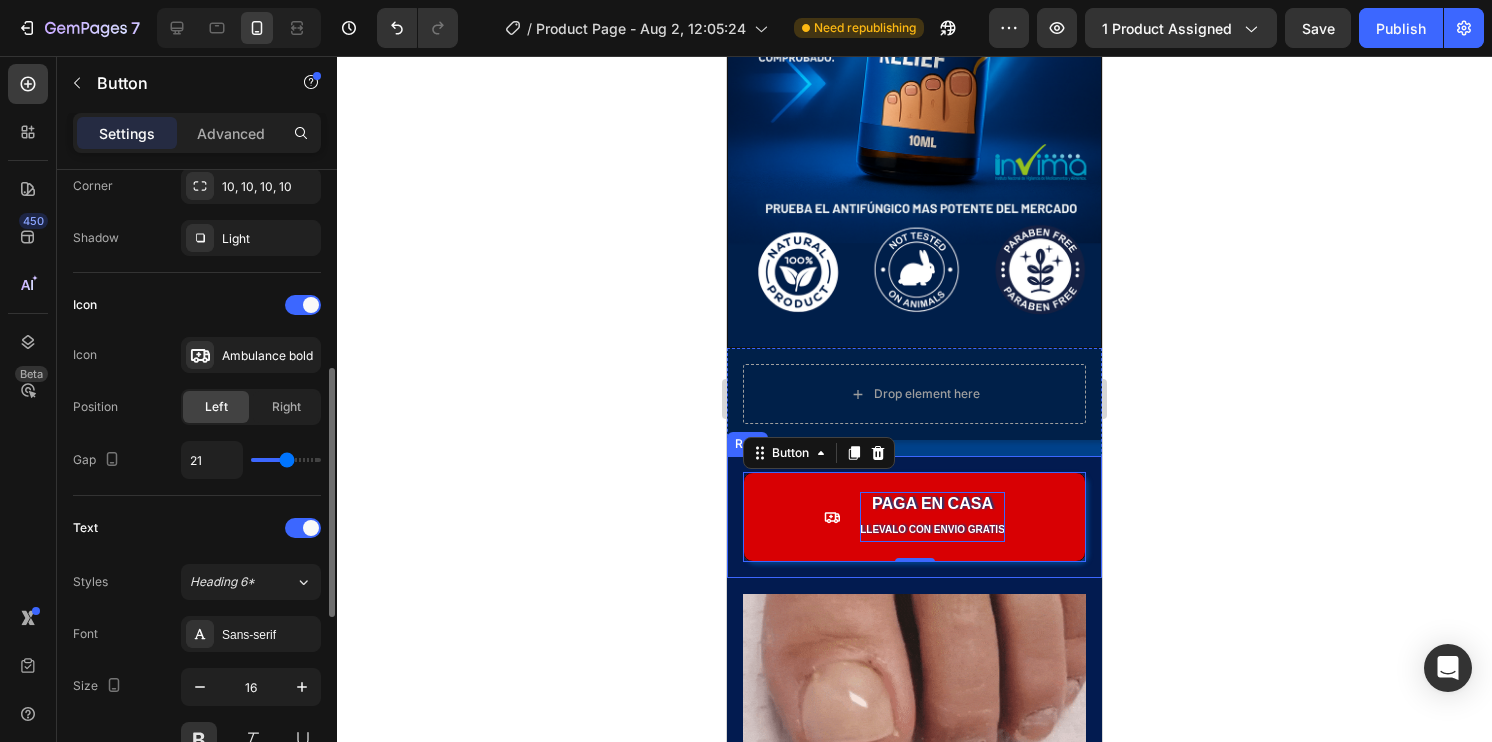 type on "22" 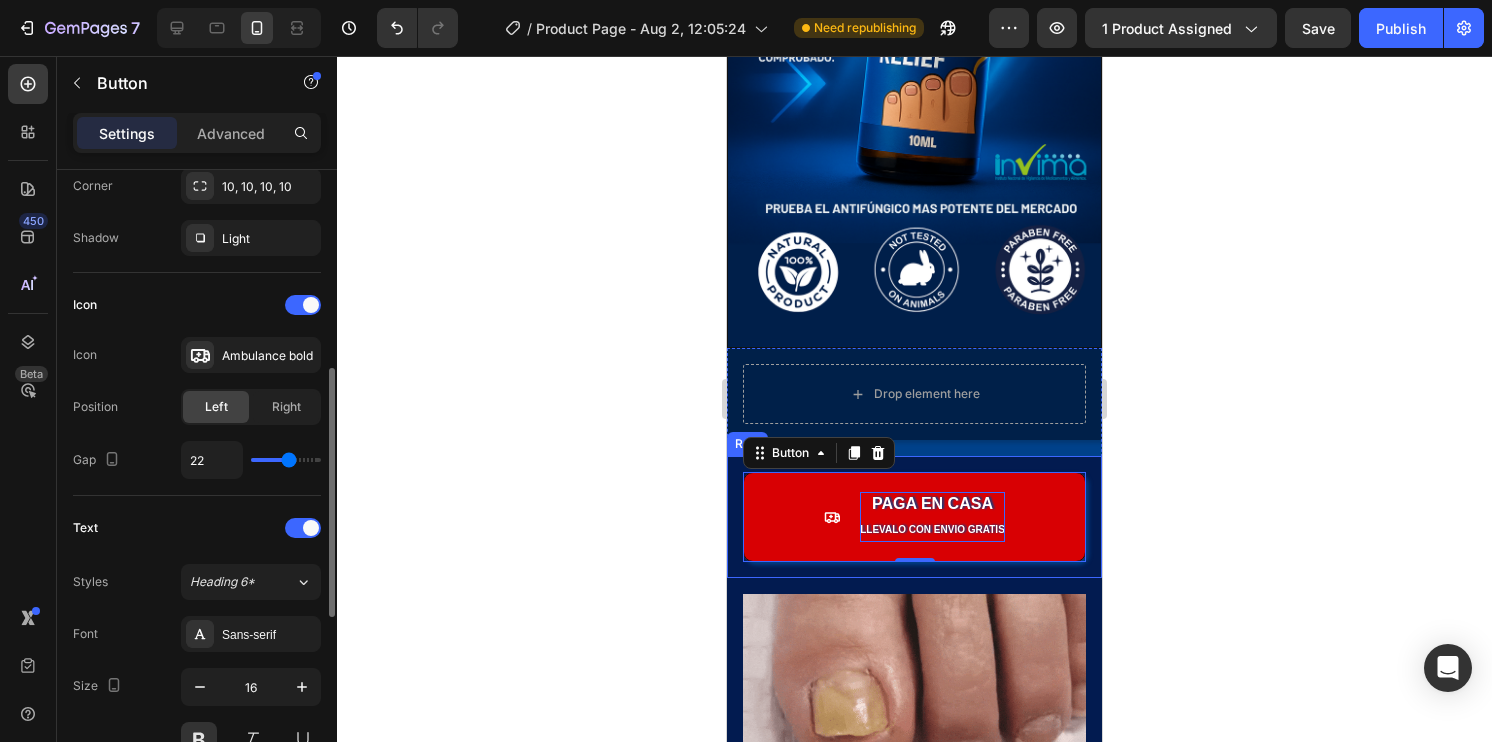 type on "23" 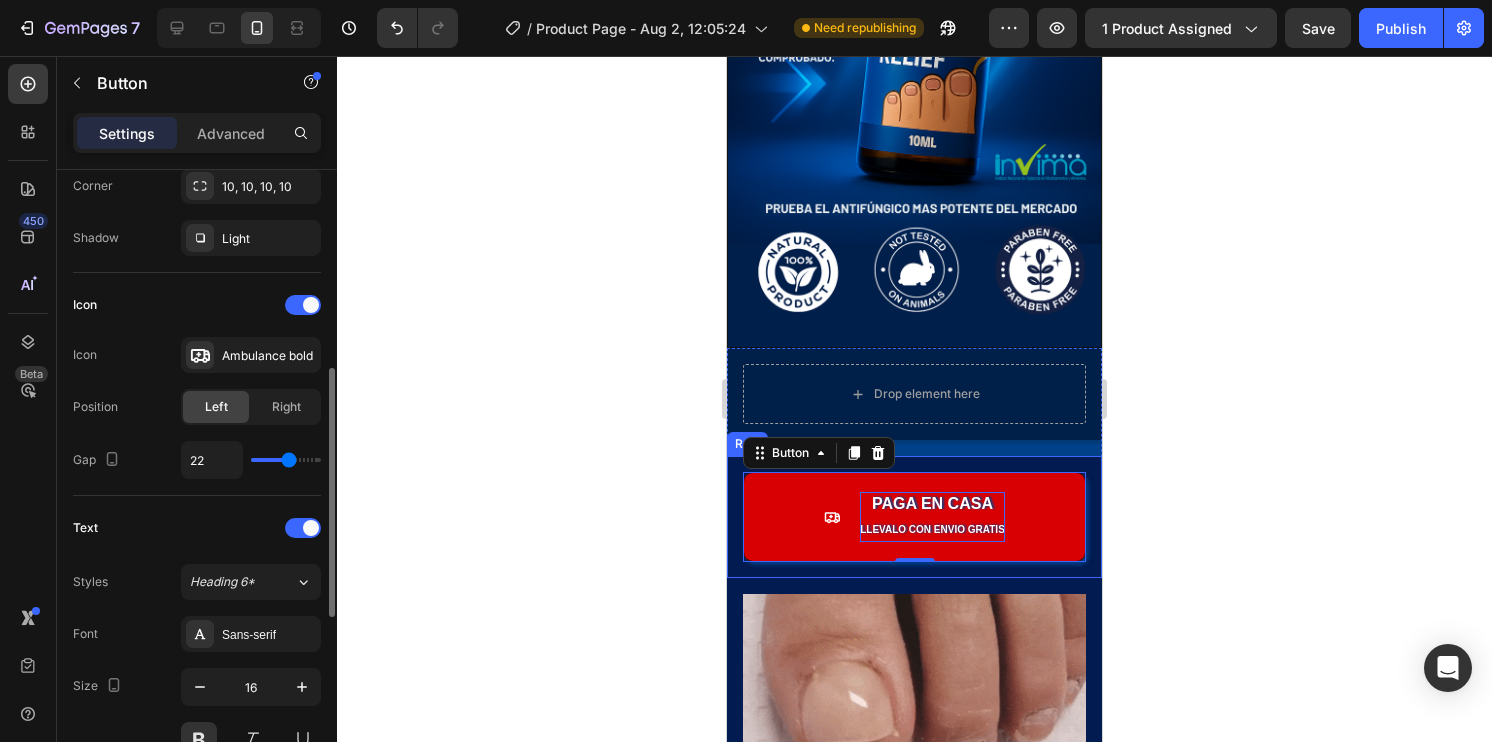 type on "23" 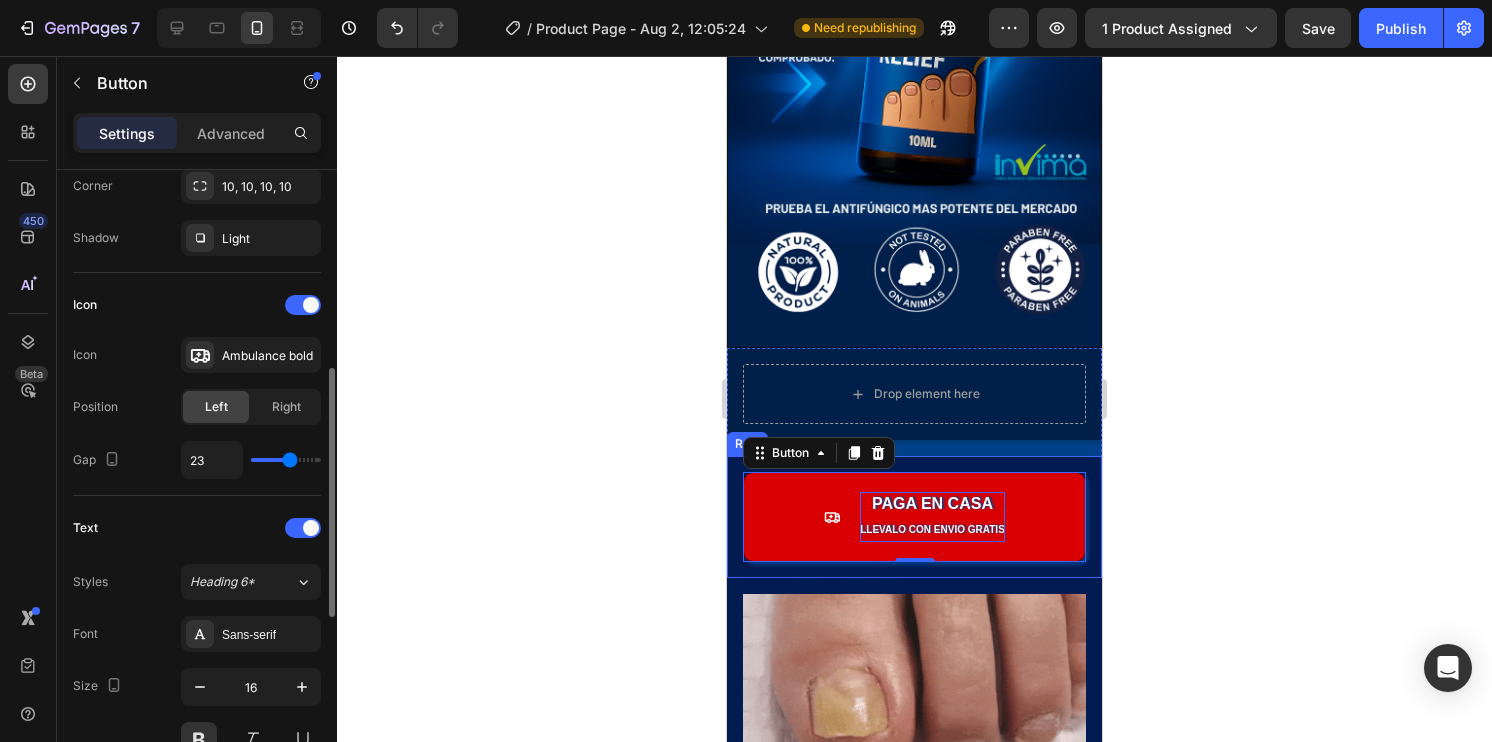 type on "25" 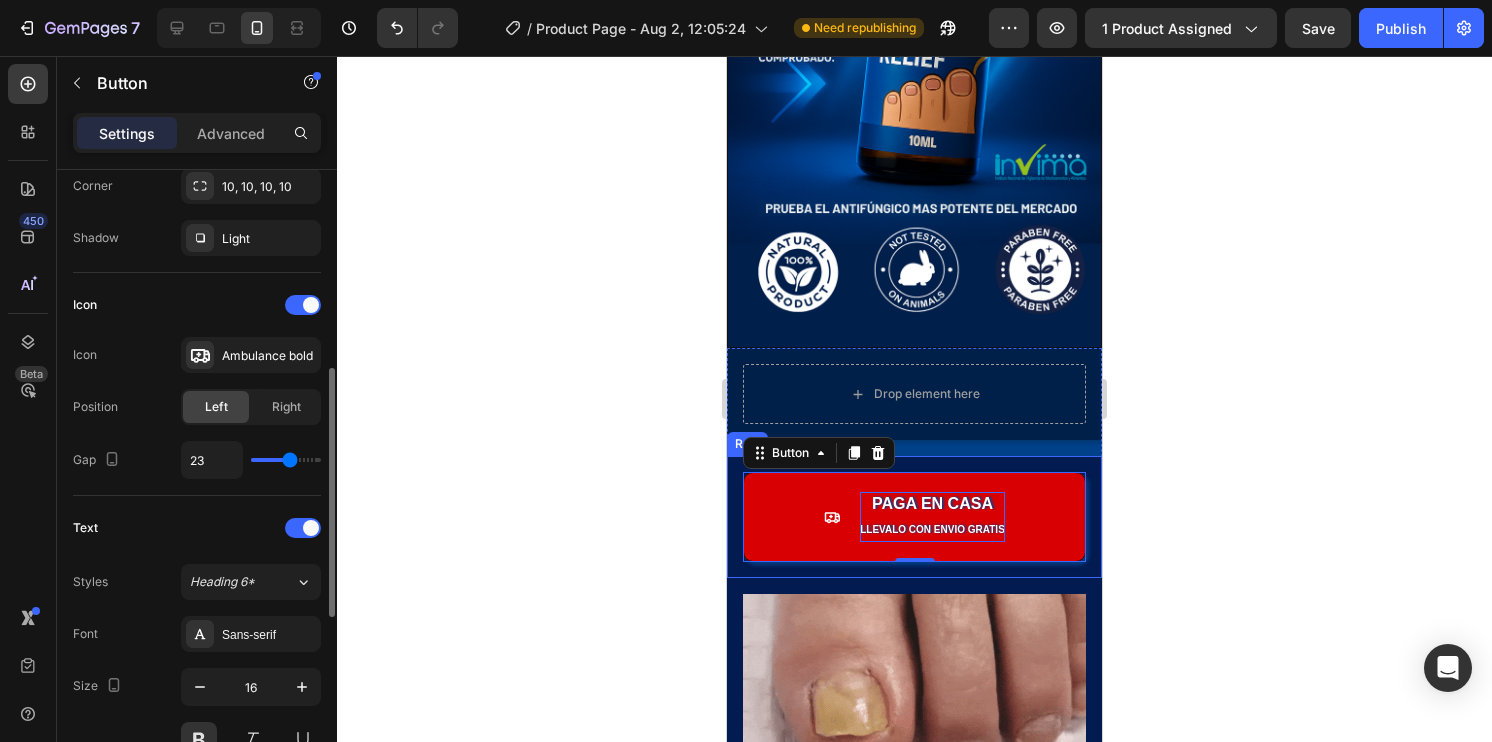 type on "25" 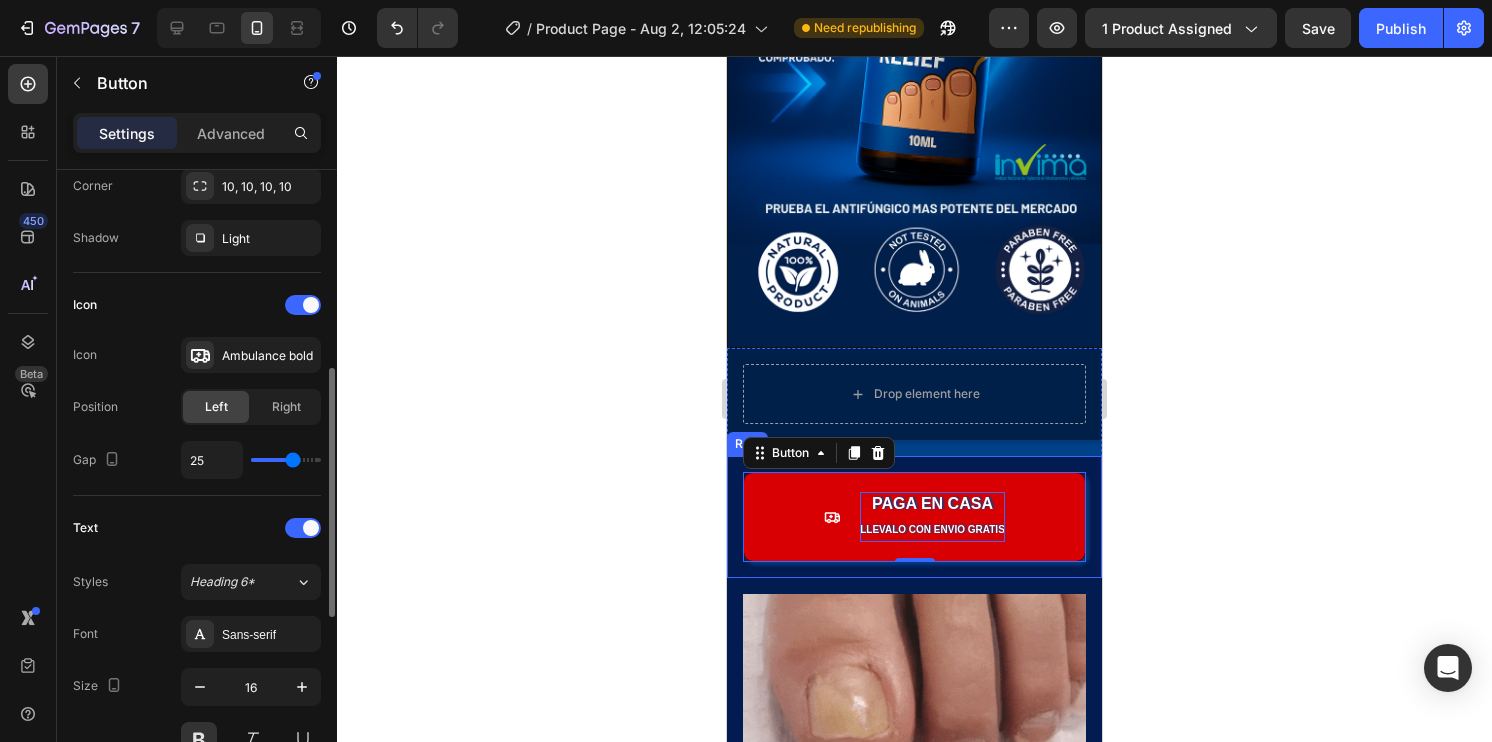 type on "26" 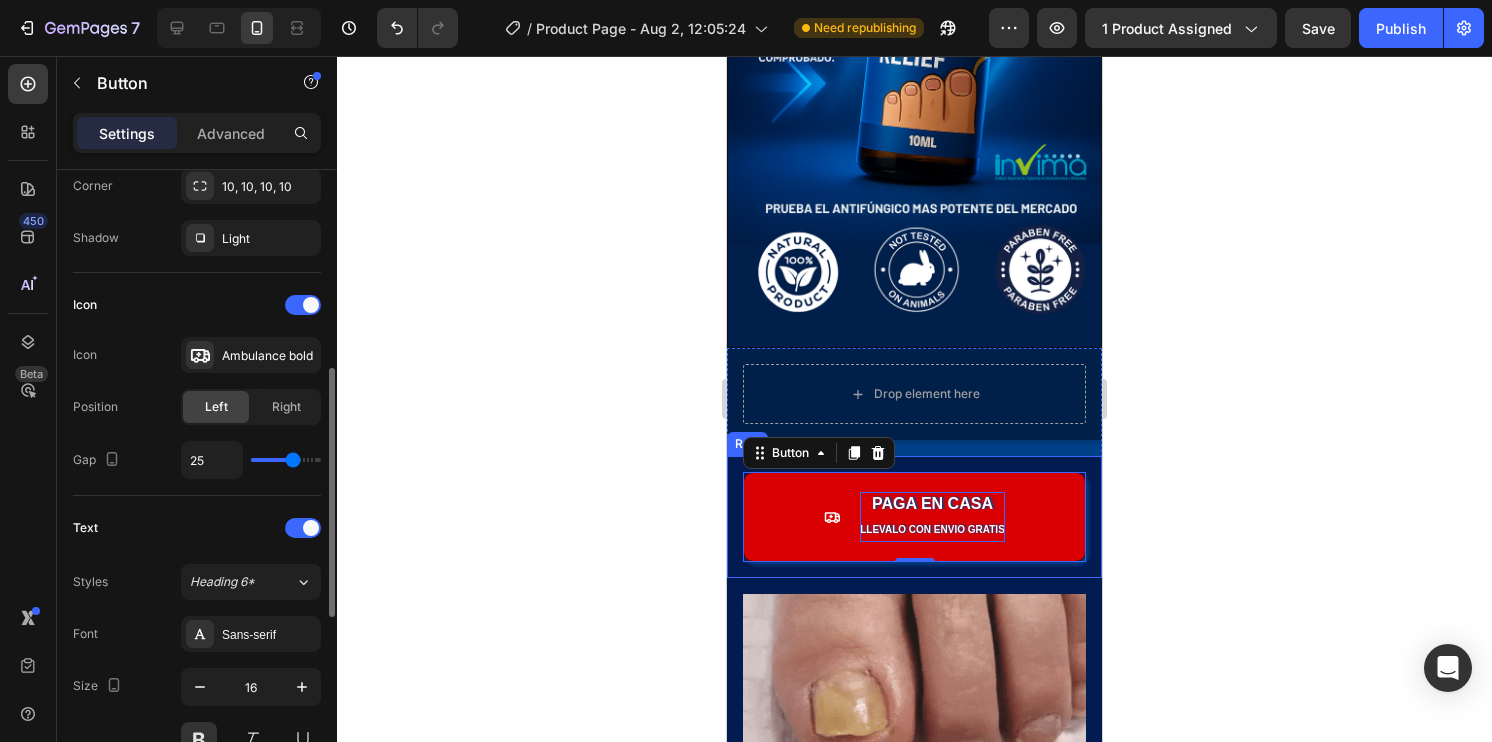 type on "26" 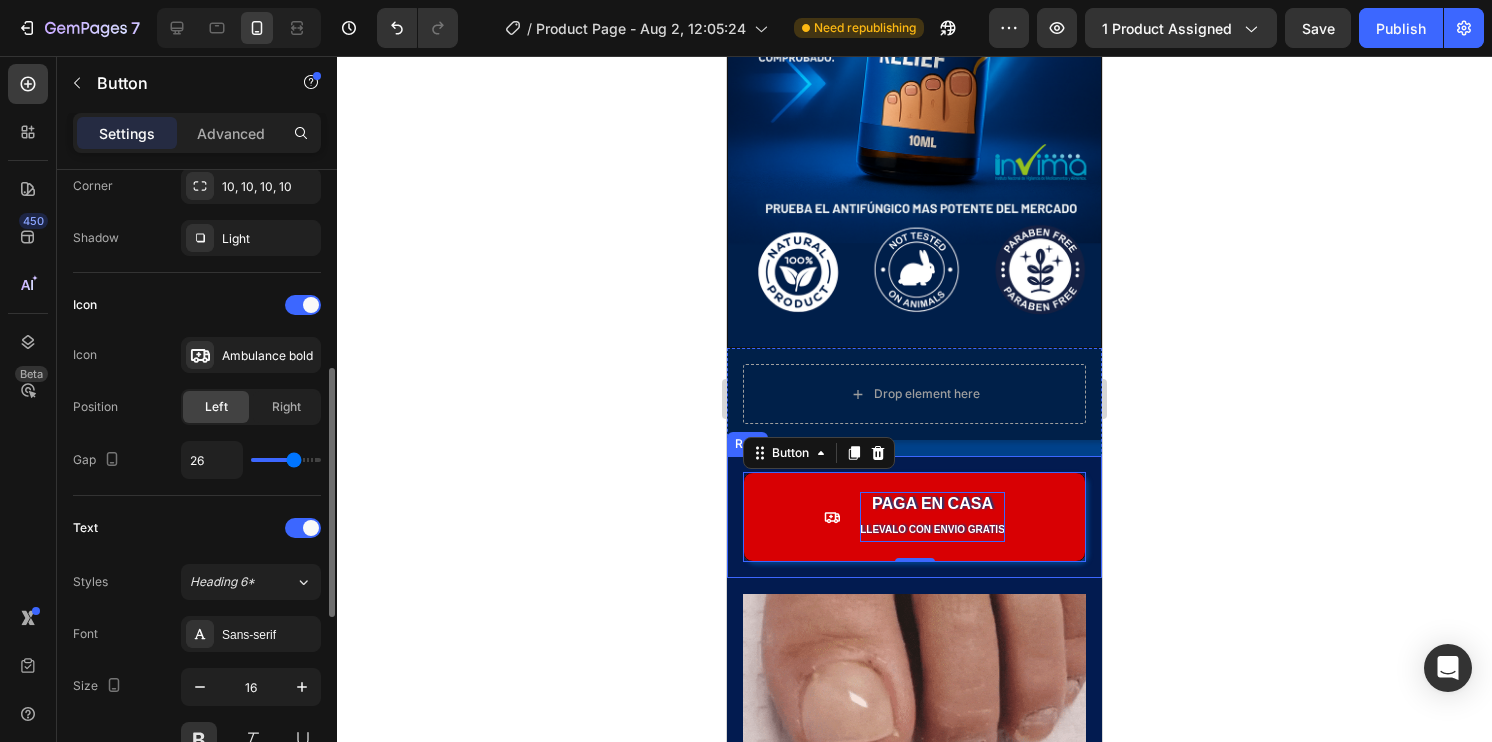 type on "27" 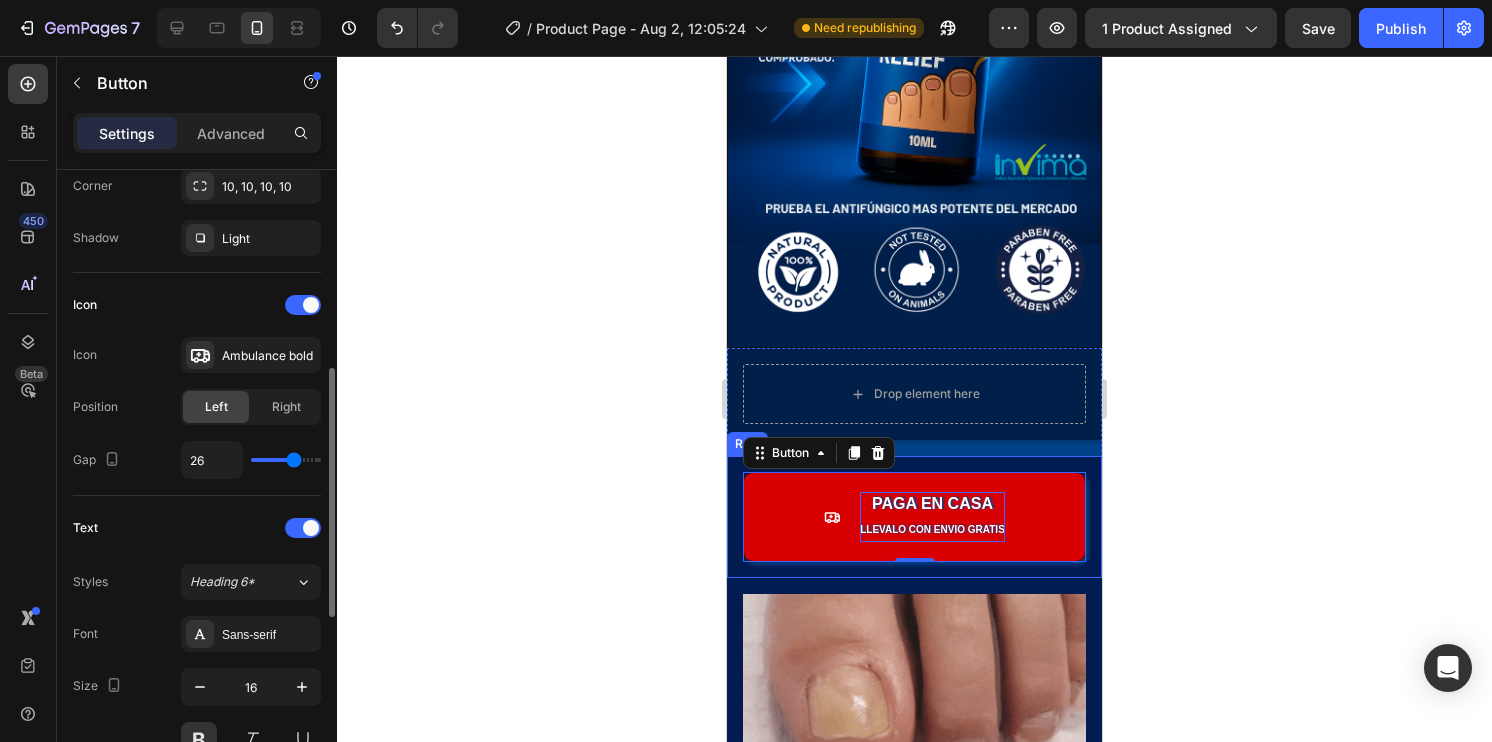 type on "27" 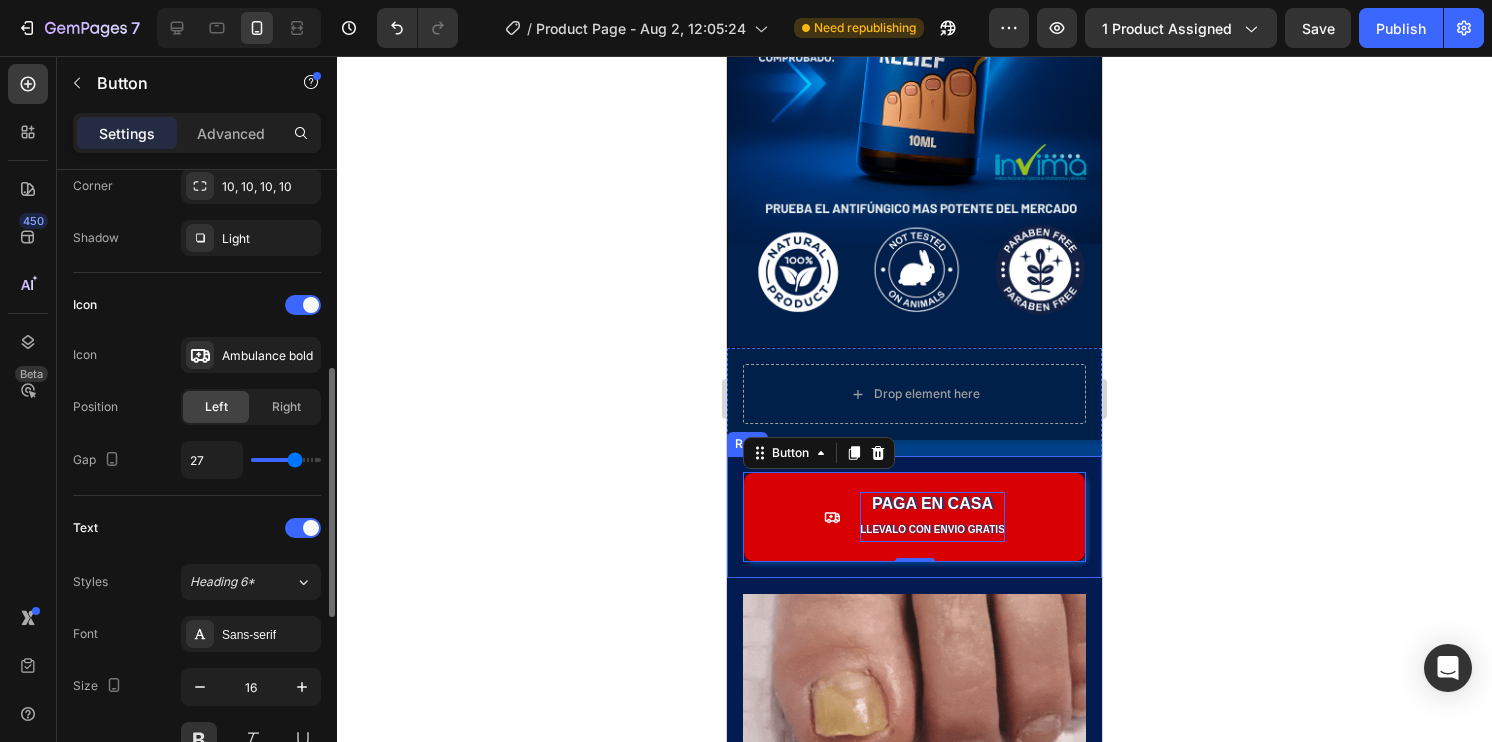 type on "28" 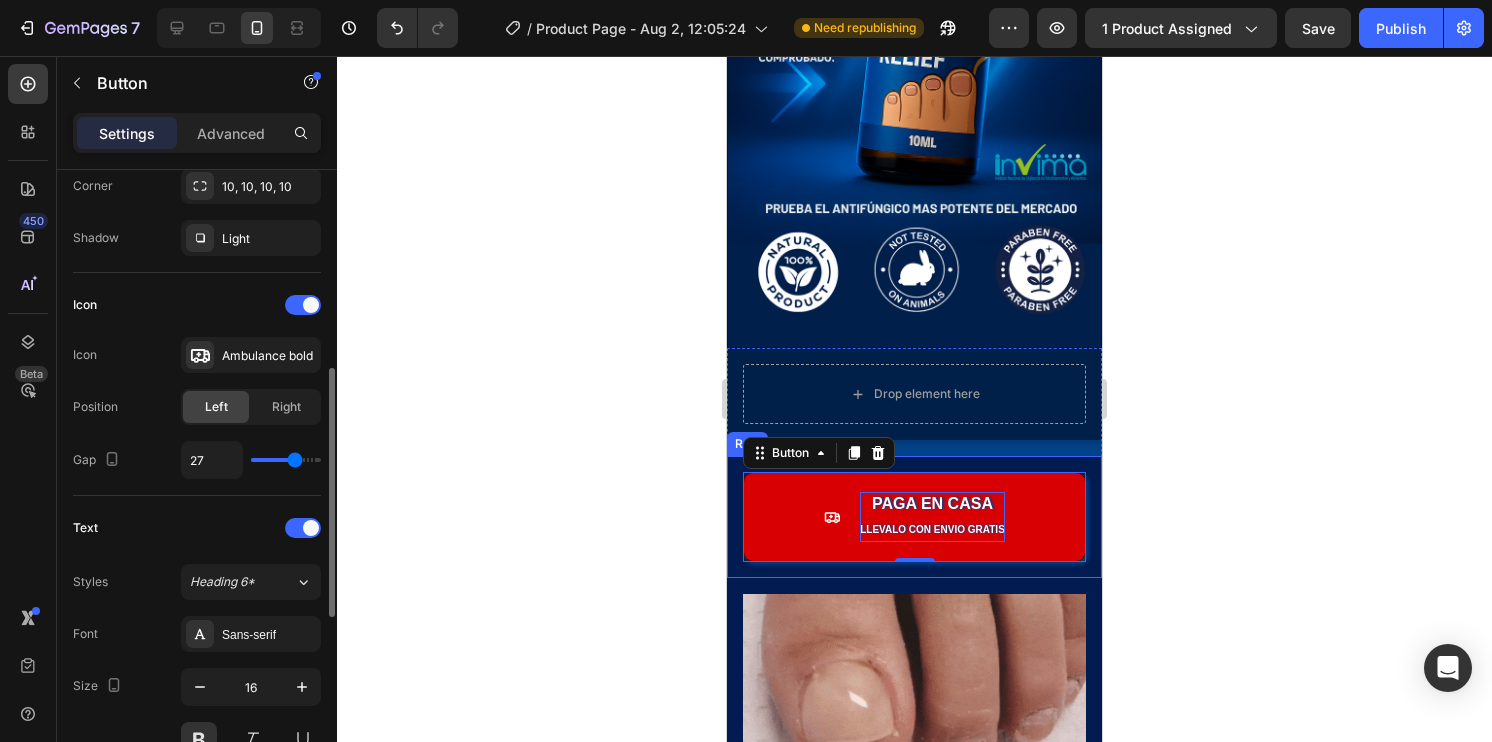 type on "28" 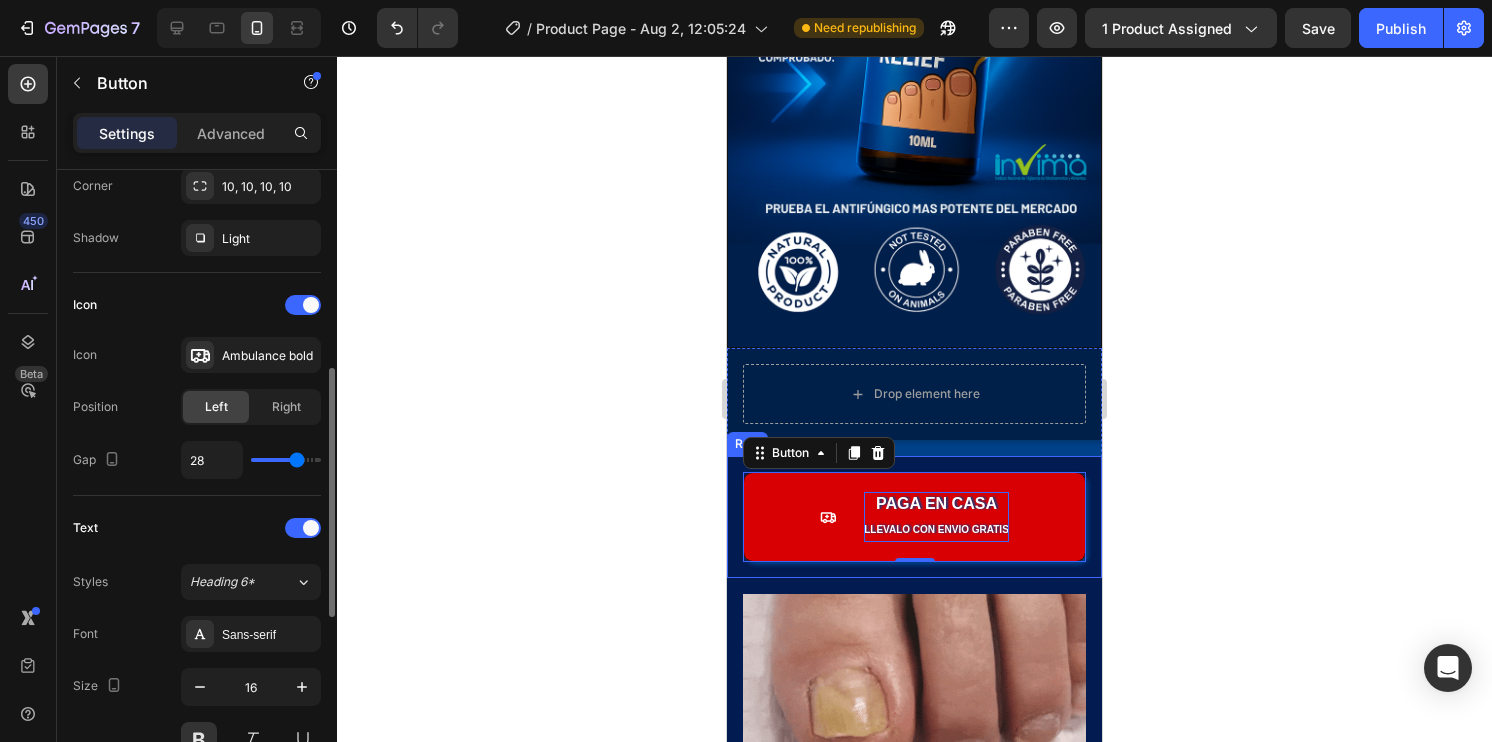 type on "29" 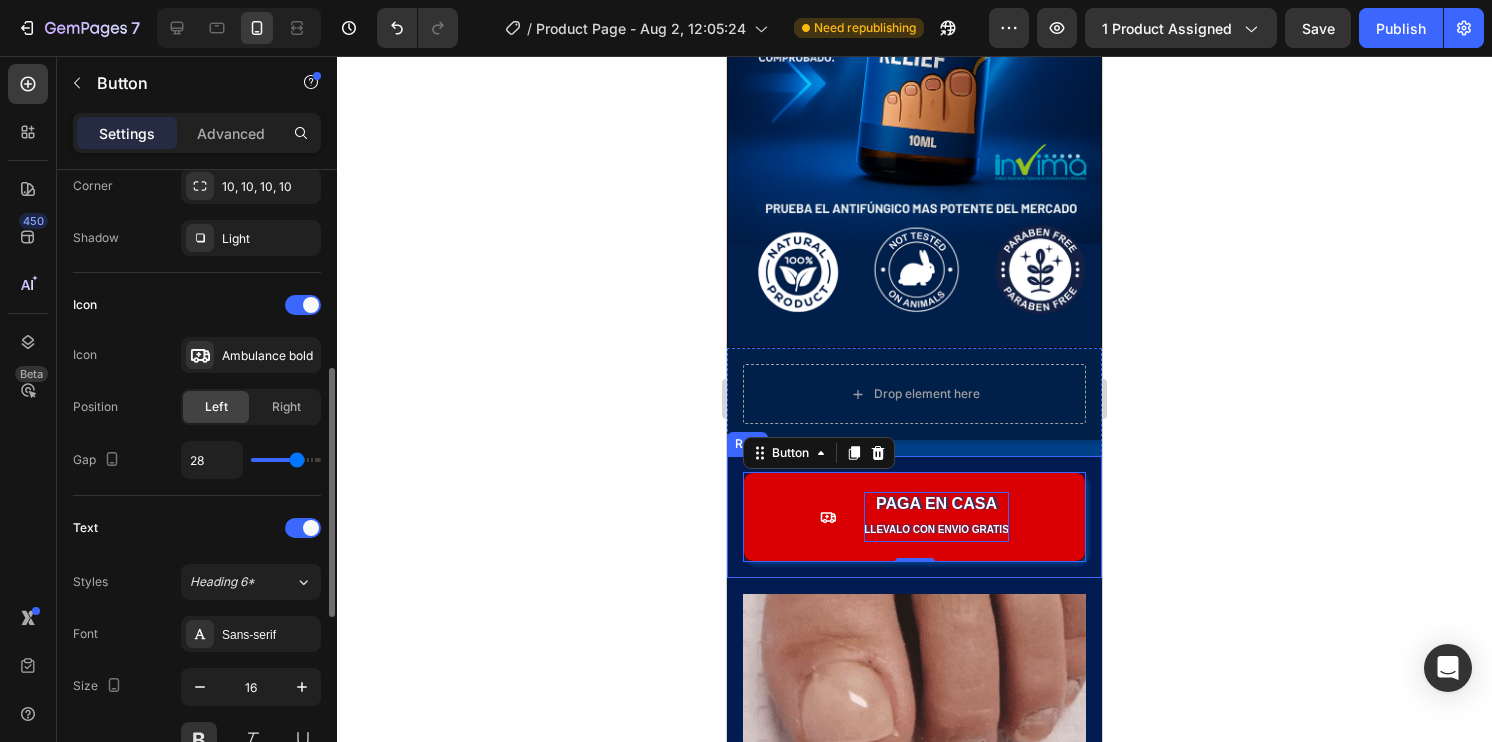 type on "29" 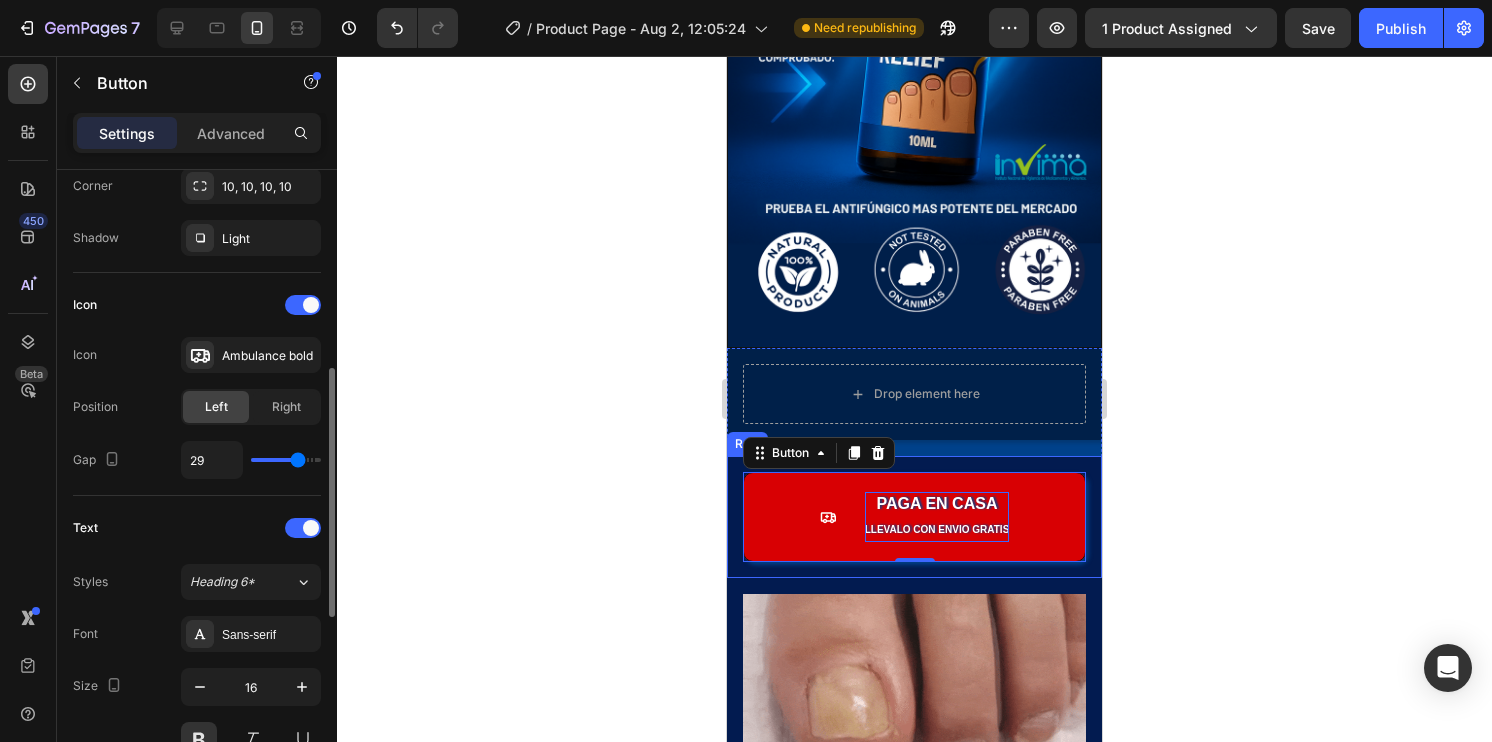 type on "31" 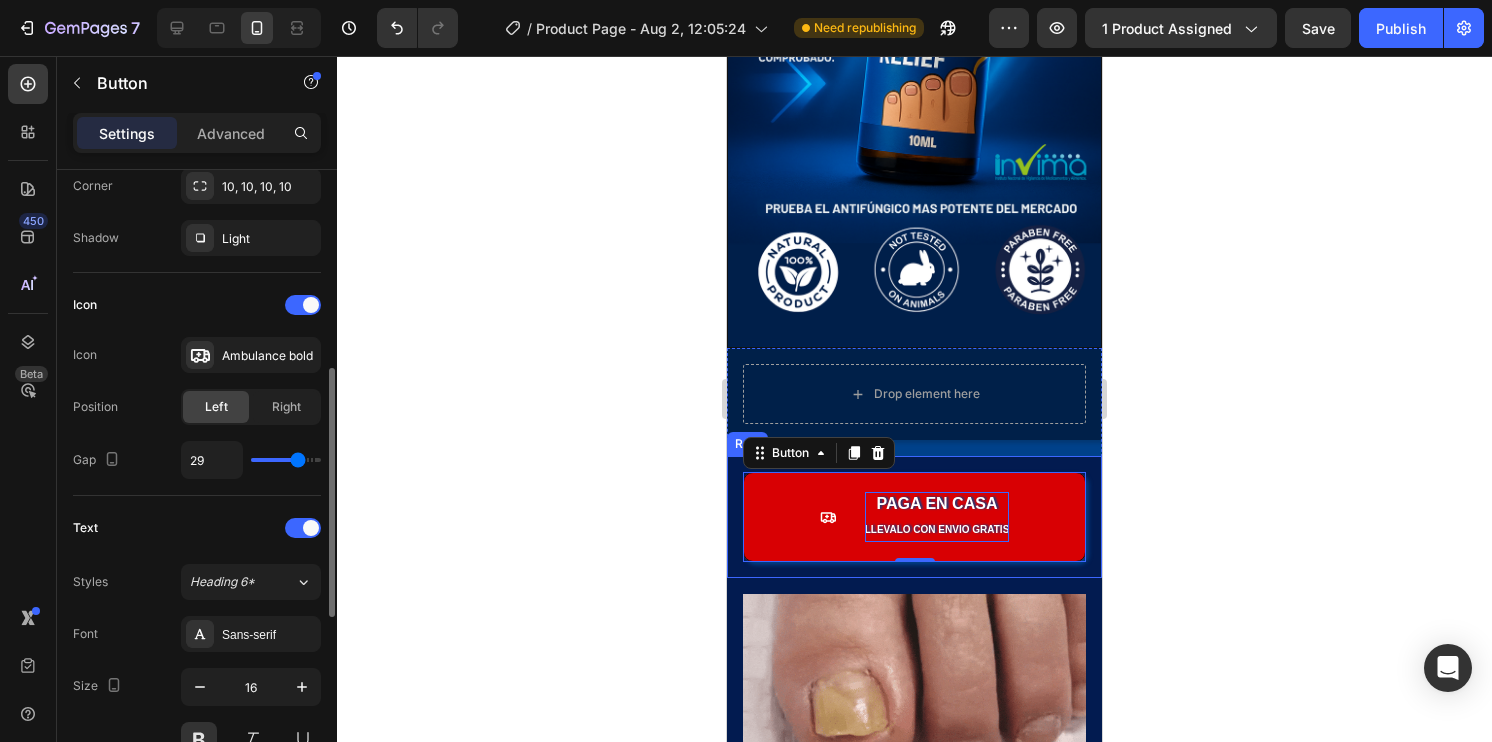 type on "31" 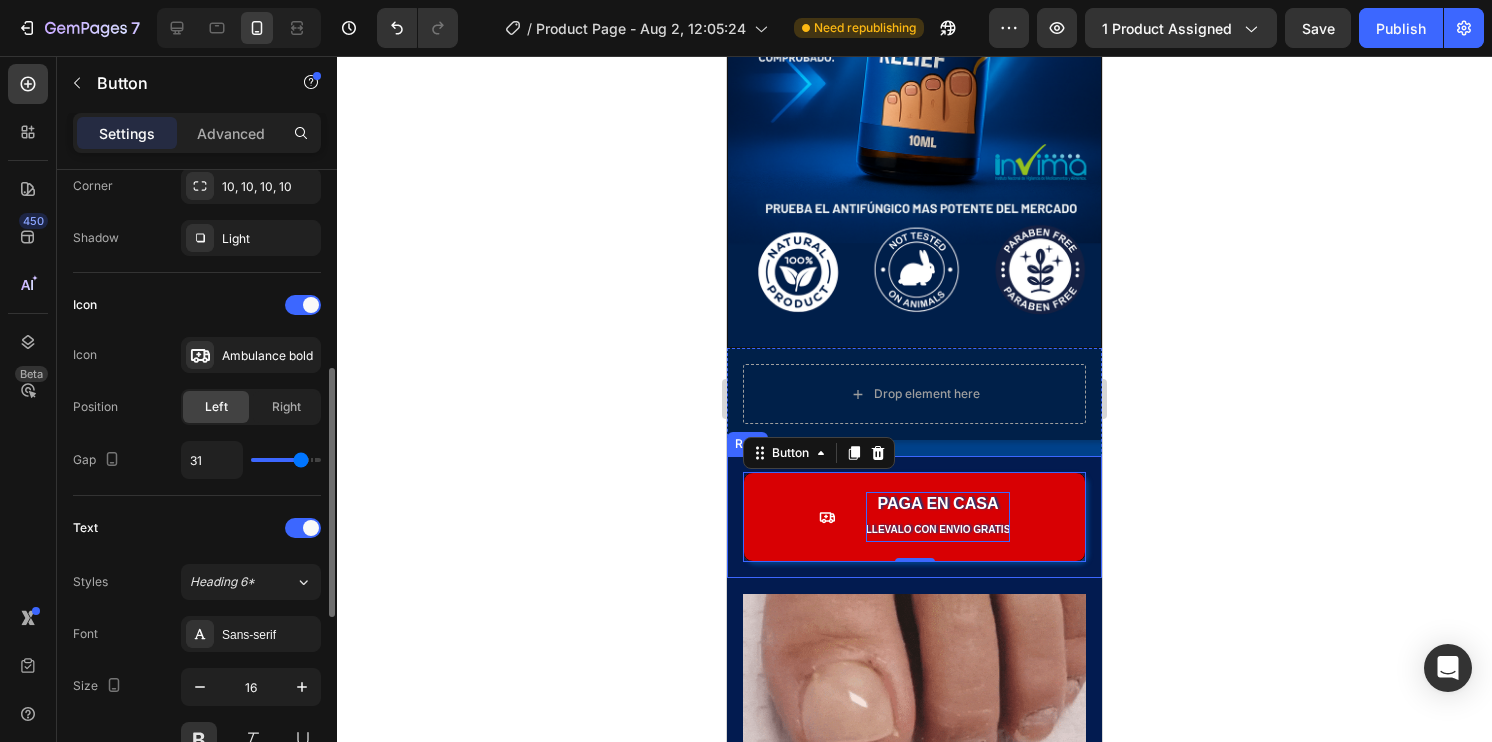 type on "30" 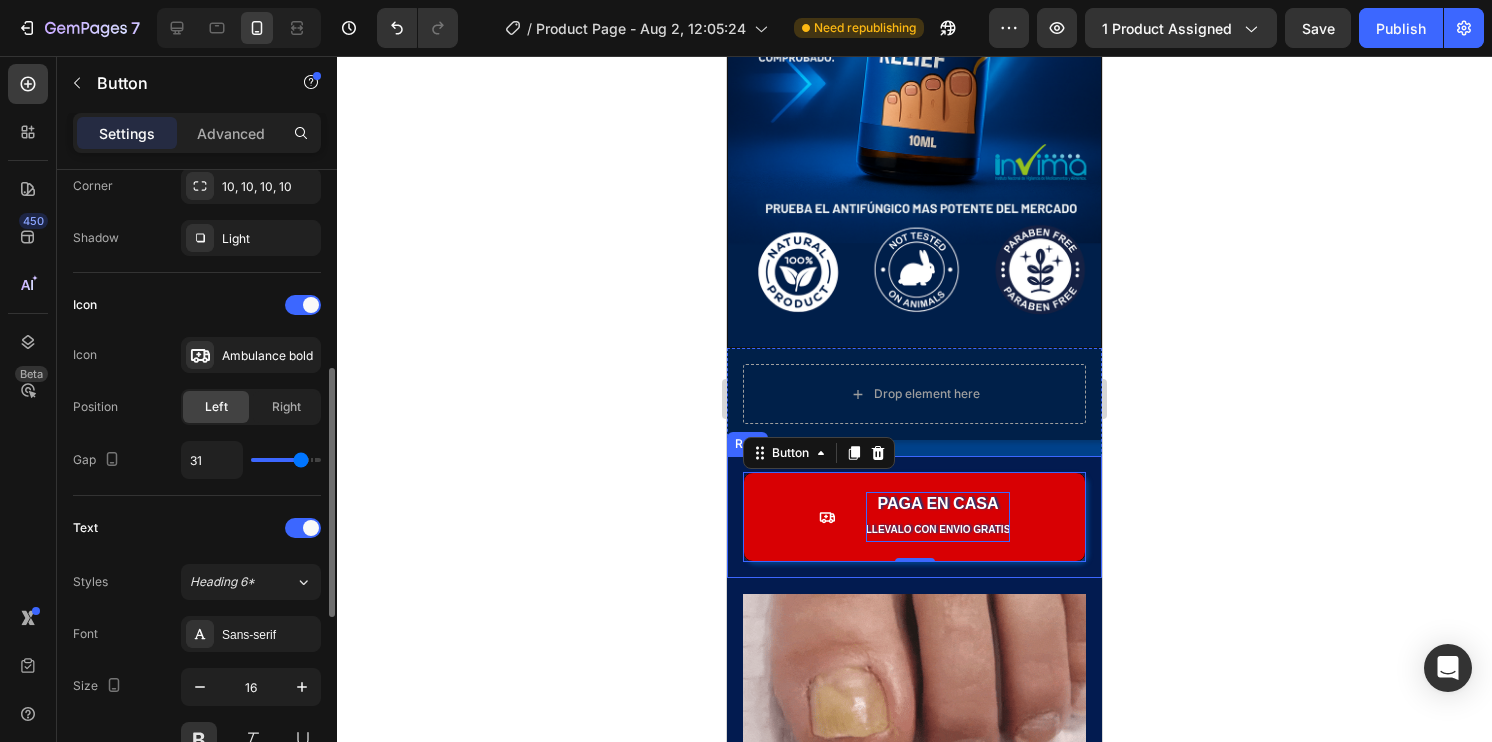 type on "30" 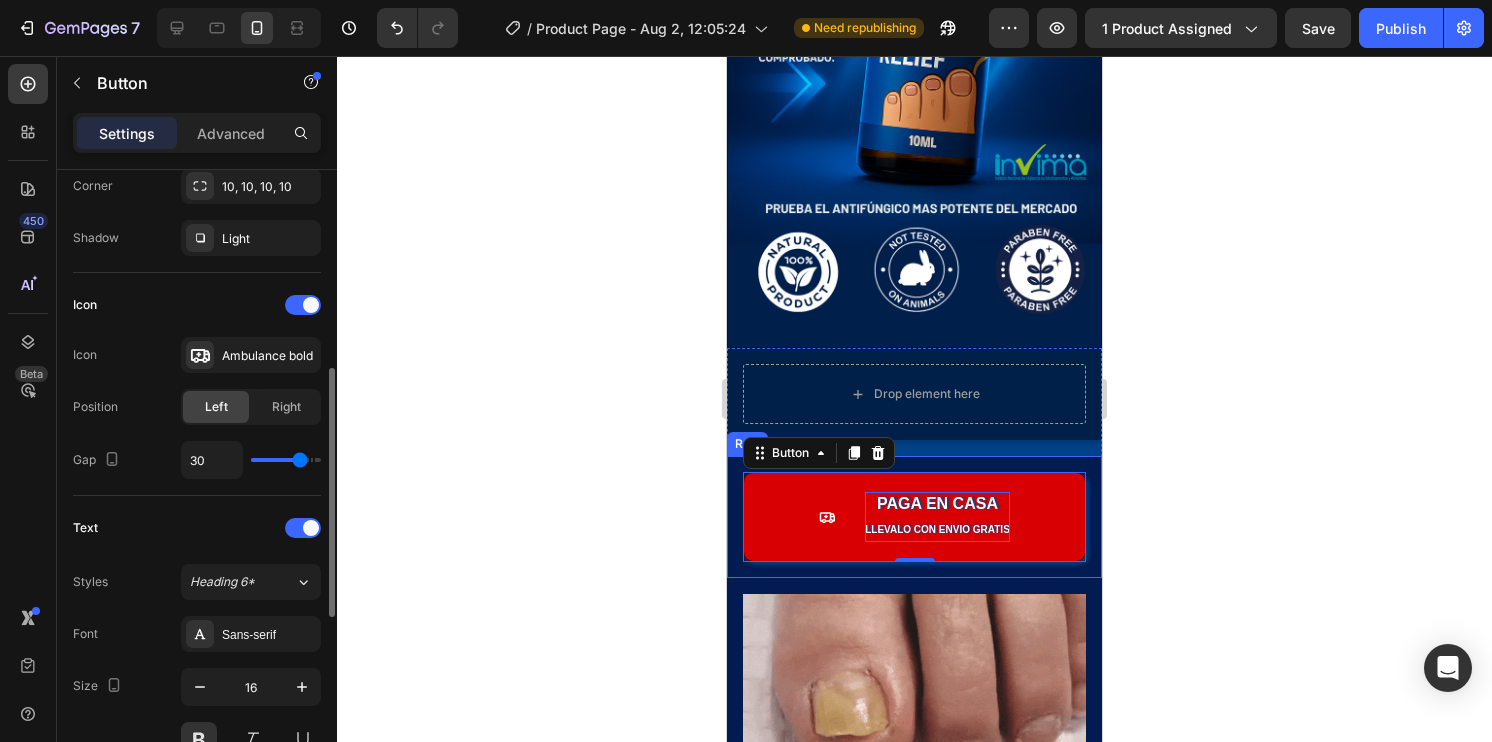 type on "29" 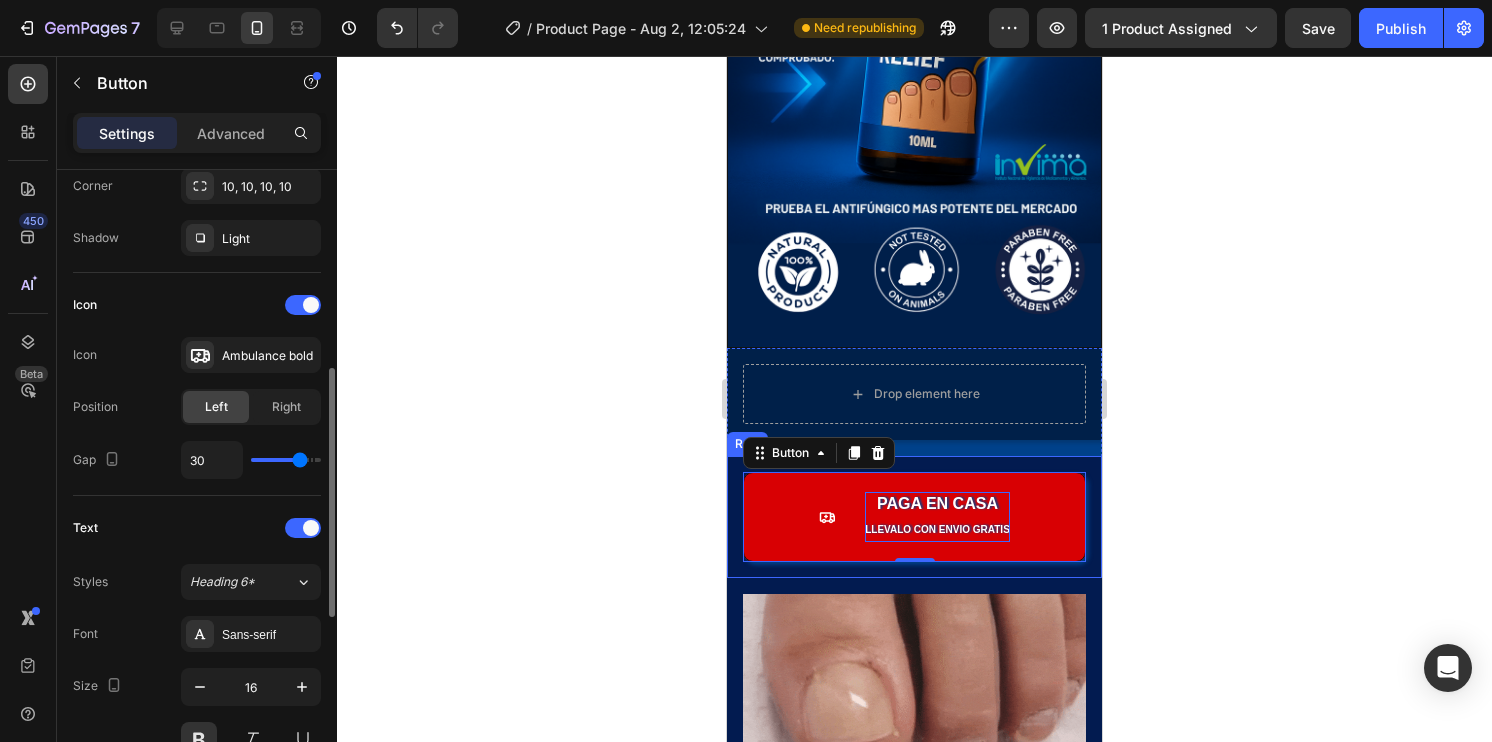 type on "29" 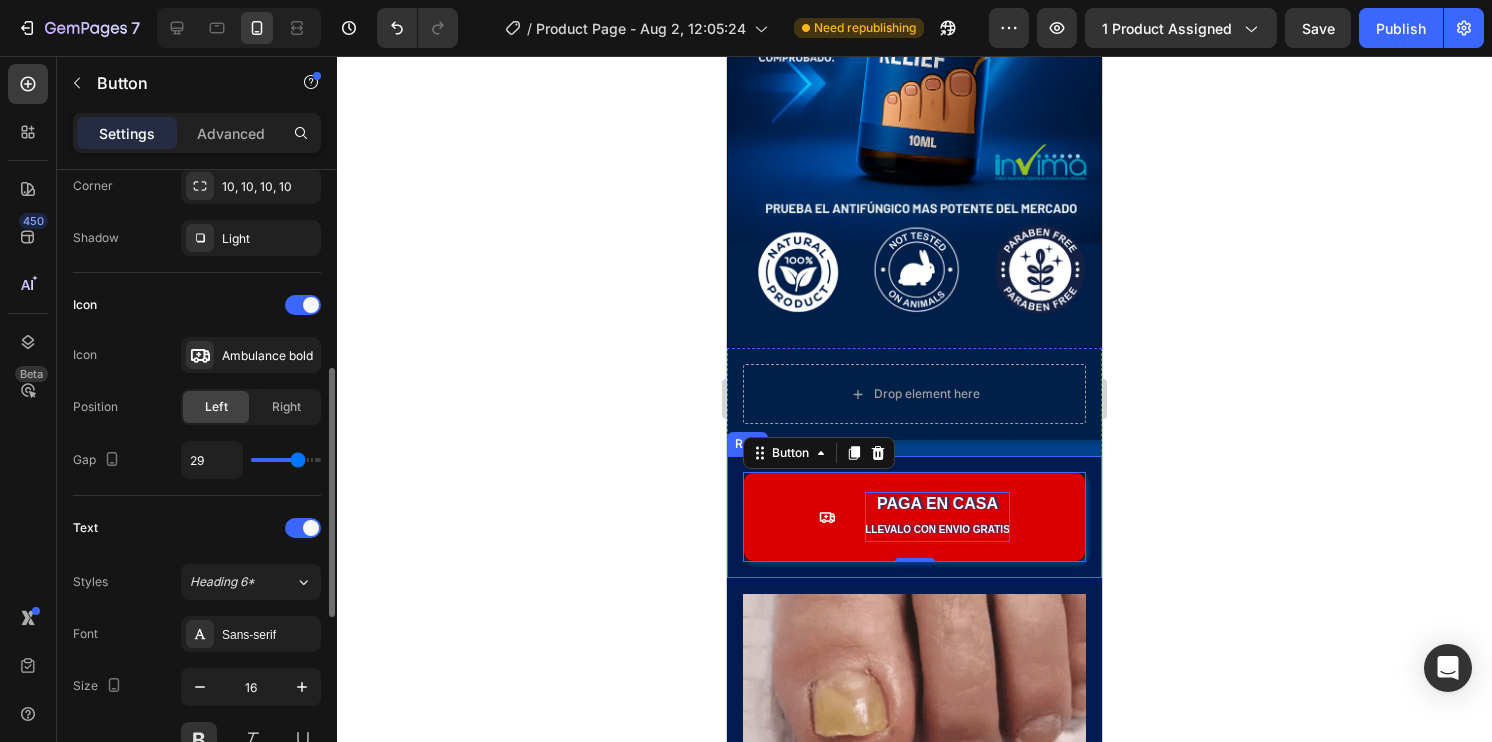 type on "28" 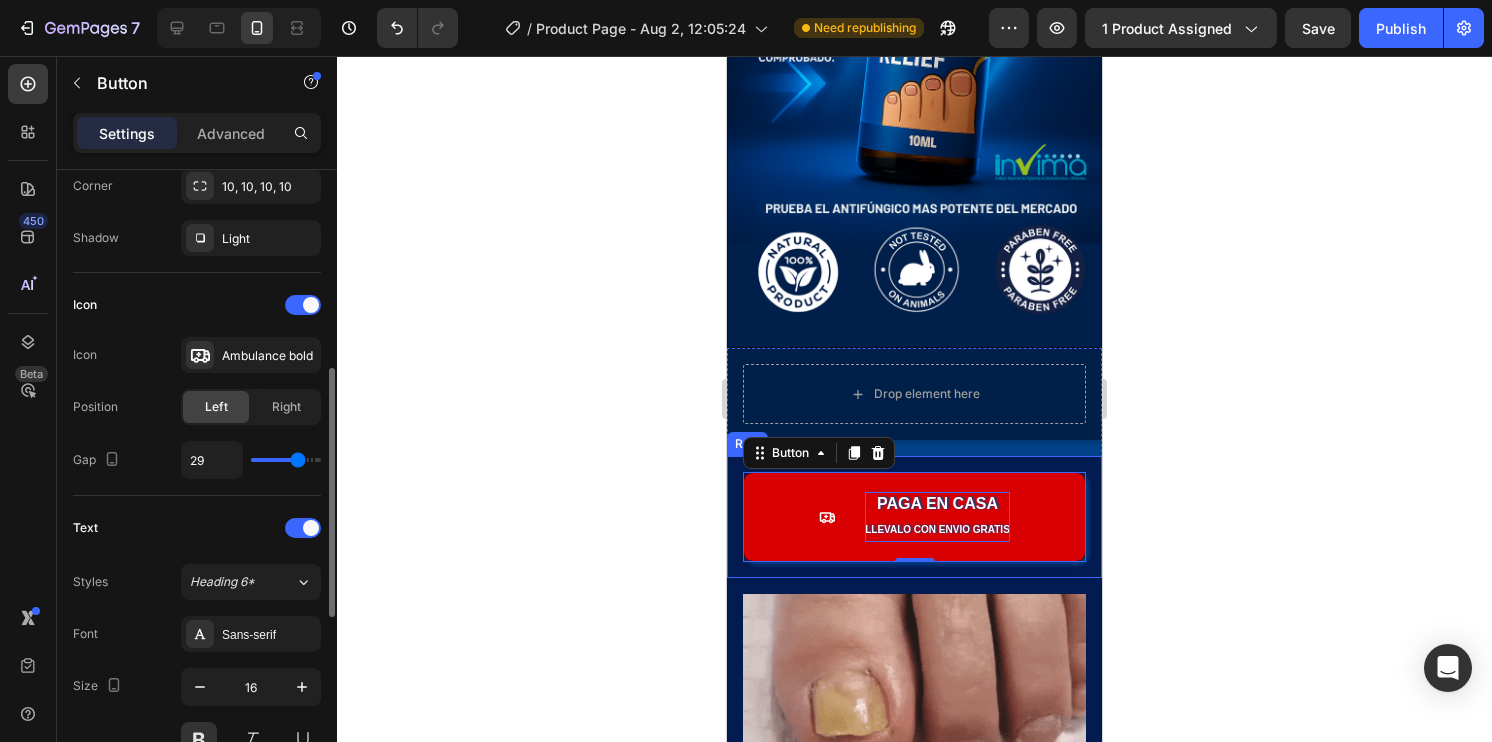 type on "28" 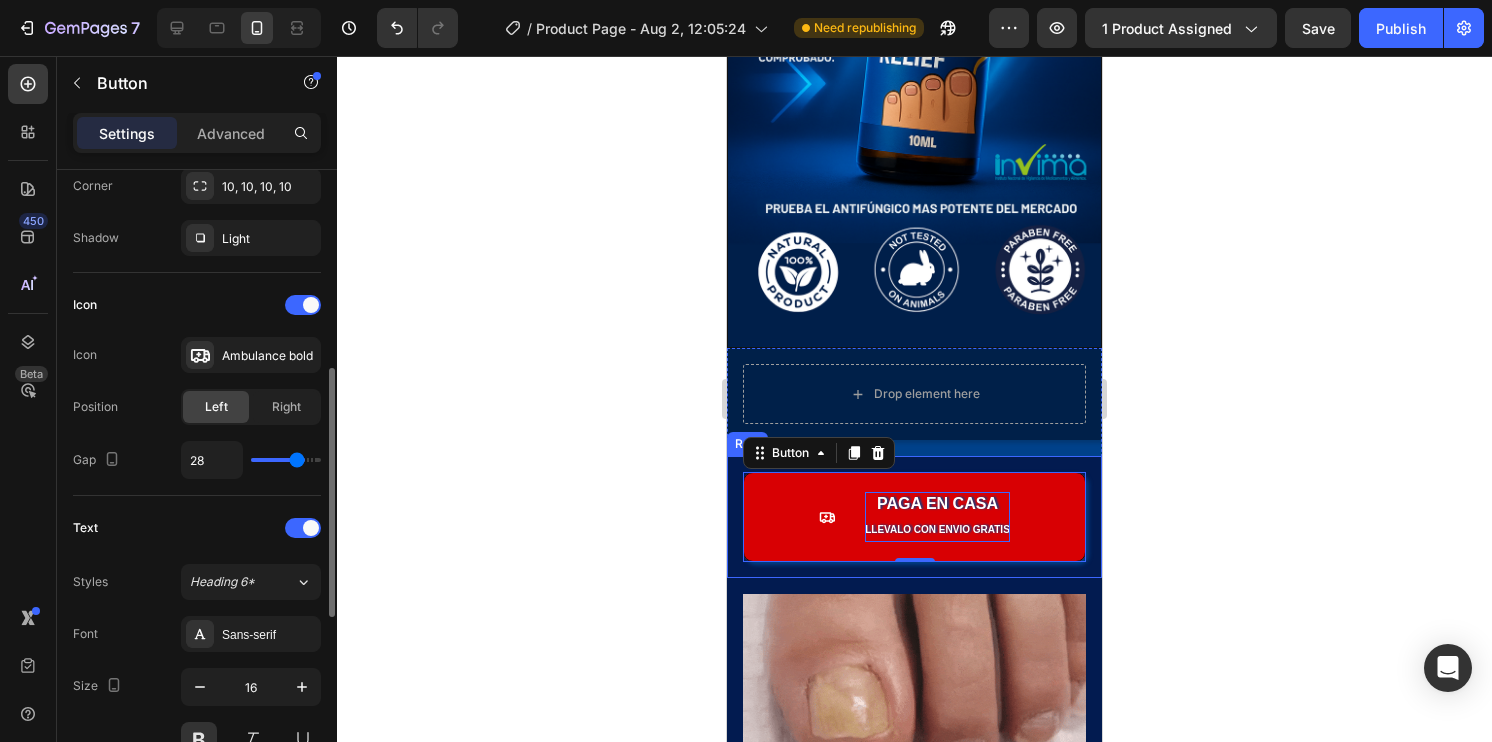 type on "27" 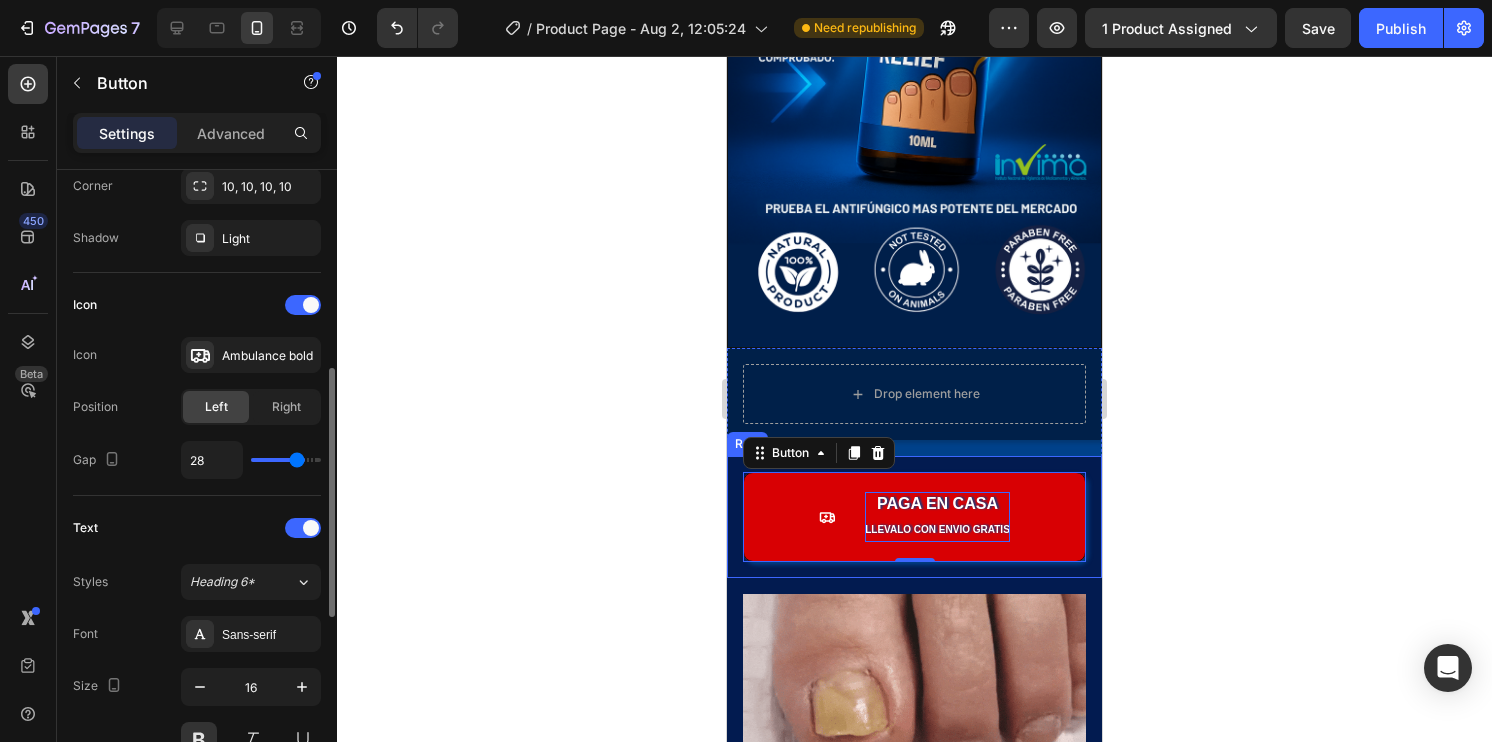 type on "27" 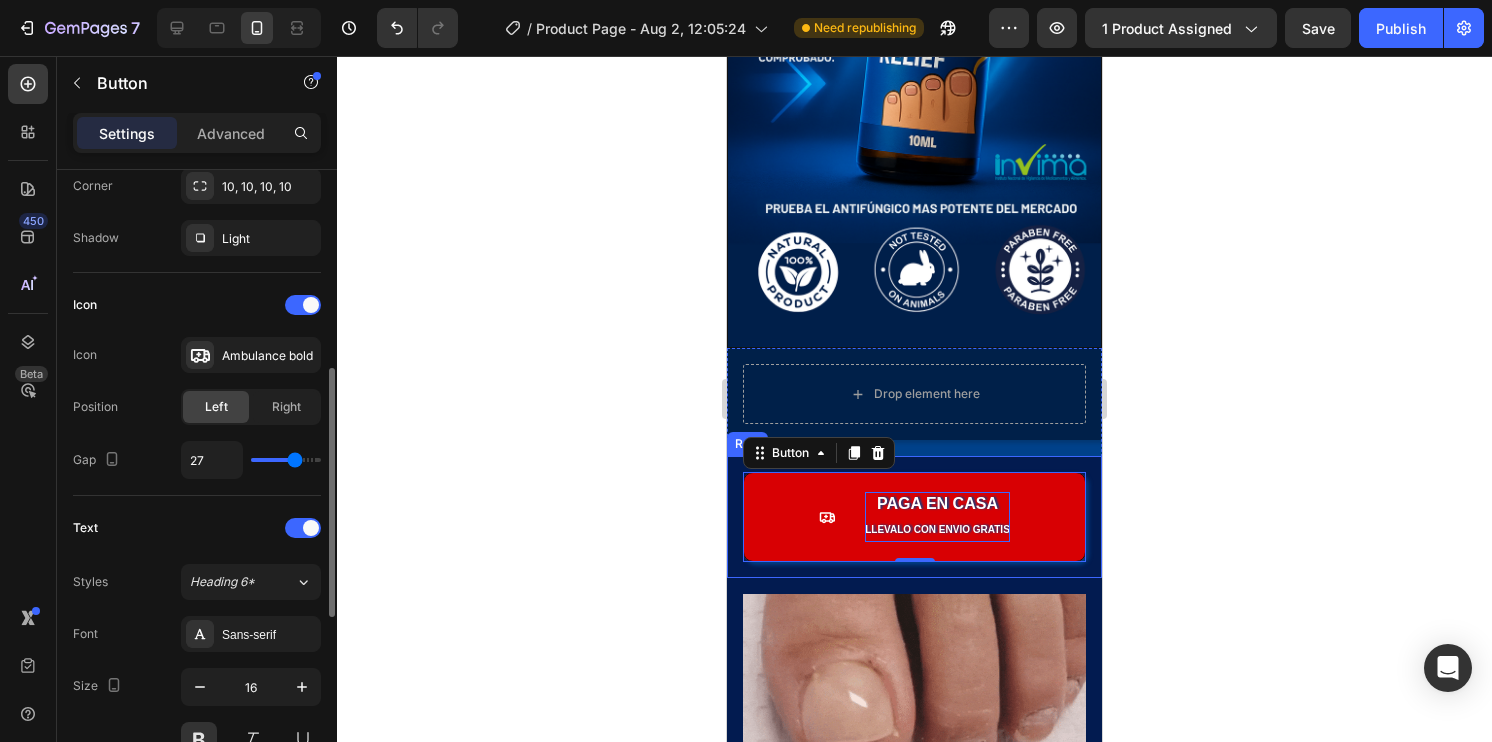 type on "26" 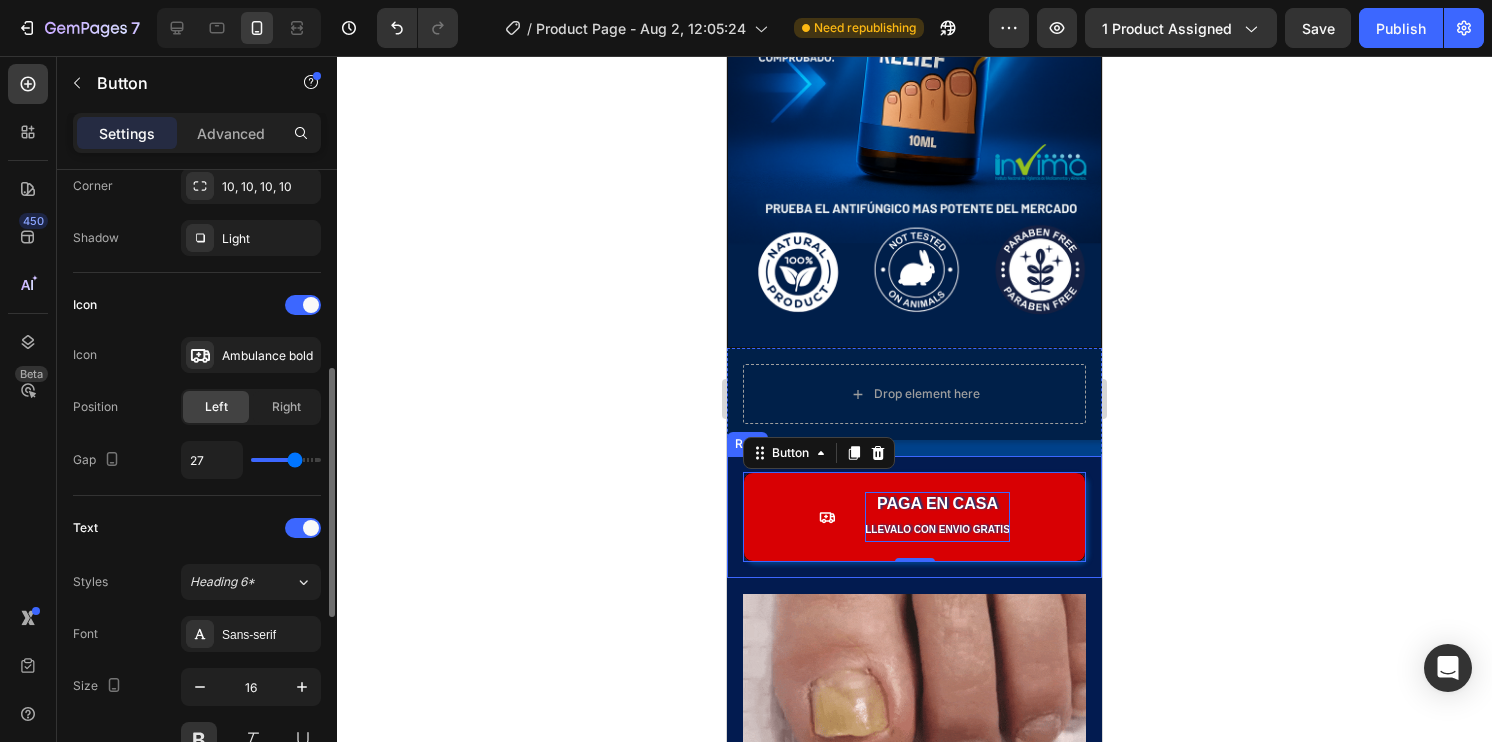 type on "26" 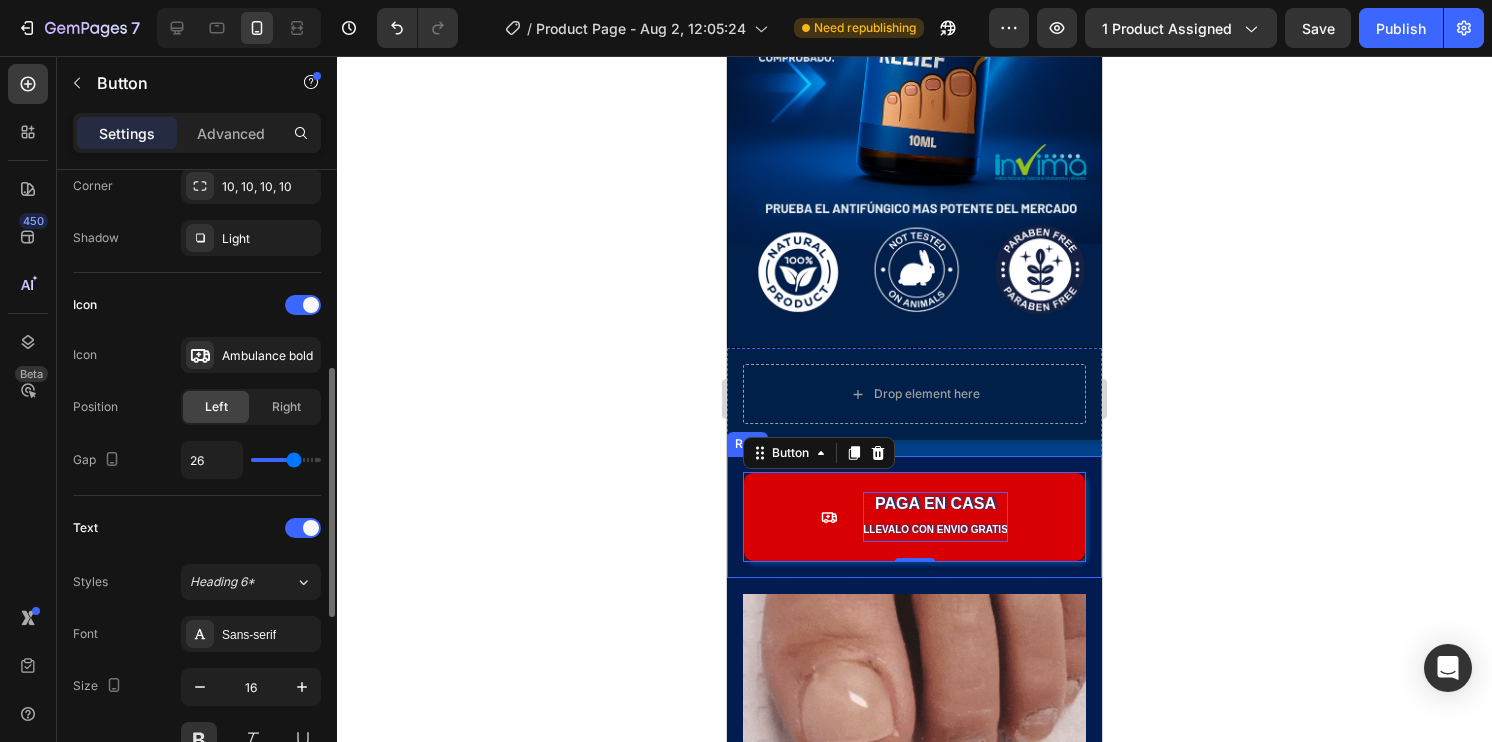 type on "24" 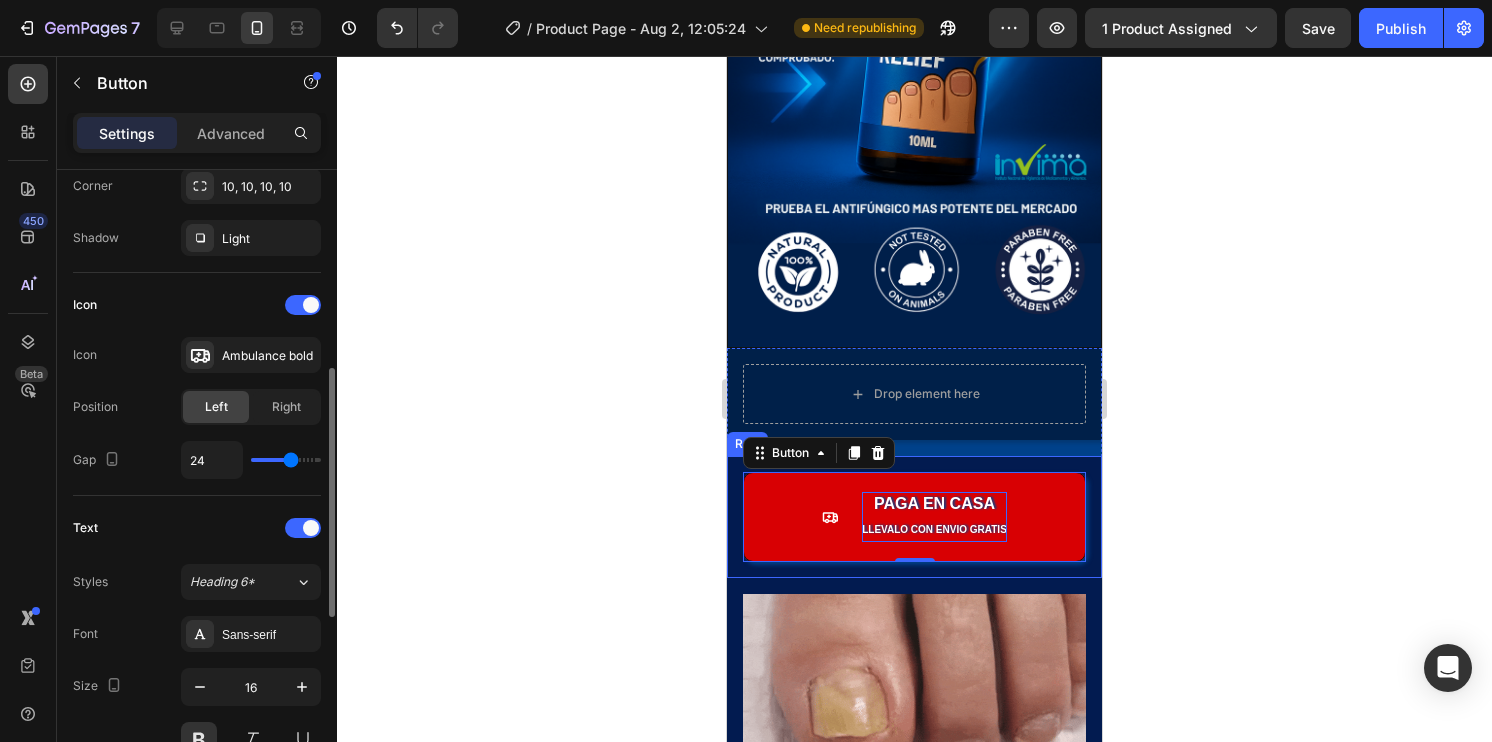 drag, startPoint x: 265, startPoint y: 458, endPoint x: 292, endPoint y: 459, distance: 27.018513 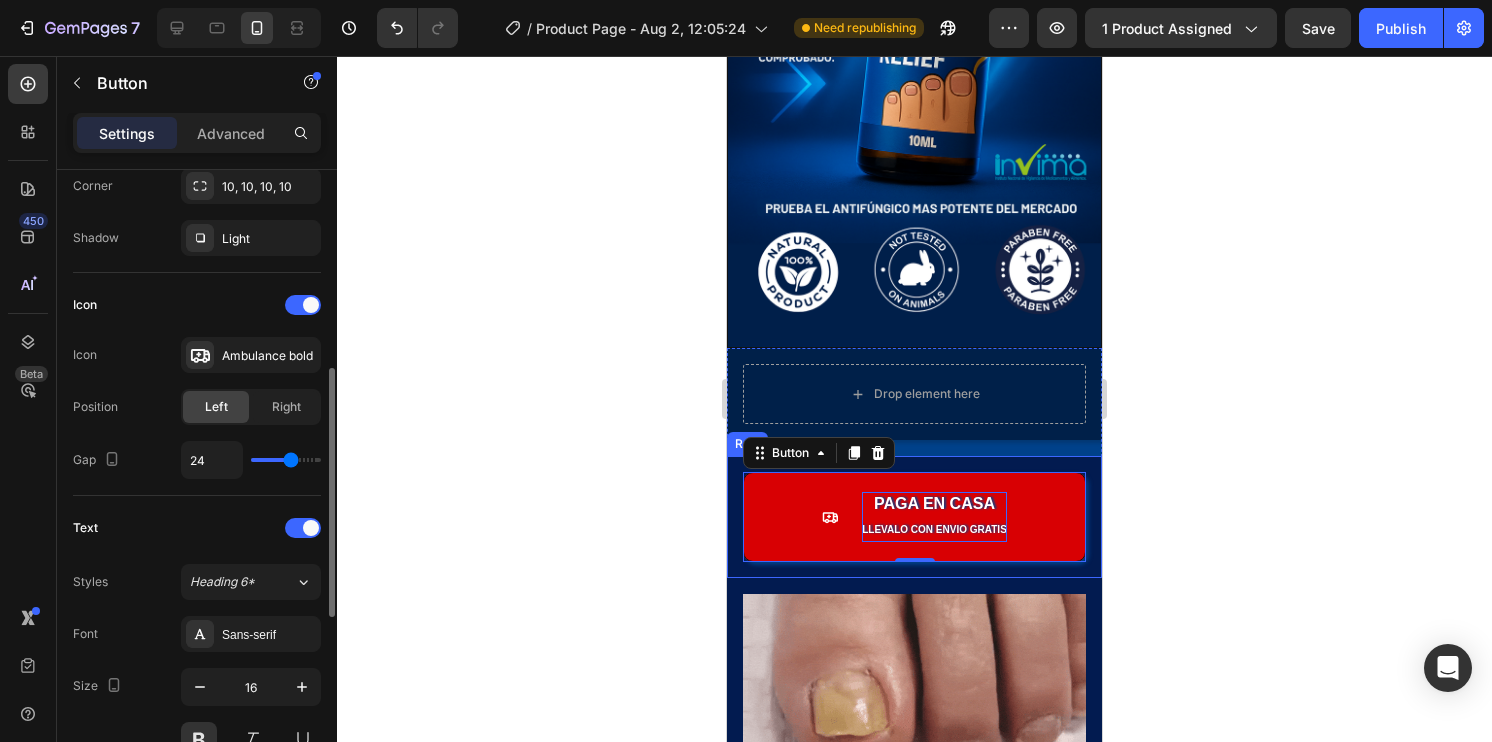 type on "24" 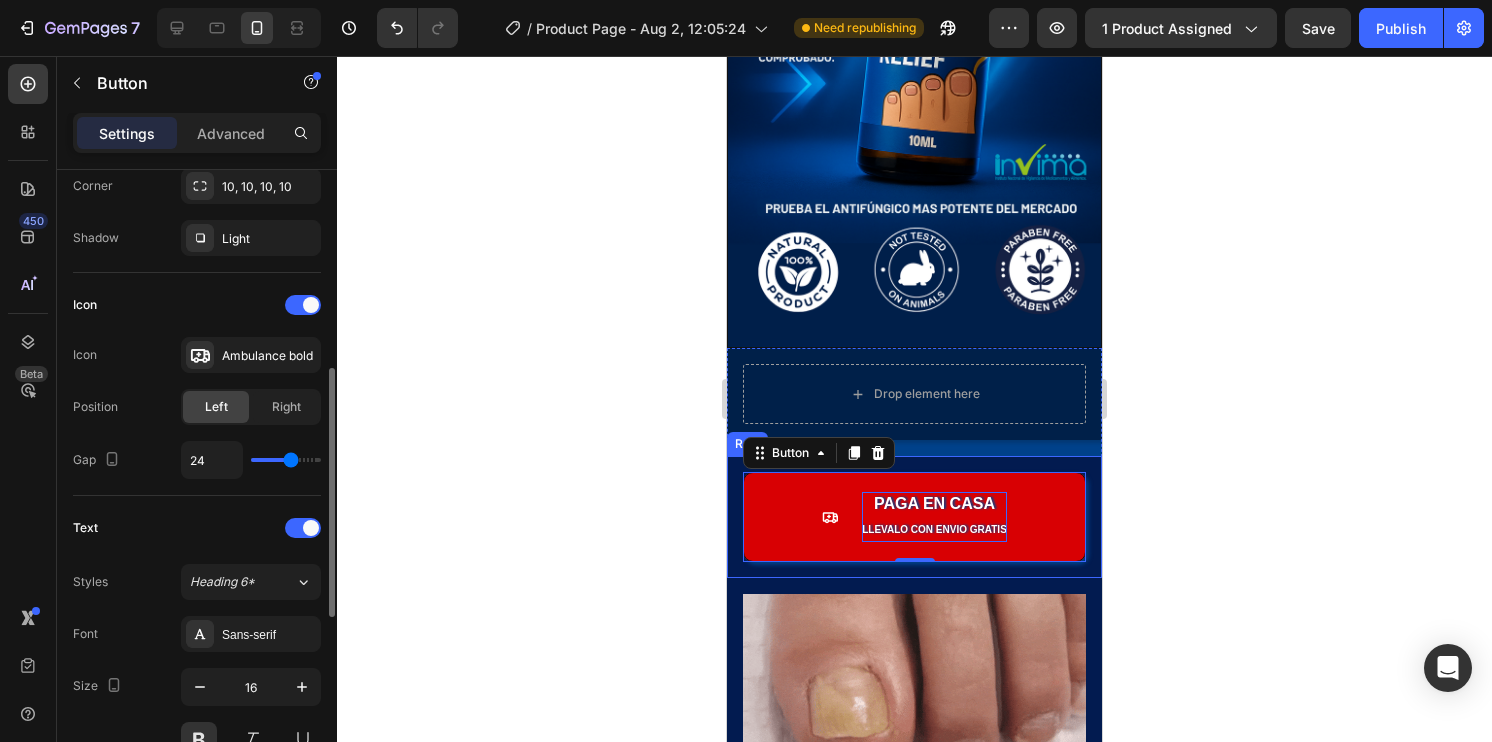 click at bounding box center [286, 460] 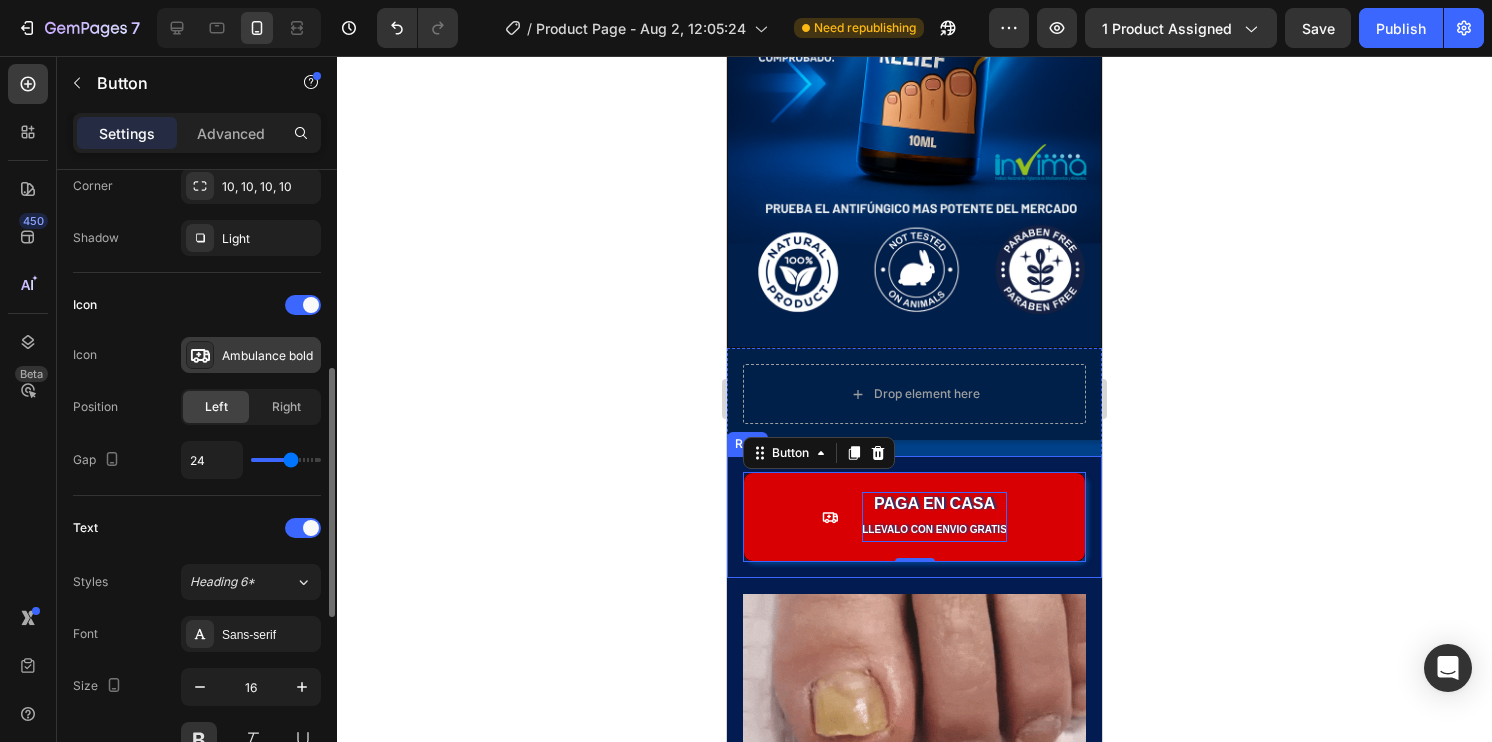 click 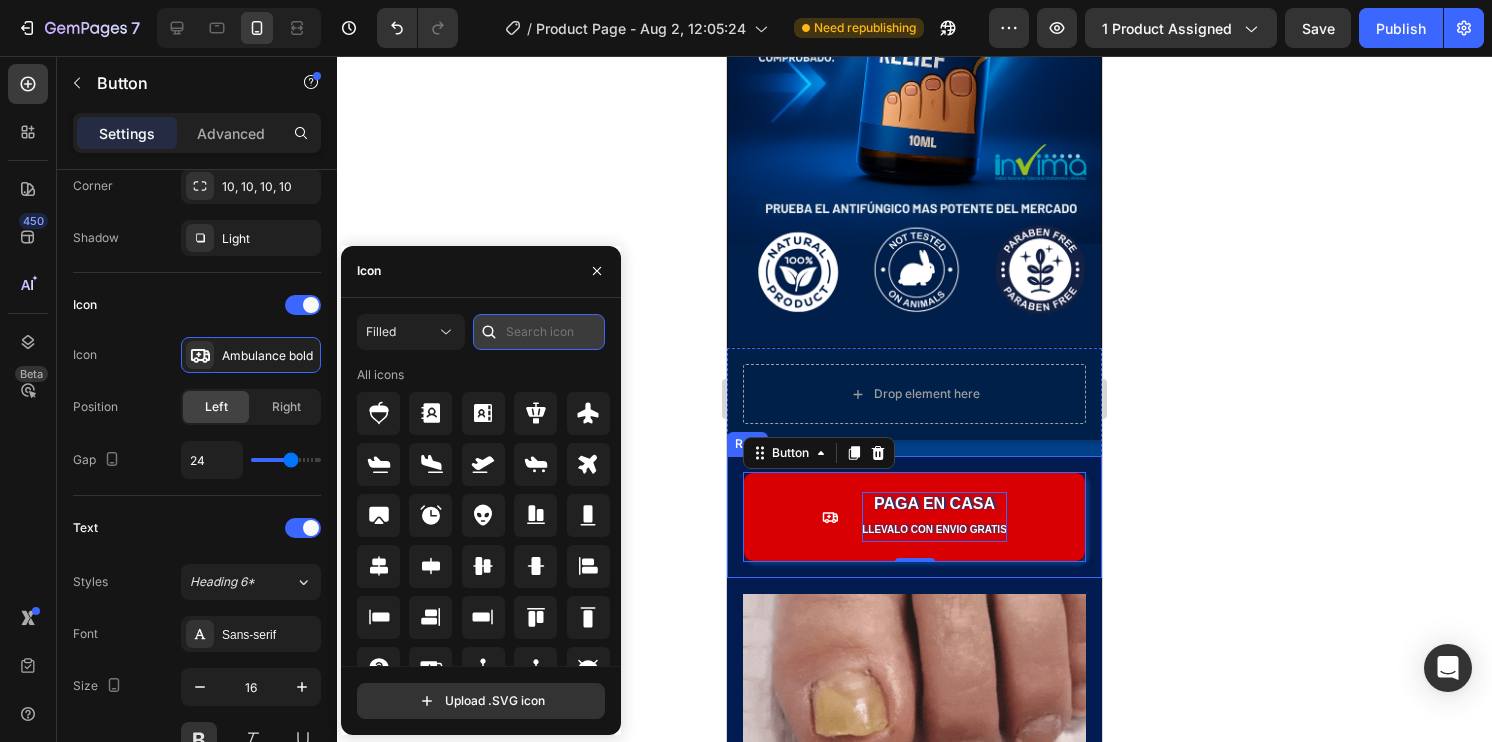 click at bounding box center [539, 332] 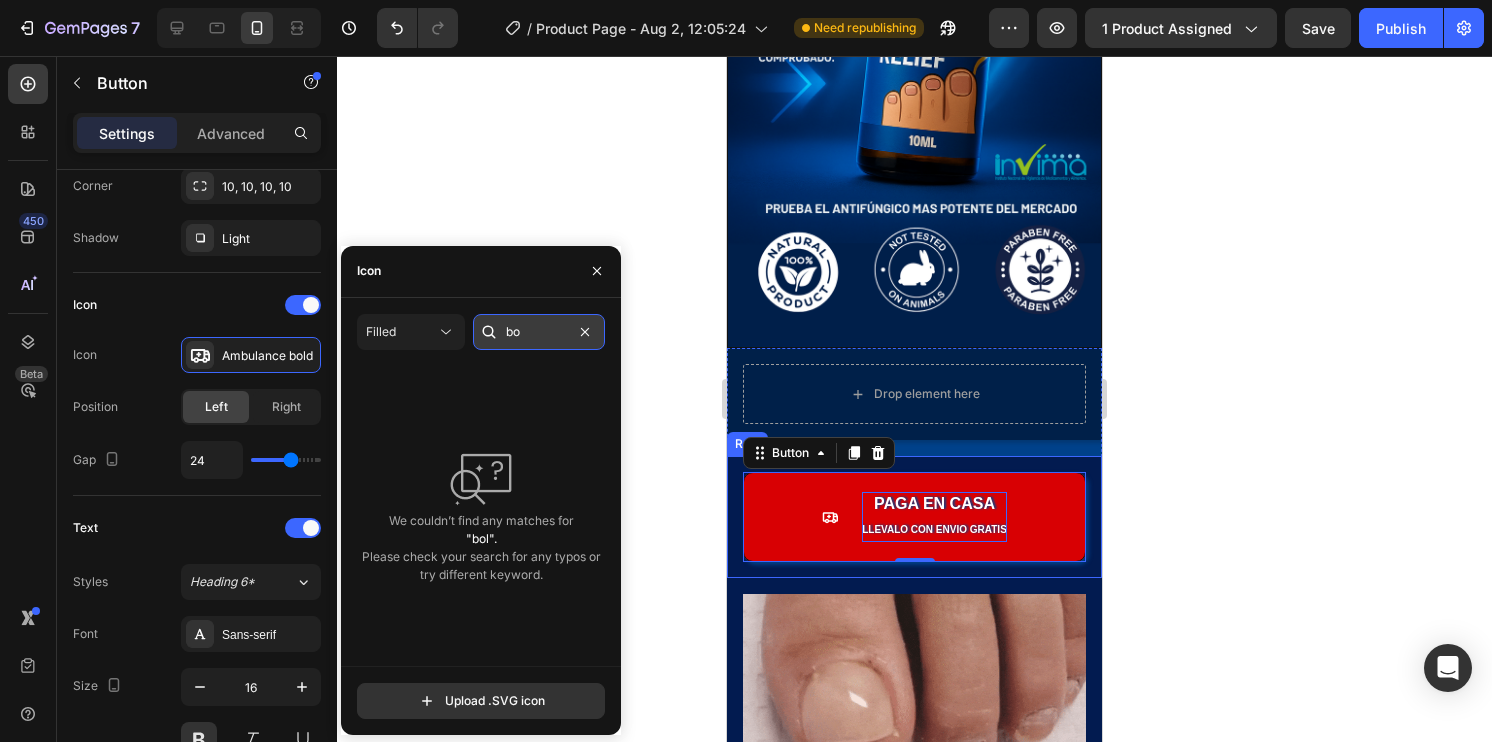 type on "b" 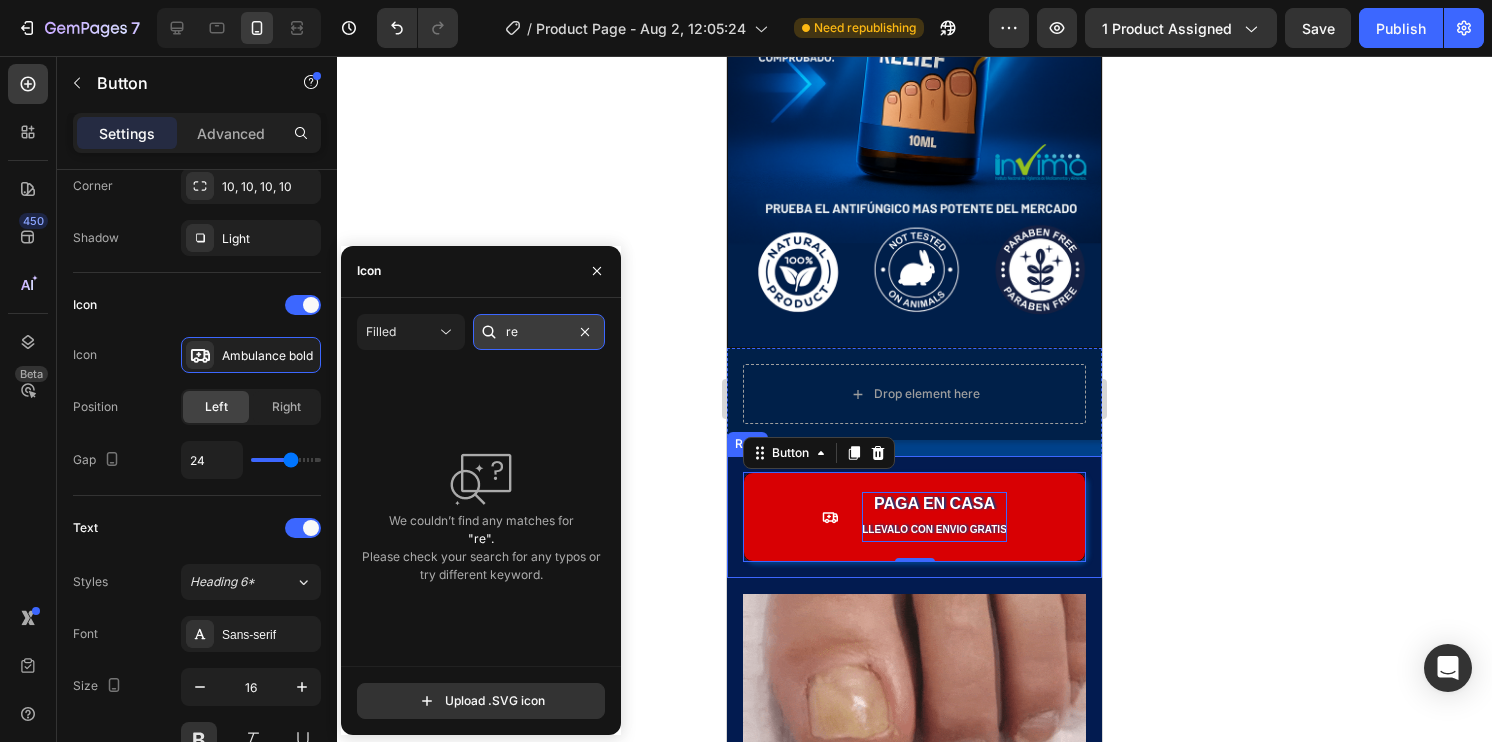 type on "r" 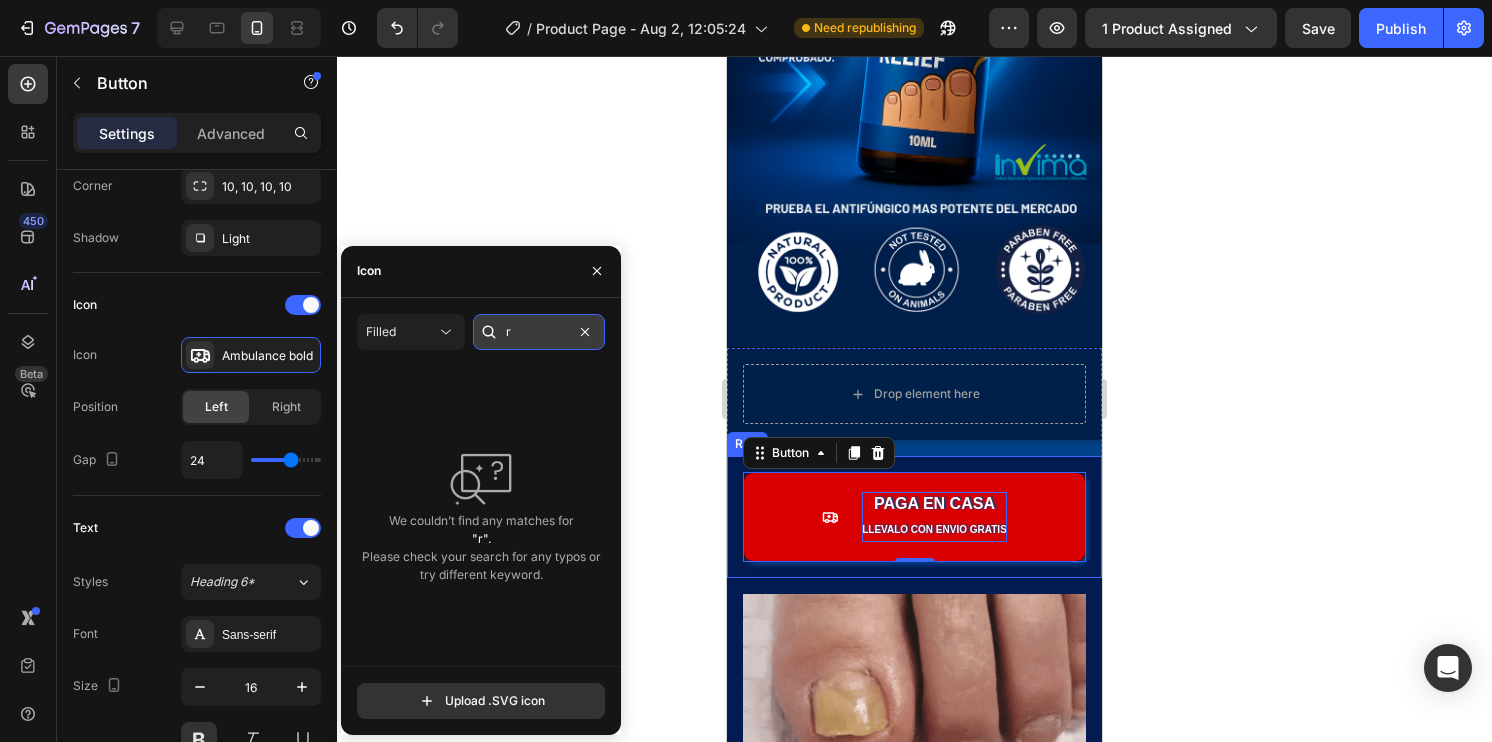 type 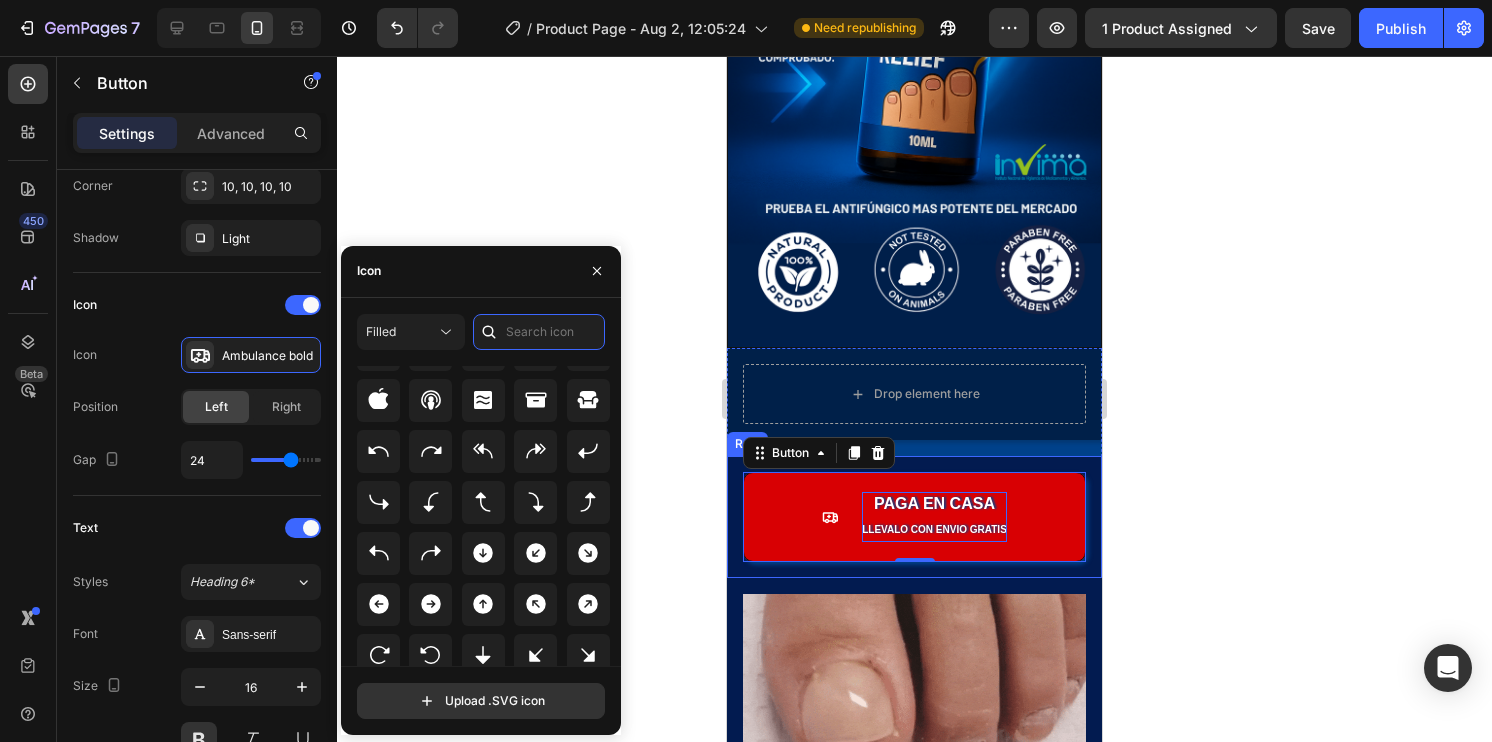 scroll, scrollTop: 400, scrollLeft: 0, axis: vertical 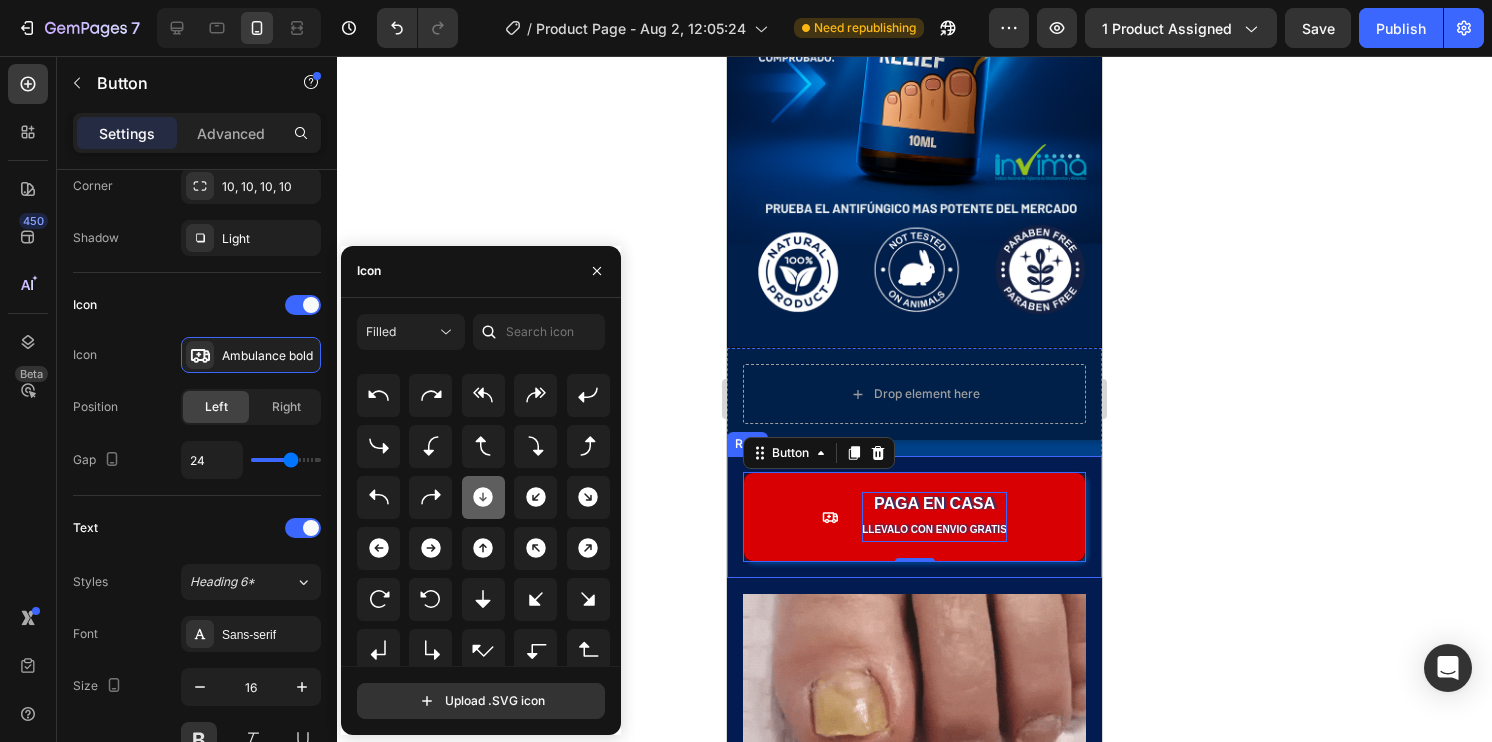 click 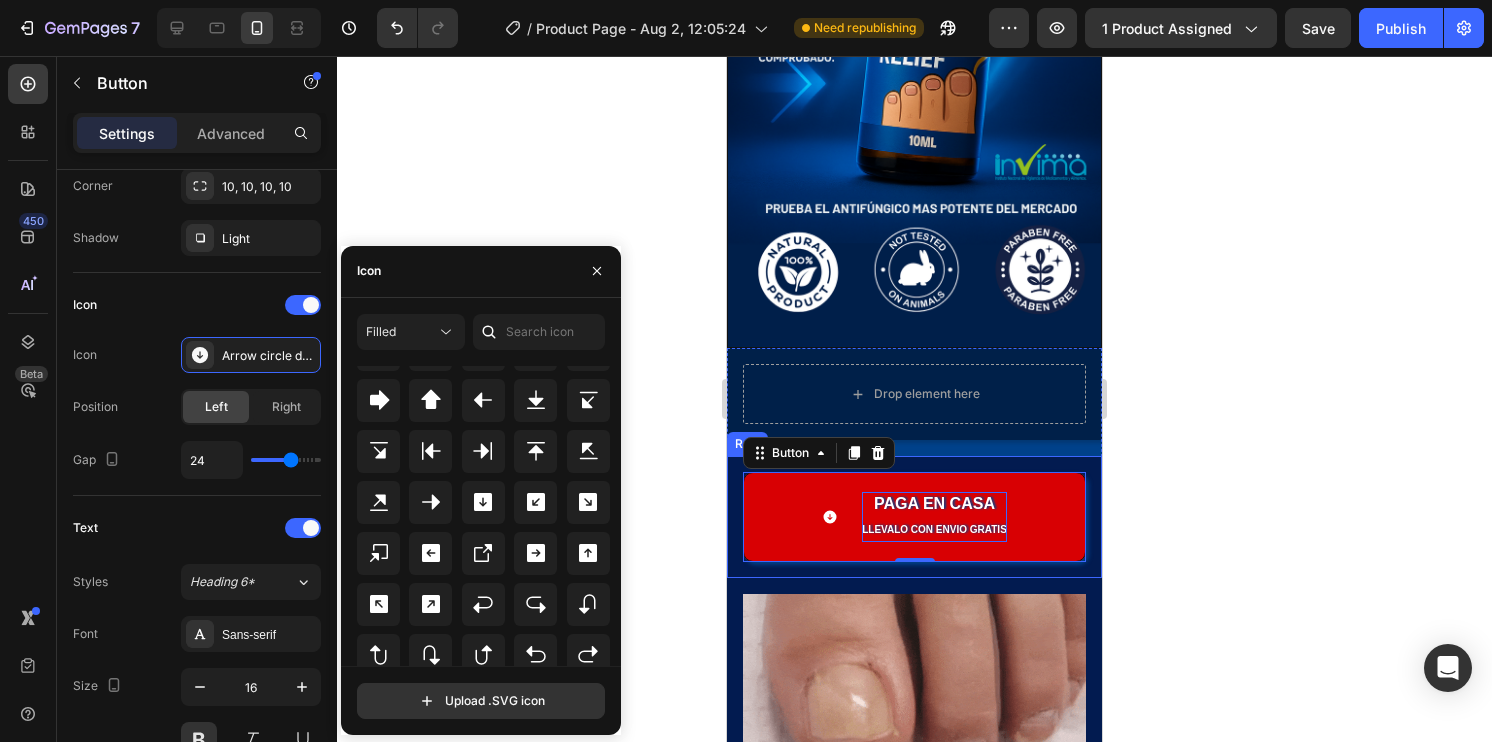 scroll, scrollTop: 800, scrollLeft: 0, axis: vertical 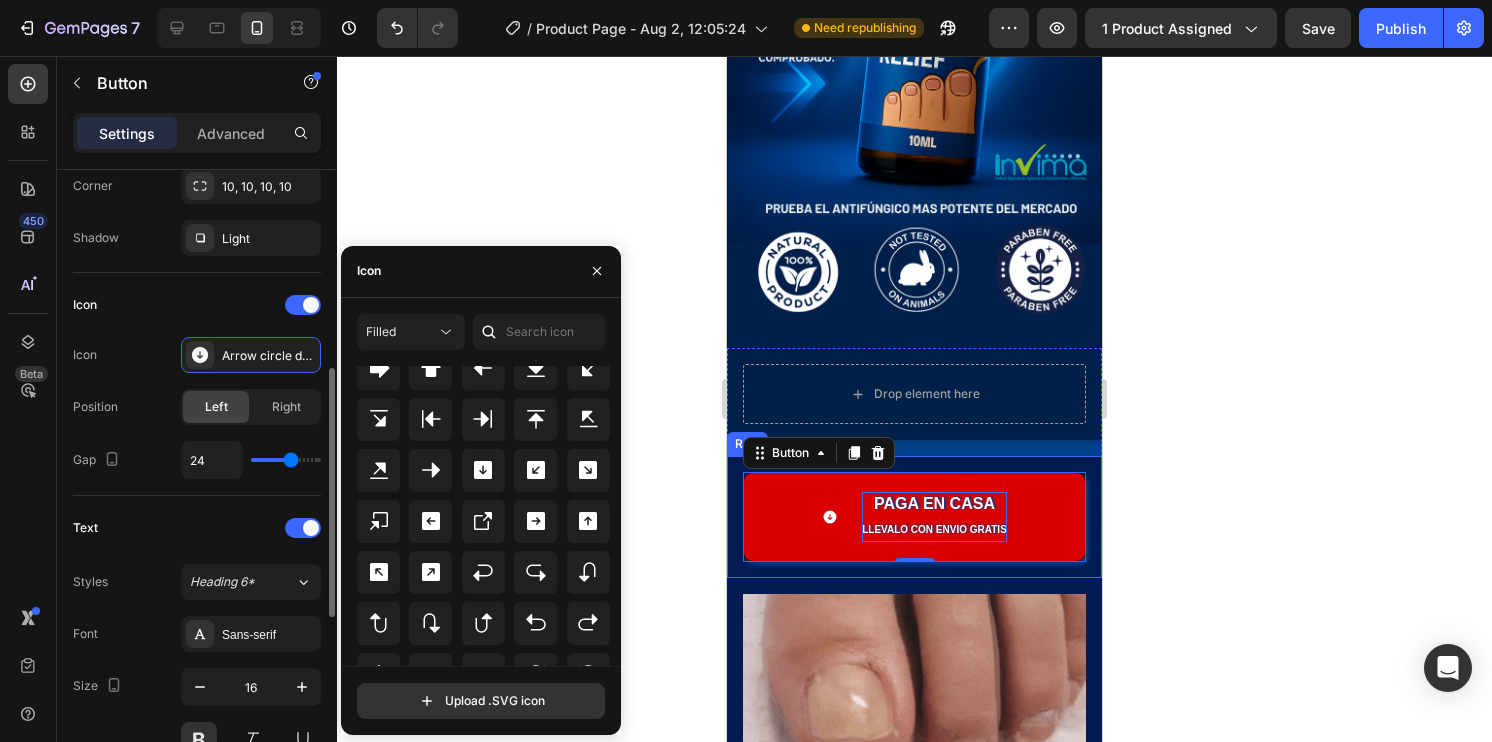 type on "22" 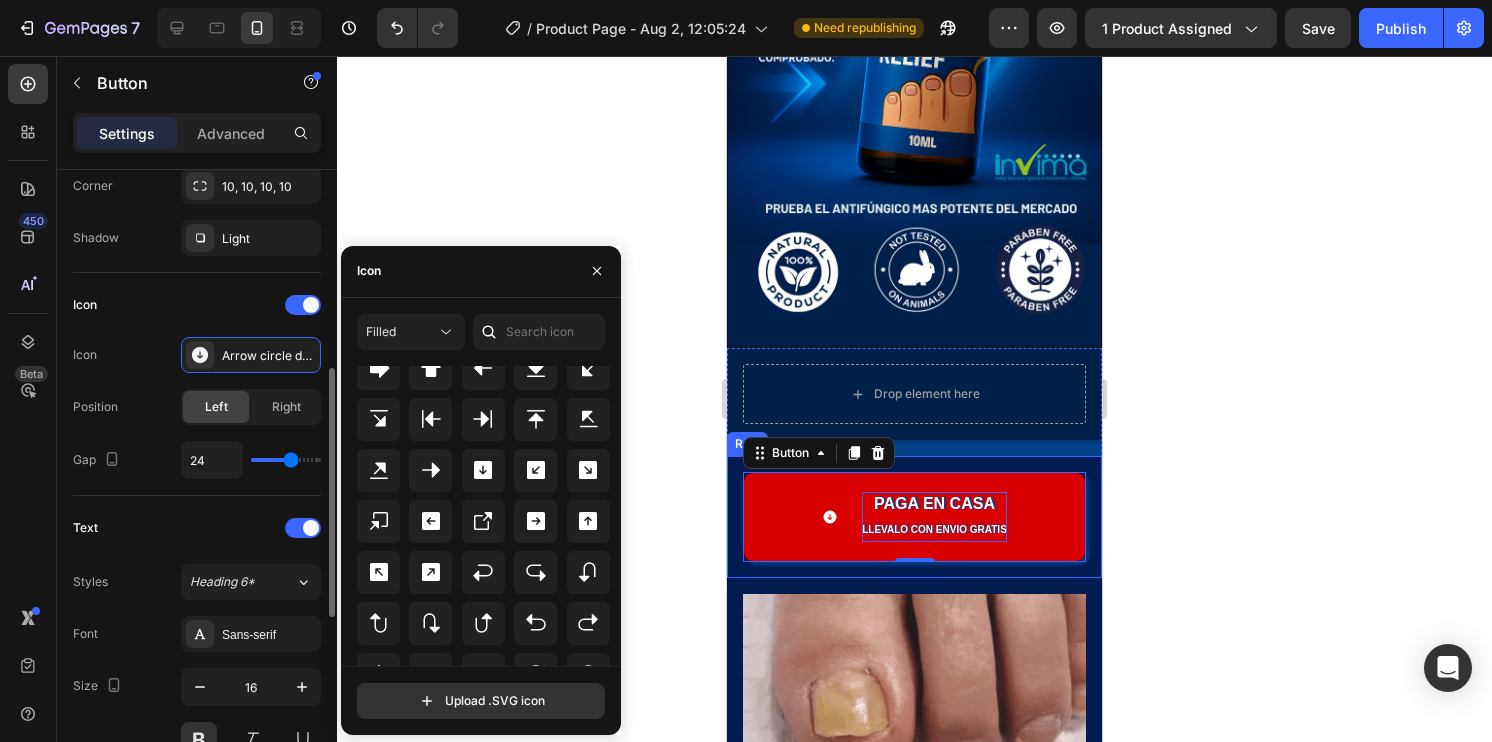 type on "22" 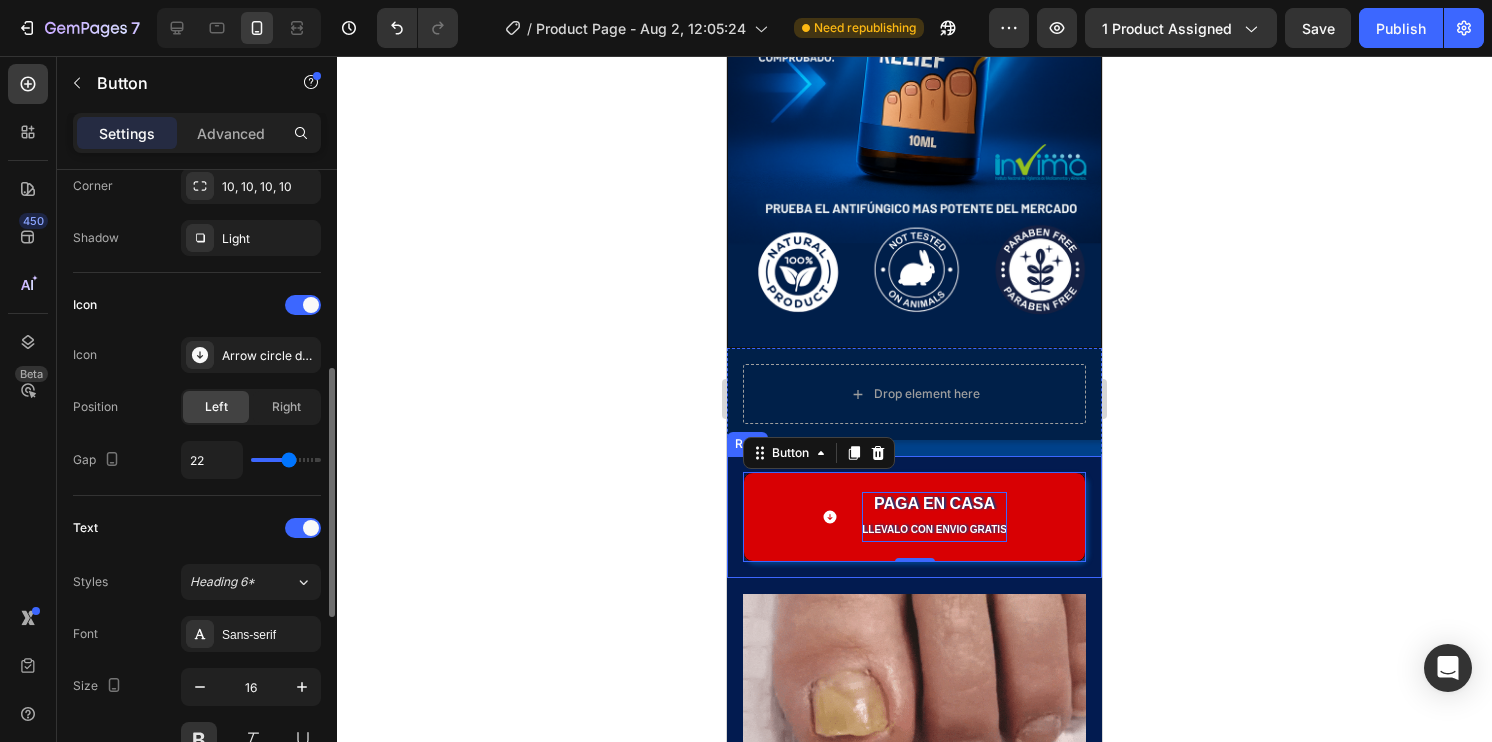 type on "24" 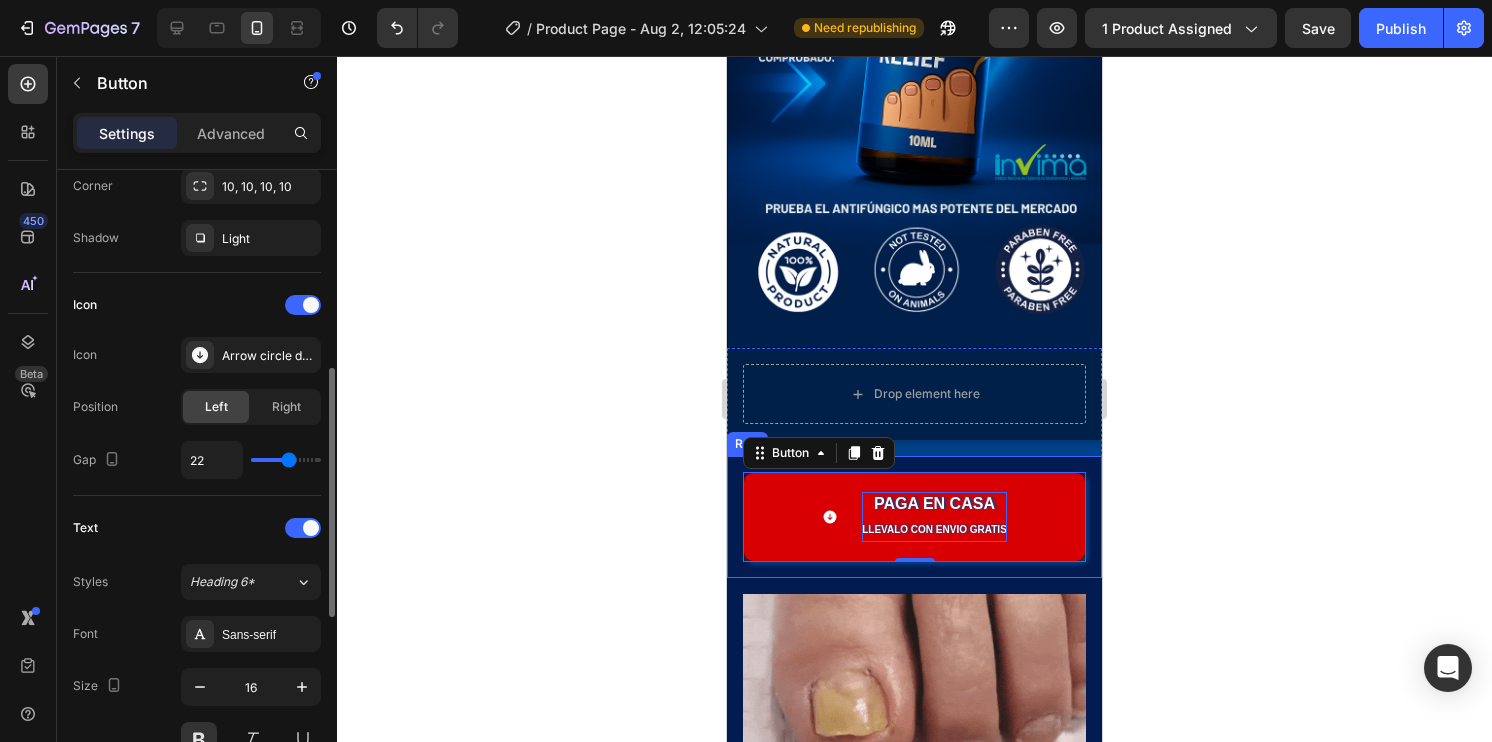 type on "24" 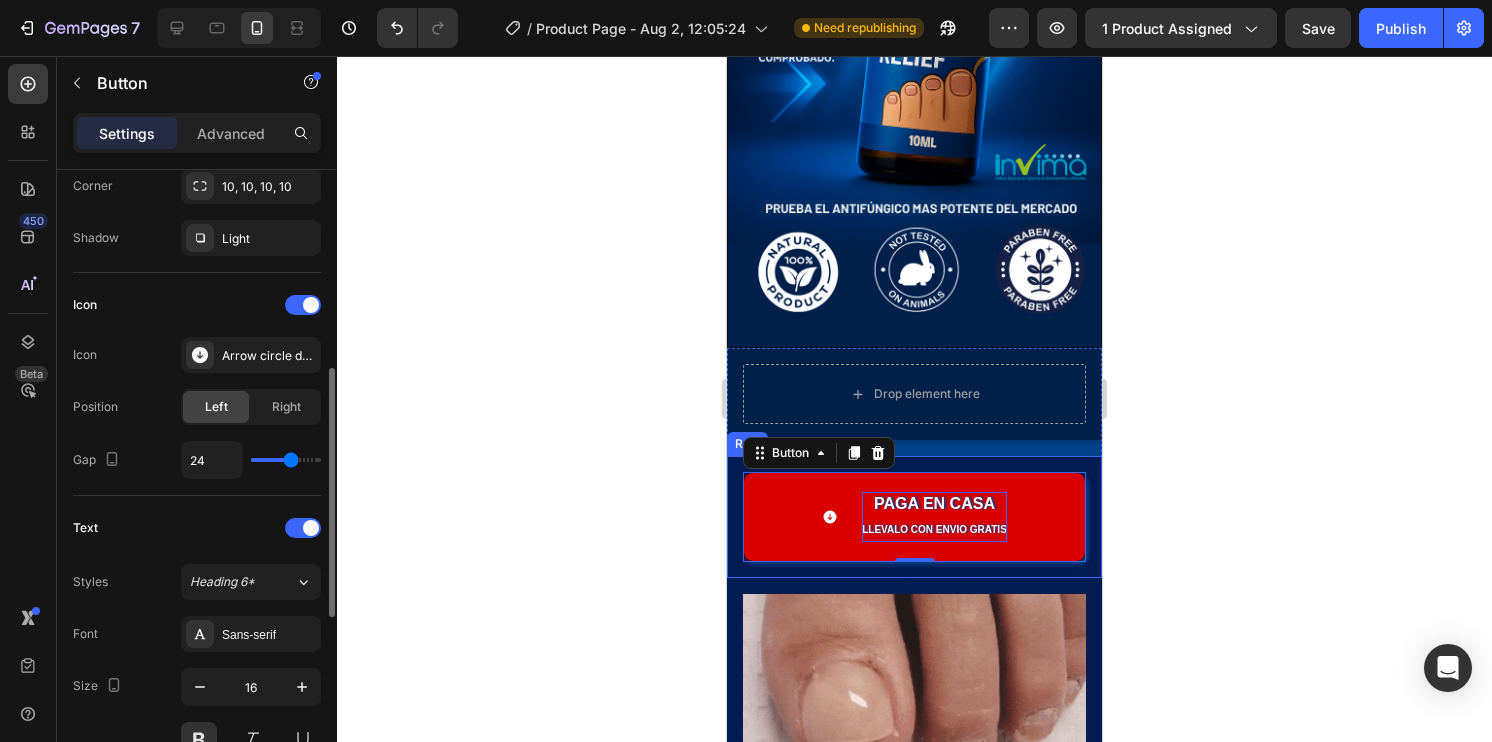 type on "25" 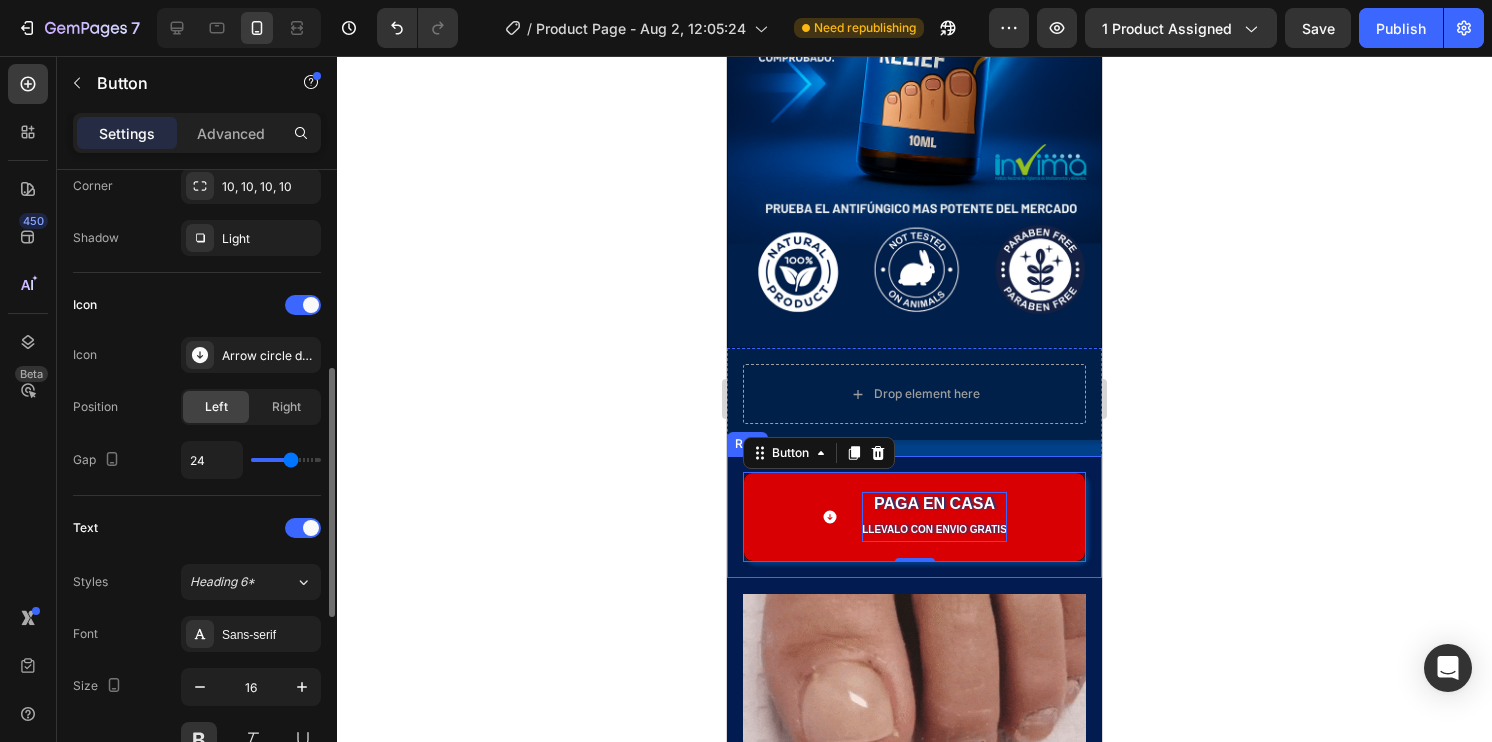 type on "25" 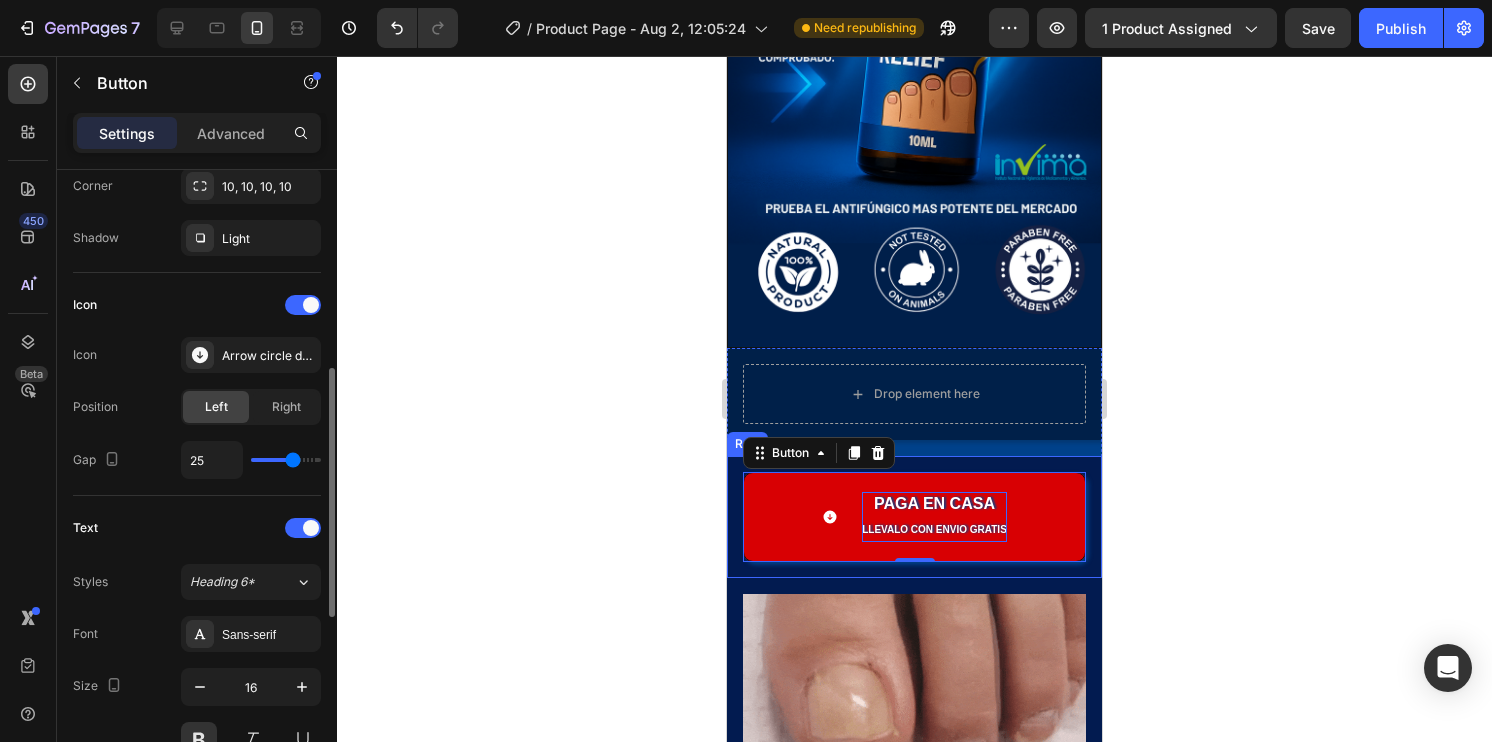 type on "26" 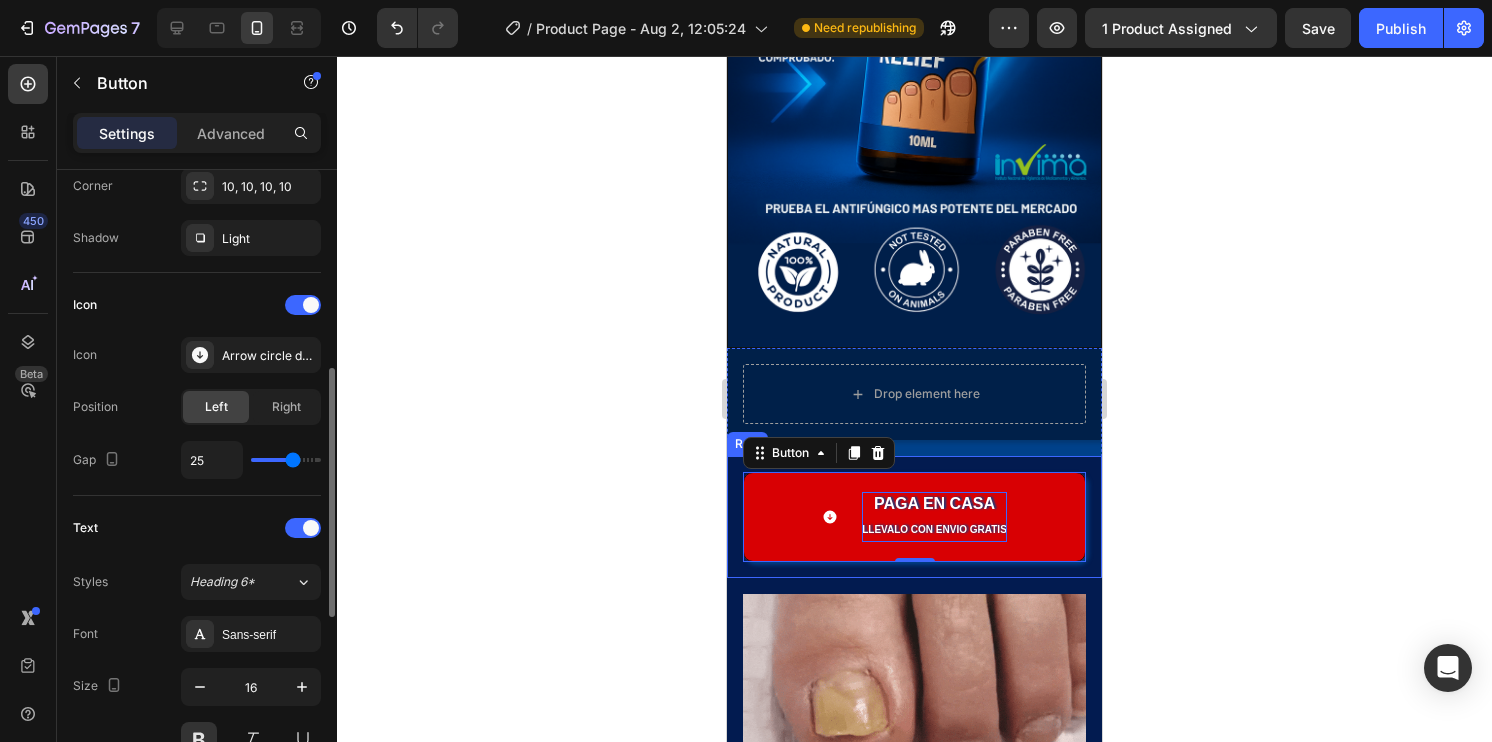 type on "26" 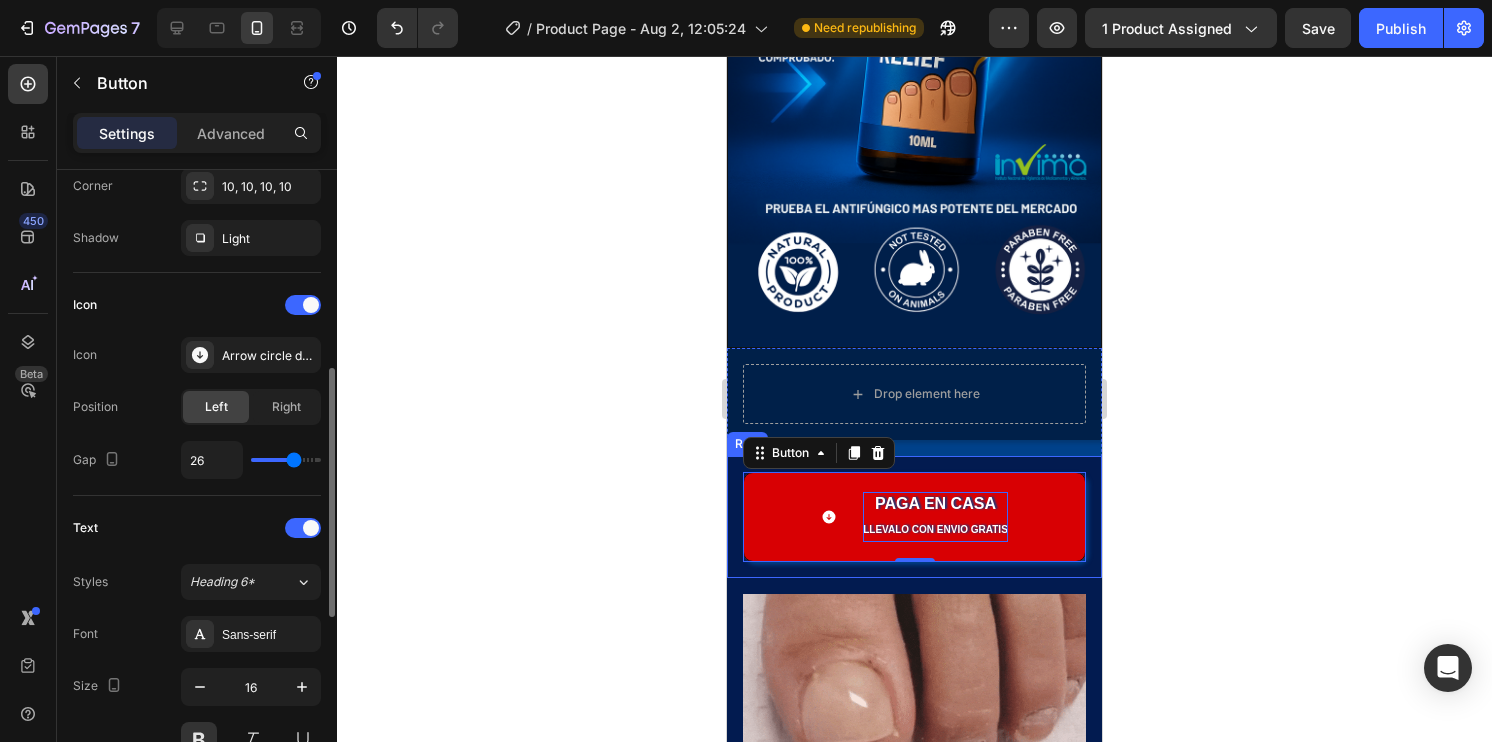 type on "27" 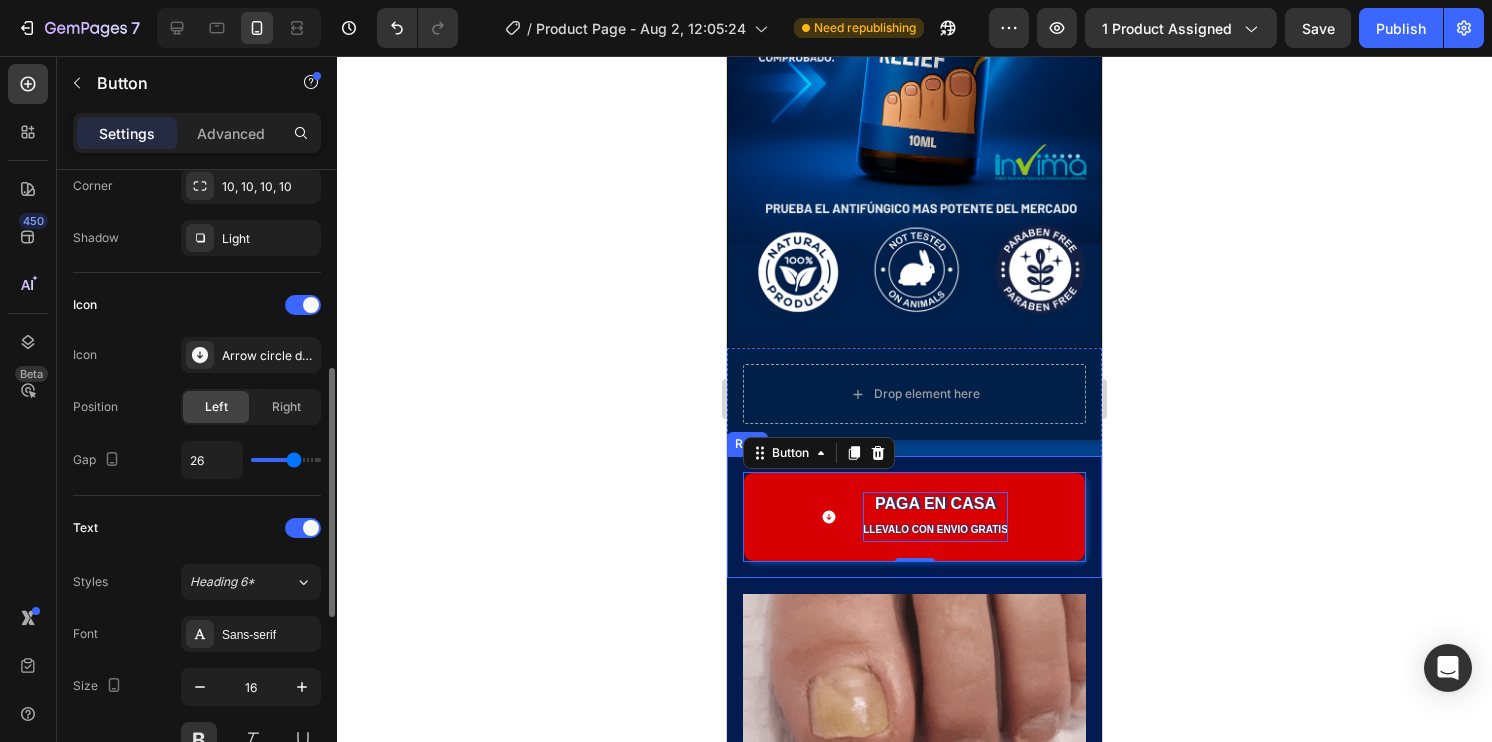 type on "27" 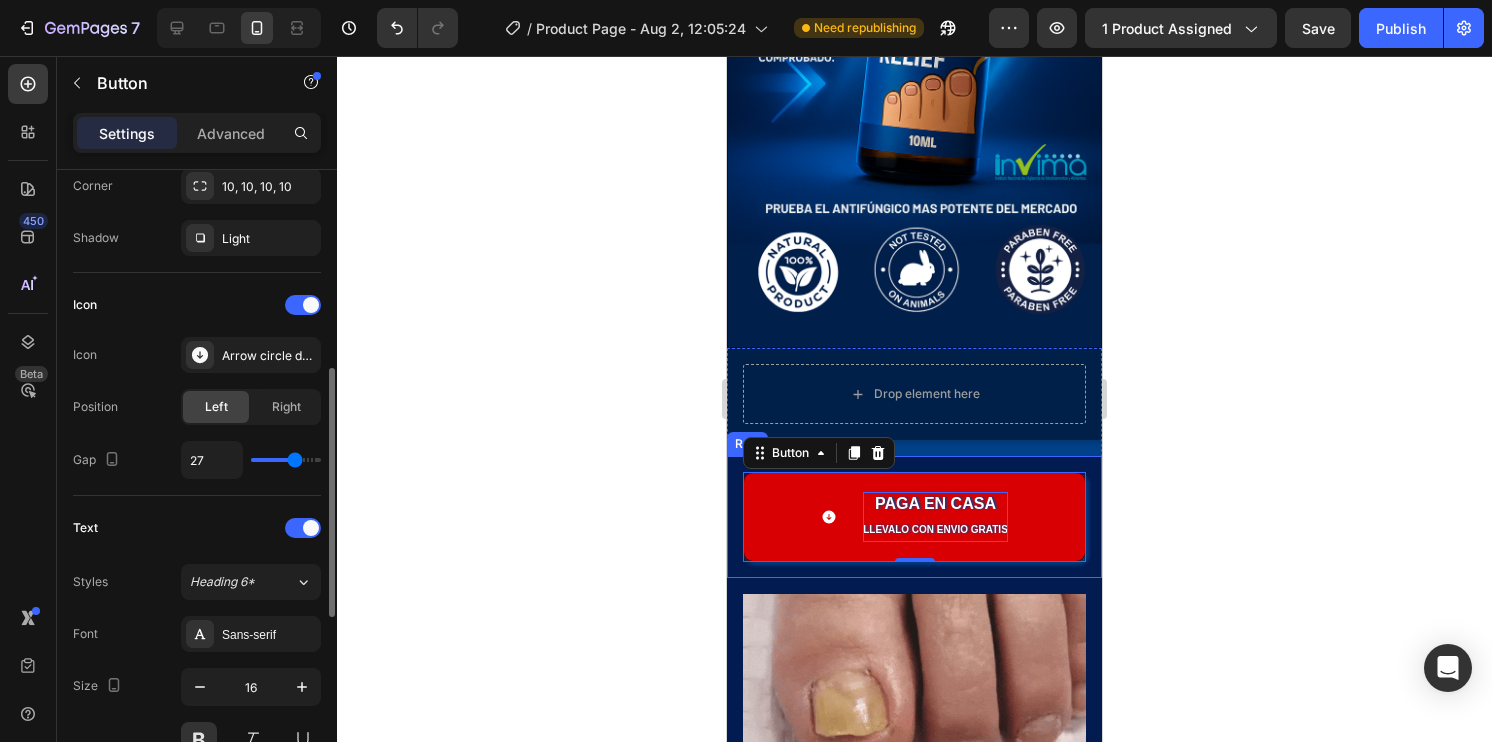 type on "28" 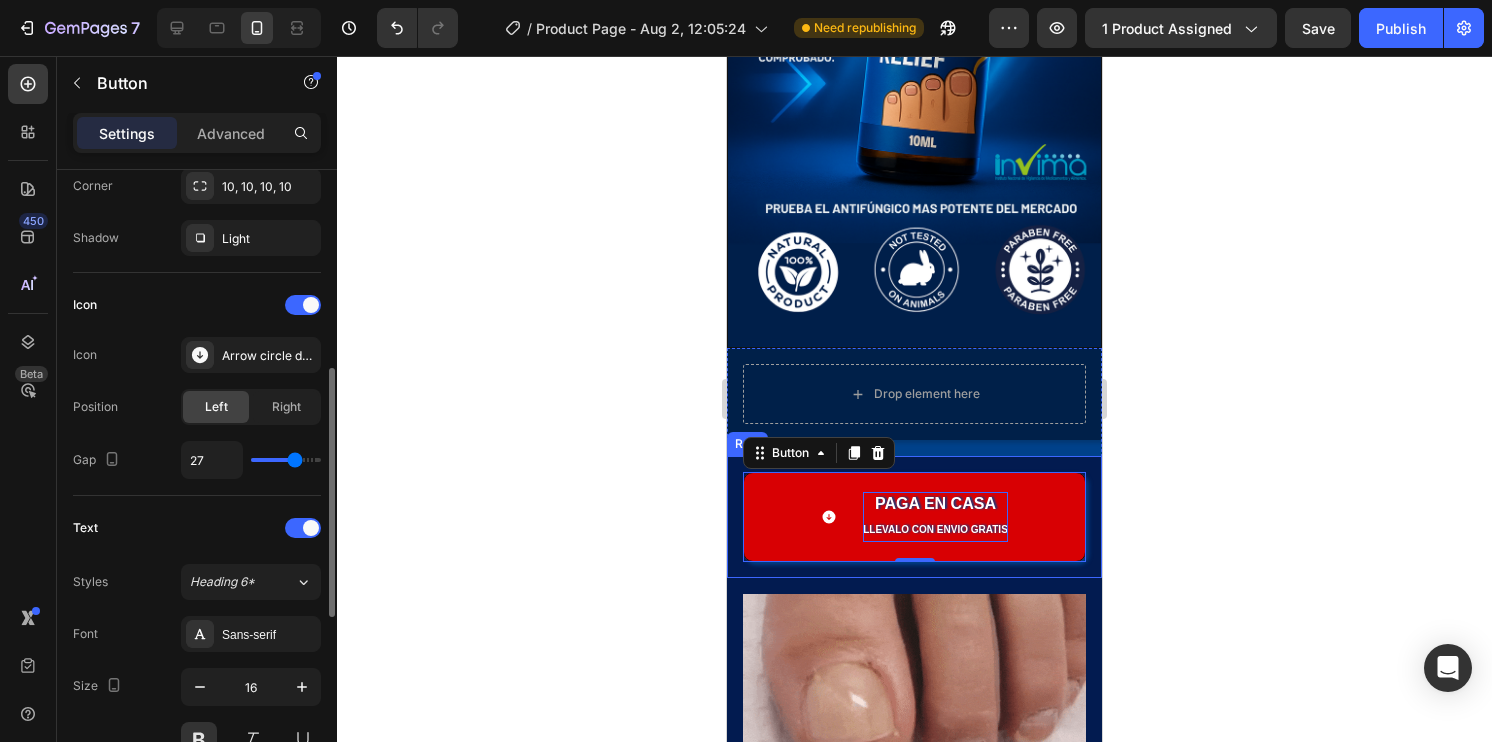 type on "28" 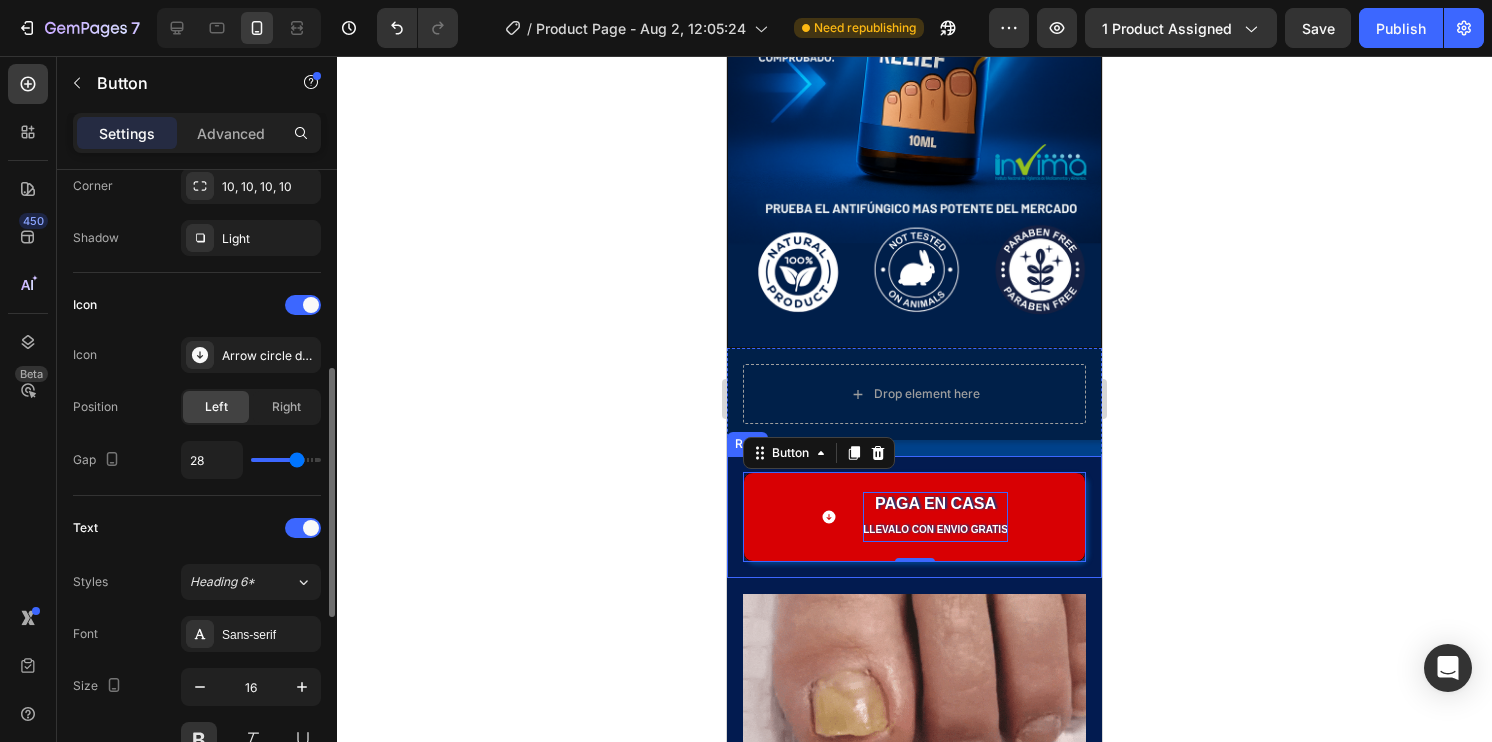 type on "29" 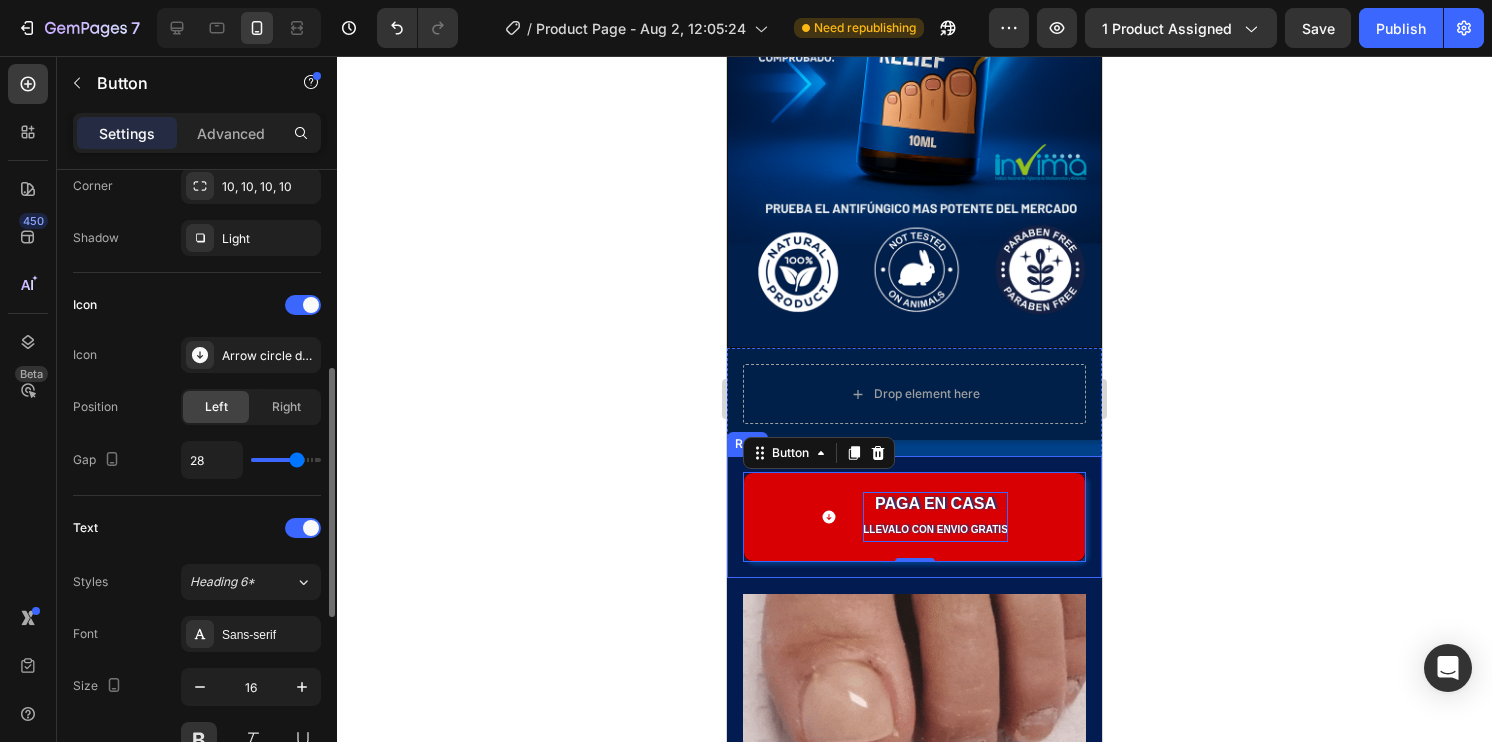 type on "29" 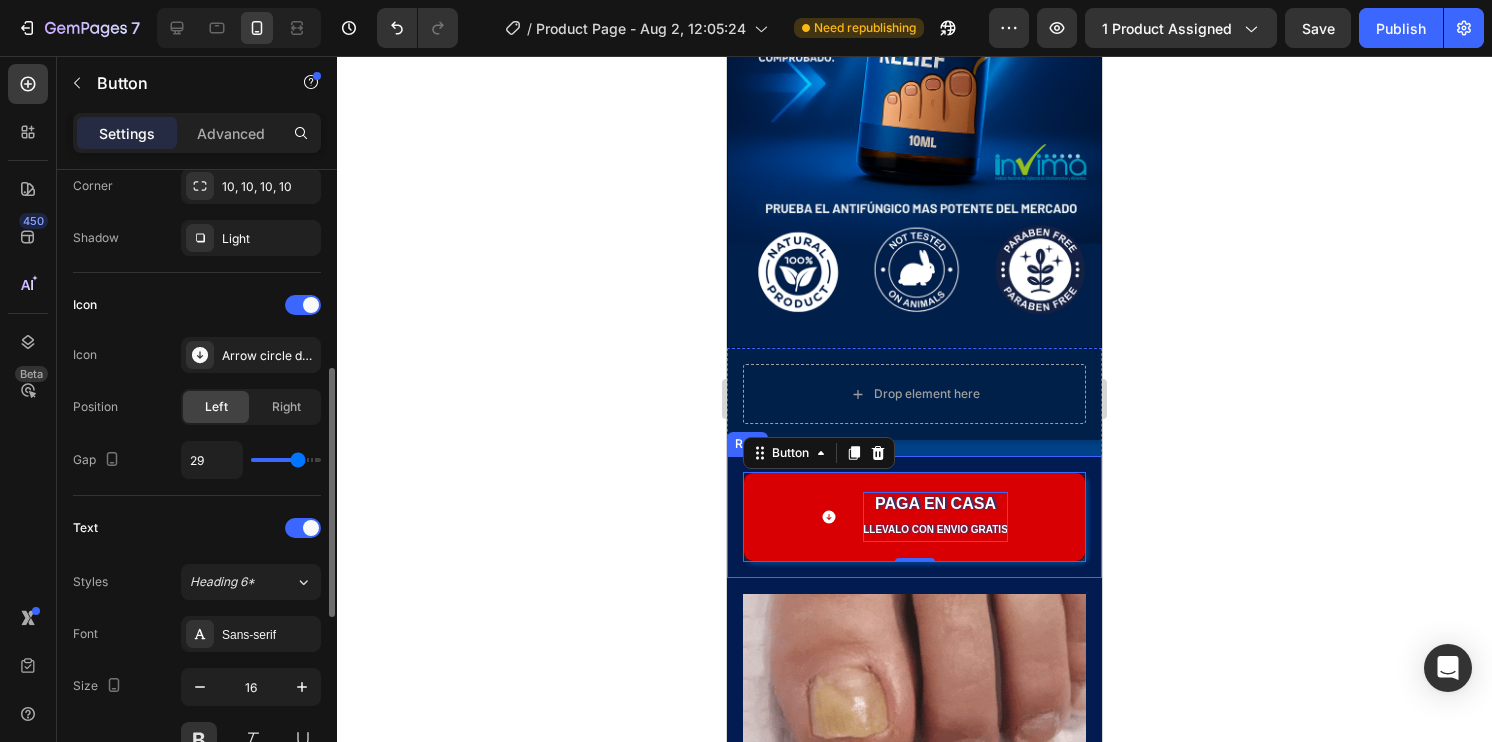 type on "31" 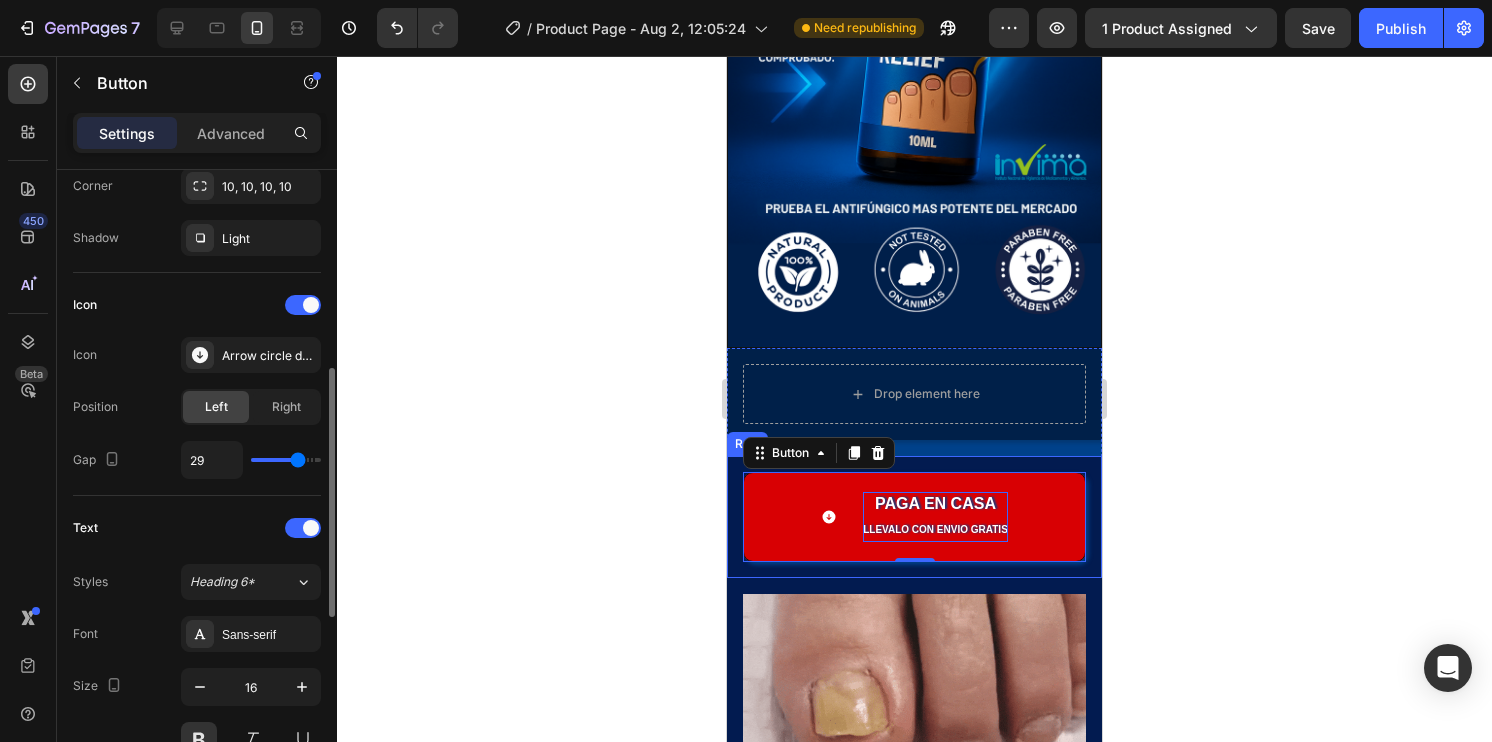 type on "31" 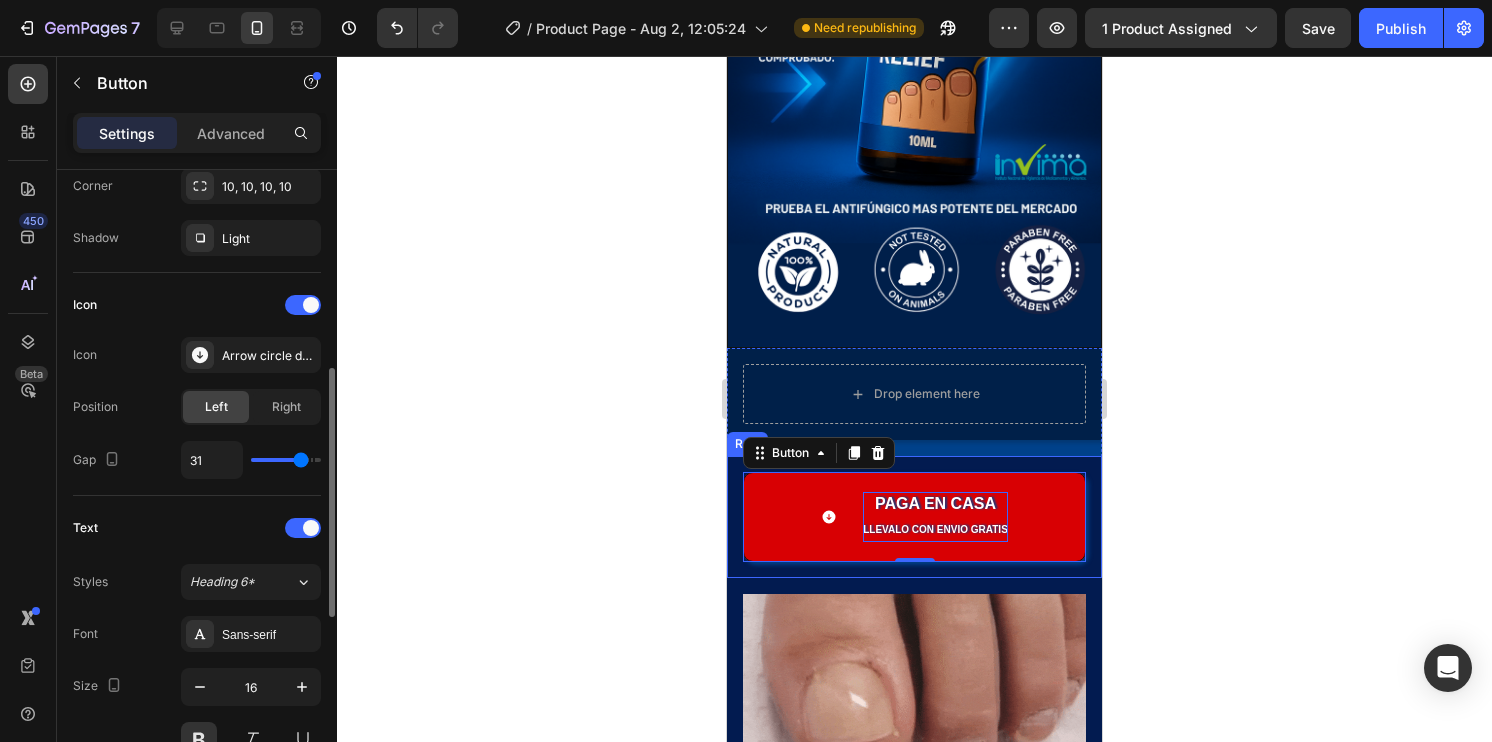 type on "32" 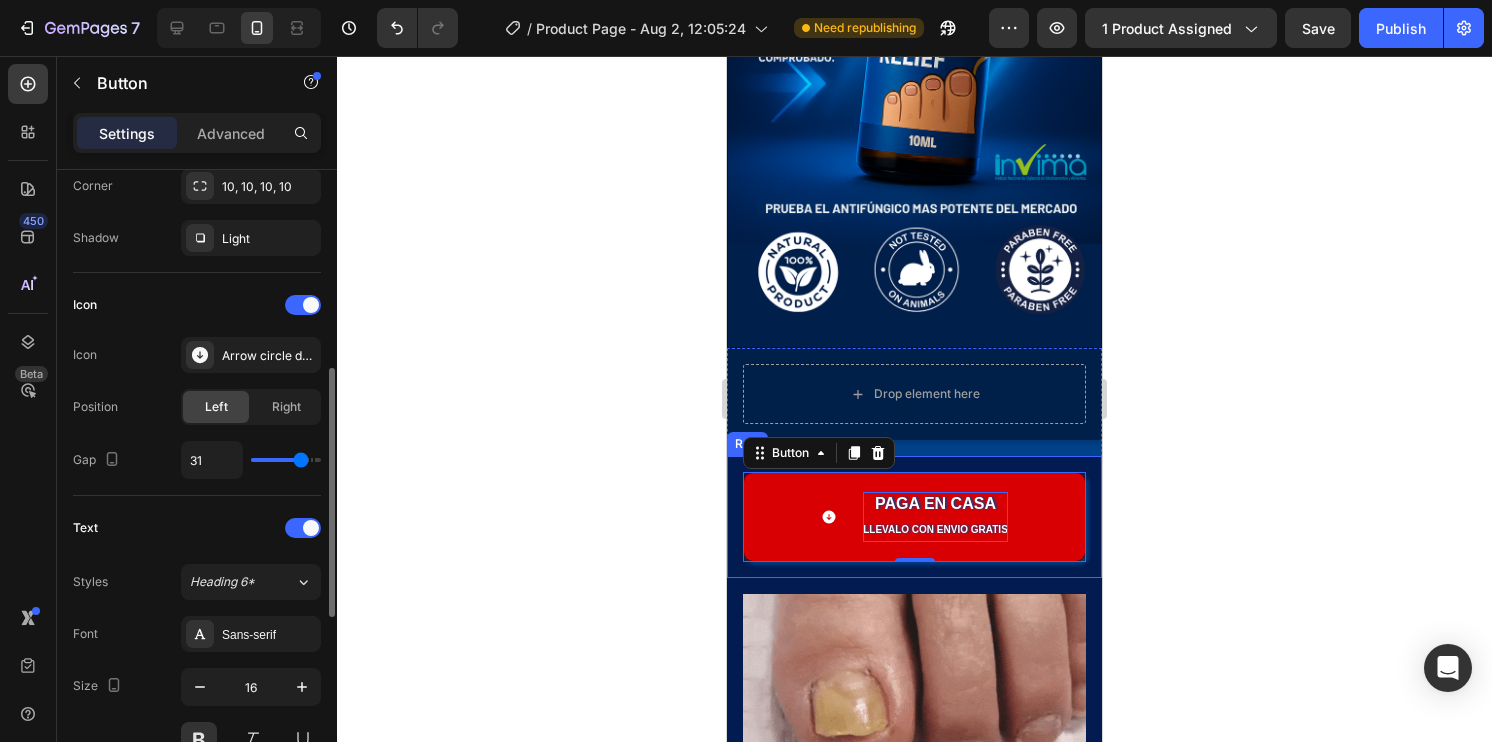 type on "32" 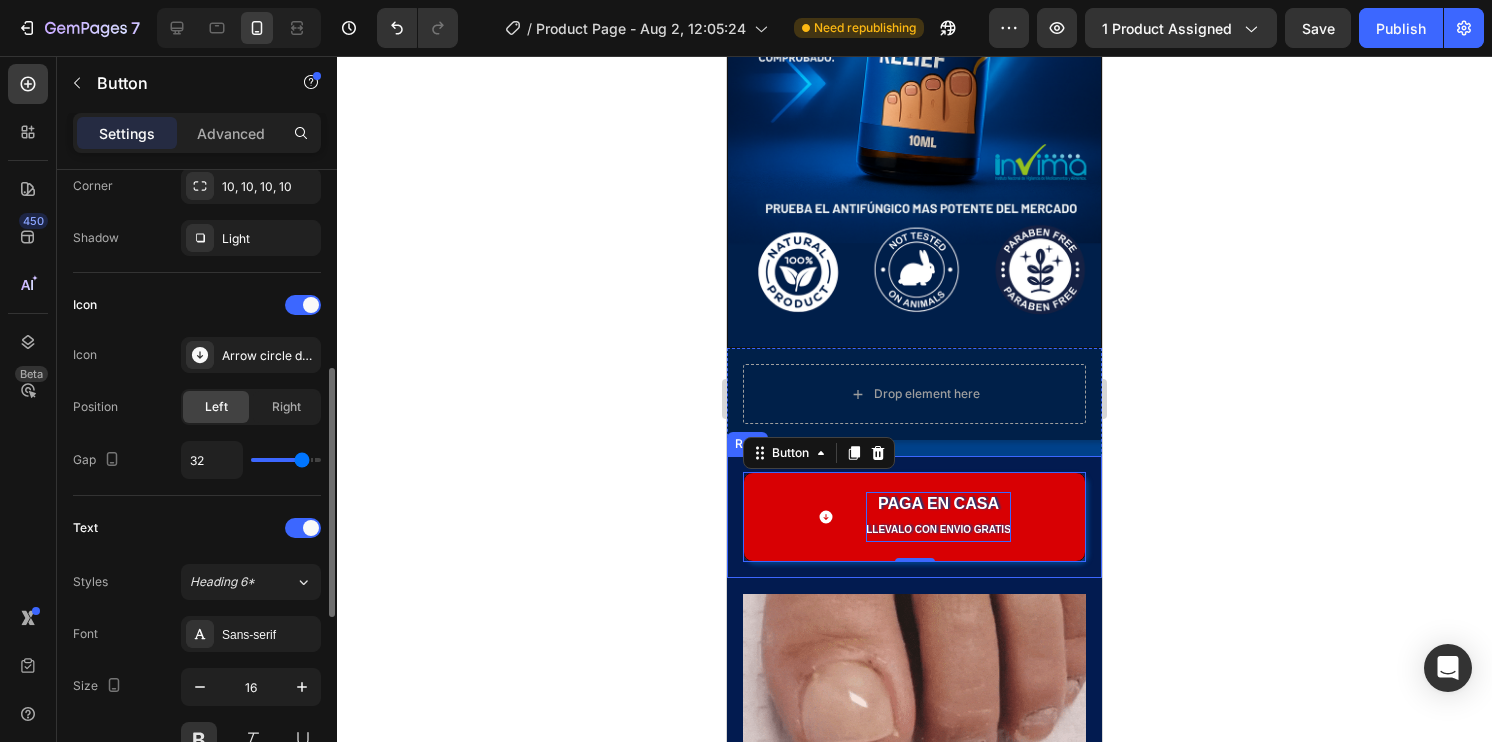 type on "29" 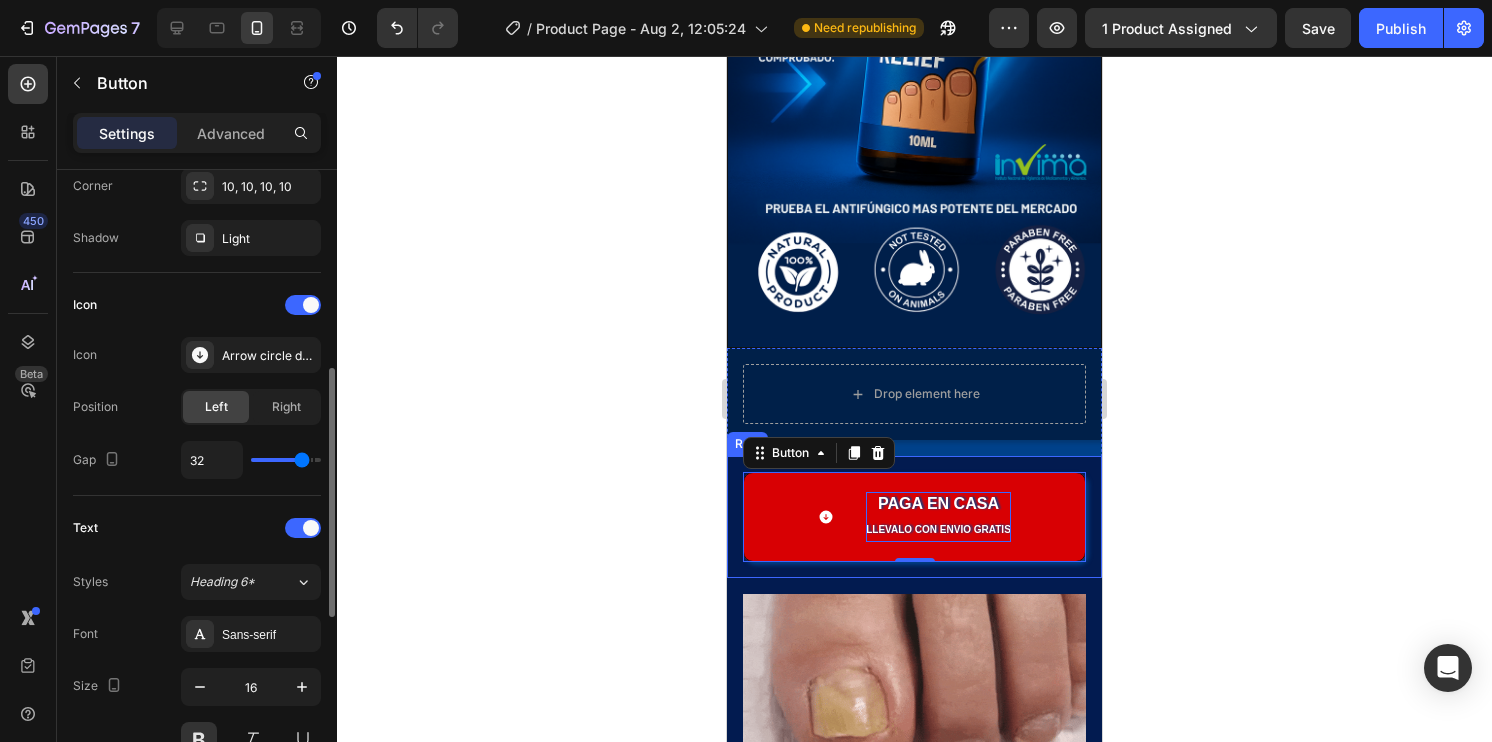 type on "29" 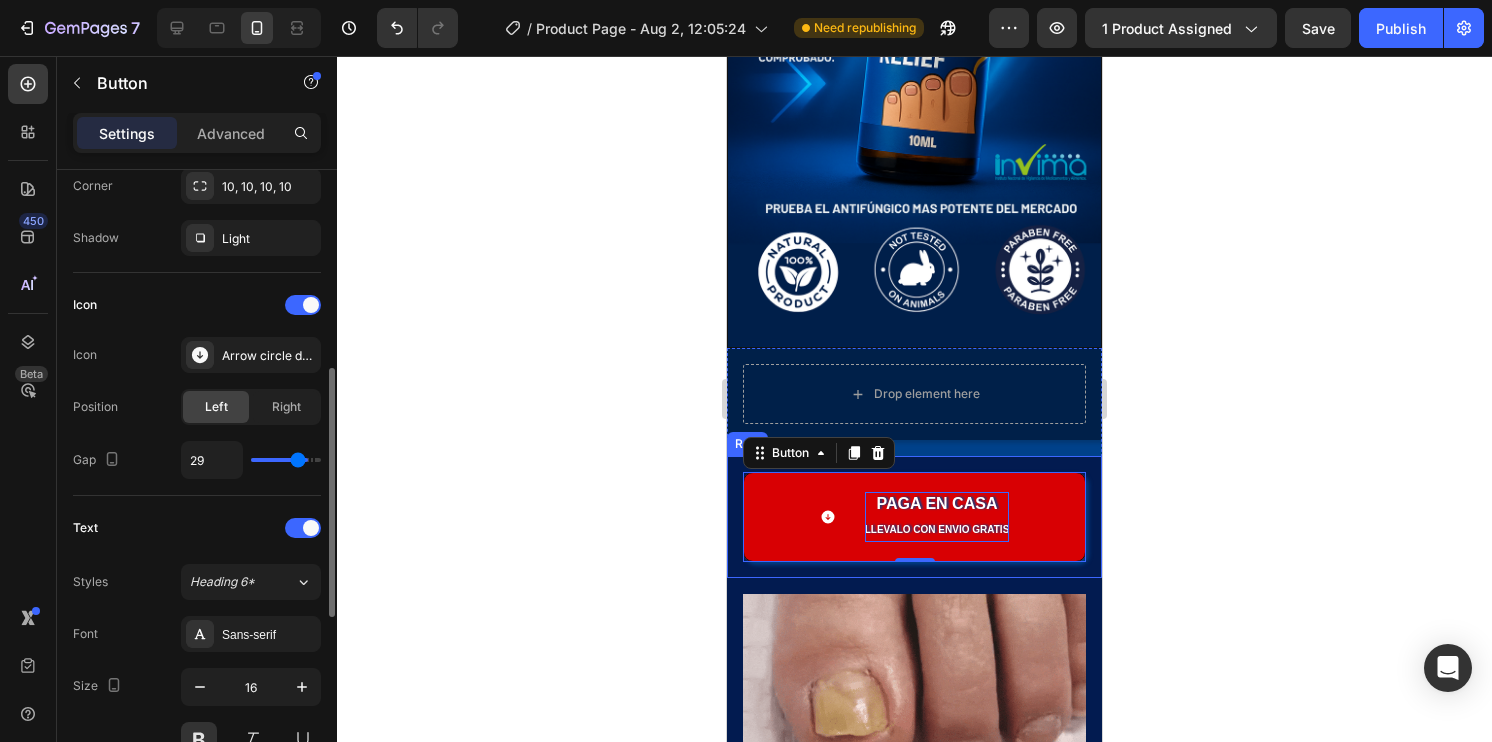 type on "28" 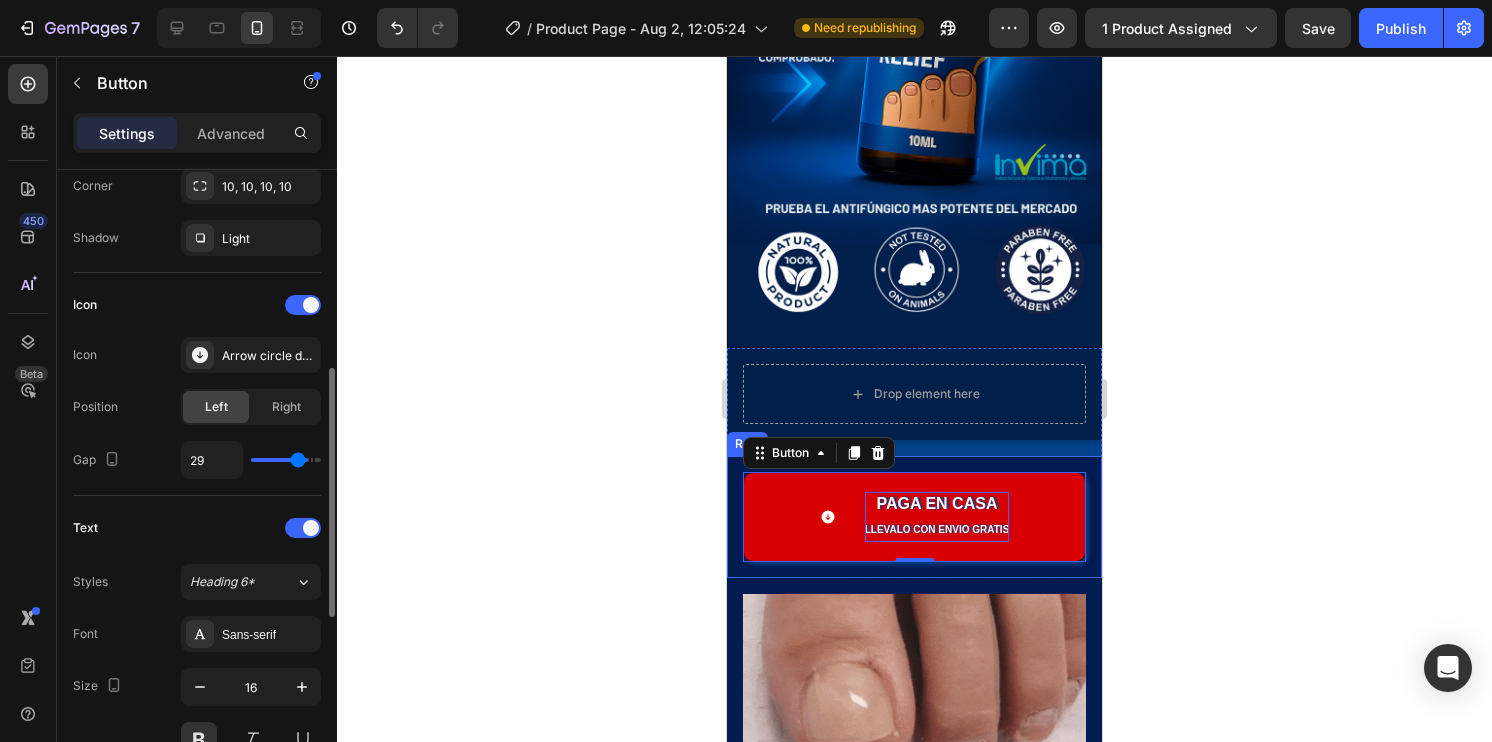 type on "28" 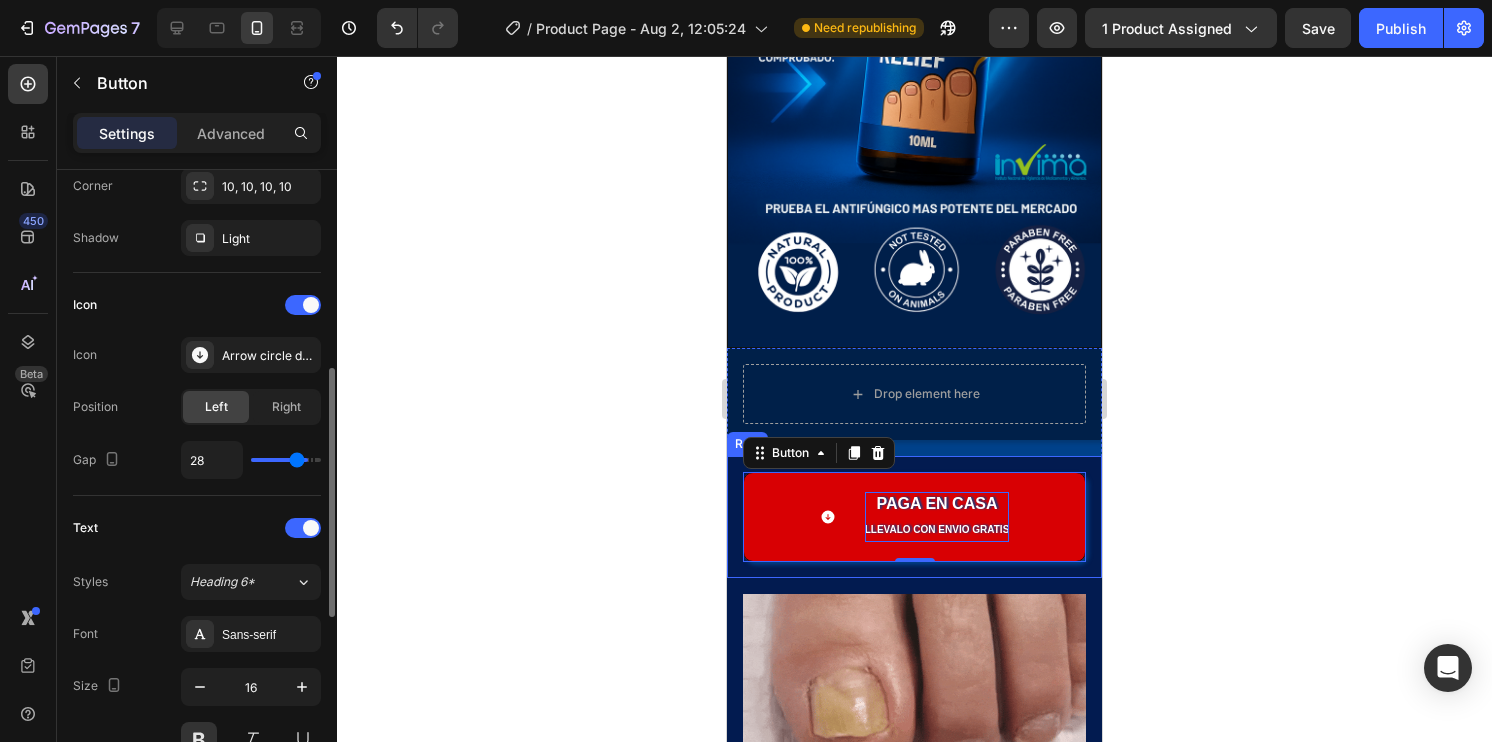 type on "25" 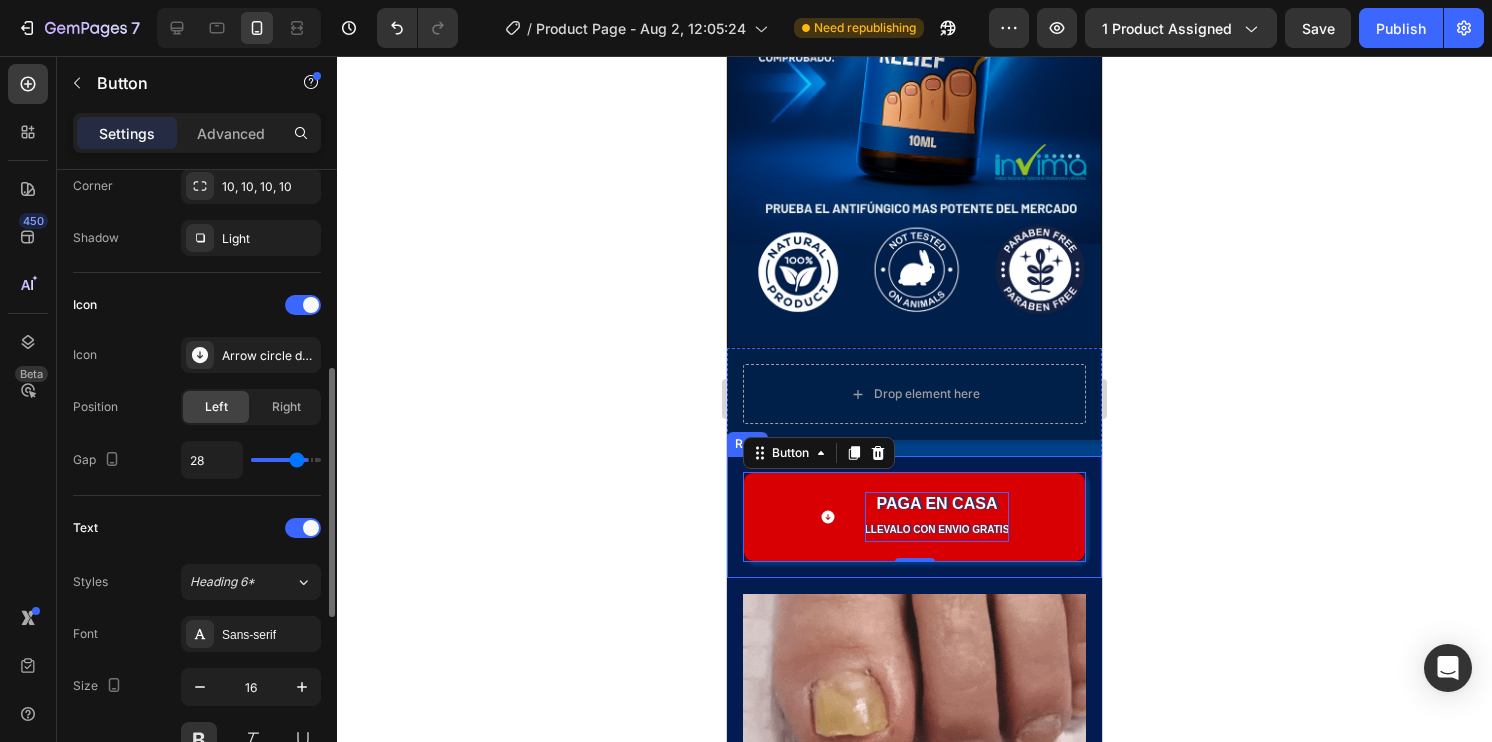 type on "25" 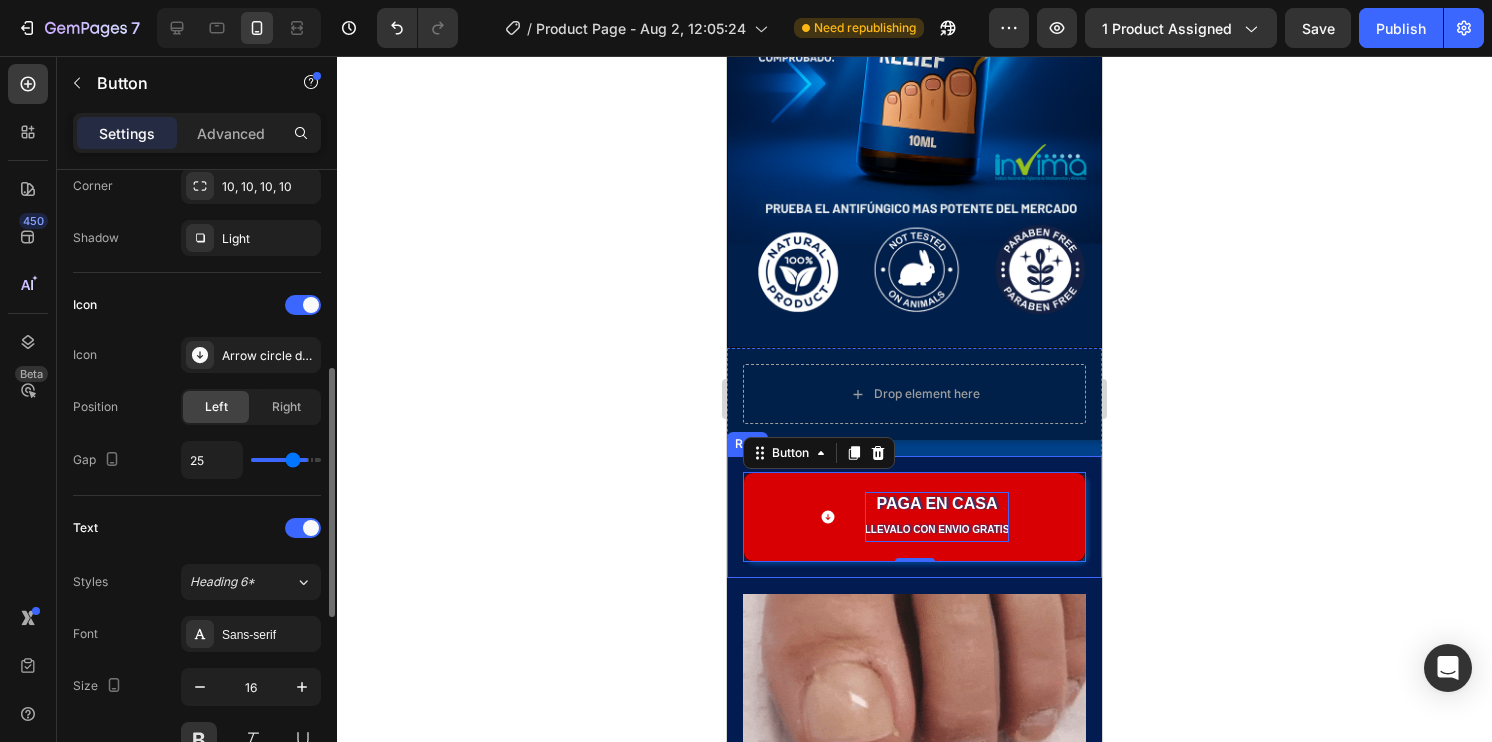 type on "23" 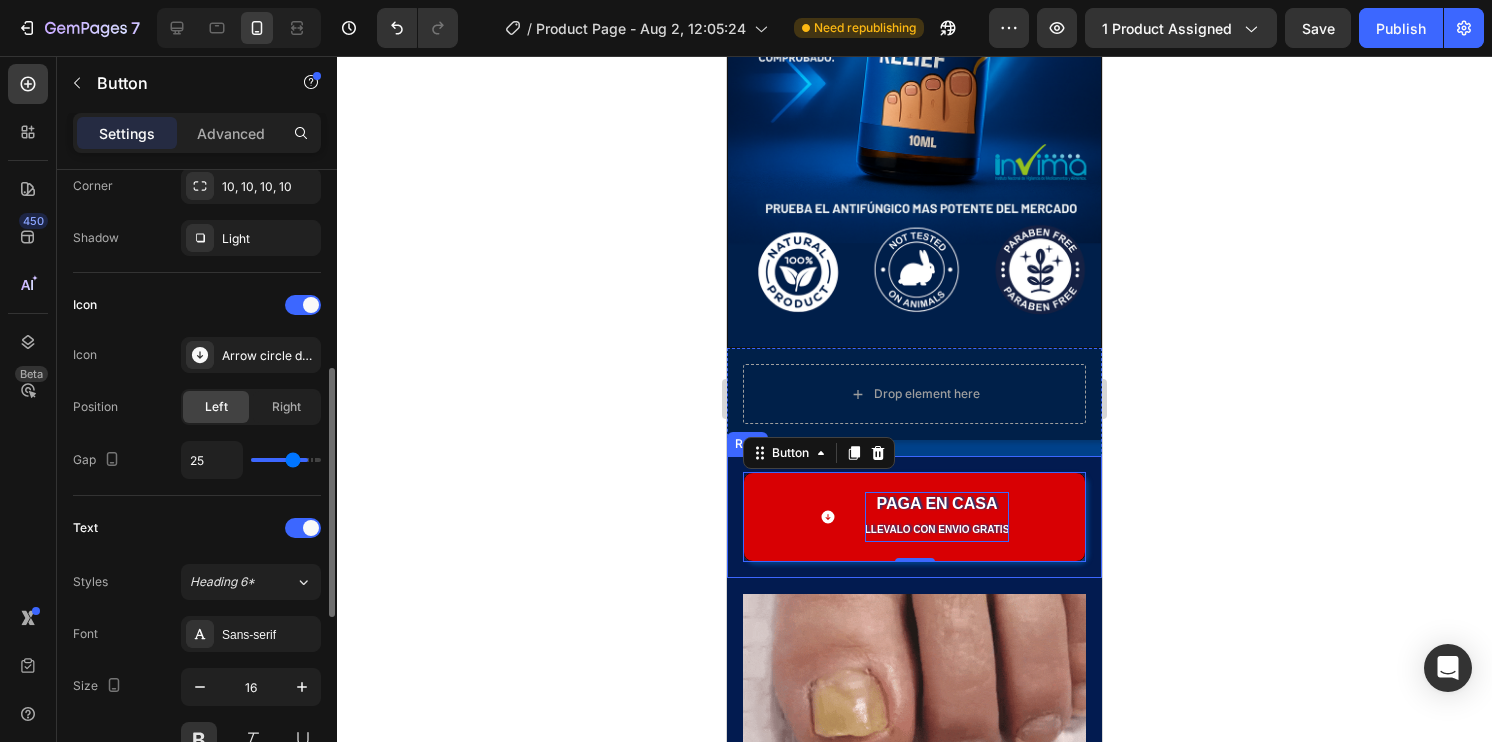 type on "23" 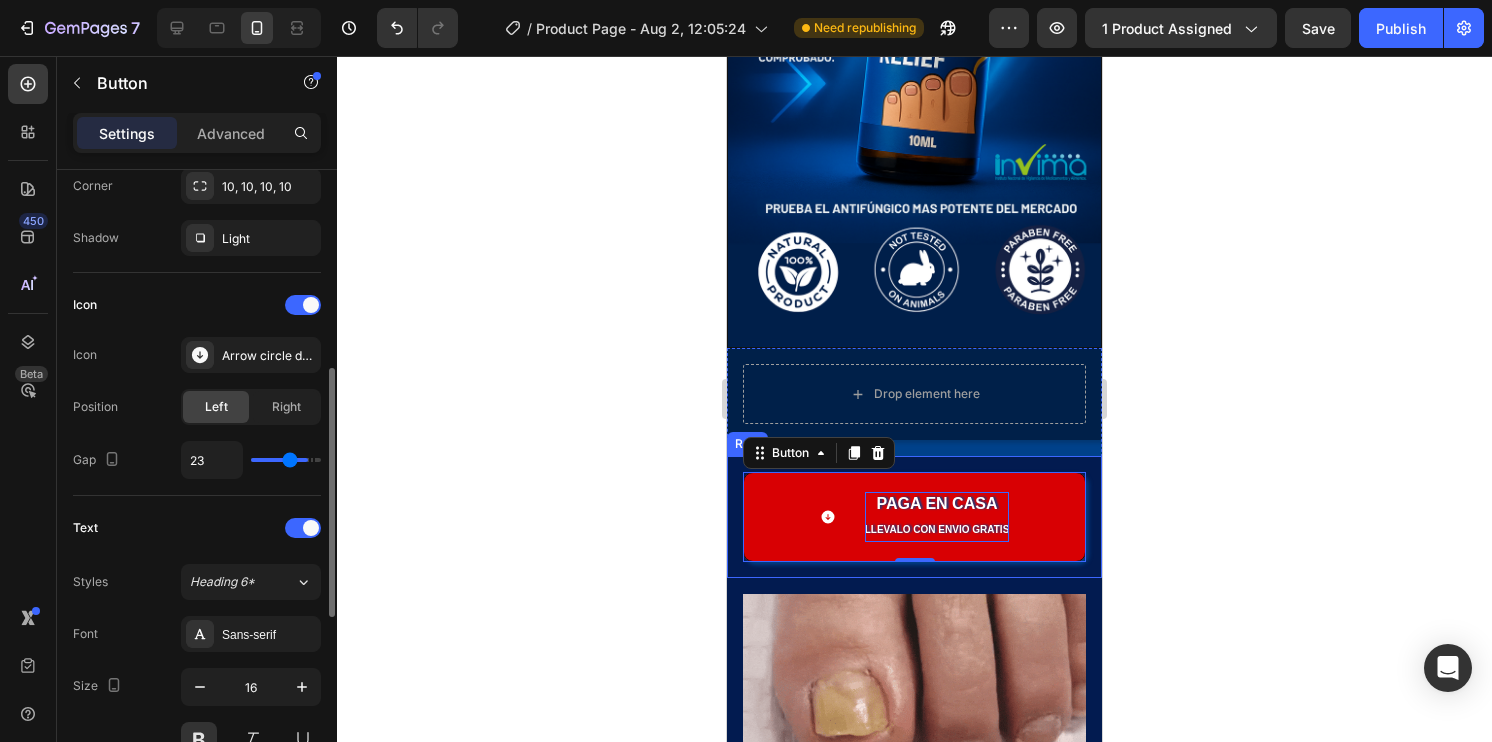 type on "22" 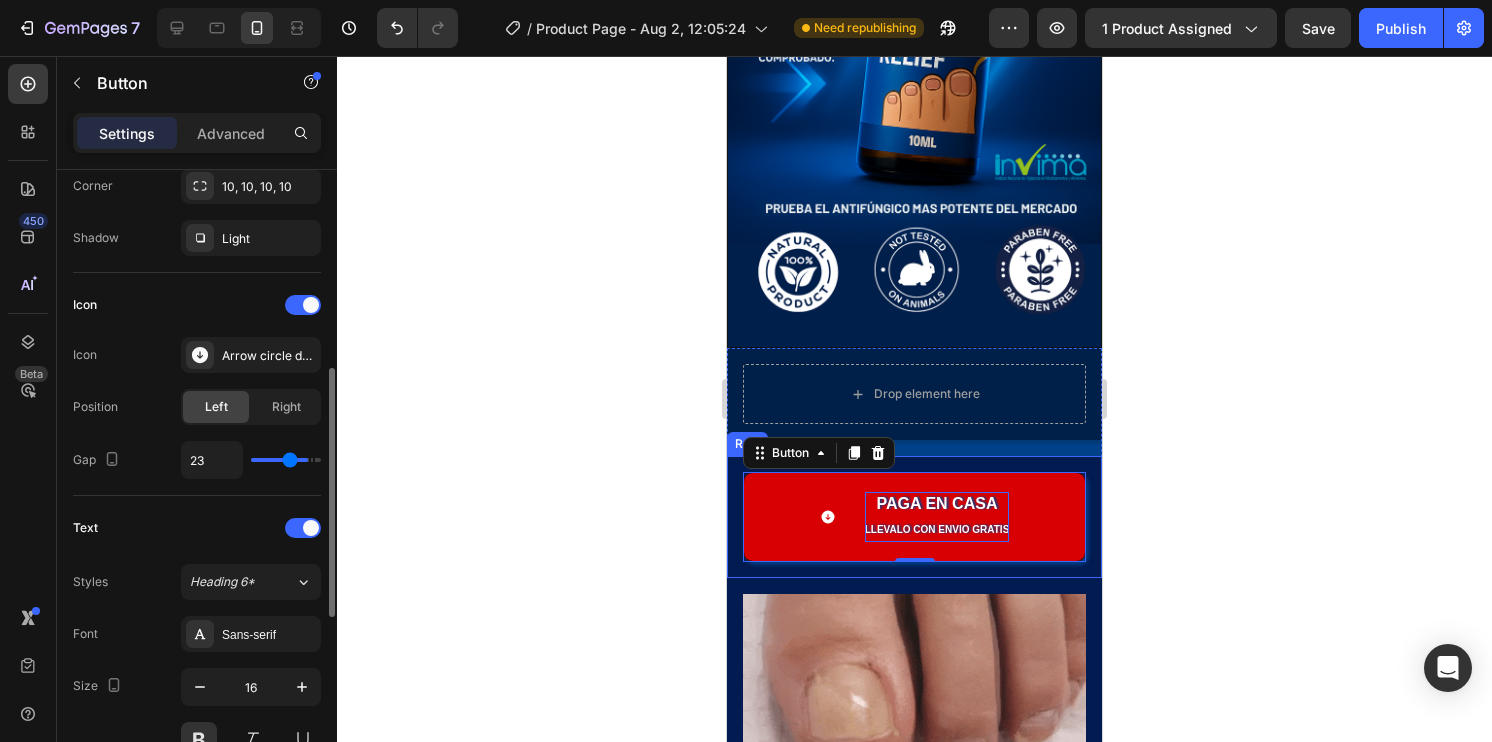 type on "22" 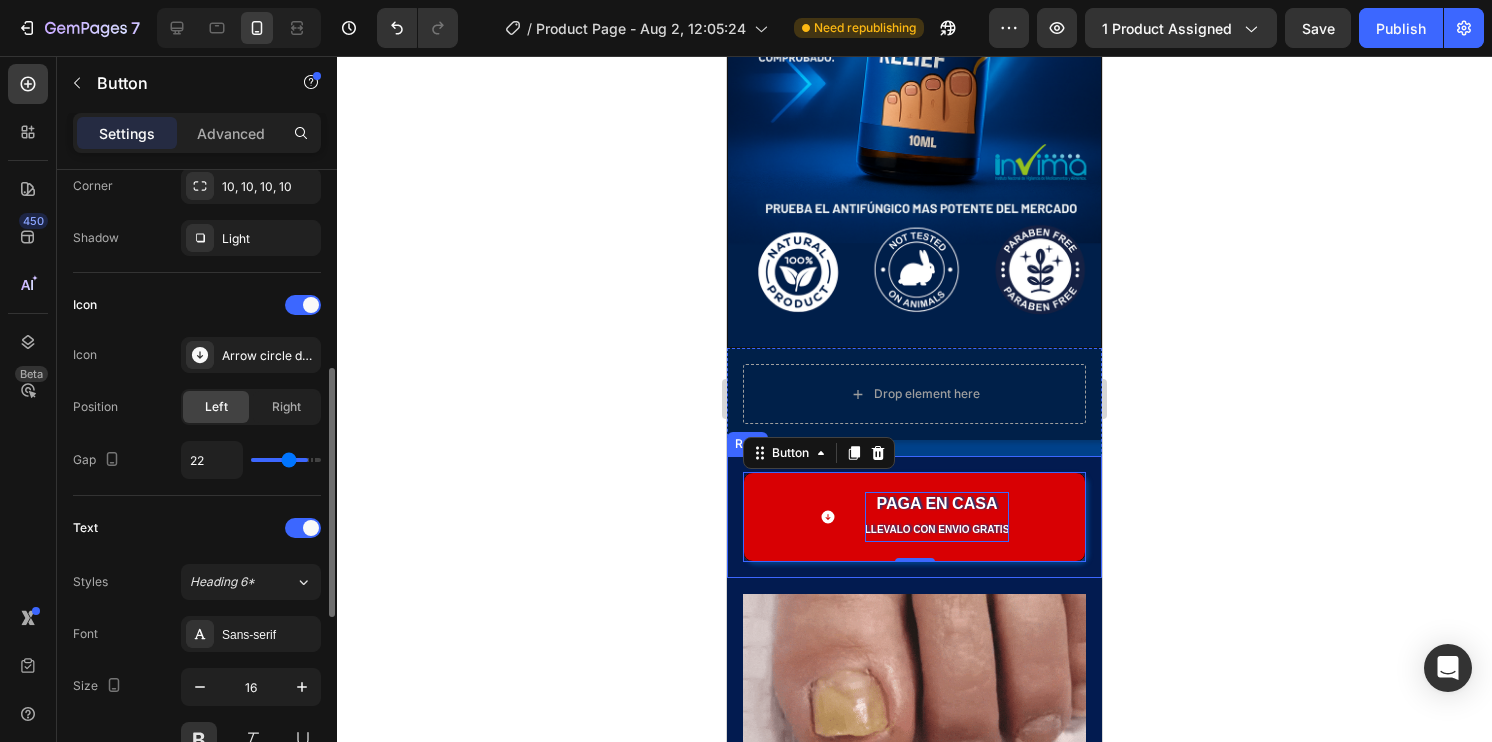 type on "21" 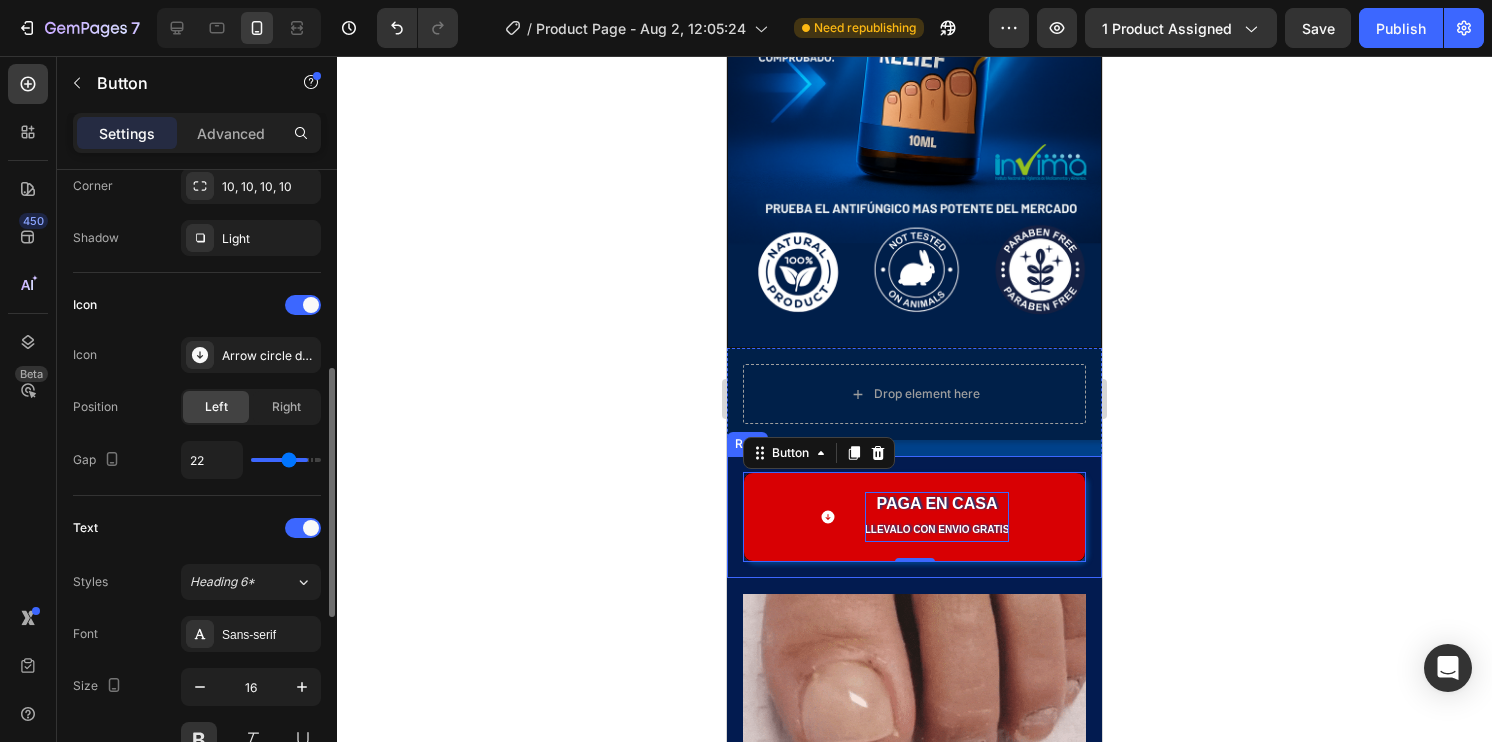type on "21" 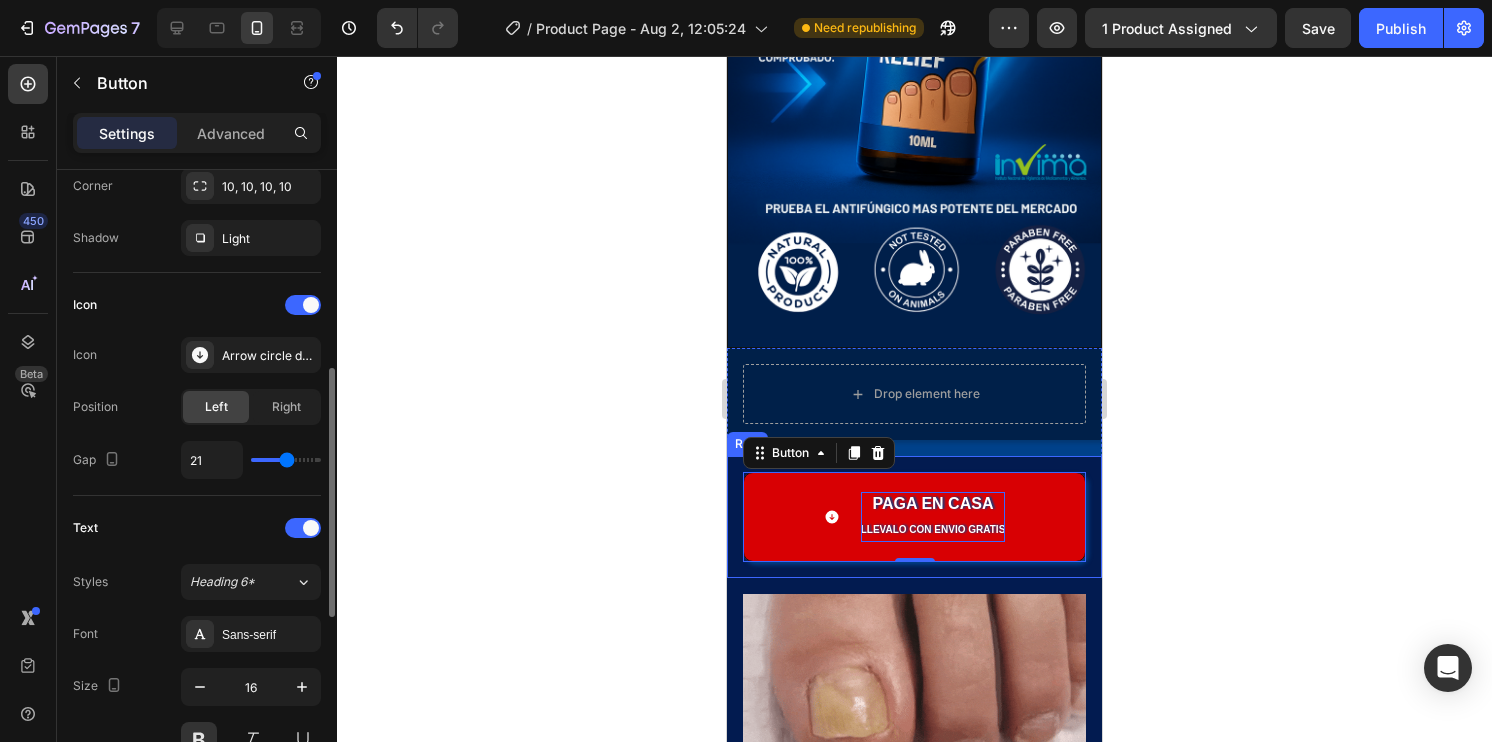 type on "20" 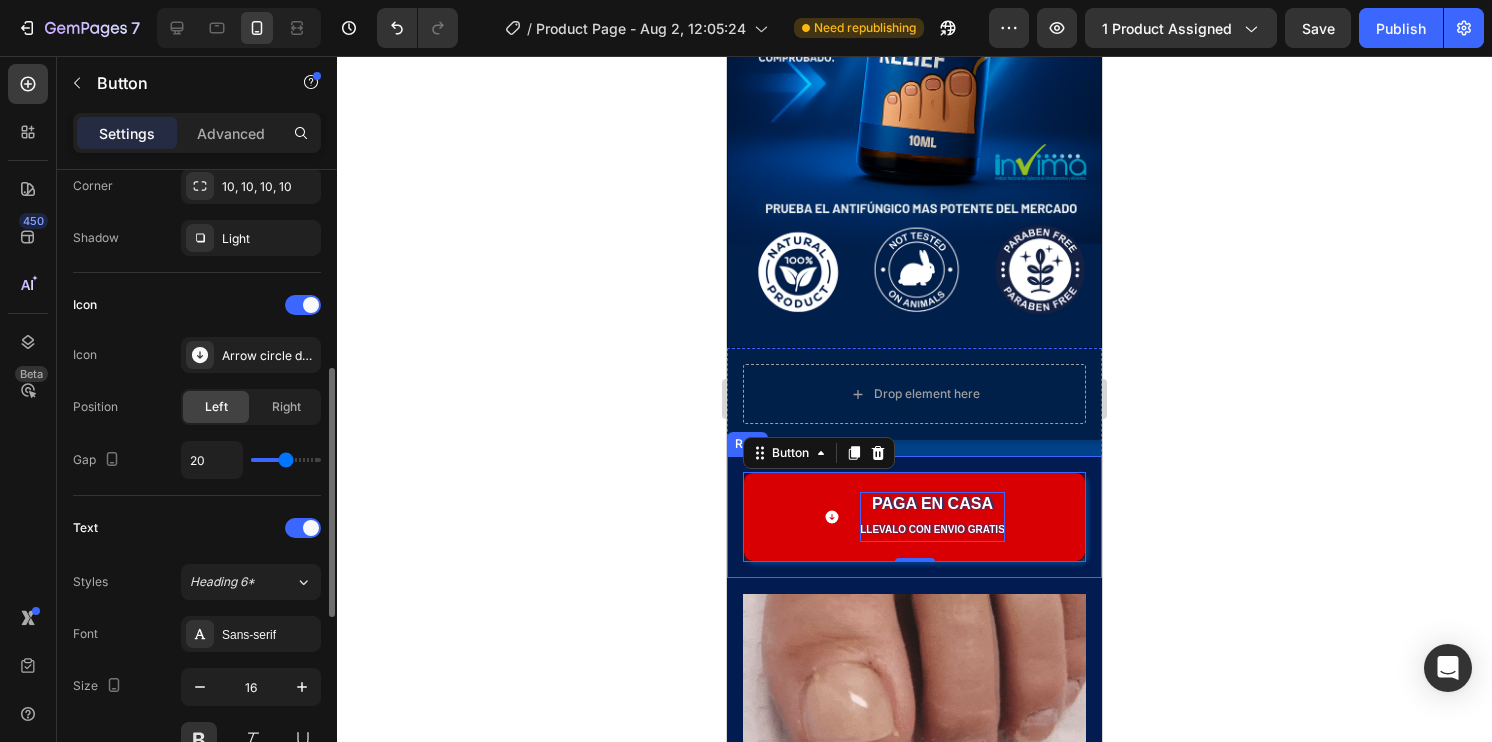 type on "20" 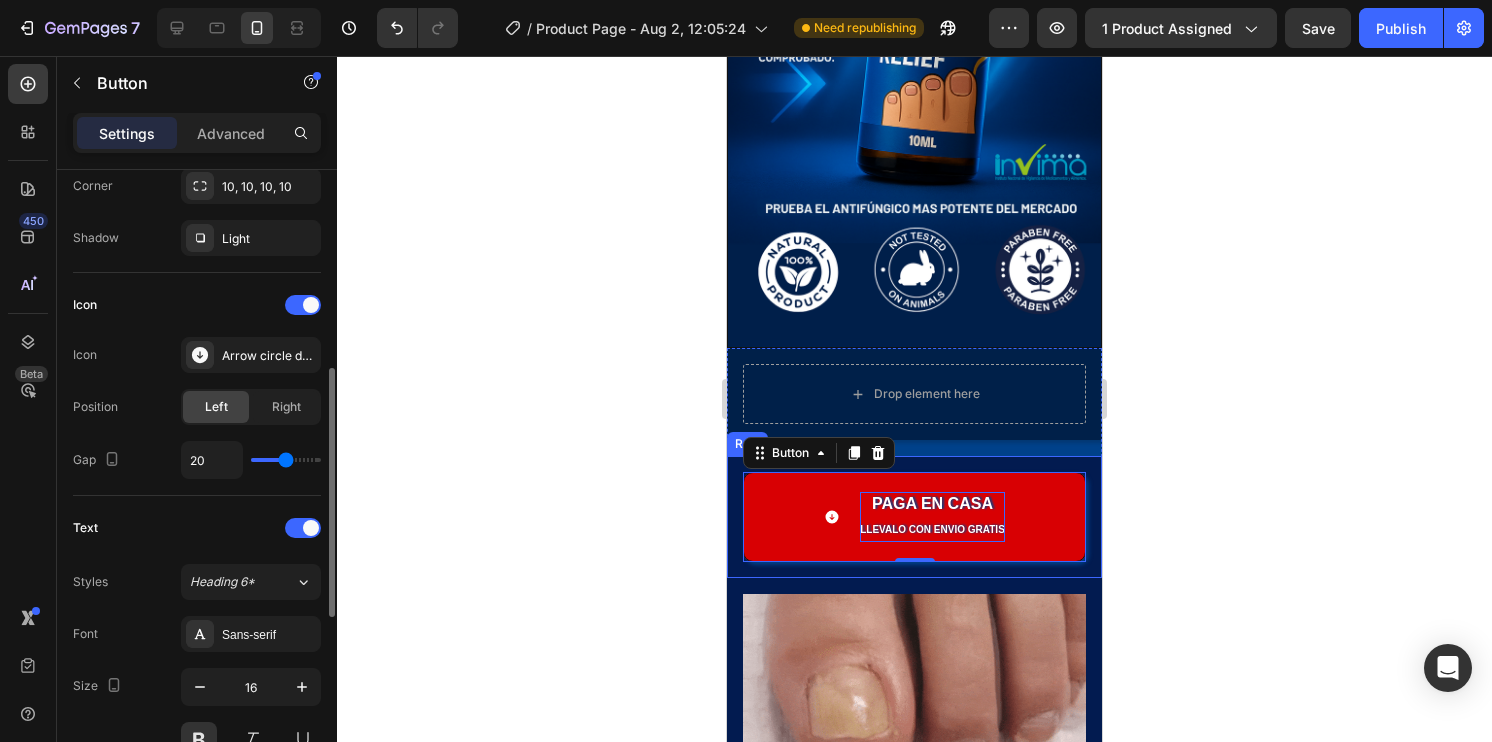 click at bounding box center (286, 460) 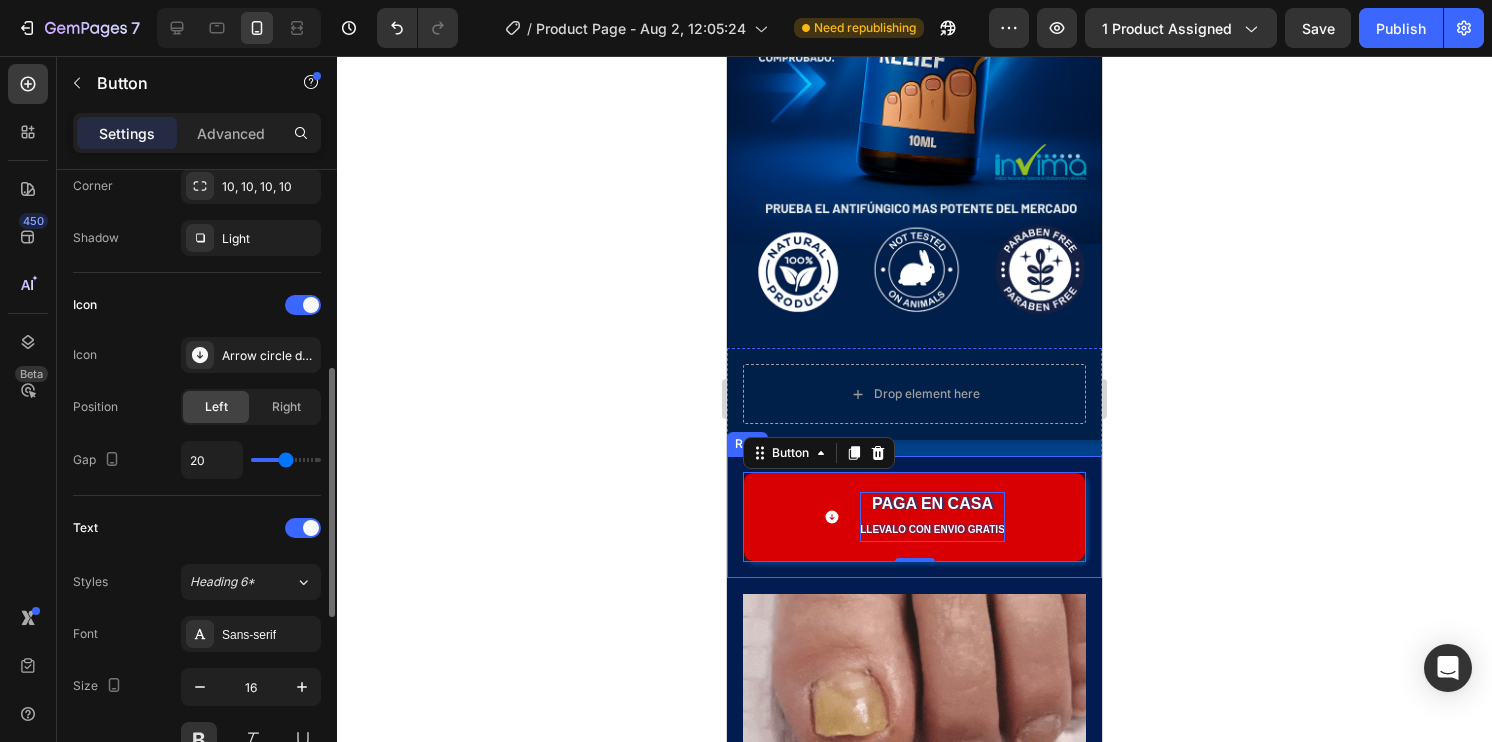 scroll, scrollTop: 500, scrollLeft: 0, axis: vertical 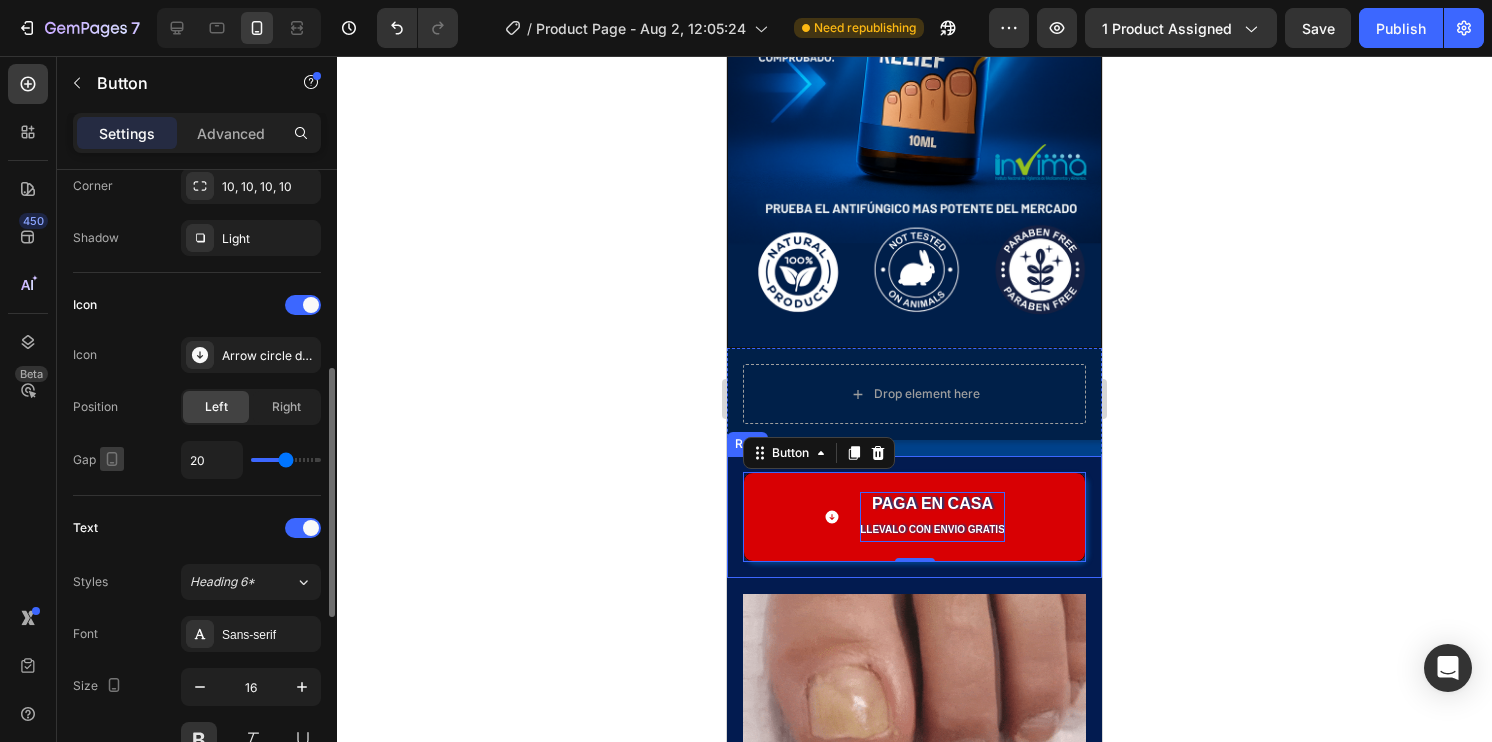 click 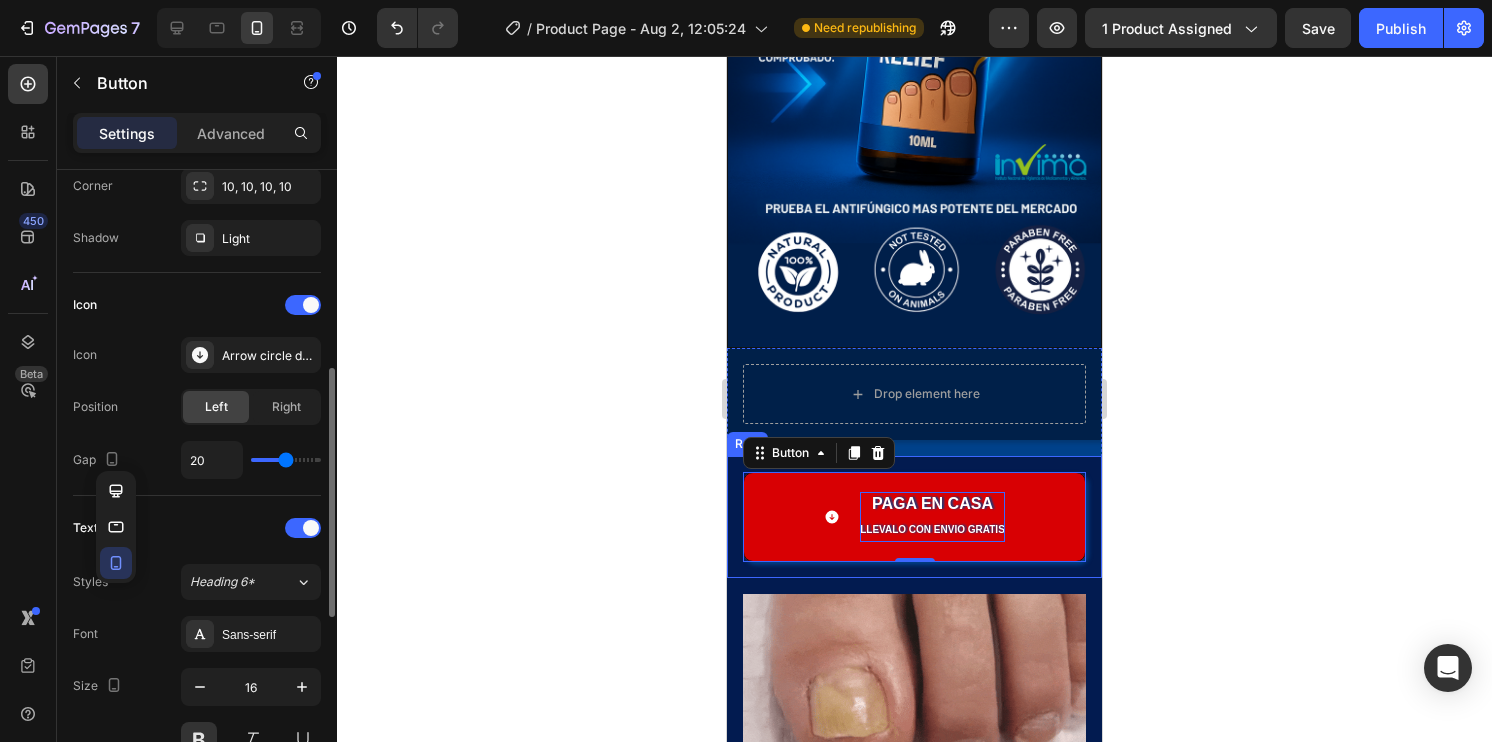 click on "Gap 20" at bounding box center [197, 460] 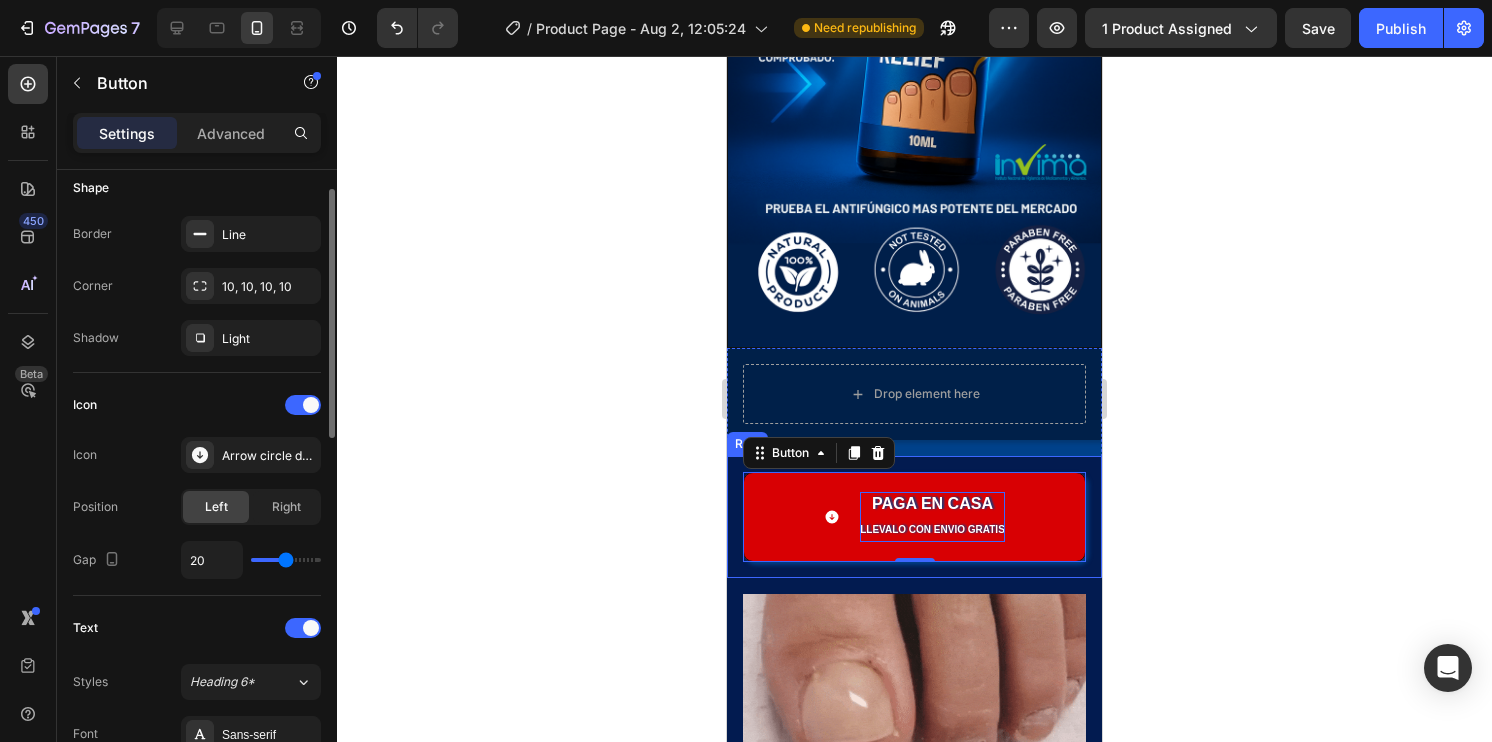 scroll, scrollTop: 300, scrollLeft: 0, axis: vertical 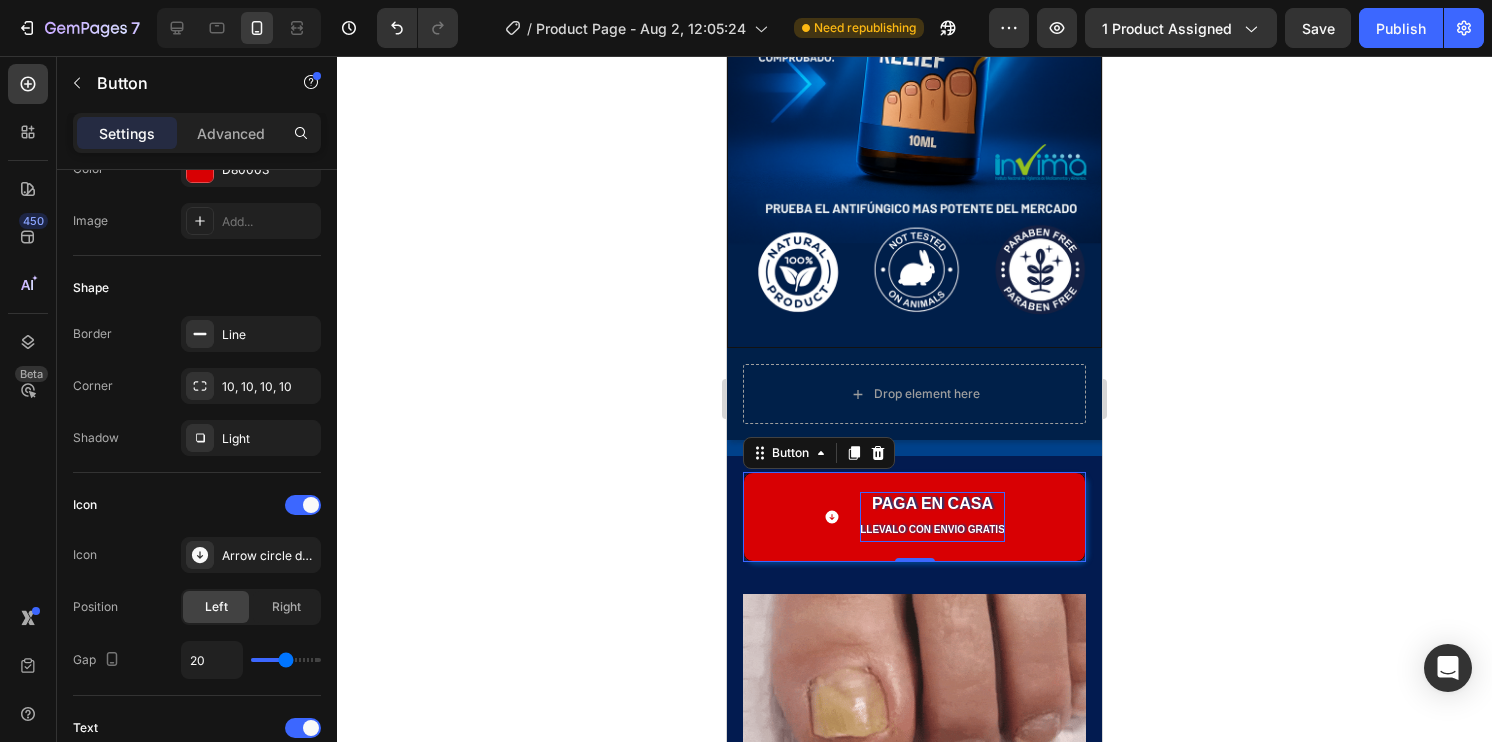 click 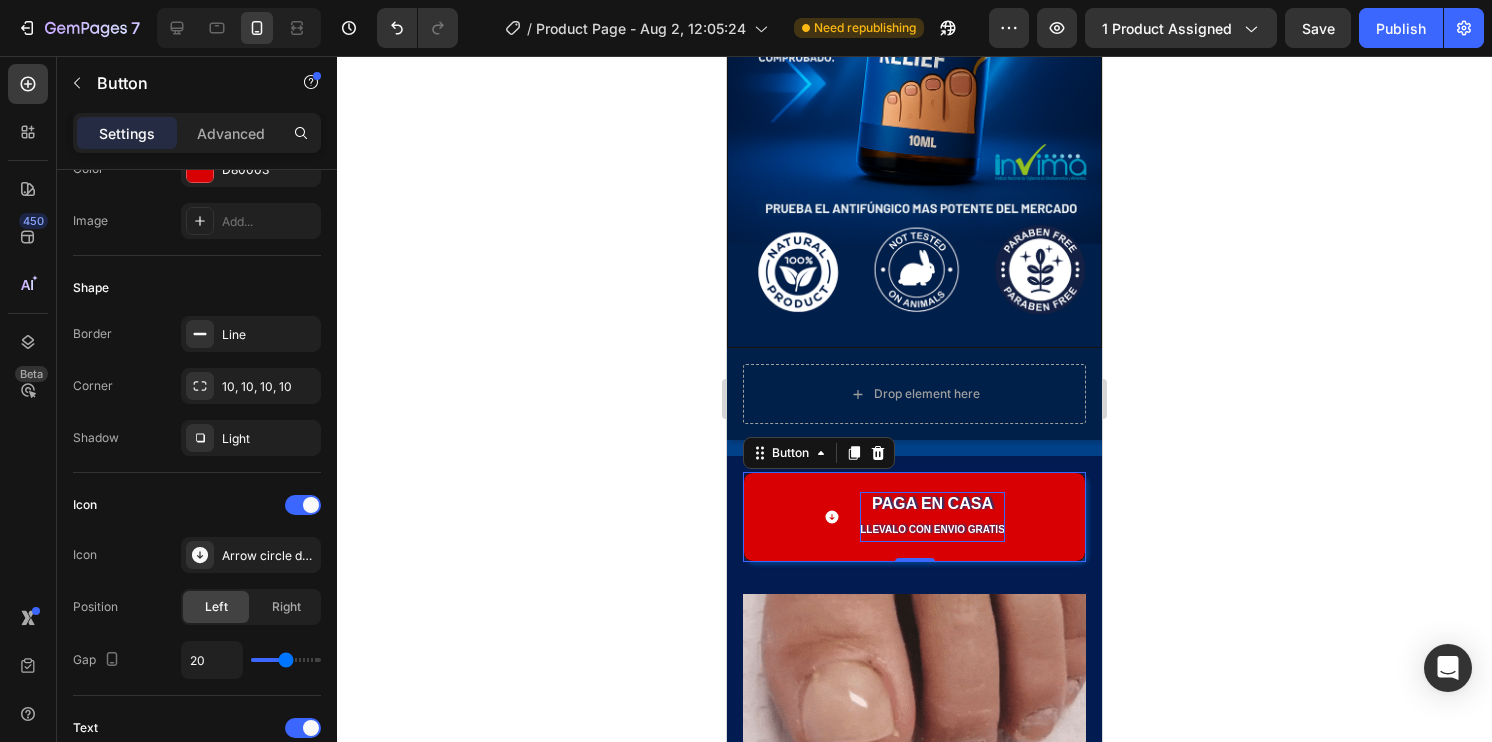 click 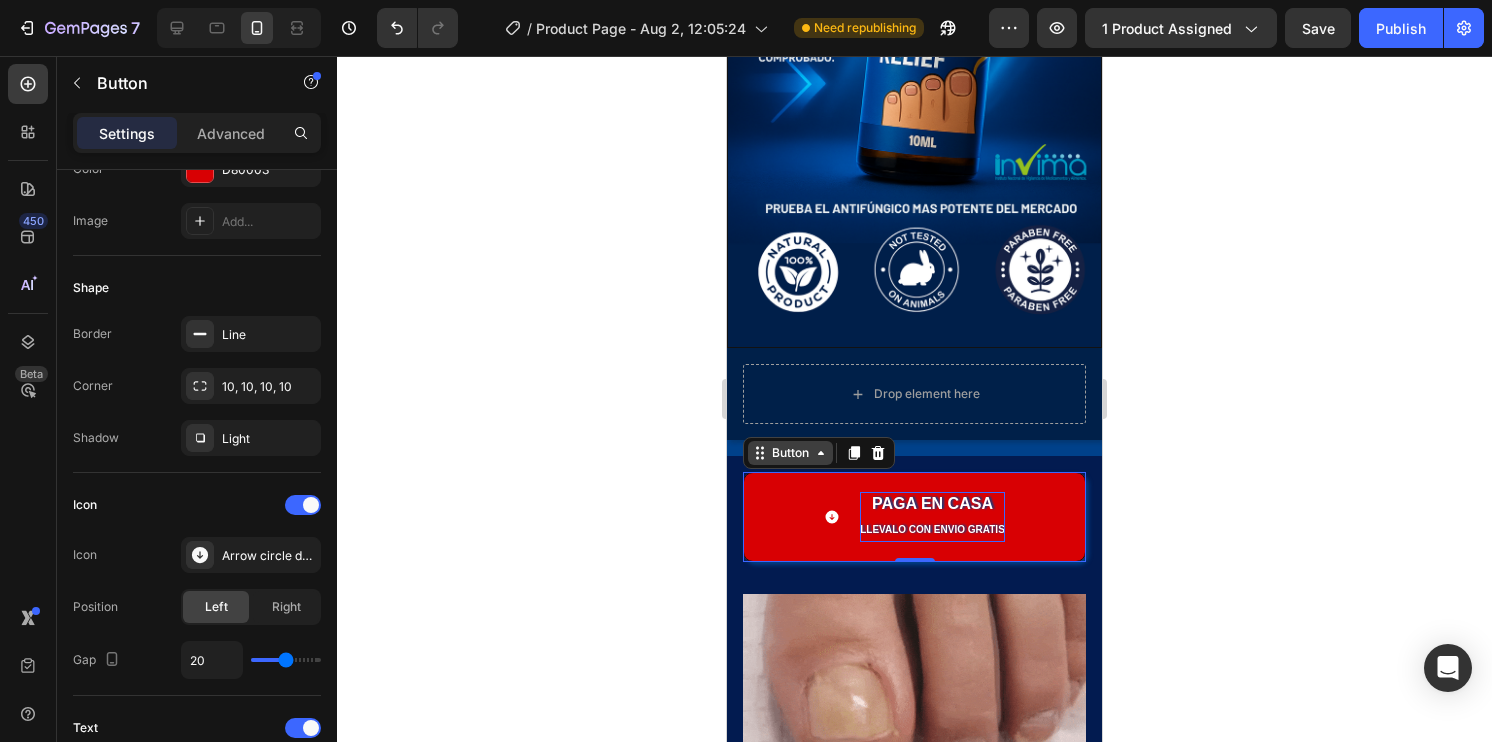 click on "Button" at bounding box center (790, 453) 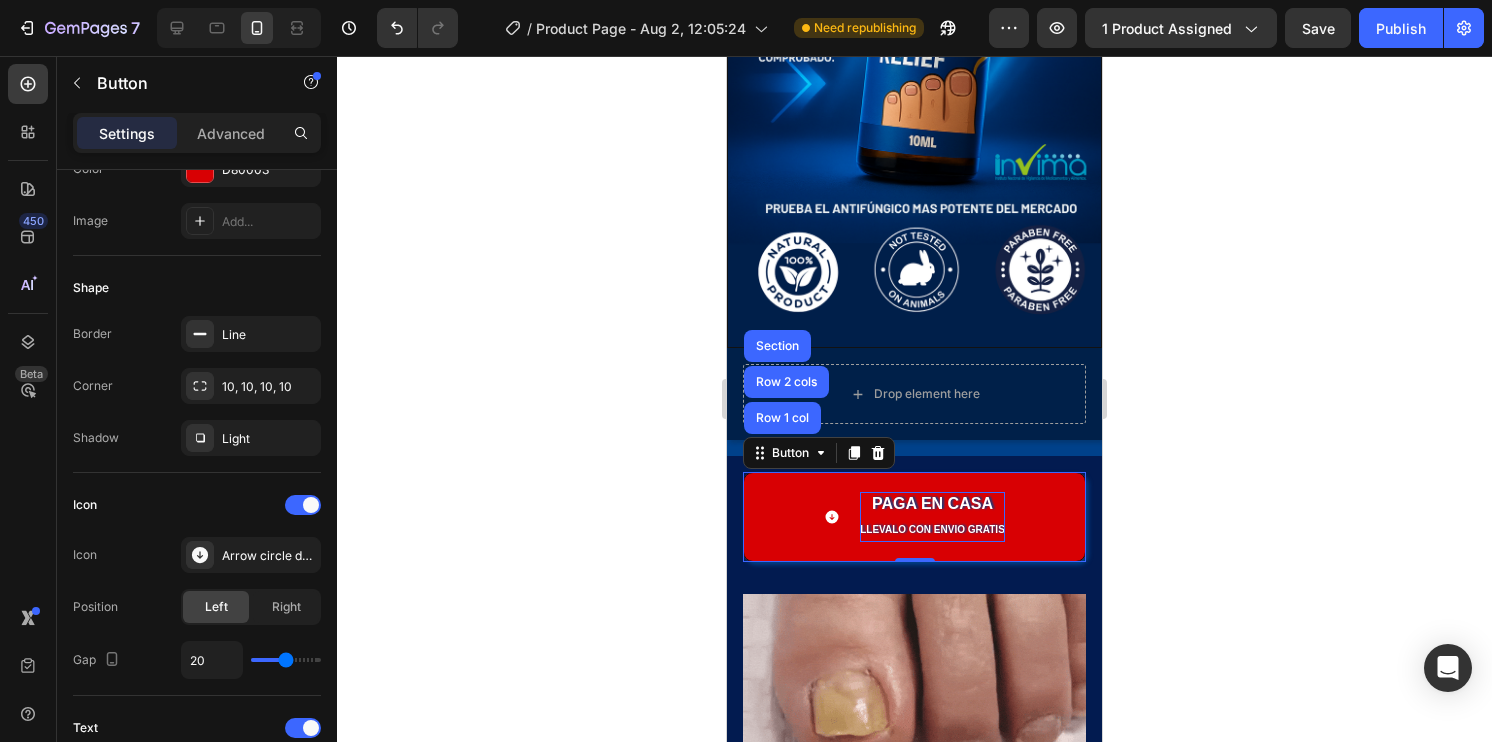 click 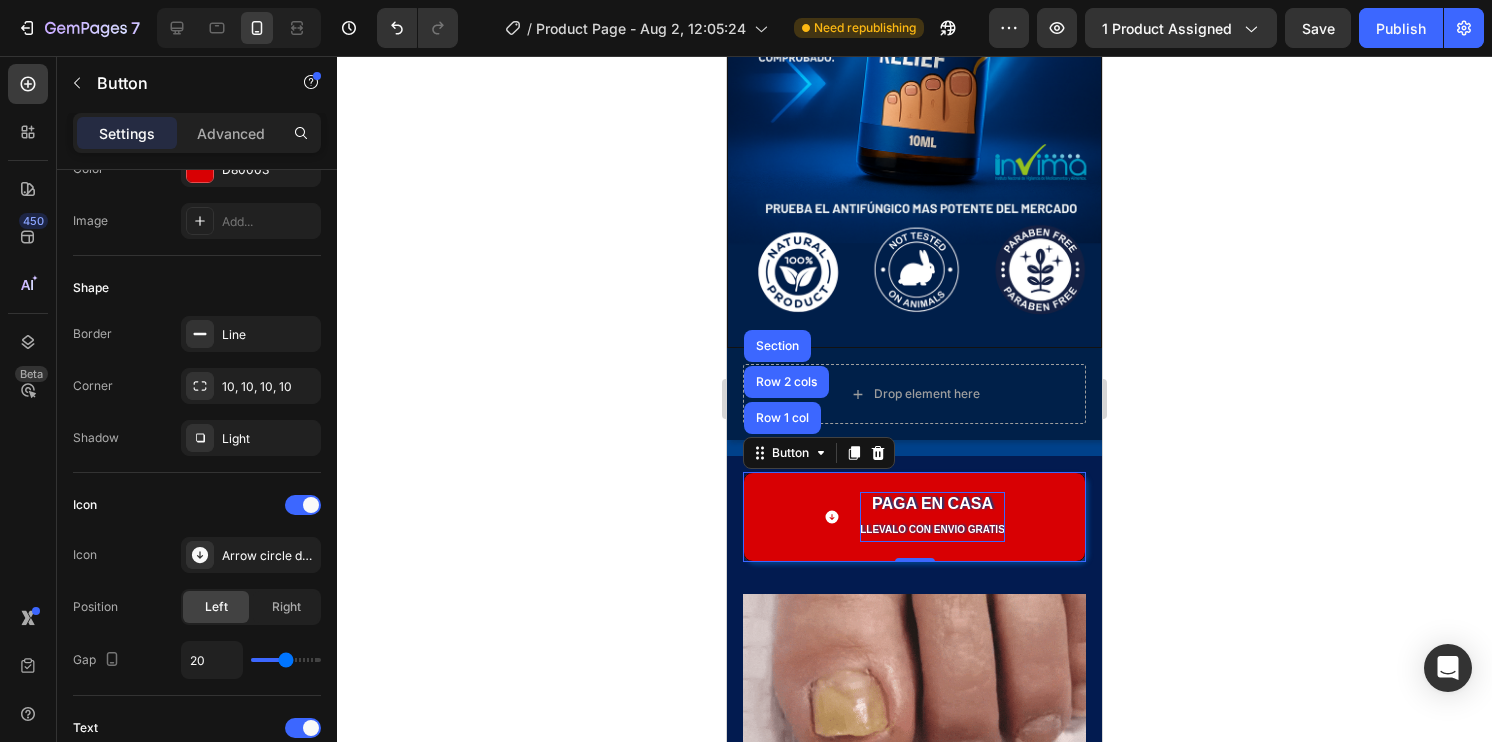 click 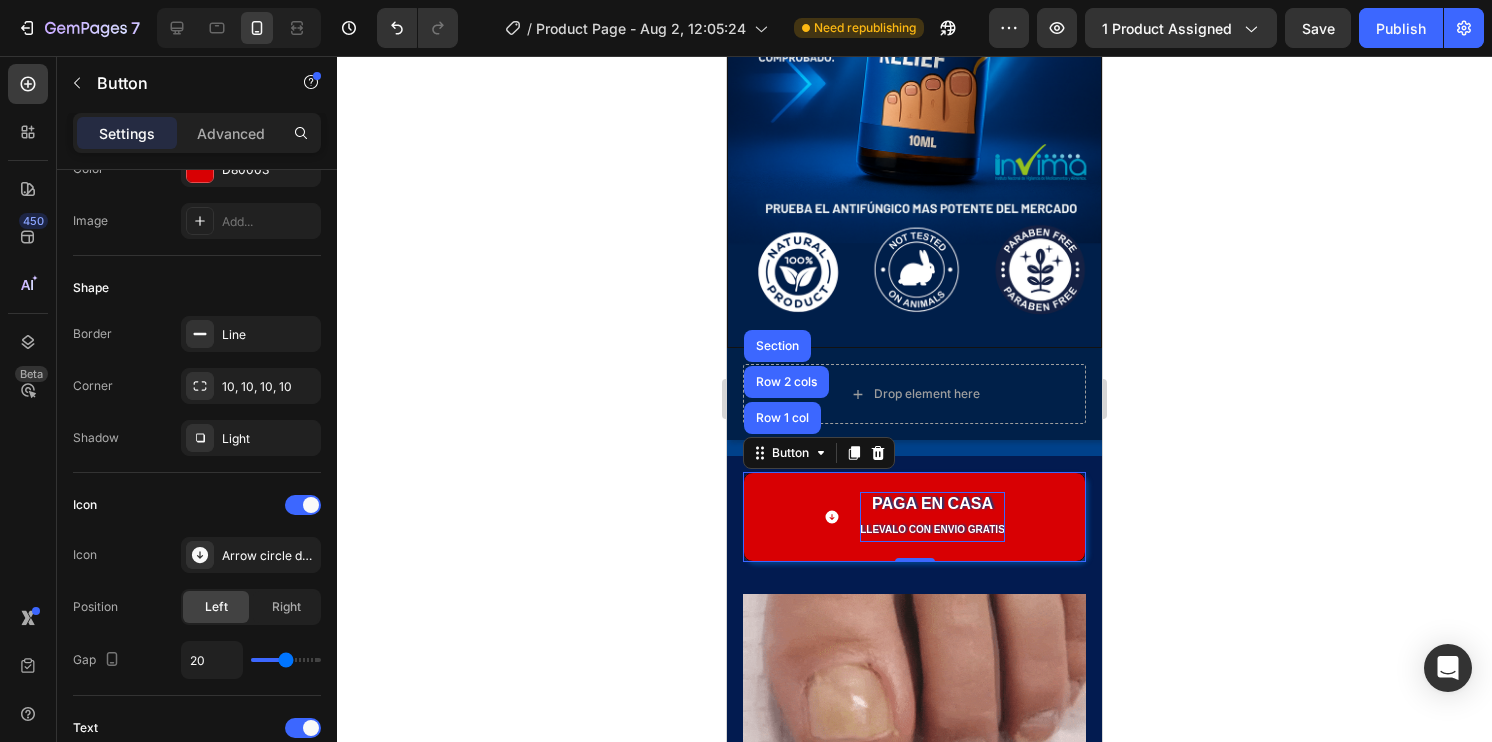 click 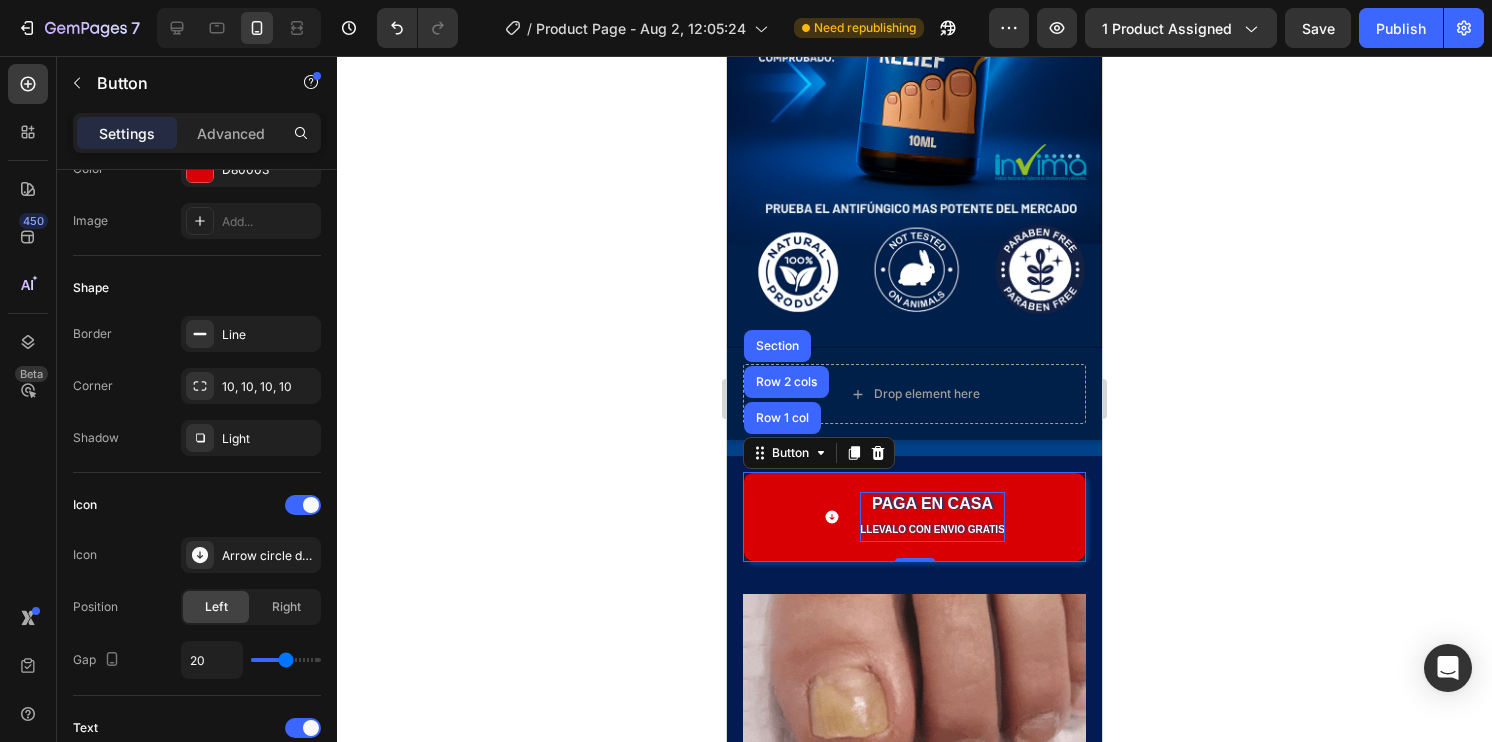 click 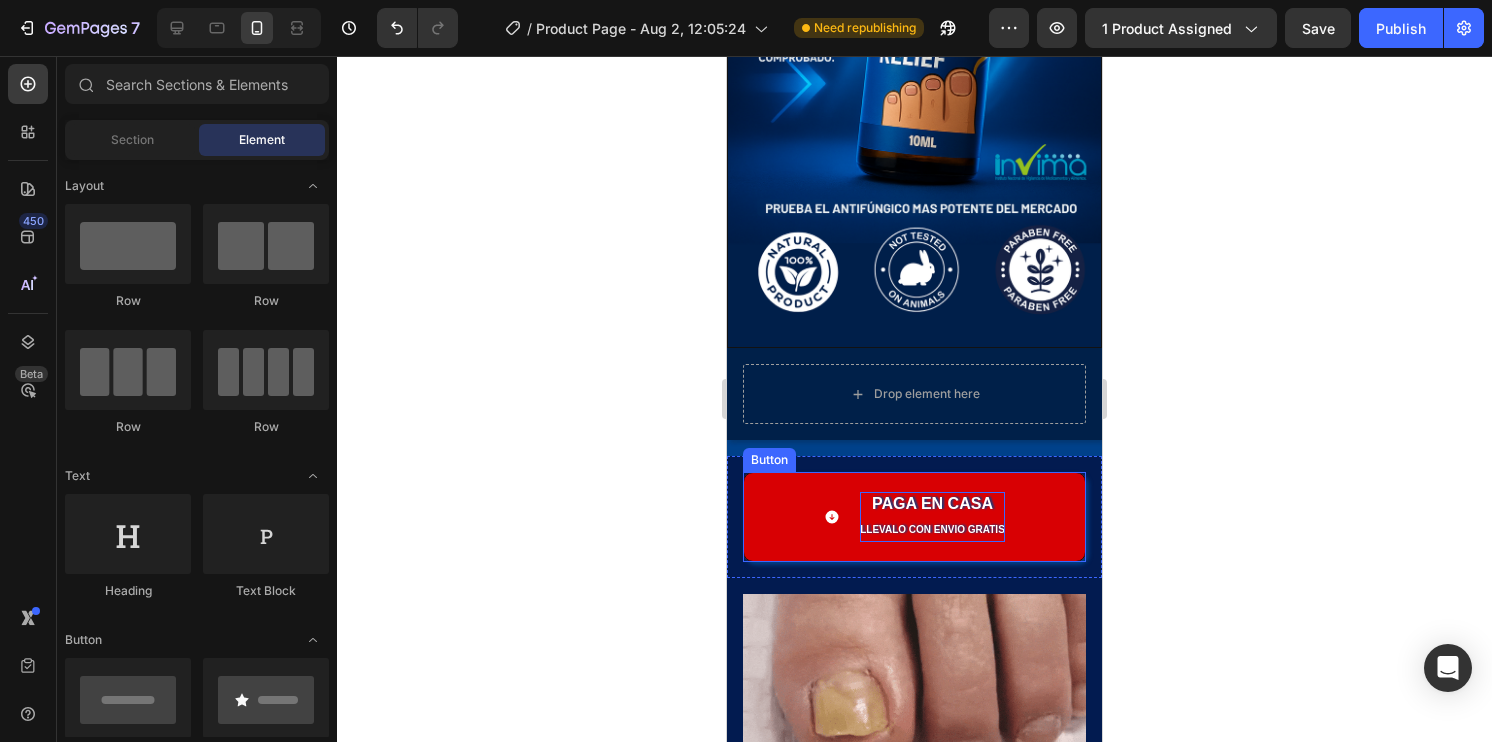 click 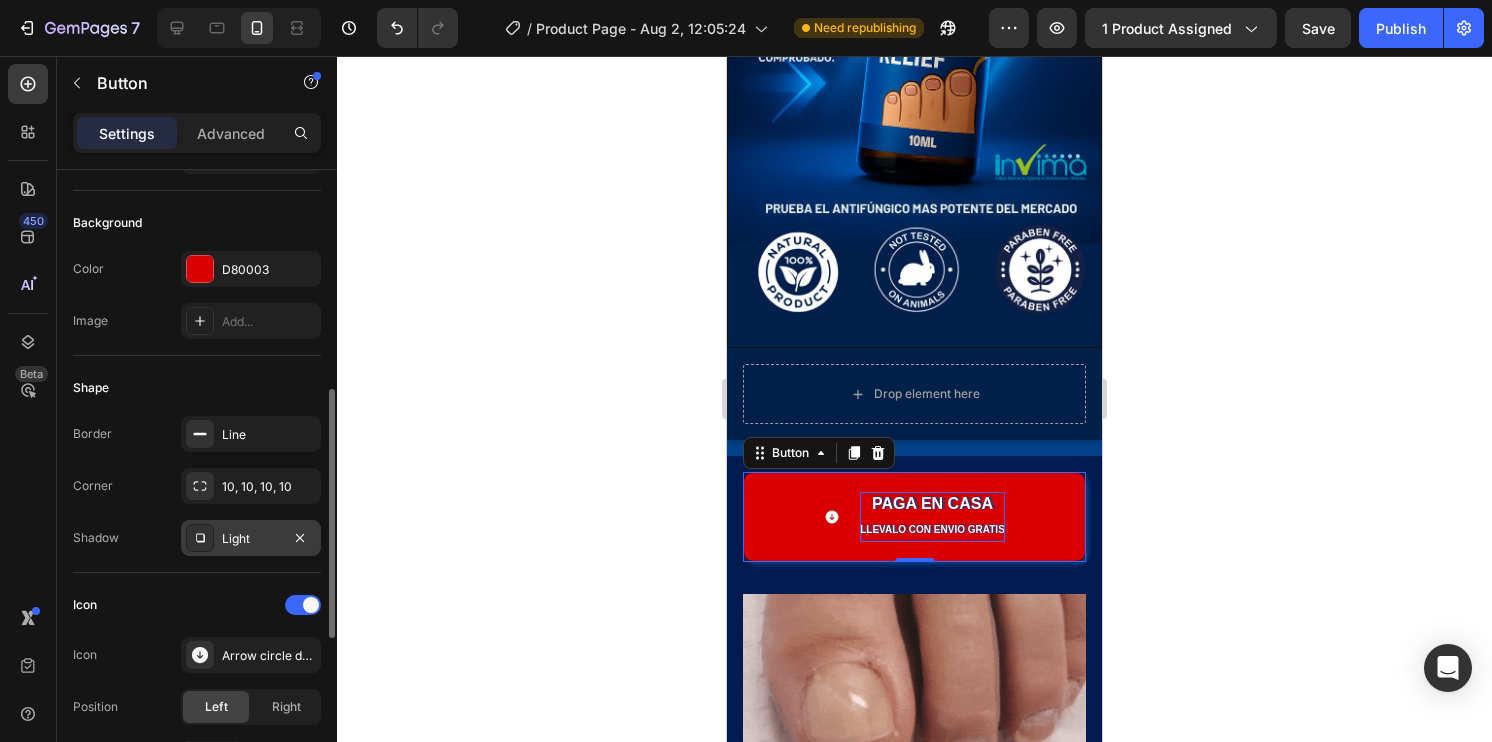 scroll, scrollTop: 400, scrollLeft: 0, axis: vertical 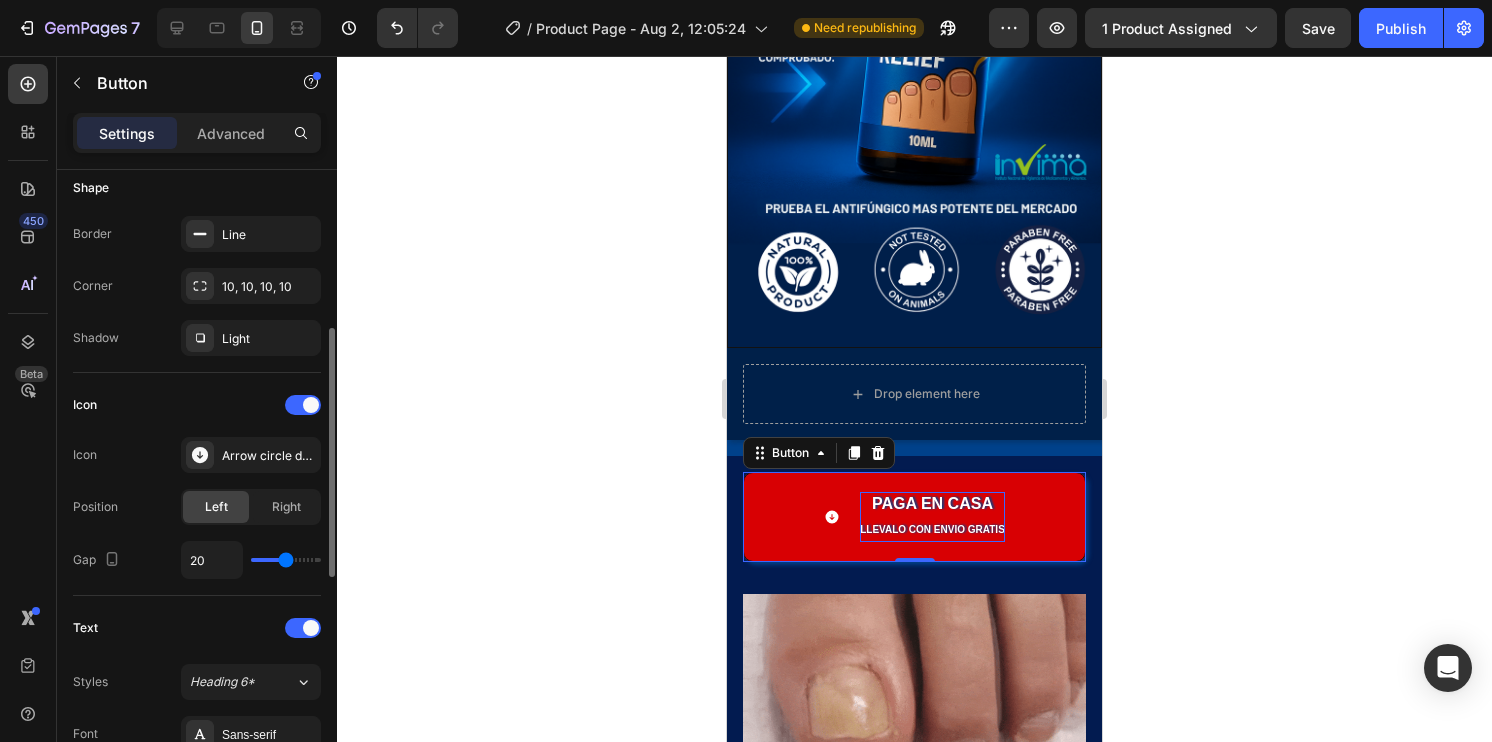 click on "Position" at bounding box center (95, 507) 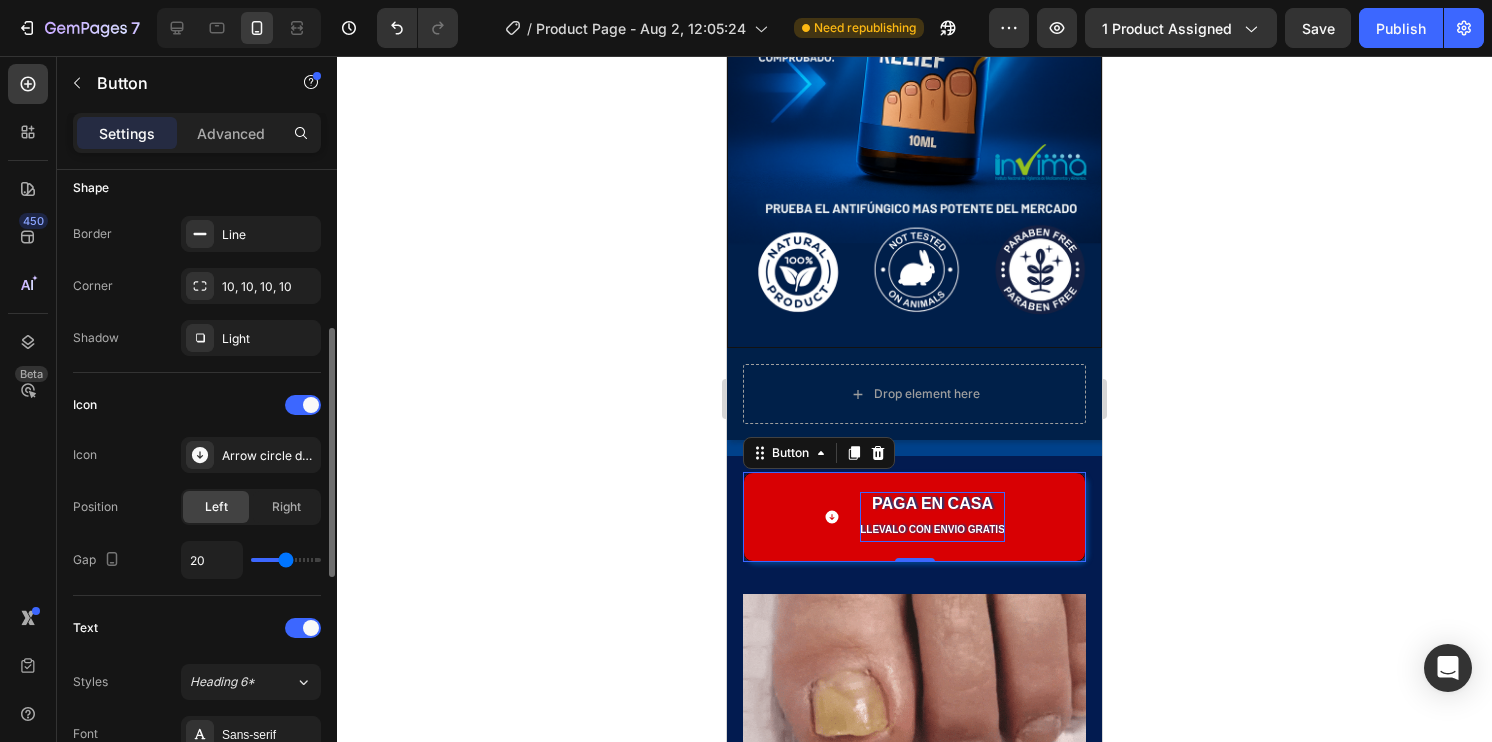 click on "Icon
Arrow circle down filled" at bounding box center (197, 455) 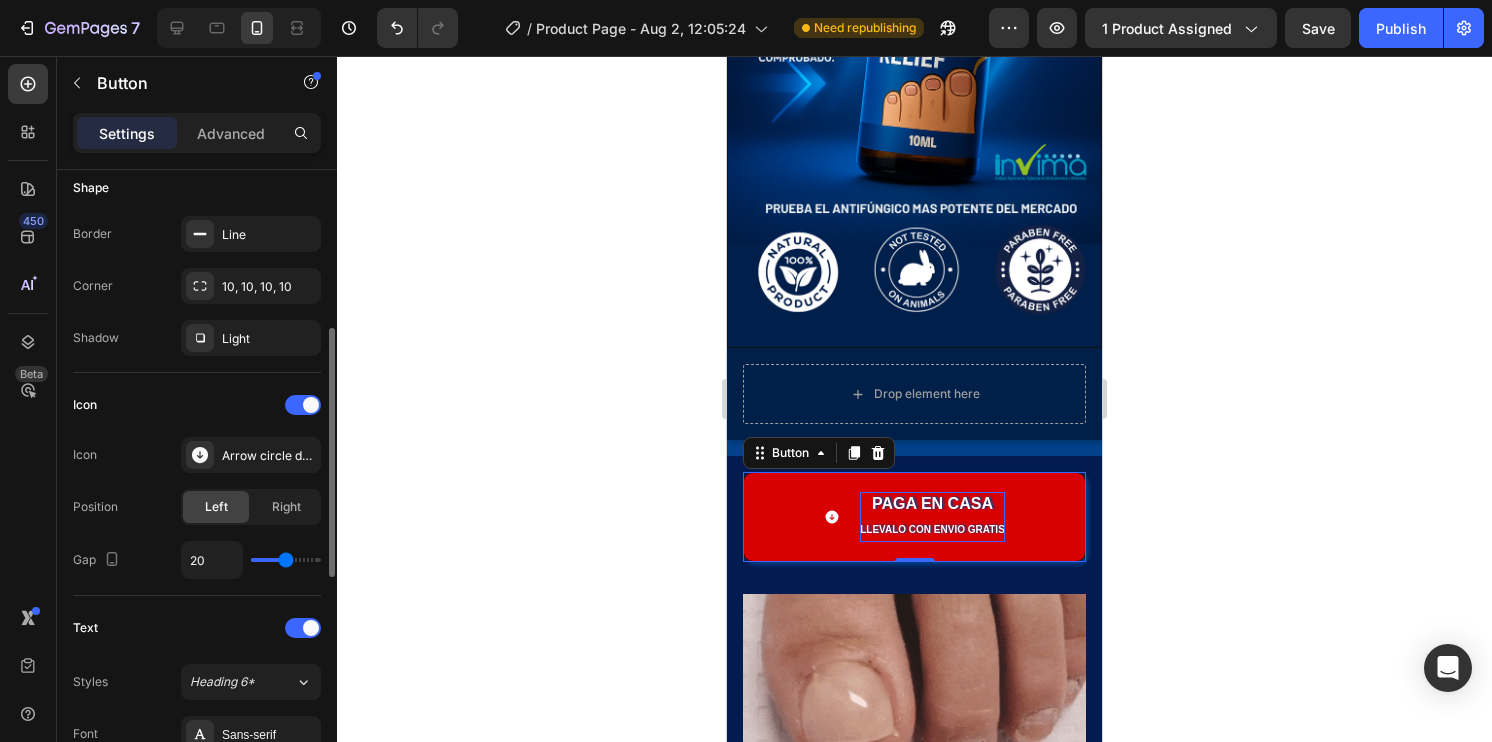 click on "Icon" at bounding box center [85, 405] 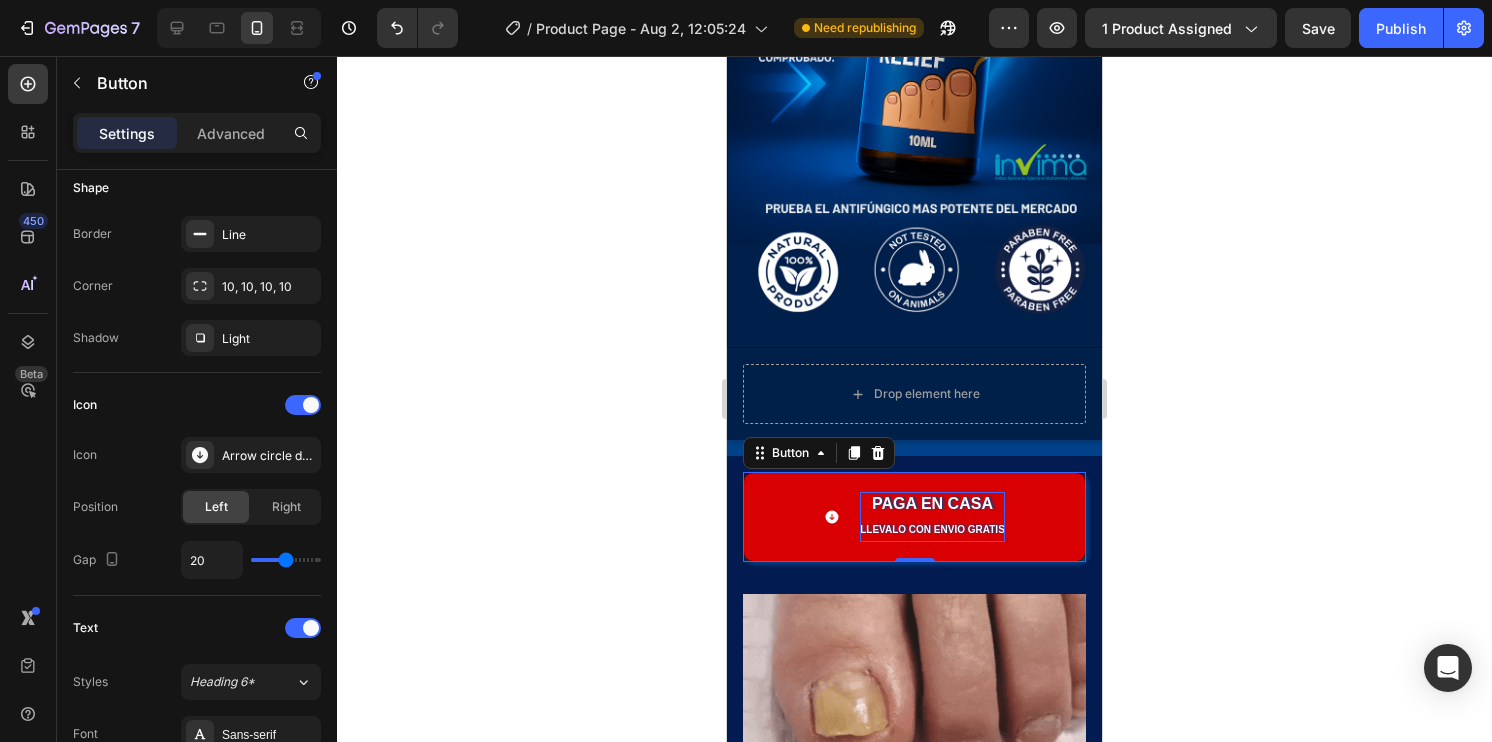 click 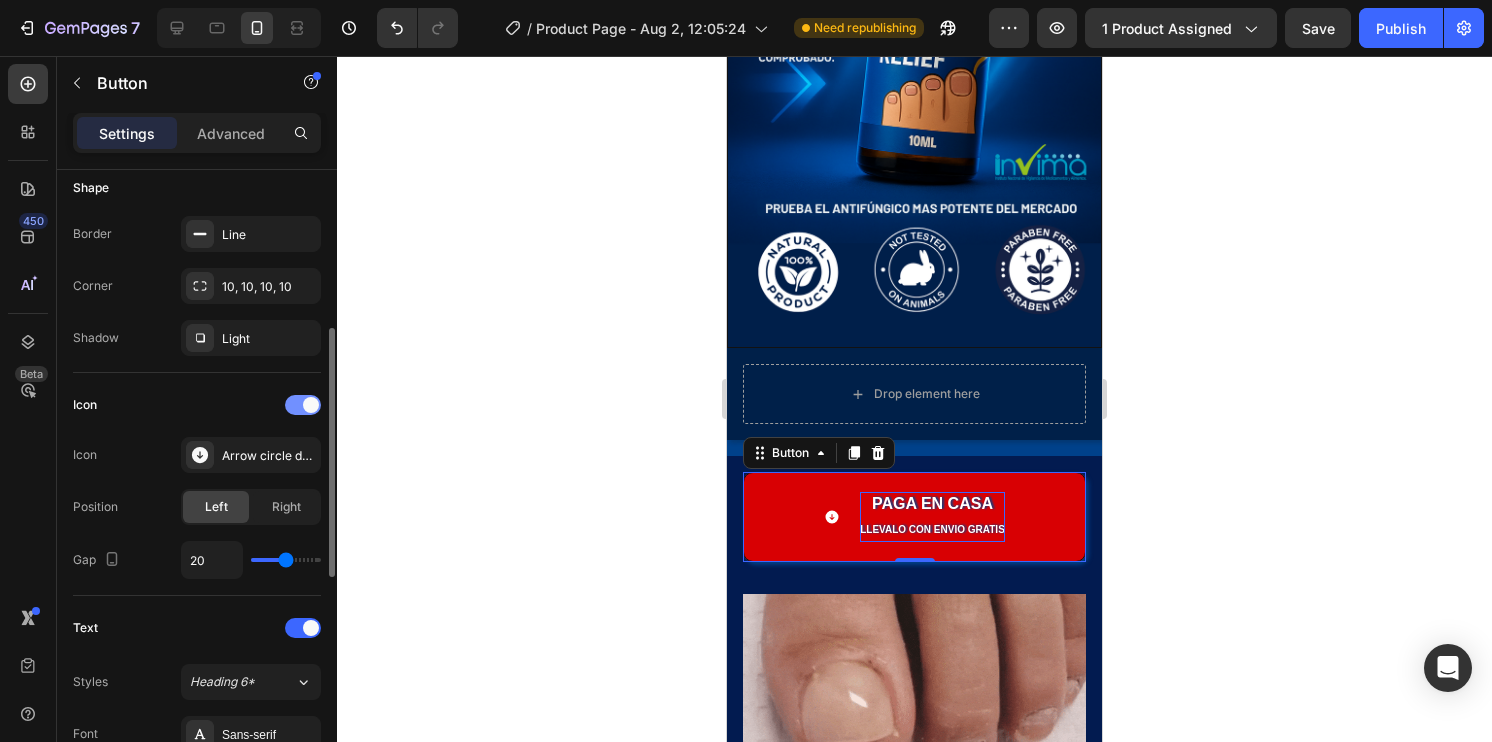 click at bounding box center (311, 405) 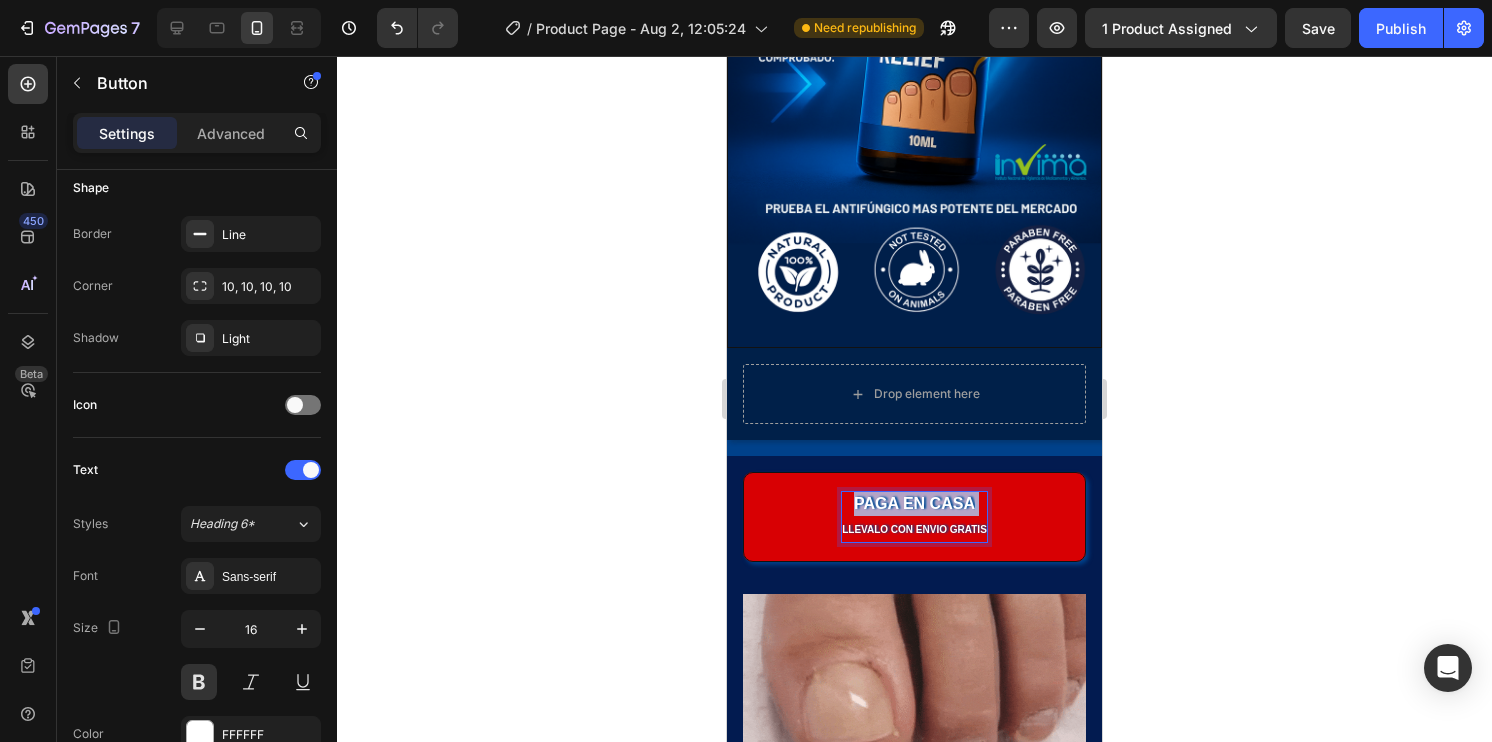 click on "PAGA ⁠⁠EN CASA llevalo con envio gratis" at bounding box center [914, 517] 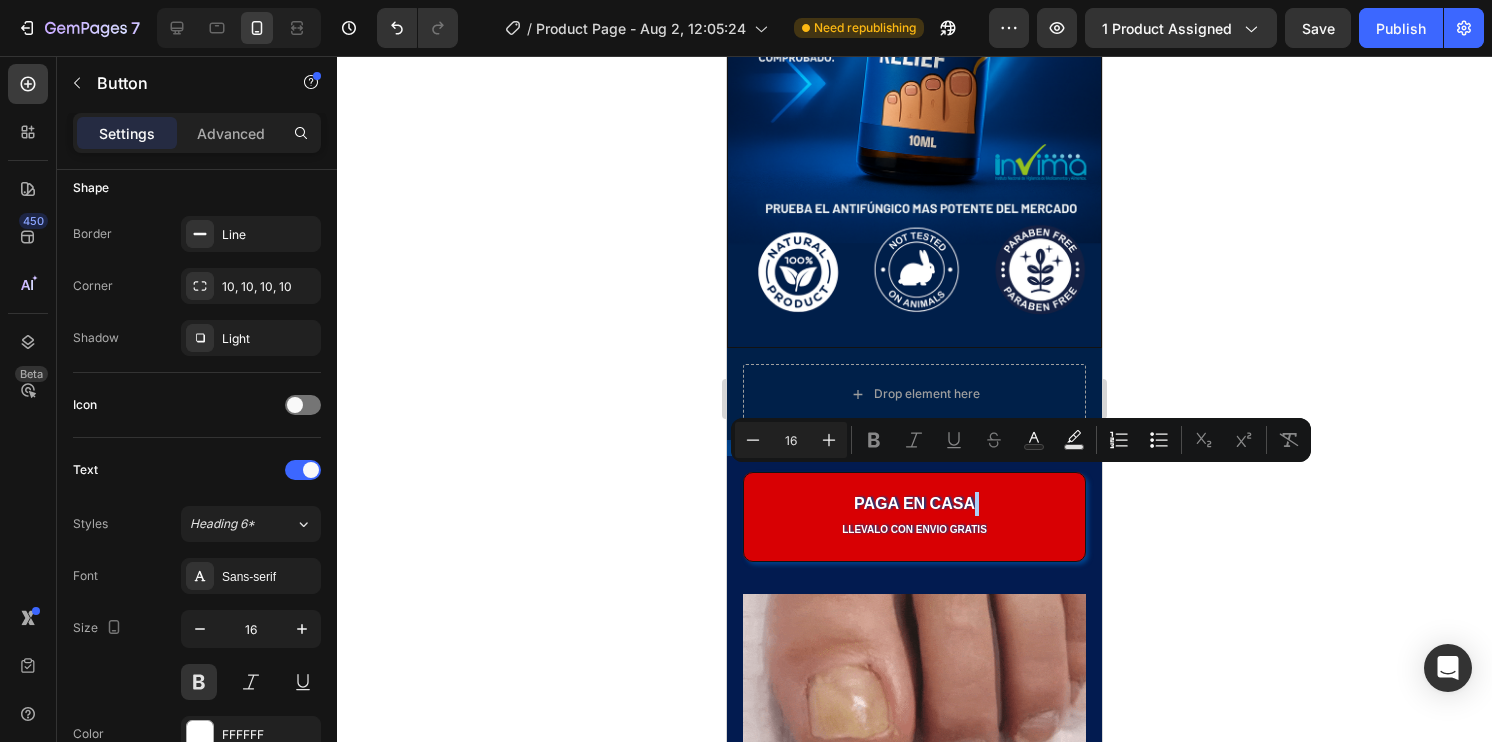 click 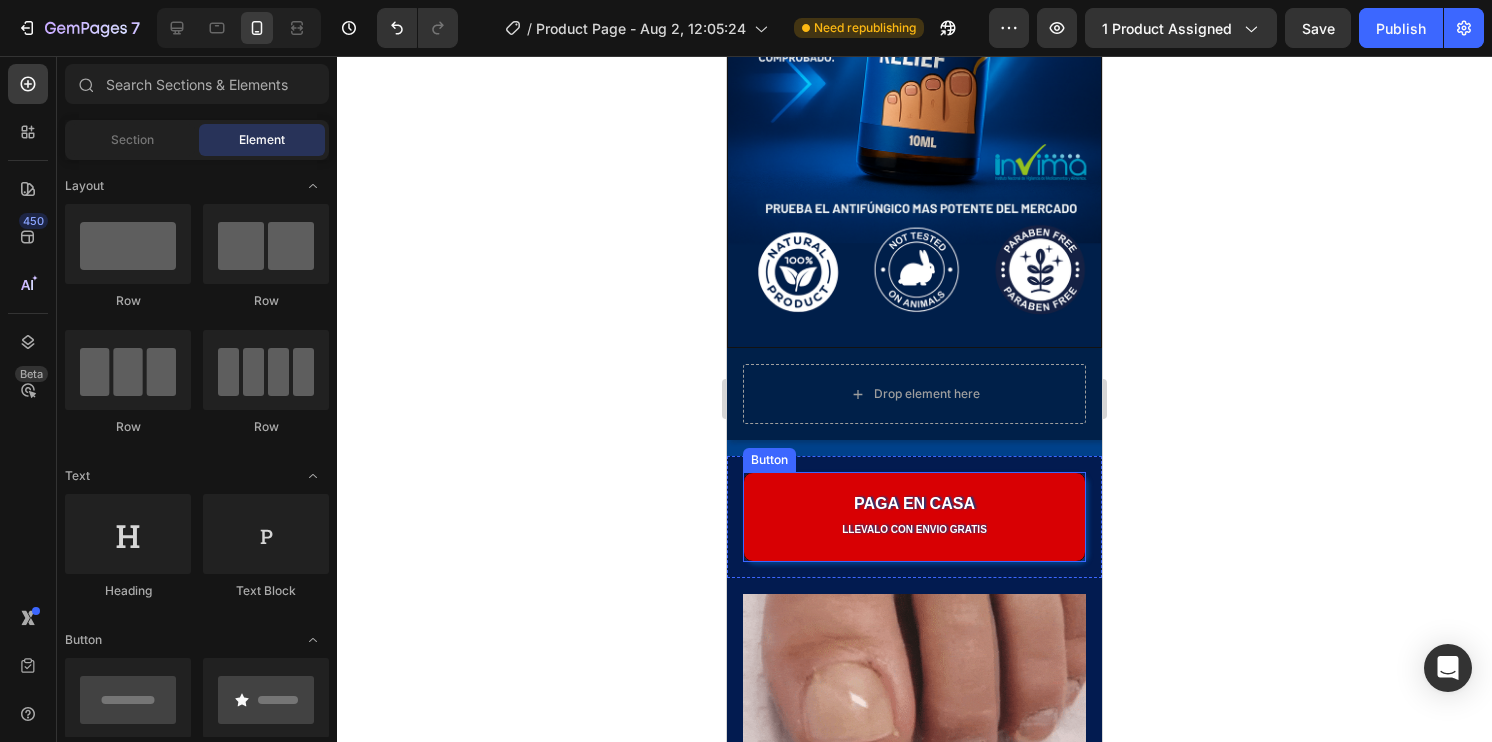click on "PAGA ⁠⁠EN CASA llevalo con envio gratis" at bounding box center [914, 517] 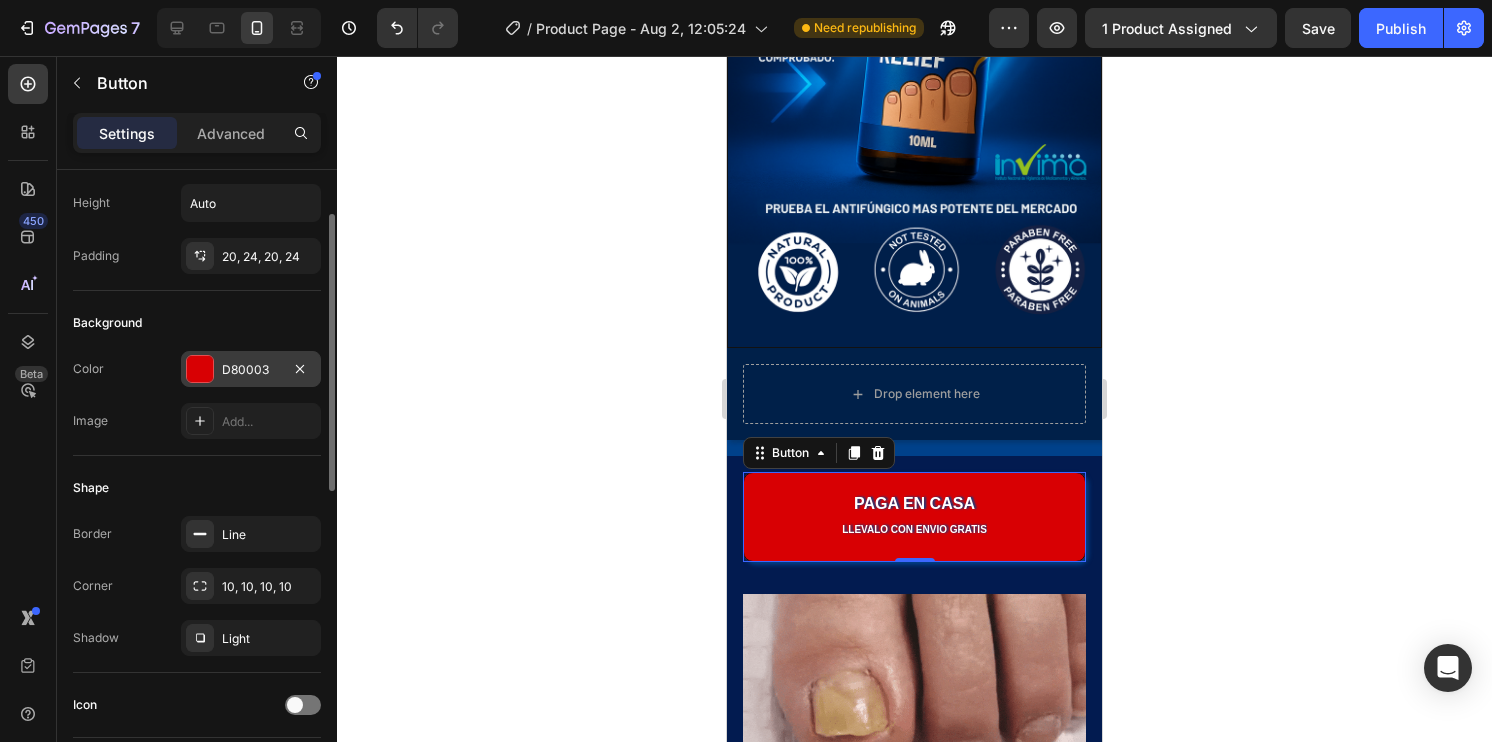 scroll, scrollTop: 100, scrollLeft: 0, axis: vertical 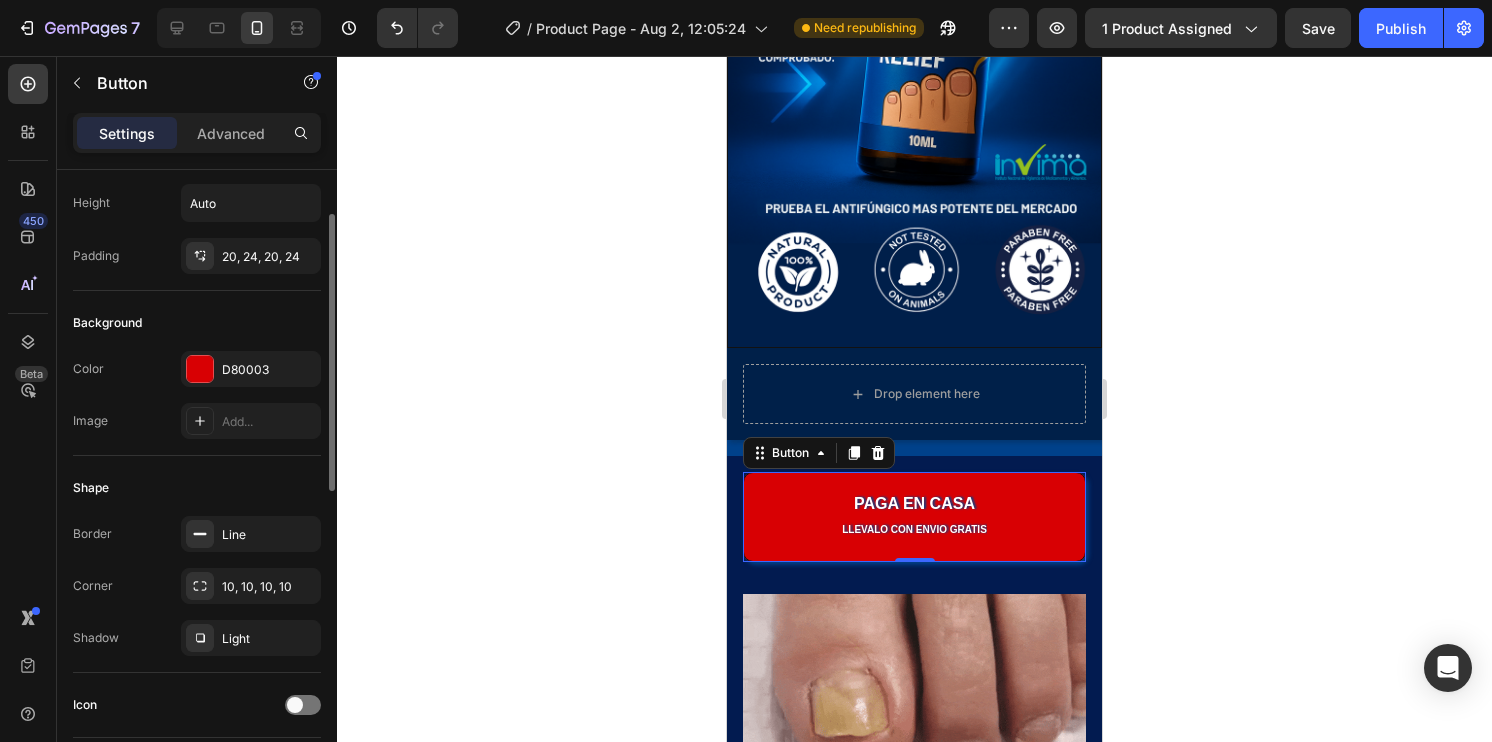 click 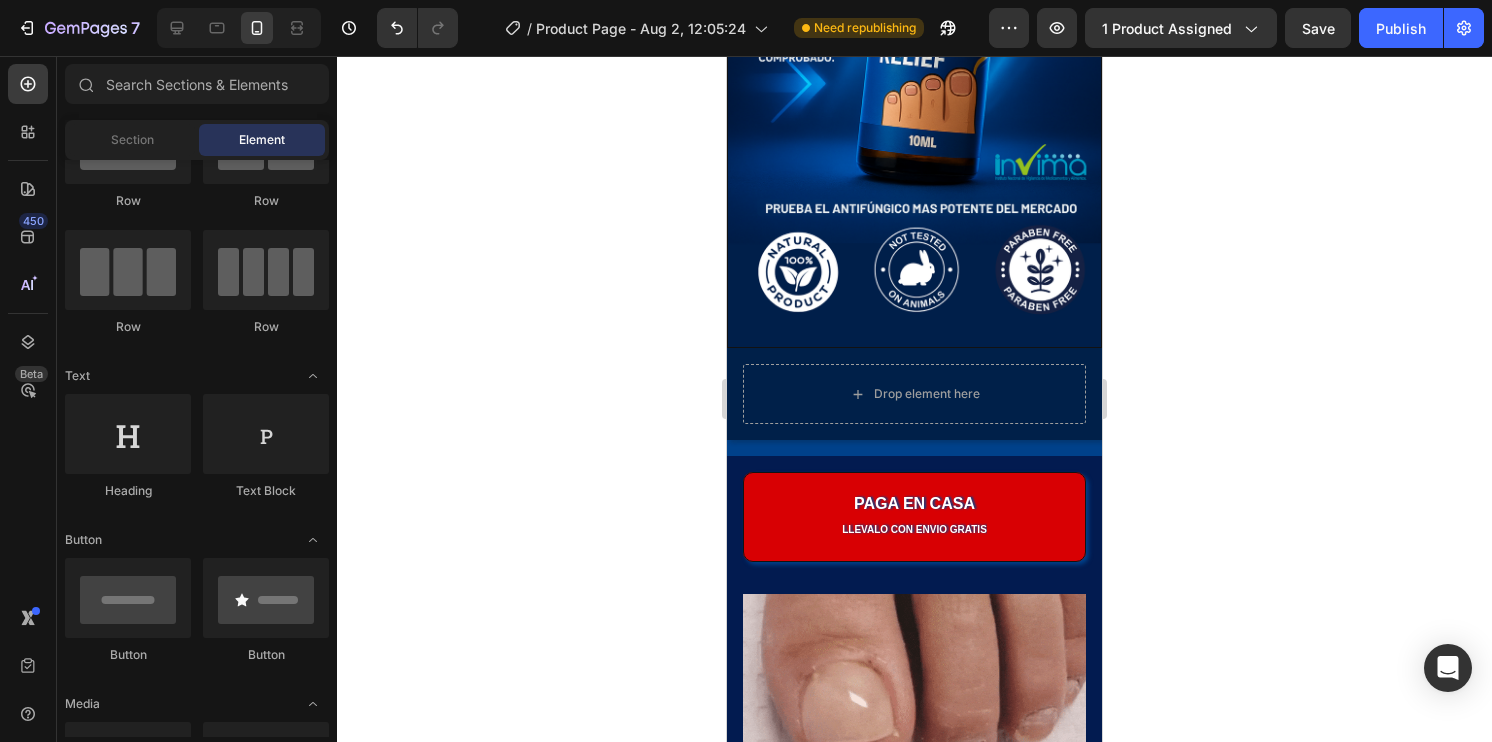scroll, scrollTop: 0, scrollLeft: 0, axis: both 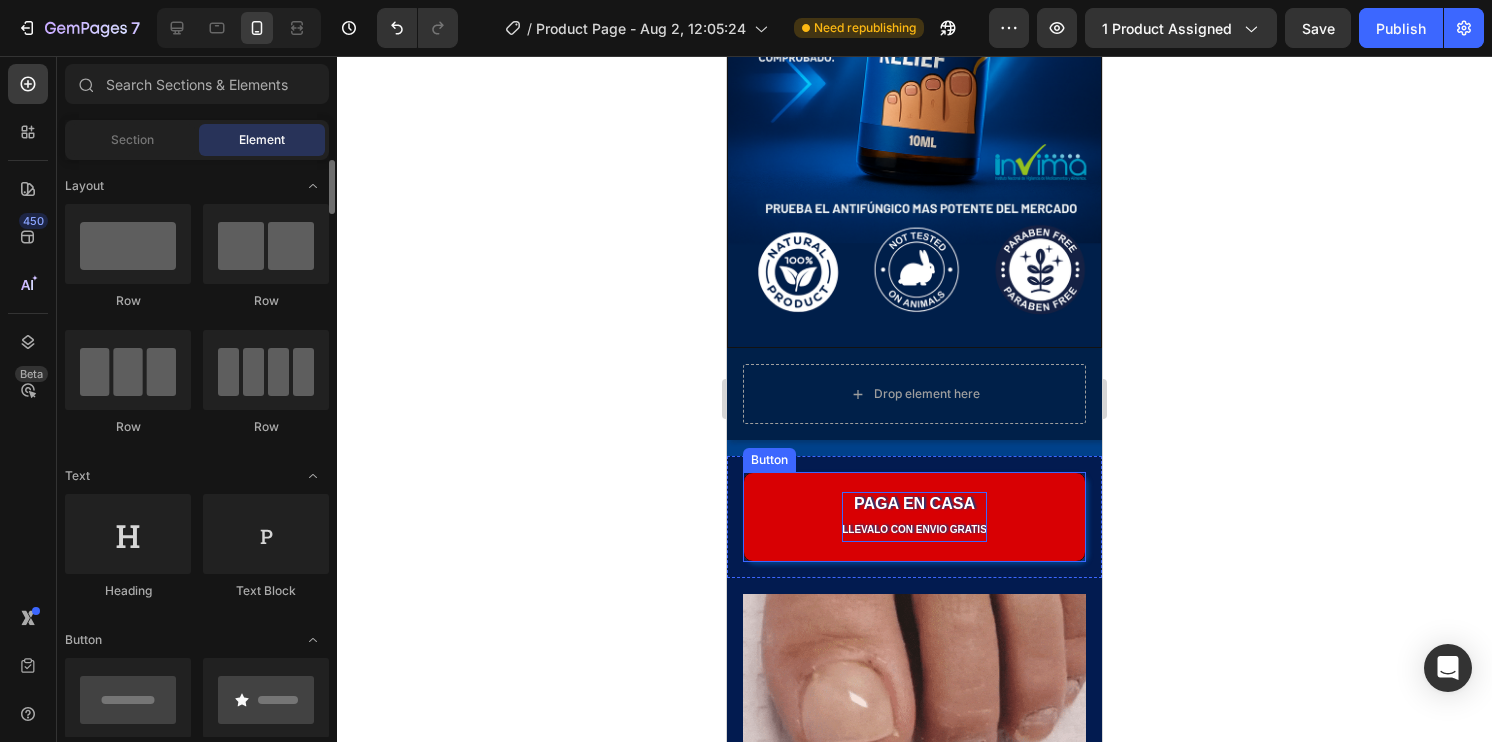 click on "llevalo con envio gratis" at bounding box center (914, 529) 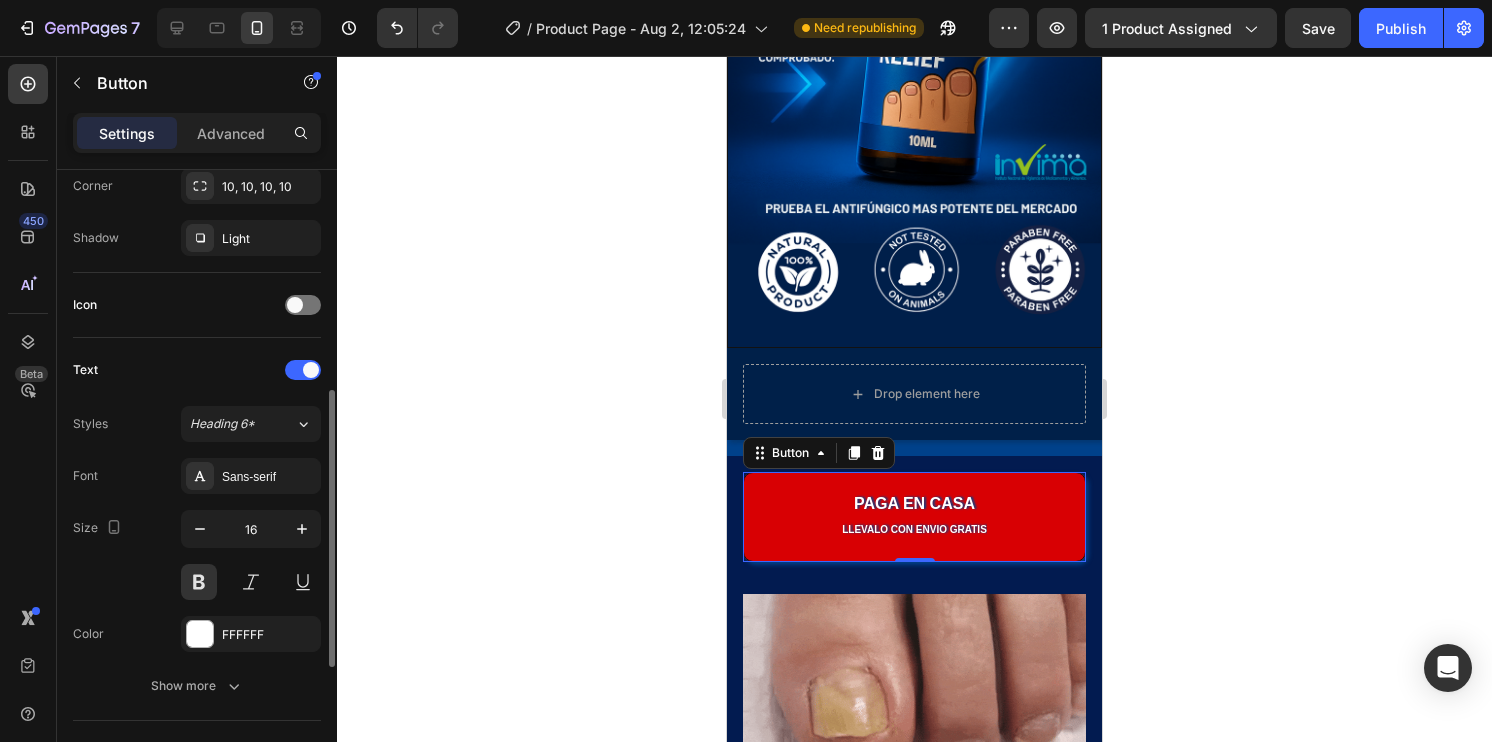 scroll, scrollTop: 600, scrollLeft: 0, axis: vertical 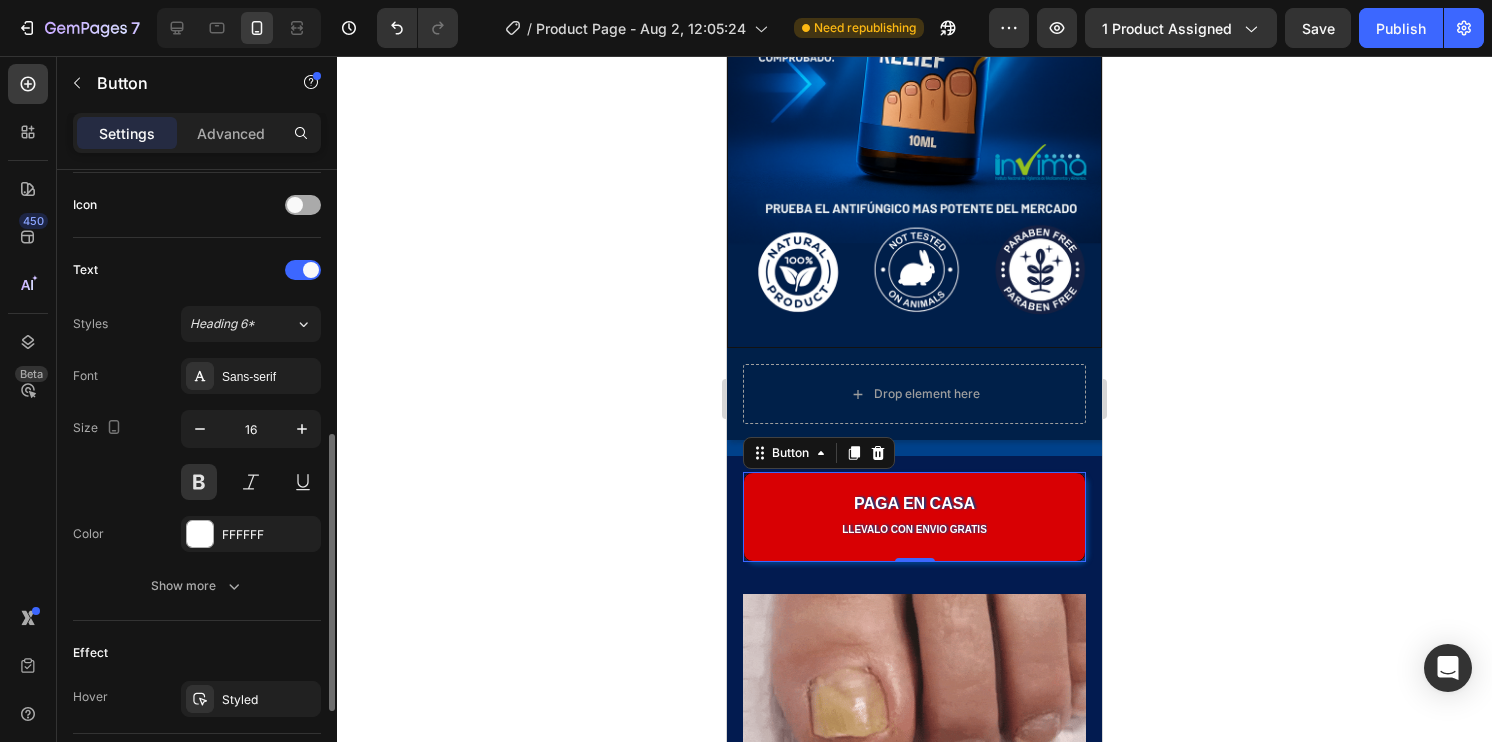 click at bounding box center (295, 205) 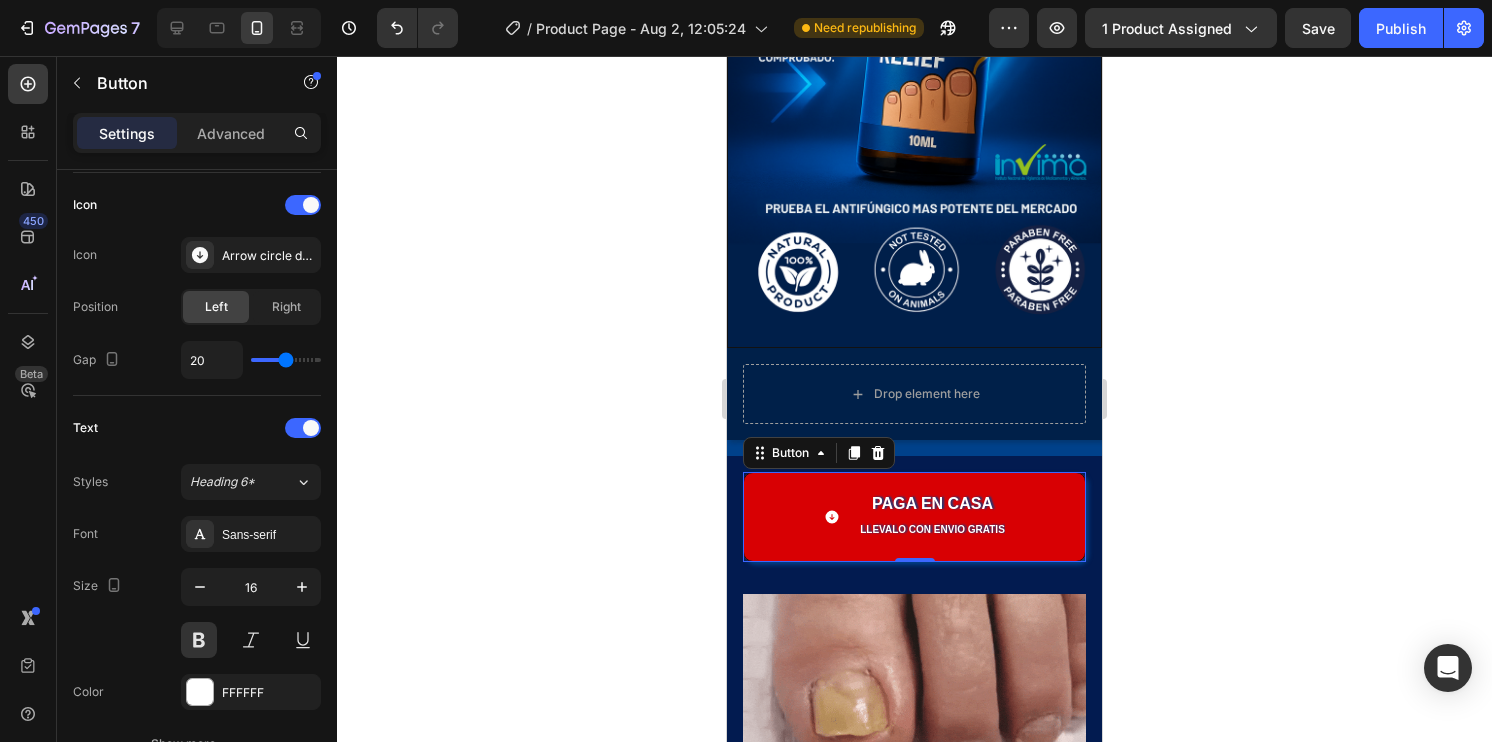 click 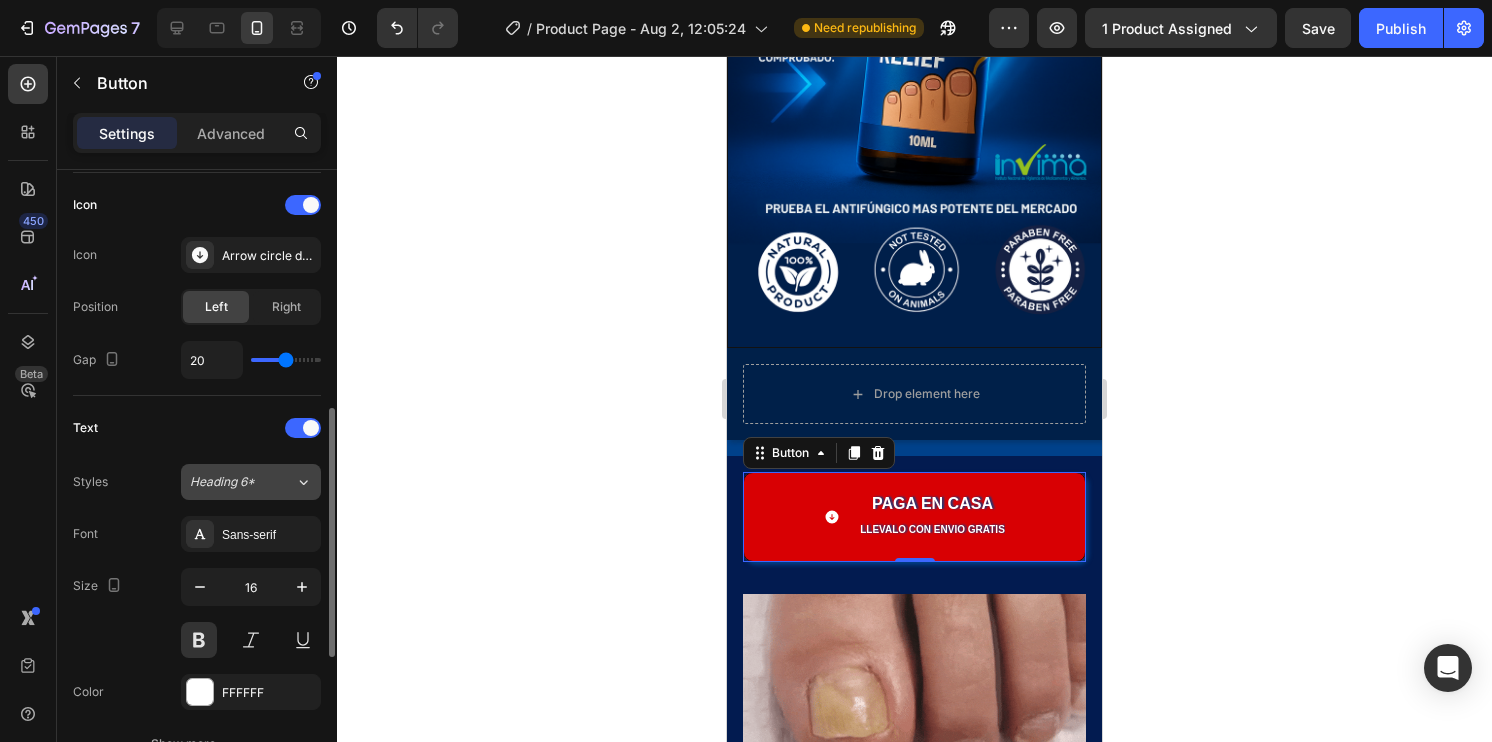 click on "Heading 6*" 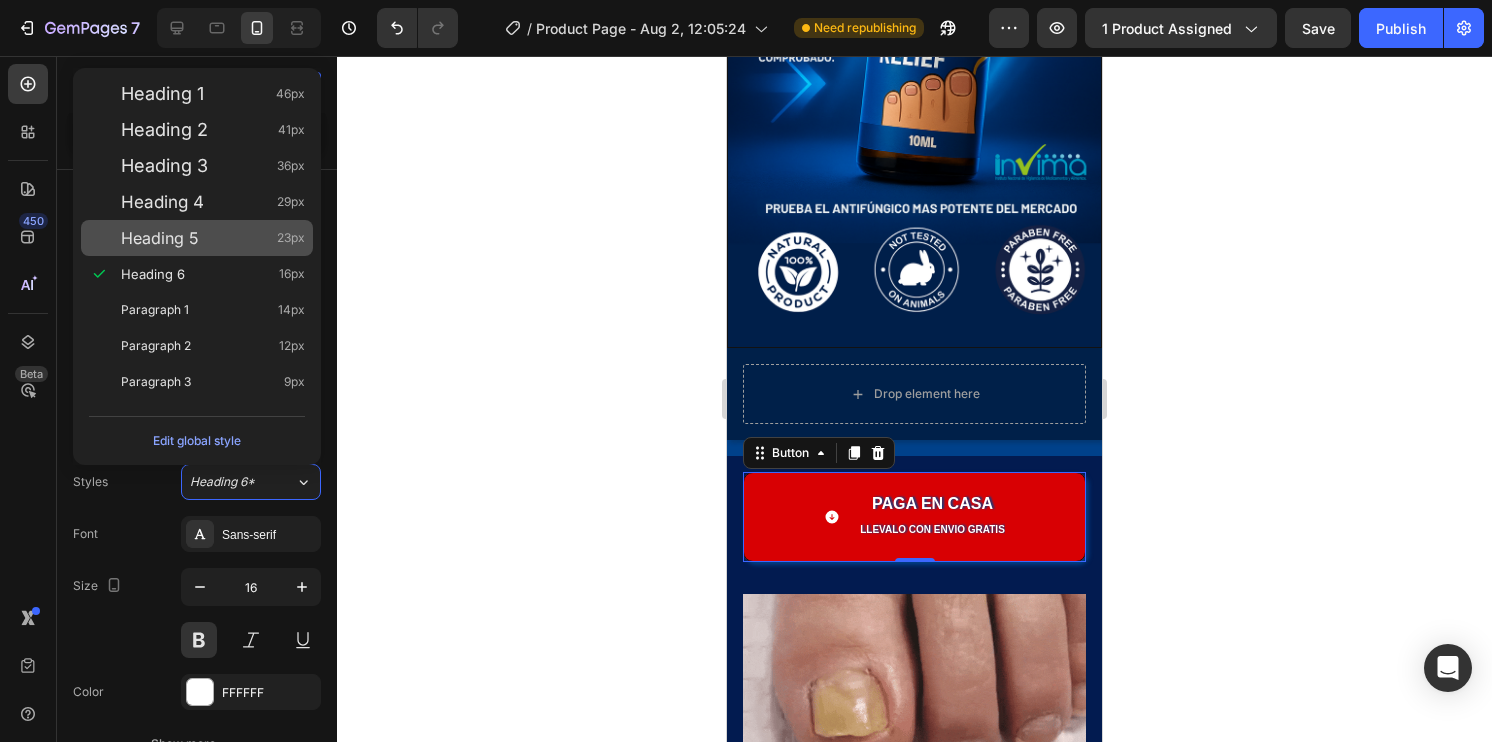 click on "Heading 5" at bounding box center [160, 238] 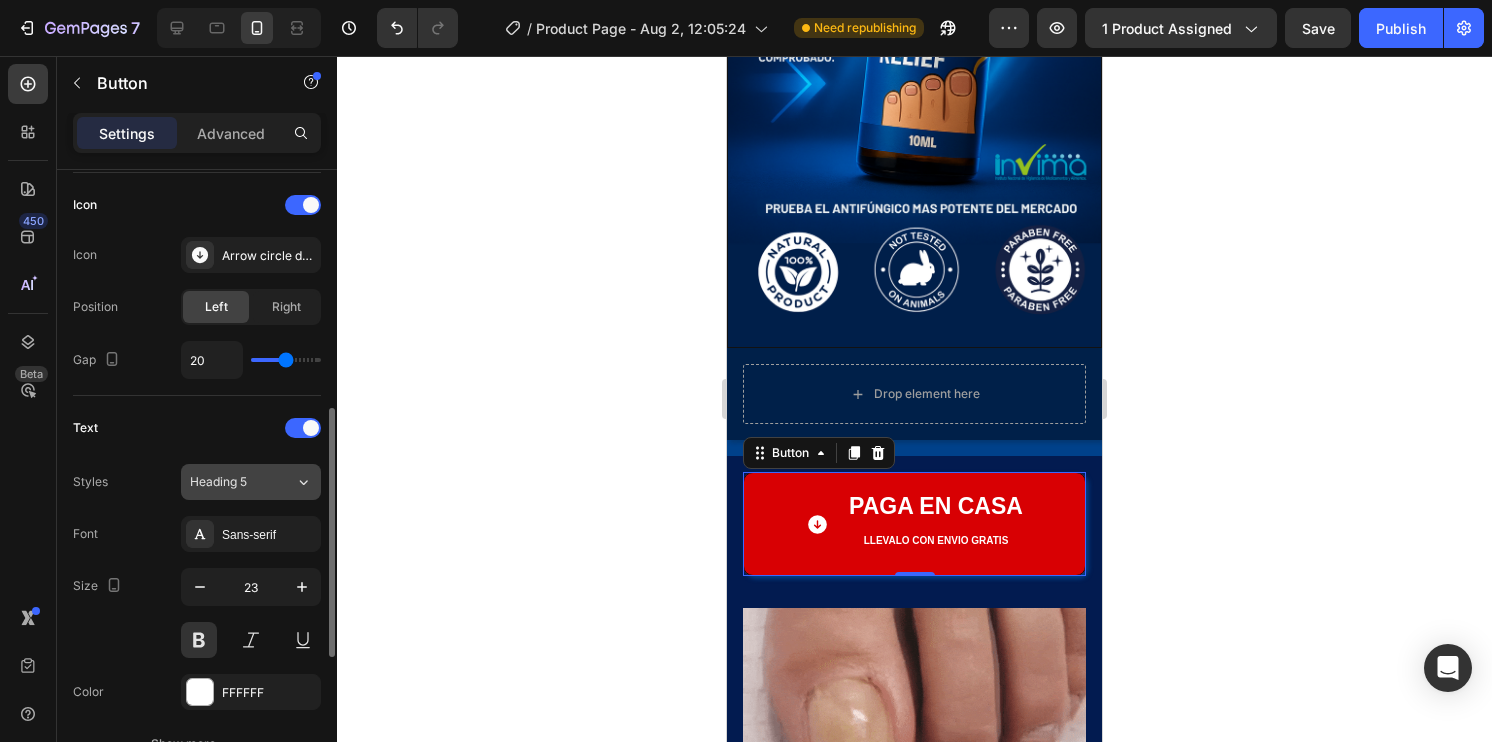 click on "Heading 5" at bounding box center (230, 482) 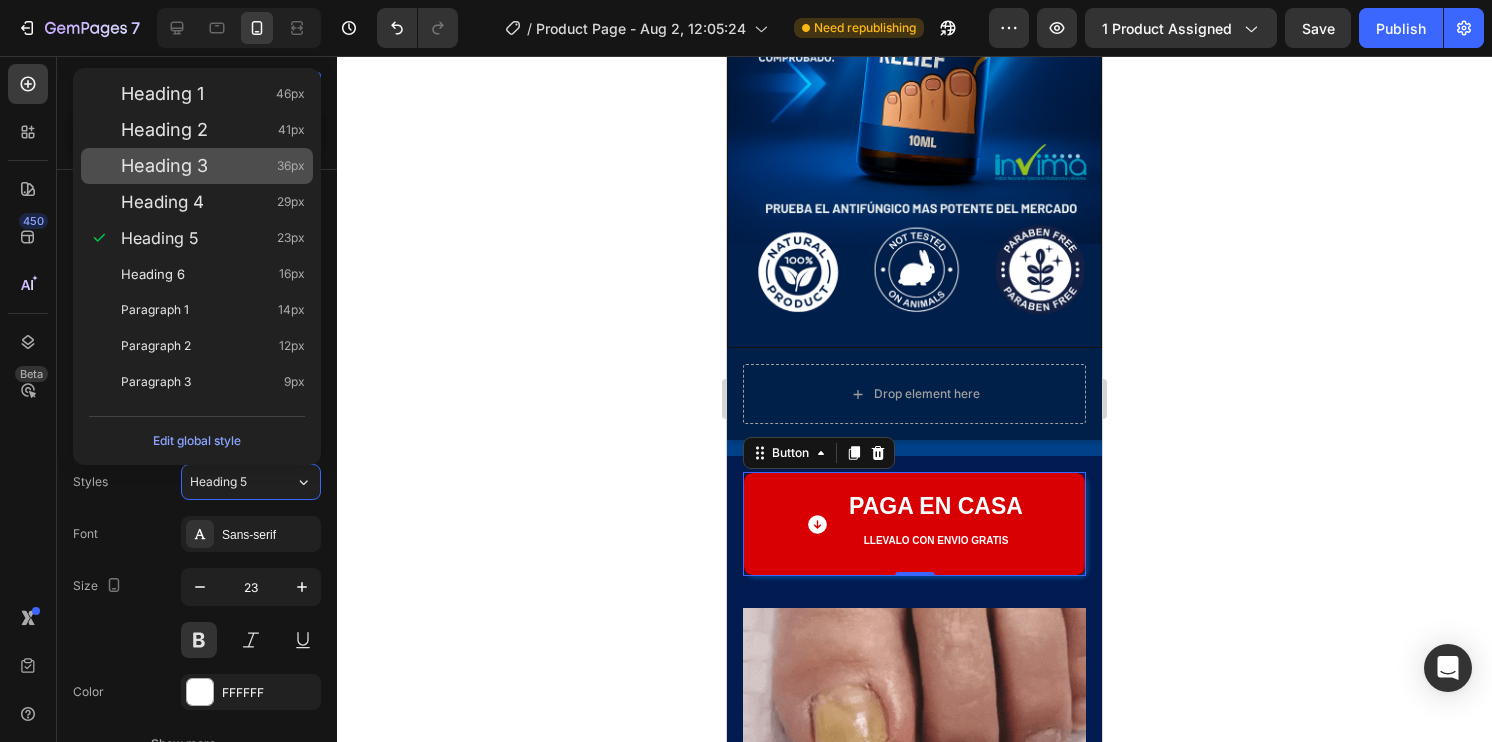 click on "Heading 3 36px" at bounding box center (213, 166) 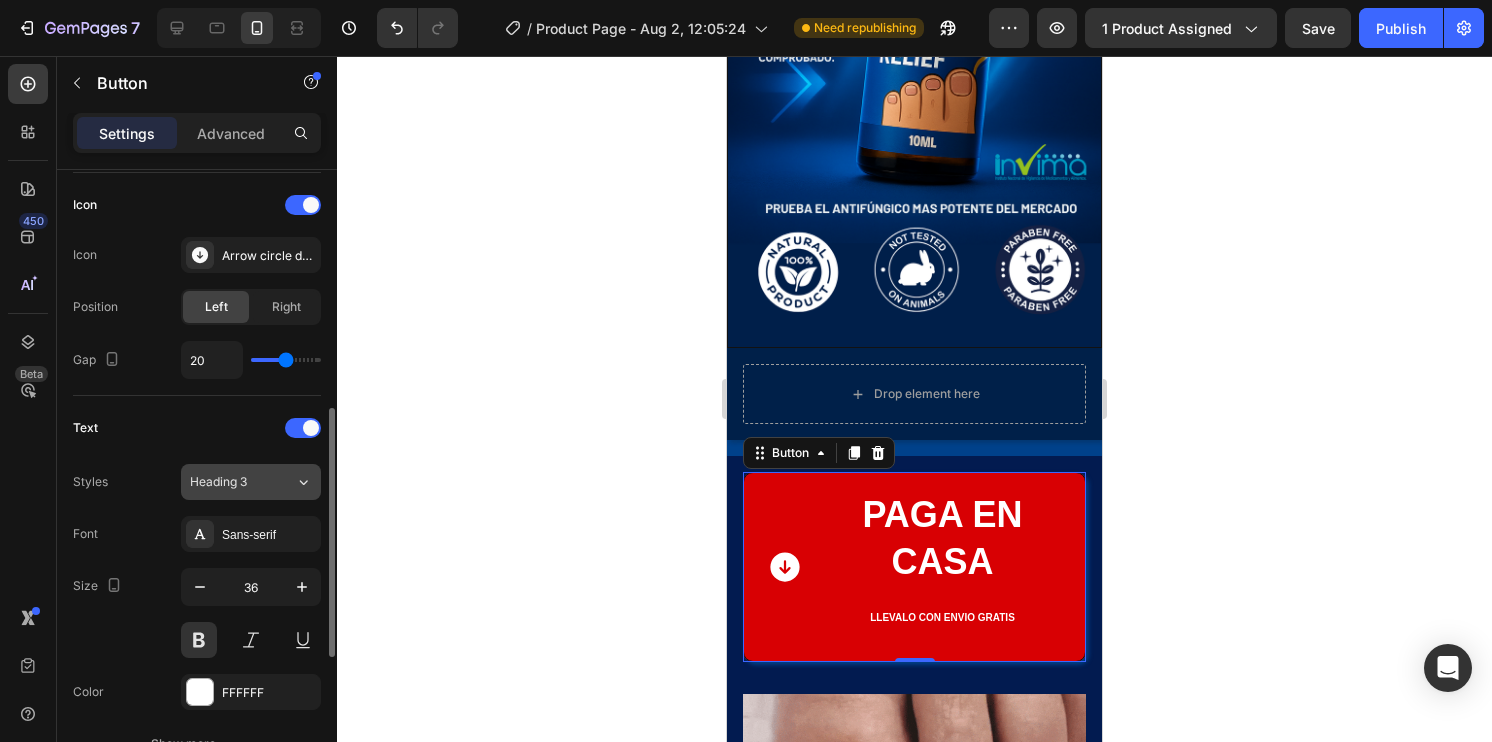 click on "Heading 3" 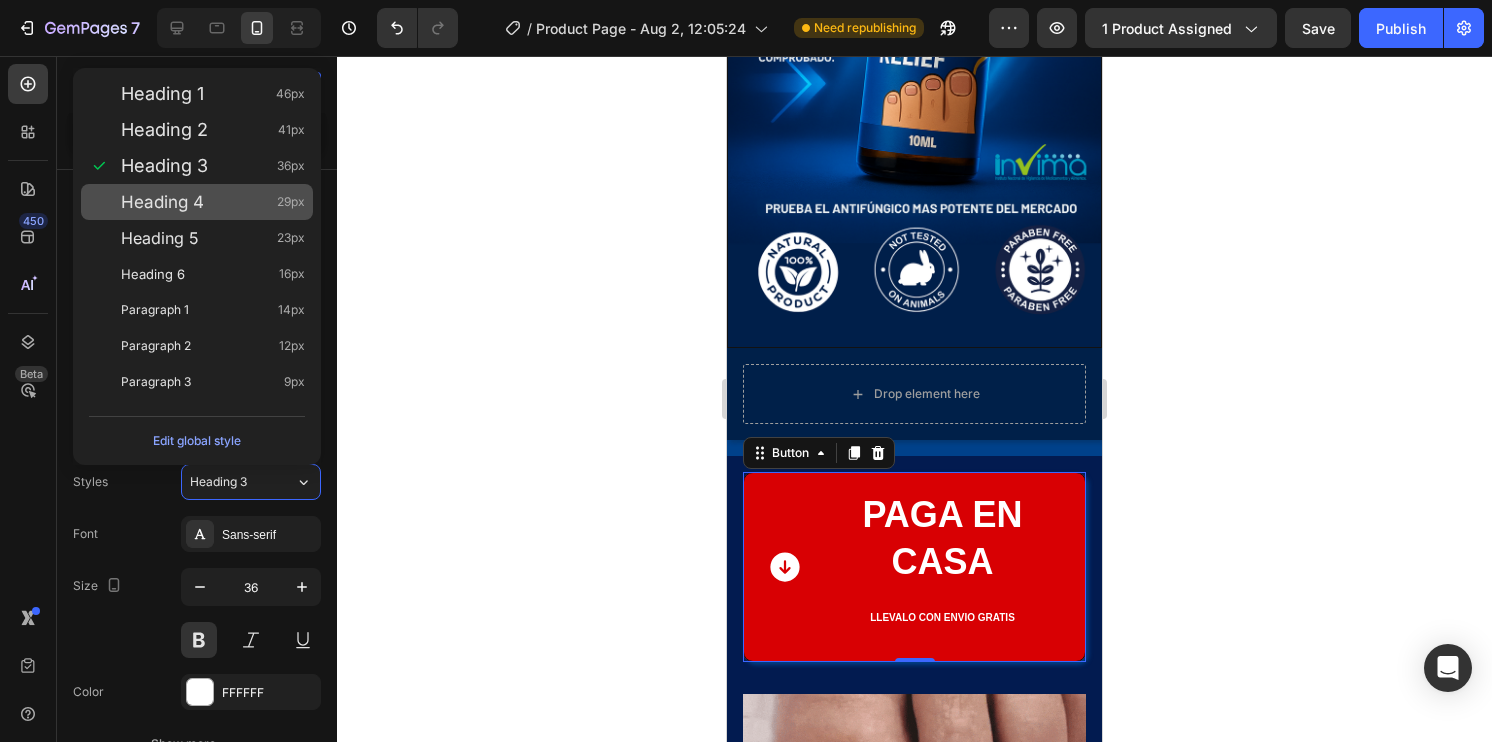 click on "Heading 4 29px" at bounding box center [197, 202] 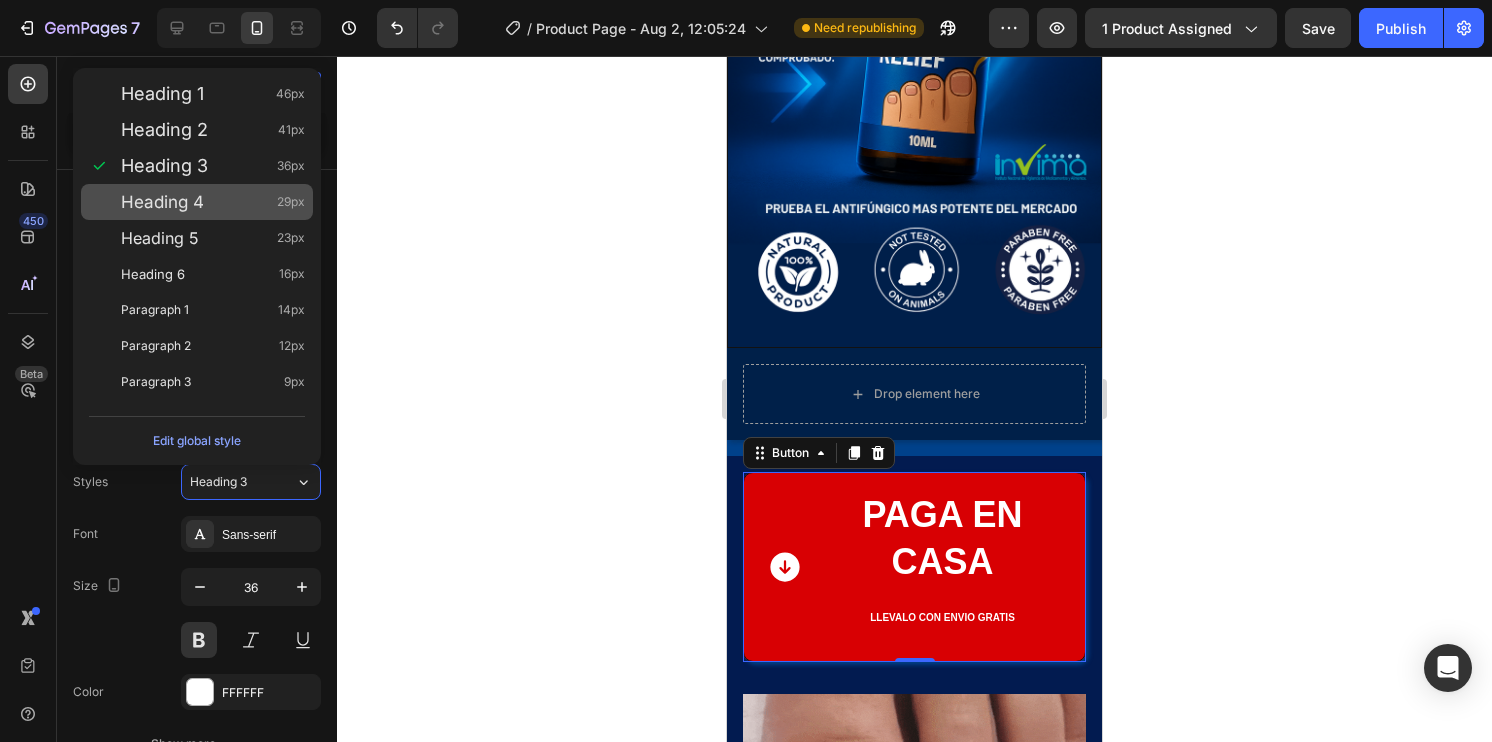 type on "29" 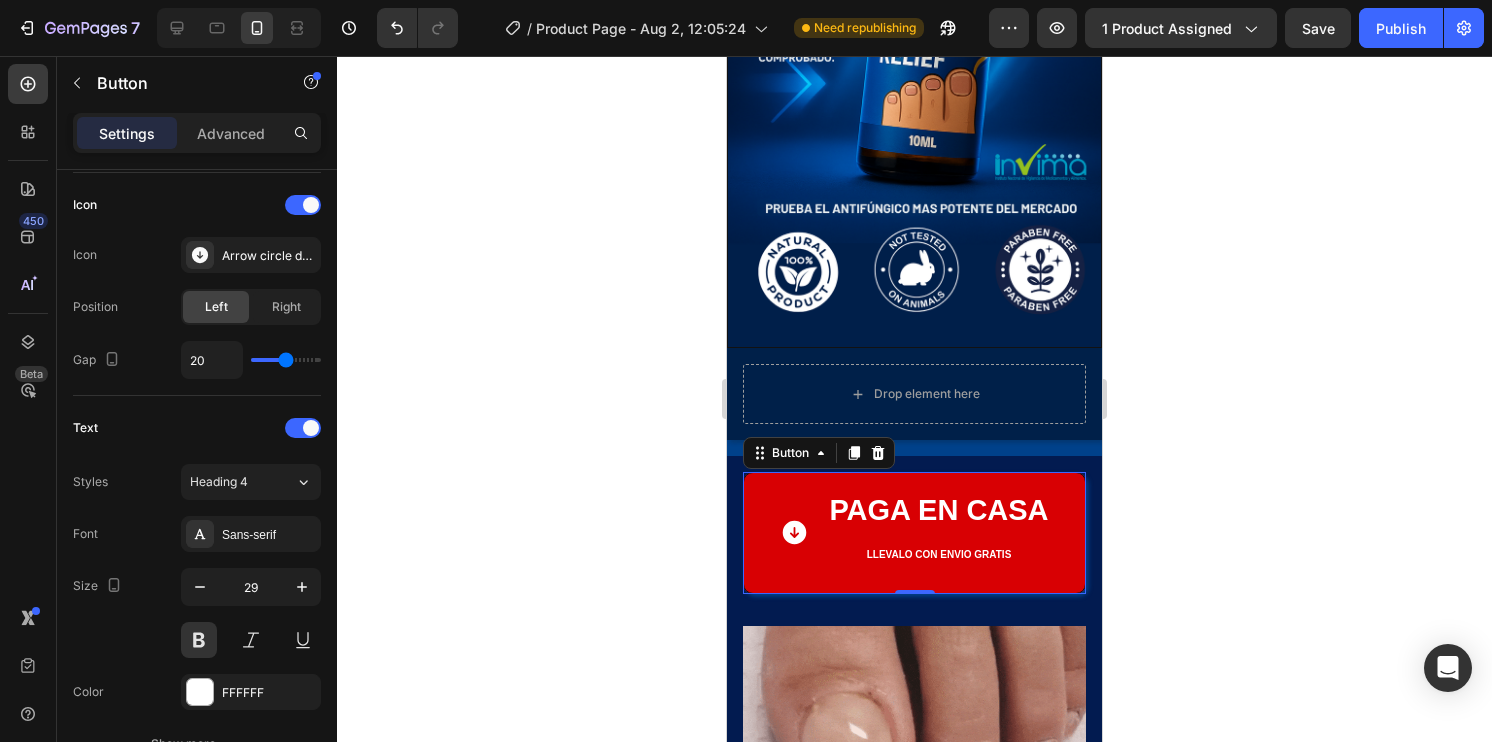 click 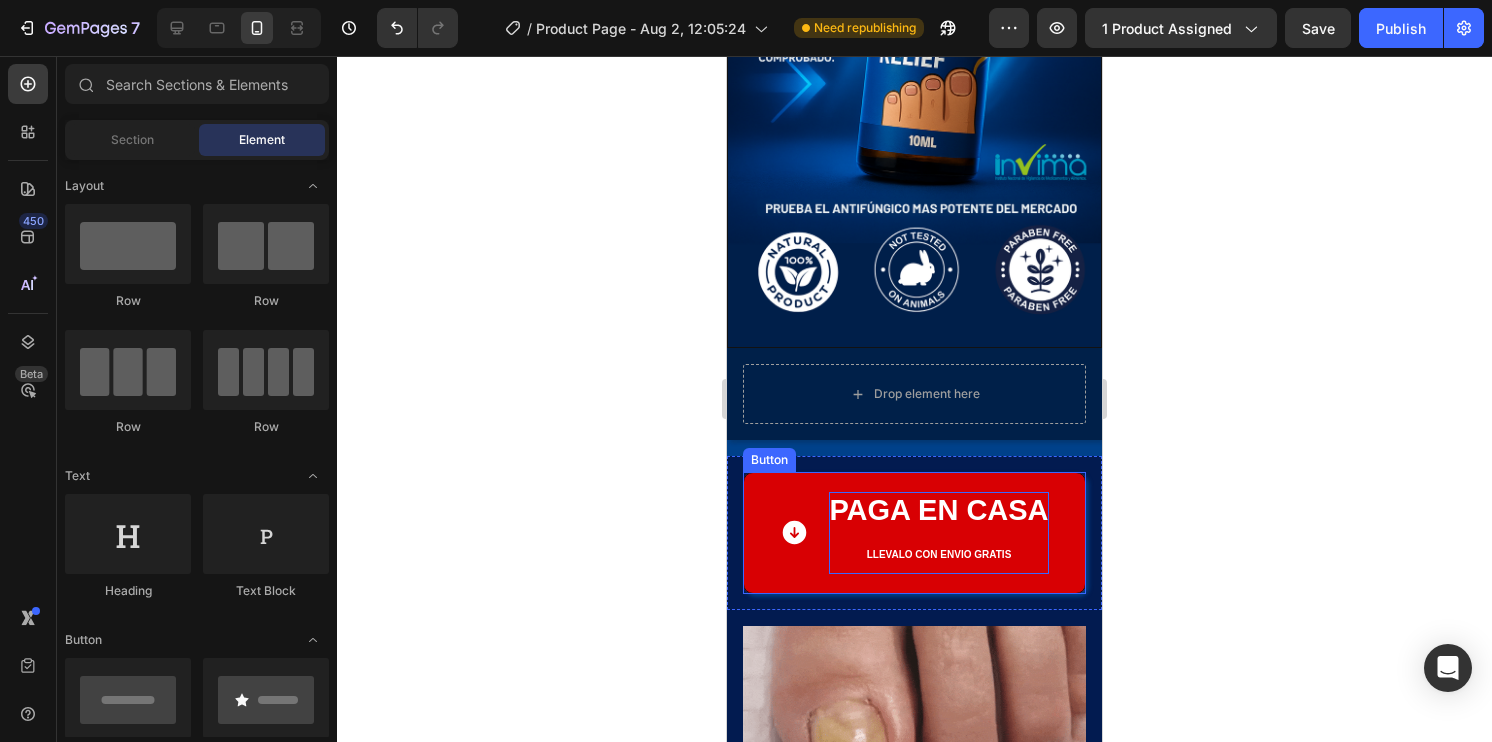 click on "PAGA ⁠⁠EN CASA llevalo con envio gratis" at bounding box center (938, 532) 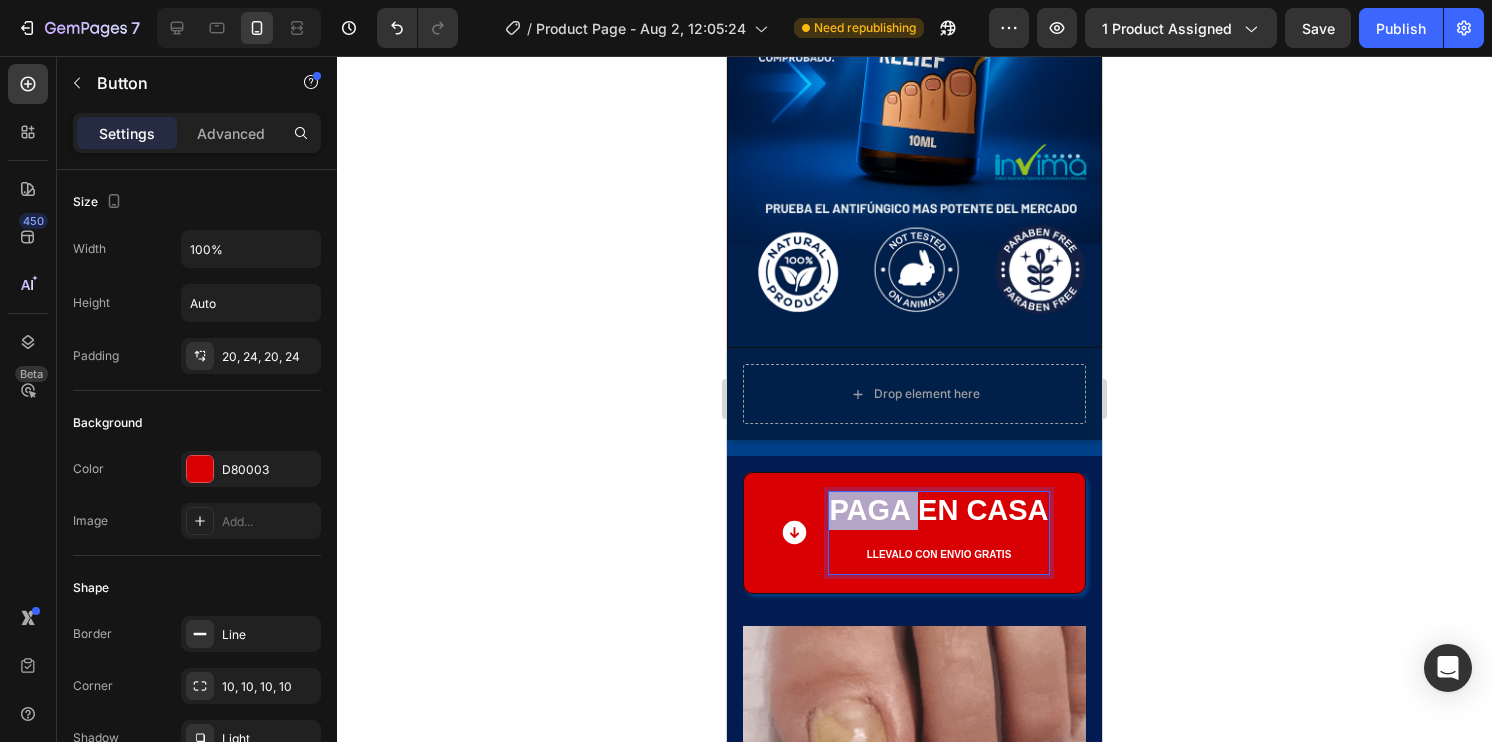 click on "PAGA ⁠⁠EN CASA llevalo con envio gratis" at bounding box center (938, 532) 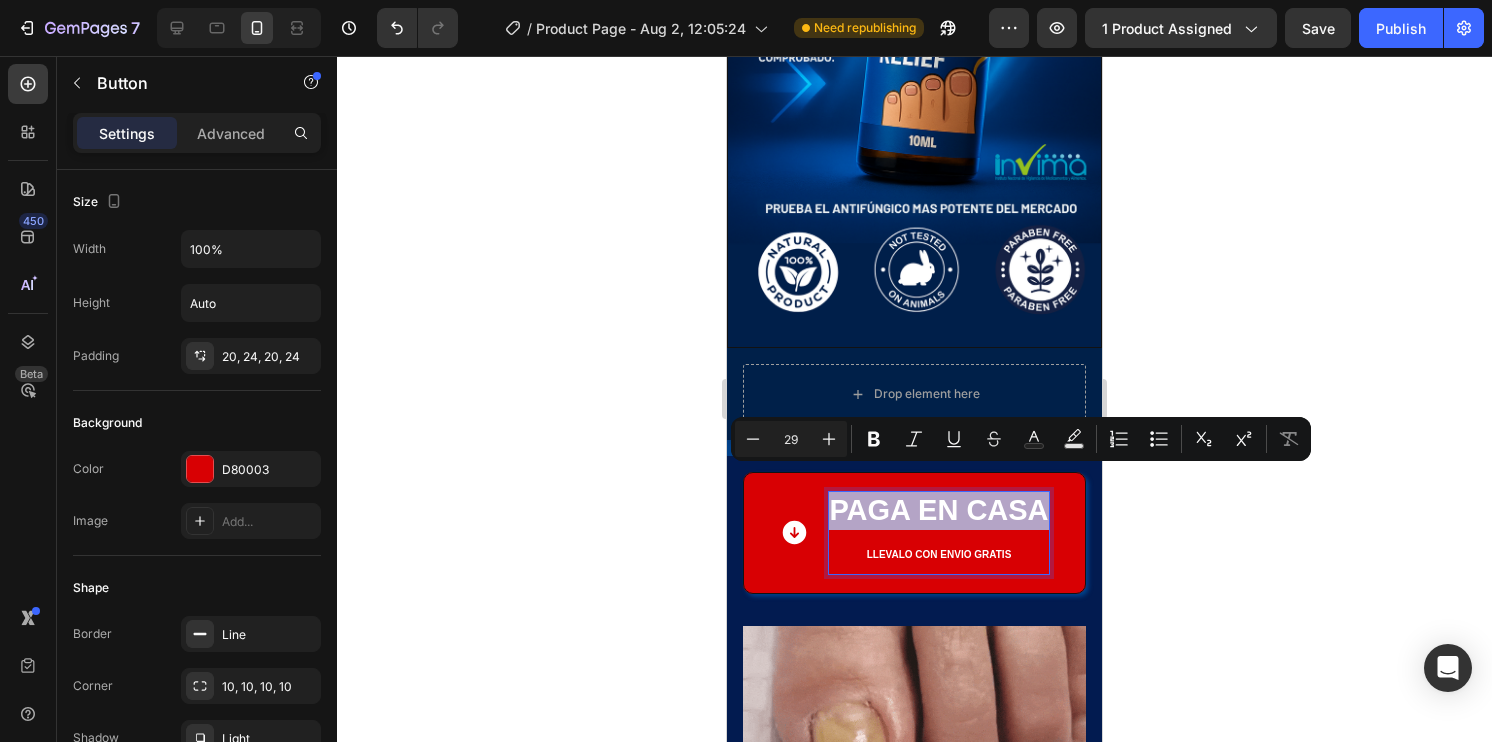 click on "PAGA ⁠⁠EN CASA llevalo con envio gratis" at bounding box center [938, 532] 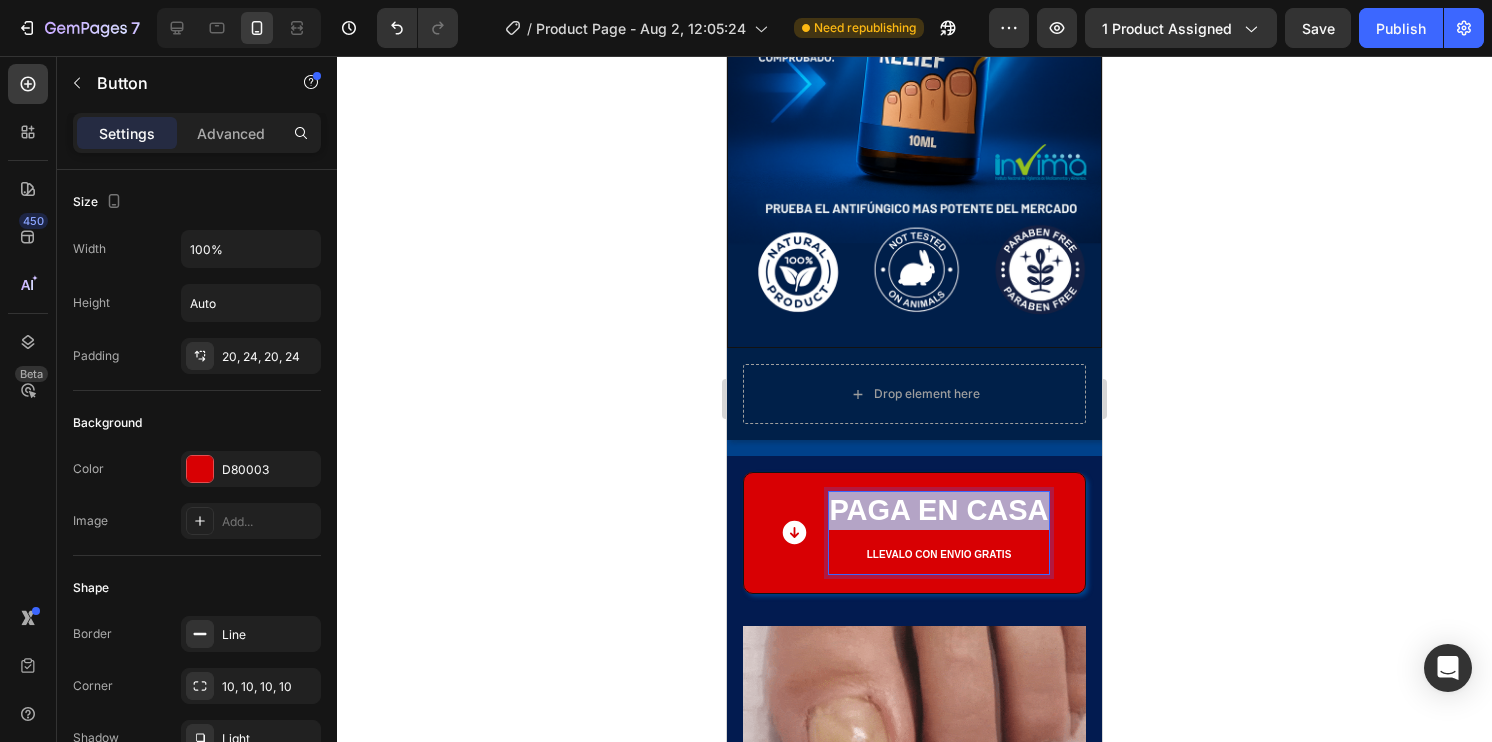 click on "PAGA ⁠⁠EN CASA llevalo con envio gratis" at bounding box center [938, 532] 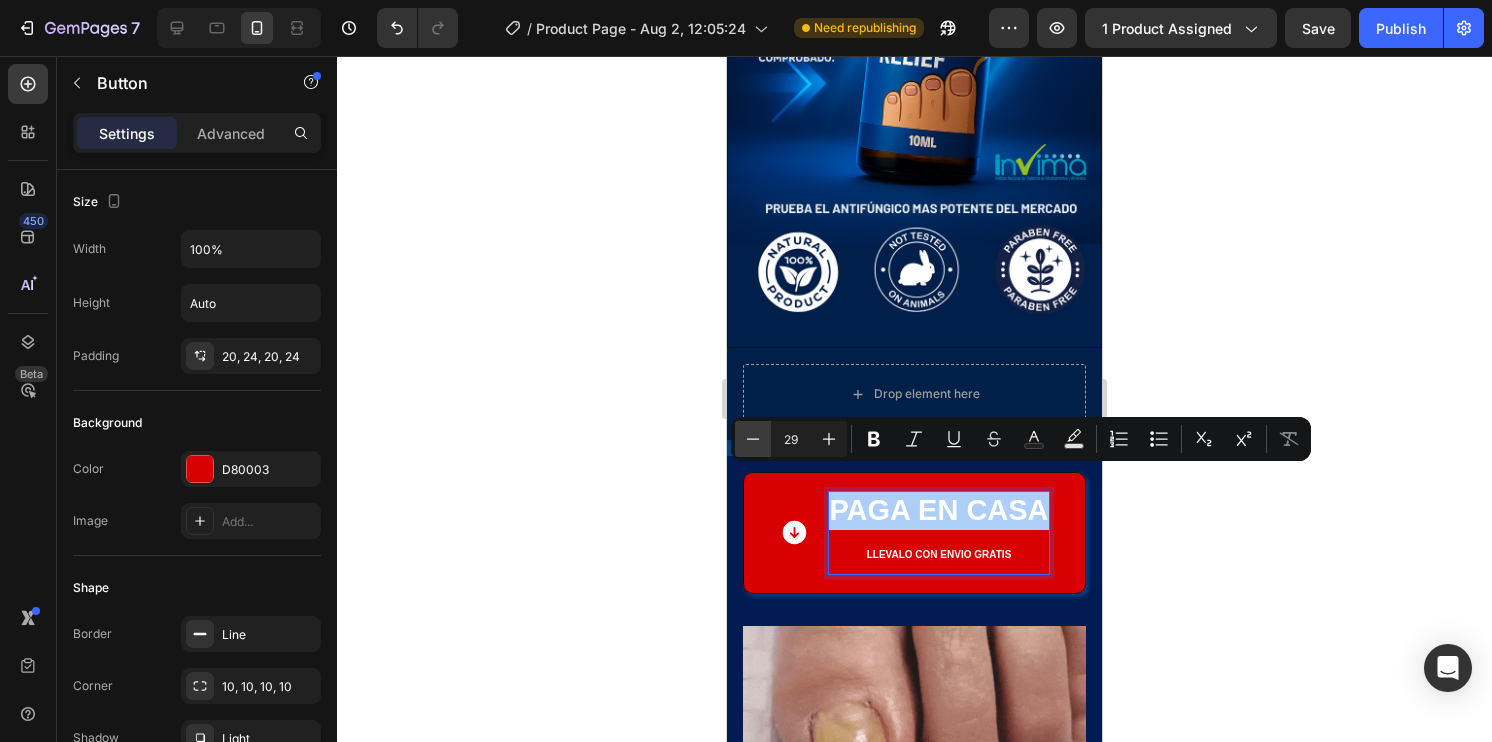 click 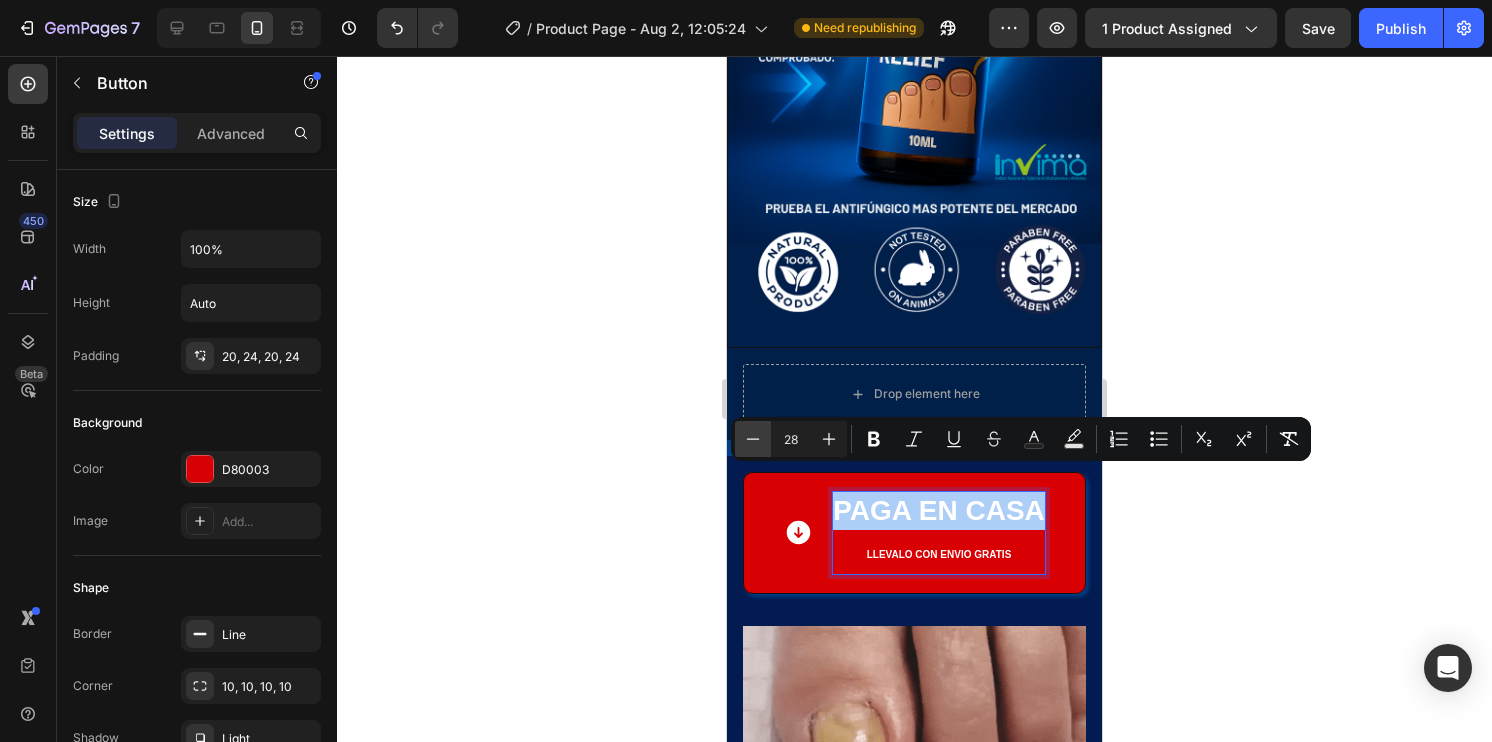 click 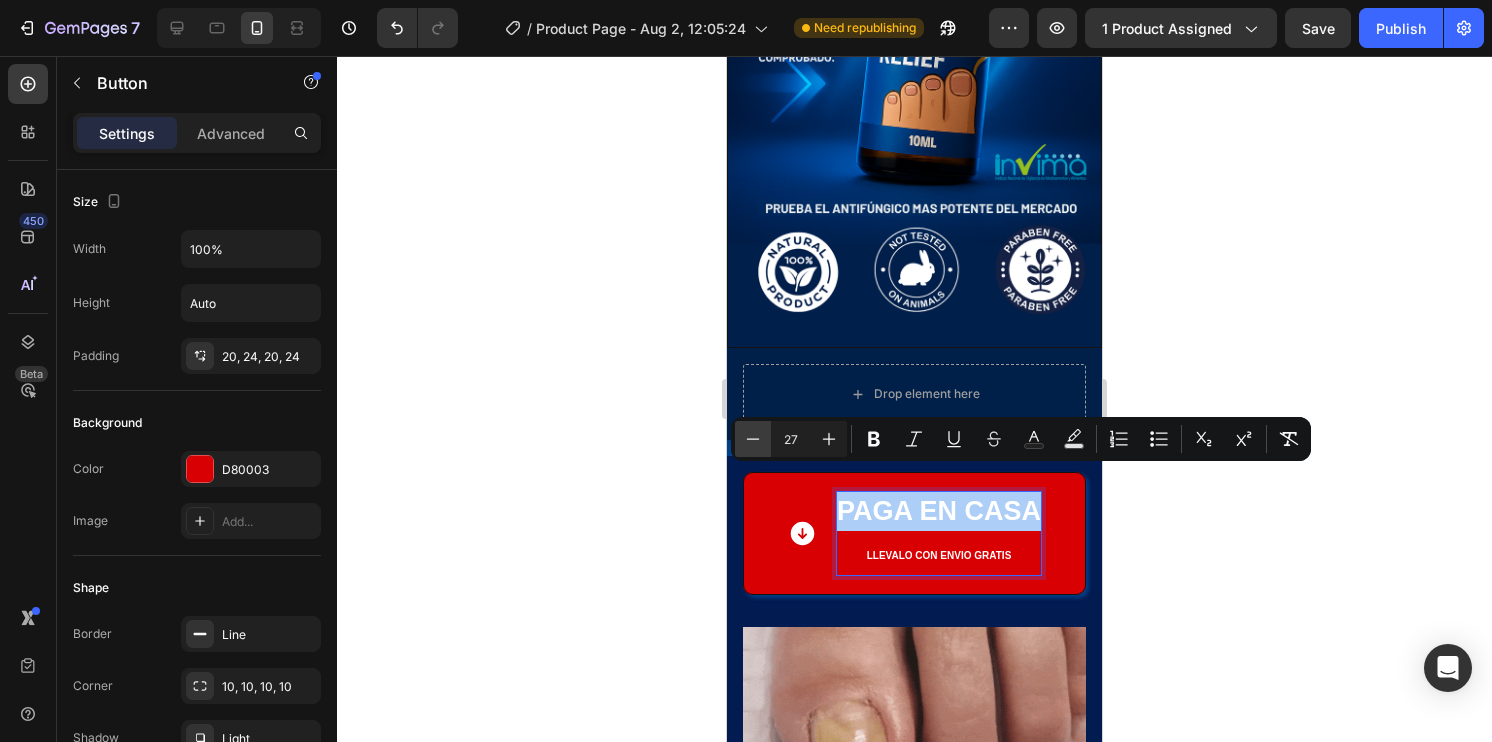 click 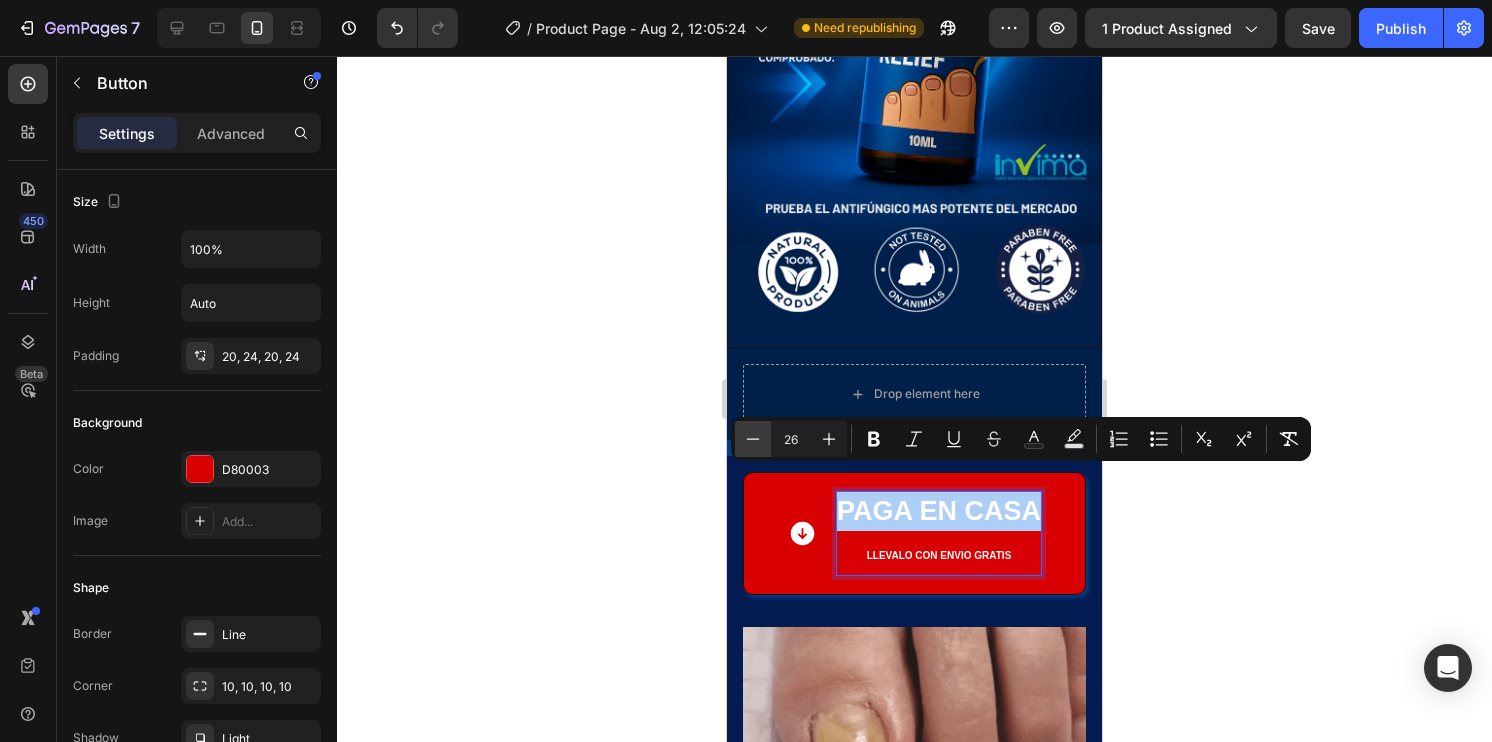click 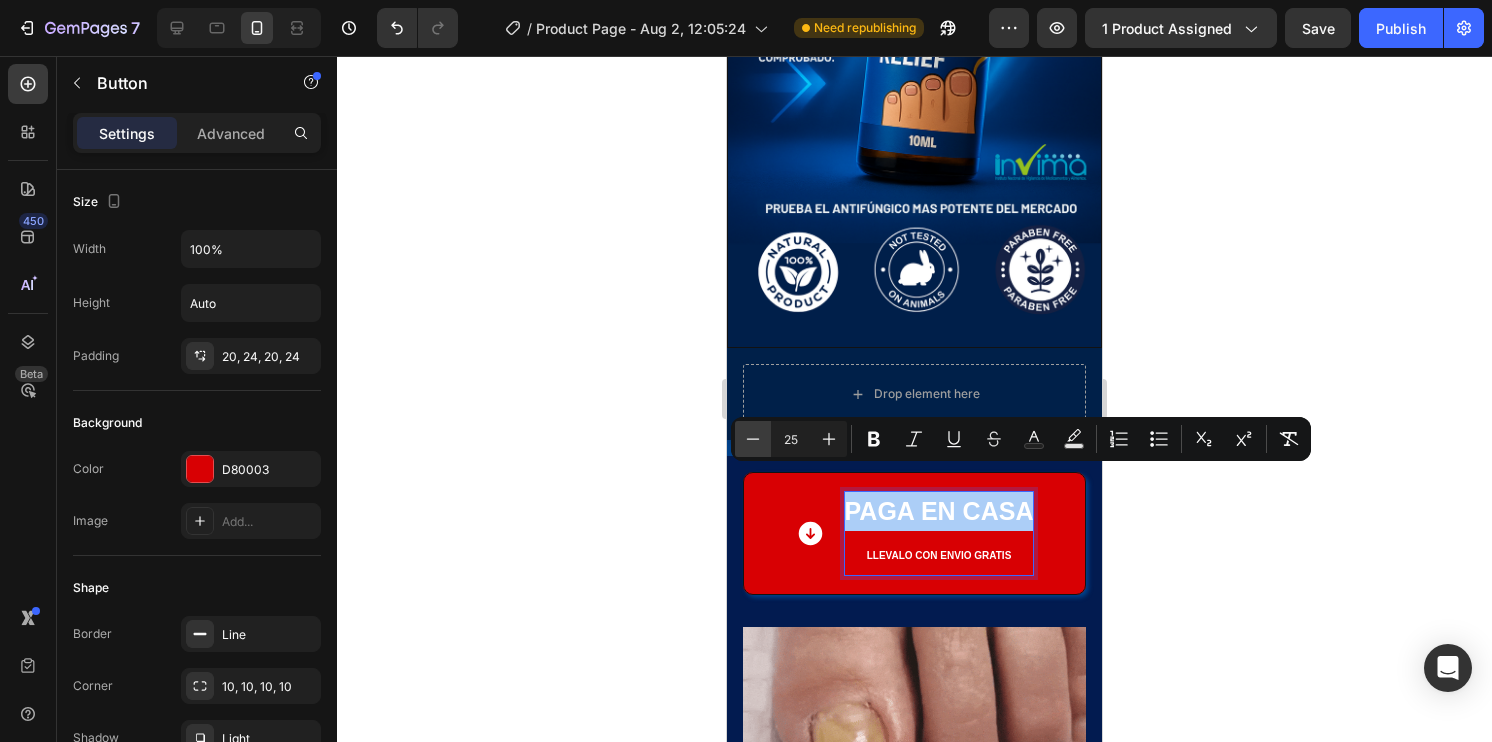 click 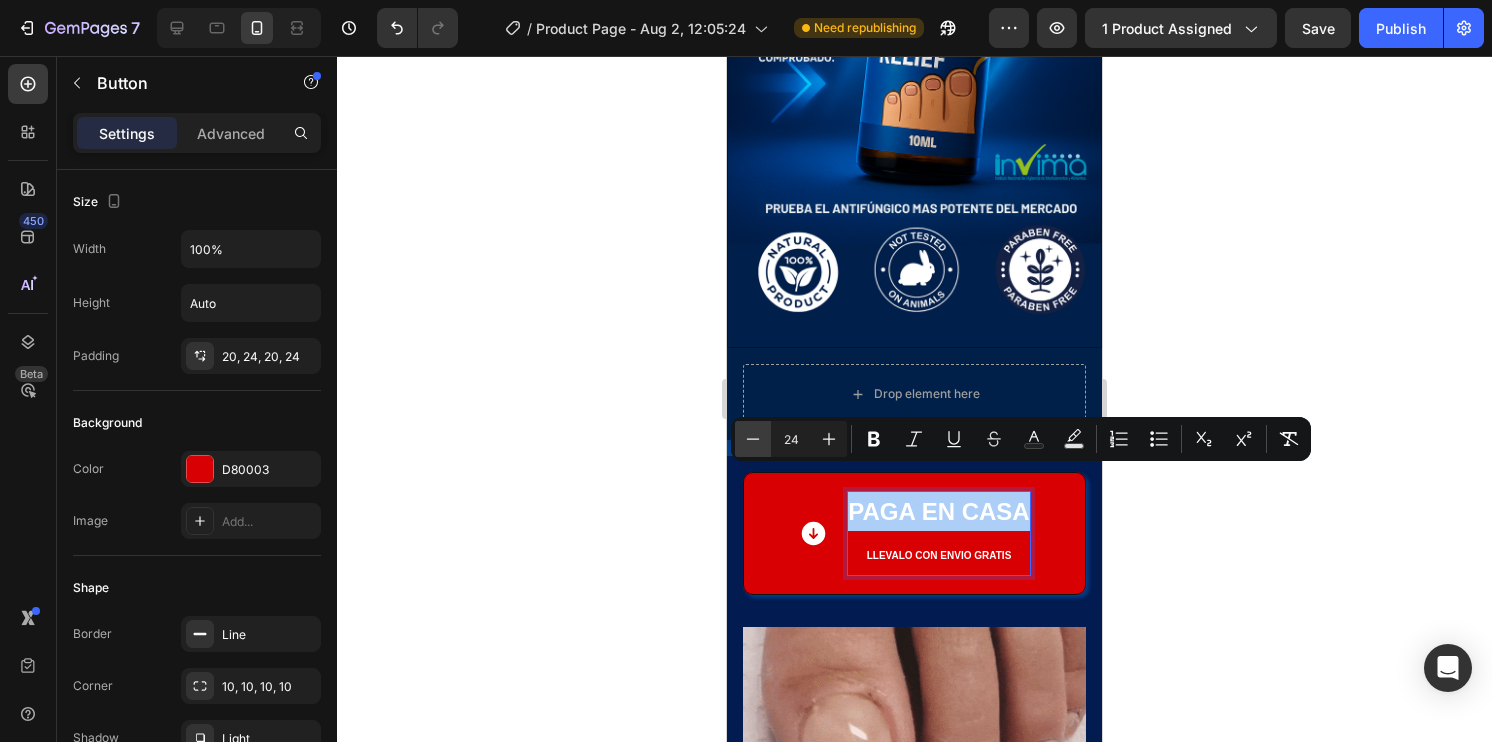 click 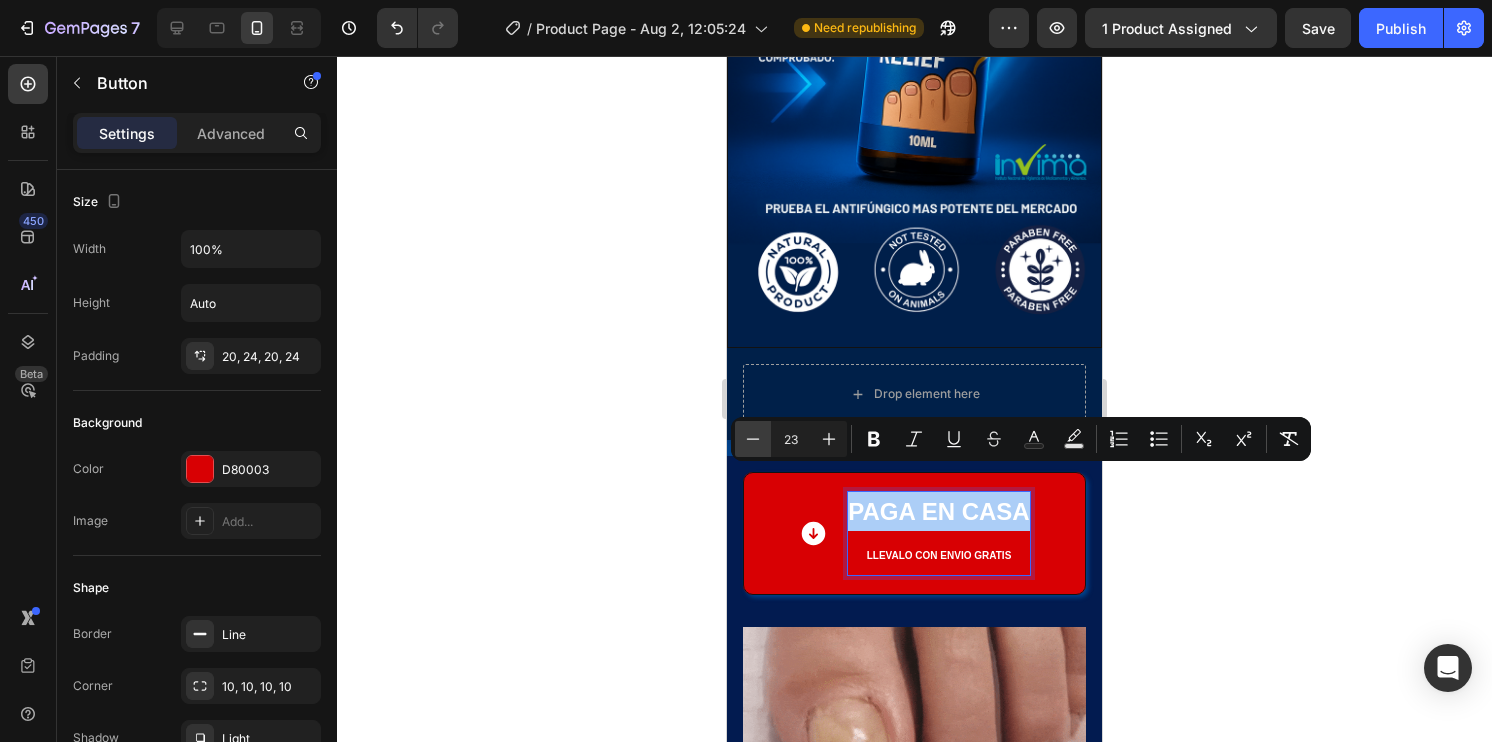 click 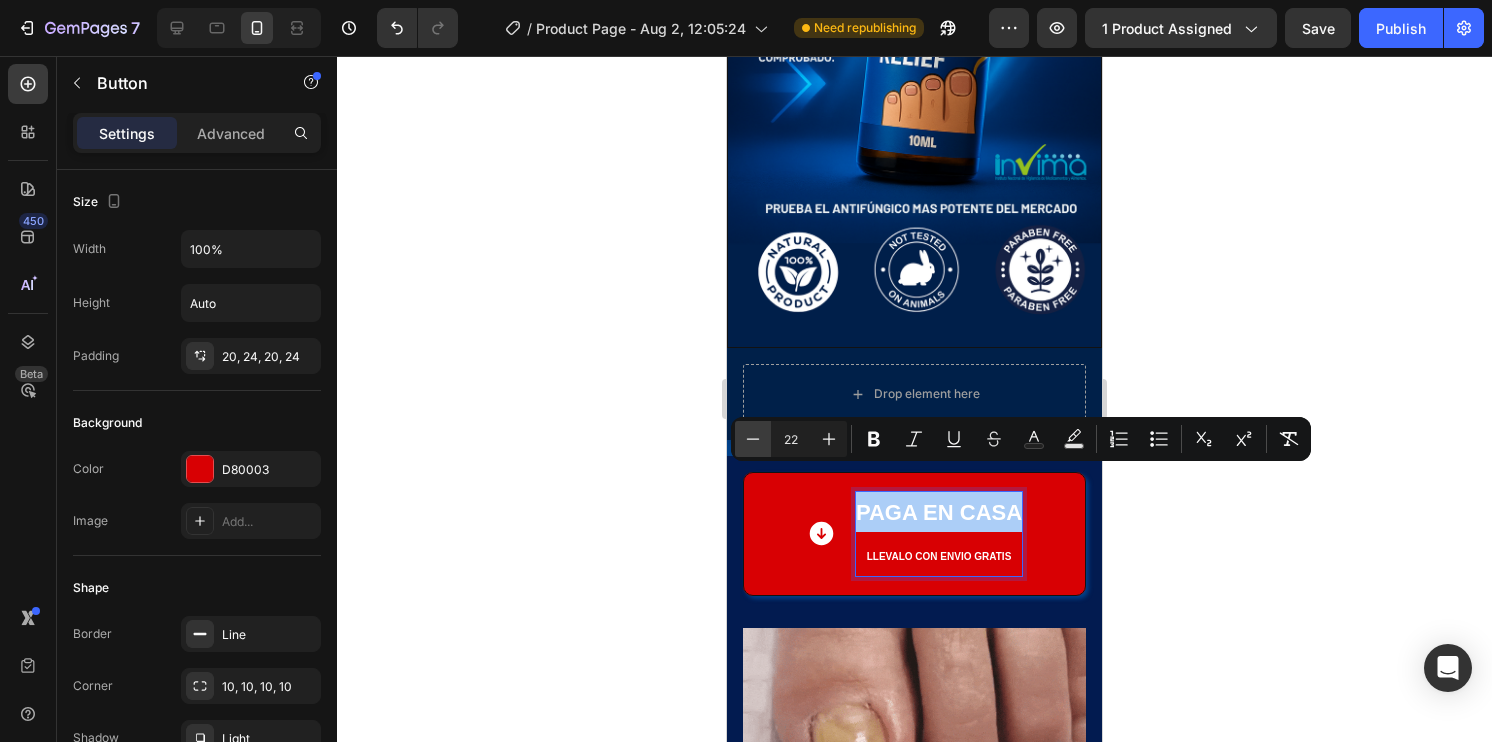 click 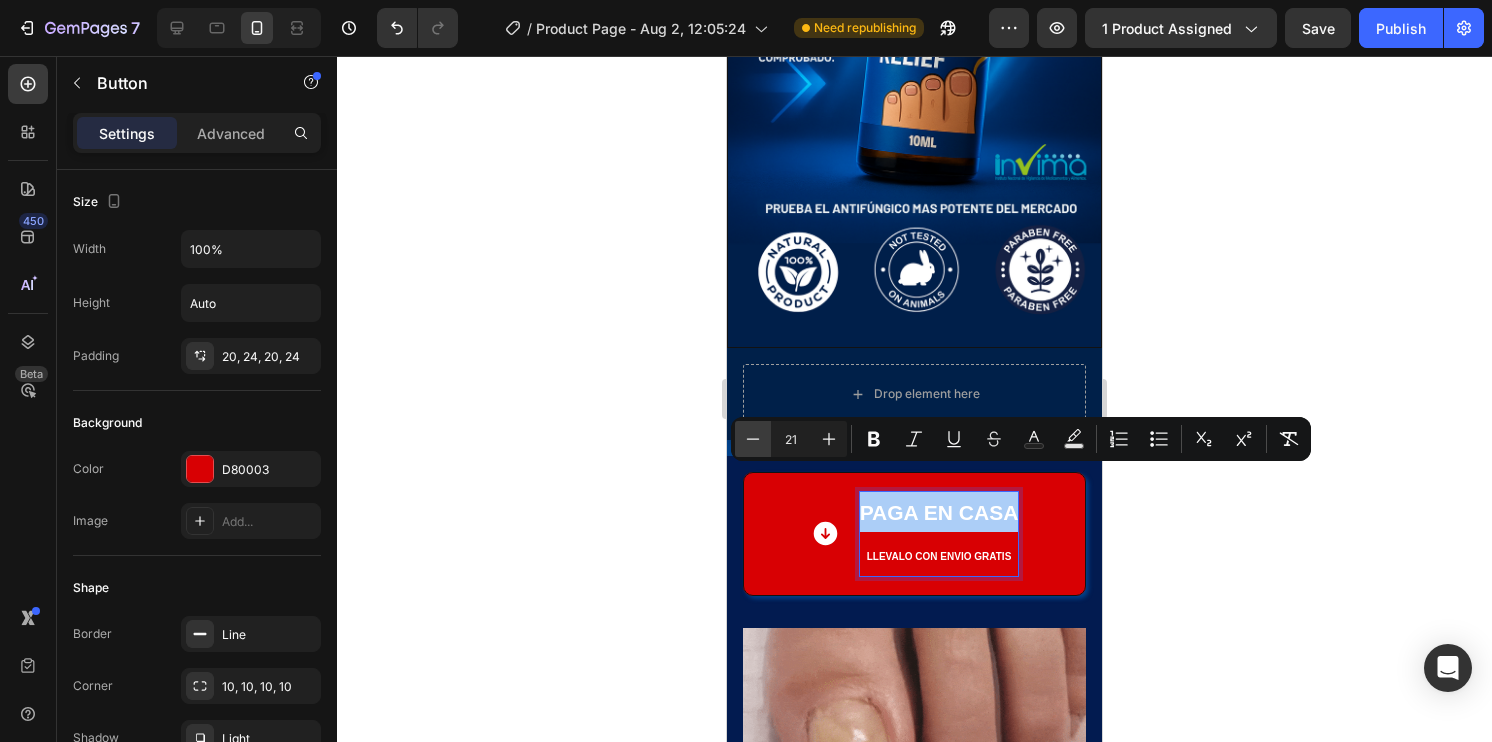 click 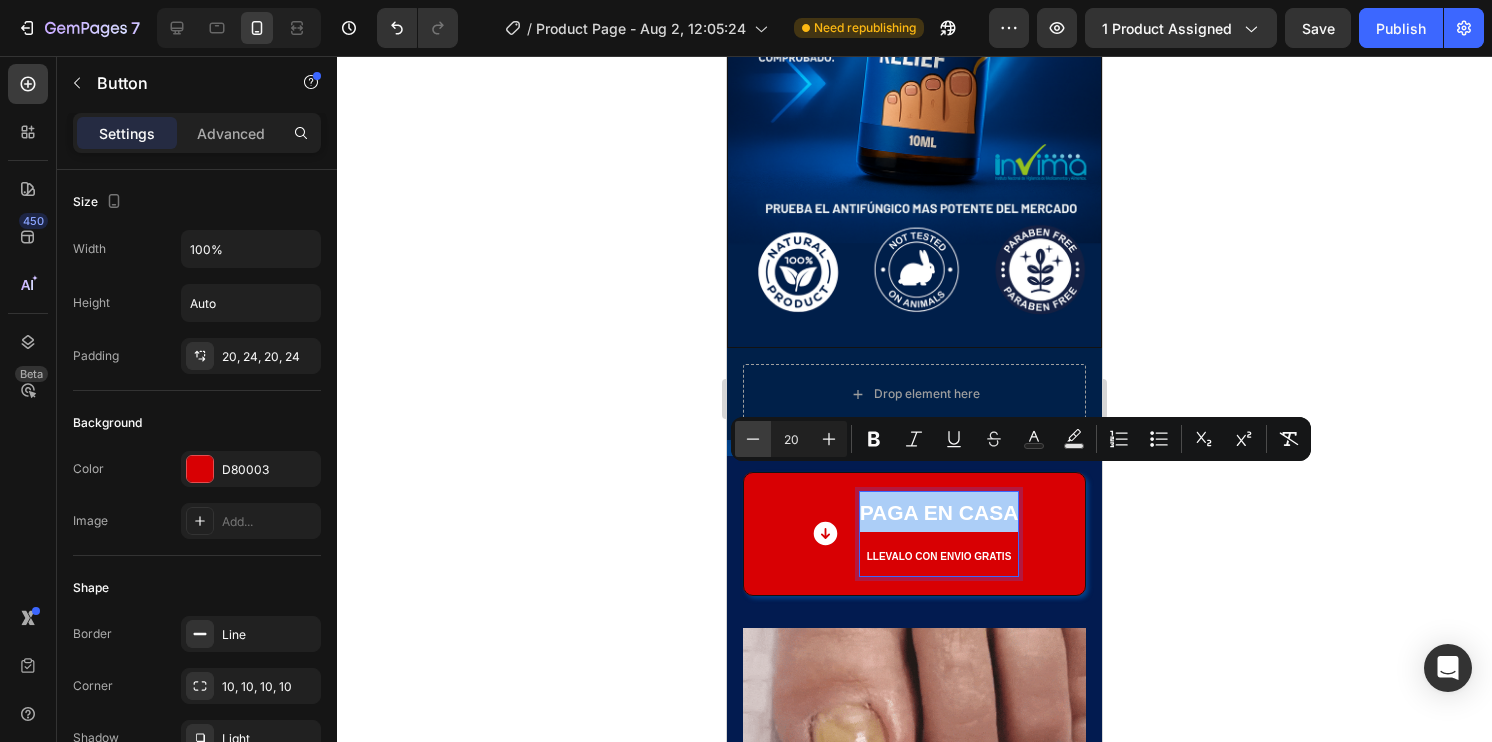 click 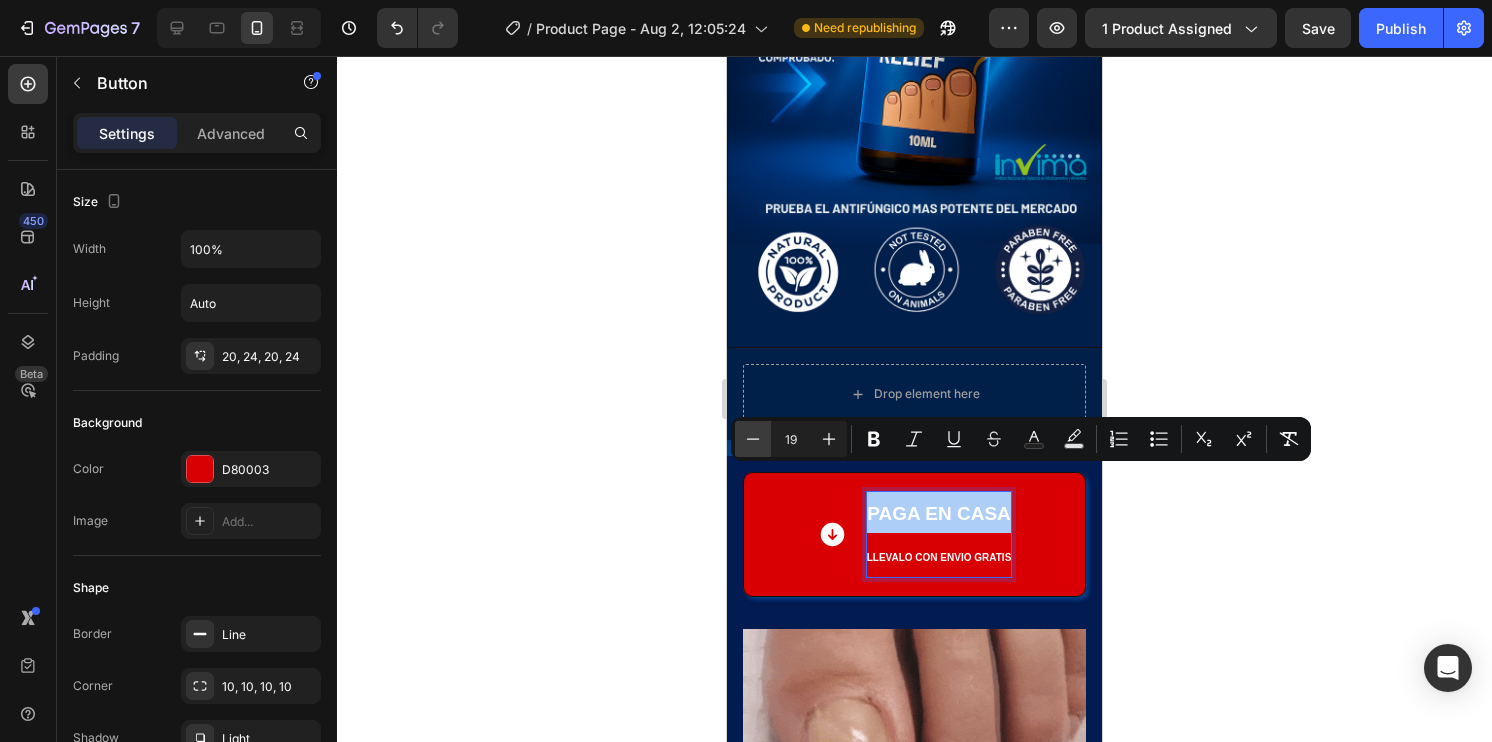 click 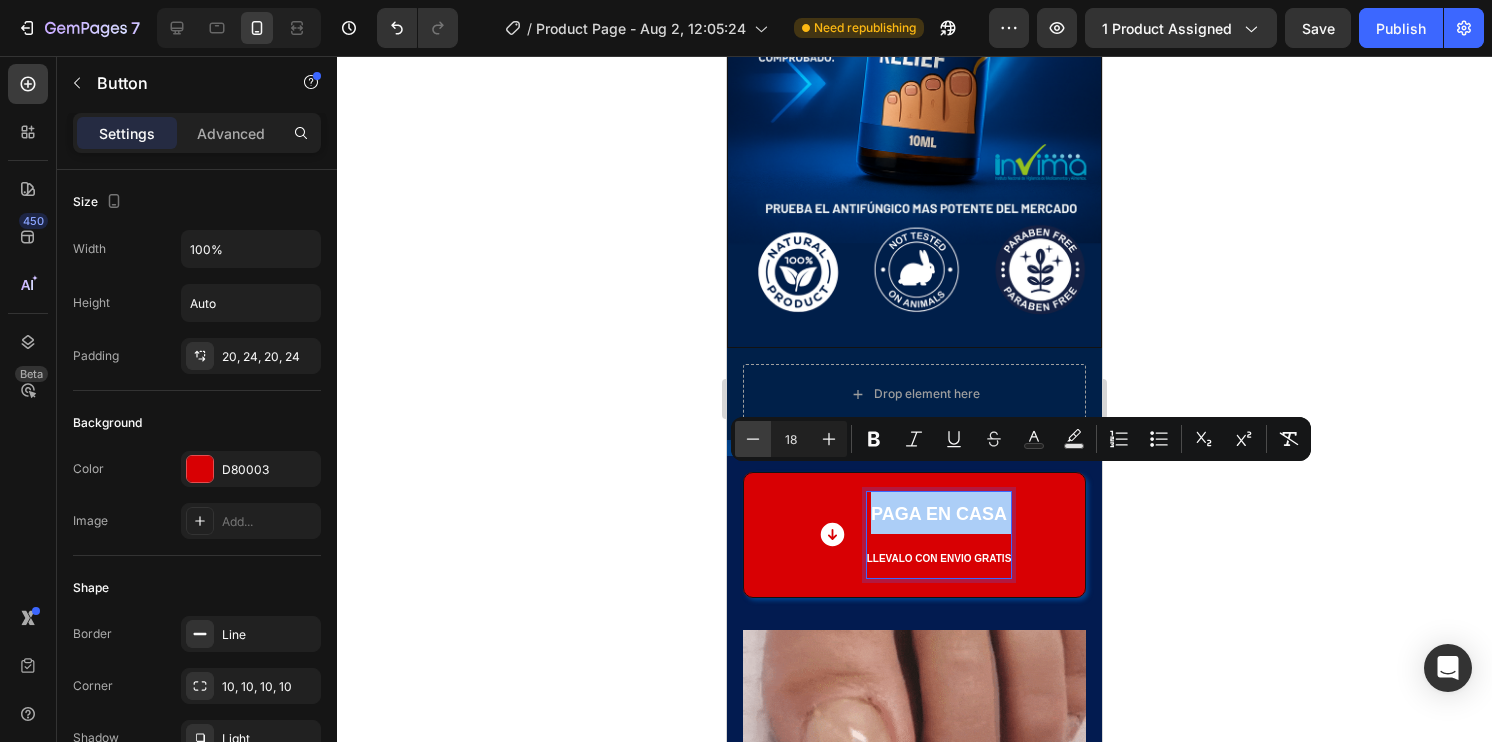 click 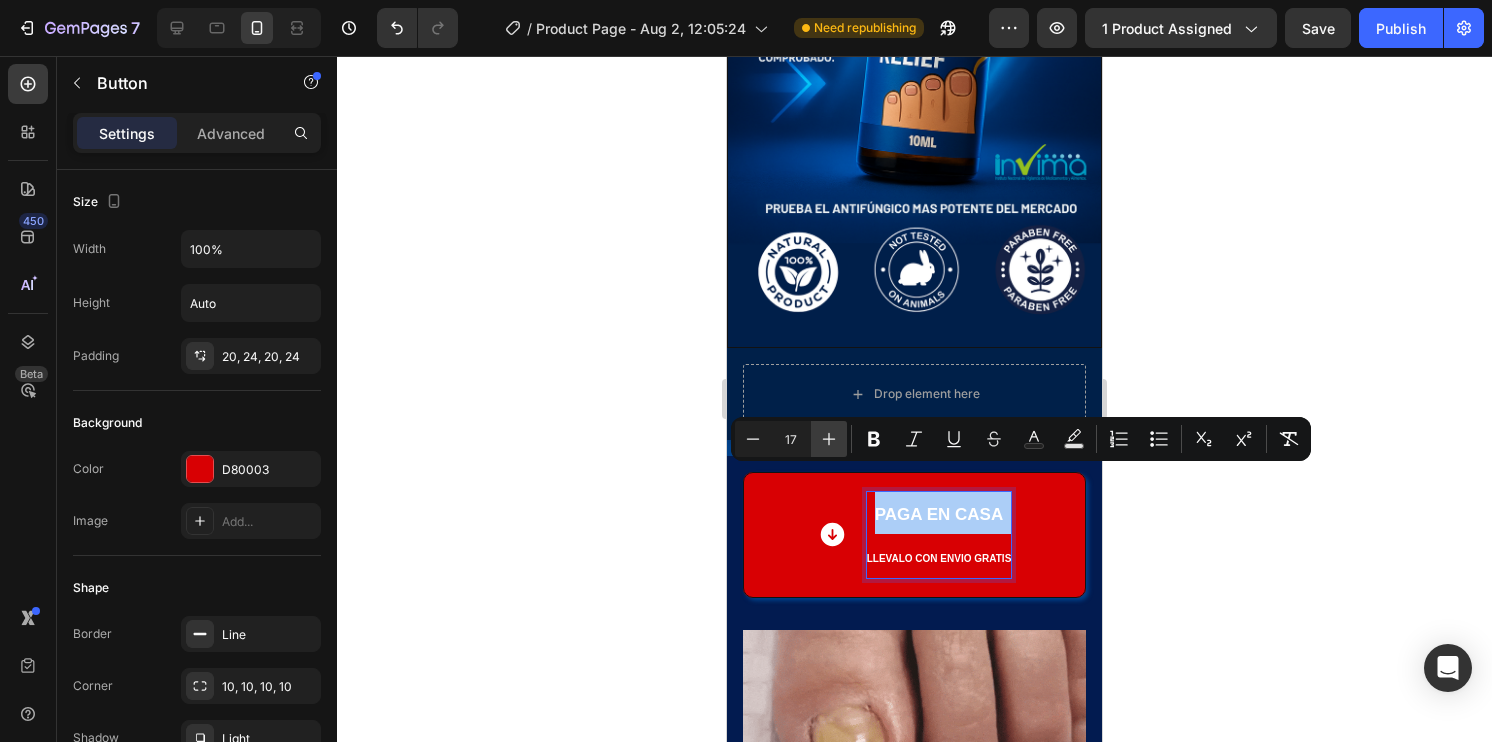 click 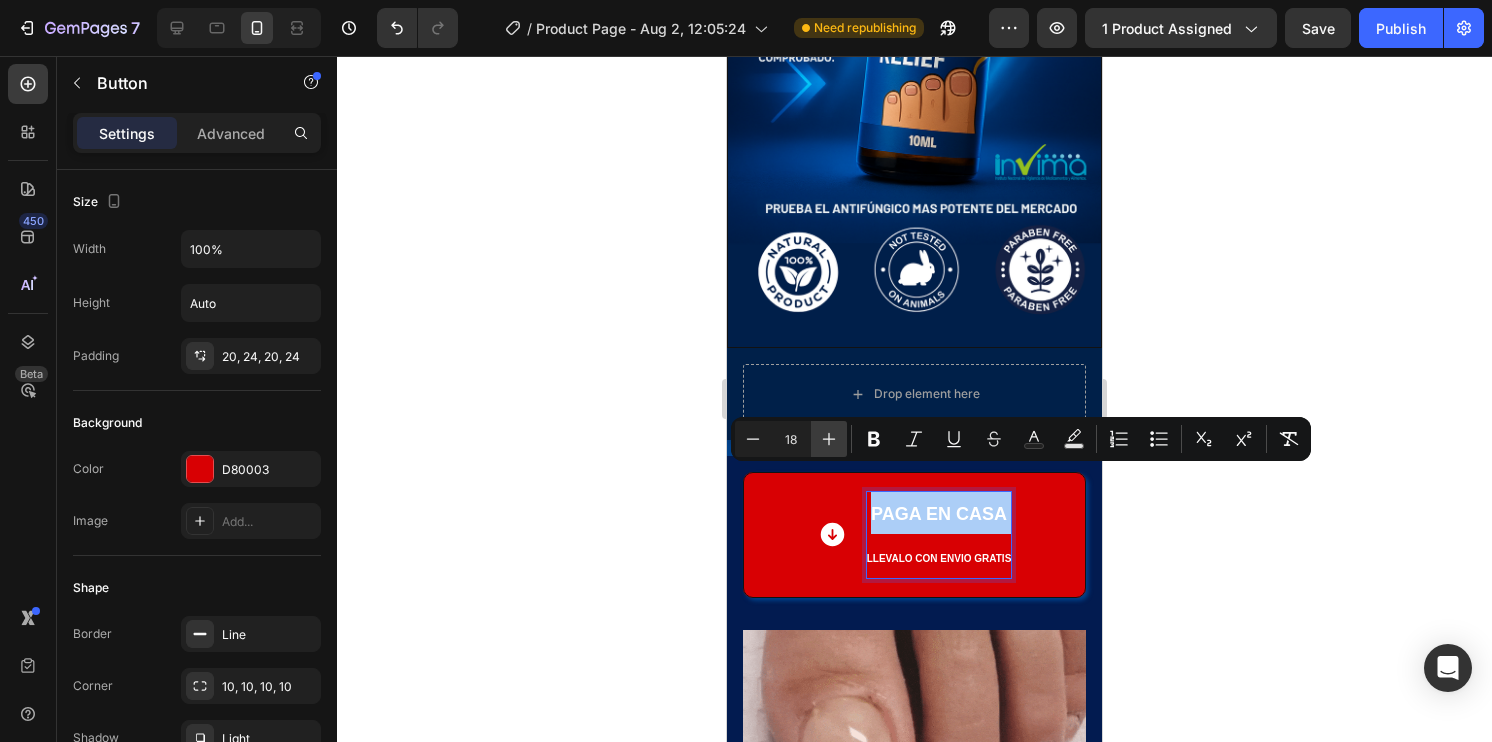 click 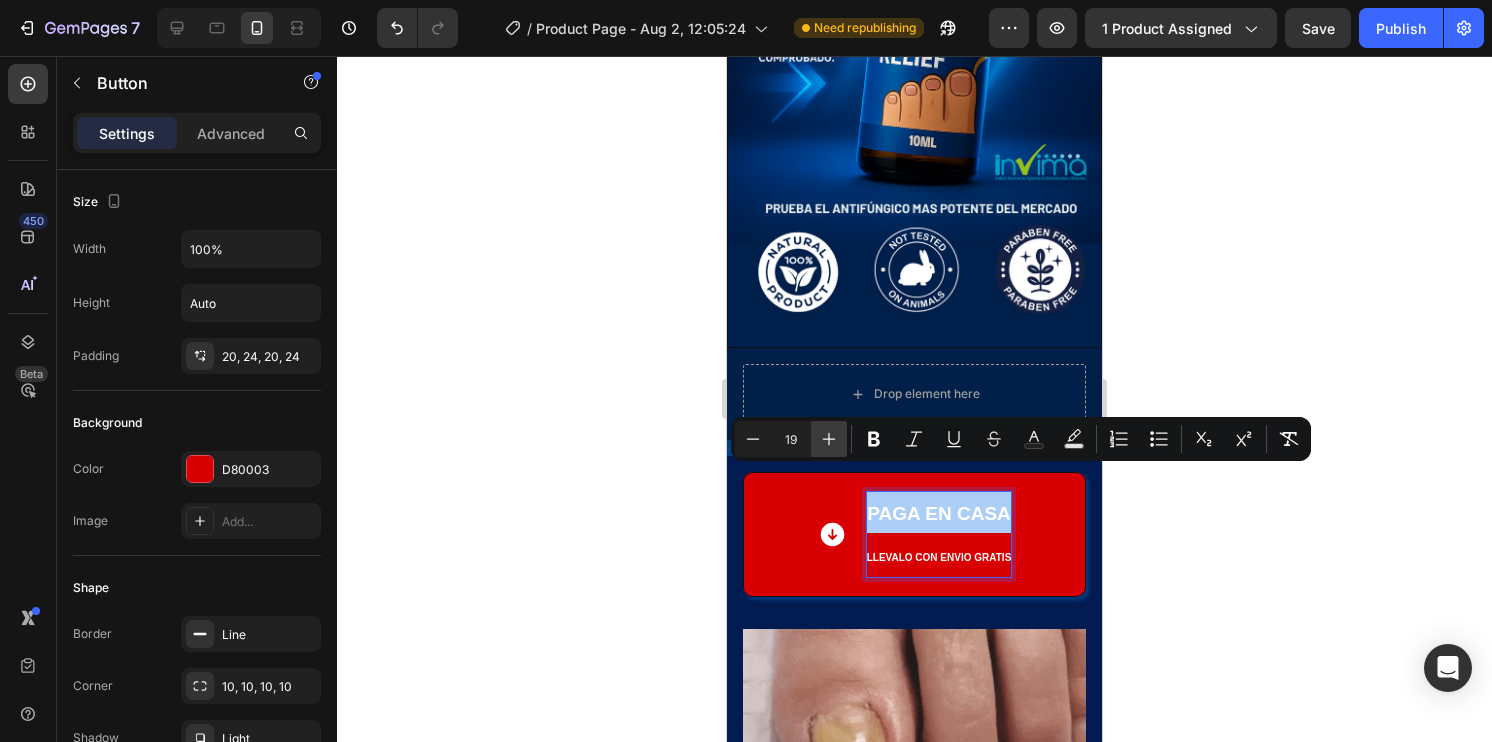 click 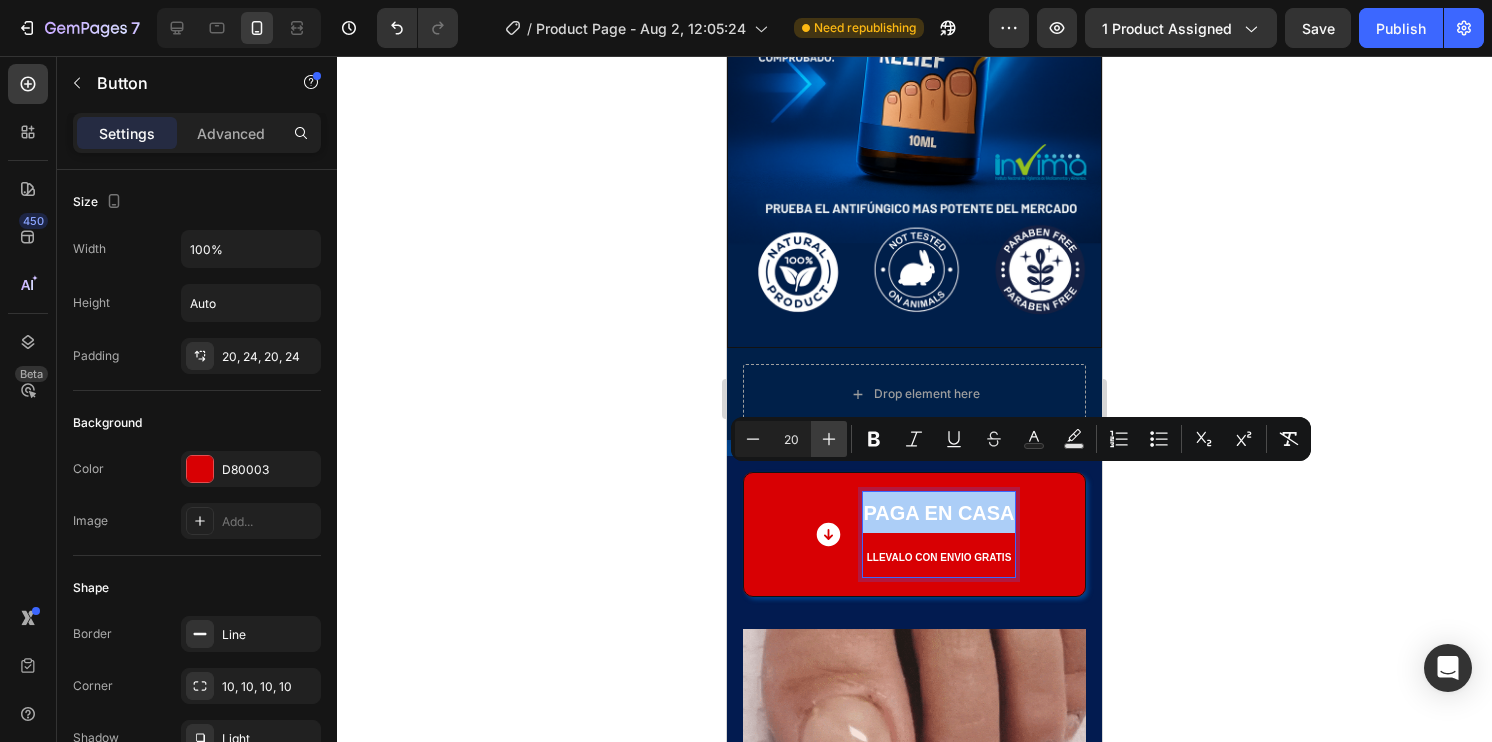 click 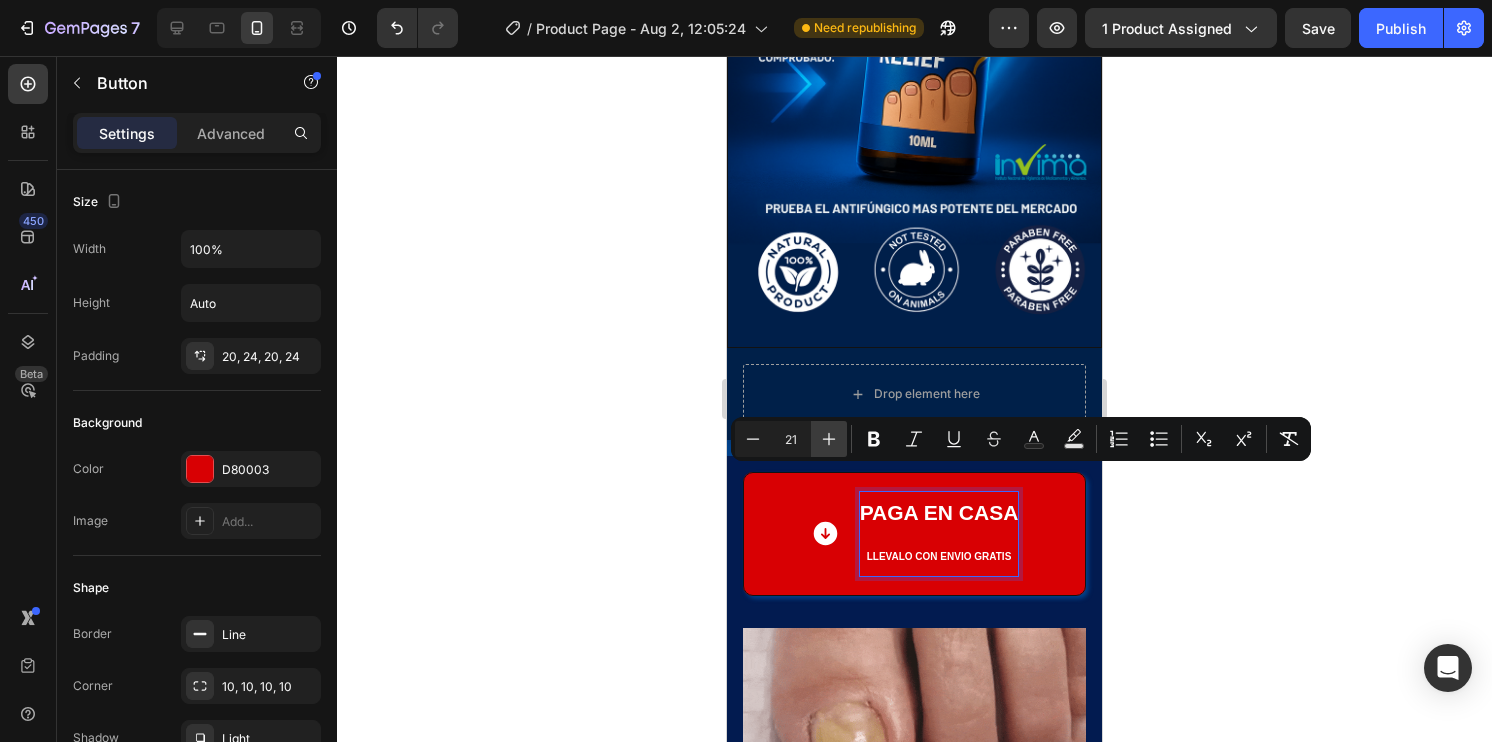click 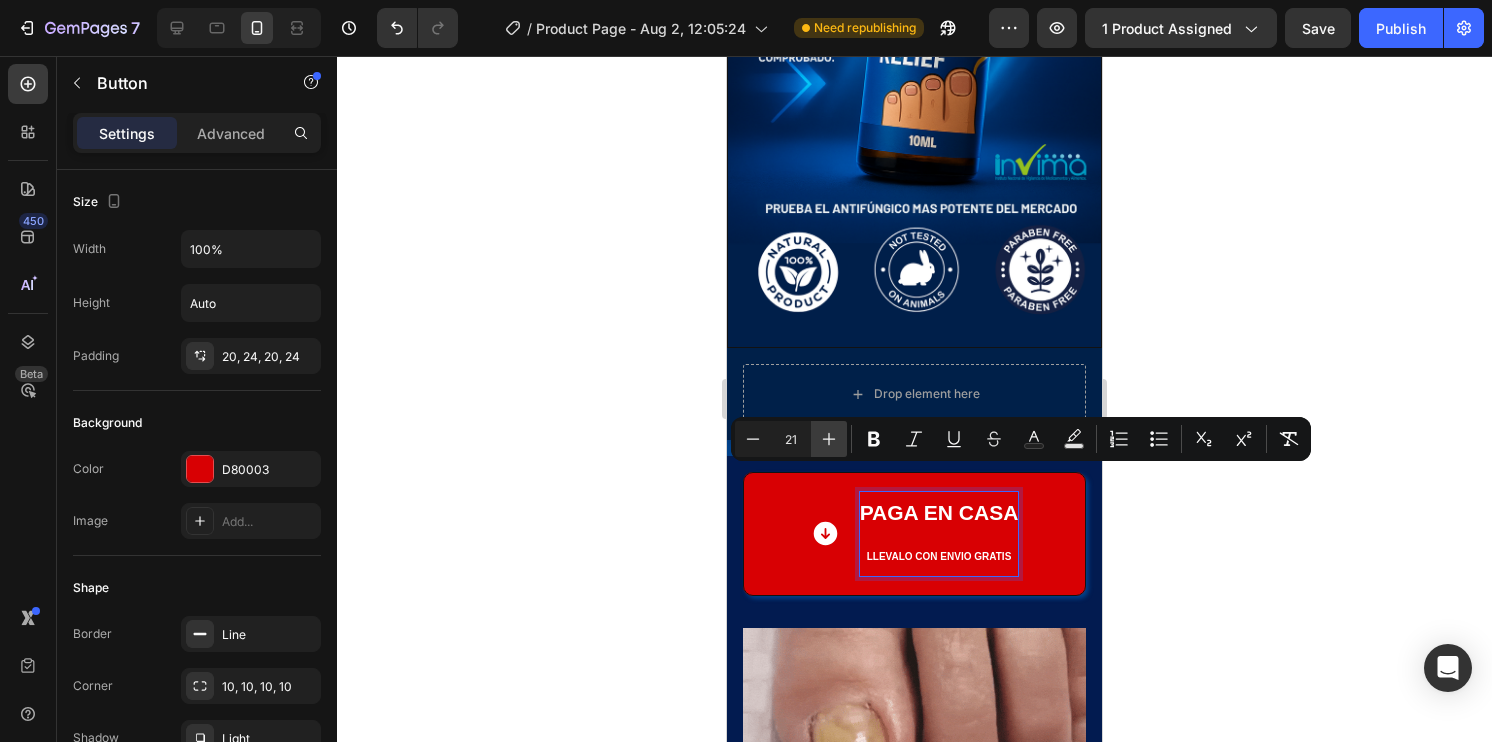 type on "22" 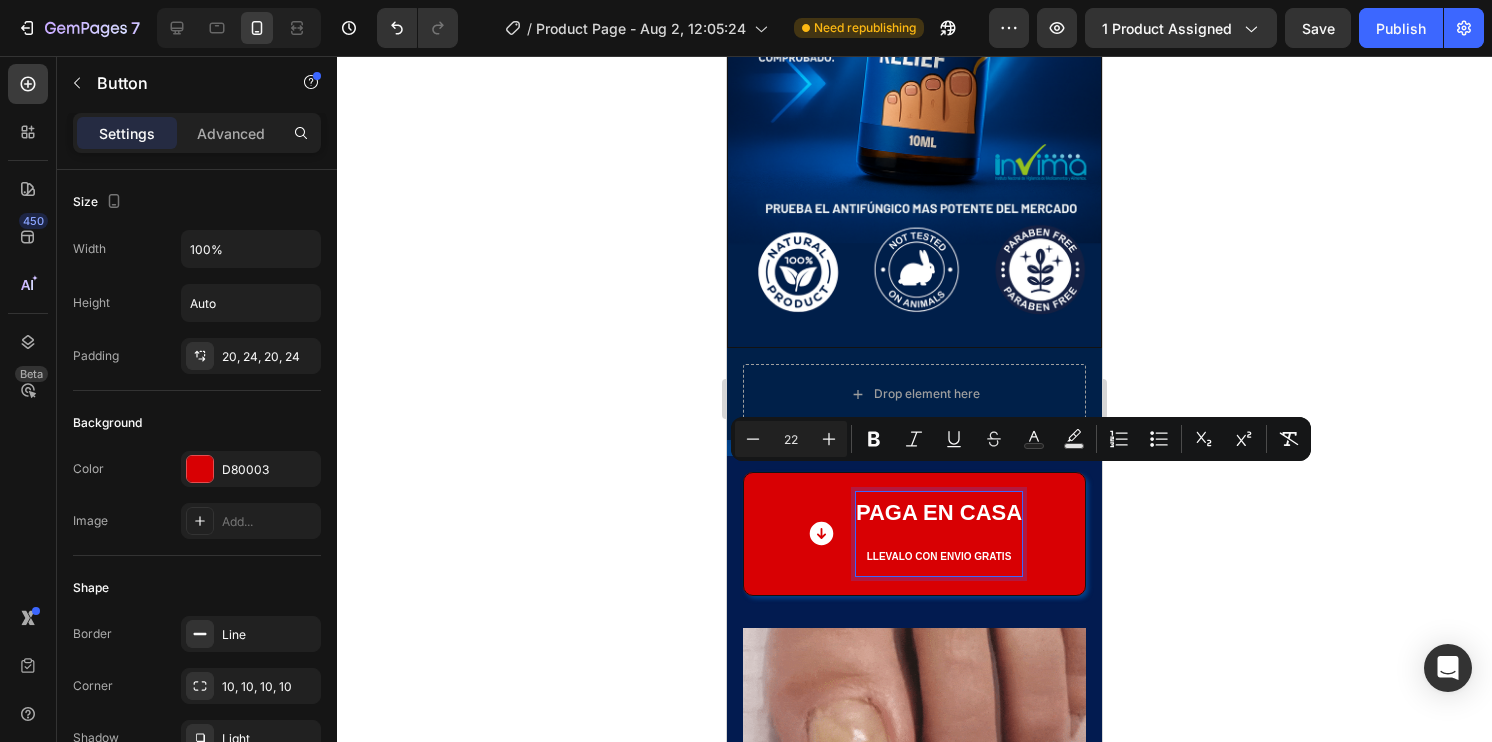 click 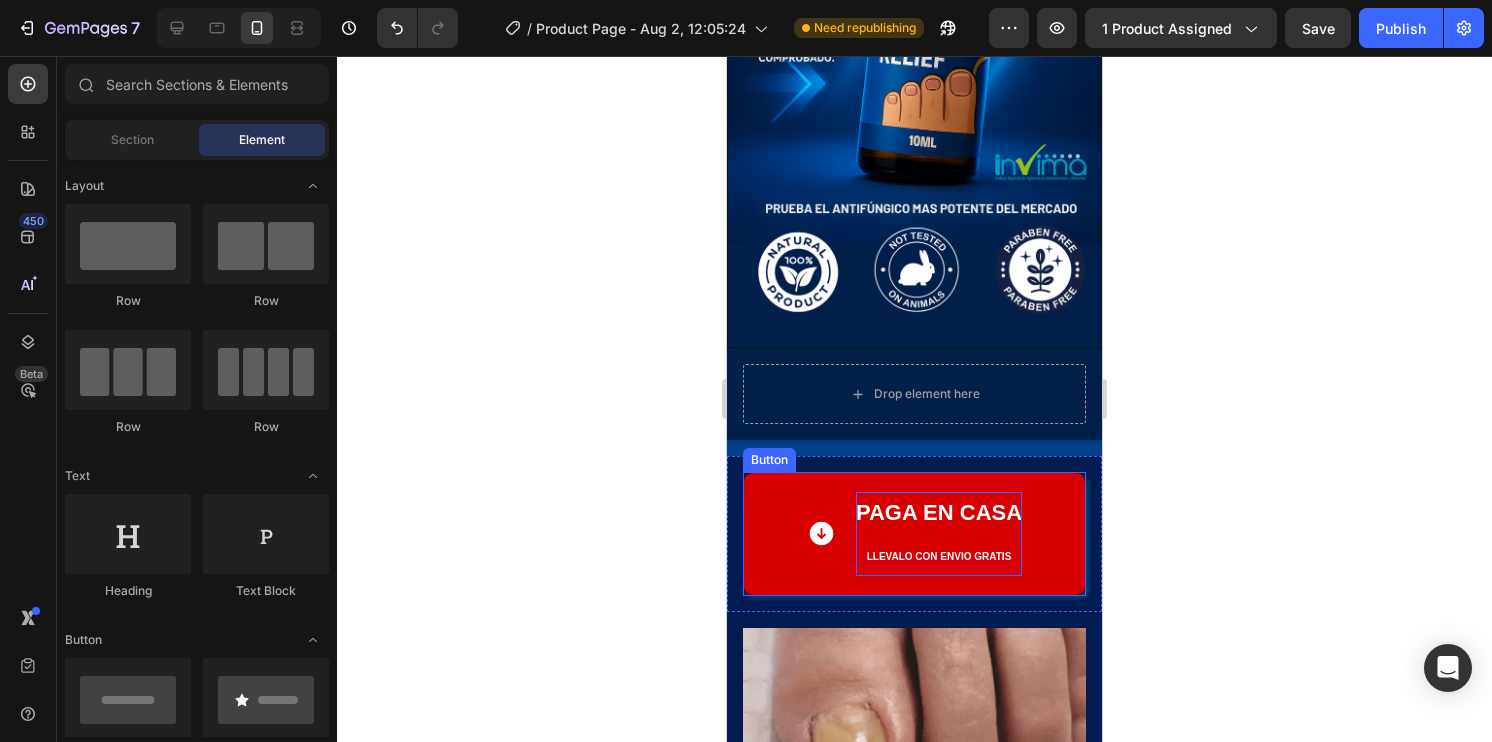 click on "PAGA ⁠⁠EN CASA llevalo con envio gratis" at bounding box center (914, 533) 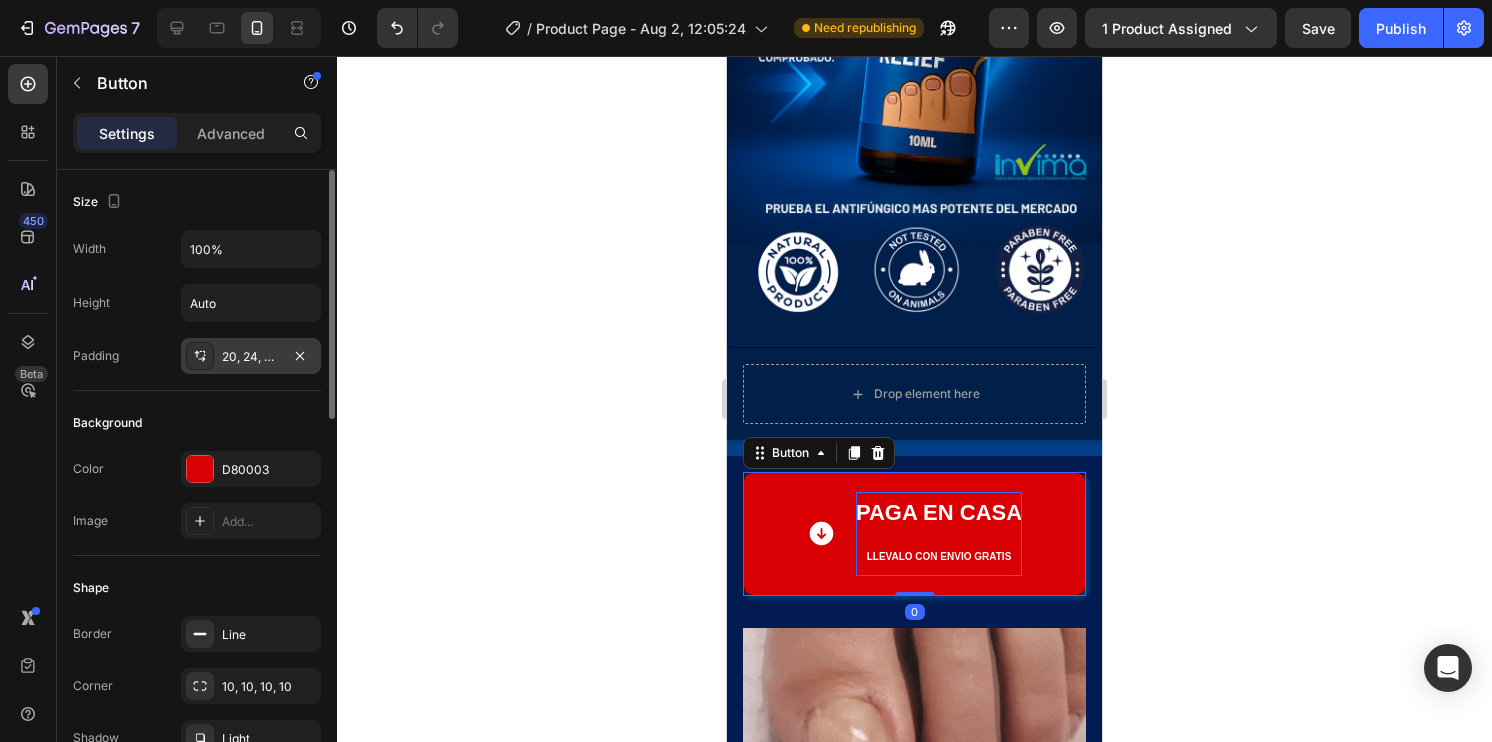 click on "20, 24, 20, 24" at bounding box center (251, 357) 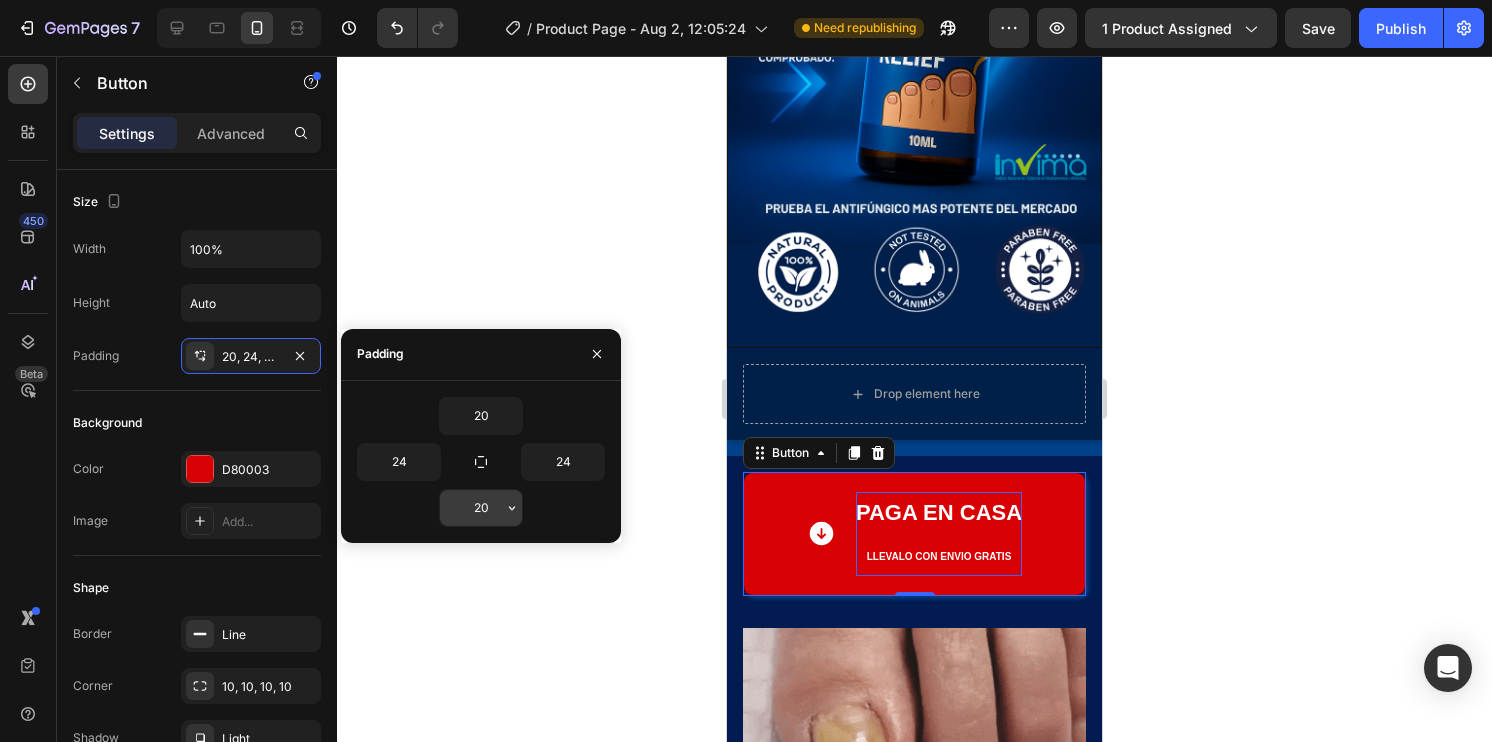click on "20" at bounding box center (481, 508) 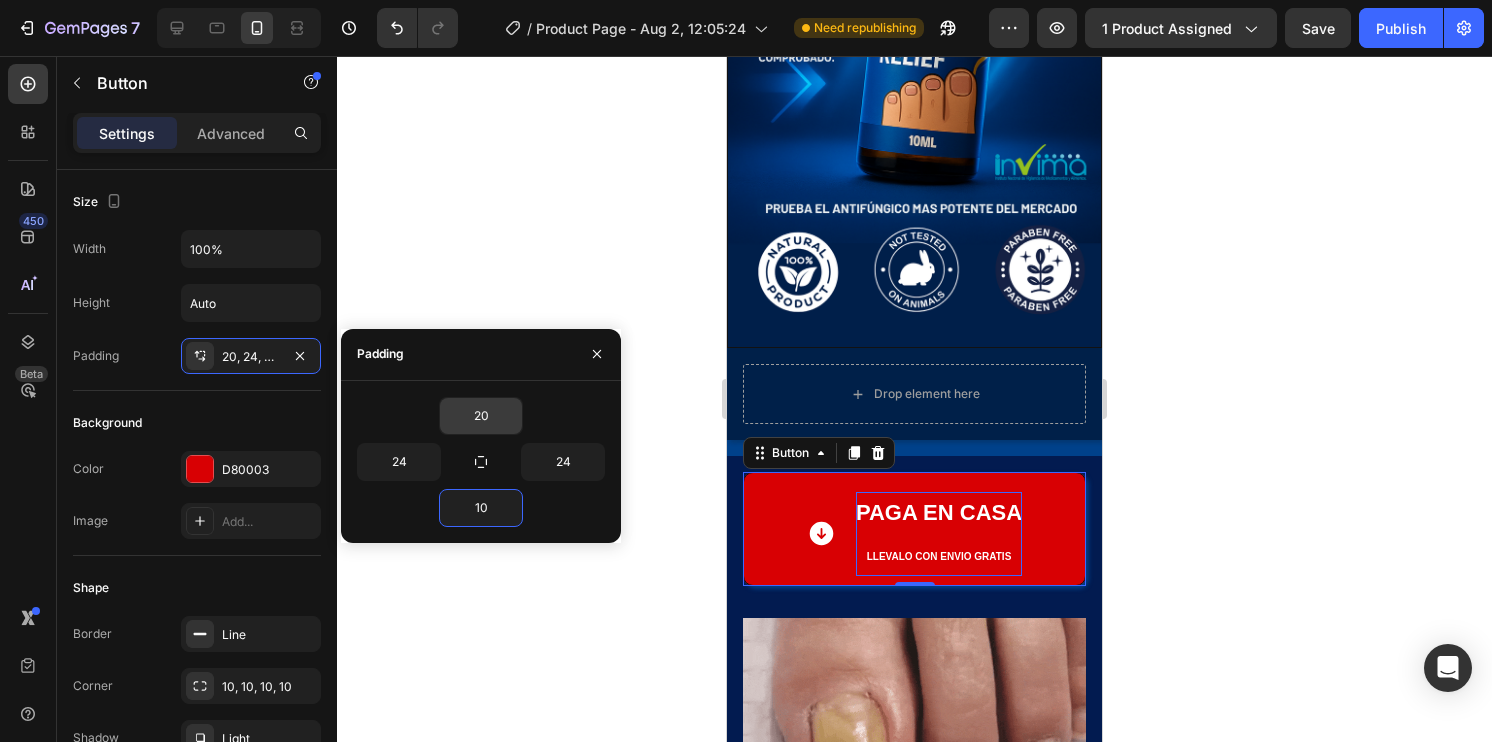 type on "10" 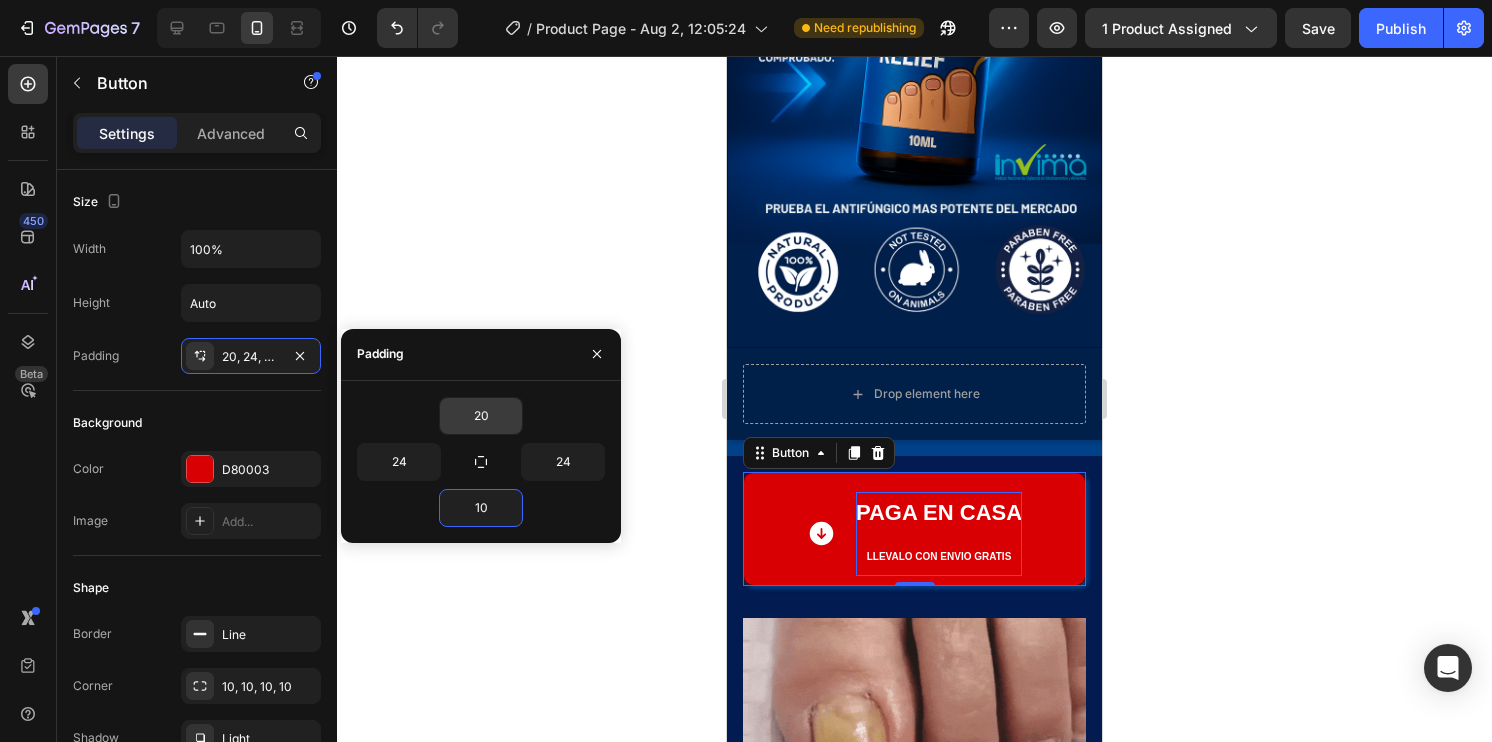 click on "20" at bounding box center [481, 416] 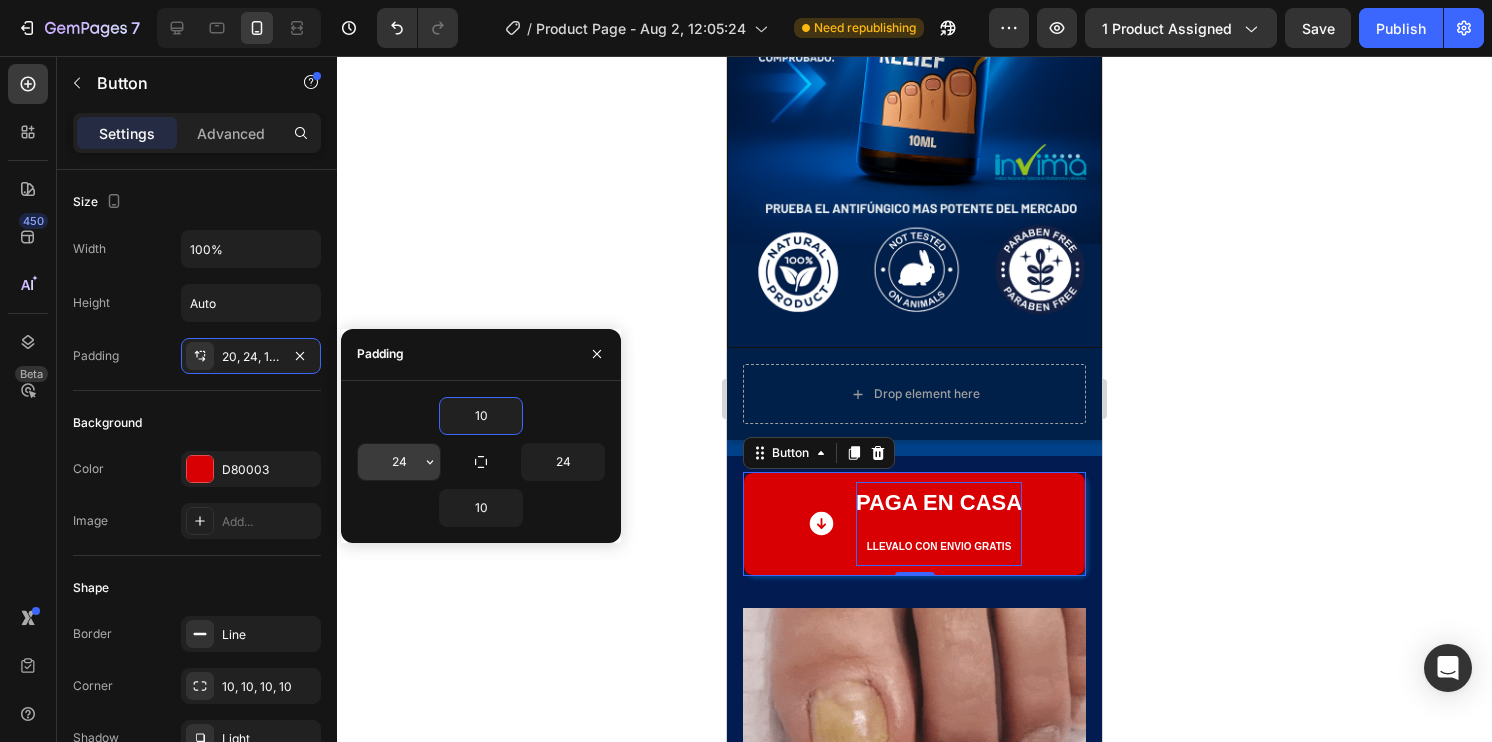 type on "10" 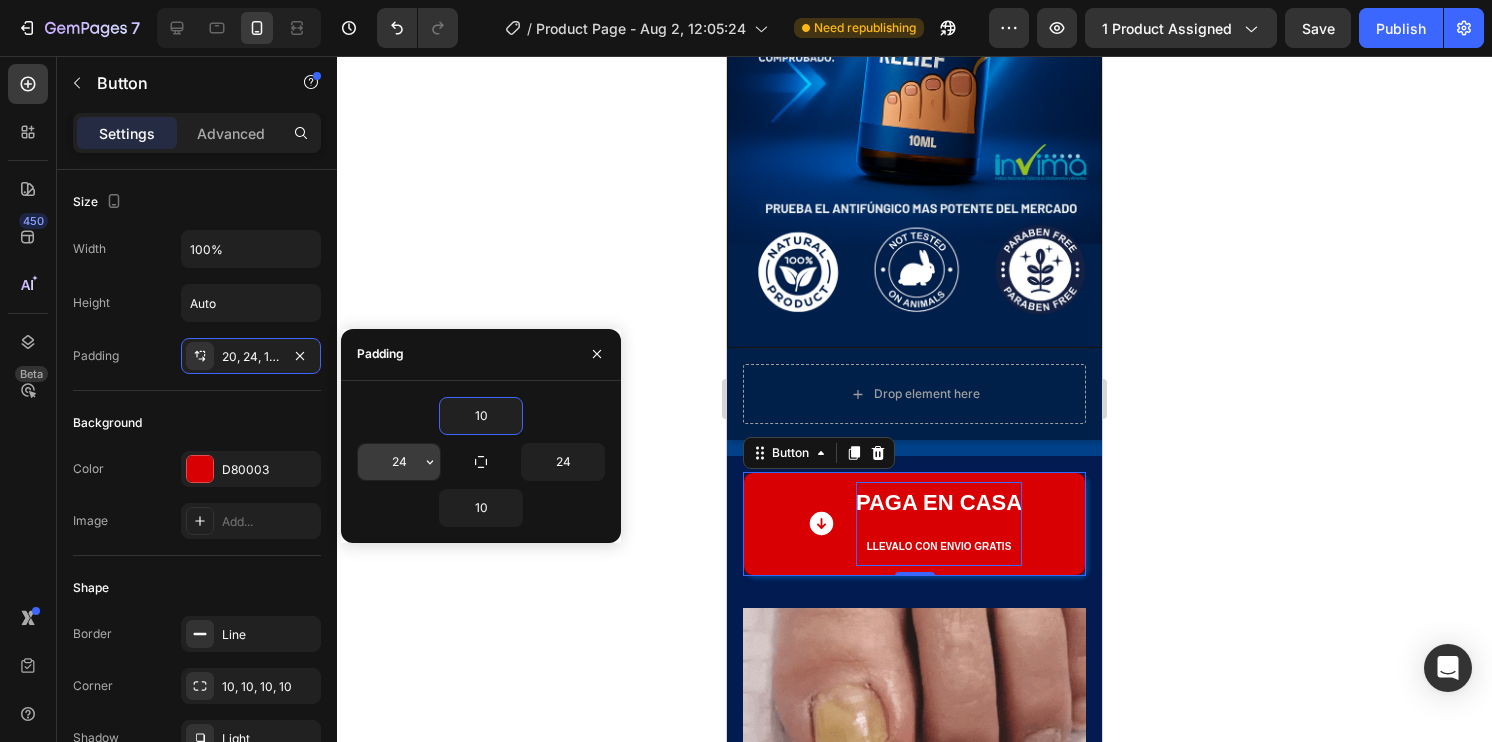 click on "24" at bounding box center (399, 462) 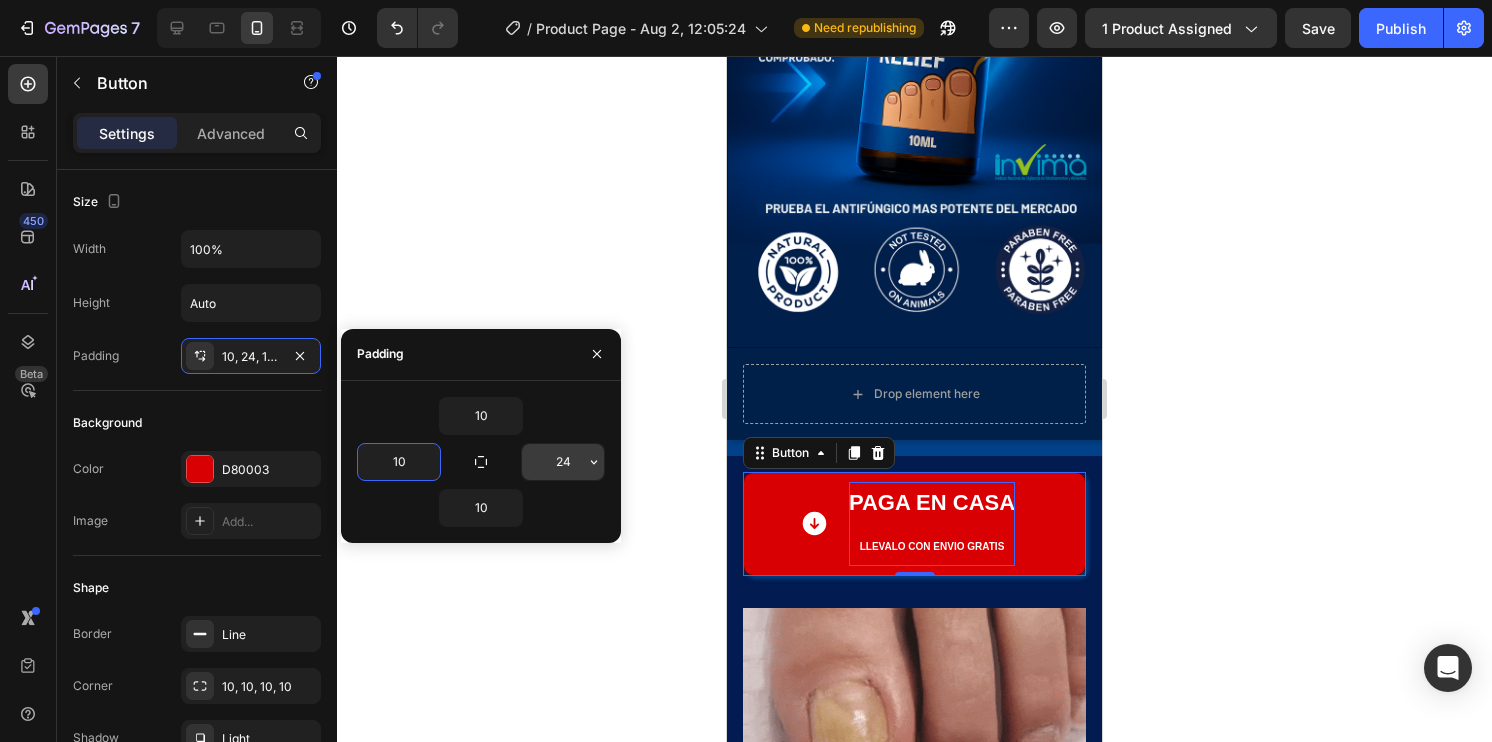 type on "10" 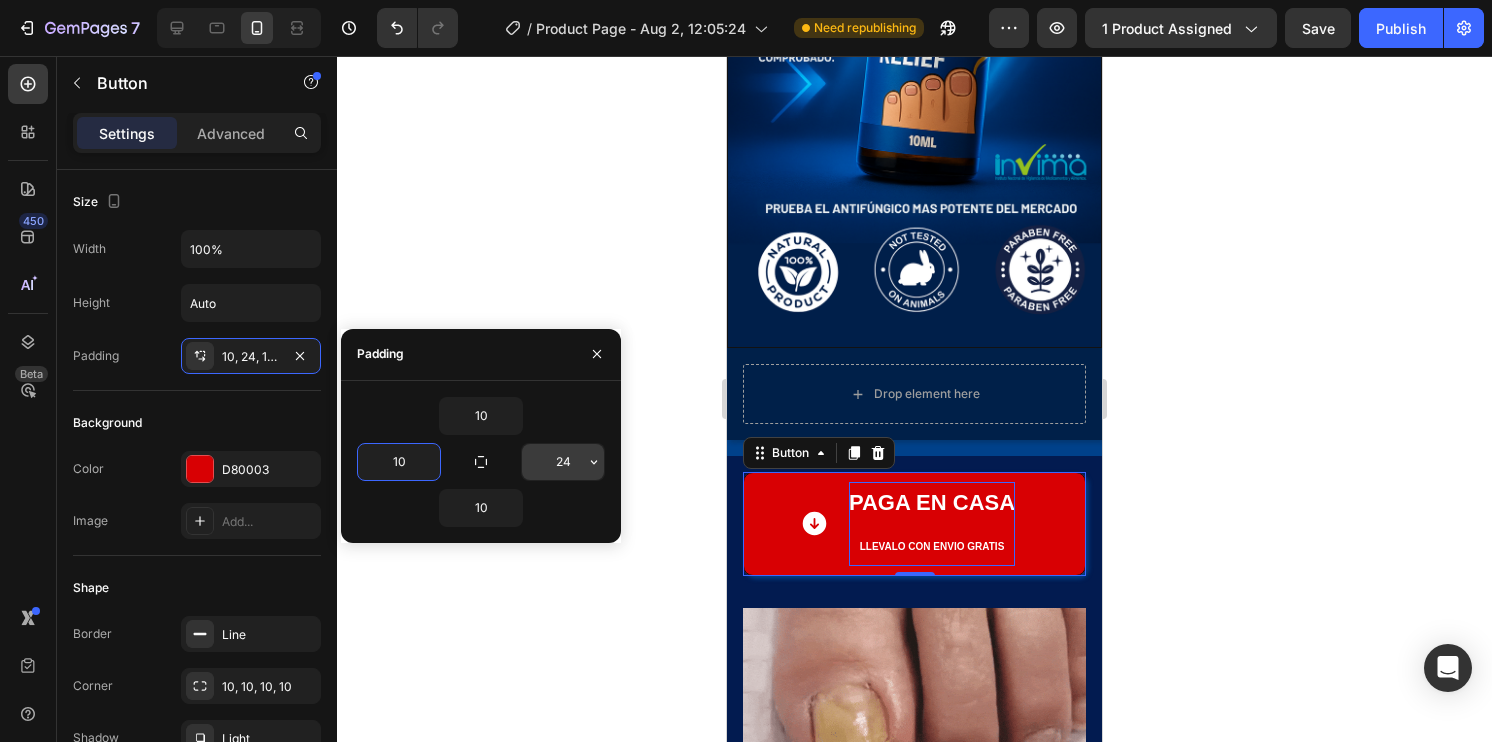 click on "24" at bounding box center [563, 462] 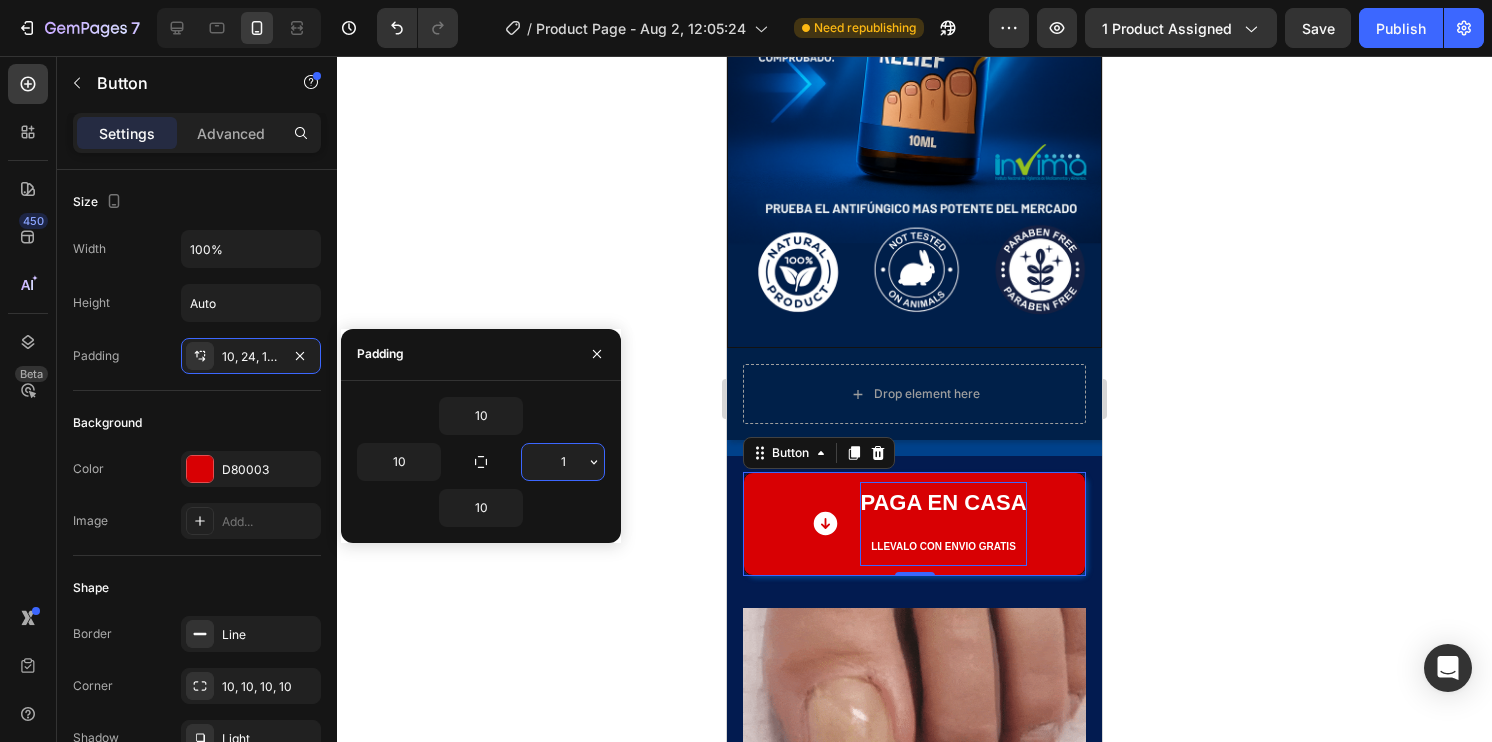 type on "10" 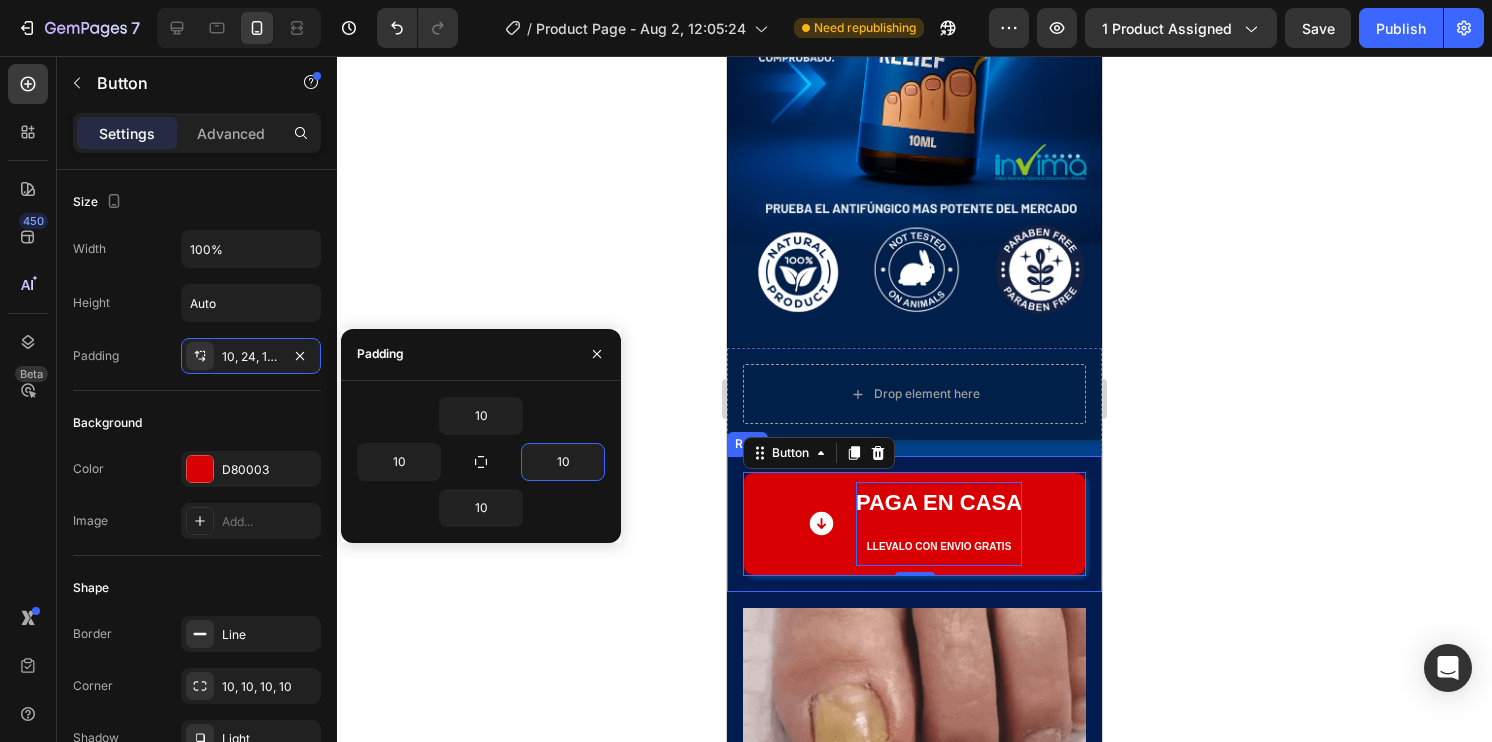 click 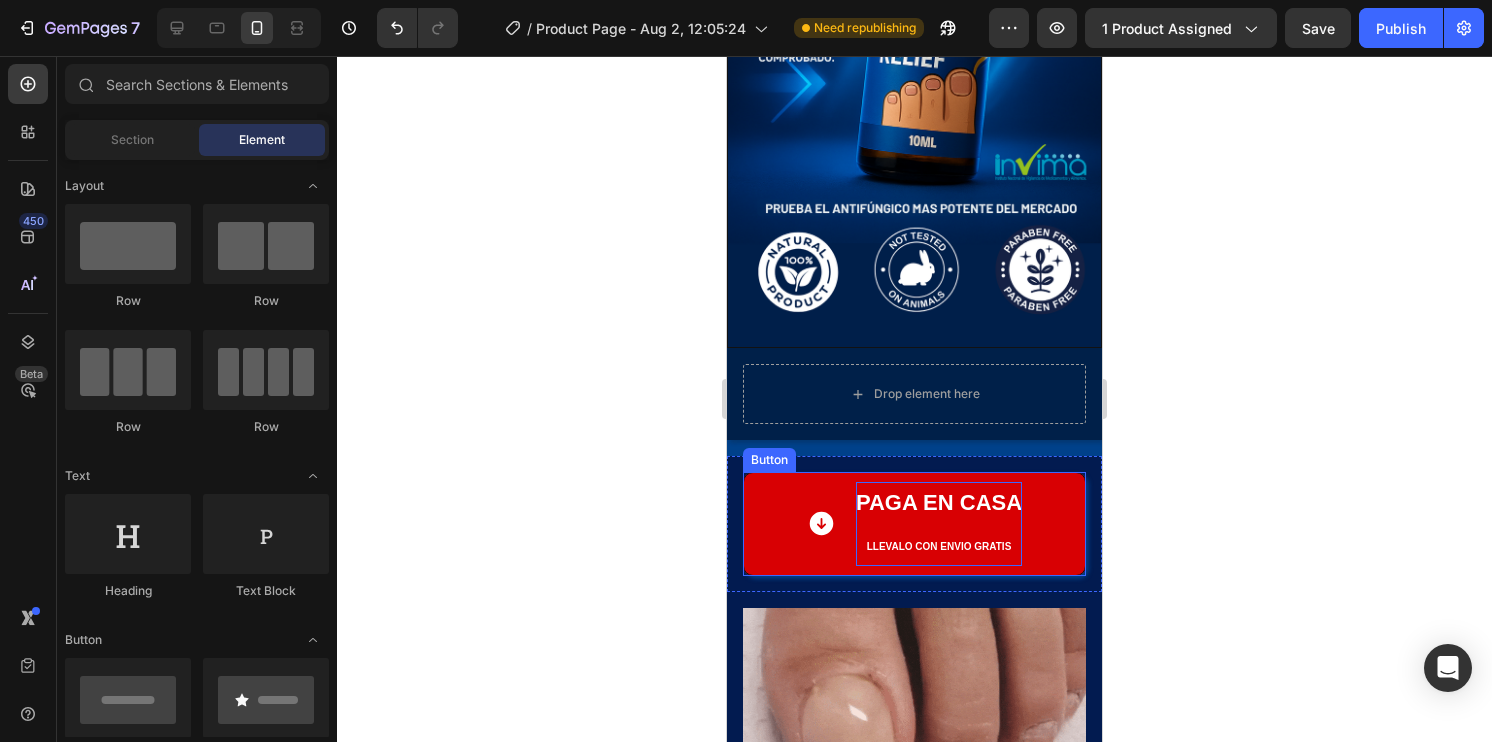 click 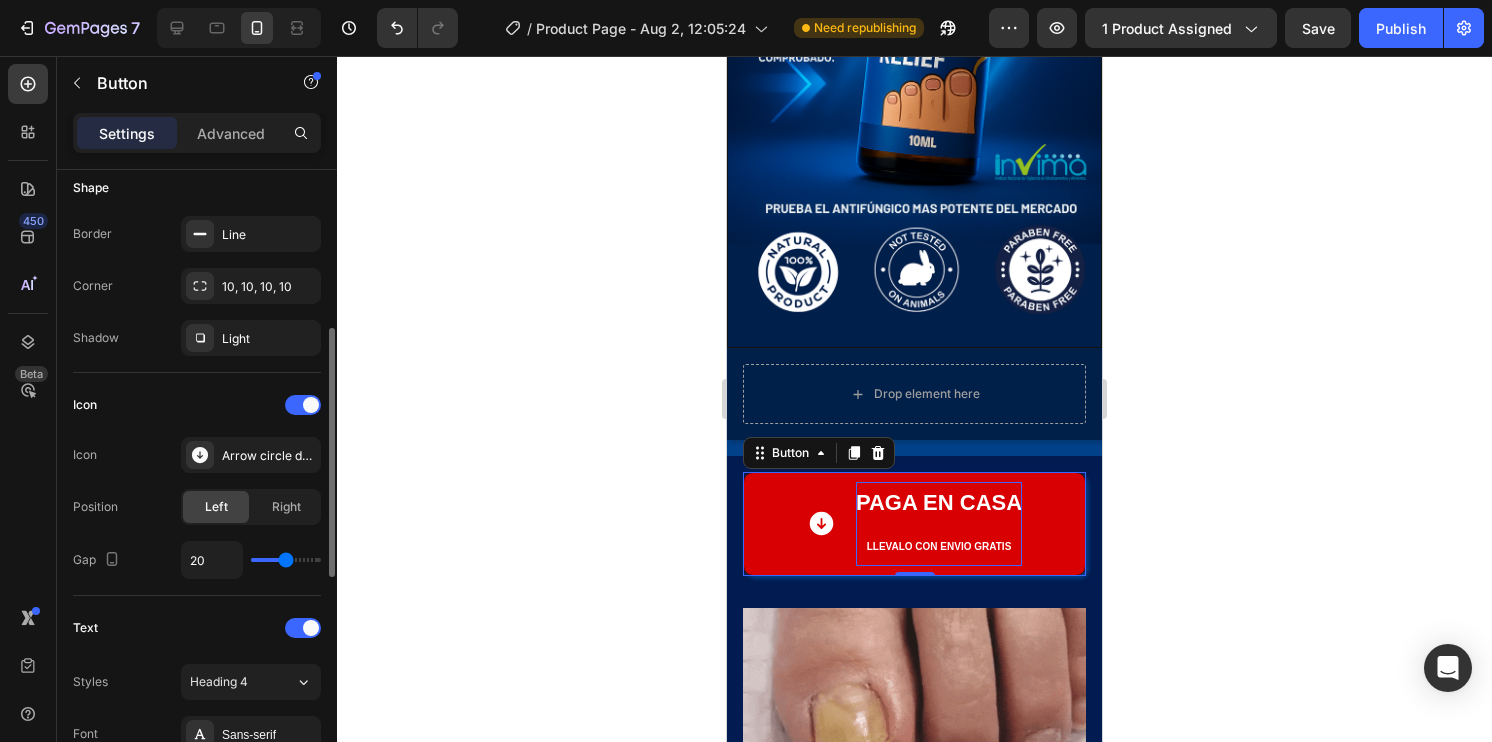 scroll, scrollTop: 600, scrollLeft: 0, axis: vertical 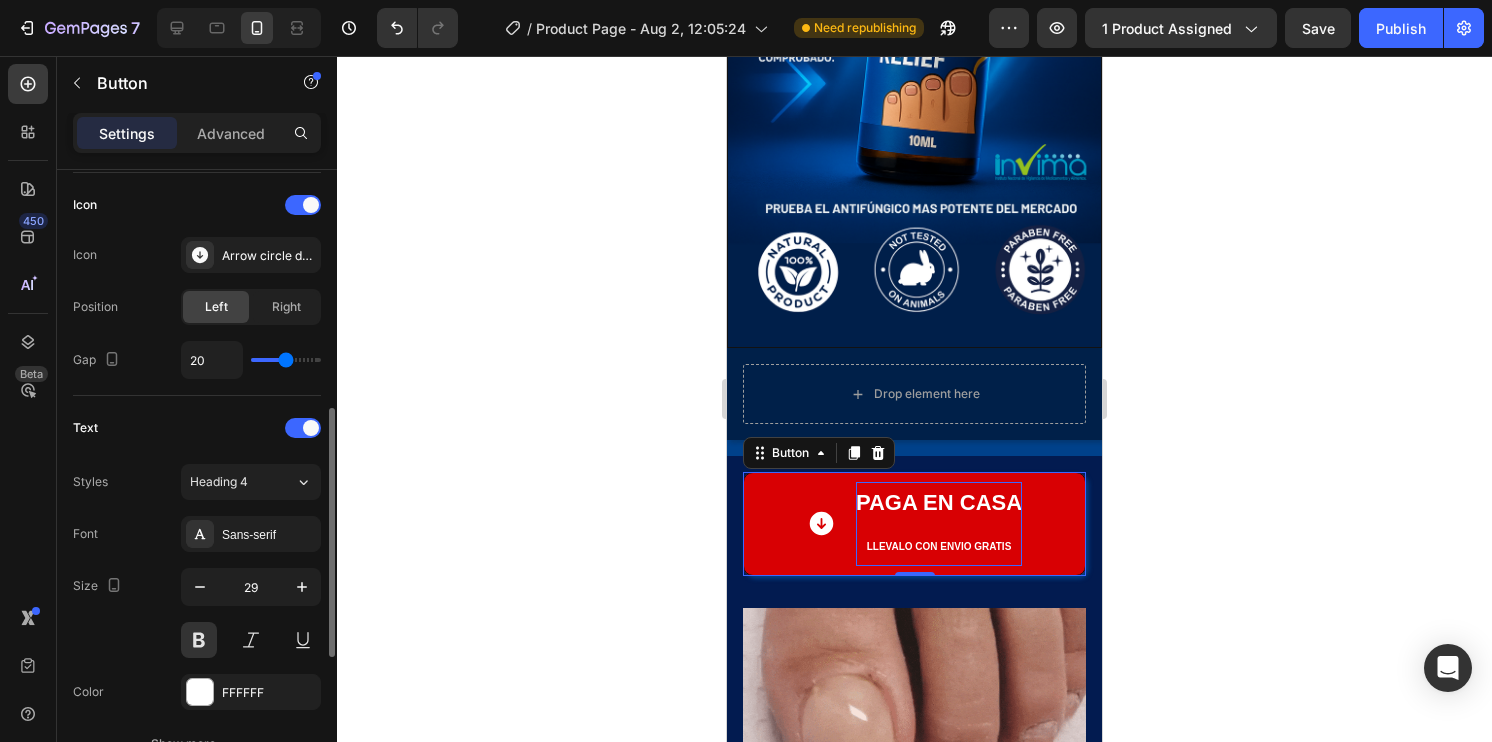 type on "15" 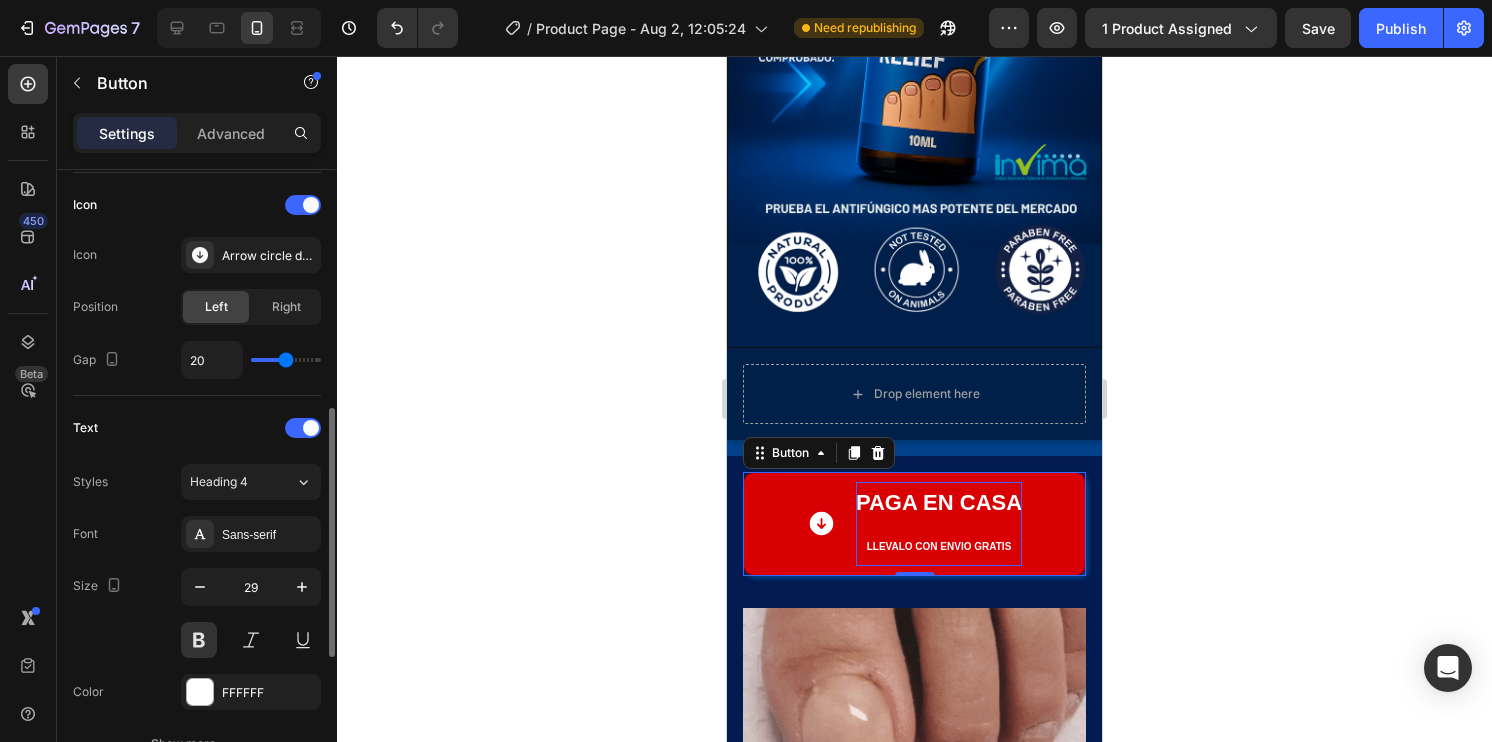 type on "15" 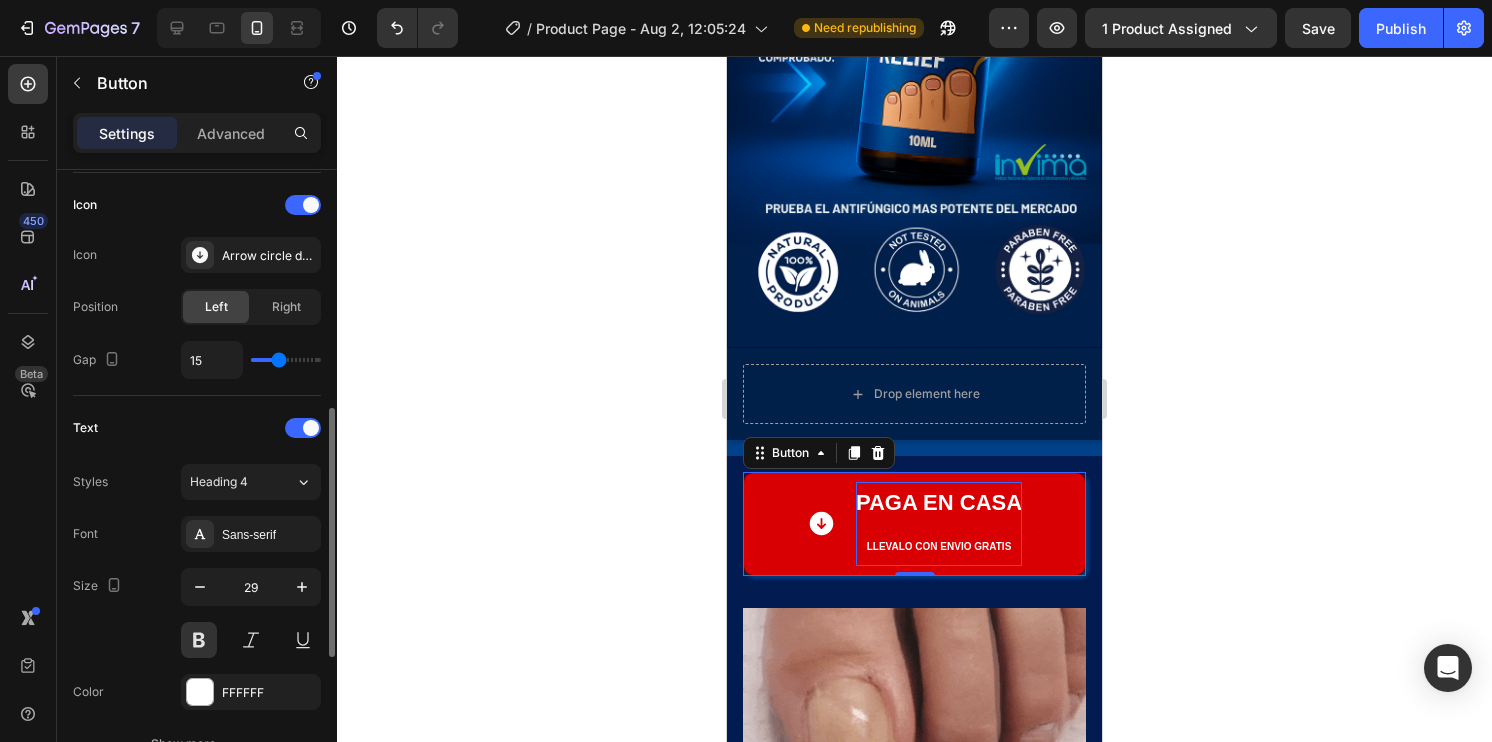 type on "11" 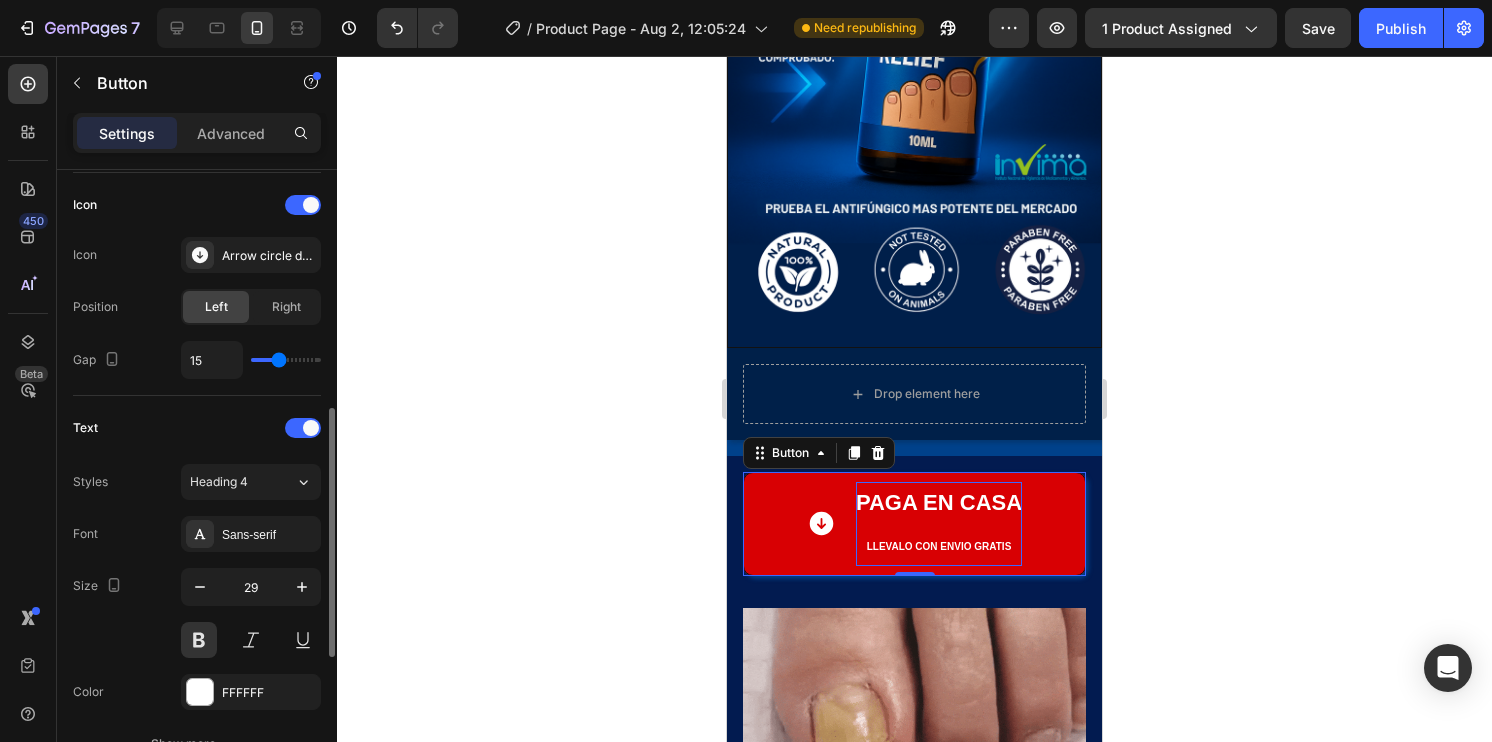 type on "11" 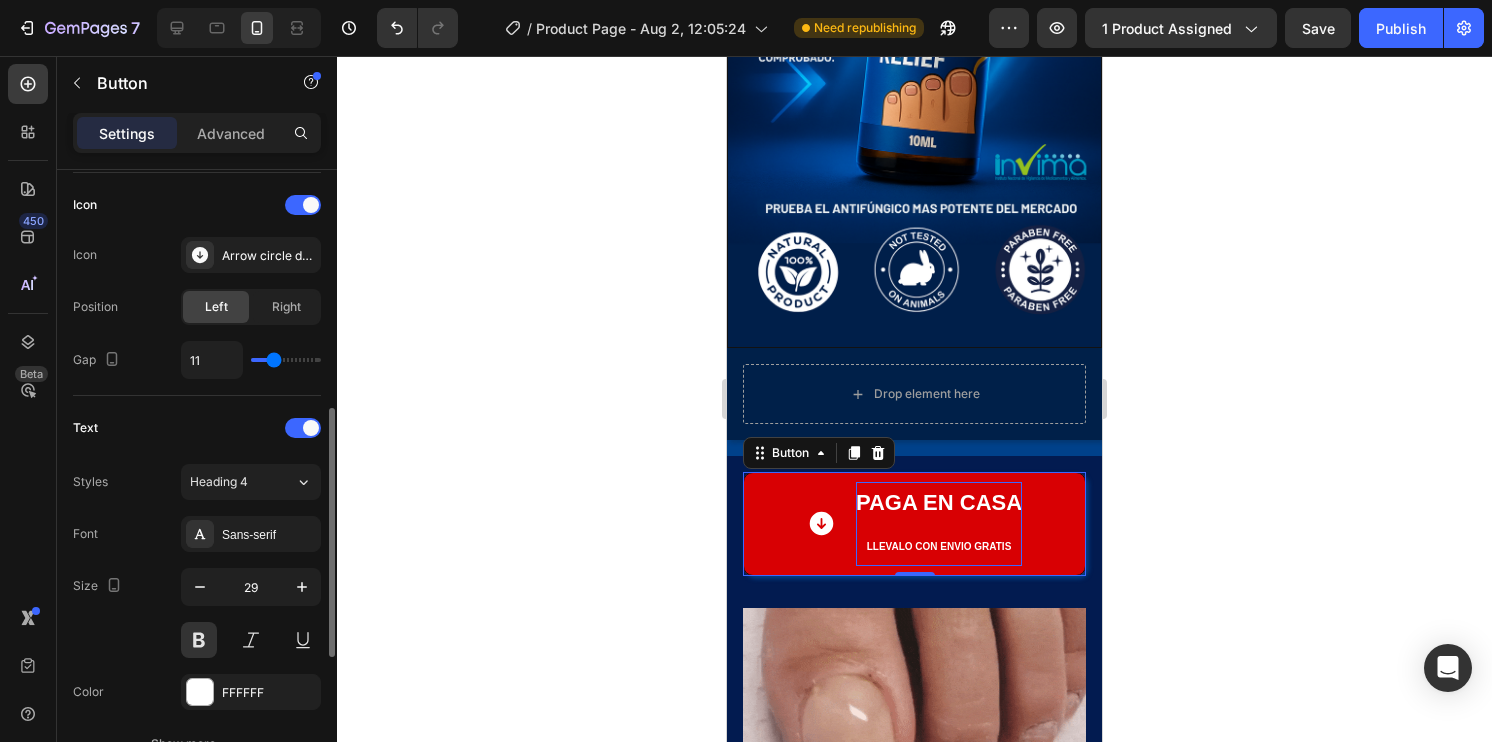 type on "9" 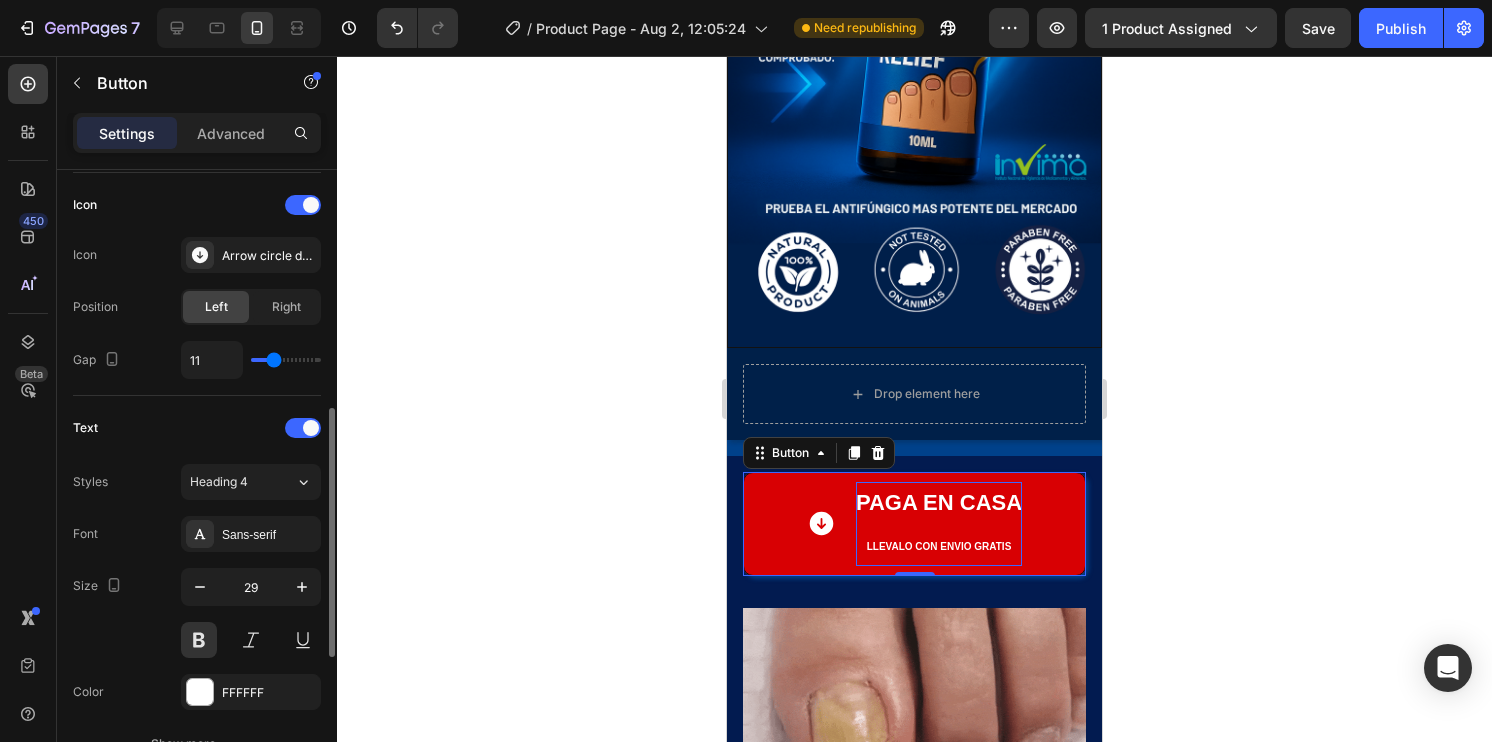 type on "9" 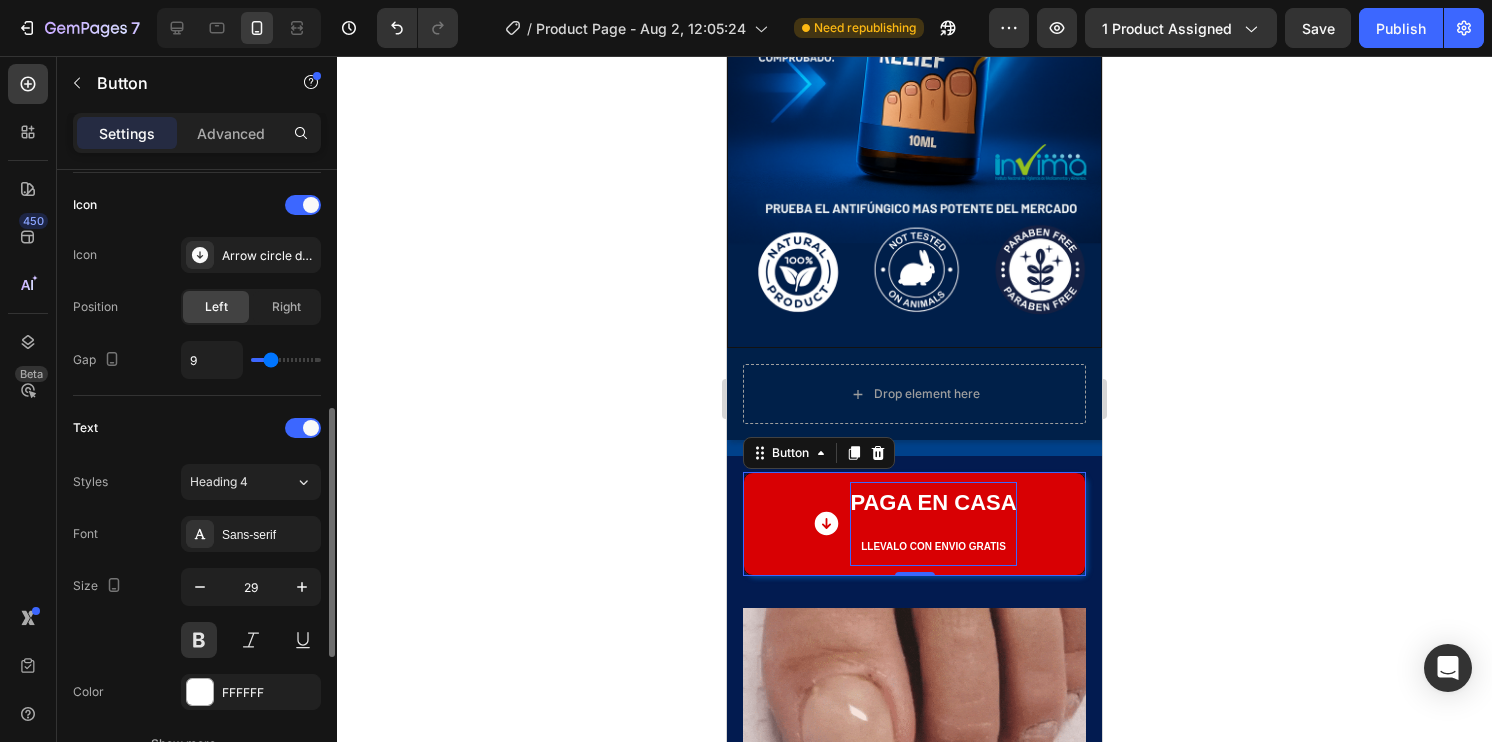 type on "8" 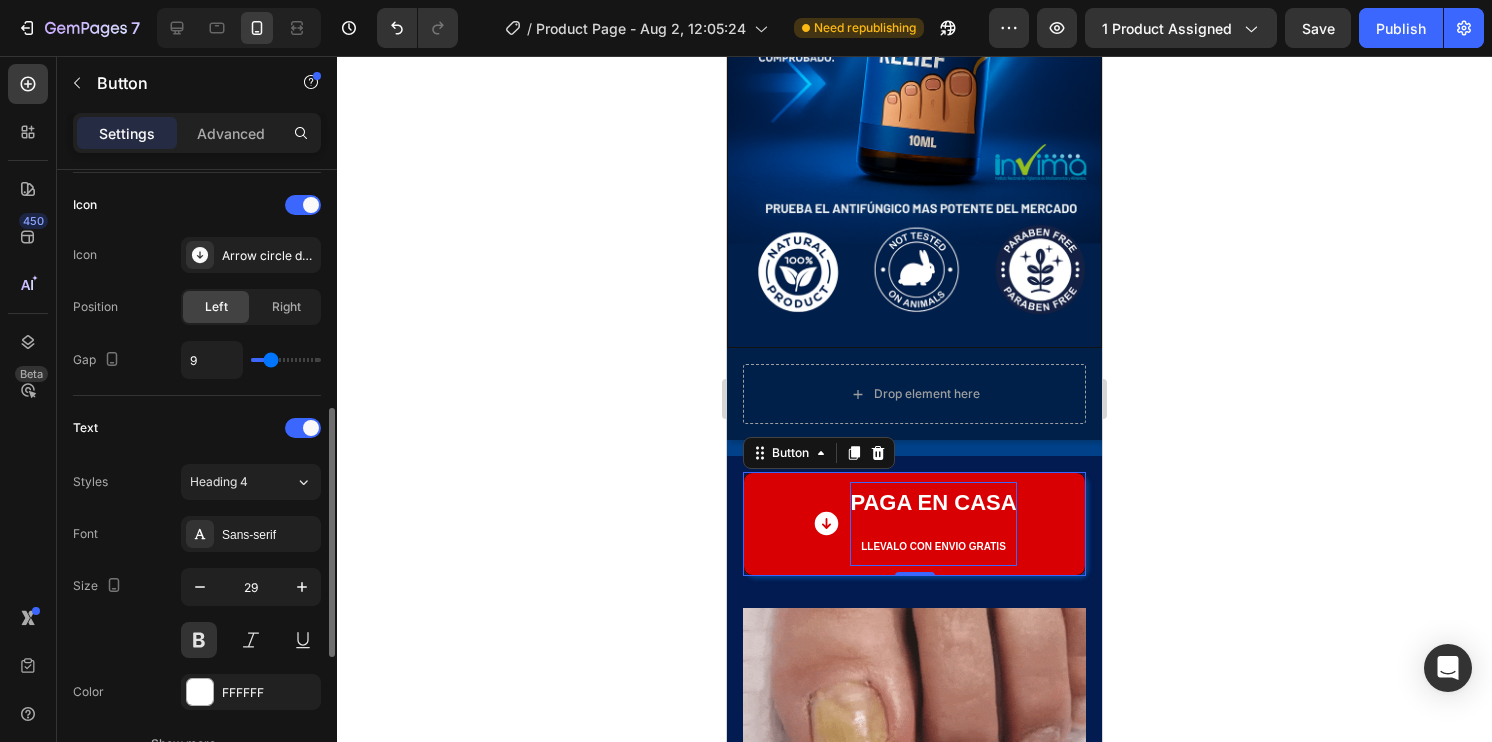 type on "8" 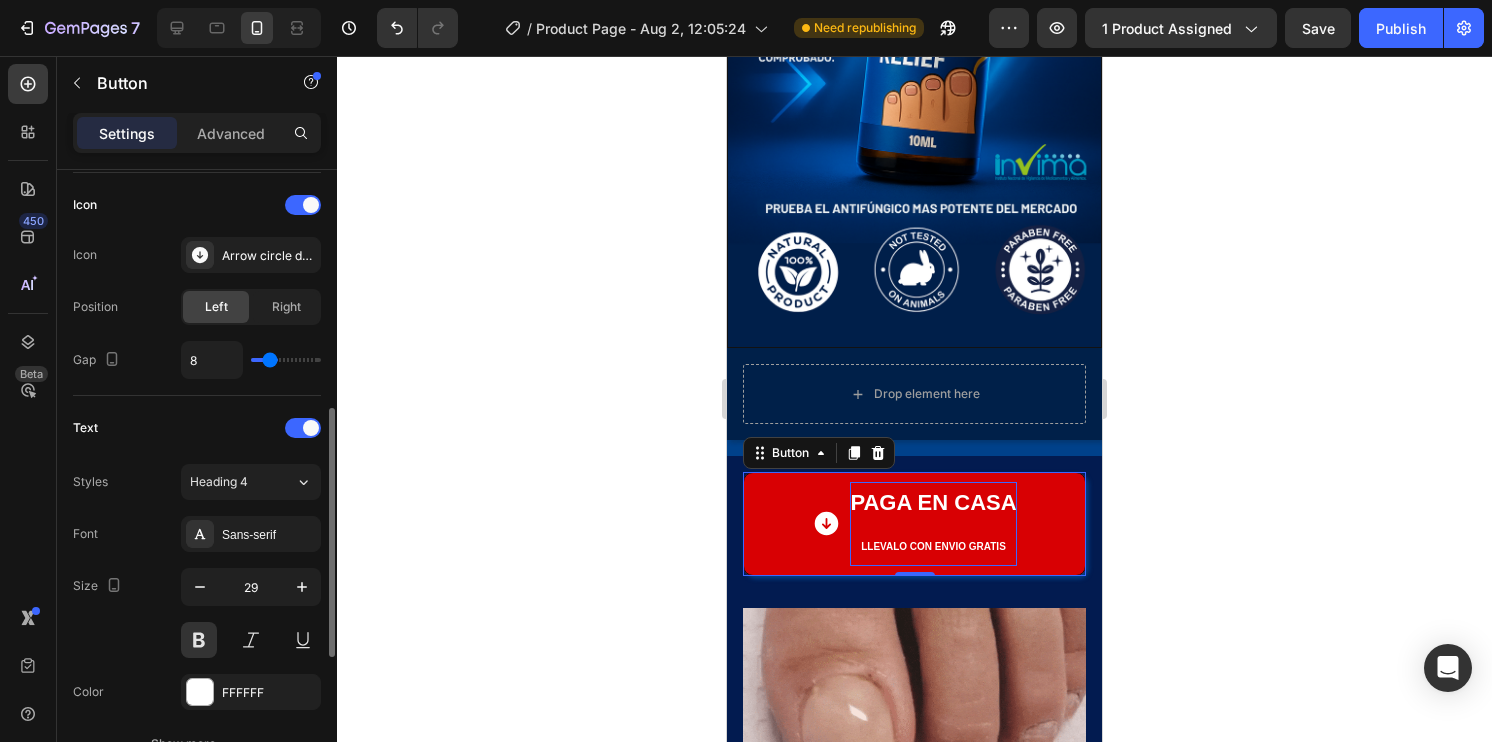 type on "7" 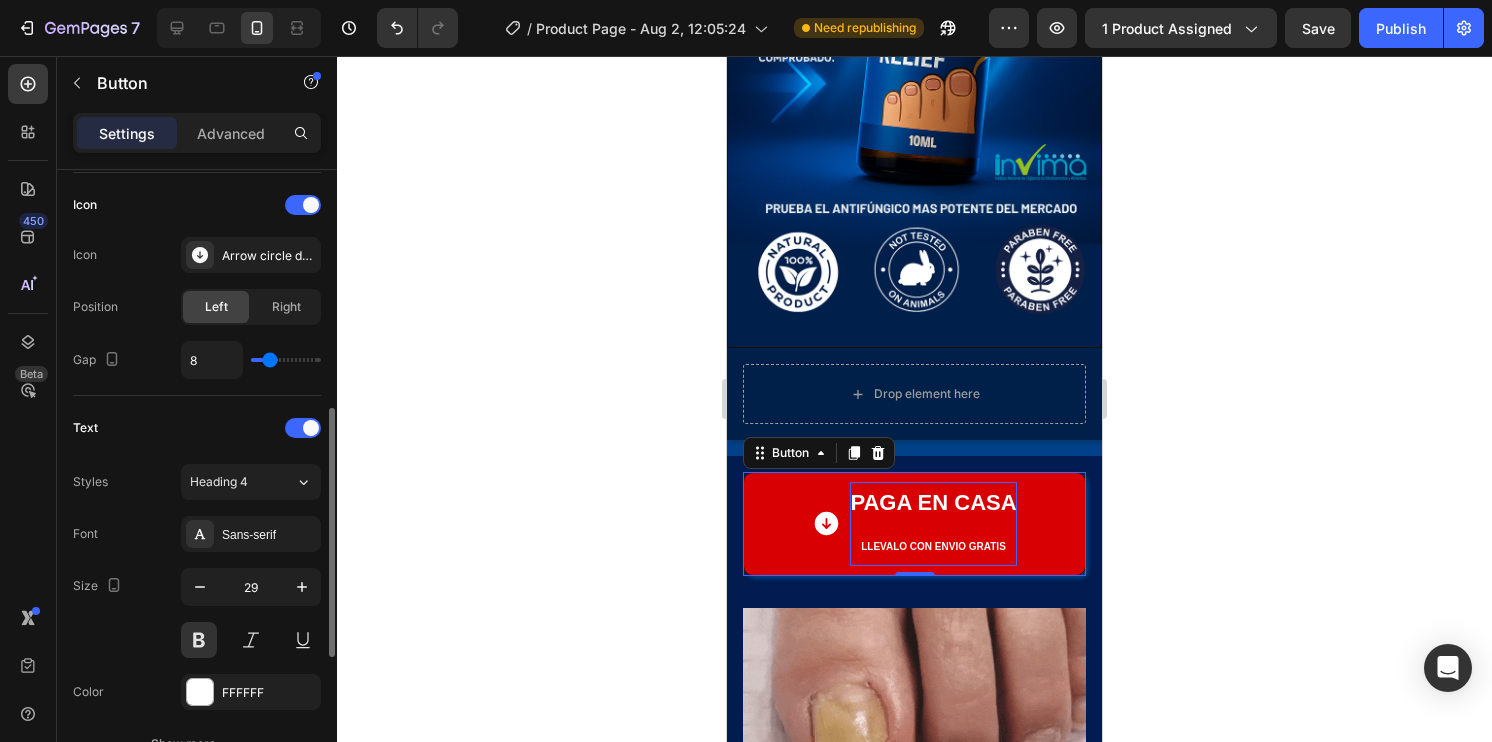 type on "7" 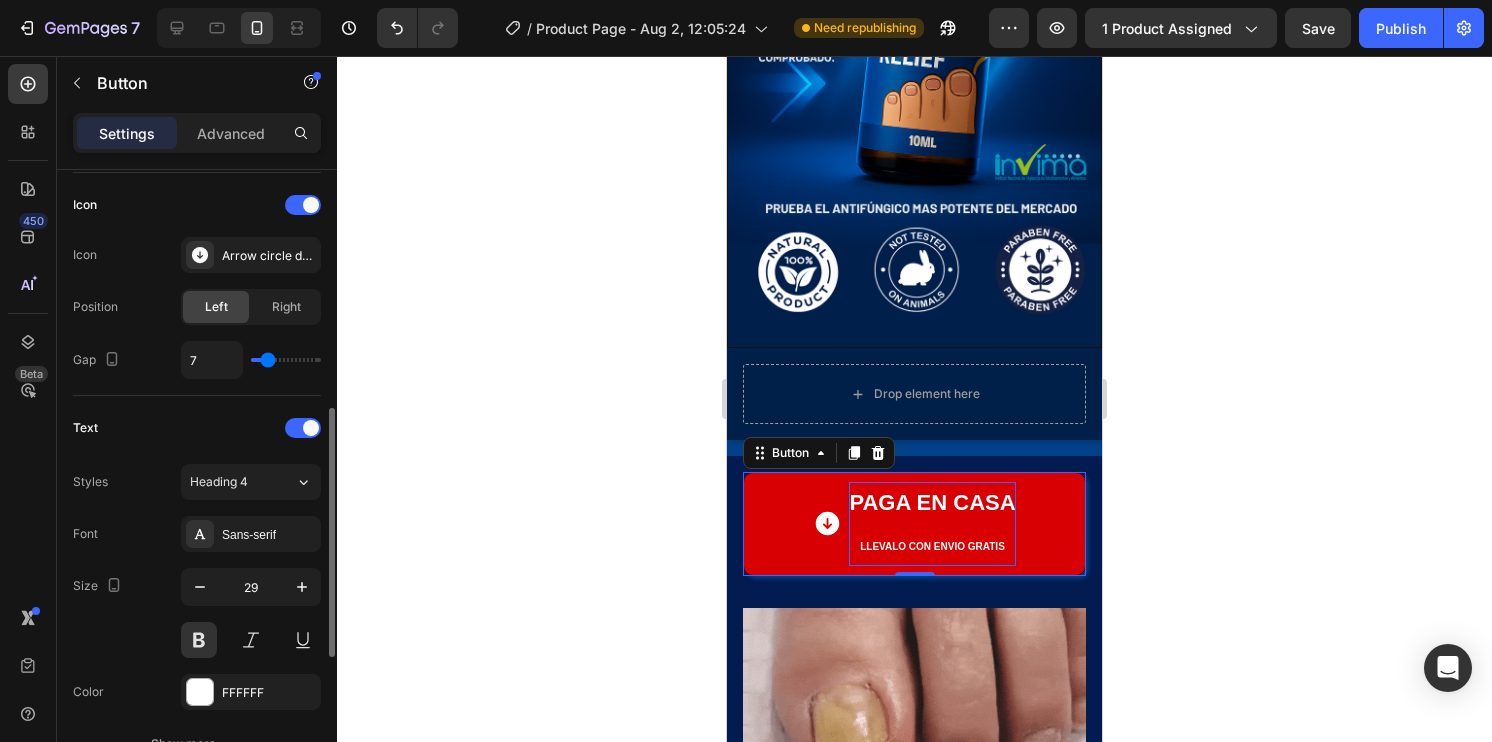 type on "10" 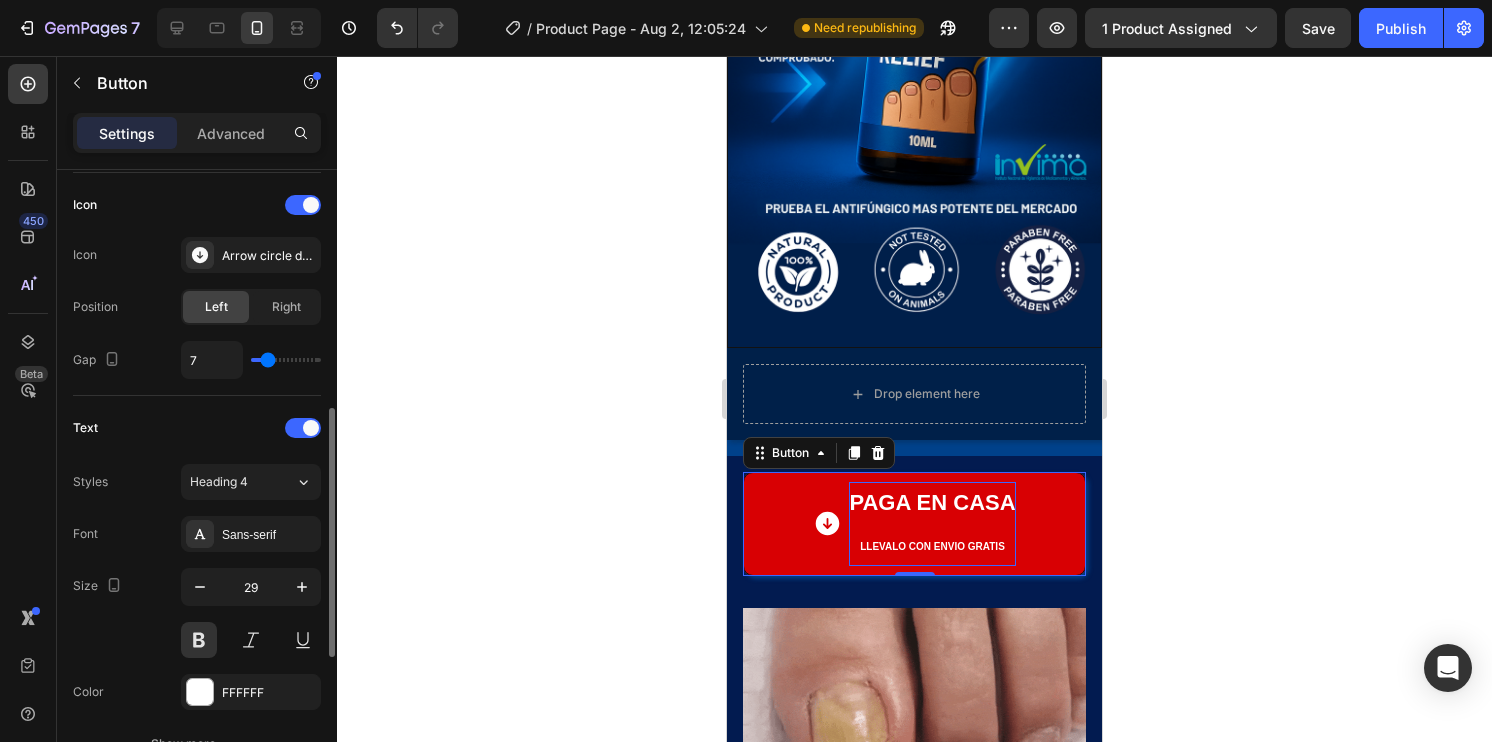 type on "10" 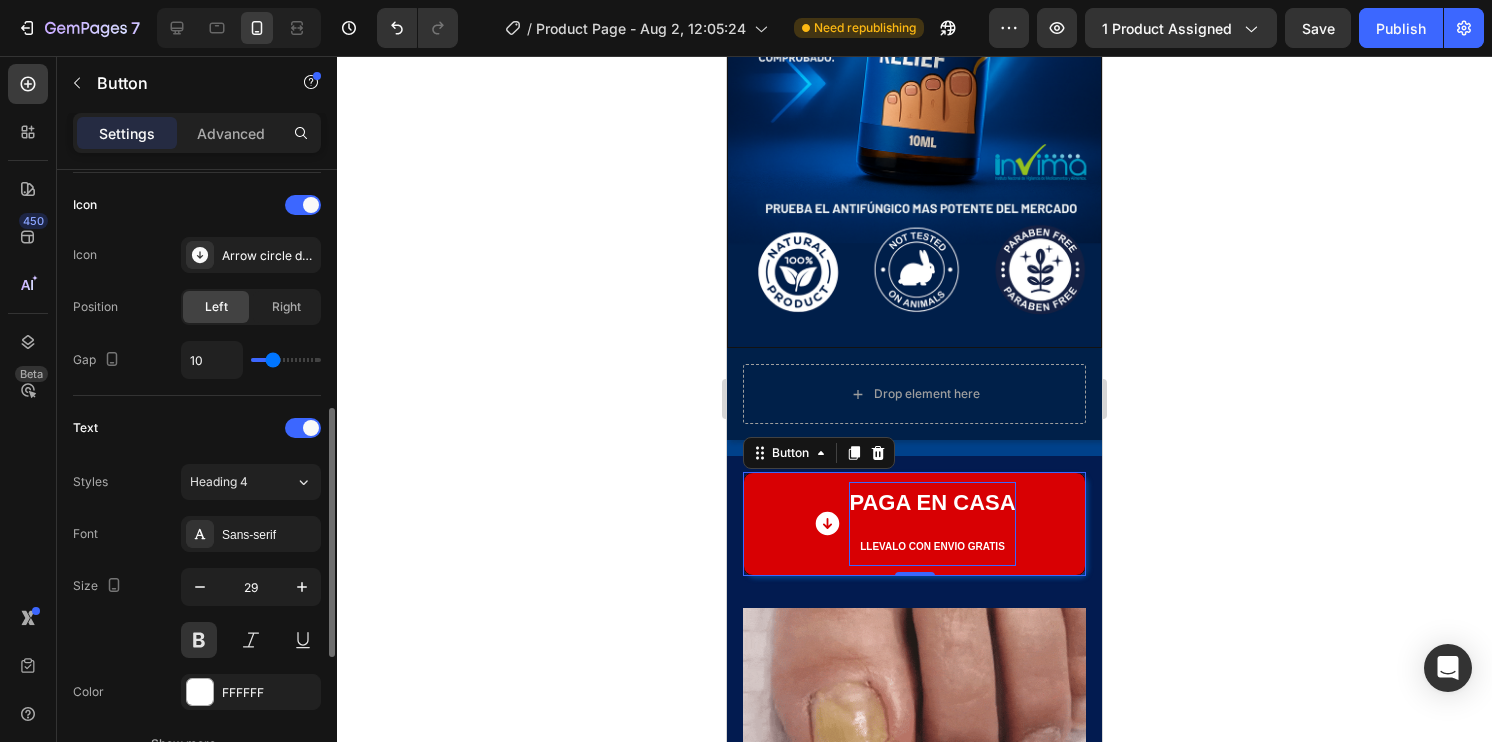 type on "14" 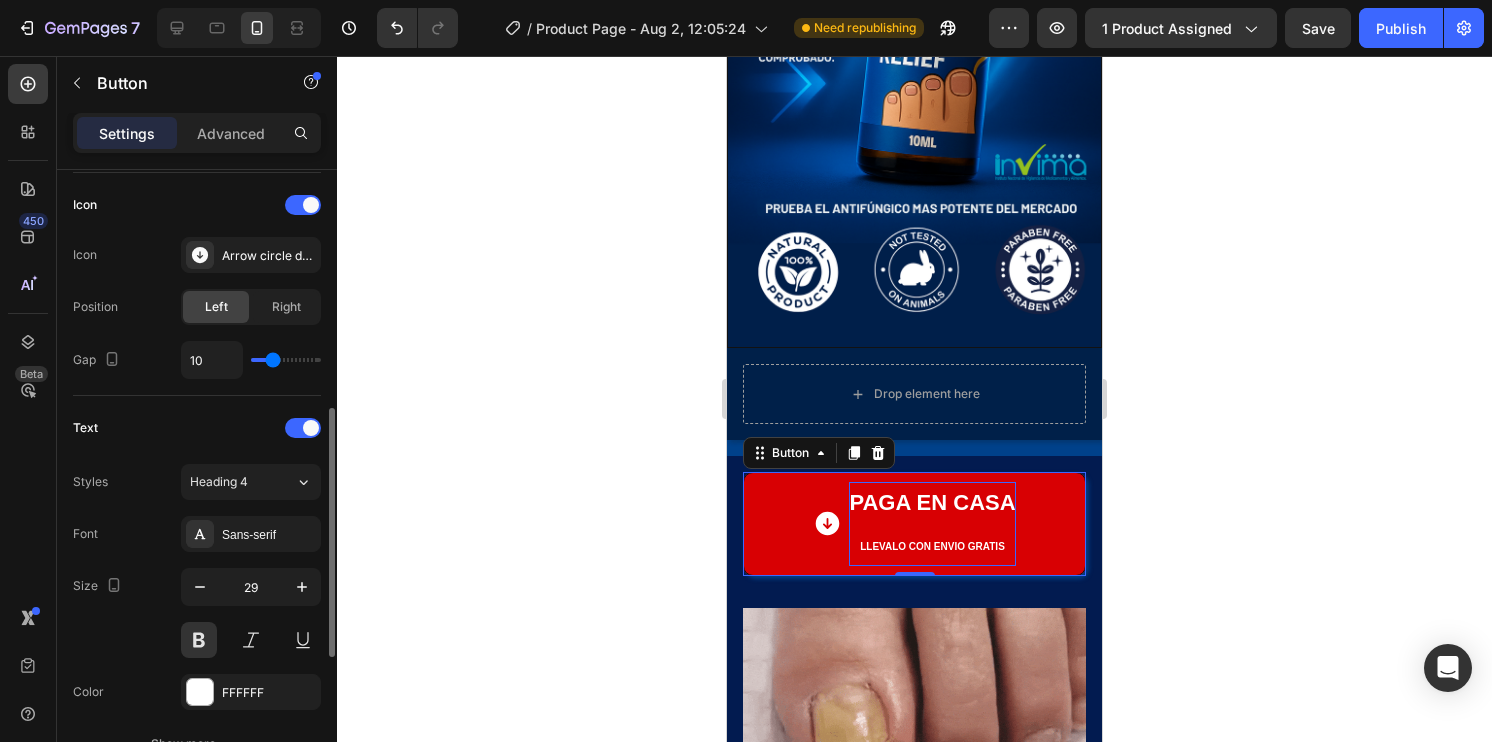 type on "14" 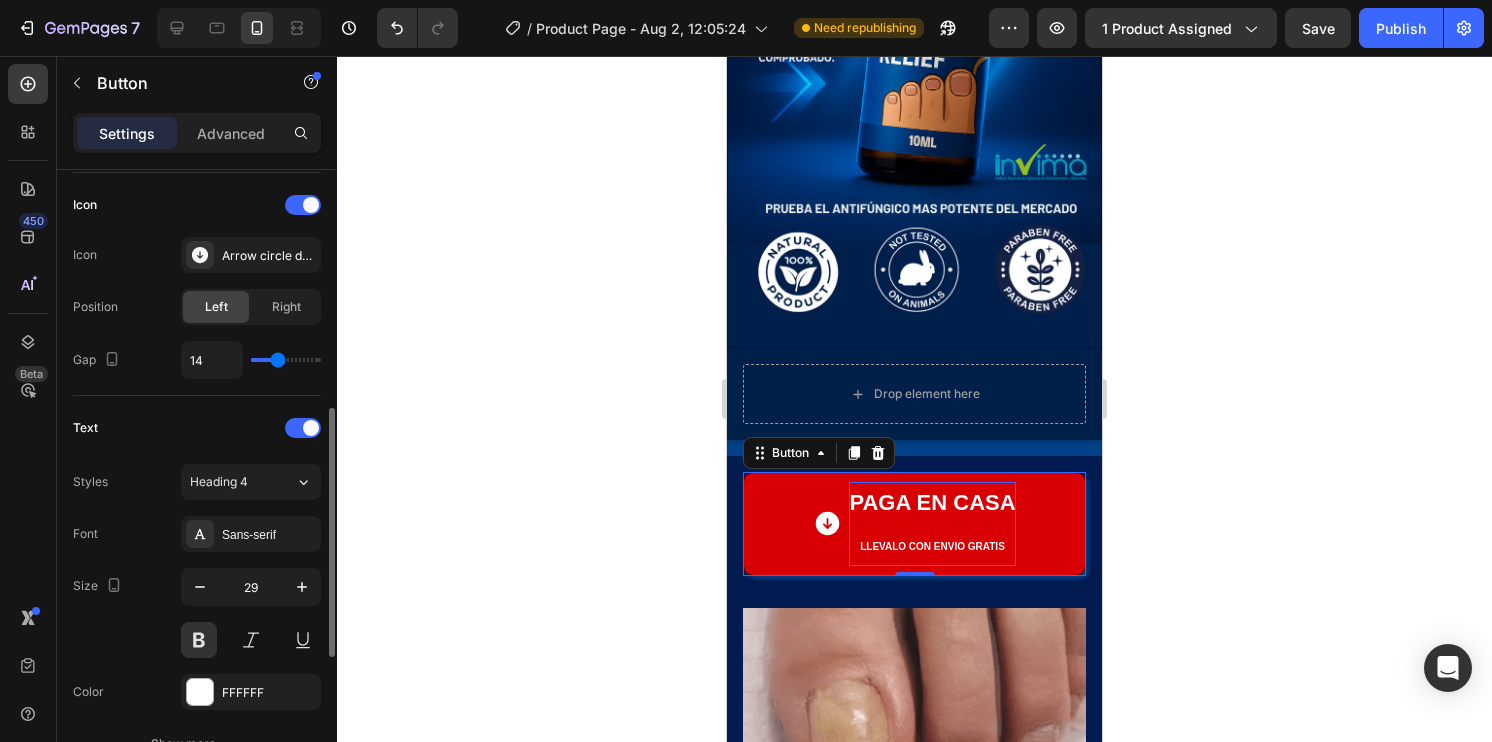type on "15" 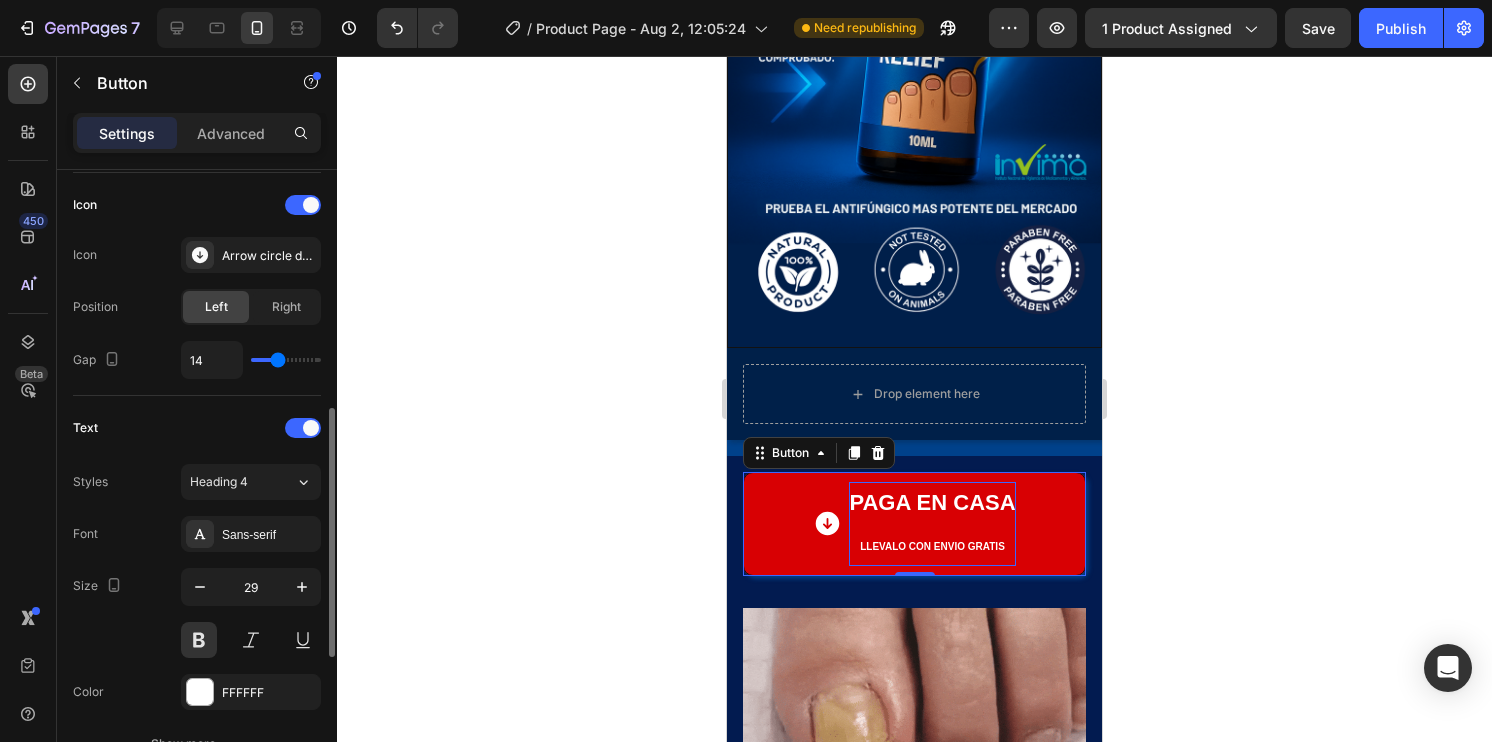 type on "15" 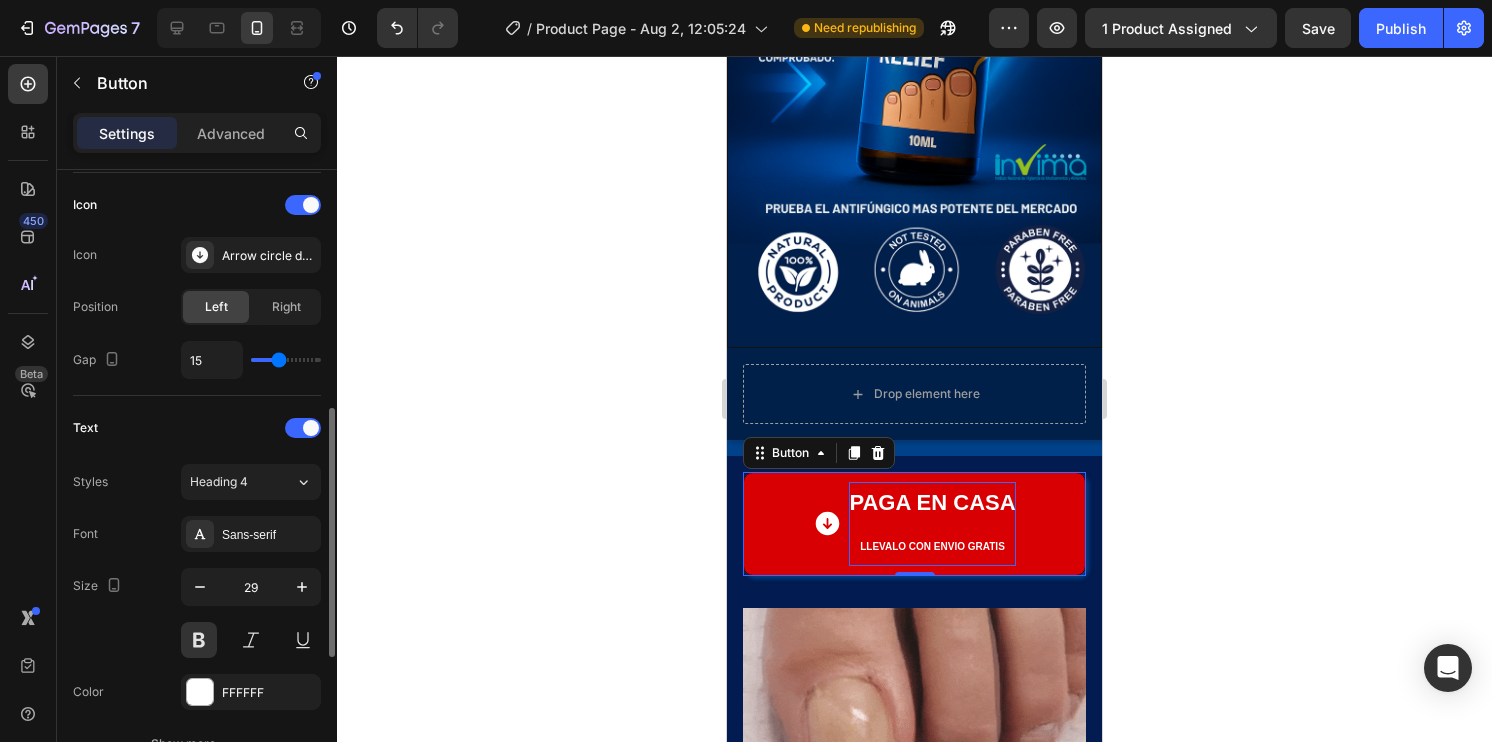 type on "20" 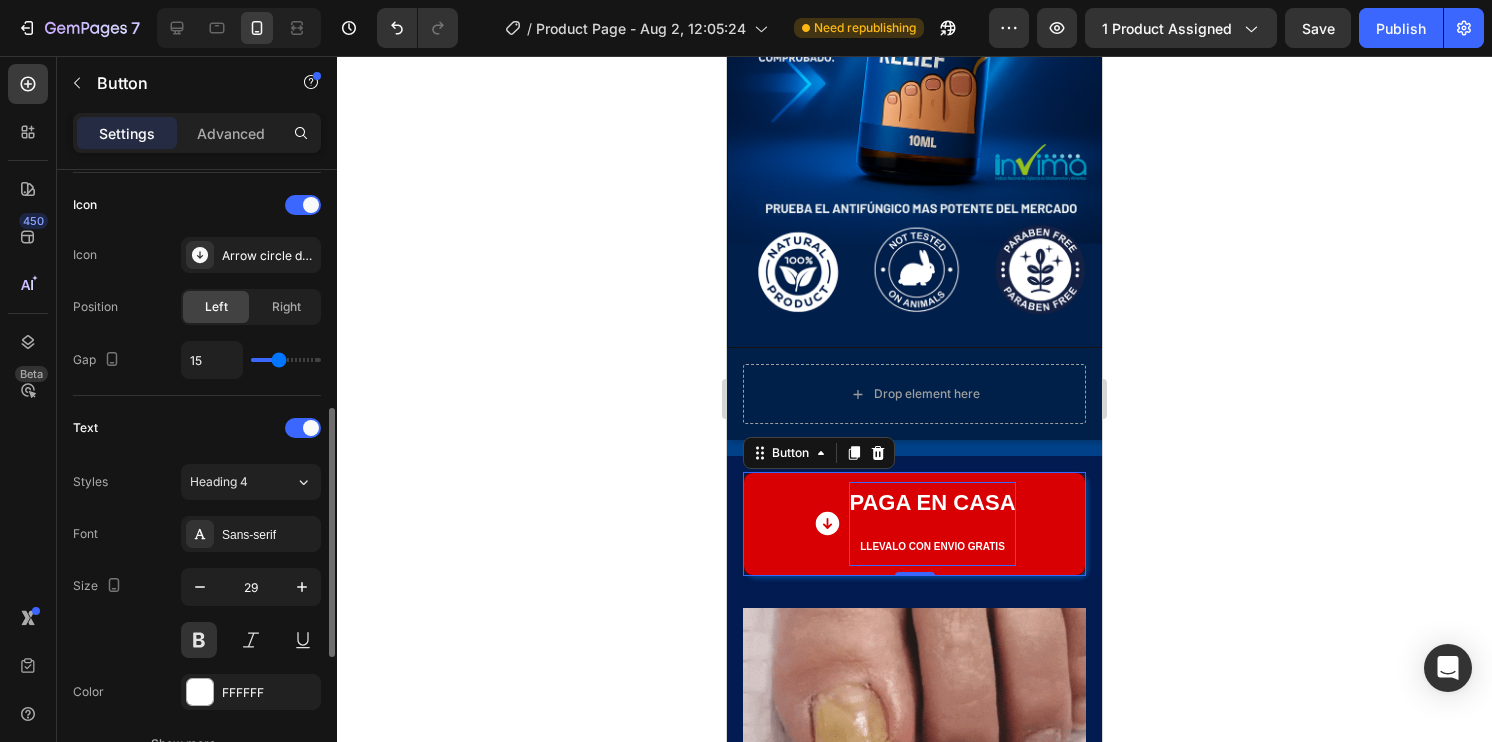 type on "20" 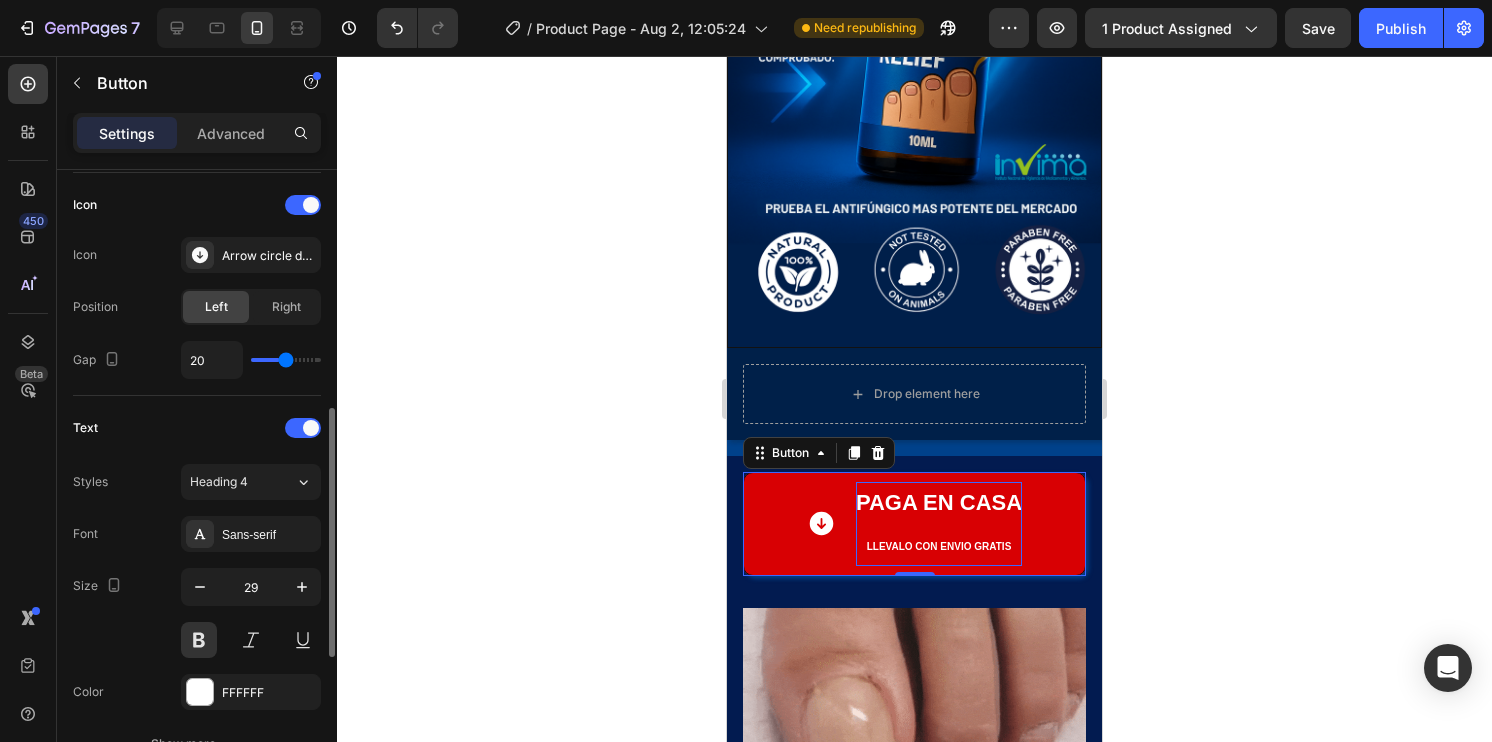 type on "21" 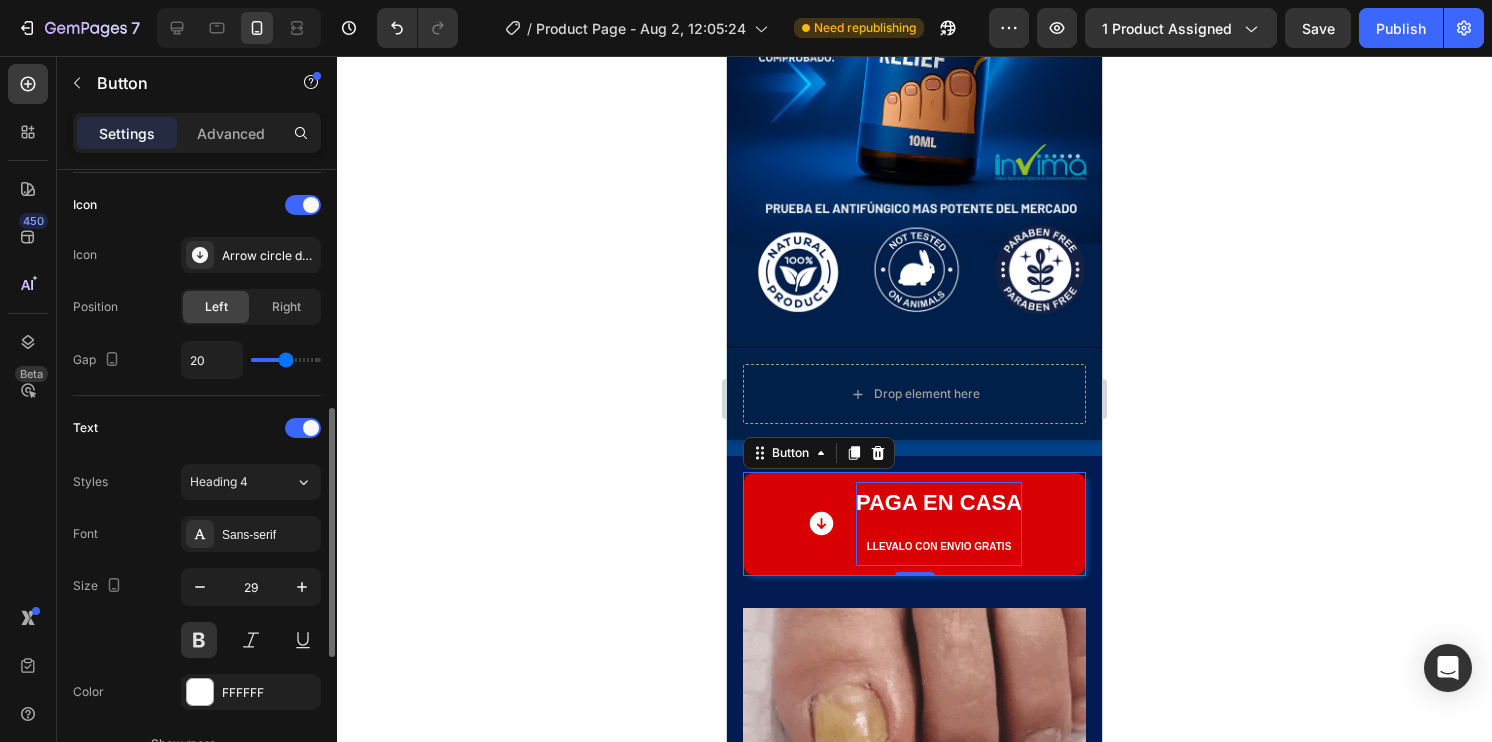 type on "21" 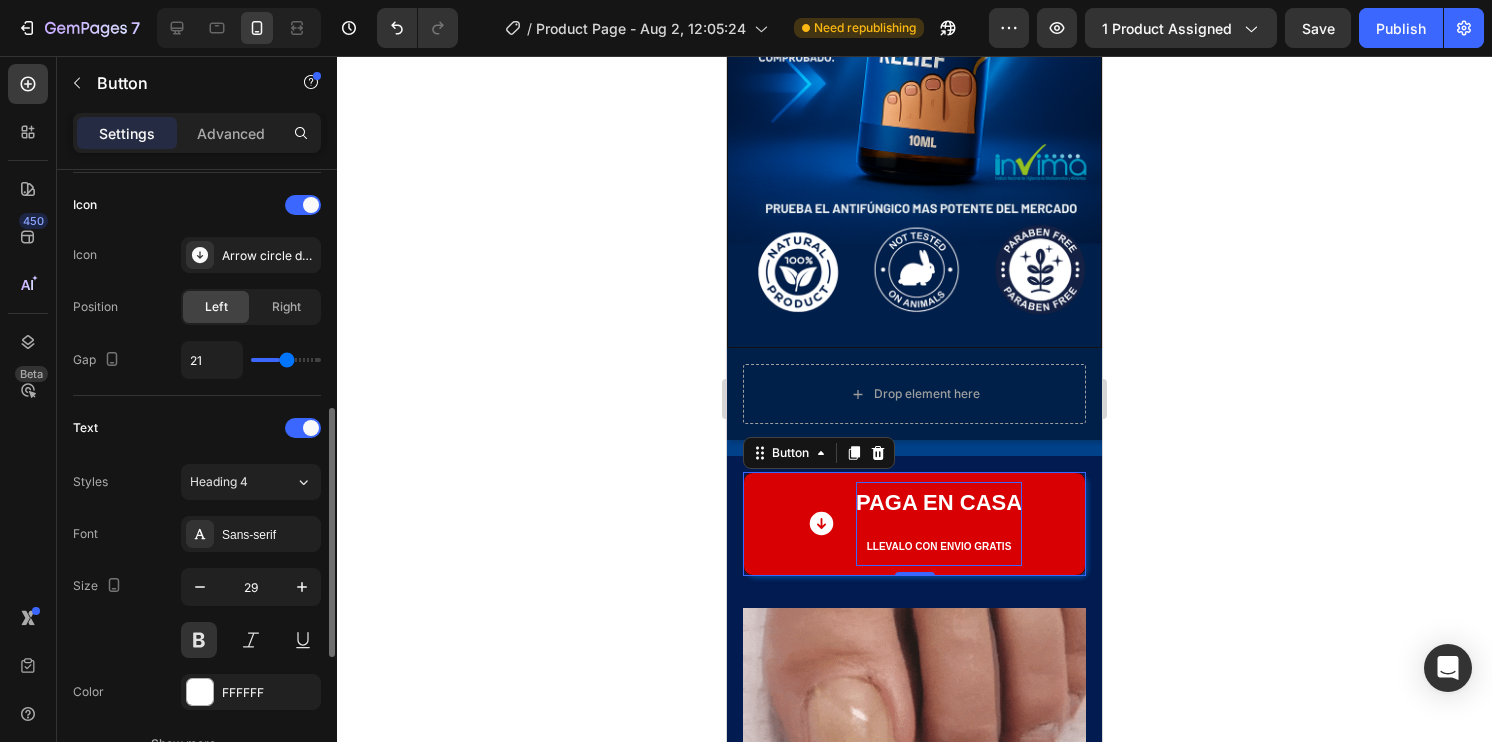 type on "22" 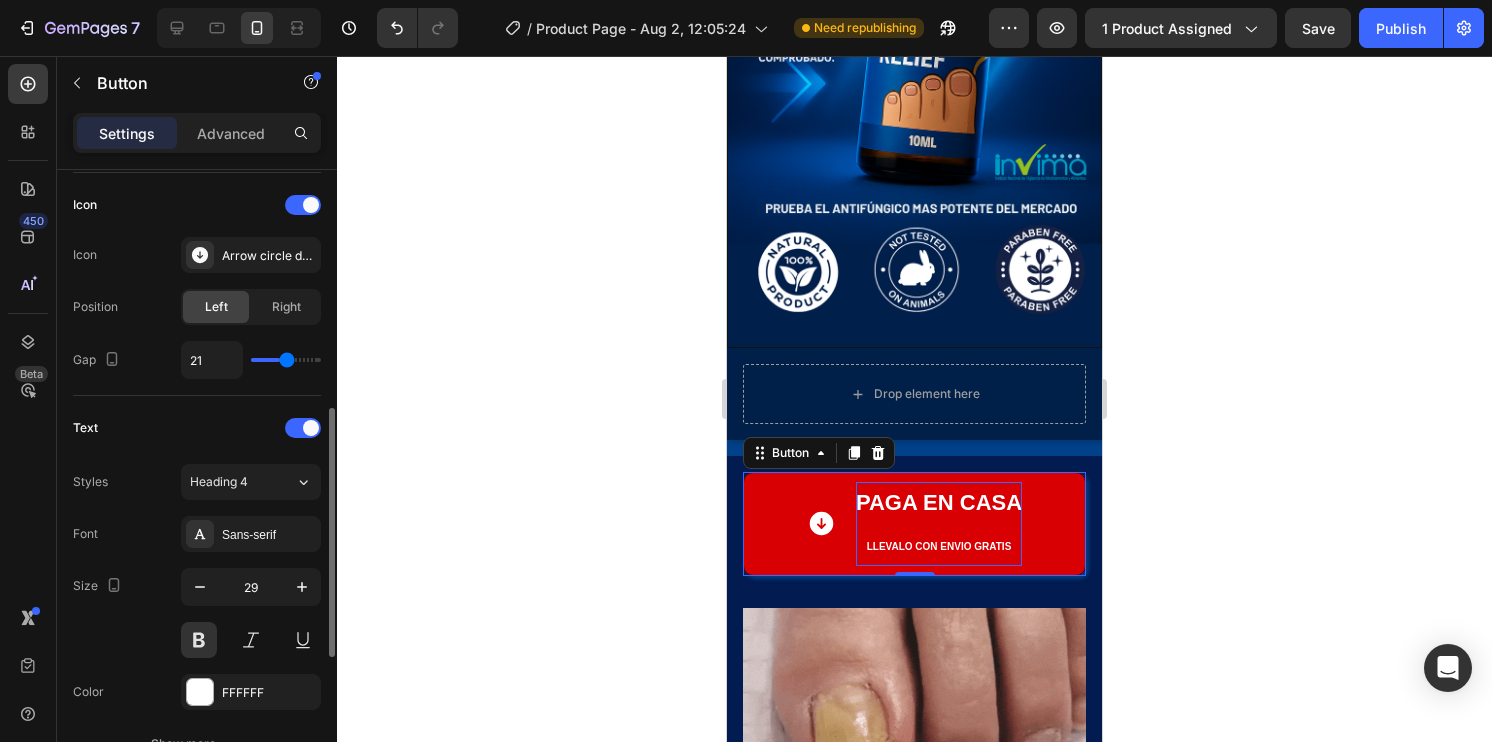 type on "22" 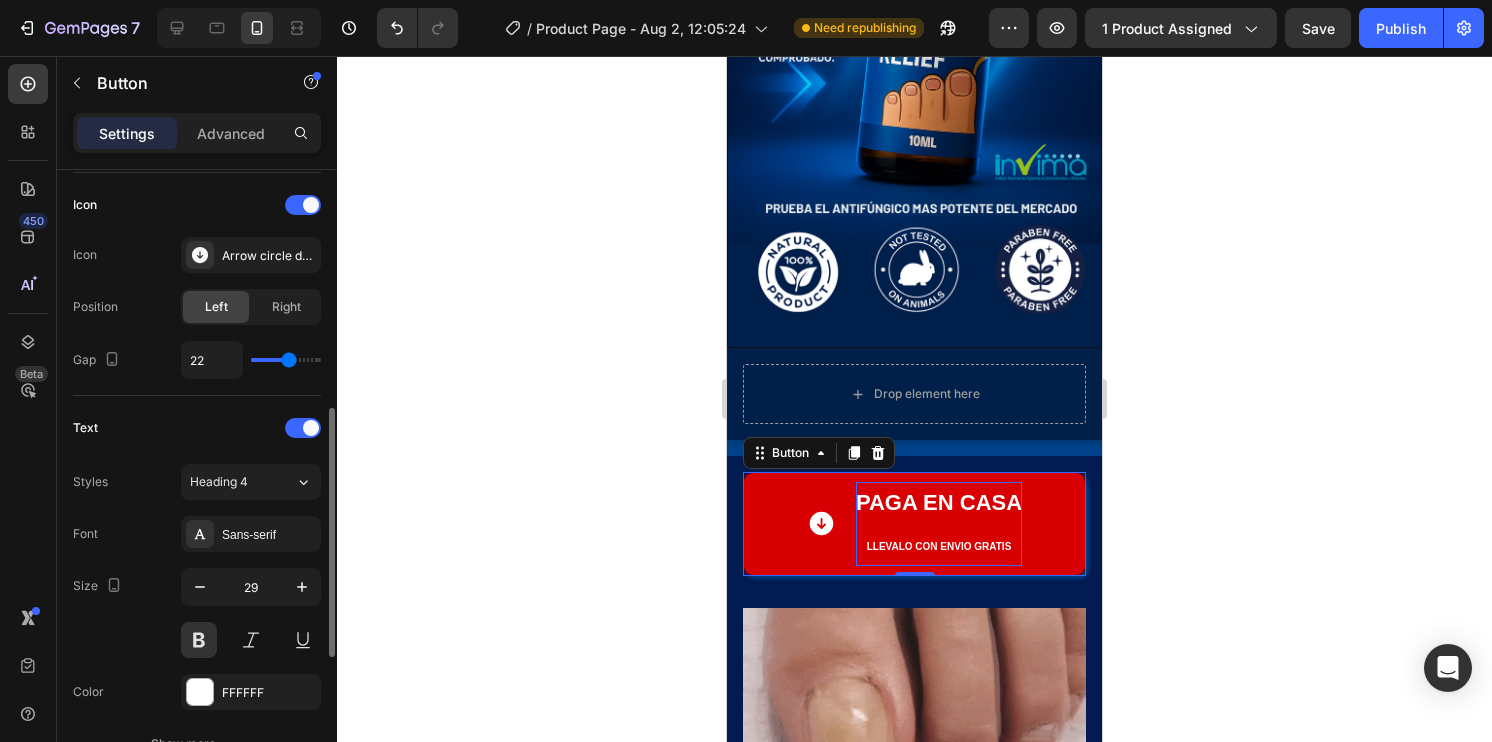 type on "24" 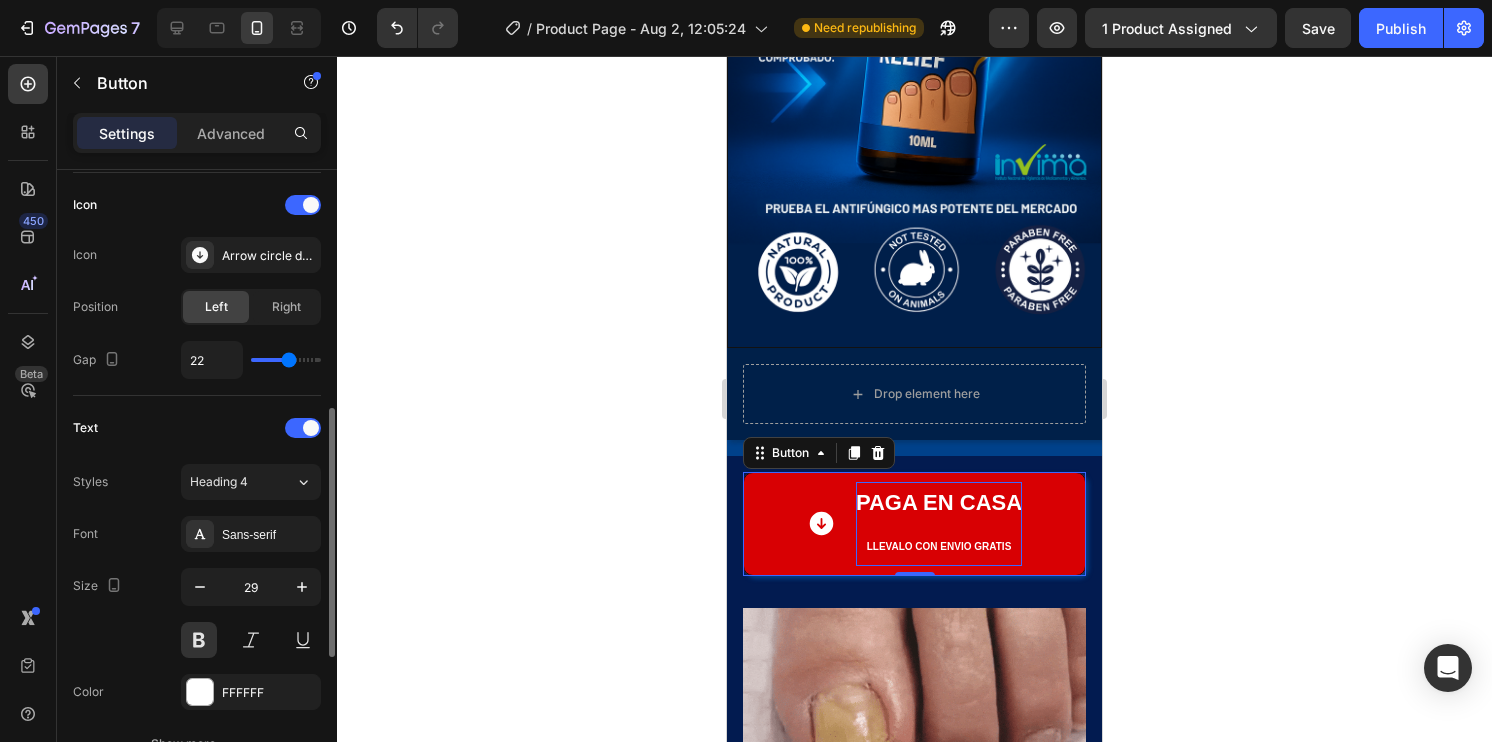 type on "24" 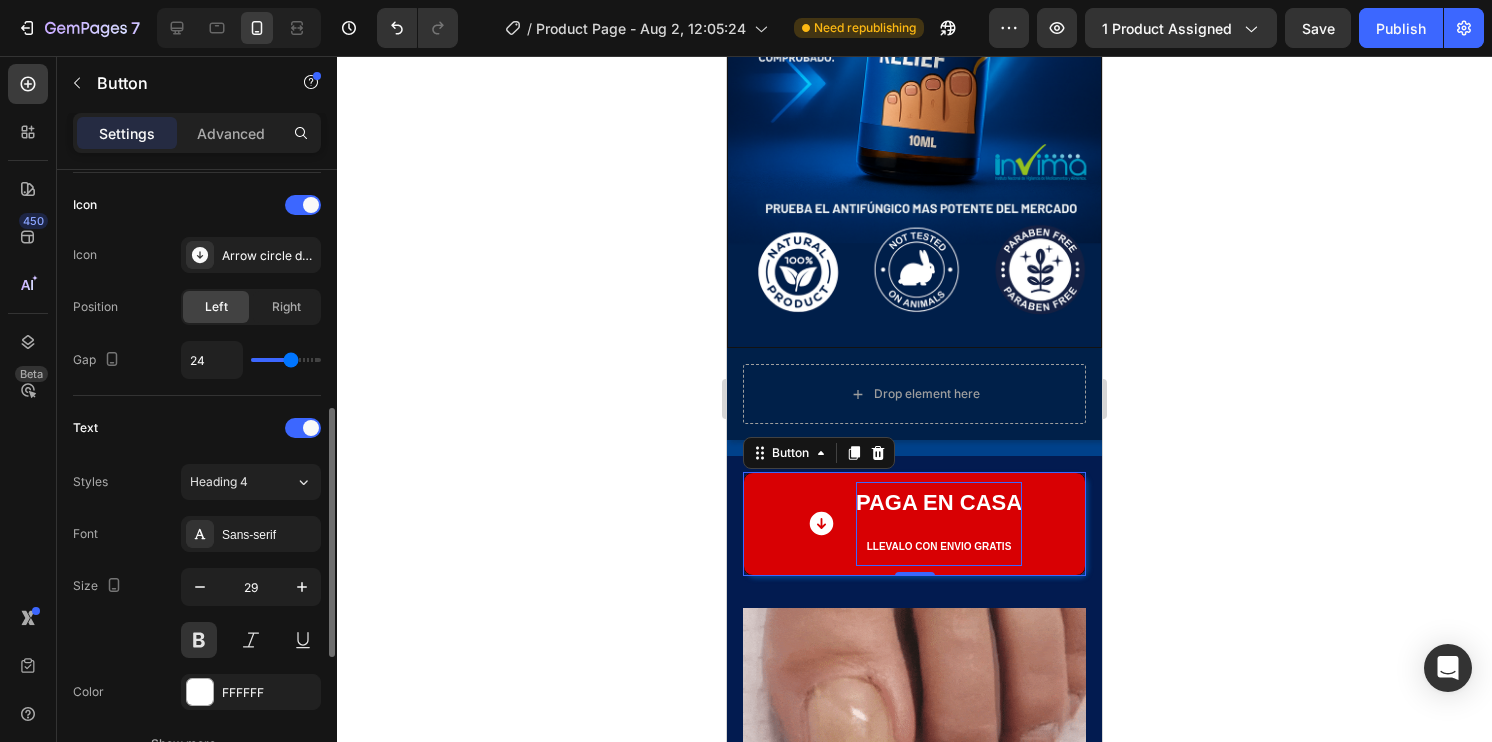 type on "25" 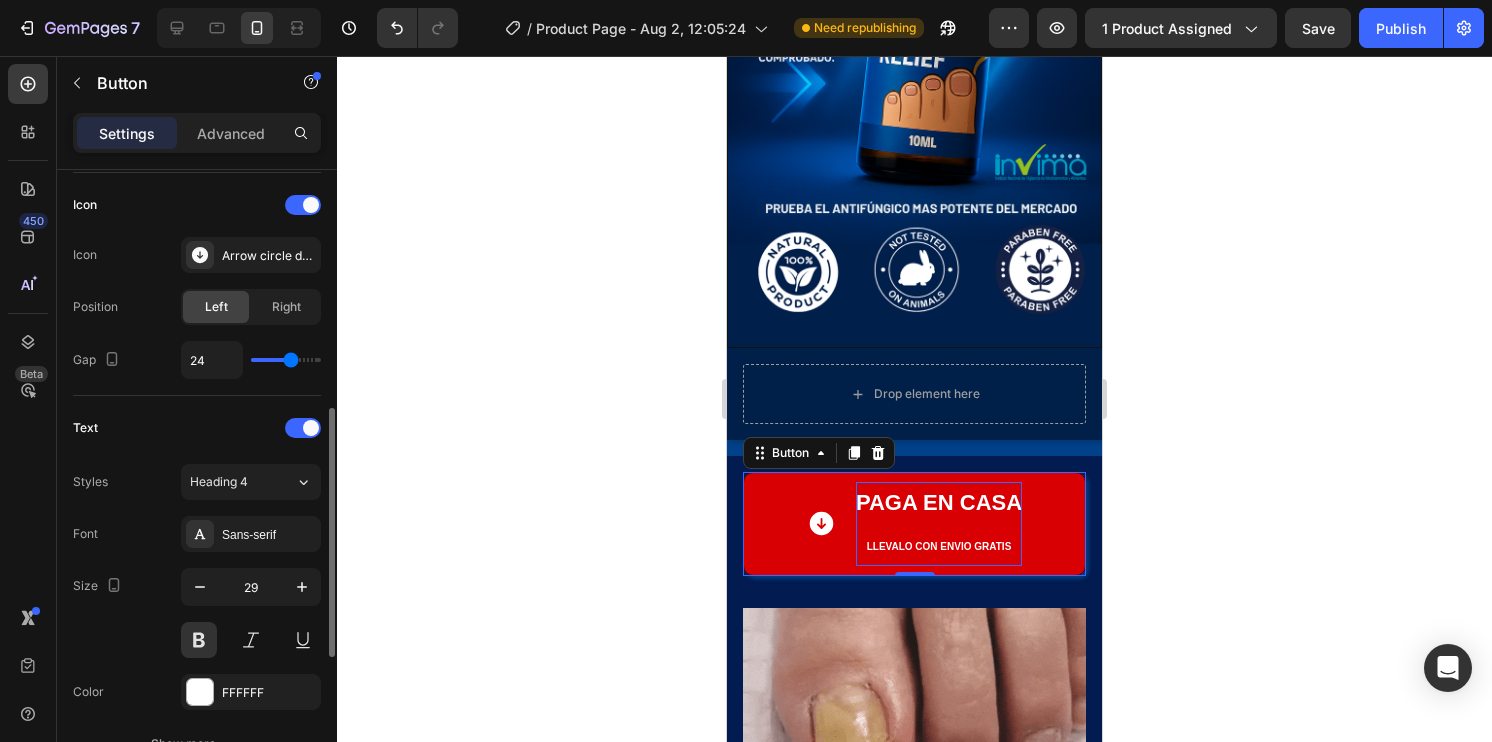 type on "25" 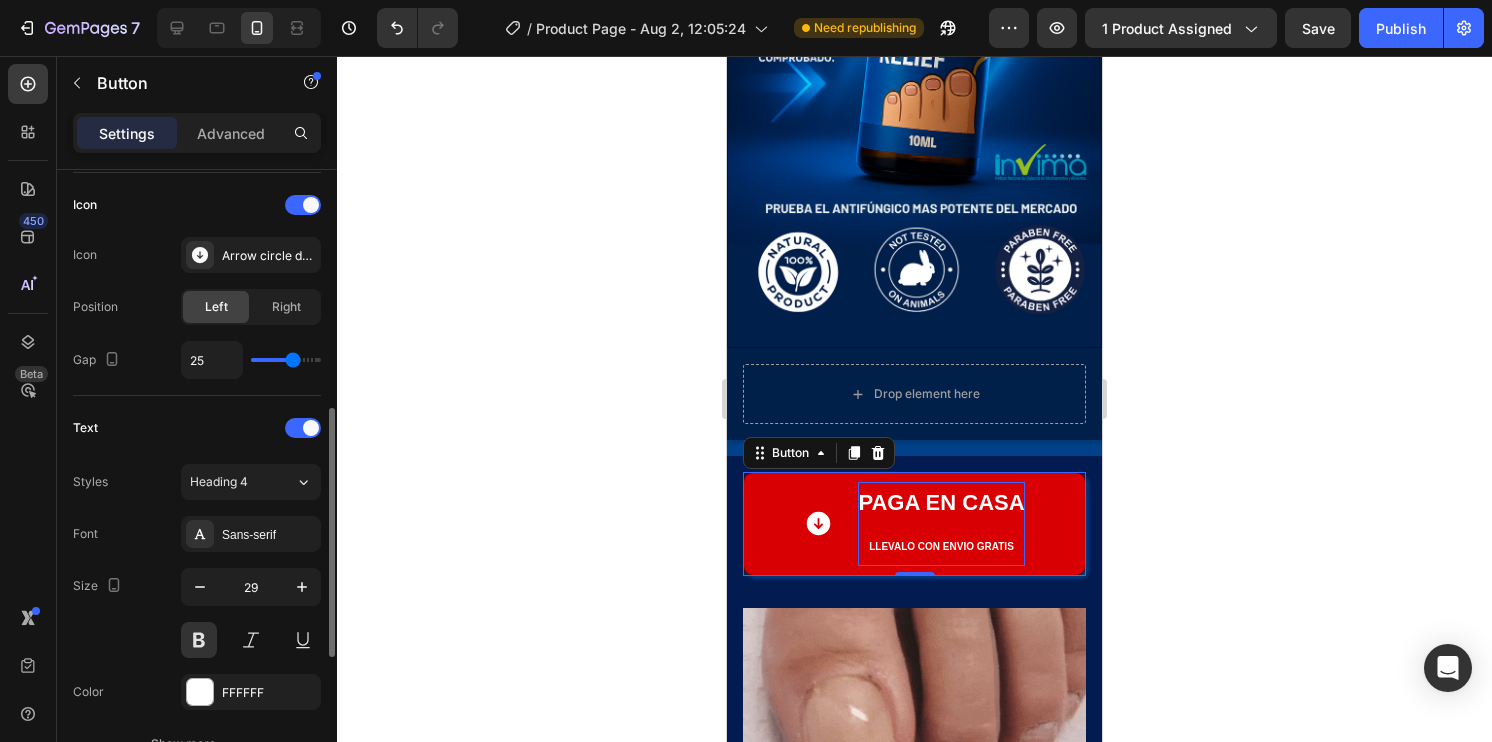 type on "26" 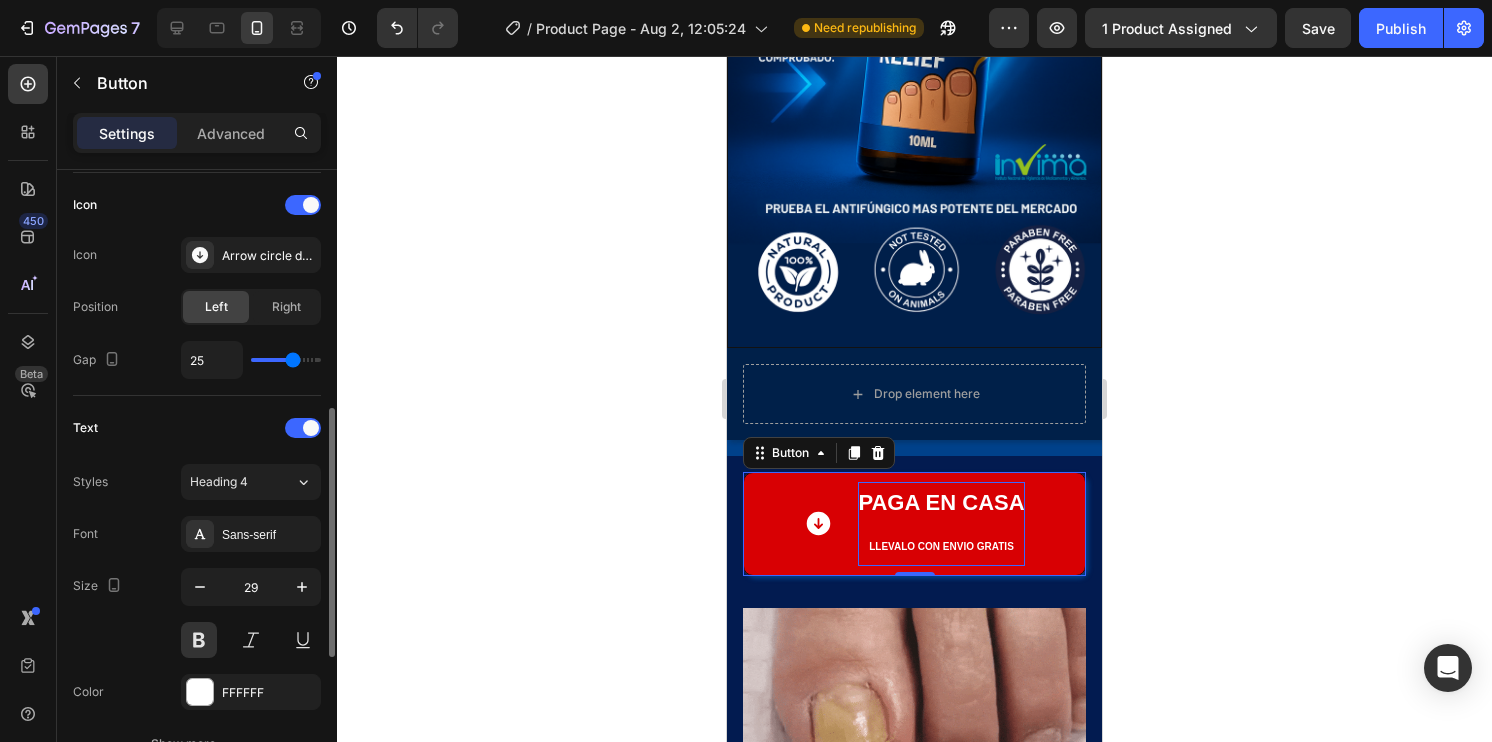type on "26" 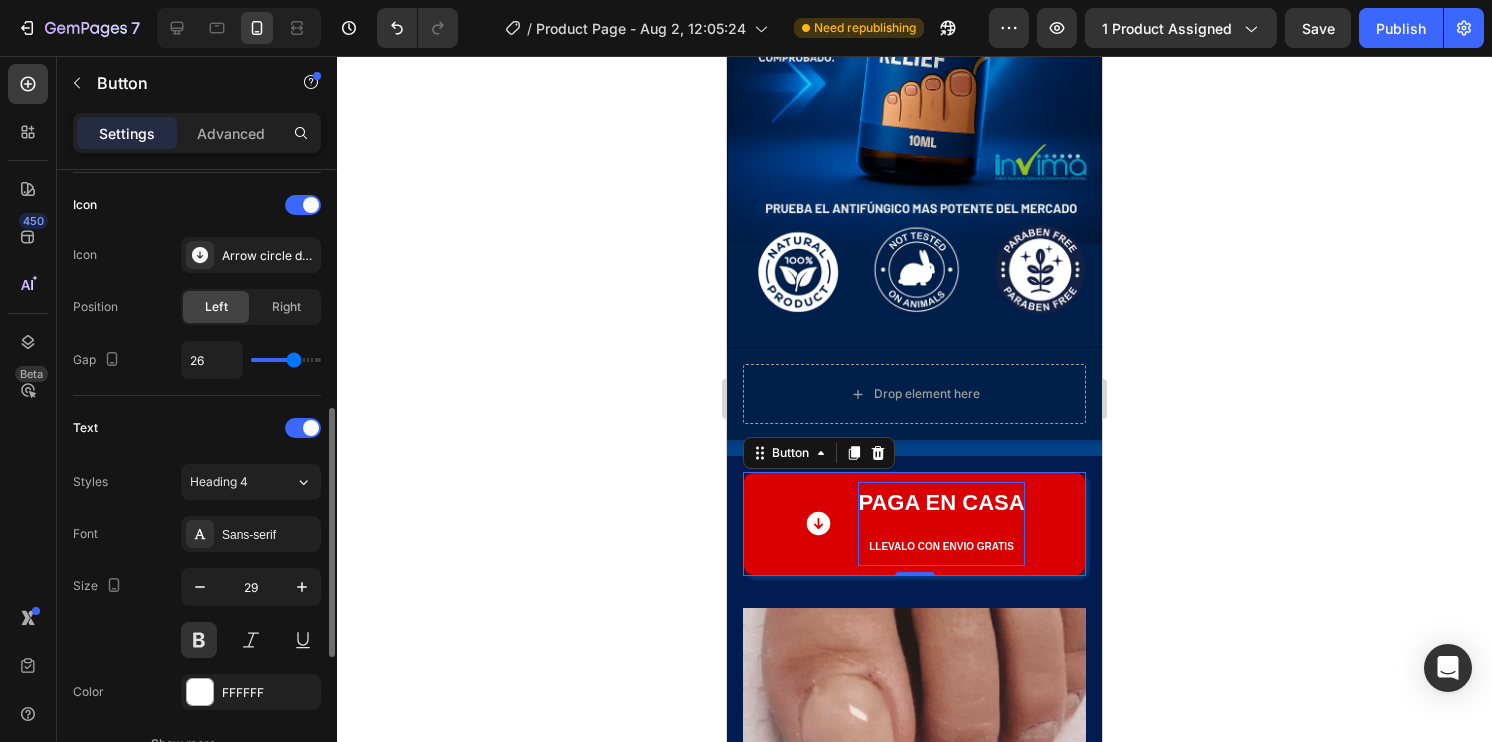 type on "27" 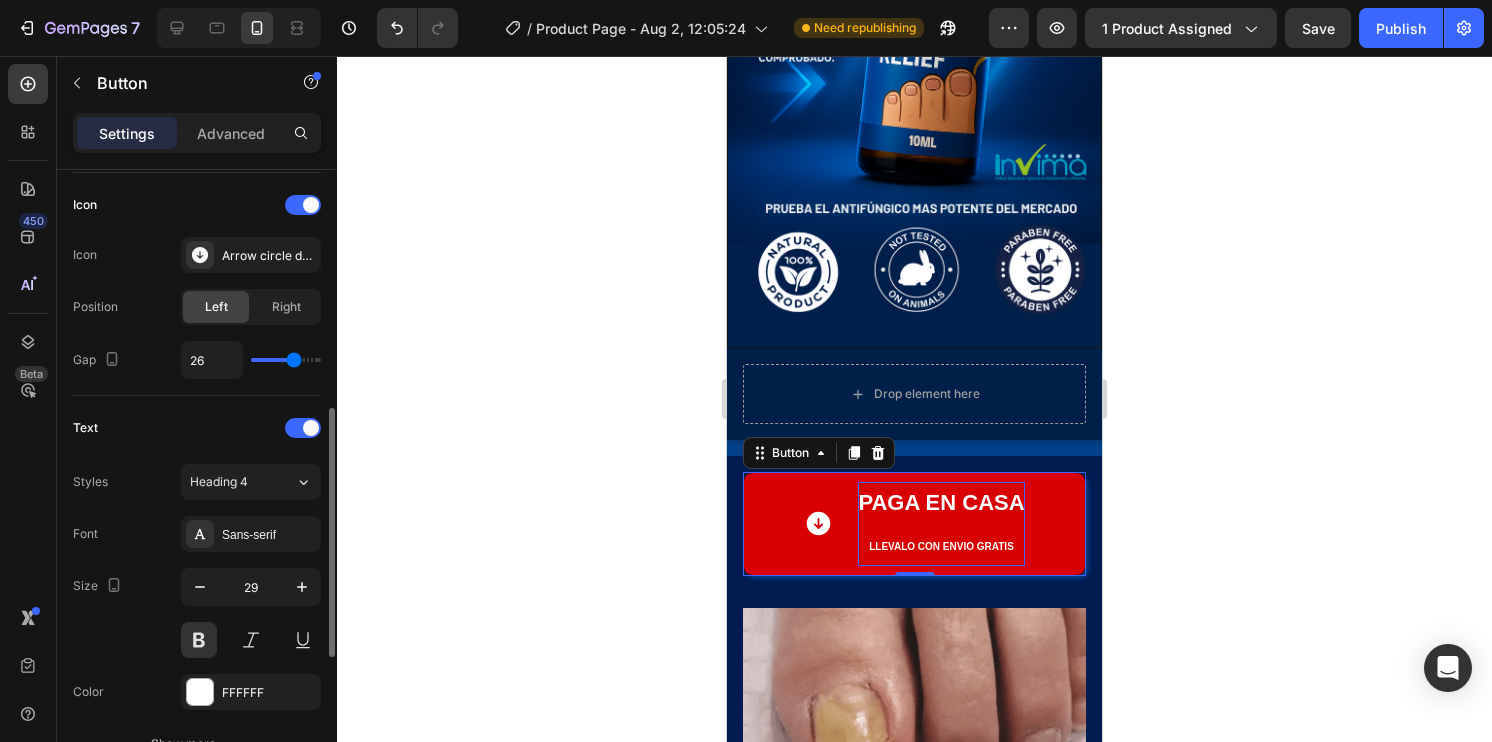 type on "27" 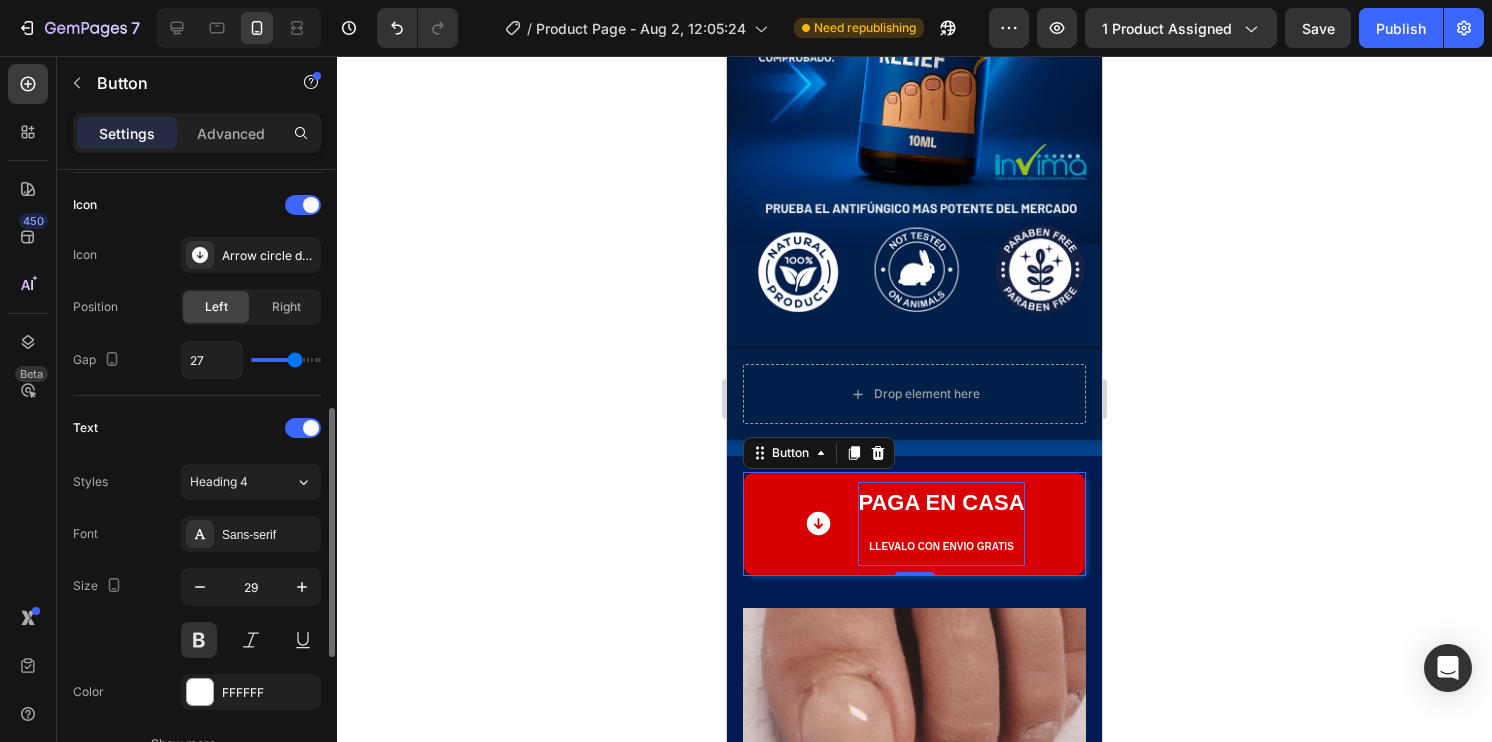 type on "28" 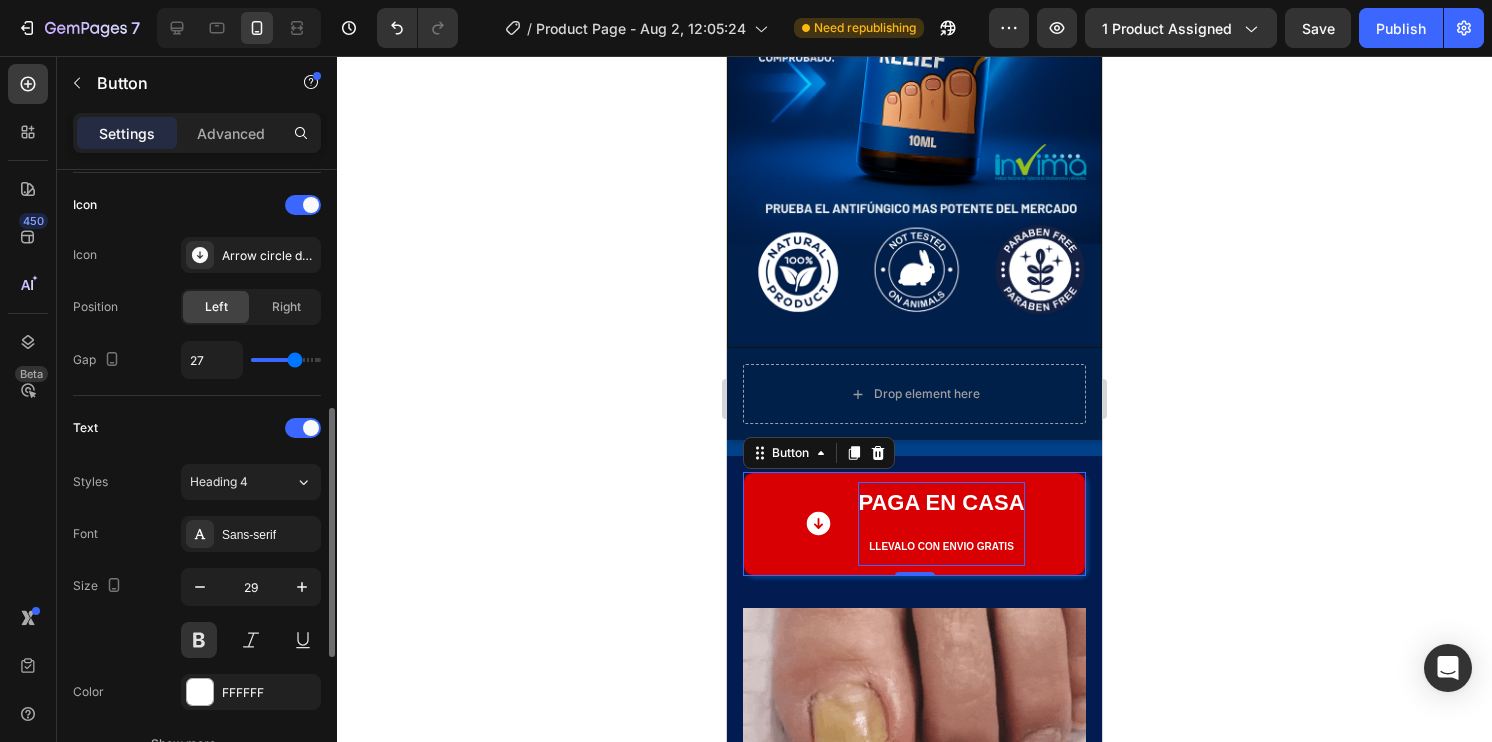 type on "28" 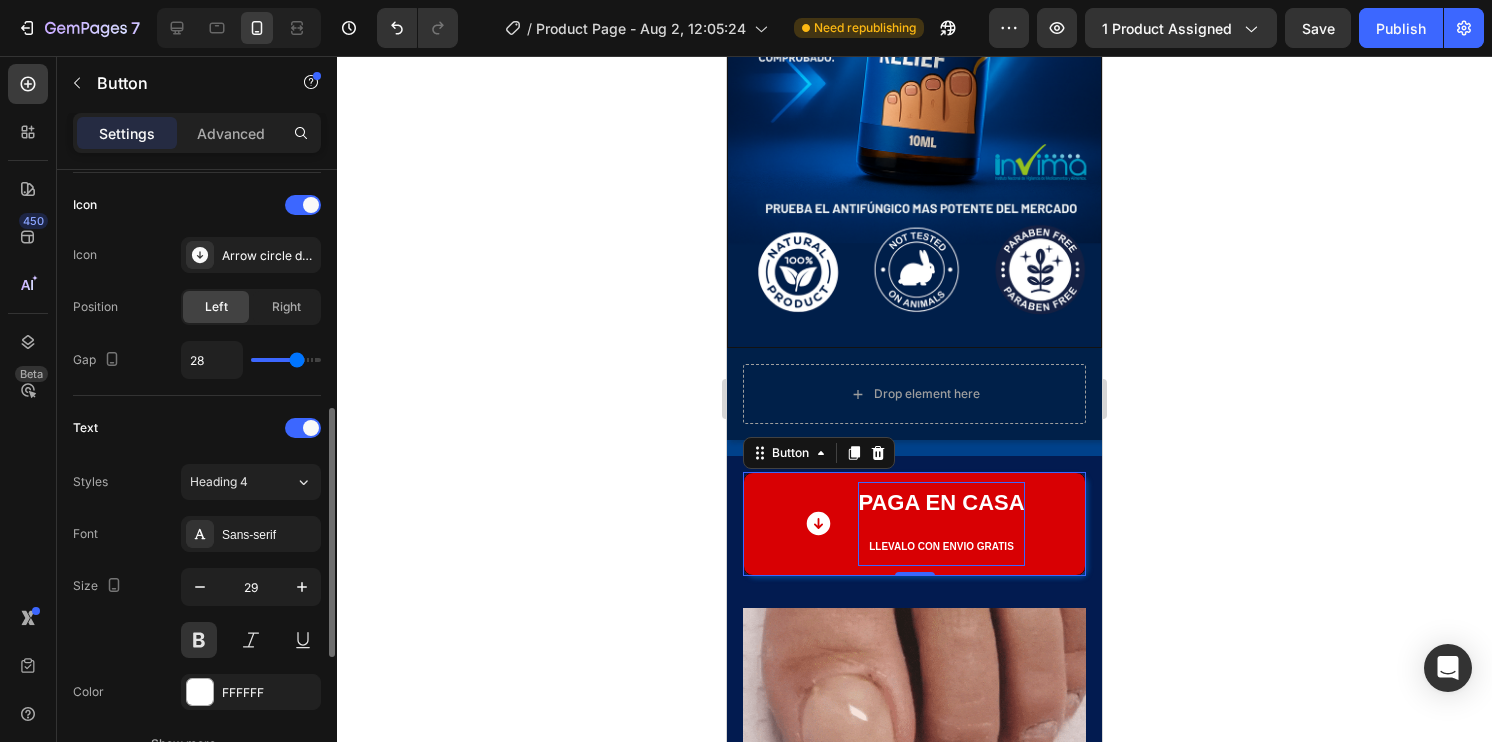 type on "29" 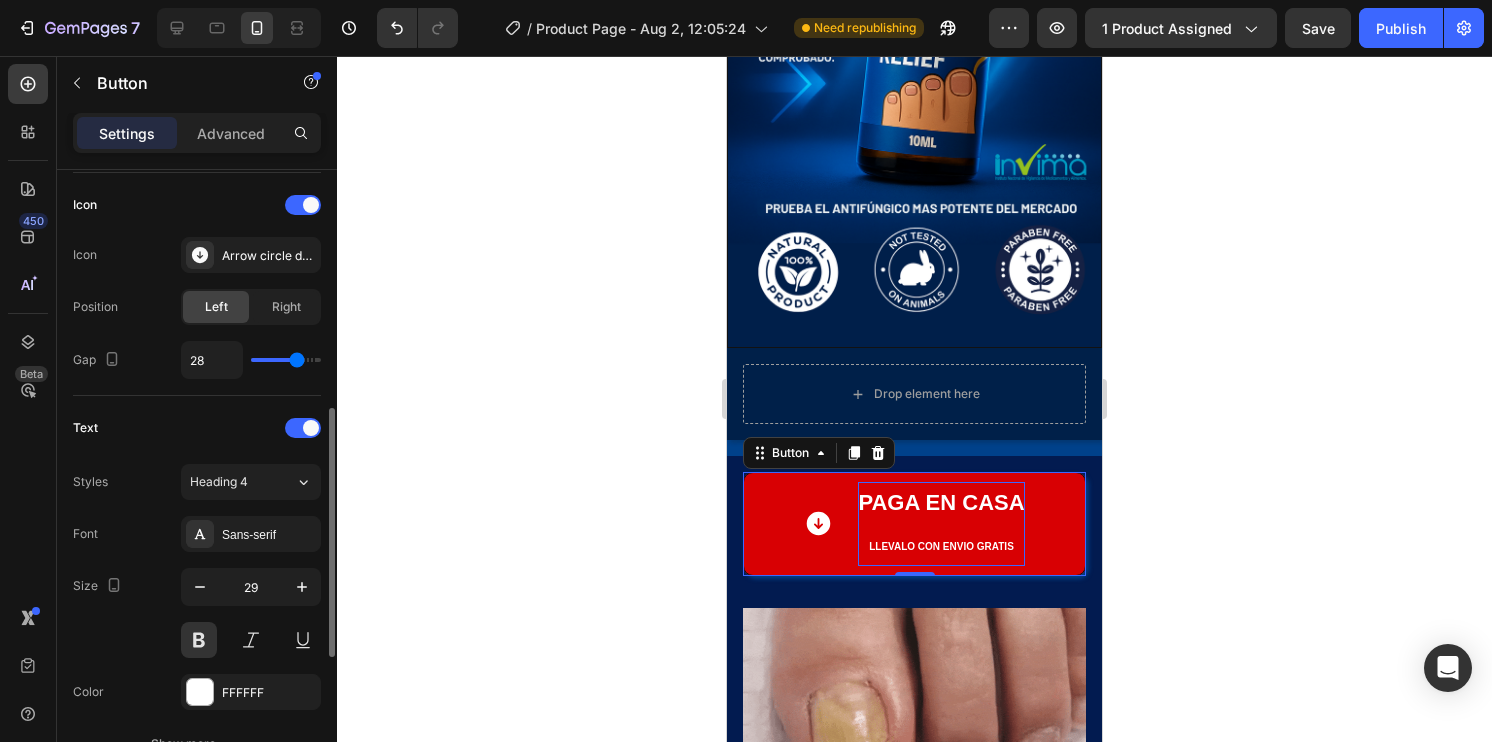 type on "29" 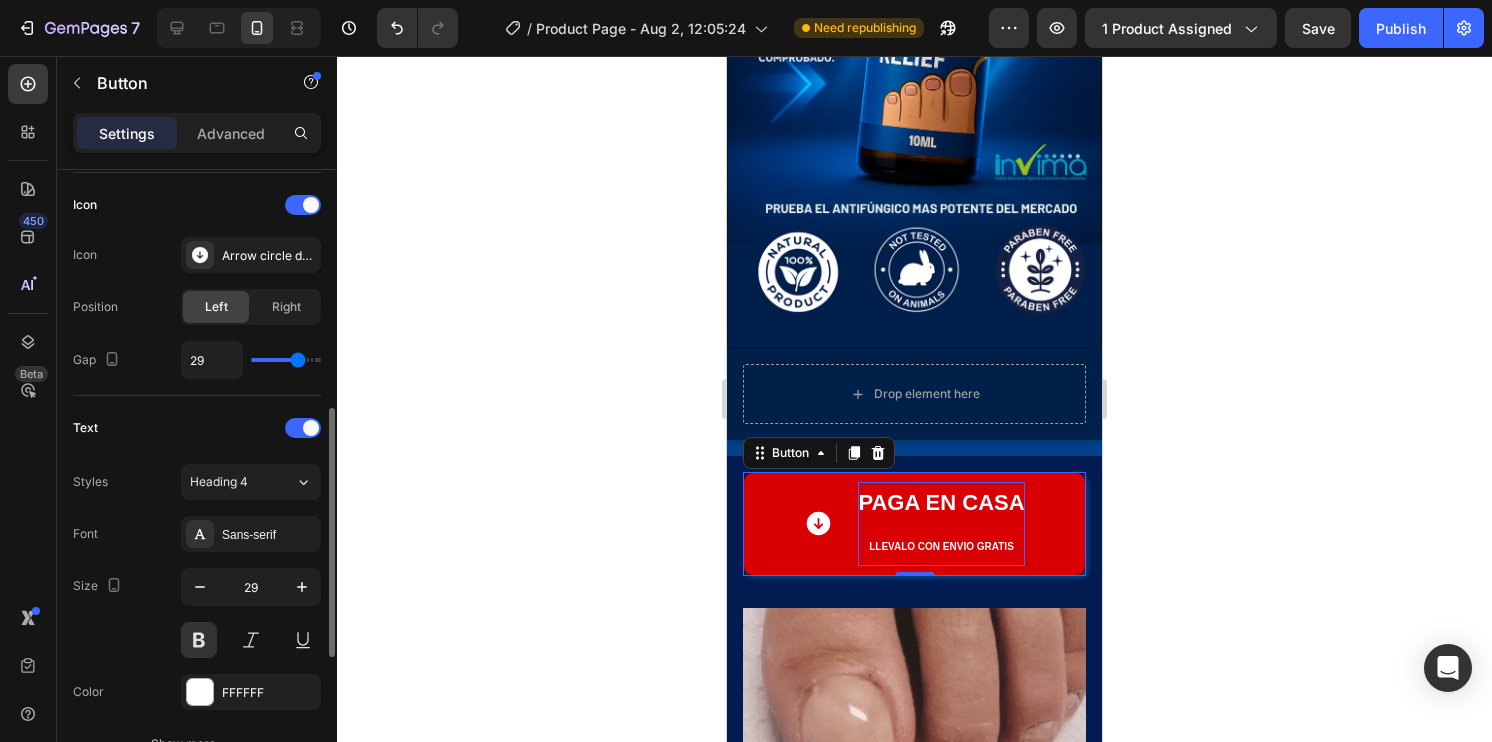 type on "30" 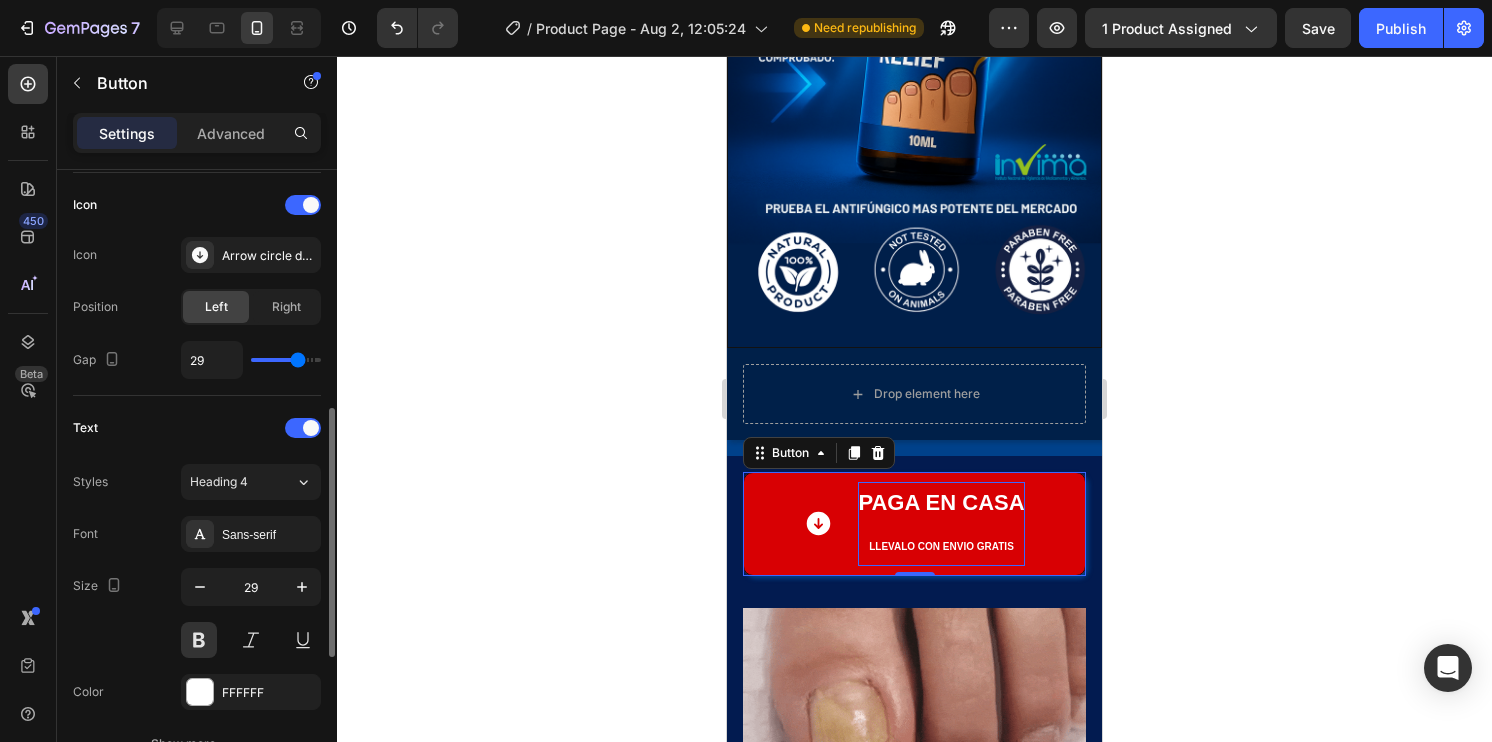 type on "30" 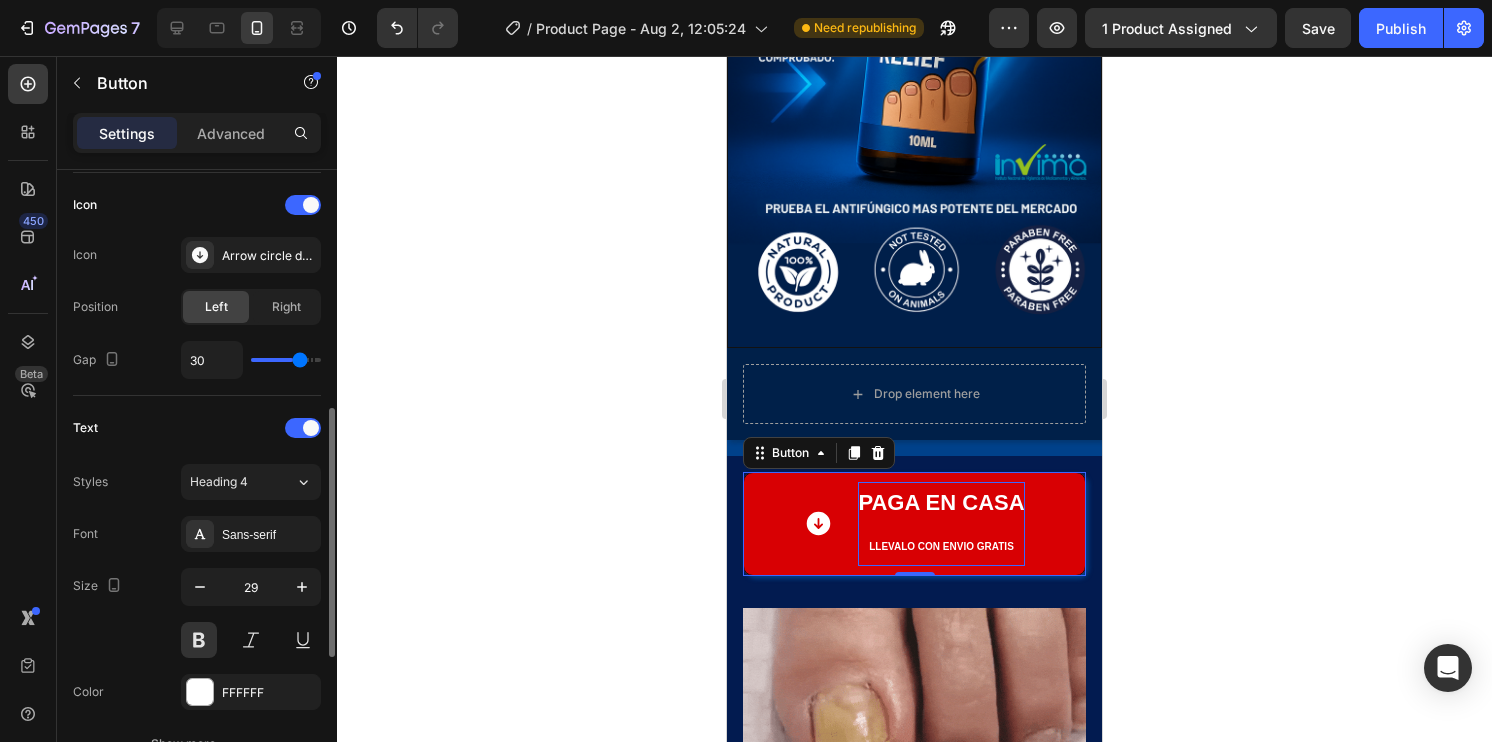 type on "32" 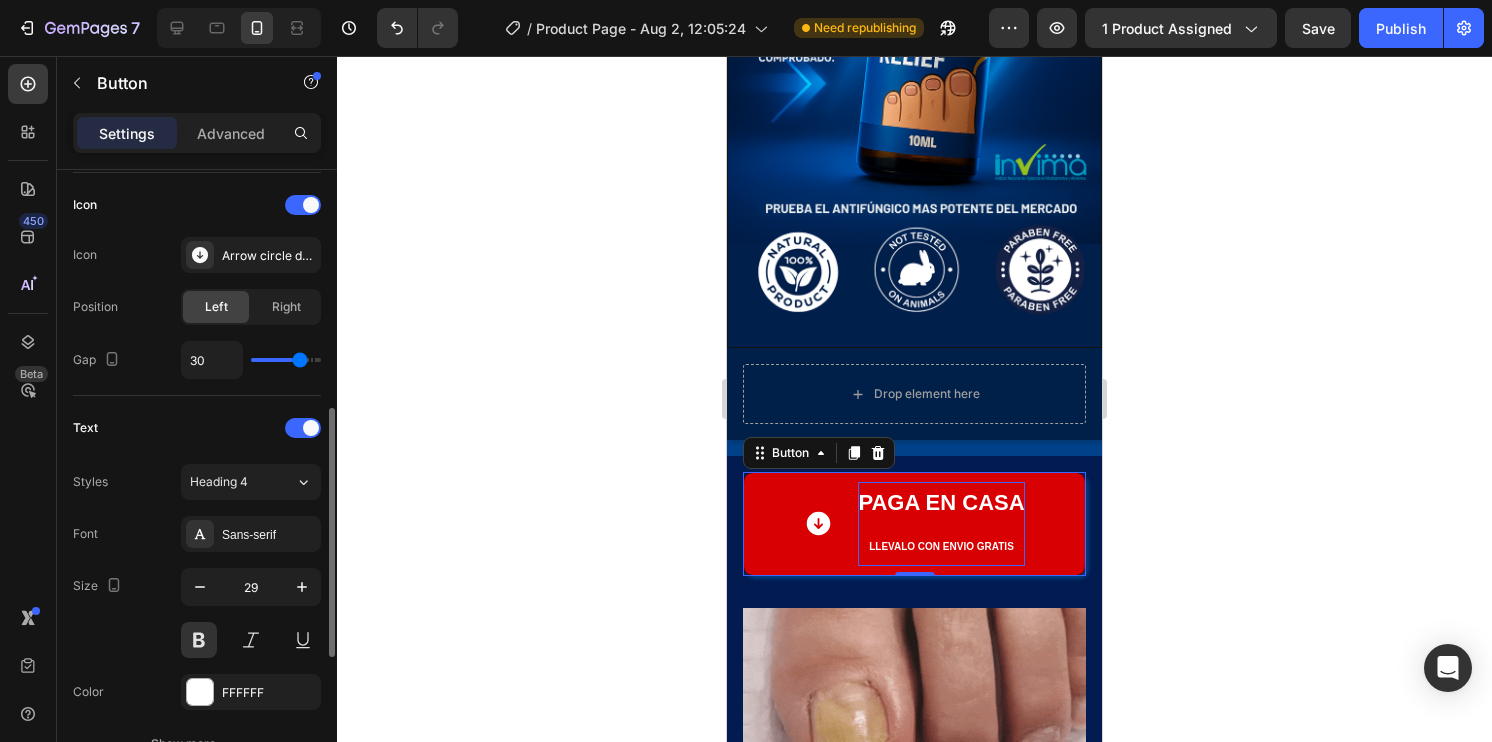type on "32" 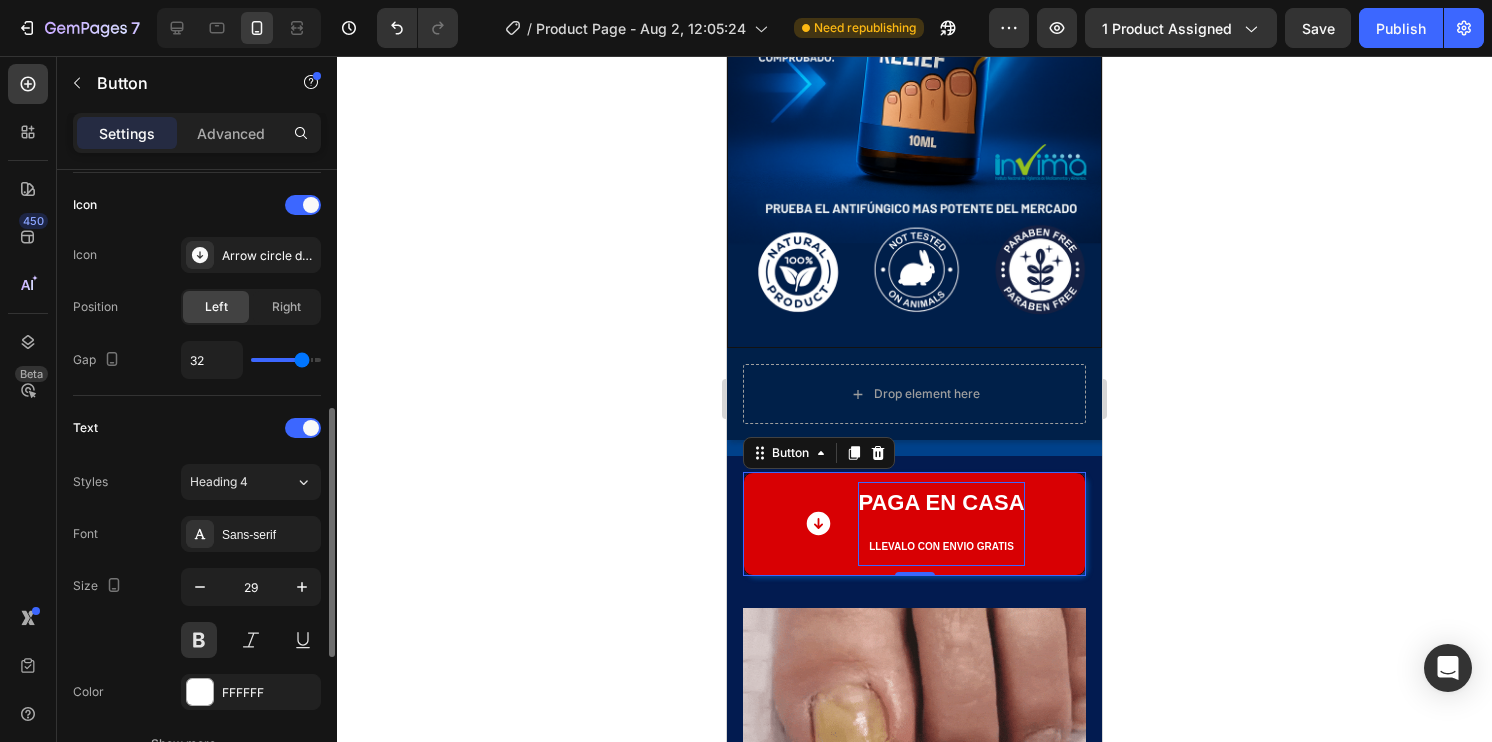type on "33" 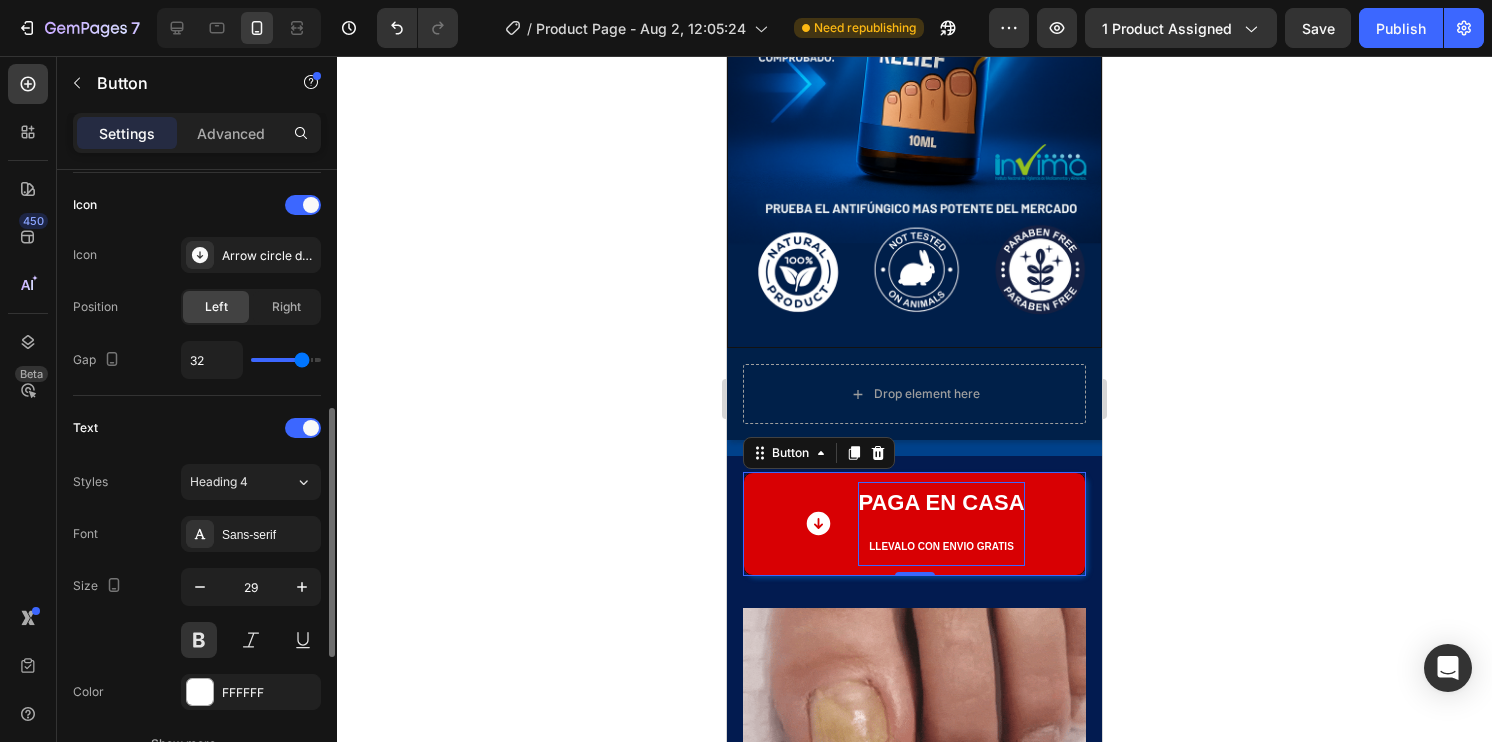 type on "33" 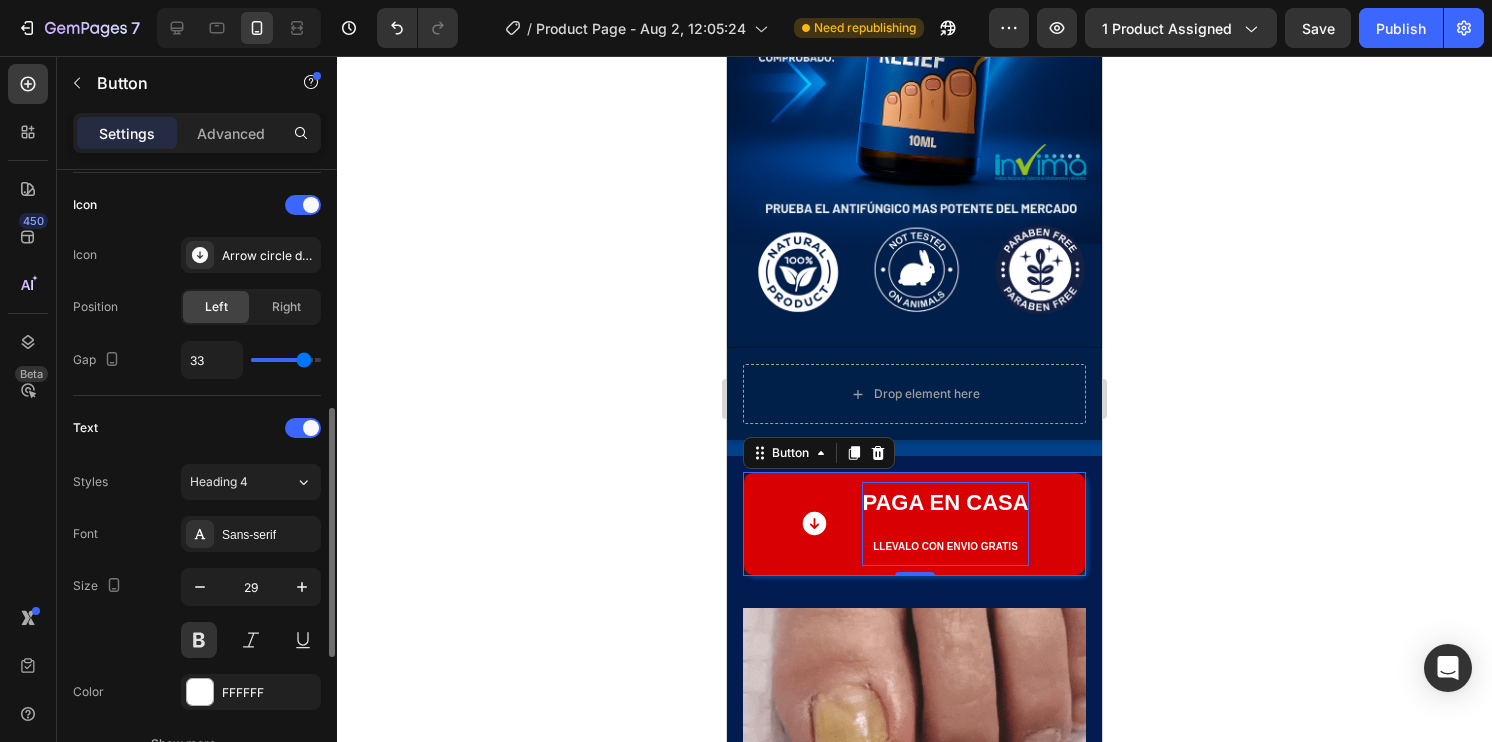type on "34" 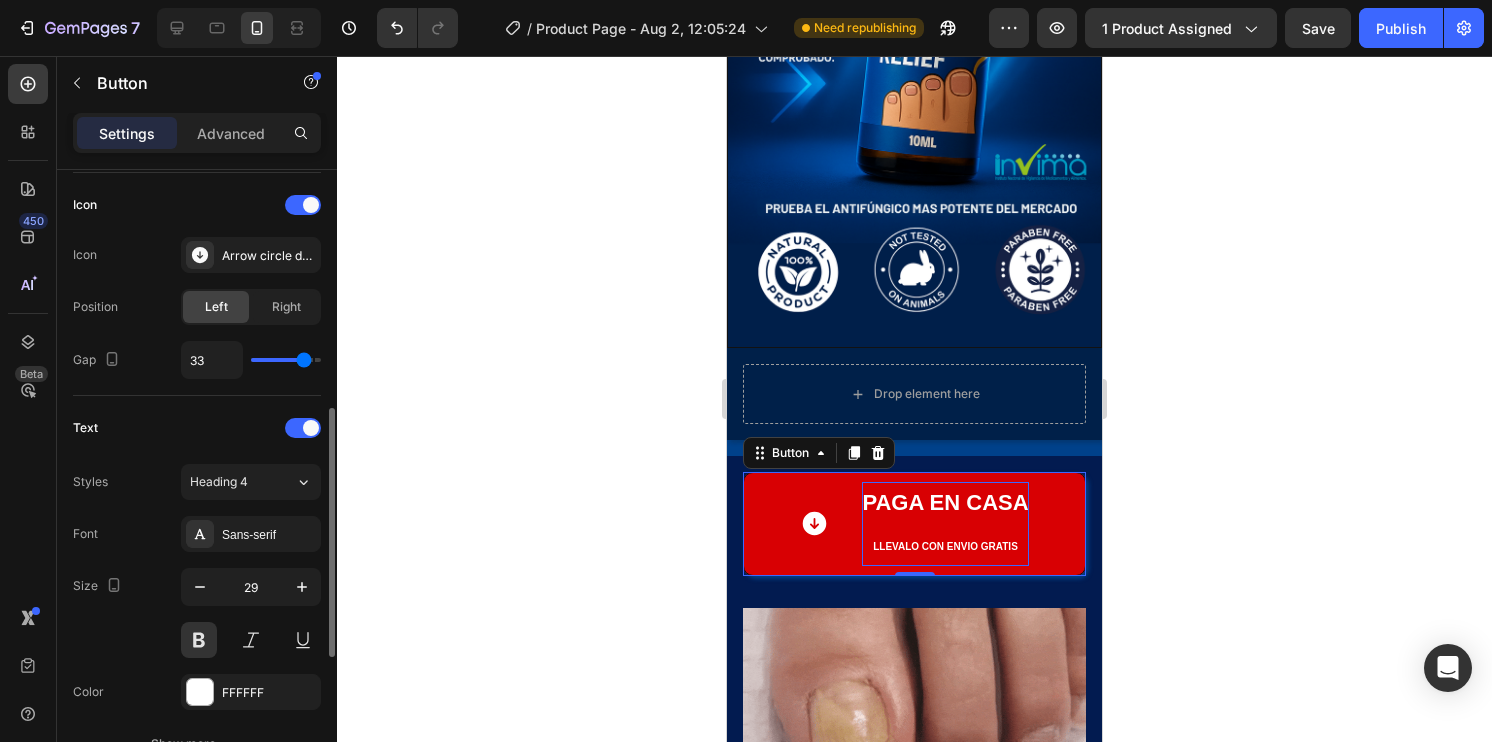 type on "34" 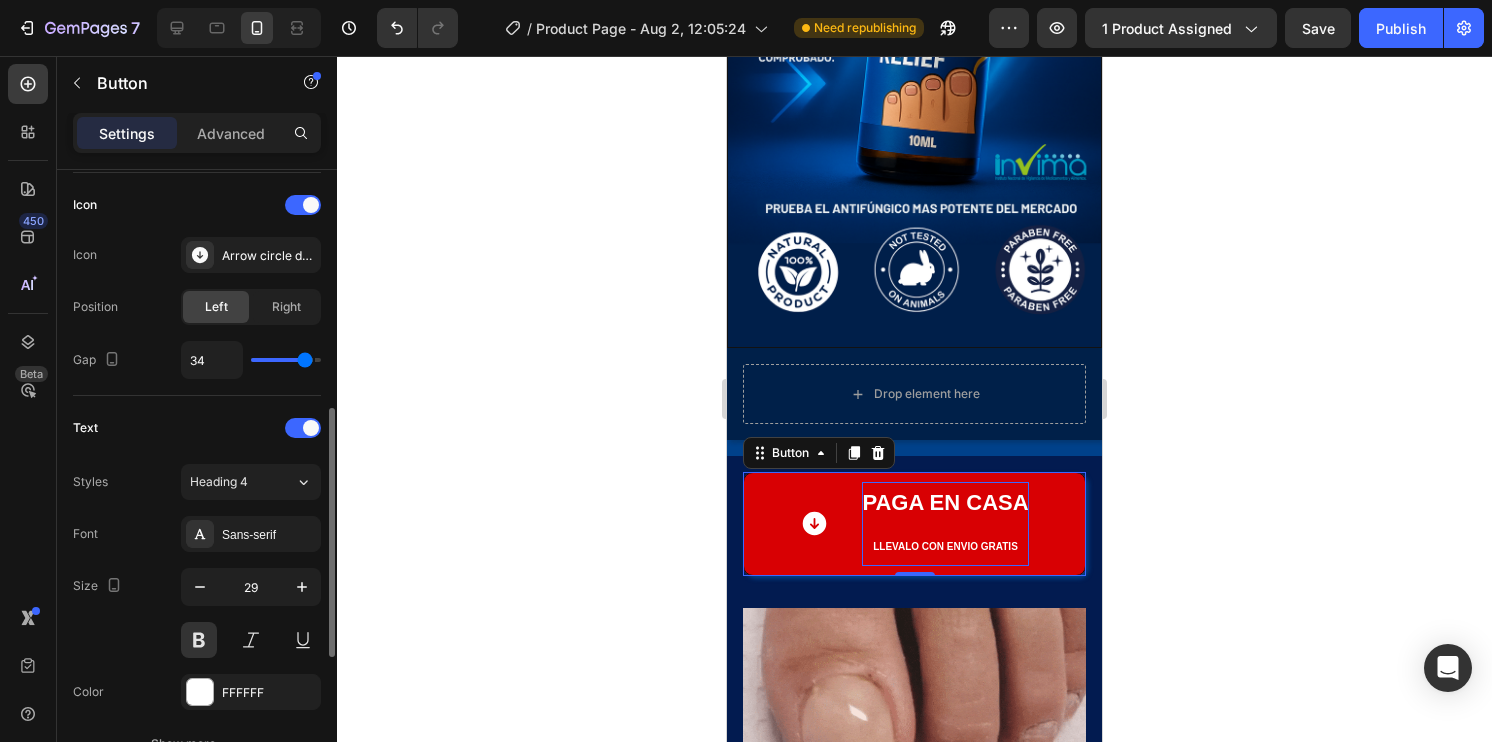 type on "35" 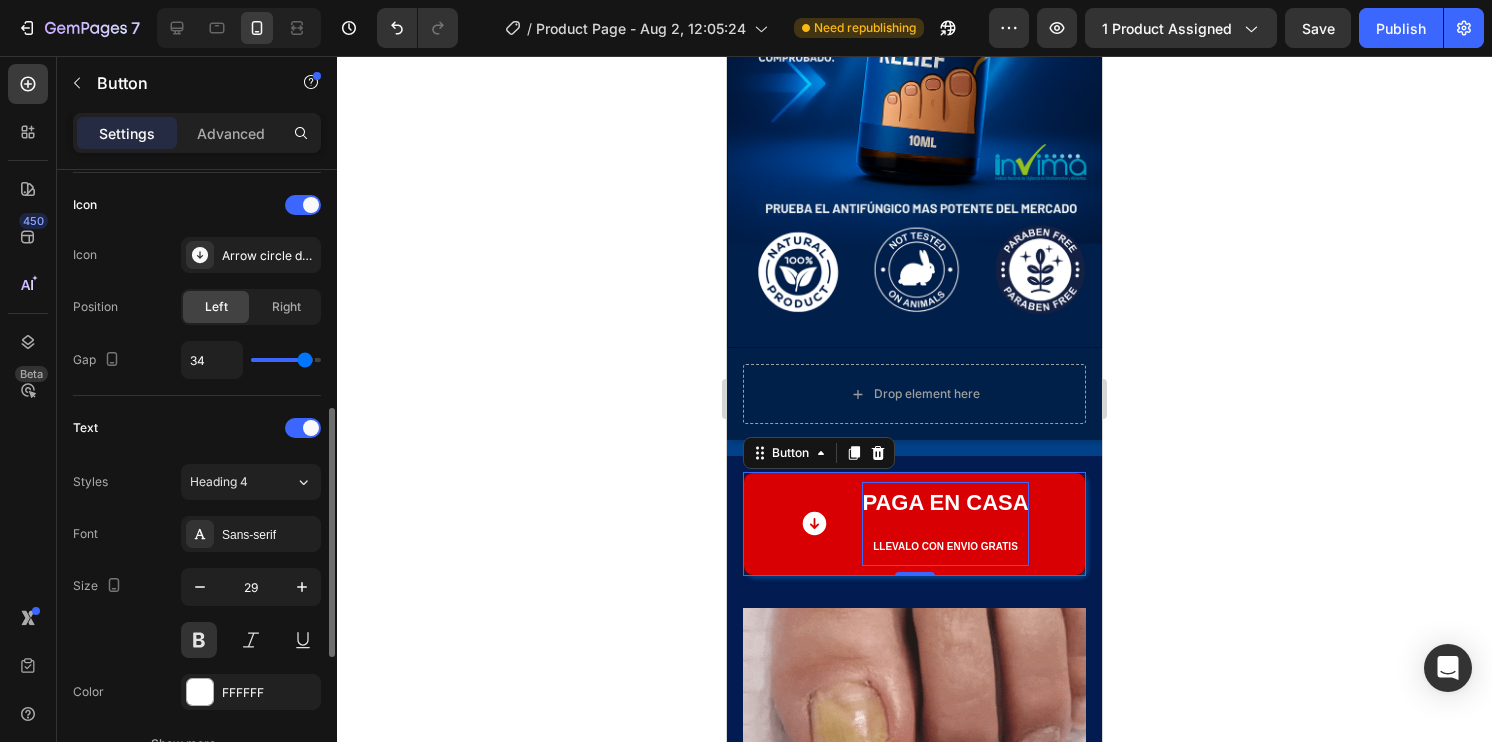 type on "35" 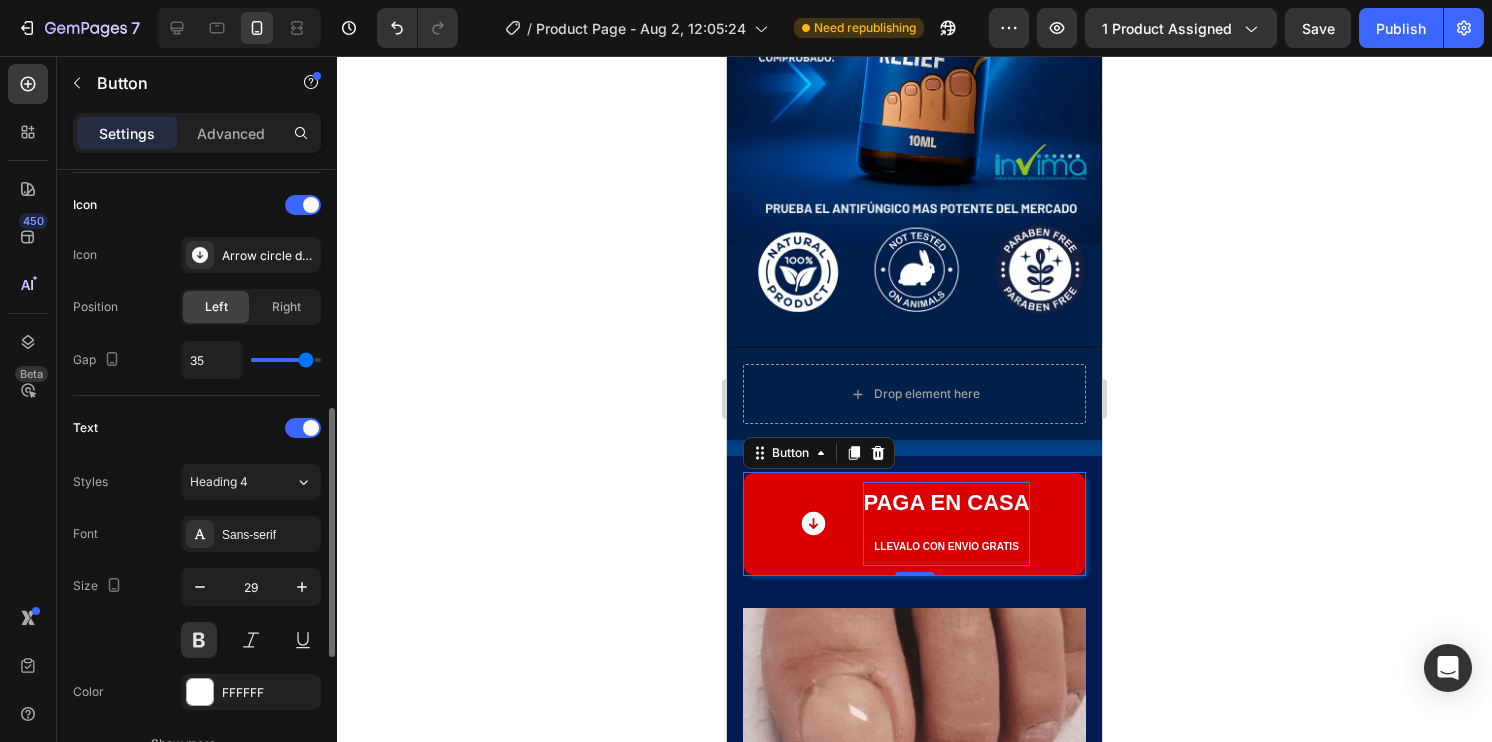 type on "37" 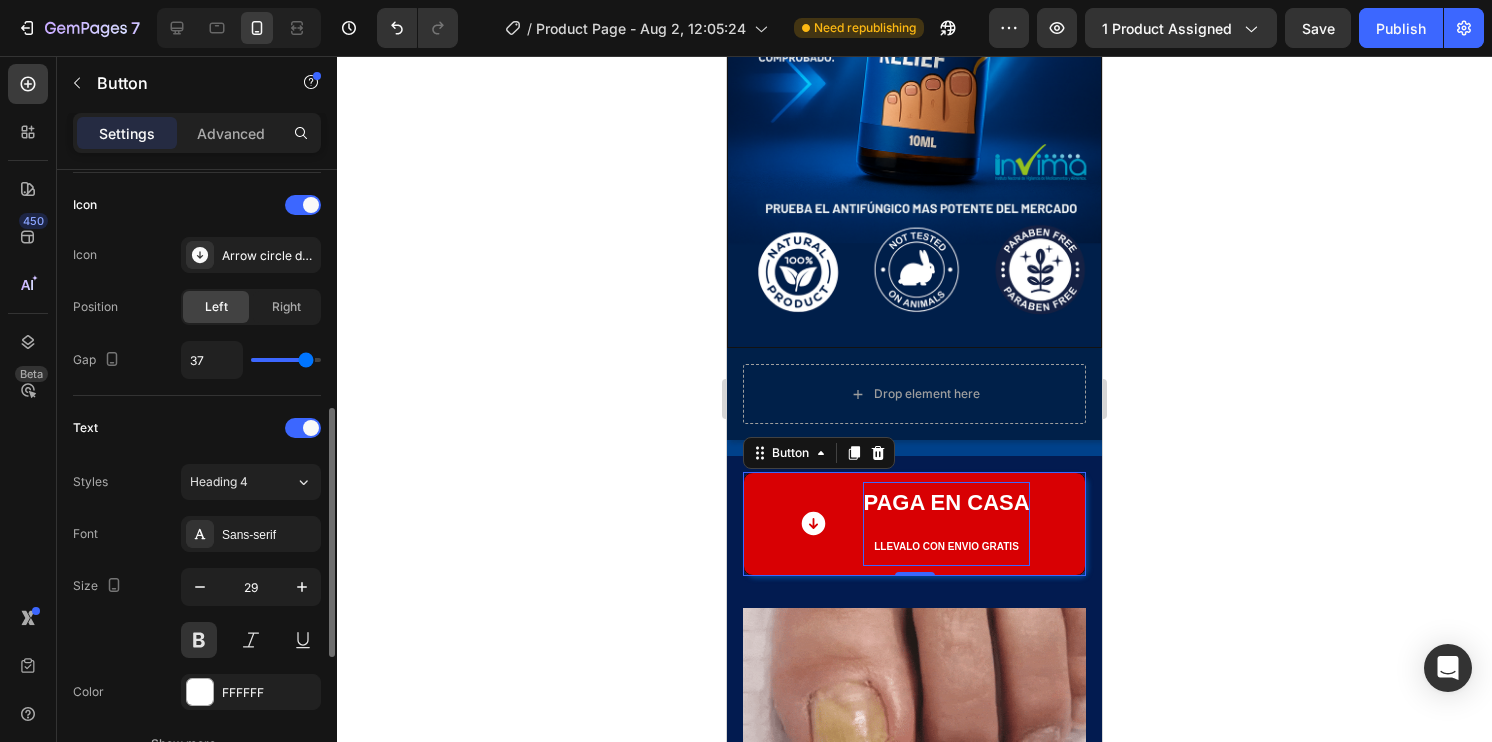 type on "37" 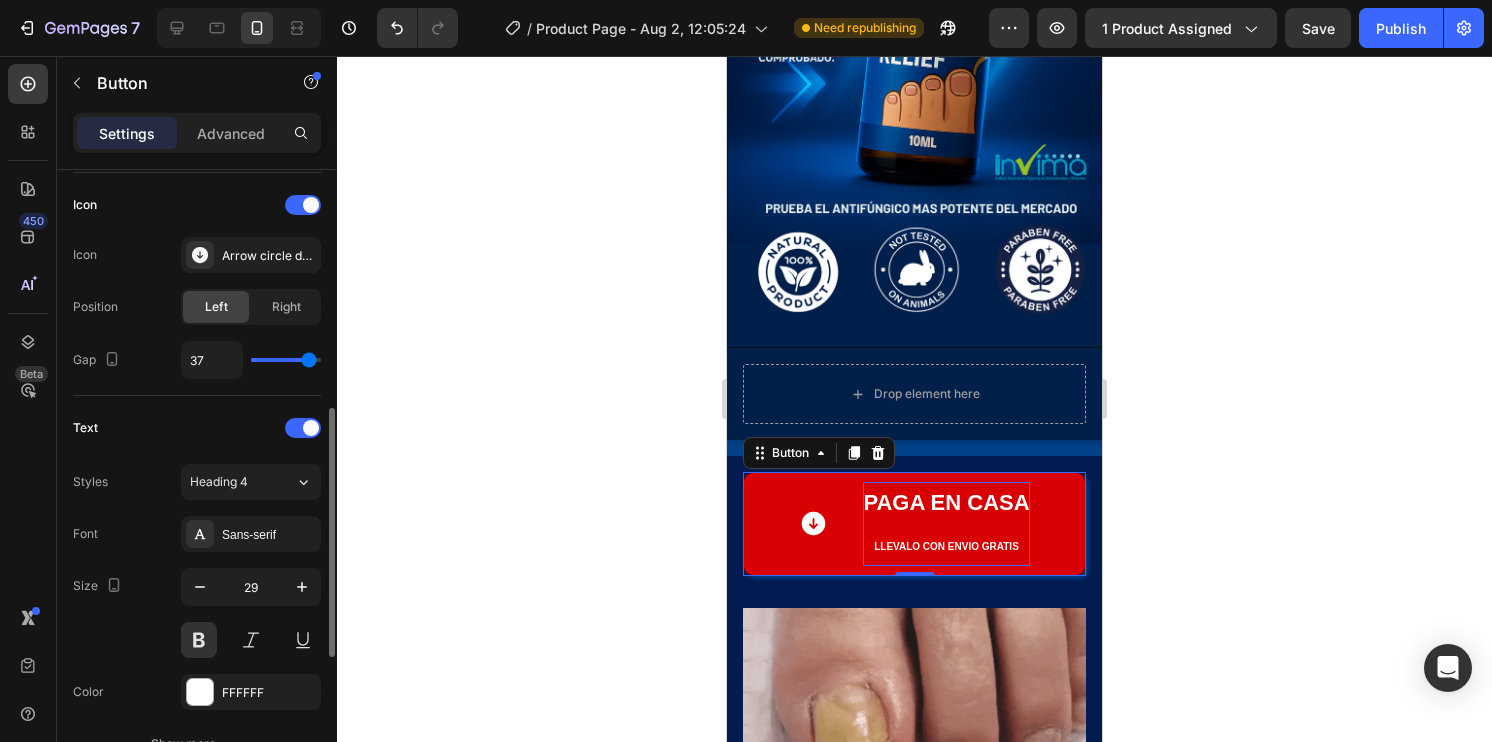 type on "38" 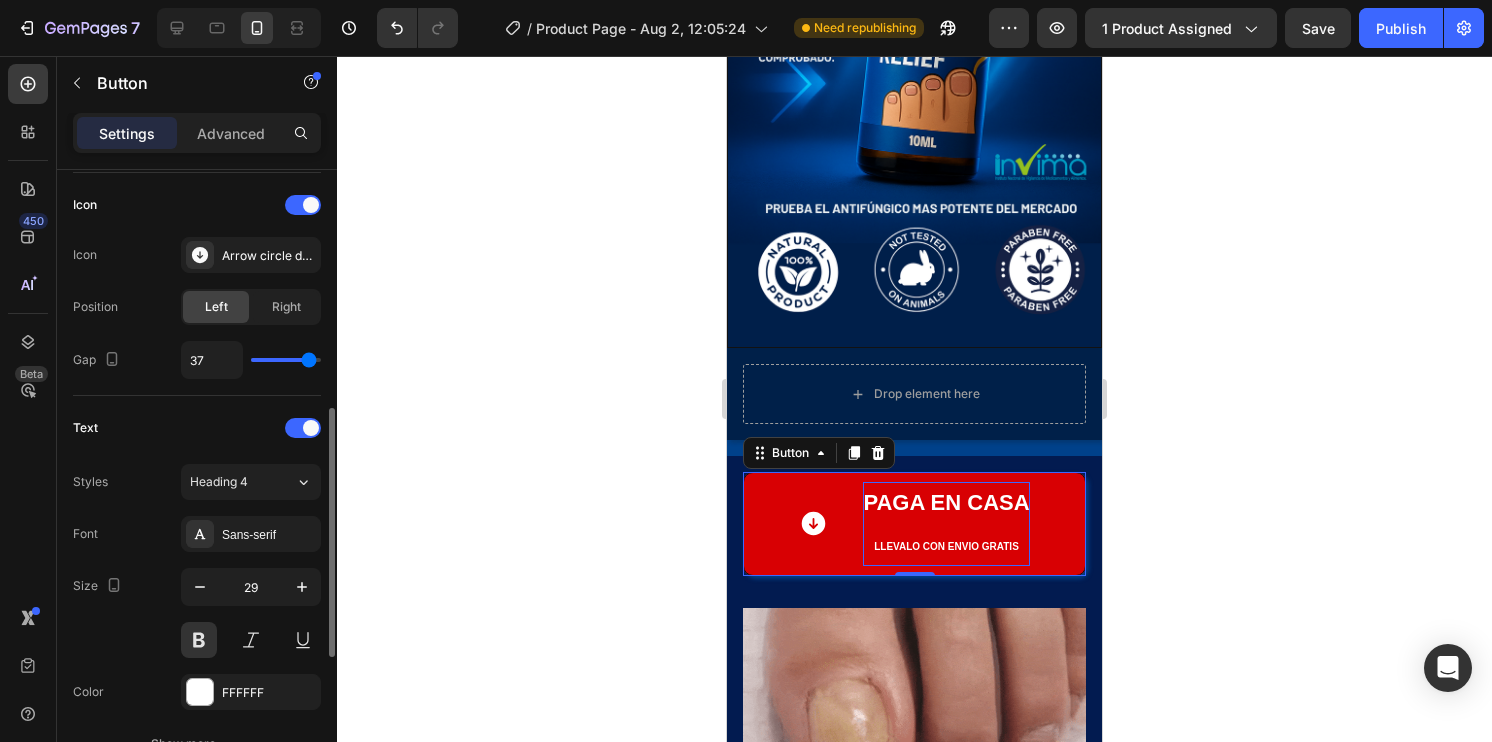 type on "38" 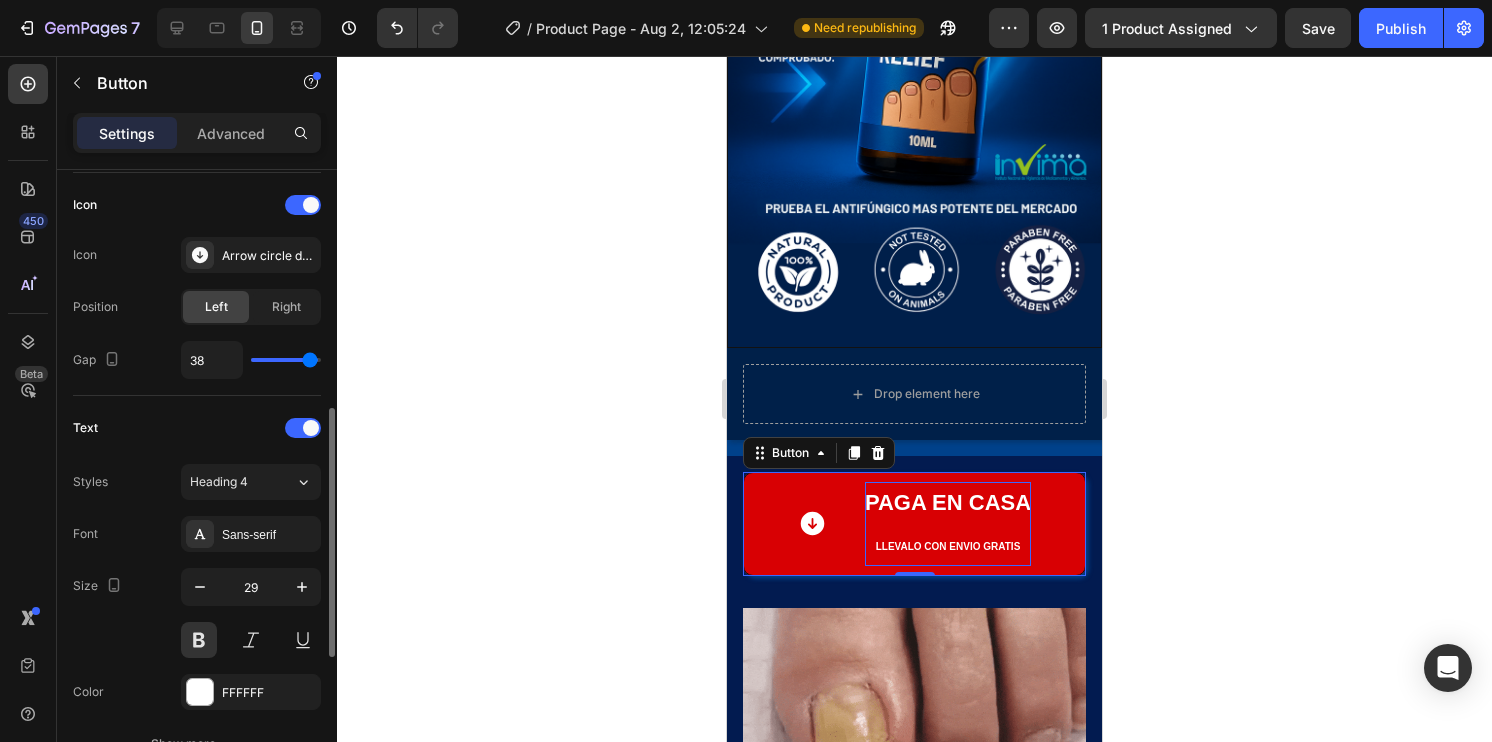 type on "39" 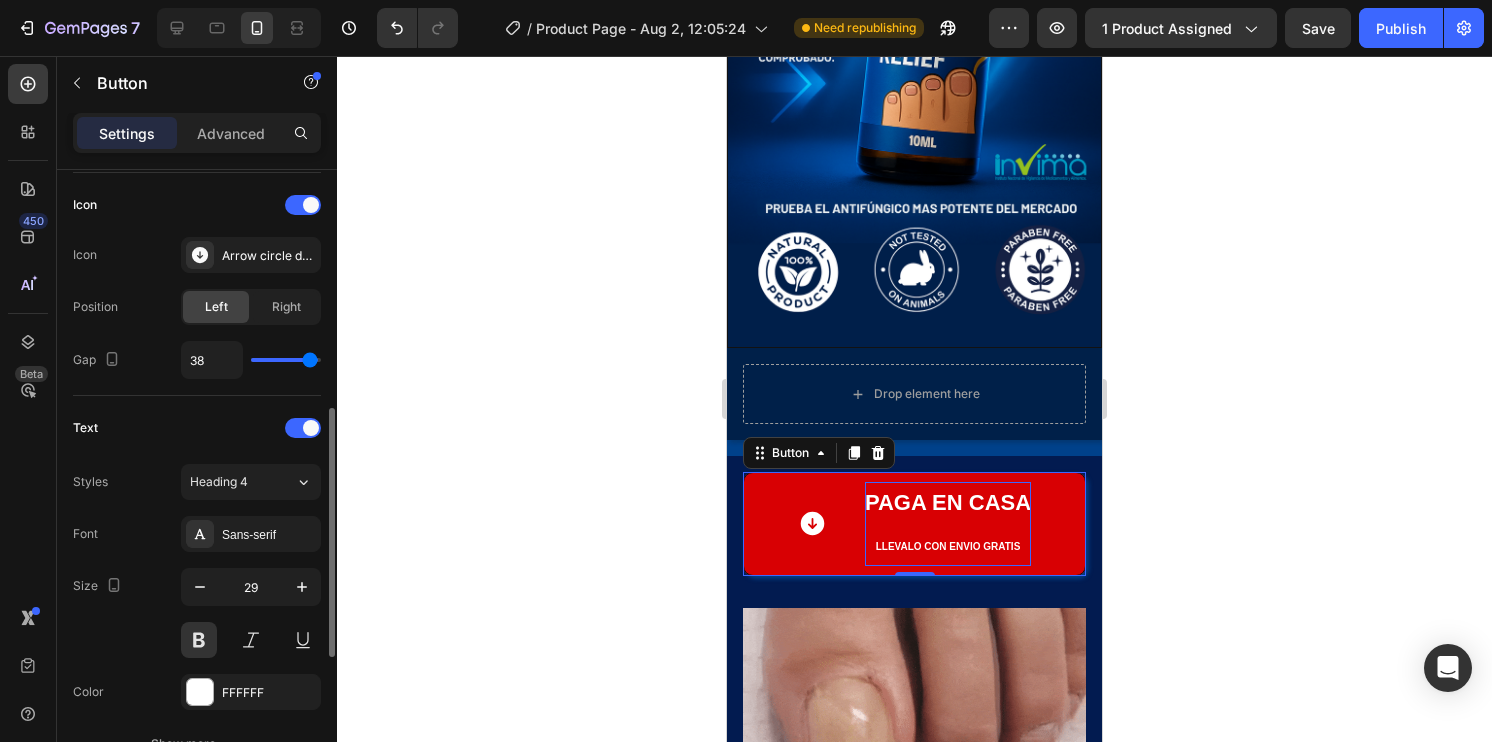 type on "39" 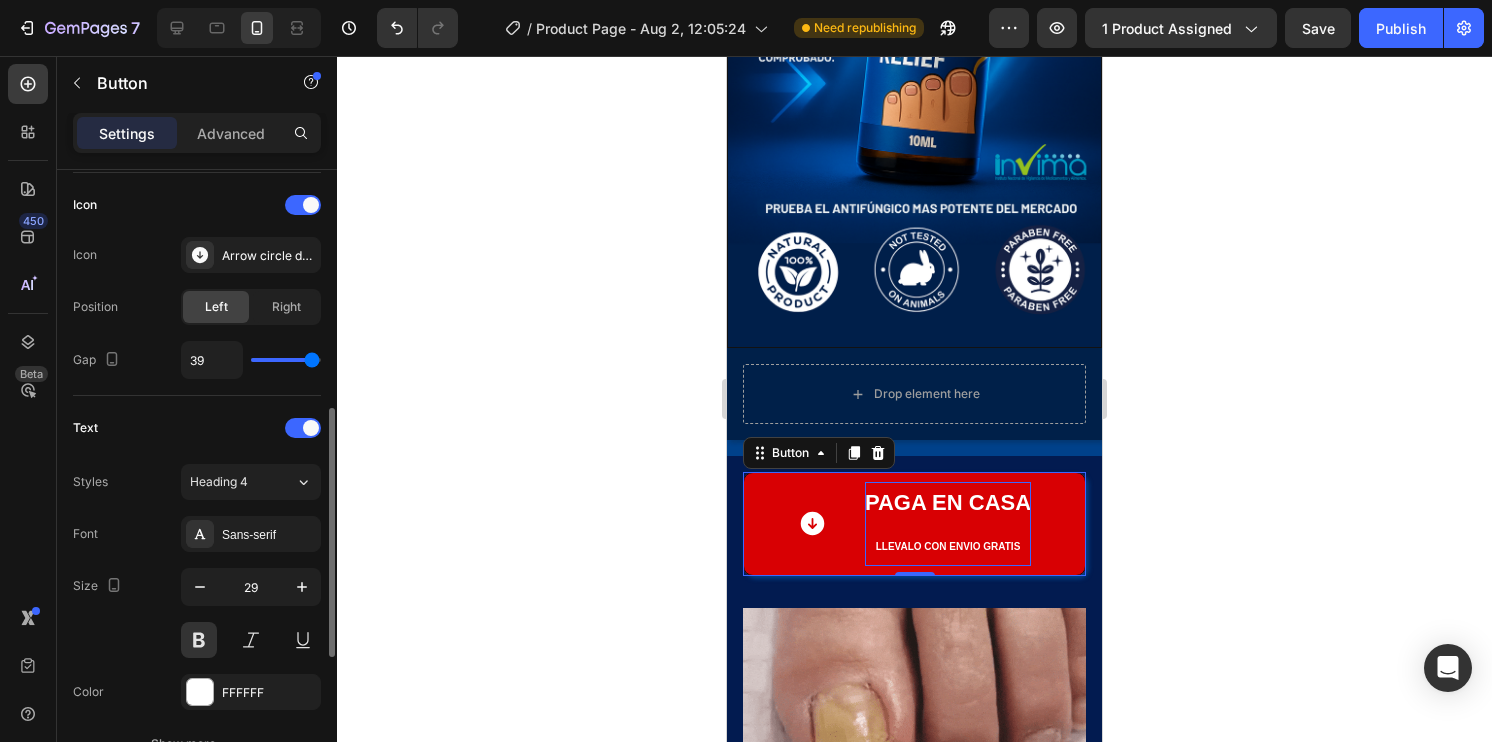 type on "40" 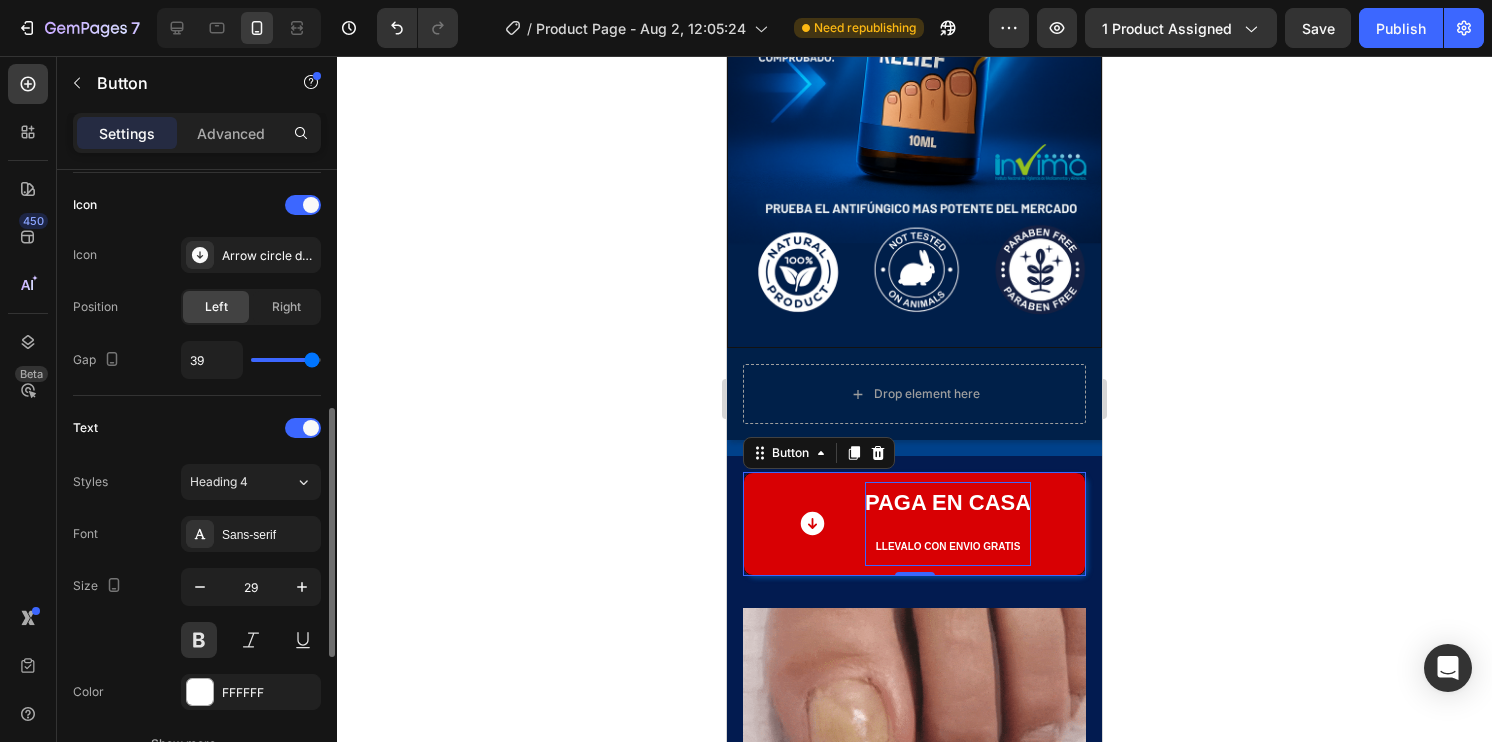 type on "40" 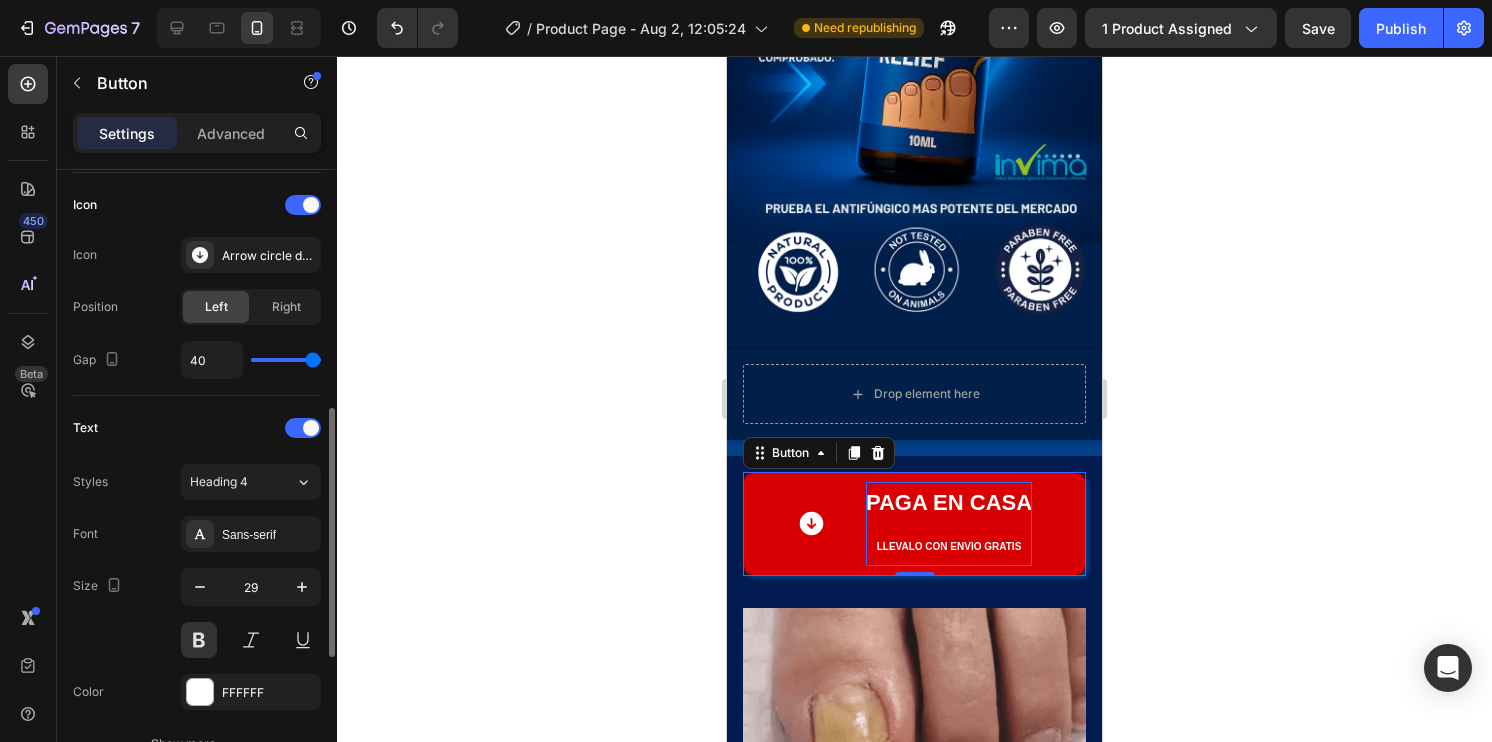 type on "38" 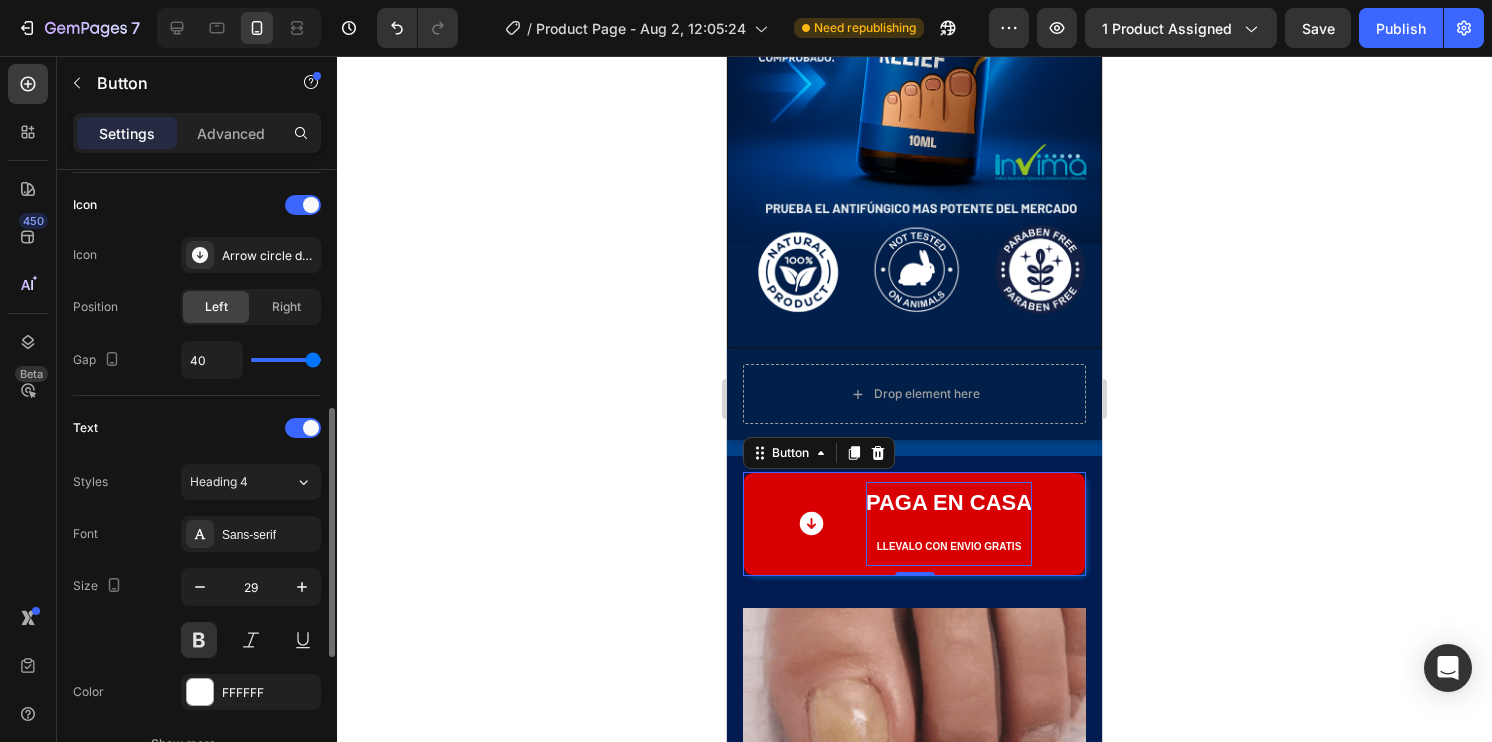 type on "38" 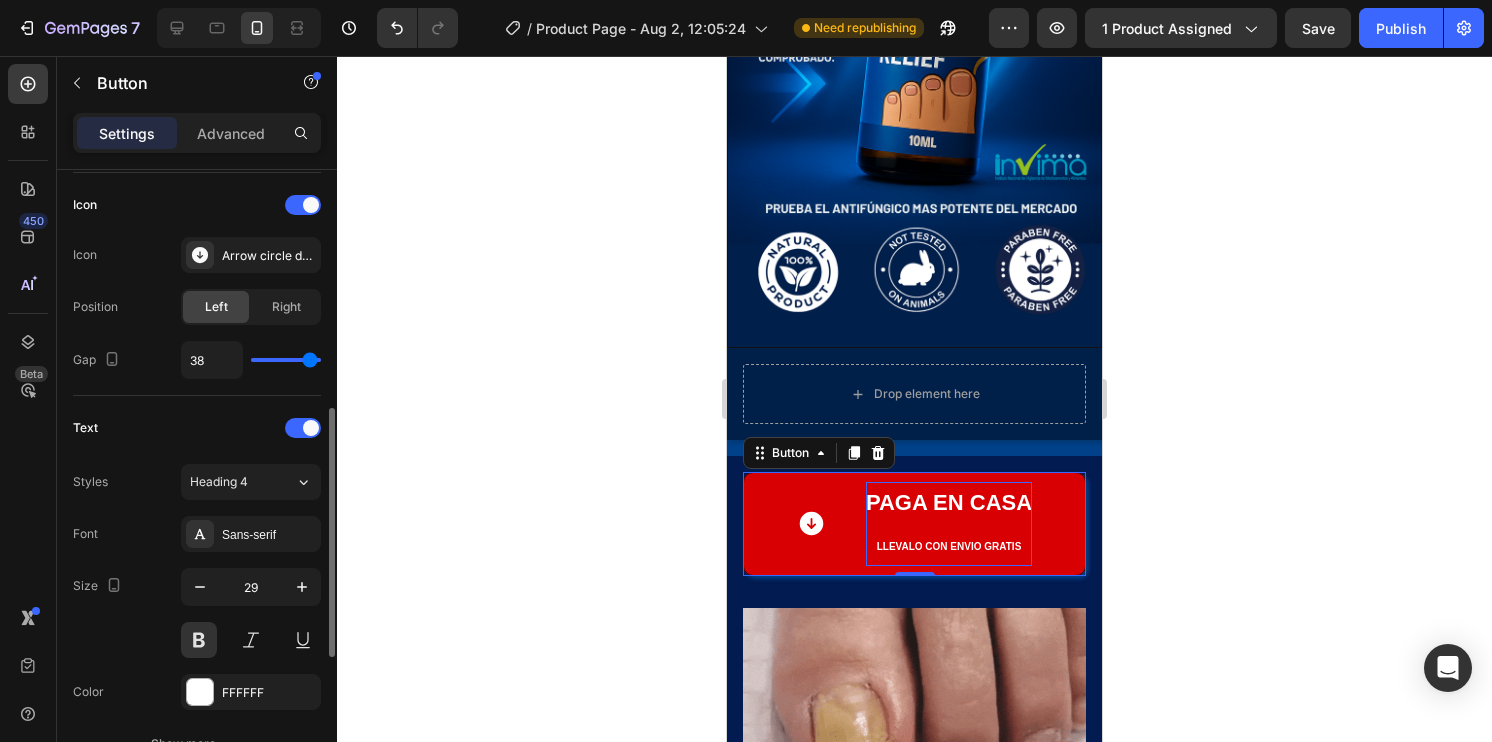 type on "33" 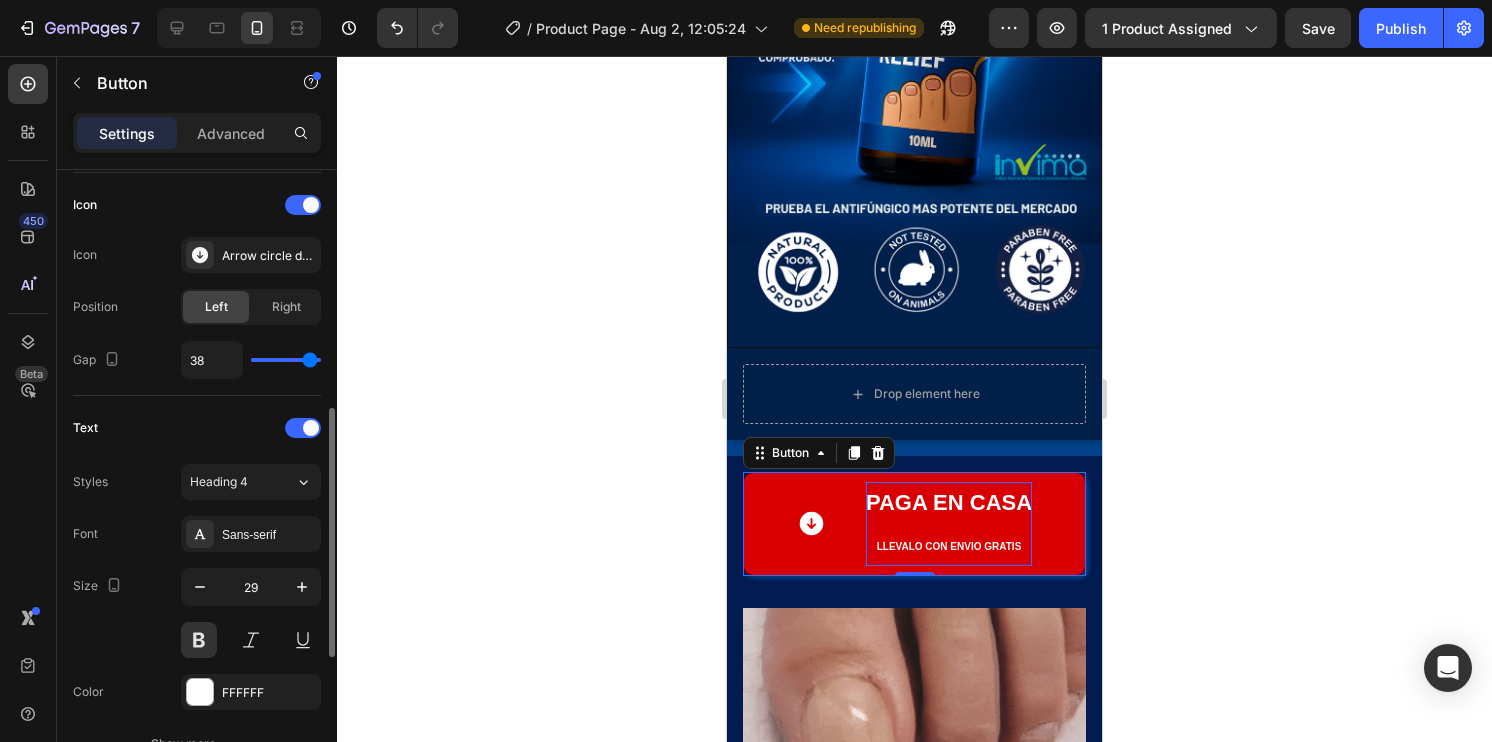 type on "33" 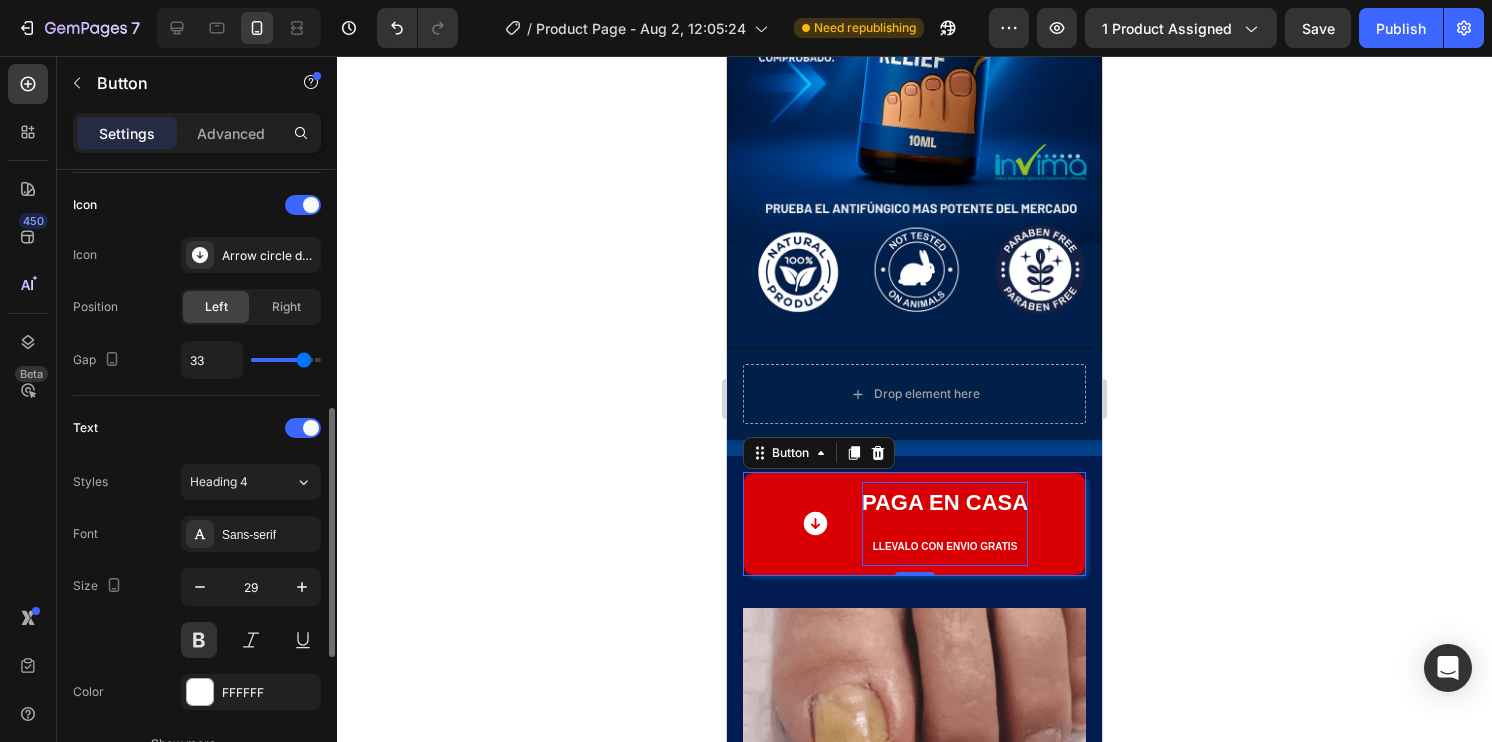 type on "32" 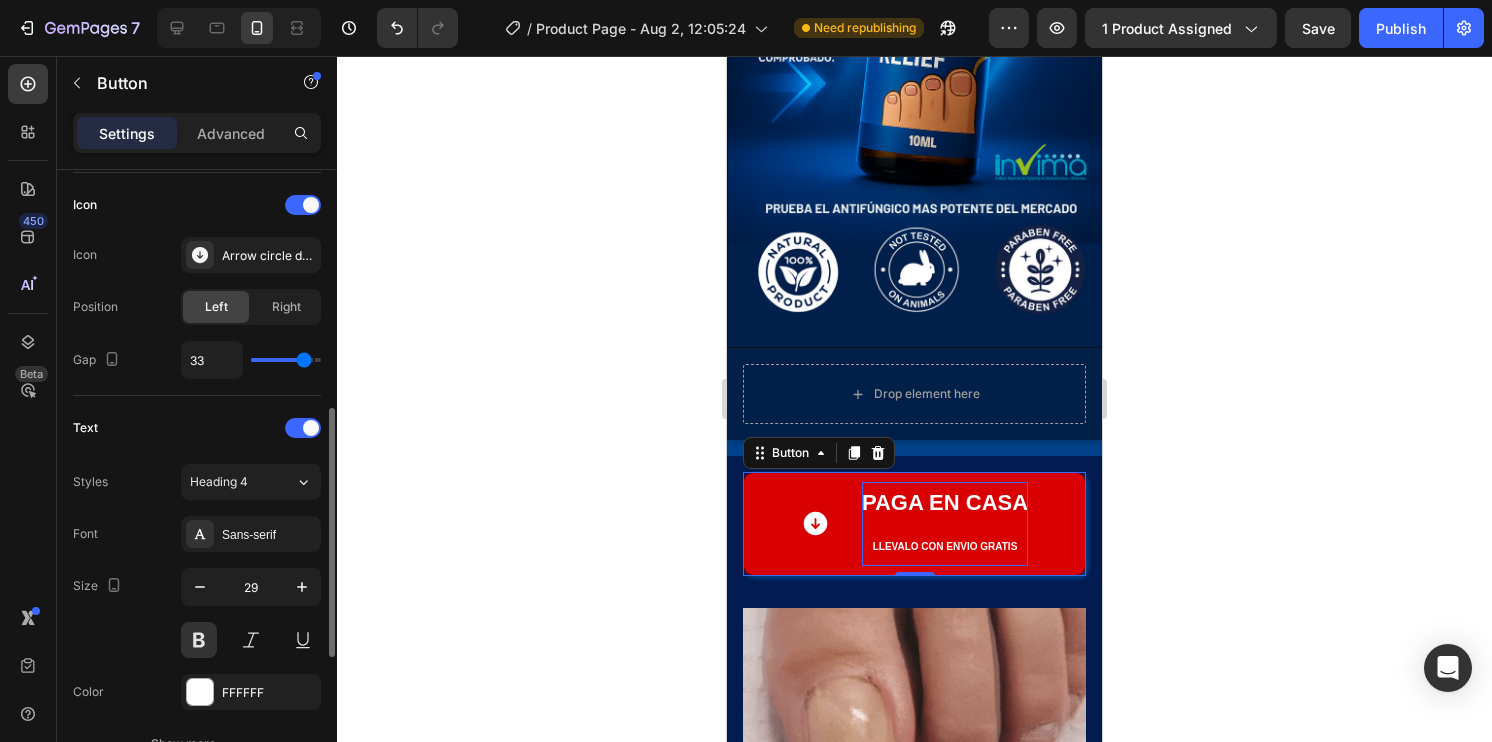 type on "32" 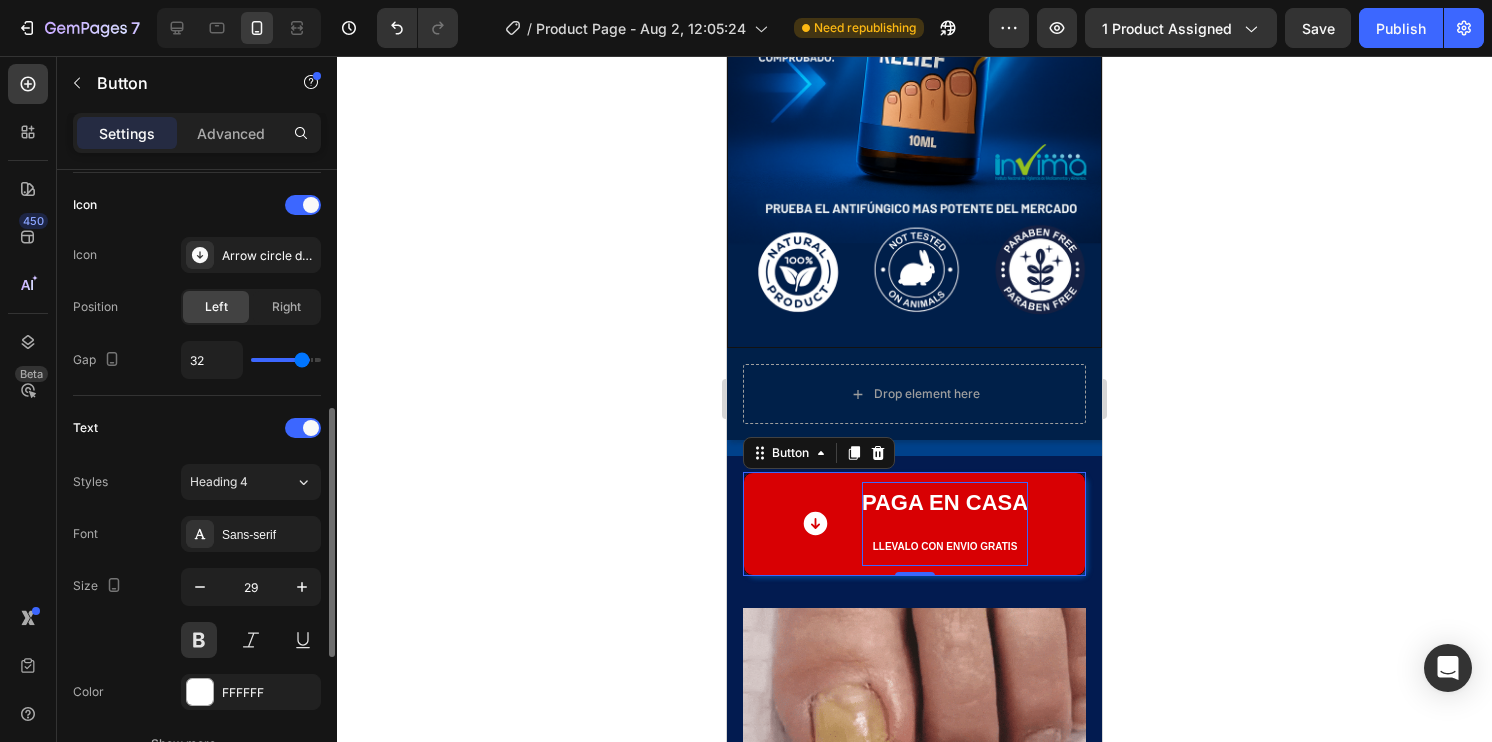 type on "31" 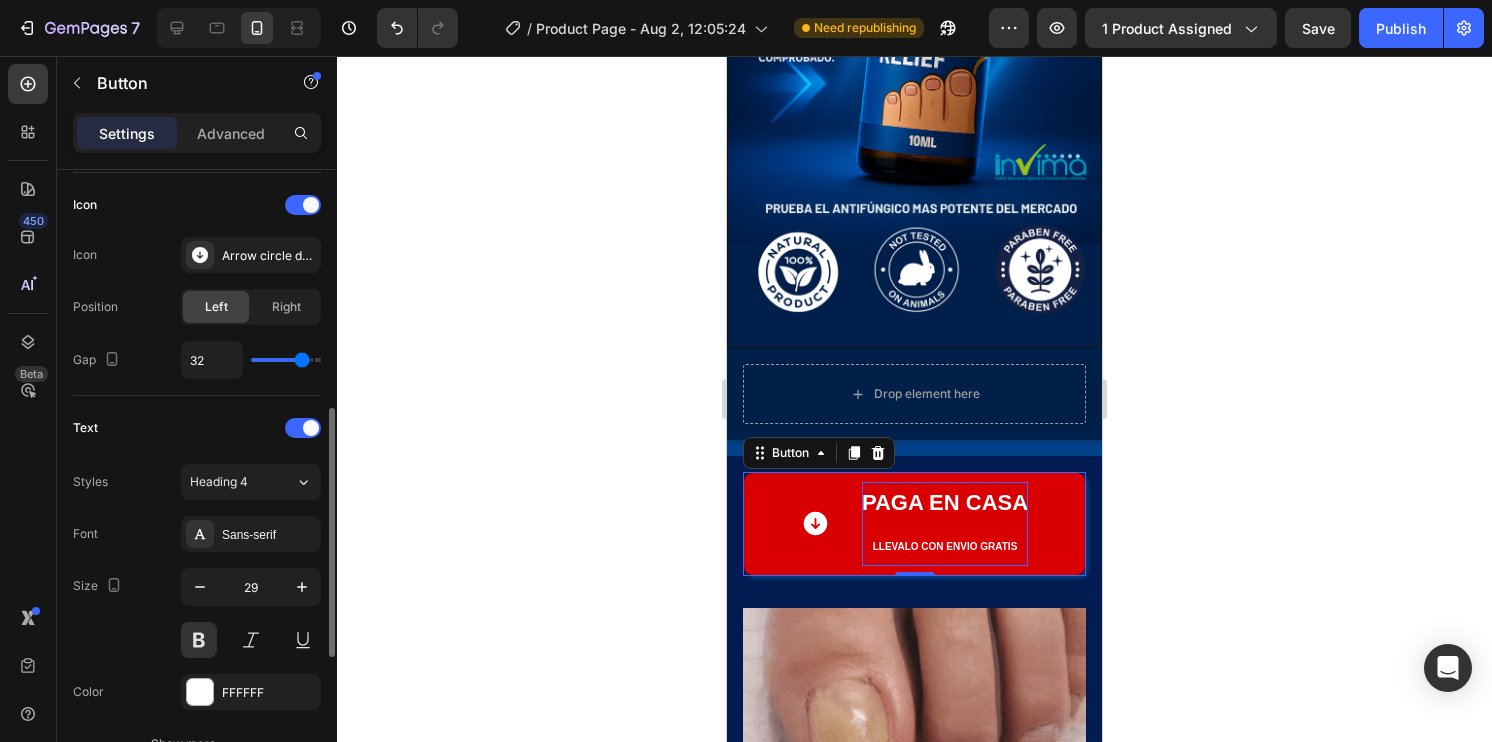 type on "31" 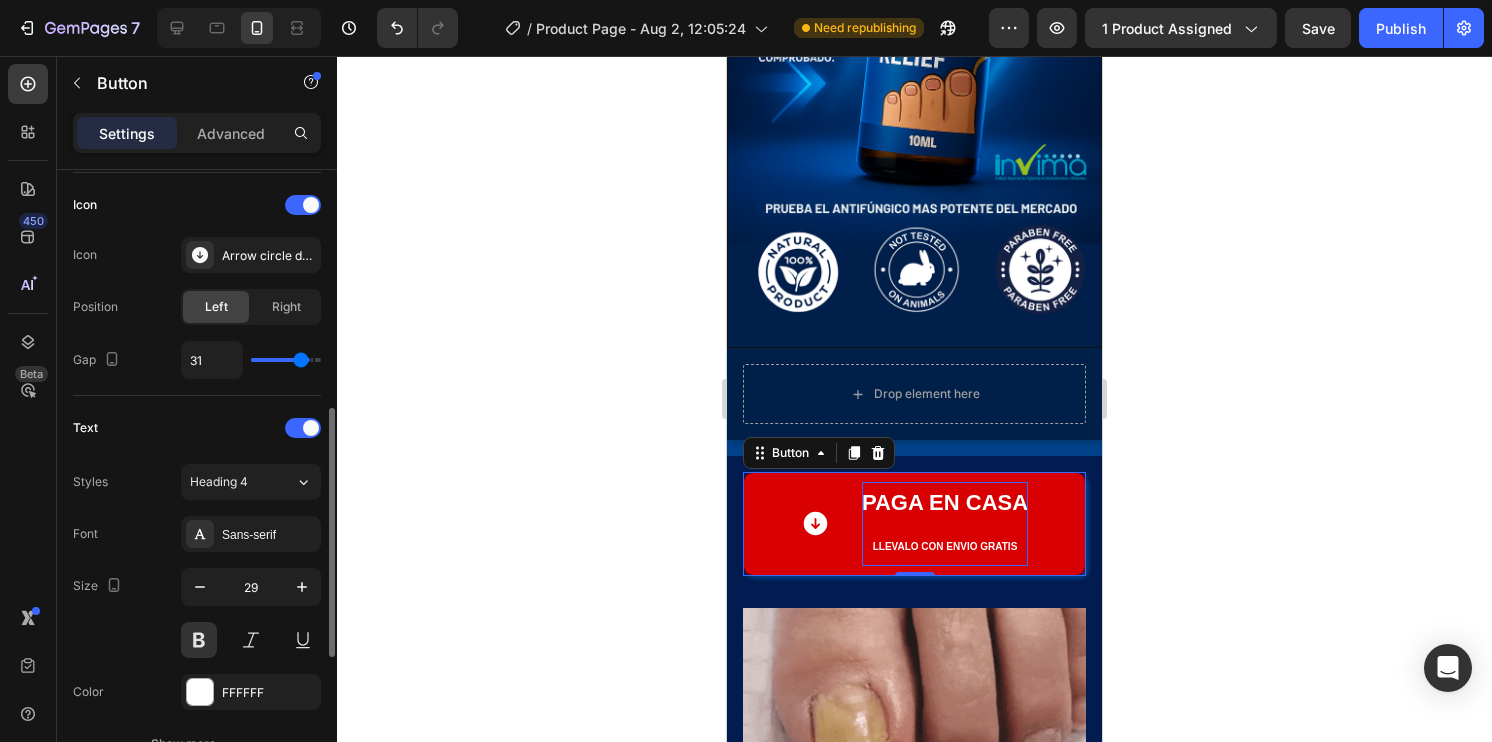 type 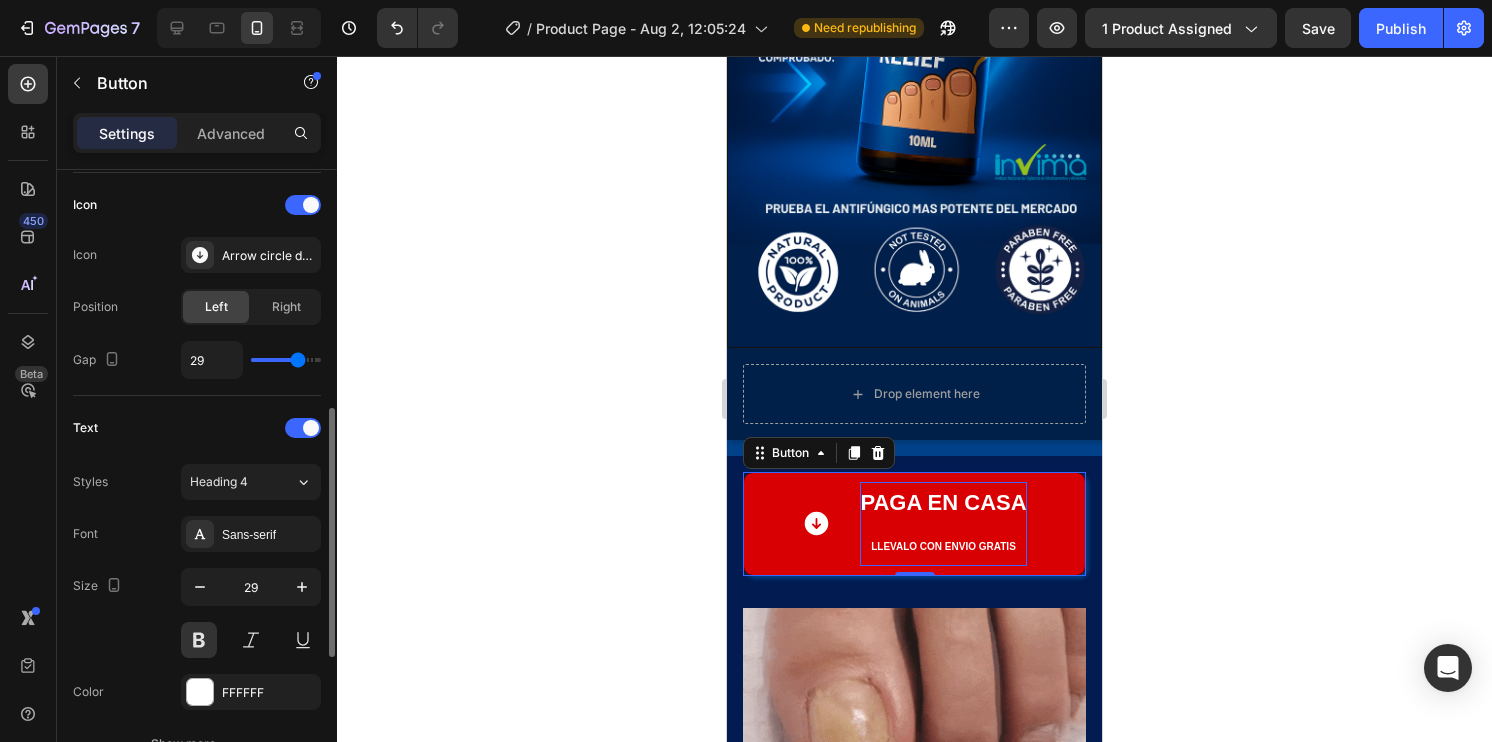 drag, startPoint x: 281, startPoint y: 358, endPoint x: 299, endPoint y: 356, distance: 18.110771 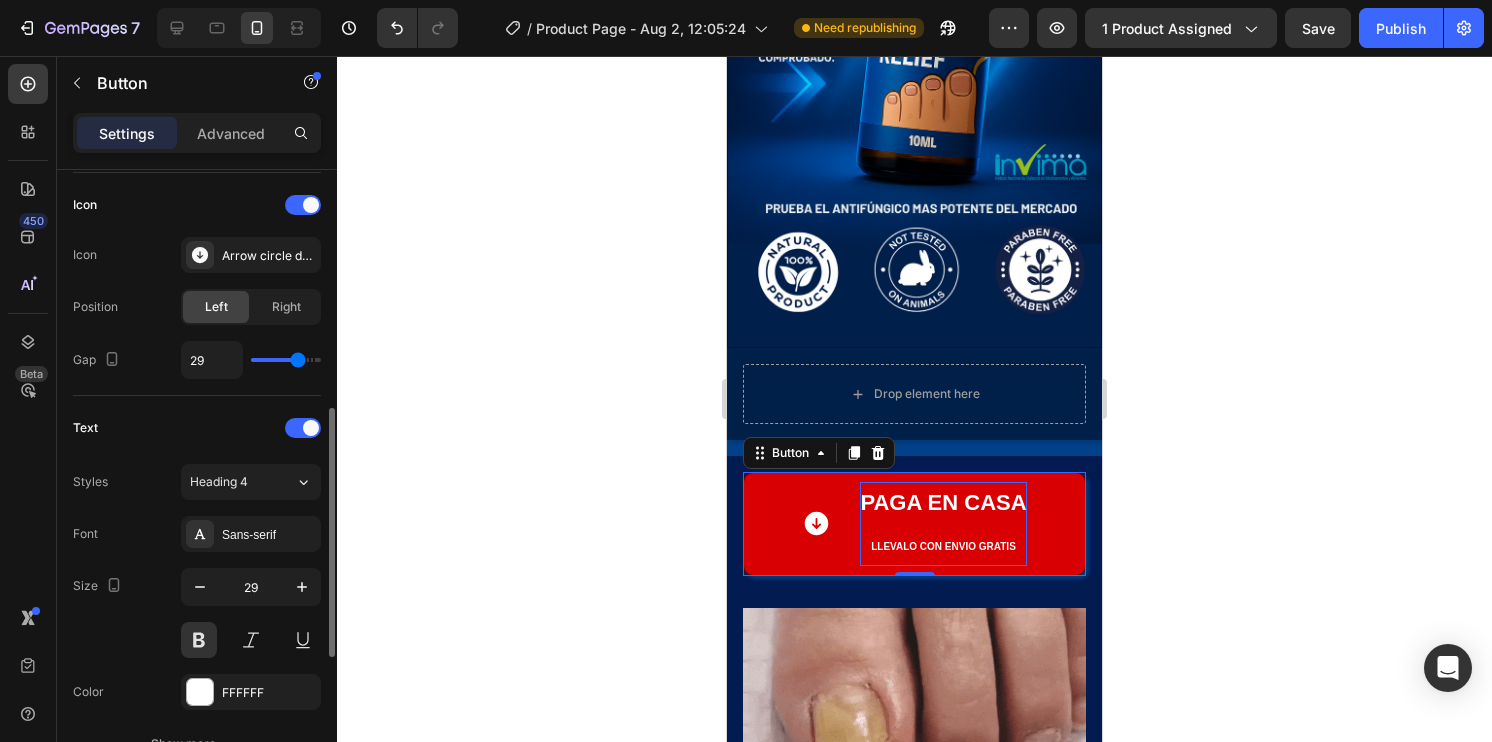click at bounding box center [286, 360] 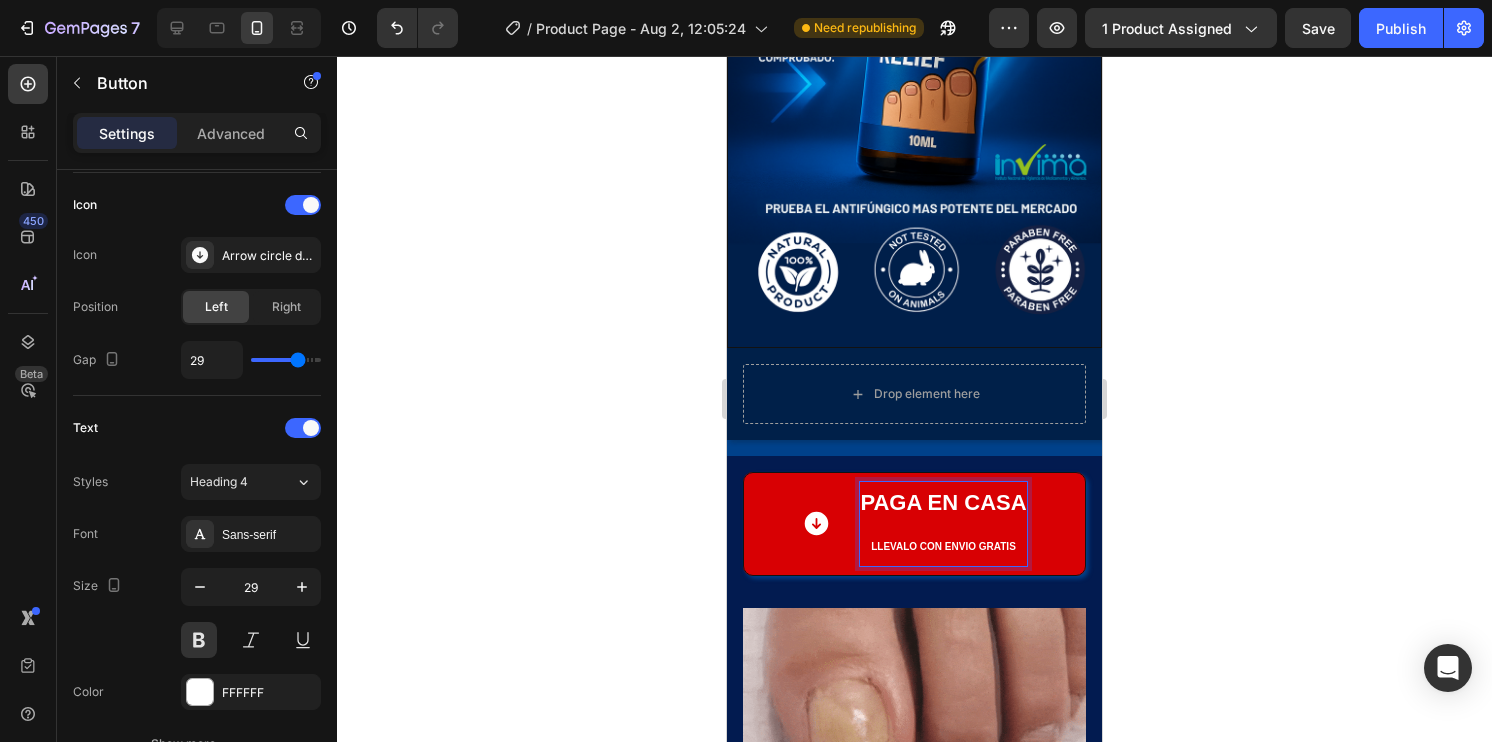 click on "PAGA ⁠⁠EN CASA llevalo con envio gratis" at bounding box center [943, 523] 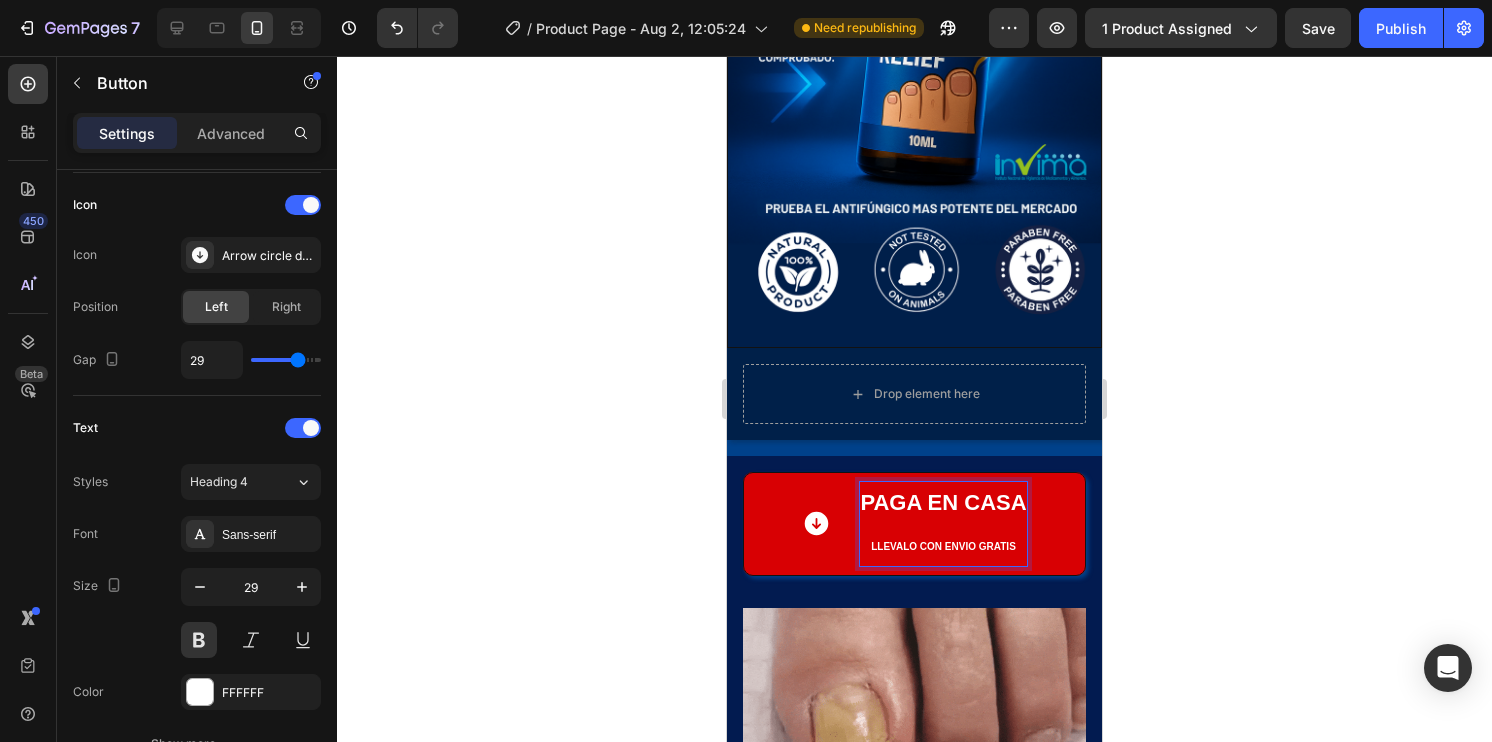 click on "PAGA ⁠⁠EN CASA llevalo con envio gratis" at bounding box center (943, 523) 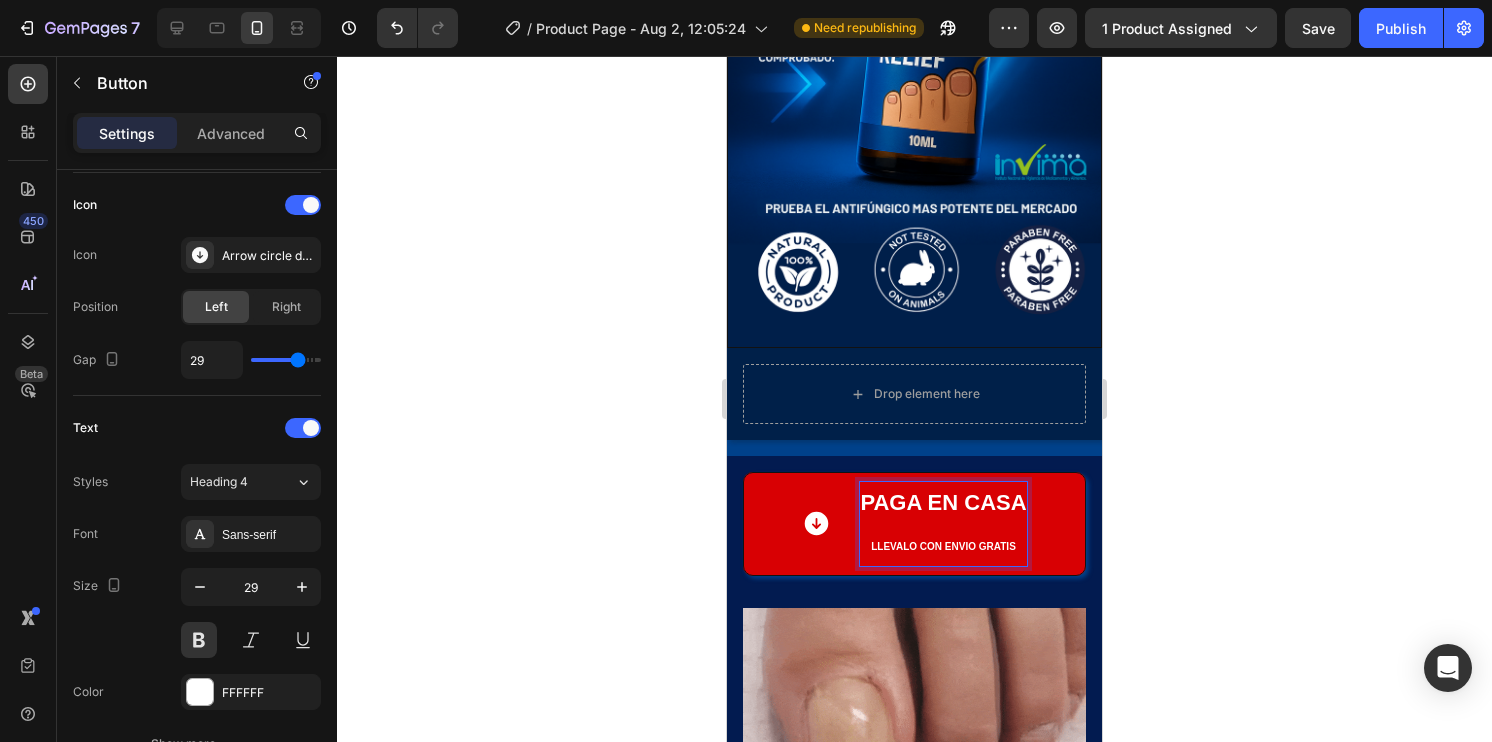 click on "PAGA ⁠⁠EN CASA llevalo con envio gratis" at bounding box center (943, 523) 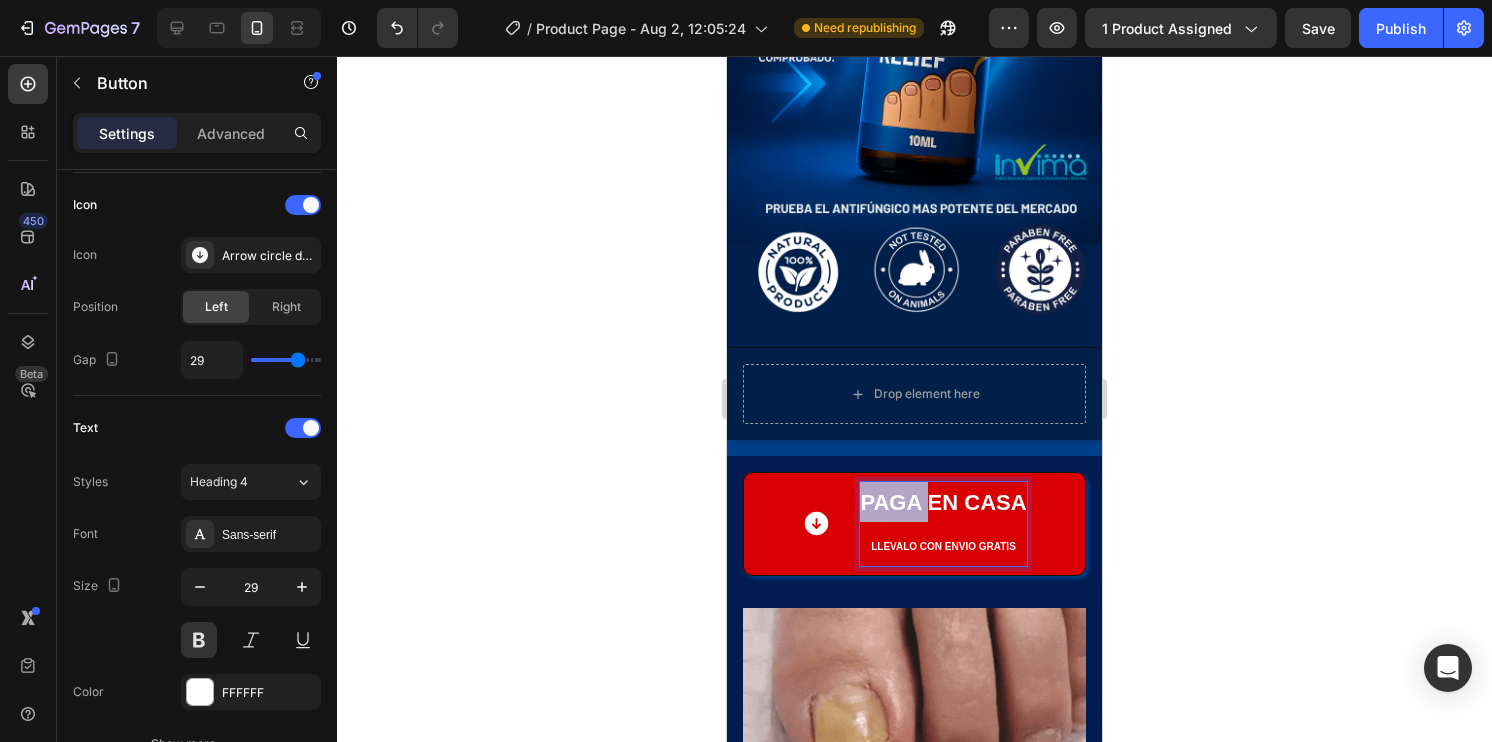 click on "PAGA ⁠⁠EN CASA llevalo con envio gratis" at bounding box center [943, 523] 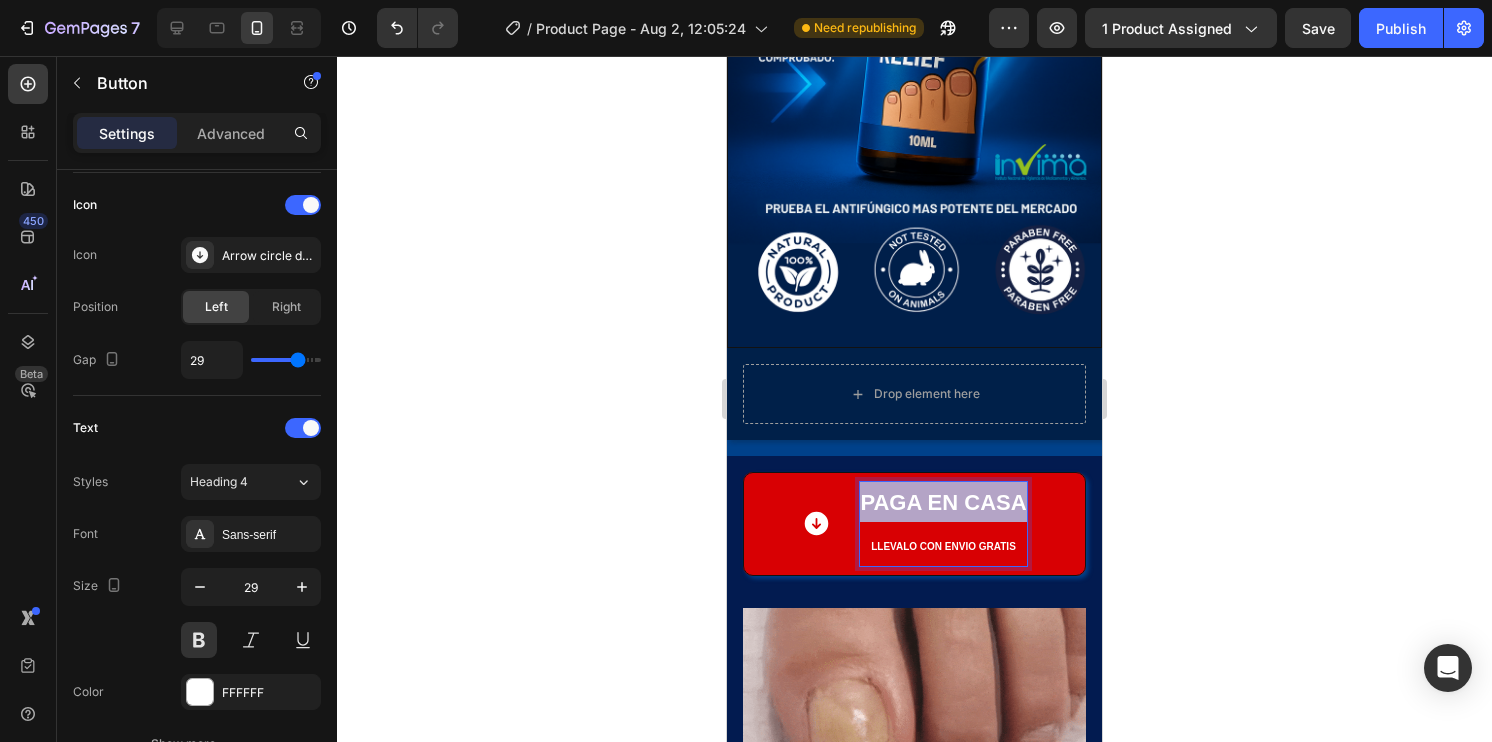click on "PAGA ⁠⁠EN CASA llevalo con envio gratis" at bounding box center [943, 523] 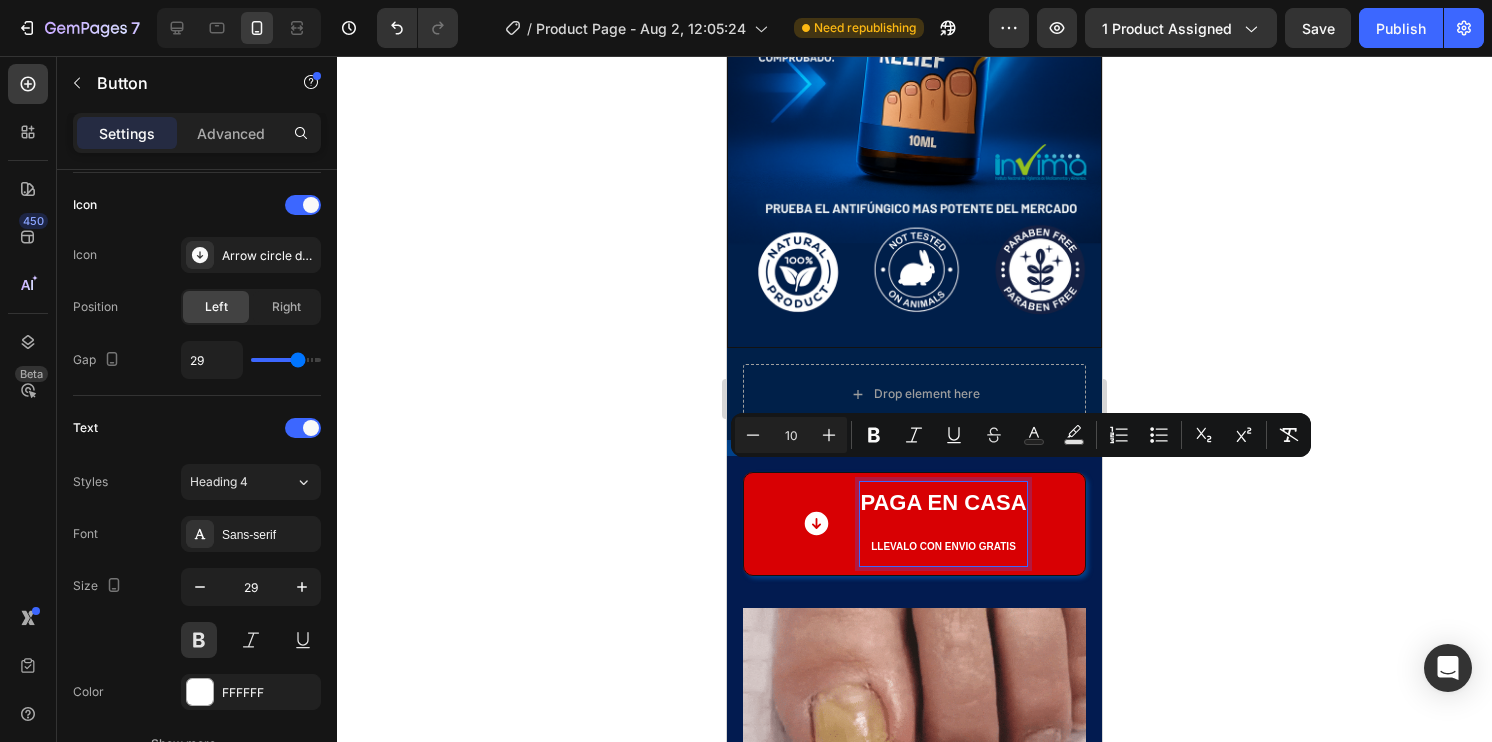 click on "PAGA ⁠⁠EN CASA llevalo con envio gratis" at bounding box center [943, 523] 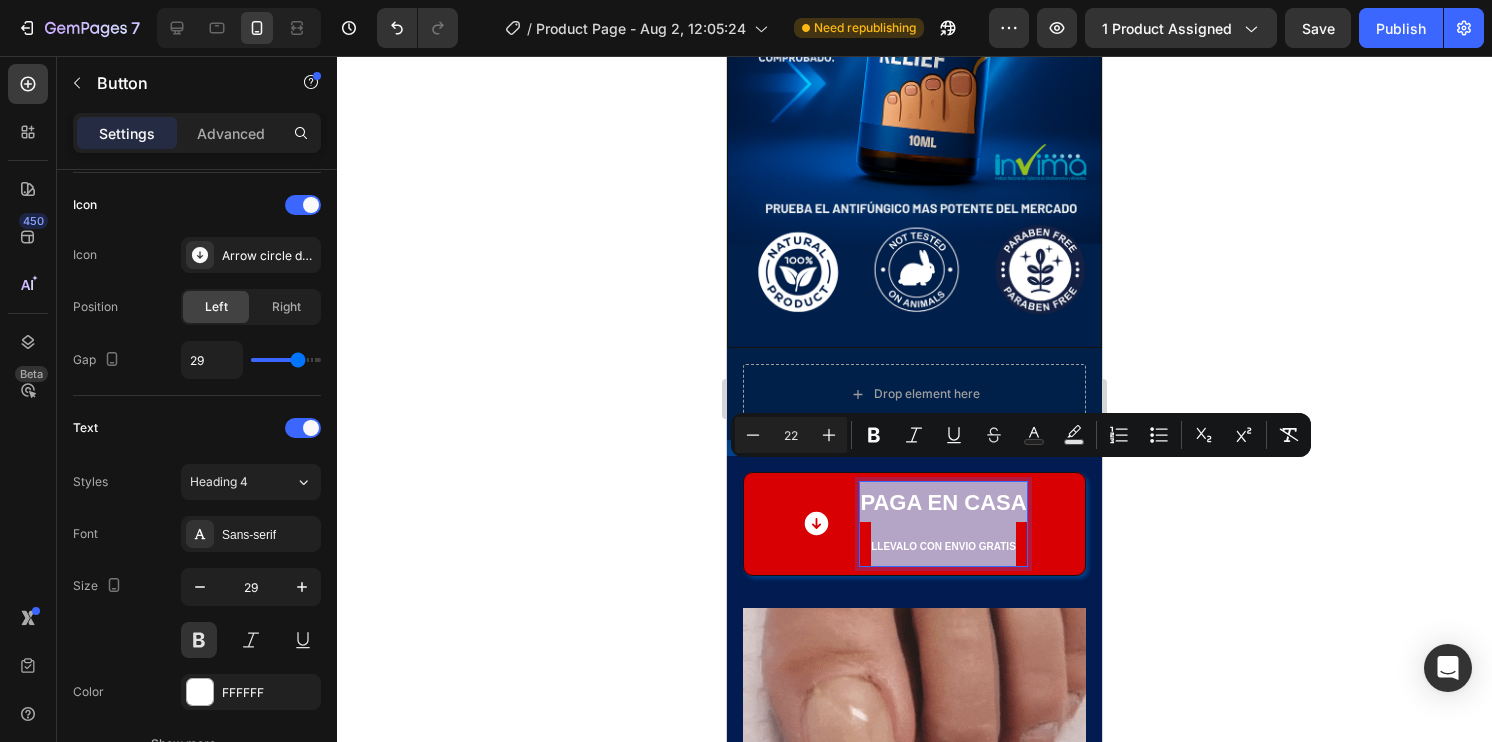drag, startPoint x: 1008, startPoint y: 518, endPoint x: 852, endPoint y: 465, distance: 164.7574 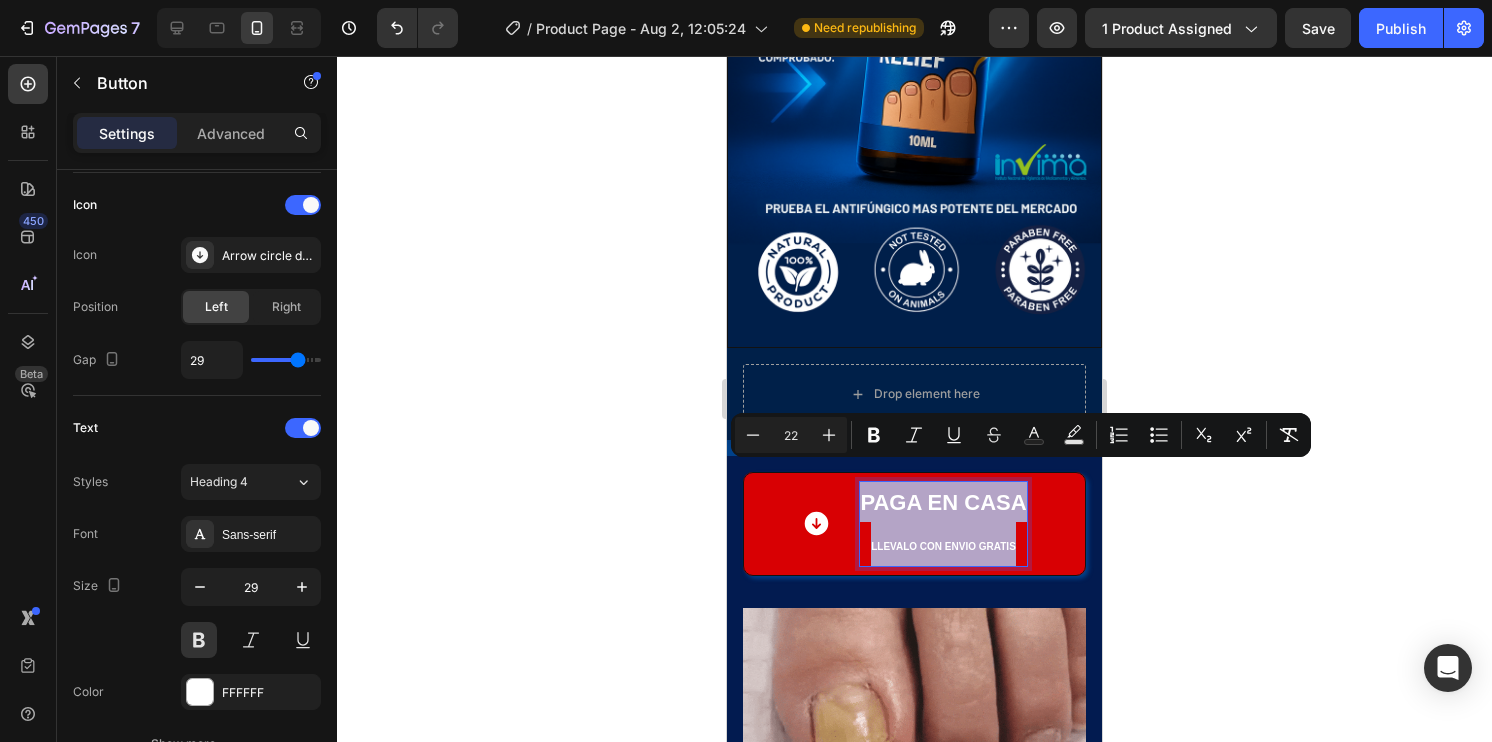 click on "PAGA ⁠⁠EN CASA llevalo con envio gratis" at bounding box center (914, 523) 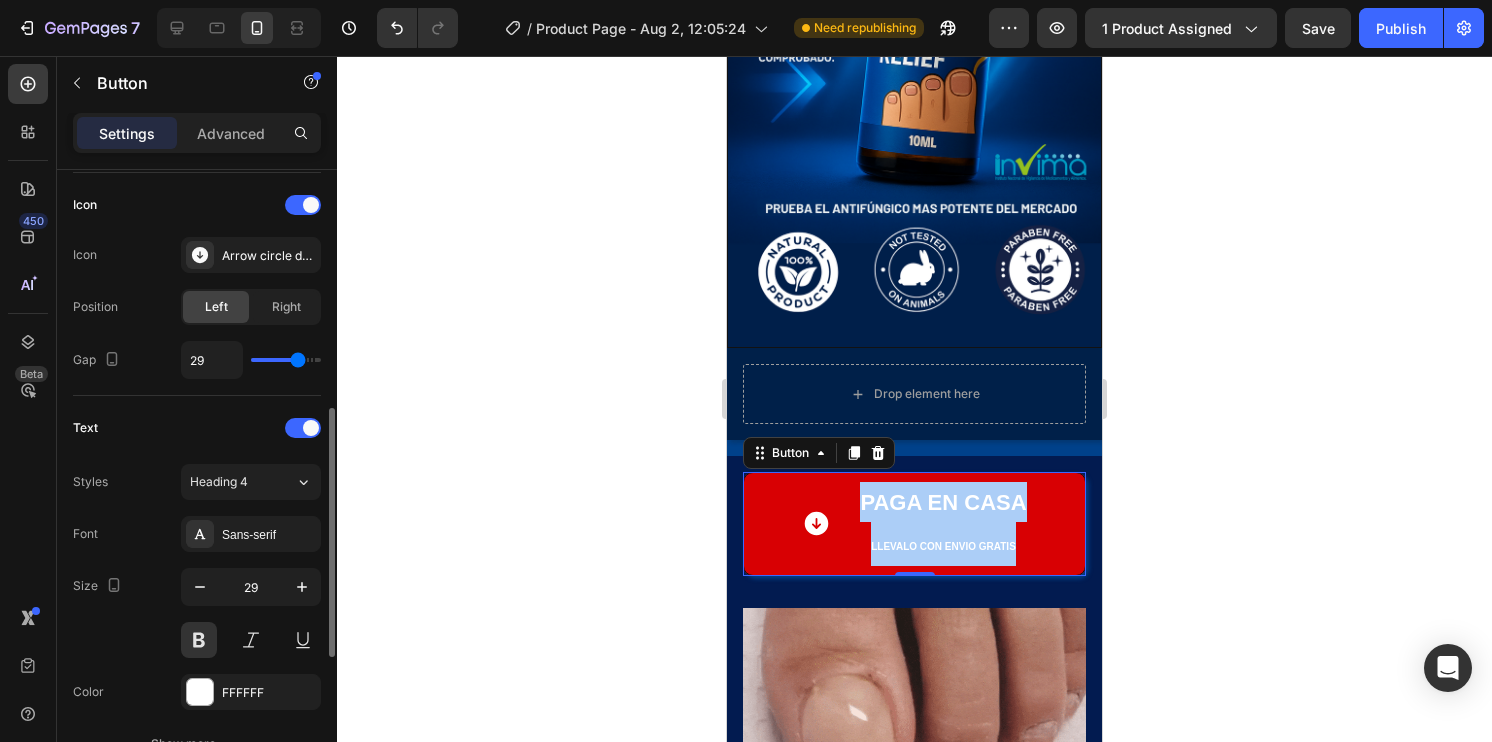 click at bounding box center (286, 360) 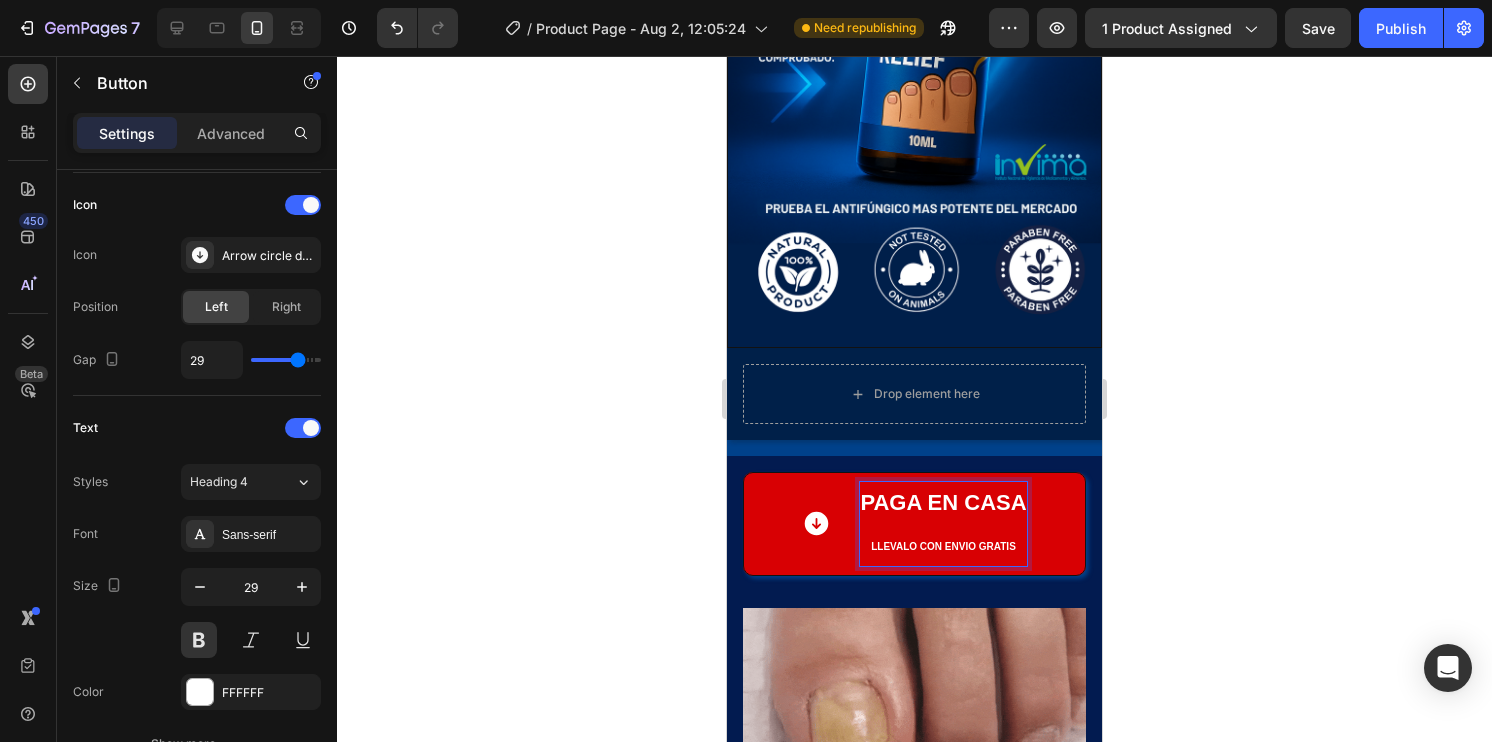 click on "PAGA ⁠⁠EN CASA llevalo con envio gratis" at bounding box center (943, 523) 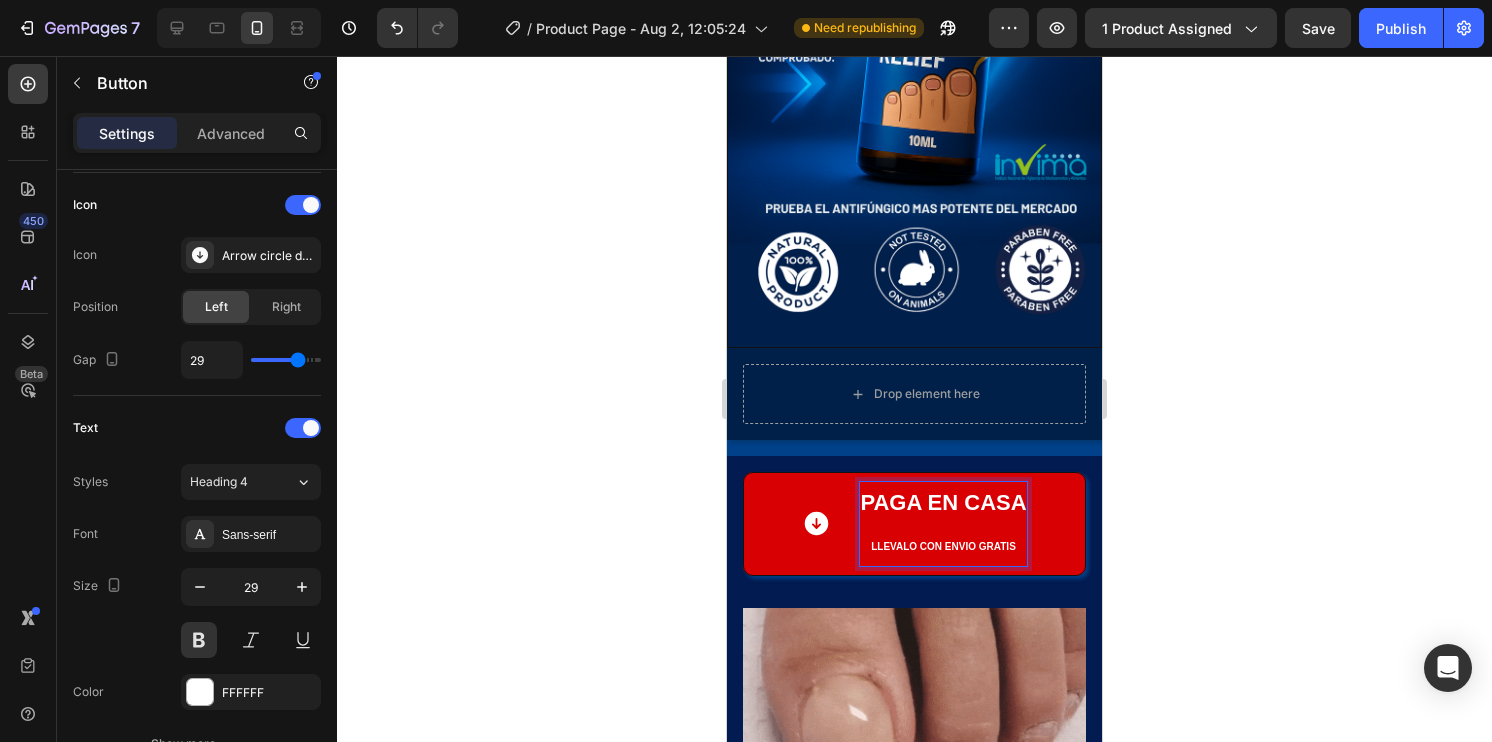 click on "PAGA ⁠⁠EN CASA llevalo con envio gratis" at bounding box center [943, 523] 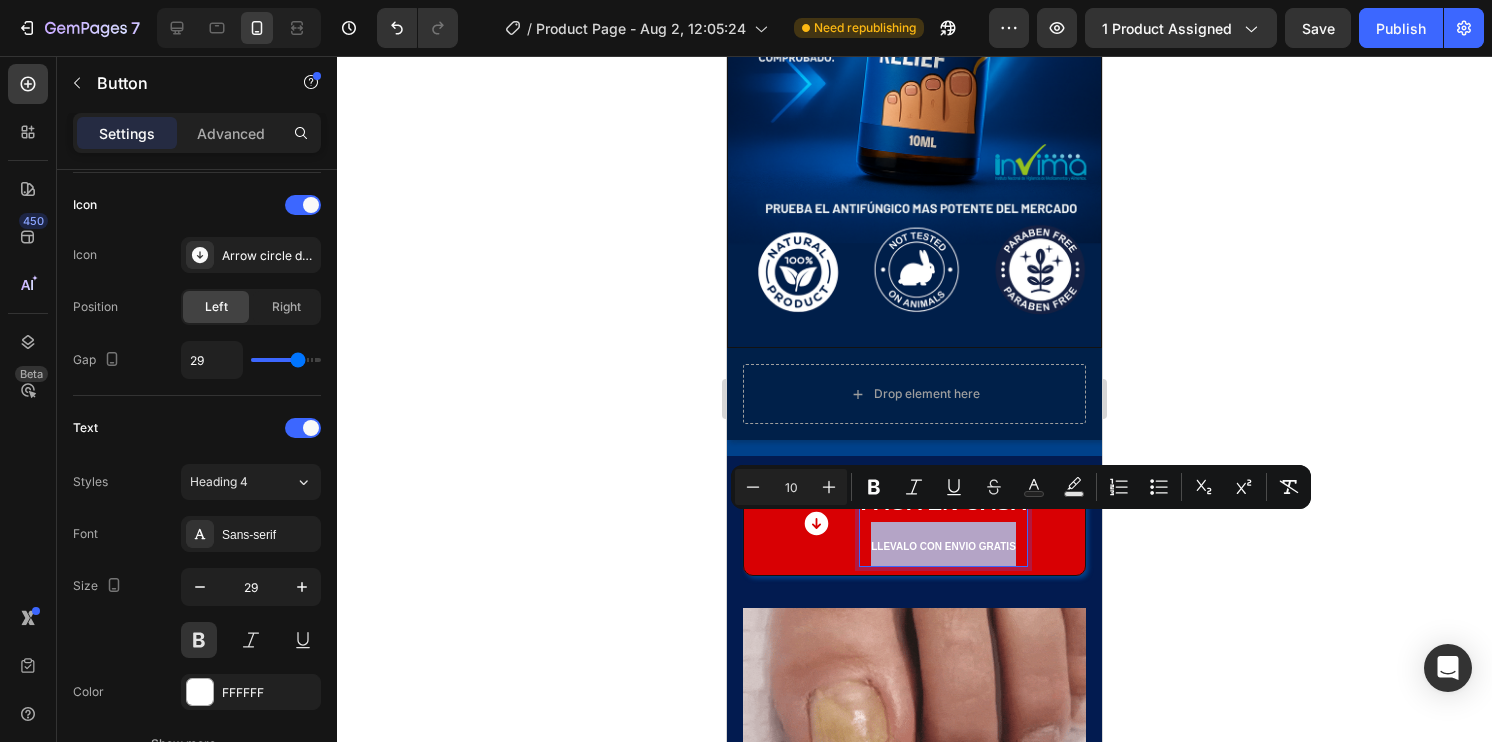 drag, startPoint x: 1008, startPoint y: 524, endPoint x: 865, endPoint y: 532, distance: 143.2236 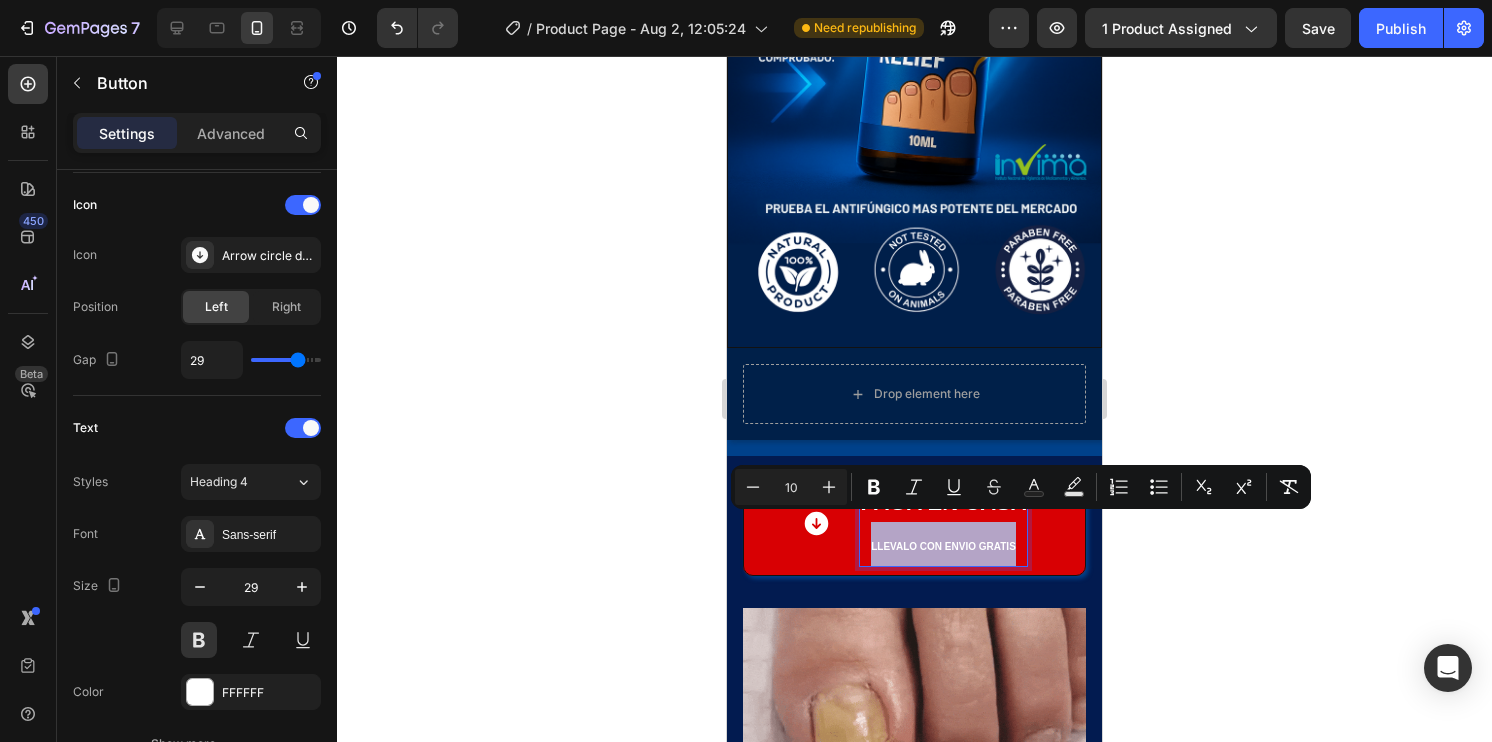 click on "PAGA ⁠⁠EN CASA llevalo con envio gratis" at bounding box center (943, 523) 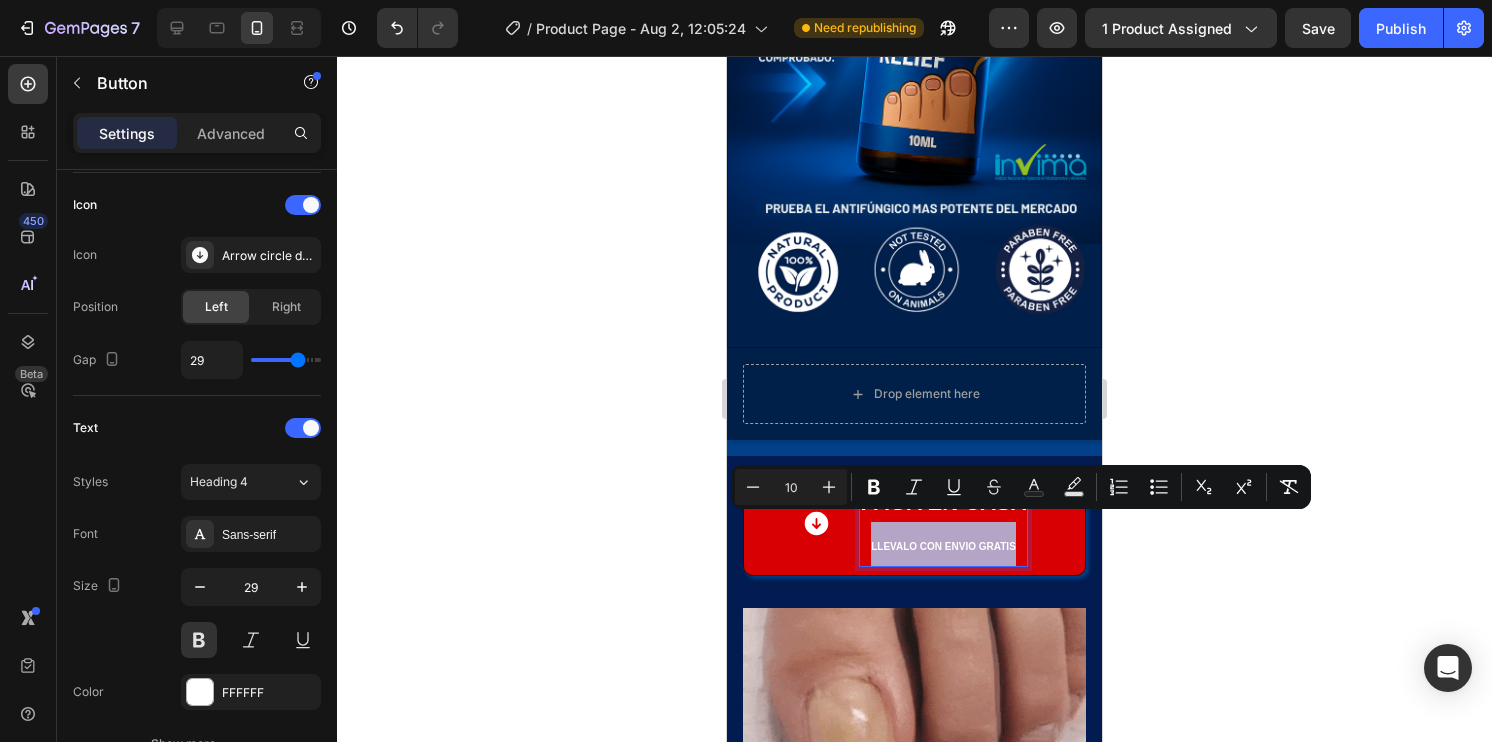 copy on "llevalo con envio gratis" 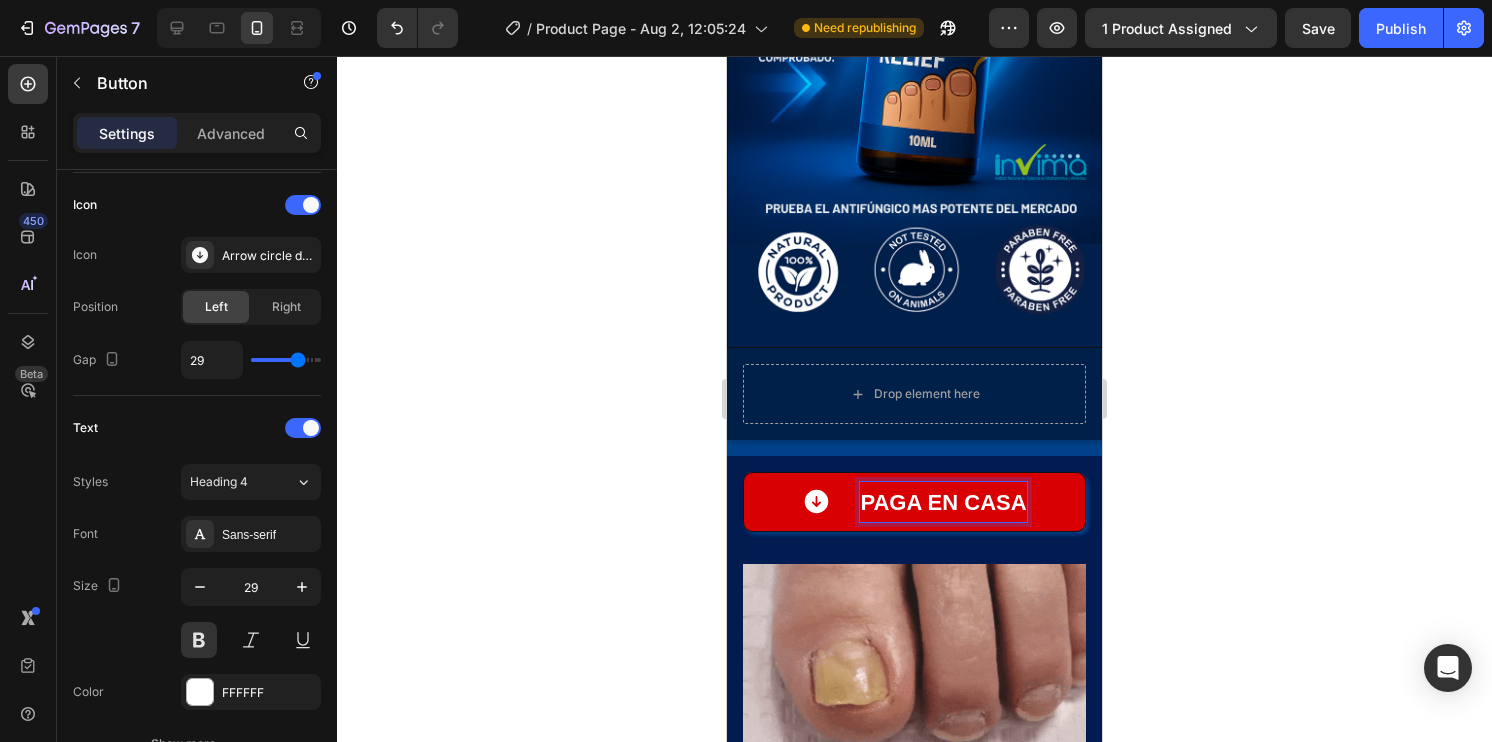 click on "PAGA ⁠⁠EN CASA" at bounding box center (943, 502) 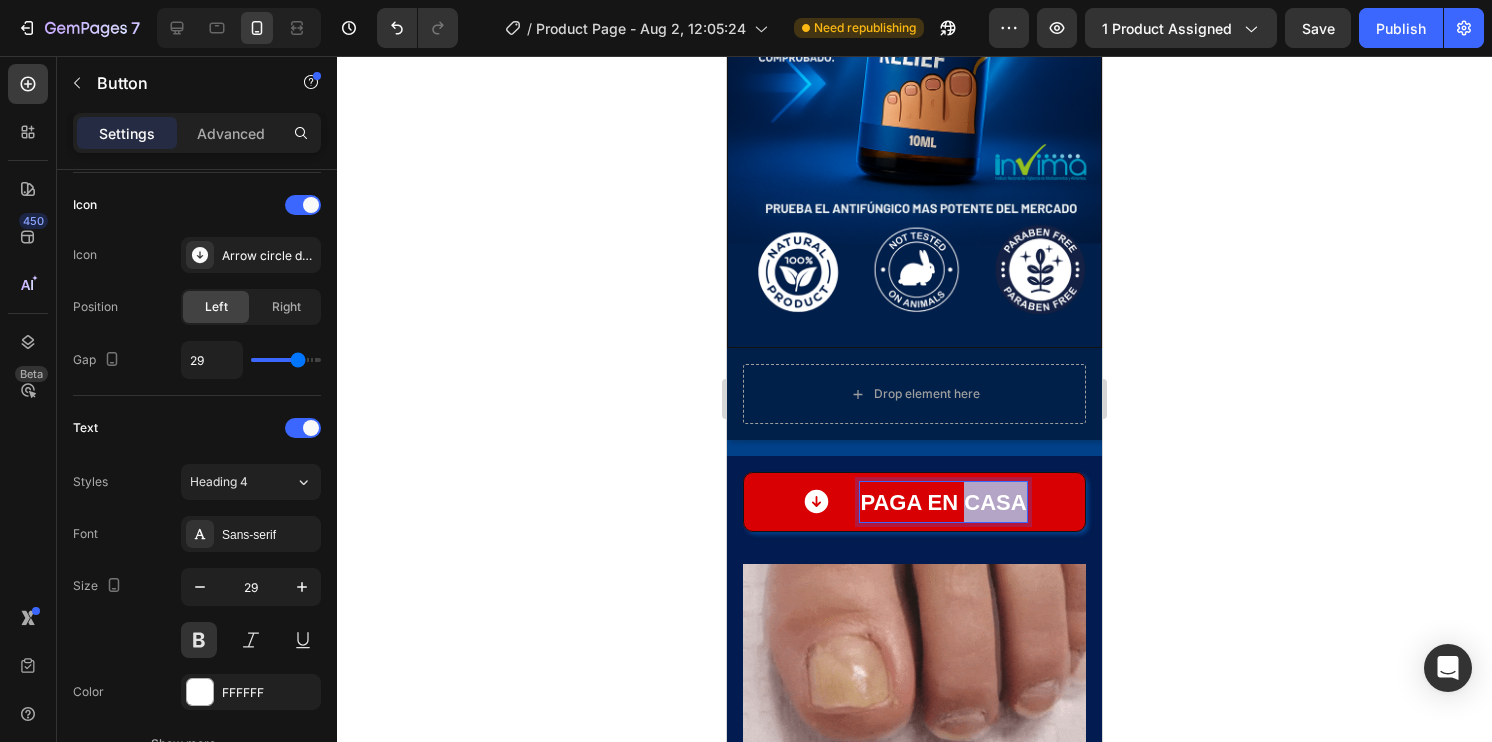 click on "PAGA ⁠⁠EN CASA" at bounding box center [943, 502] 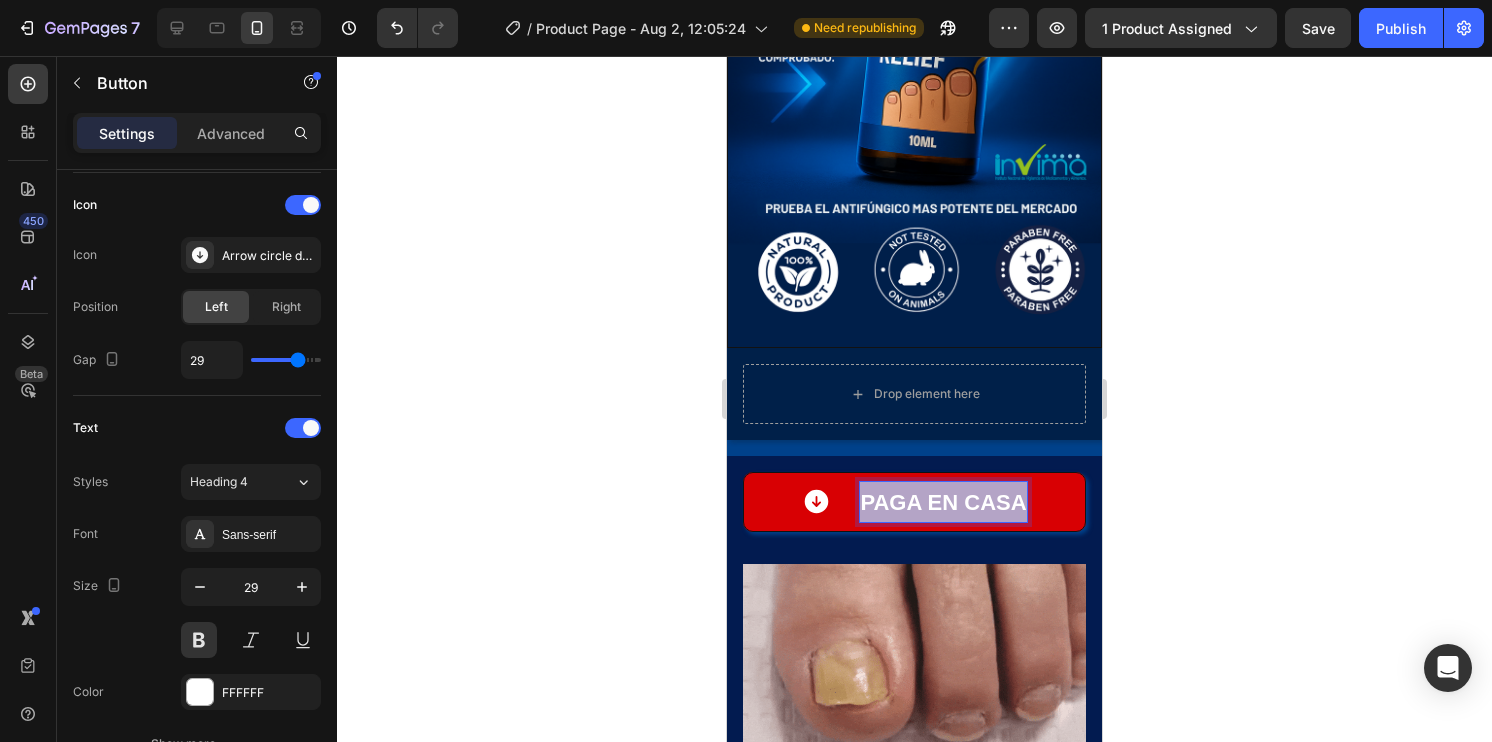 click on "PAGA ⁠⁠EN CASA" at bounding box center (943, 502) 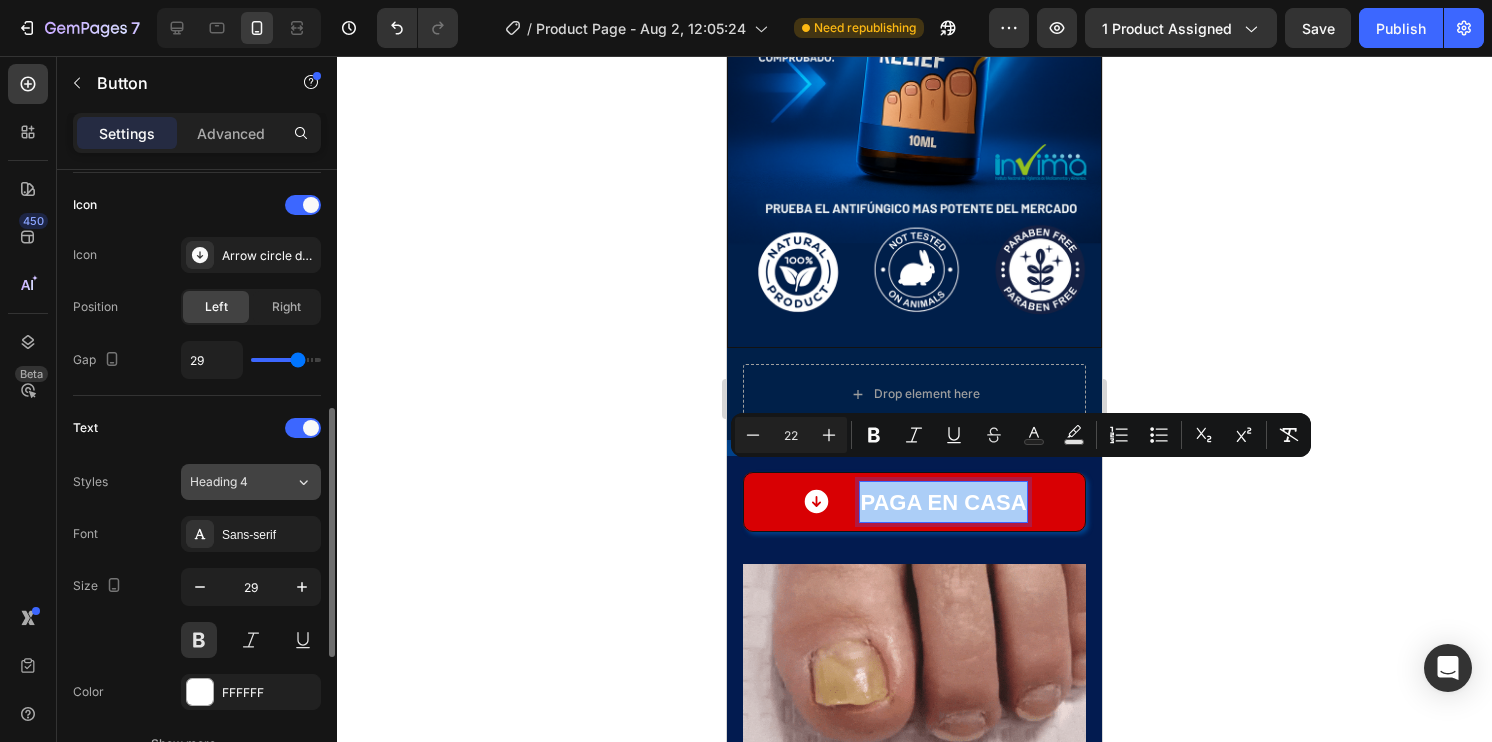 click on "Heading 4" at bounding box center (230, 482) 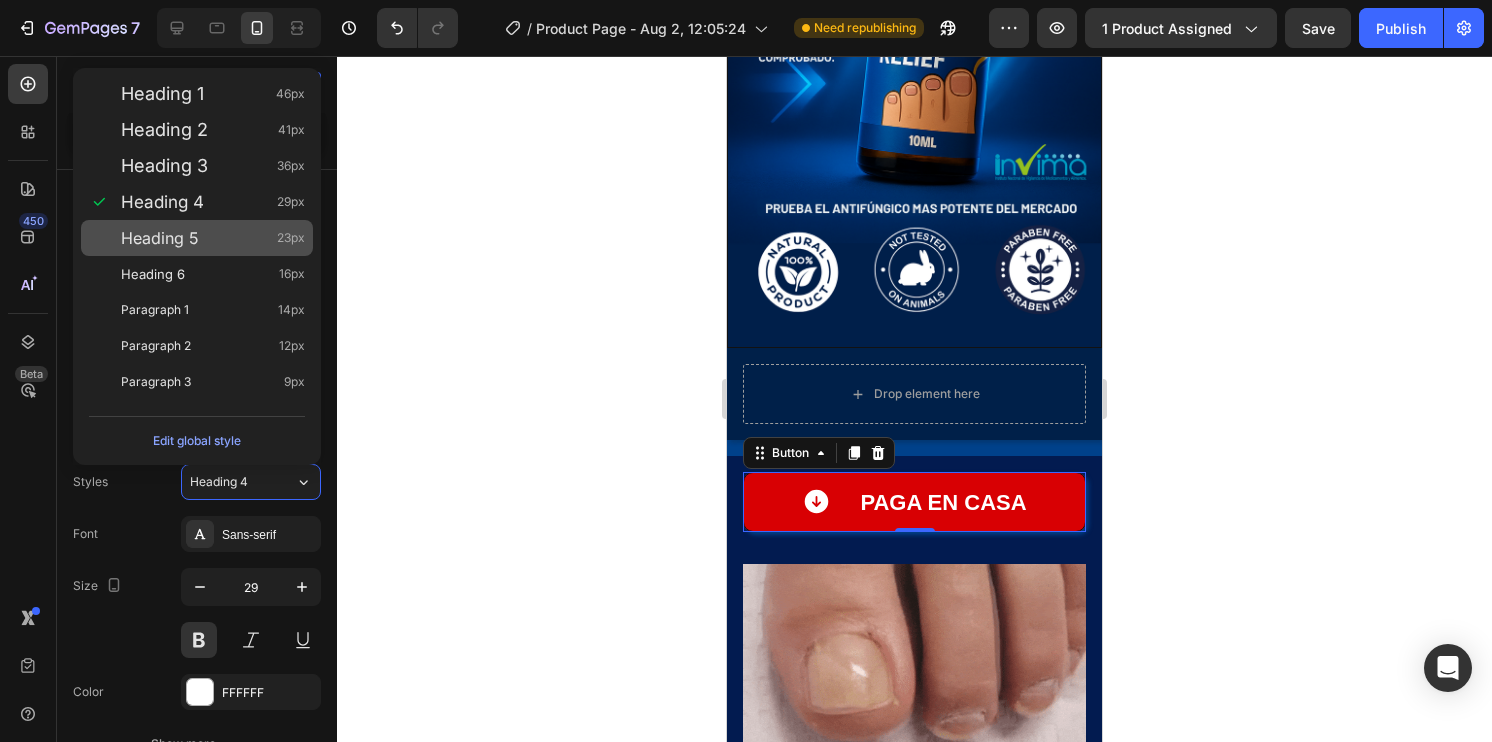 click on "Heading 5" at bounding box center [160, 238] 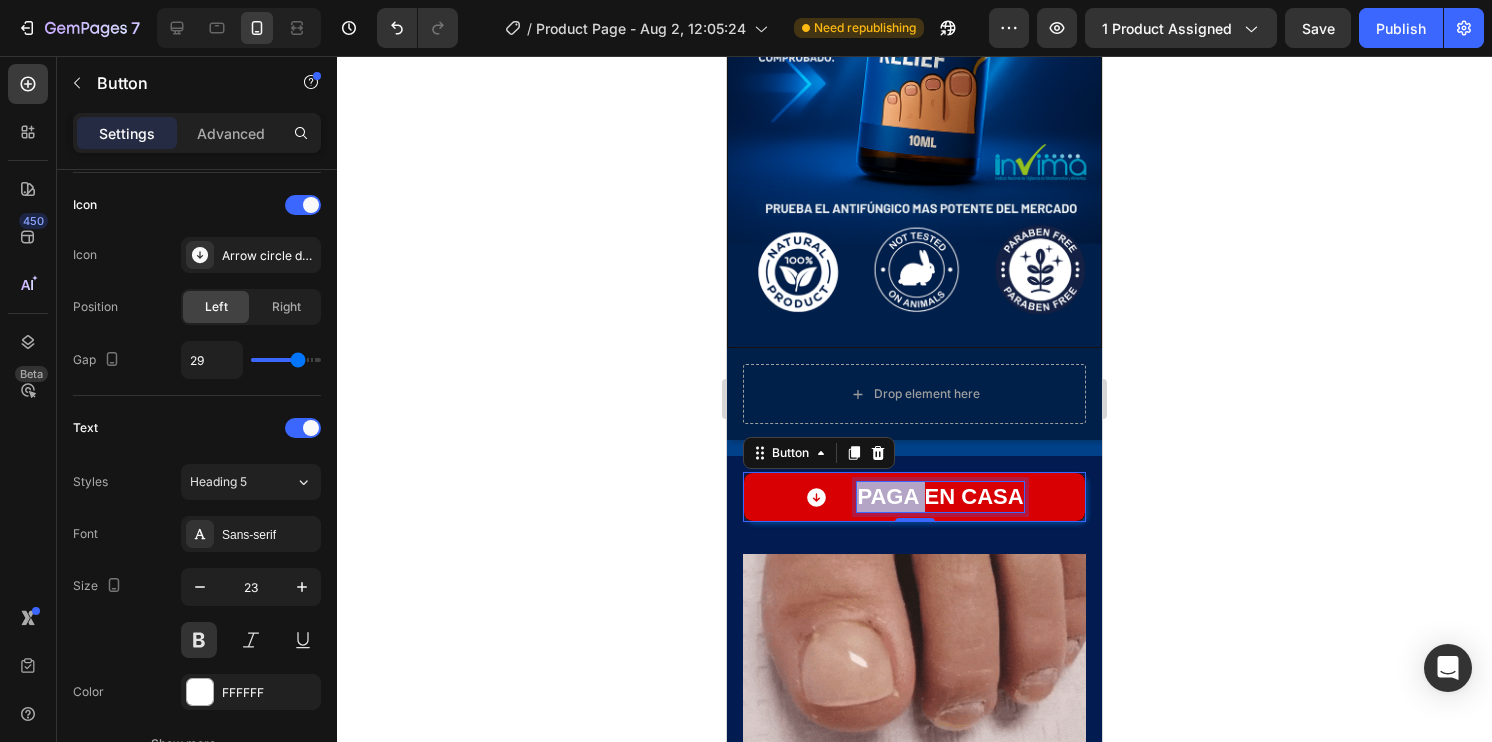 click on "PAGA ⁠⁠EN CASA" at bounding box center (940, 496) 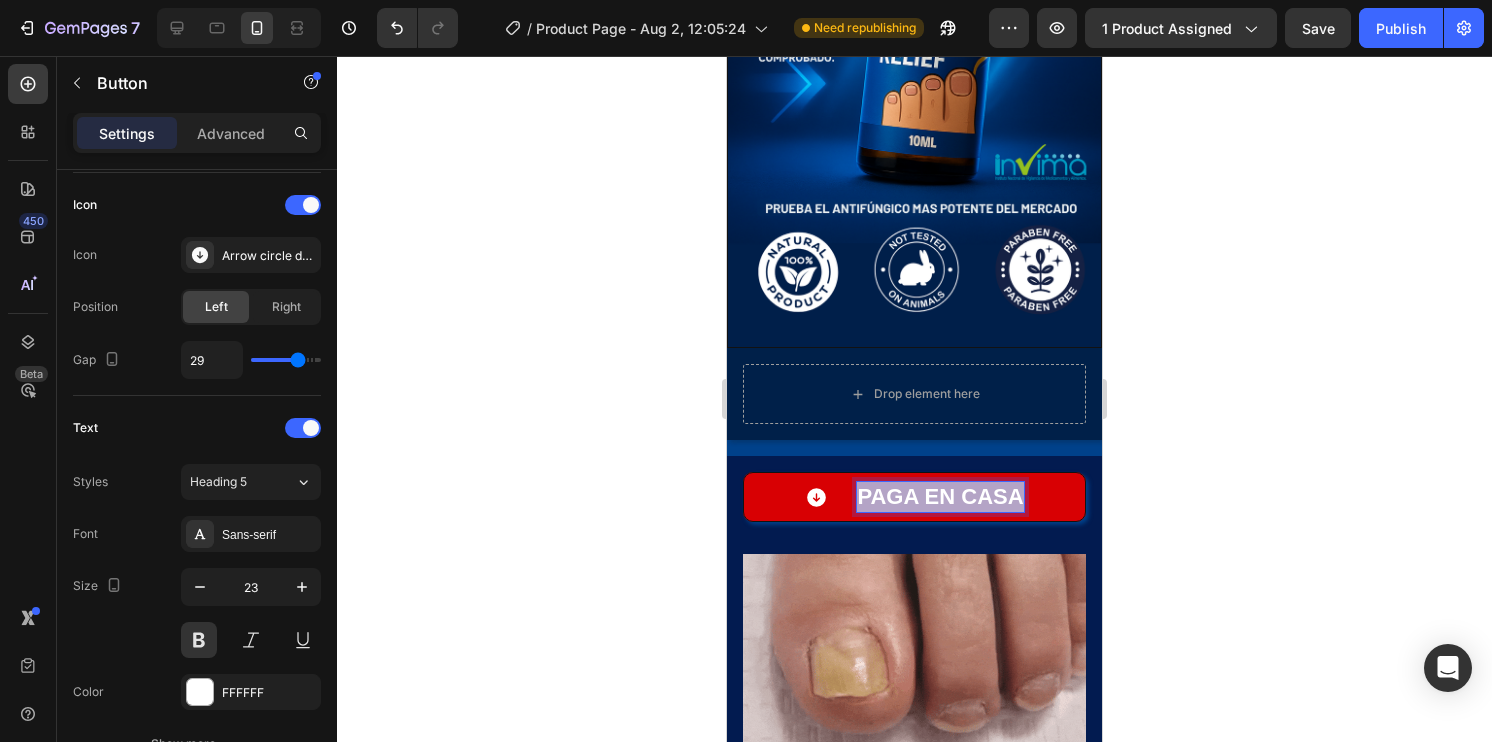click on "PAGA ⁠⁠EN CASA" at bounding box center [940, 496] 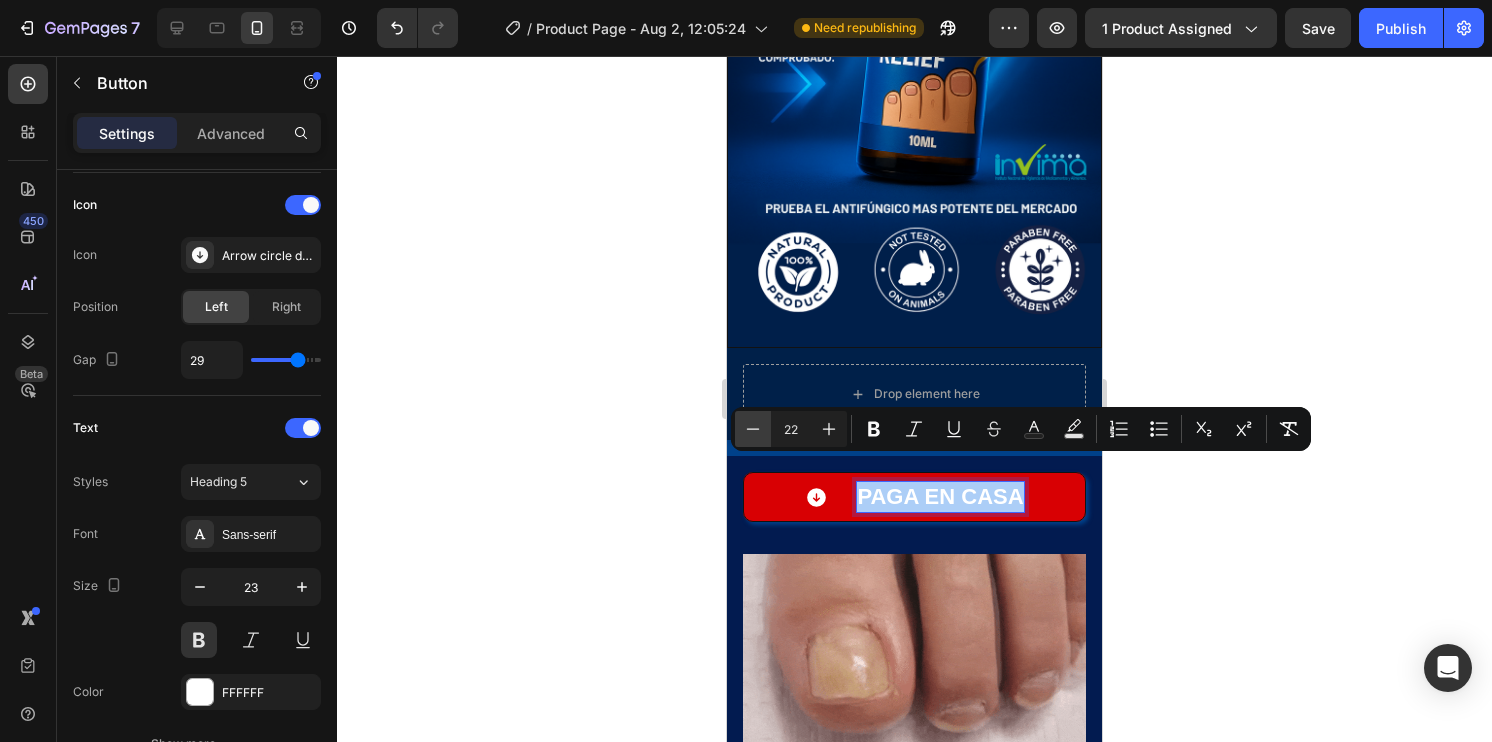 click 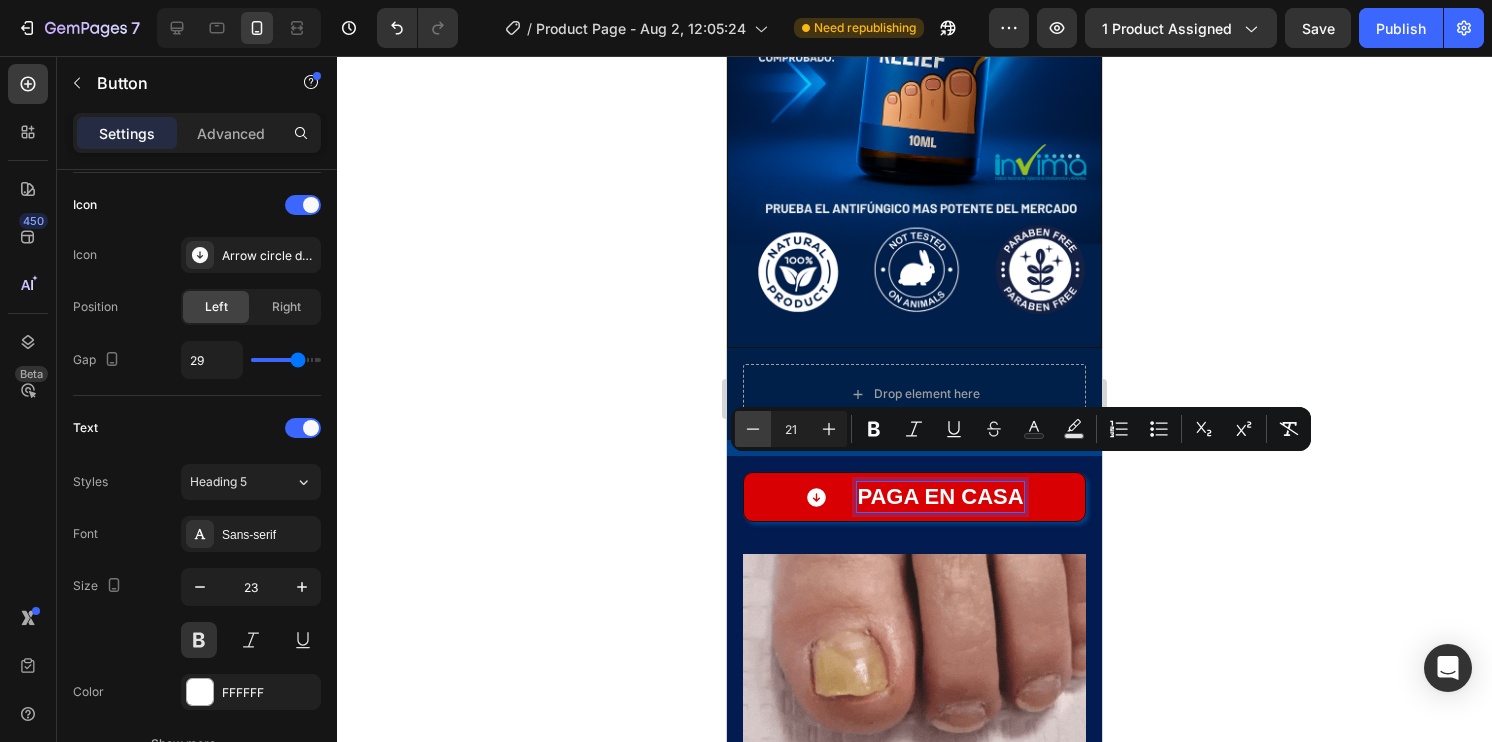 click 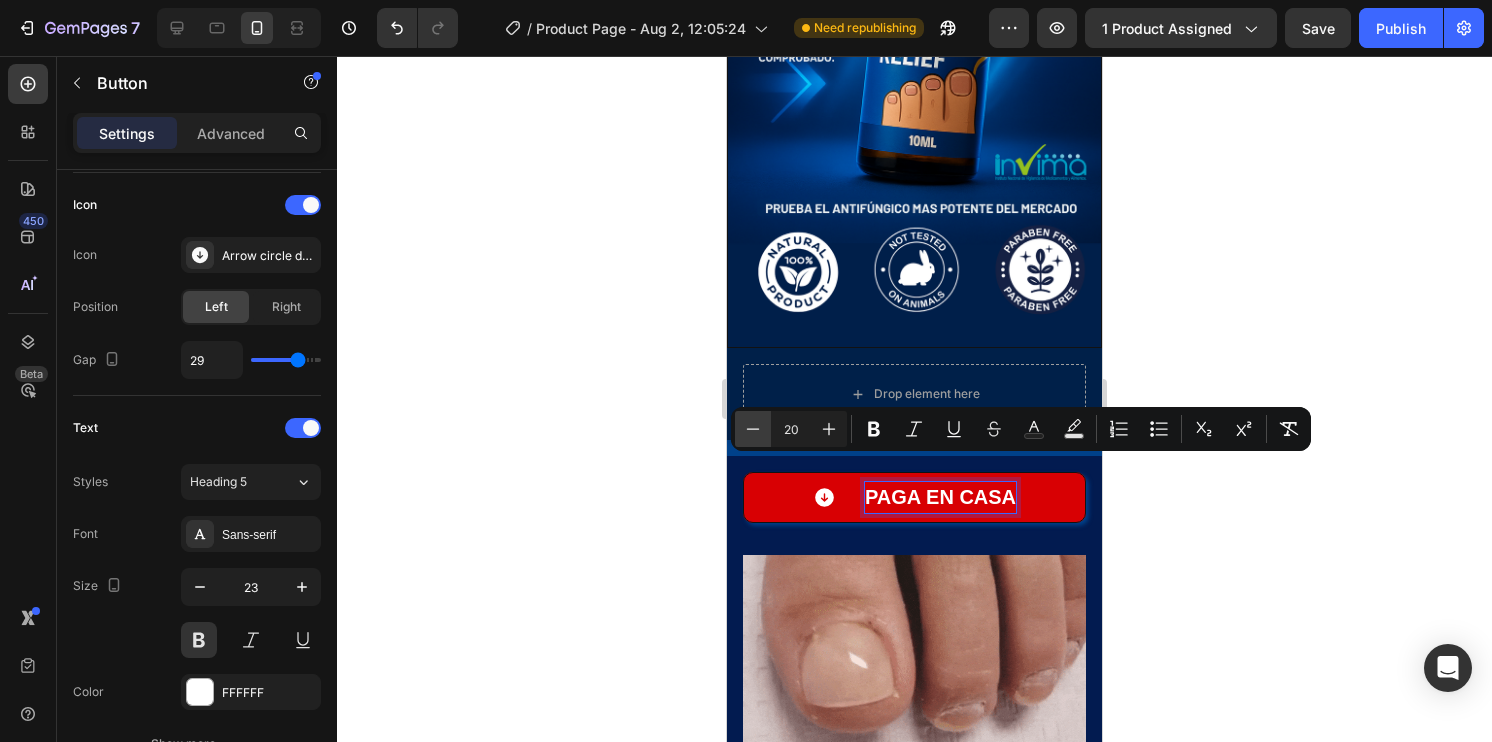 click 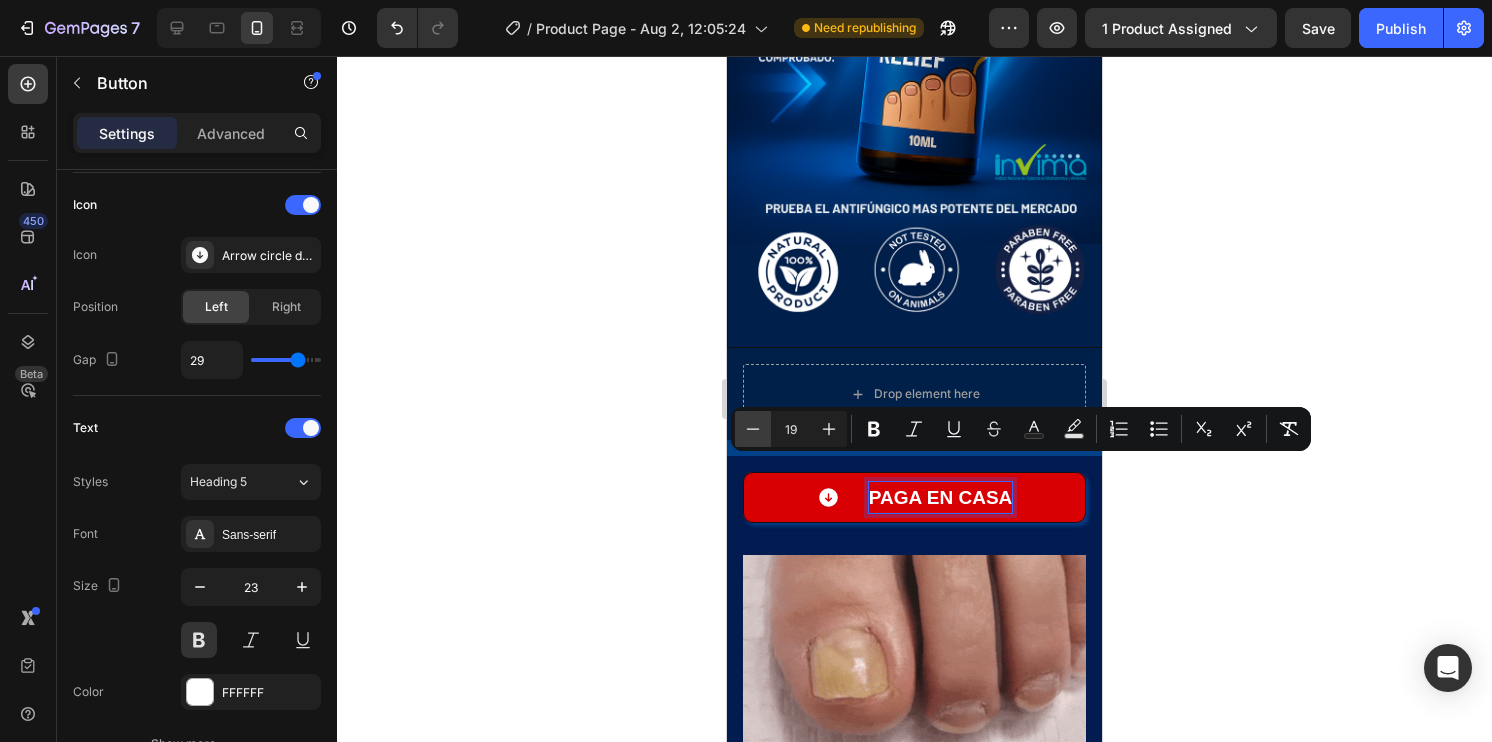click 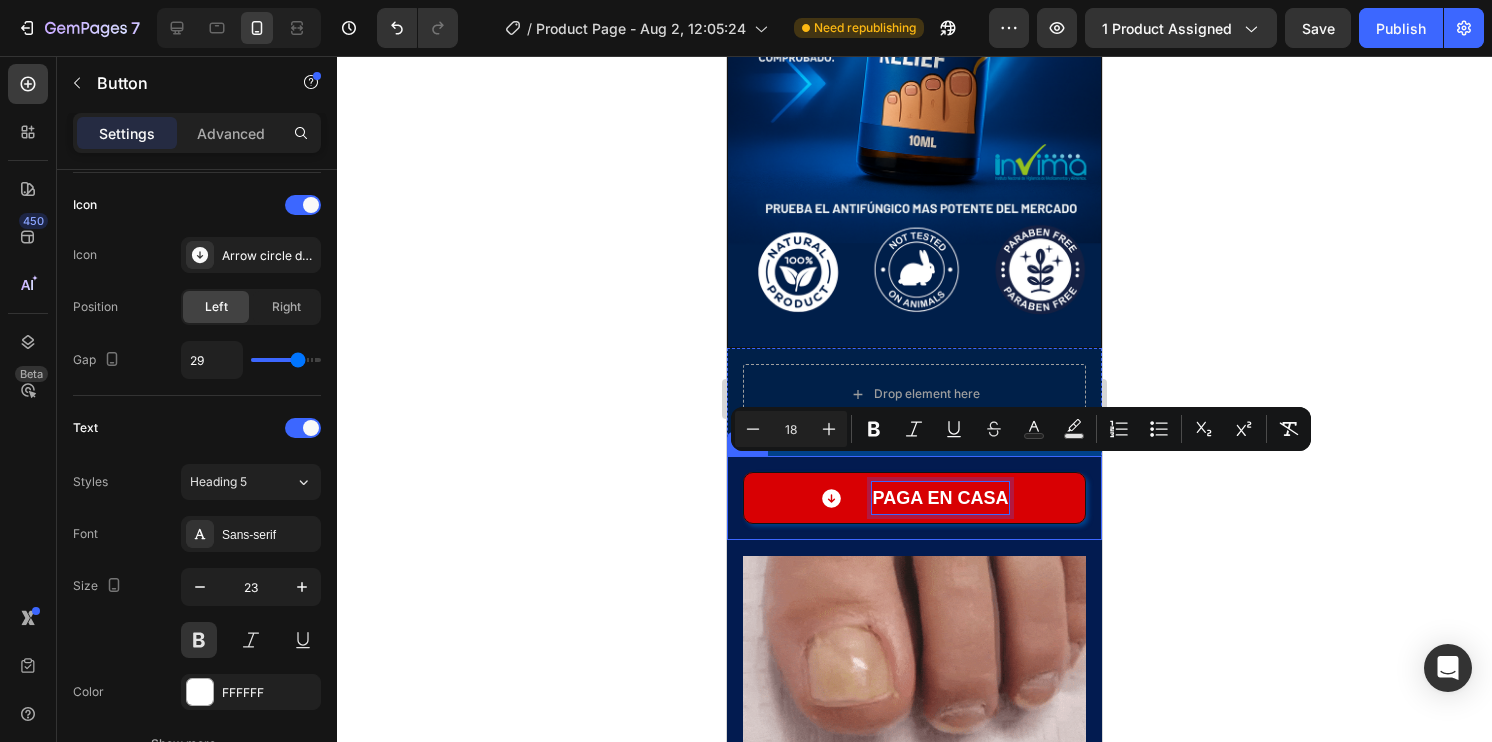 click 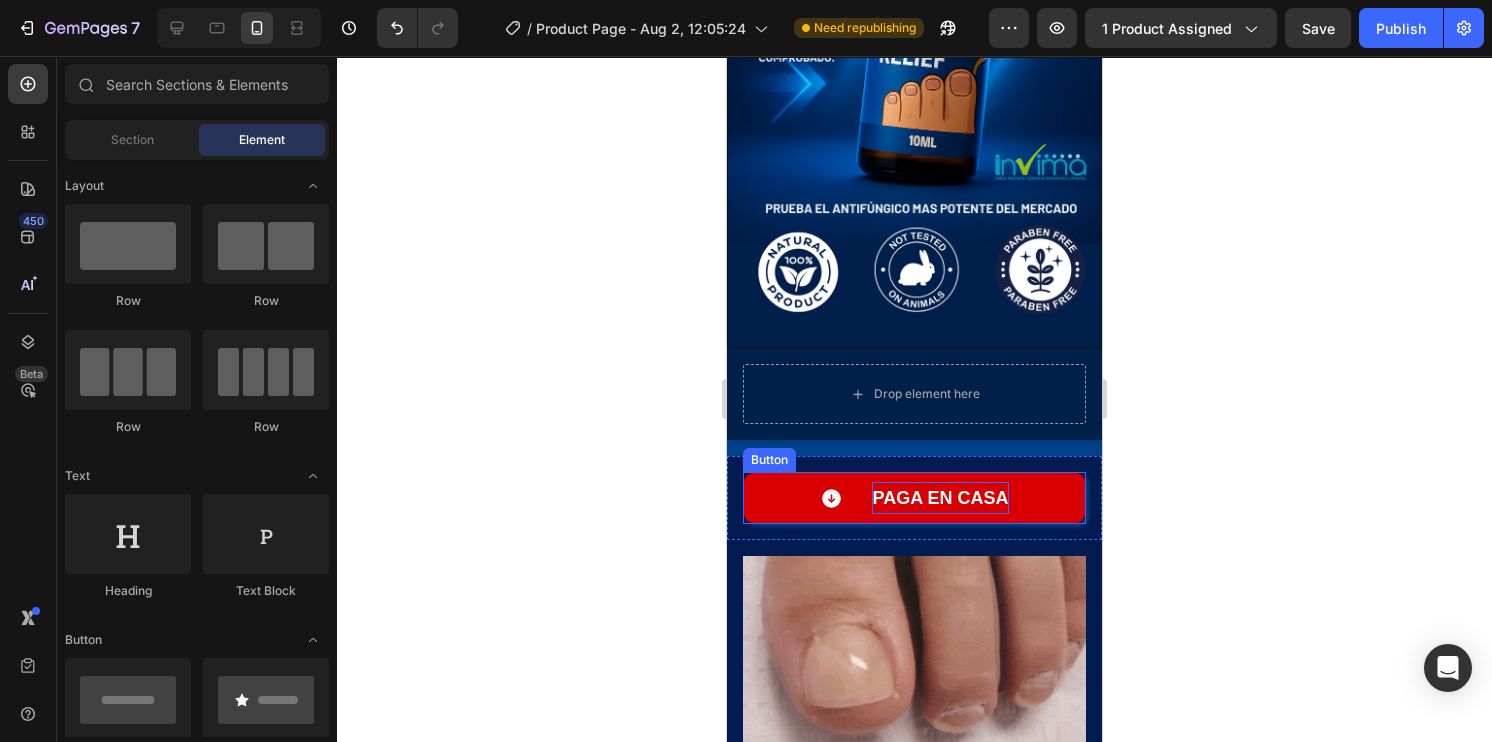 click on "PAGA ⁠⁠EN CASA" at bounding box center [914, 498] 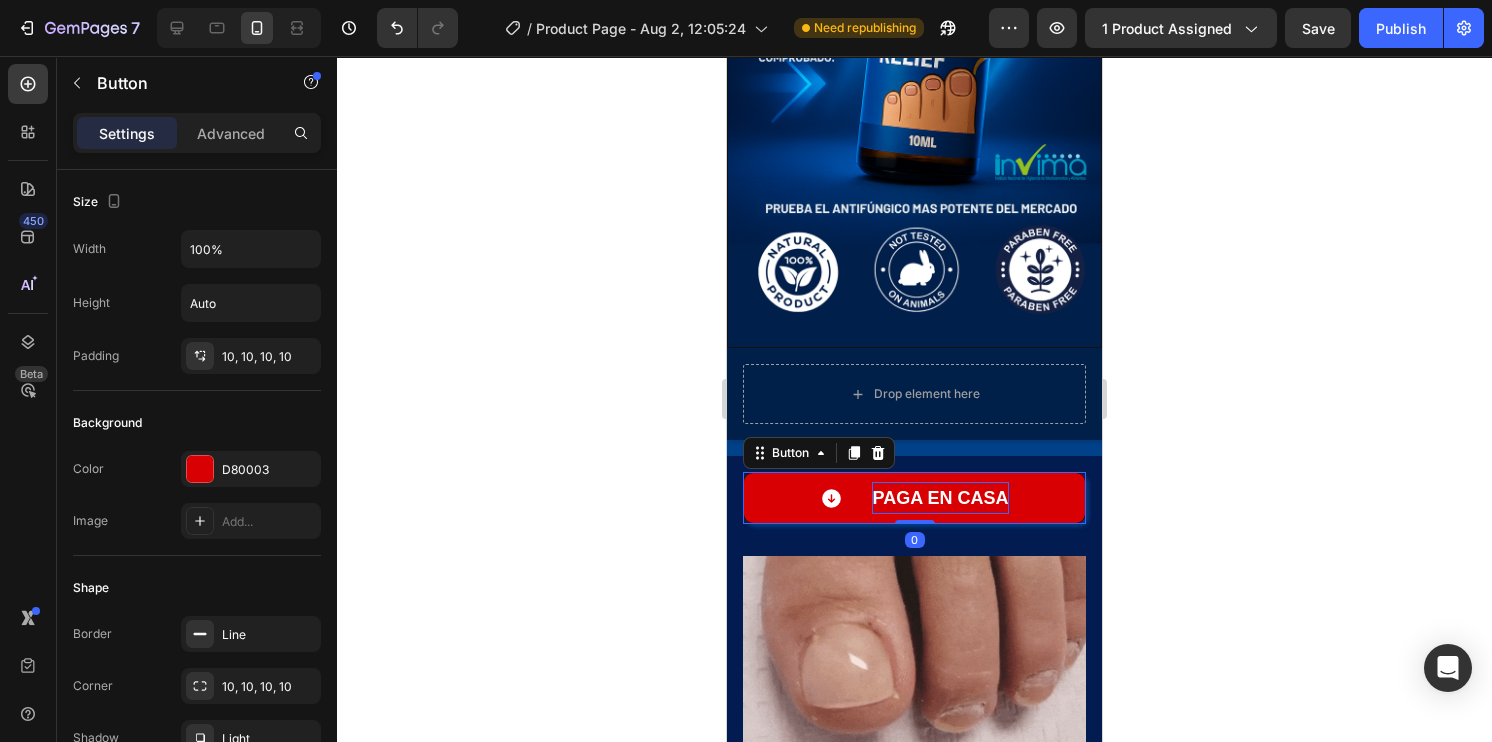 click on "PAGA ⁠⁠EN CASA" at bounding box center [914, 498] 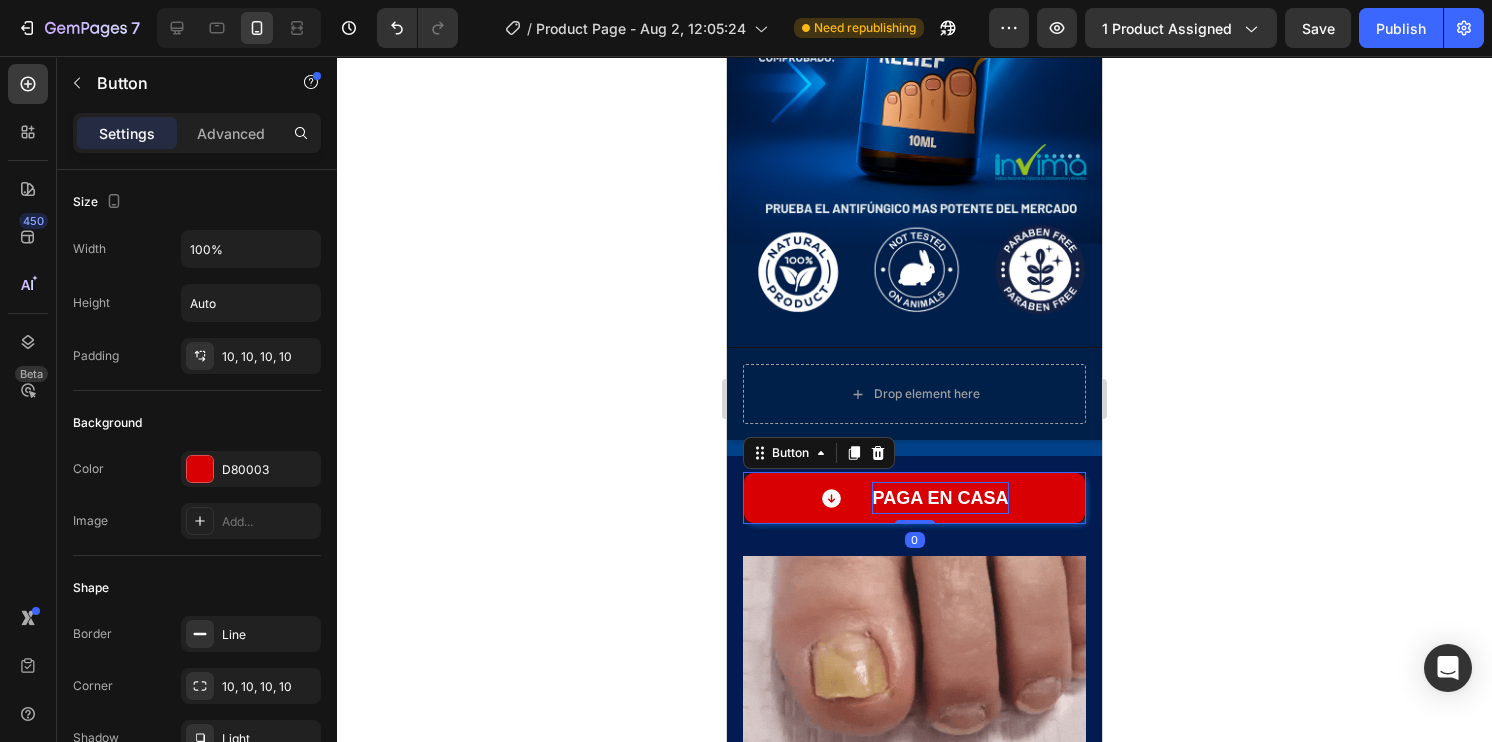 click on "PAGA ⁠⁠EN CASA" at bounding box center (914, 498) 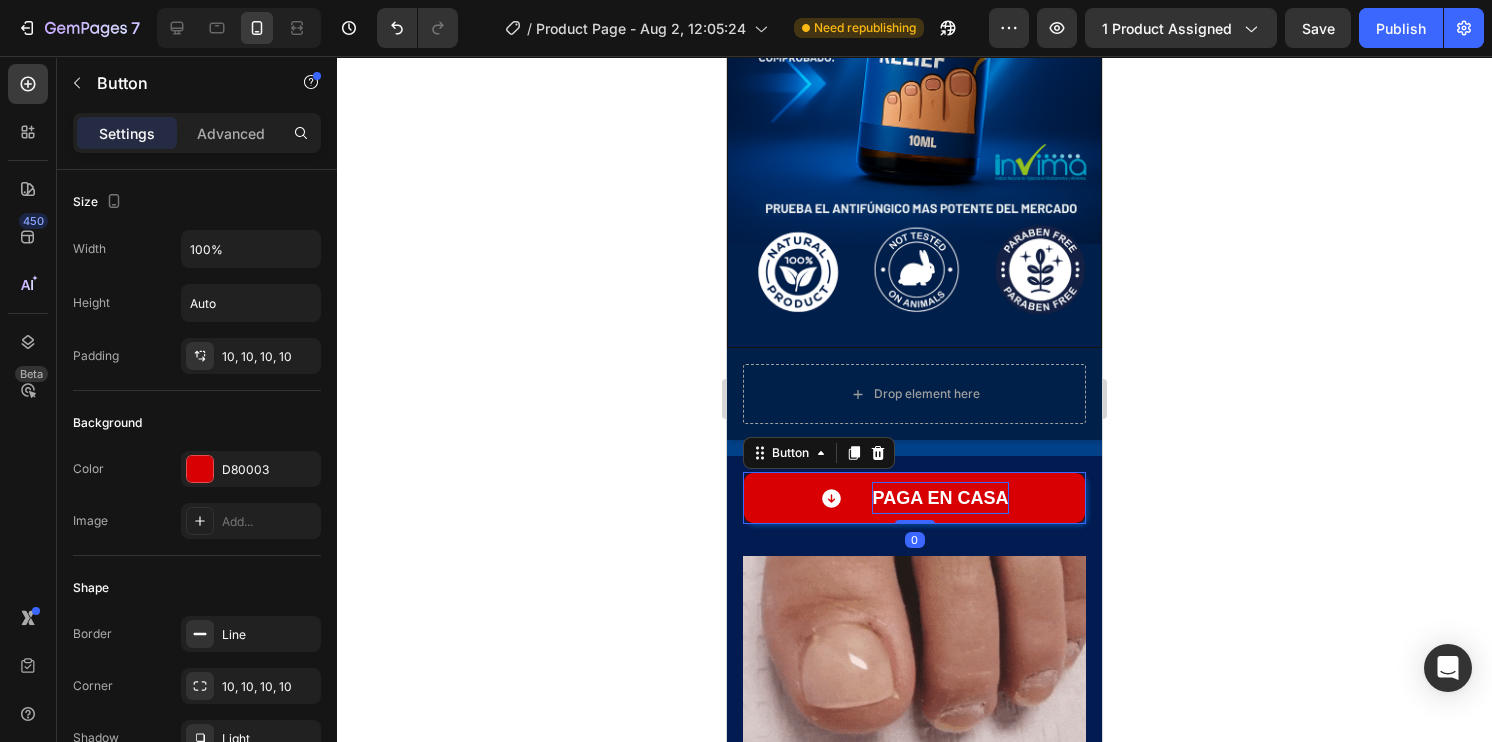 click on "PAGA ⁠⁠EN CASA" at bounding box center (914, 498) 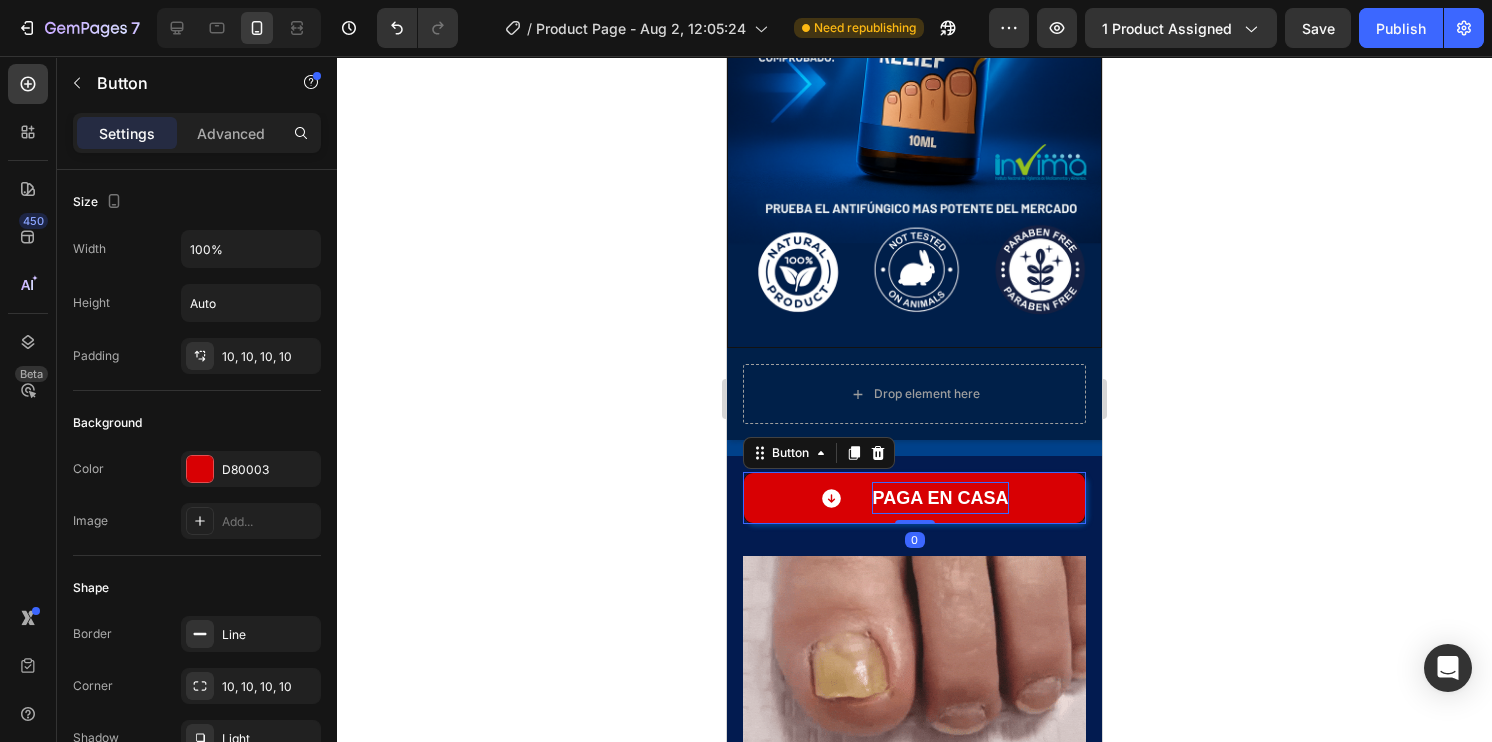 click on "PAGA ⁠⁠EN CASA" at bounding box center [914, 498] 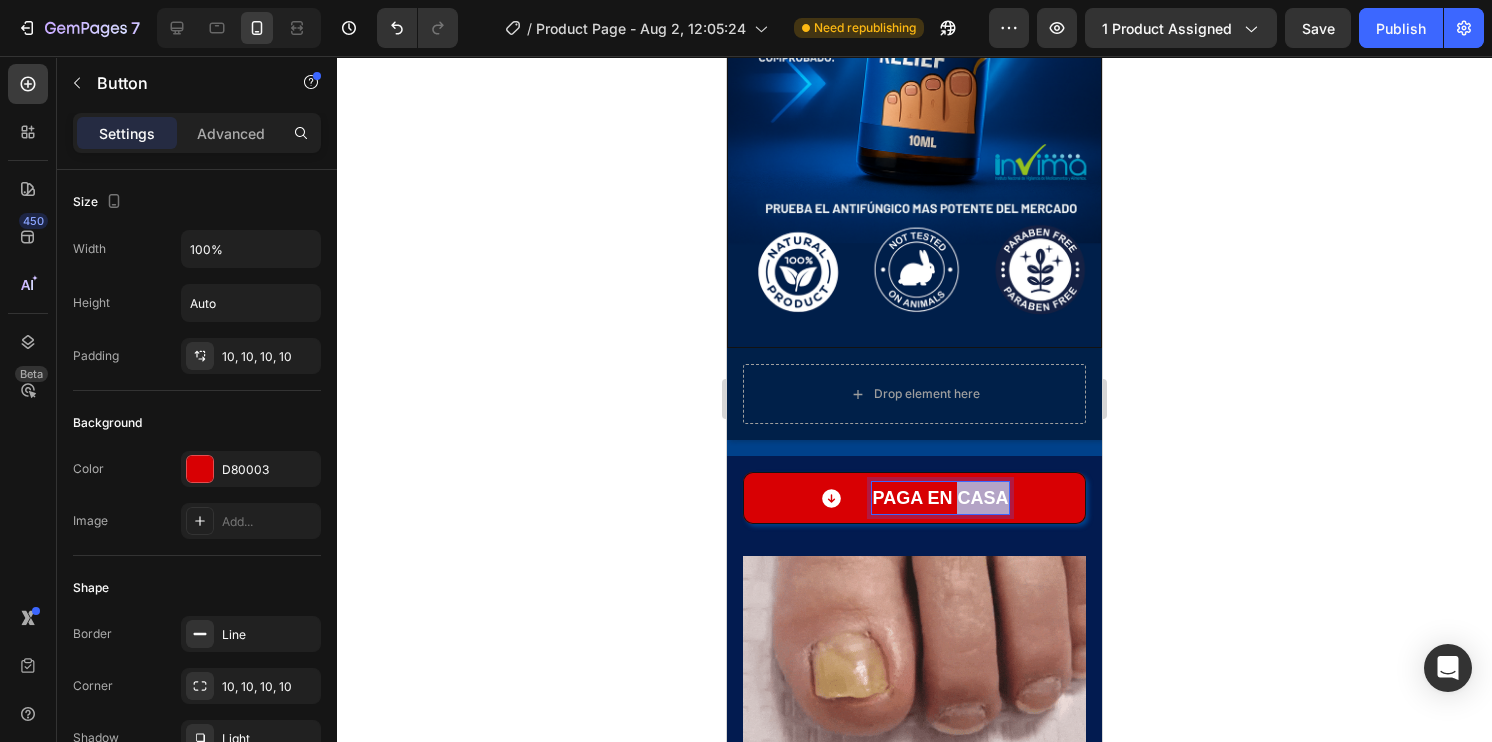 click on "PAGA ⁠⁠EN CASA" at bounding box center [940, 498] 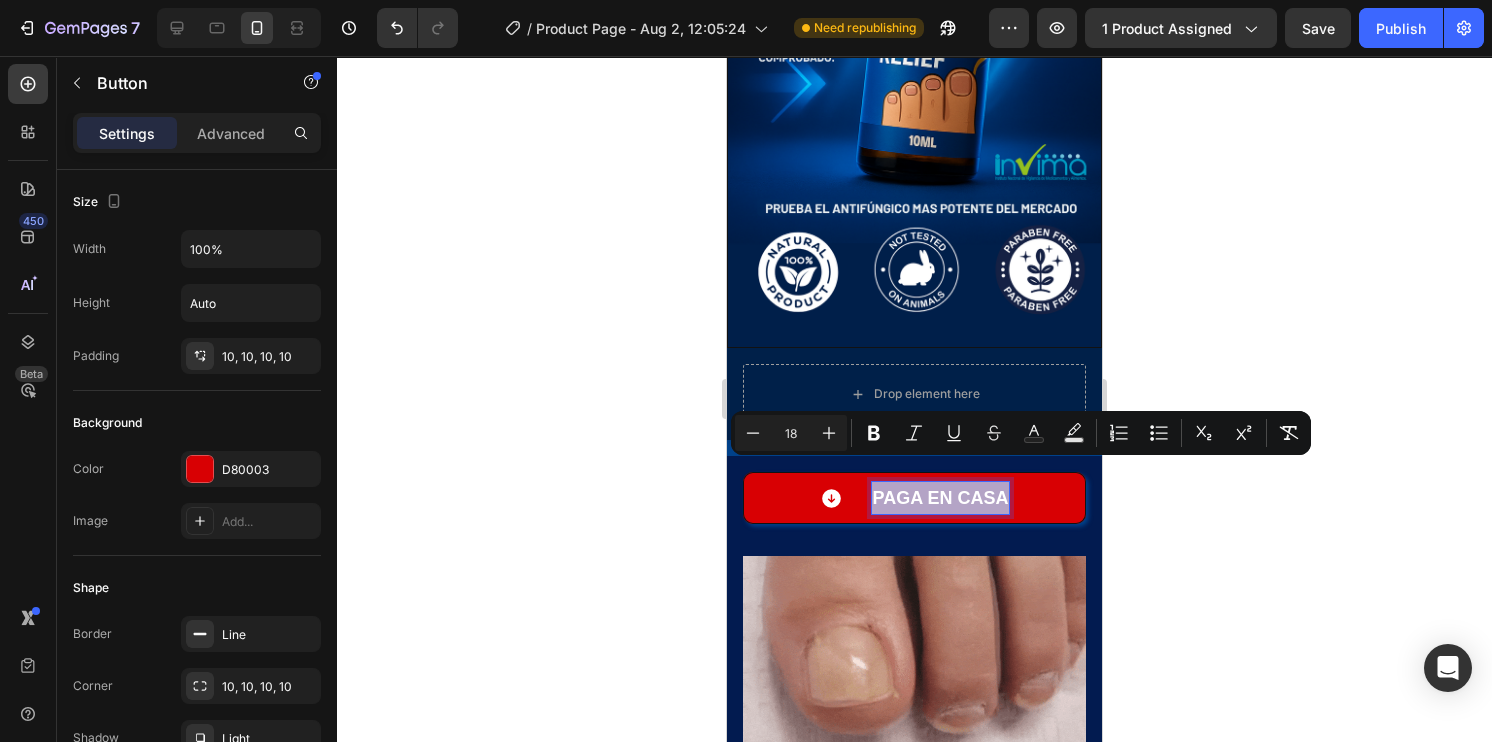 click on "PAGA ⁠⁠EN CASA" at bounding box center [940, 498] 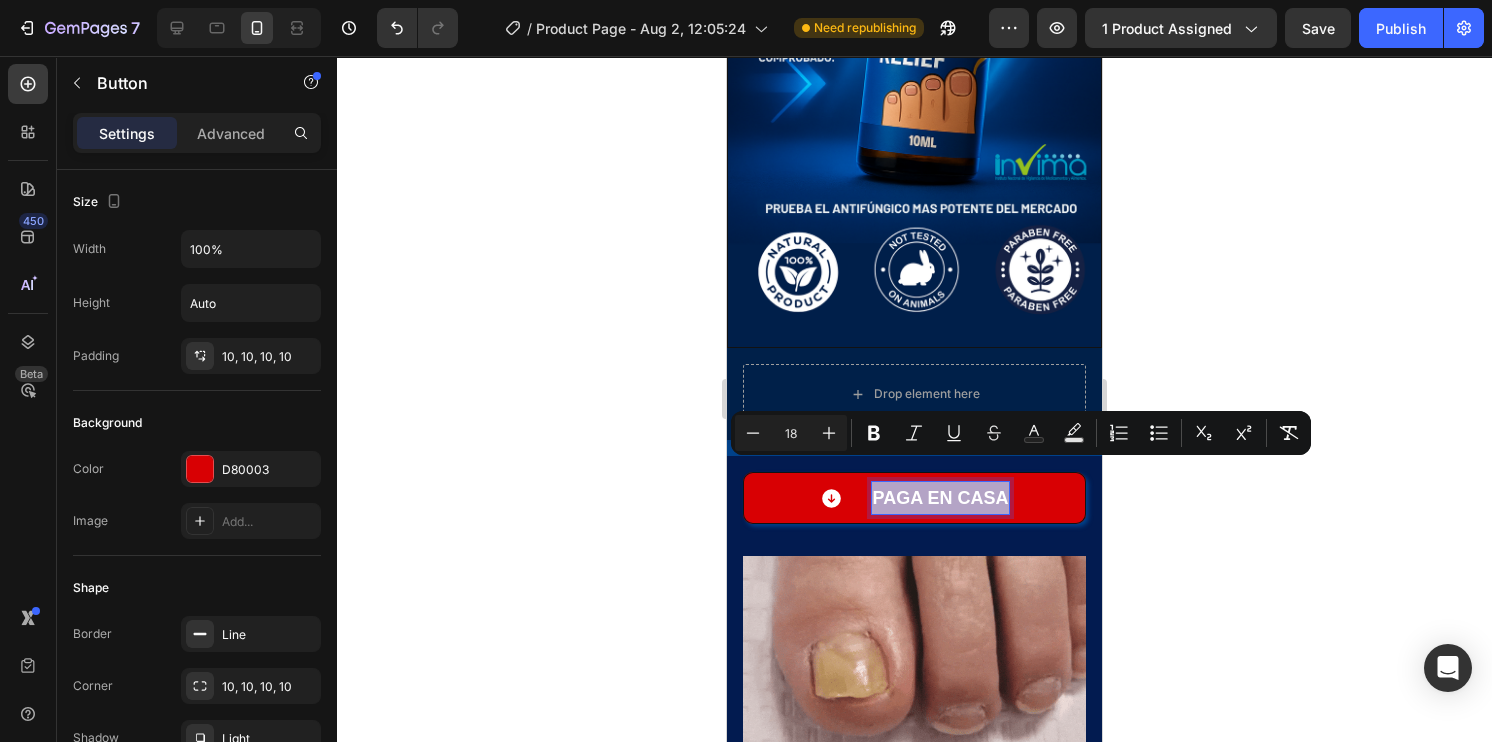 click on "PAGA ⁠⁠EN CASA" at bounding box center [940, 498] 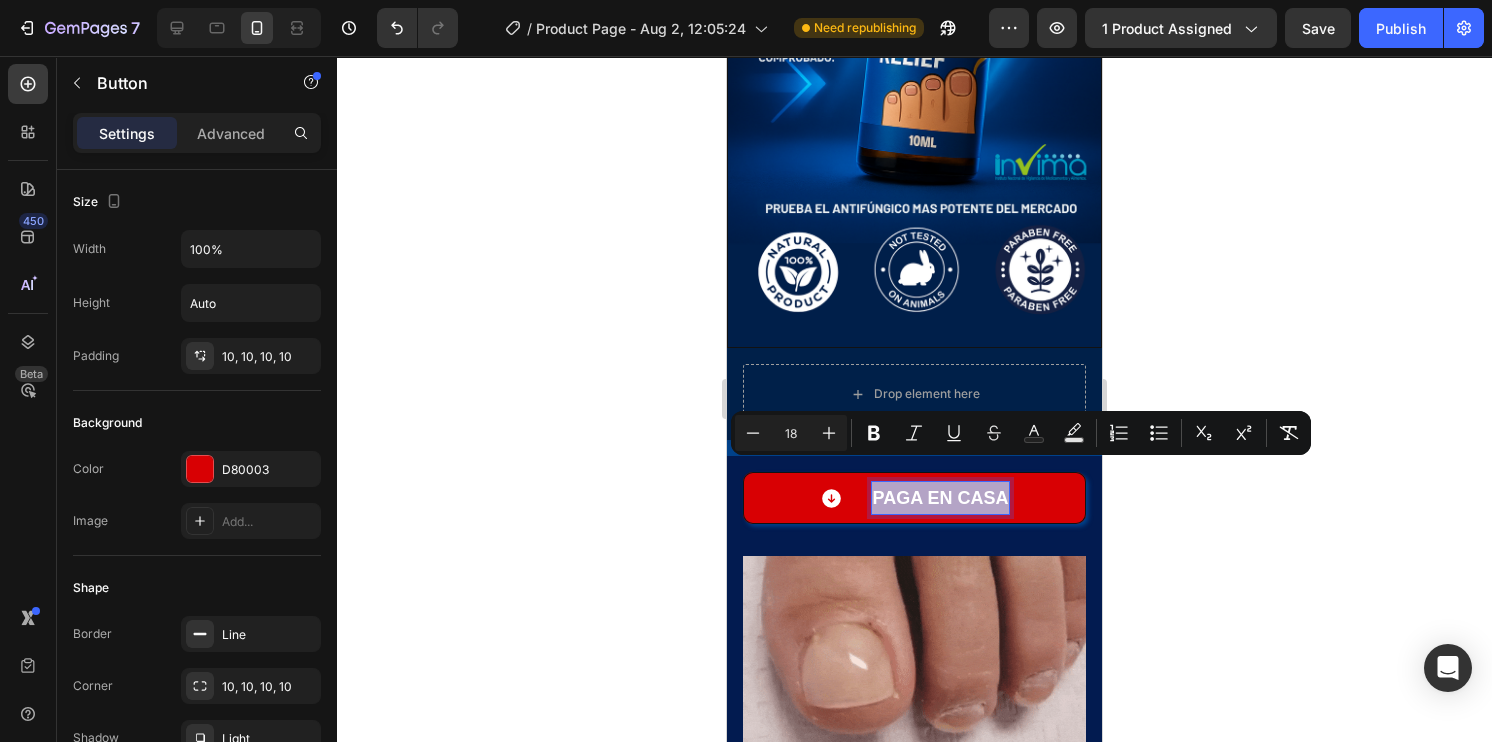 click on "PAGA ⁠⁠EN CASA" at bounding box center (940, 498) 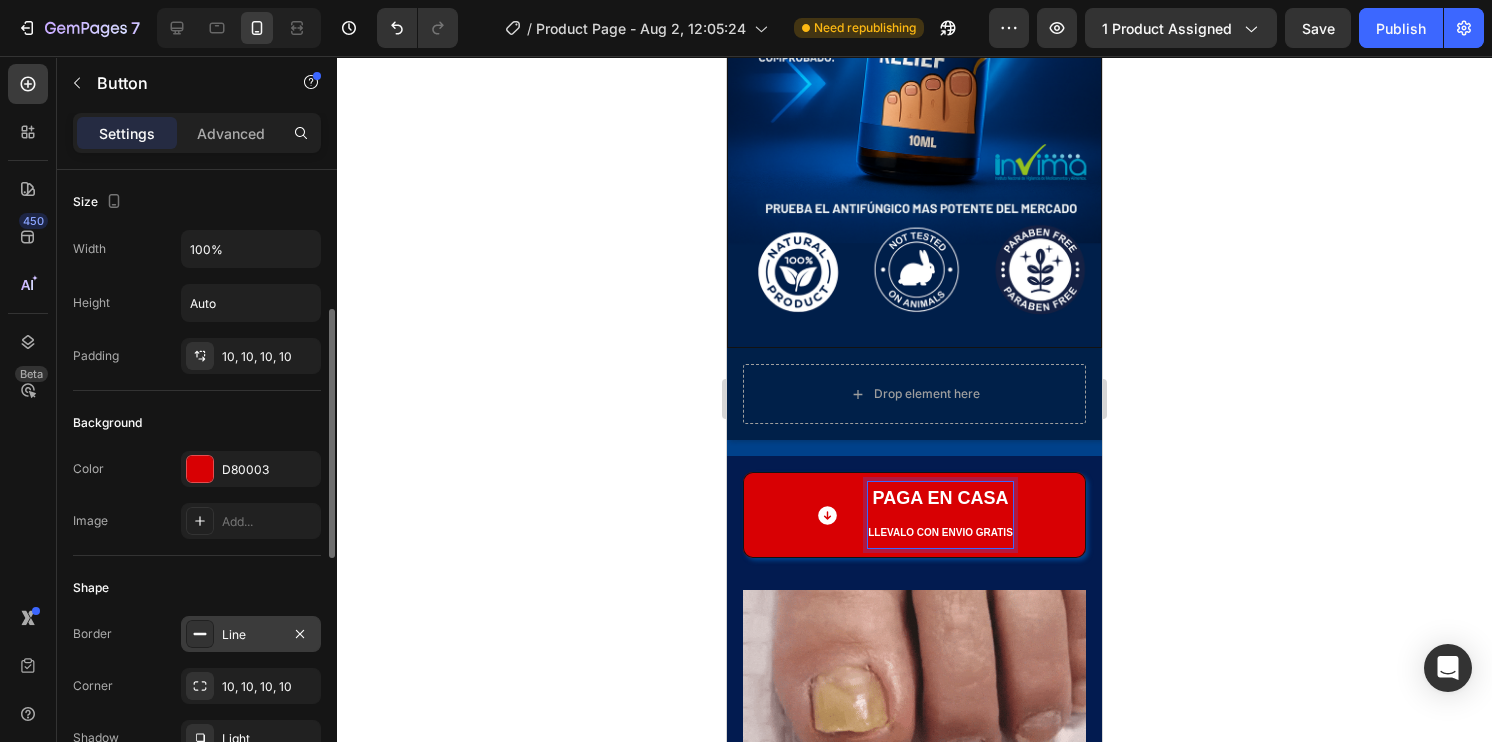scroll, scrollTop: 100, scrollLeft: 0, axis: vertical 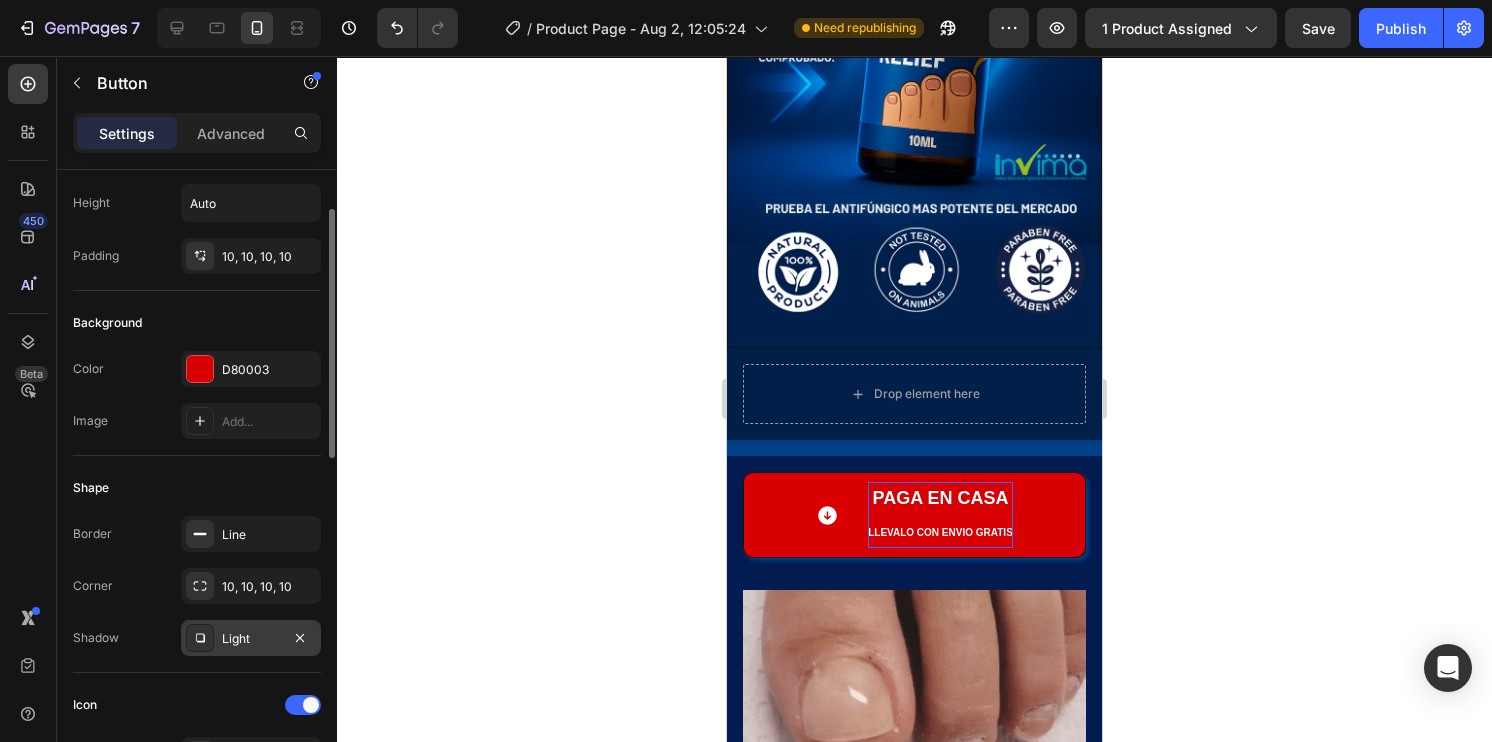 click on "Light" at bounding box center [251, 639] 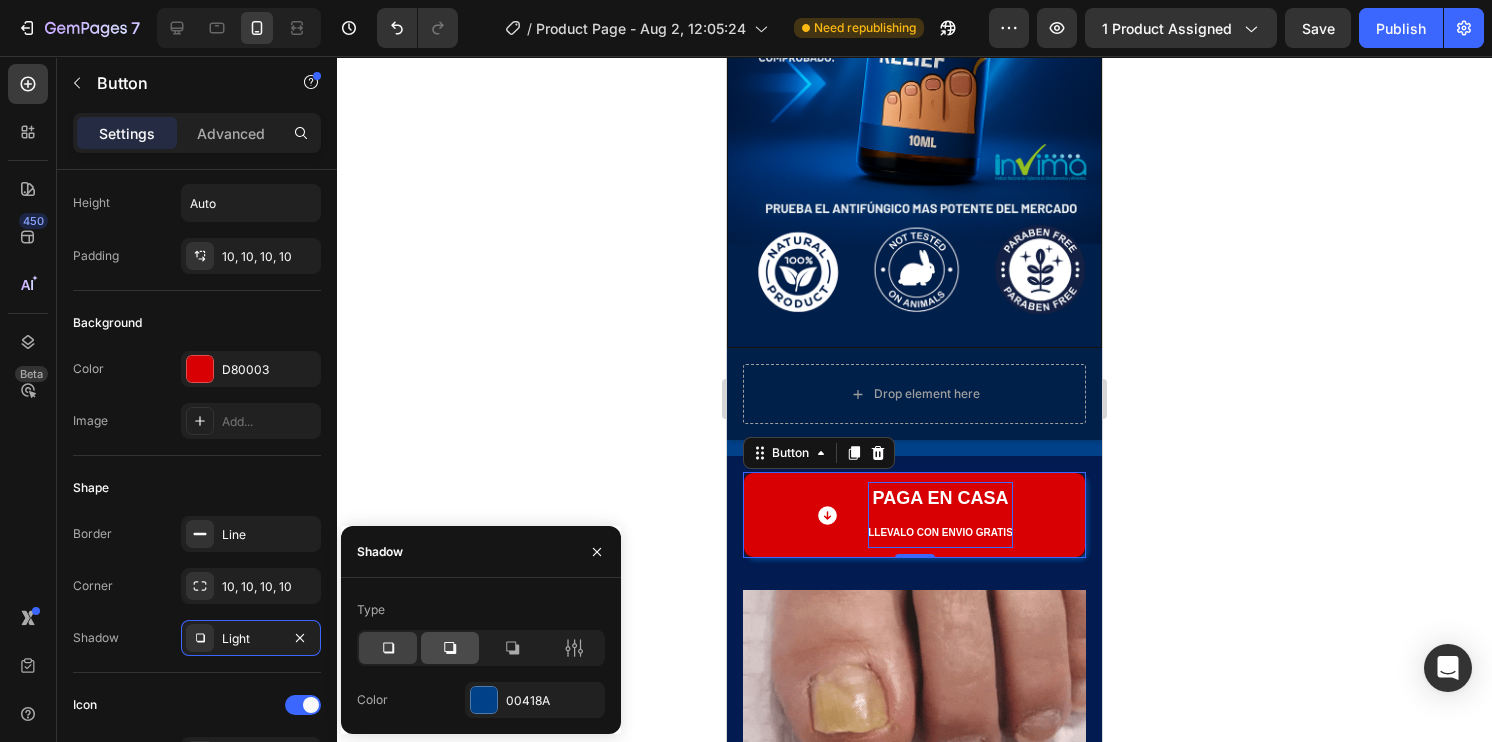 click 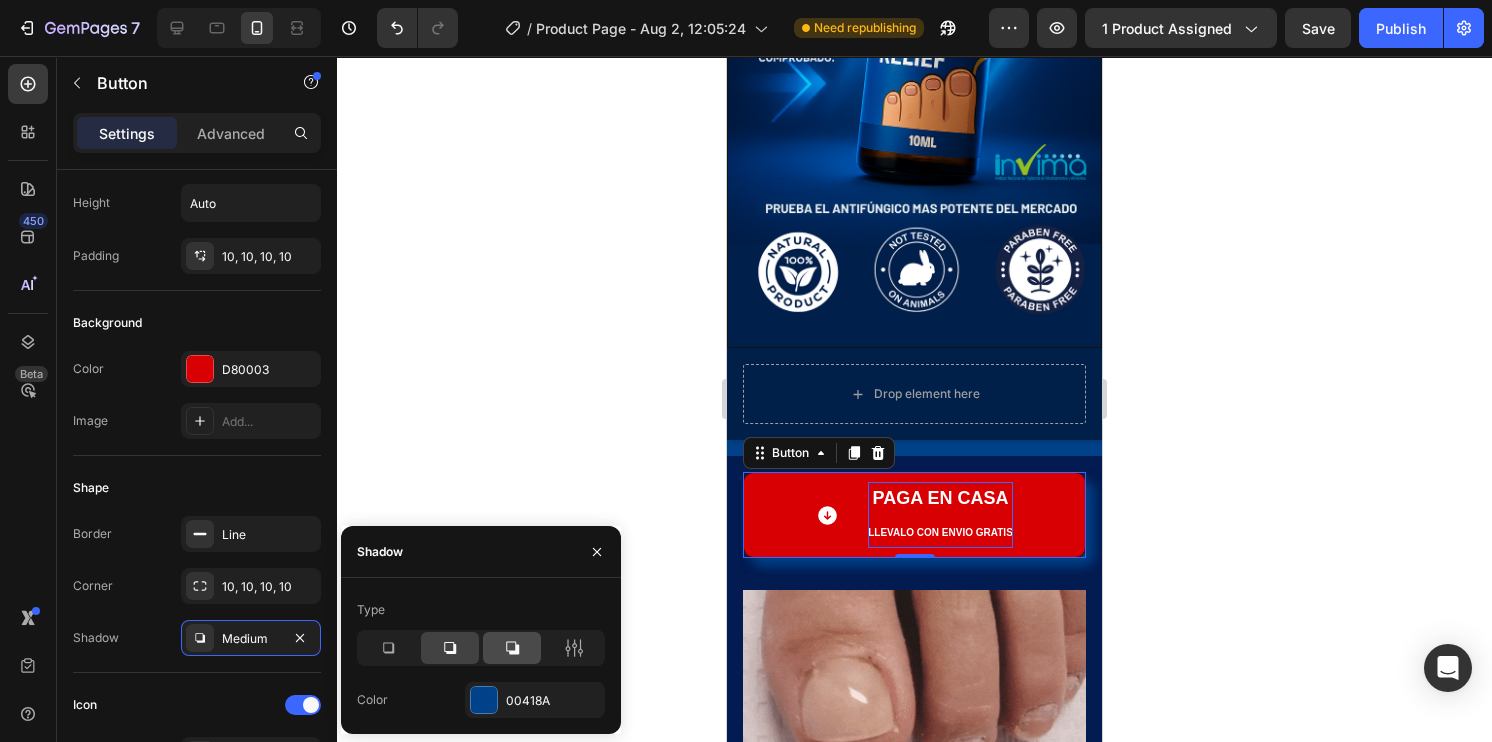 click 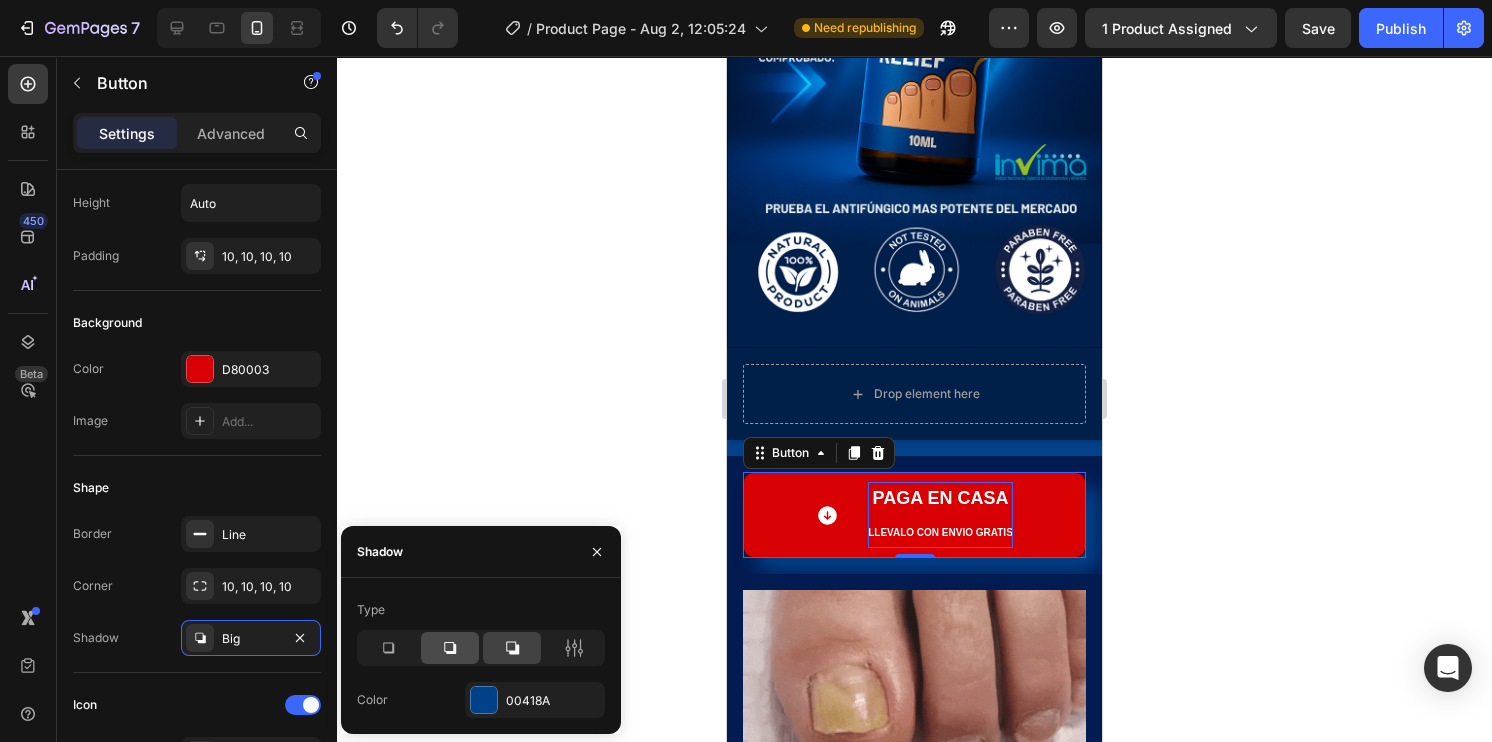 click 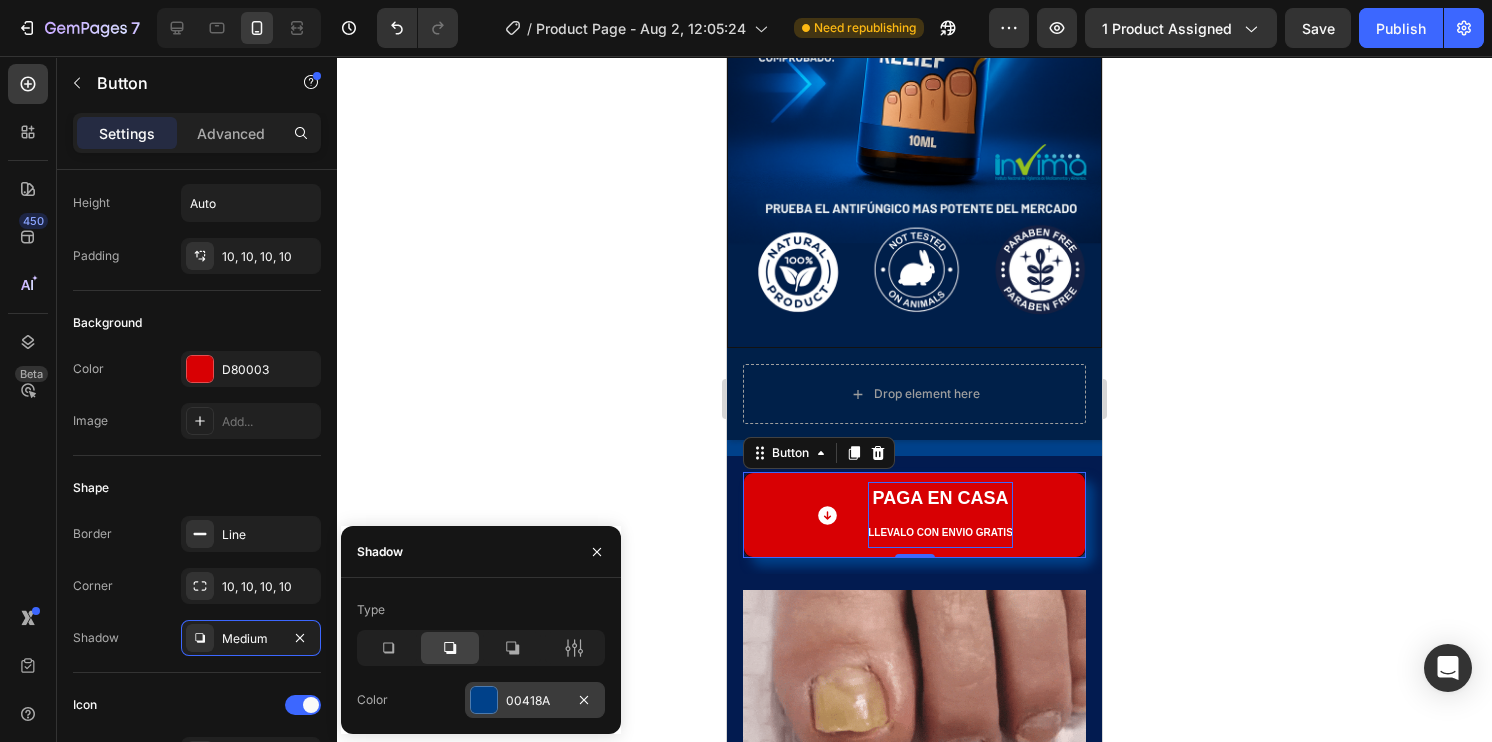 click at bounding box center (484, 700) 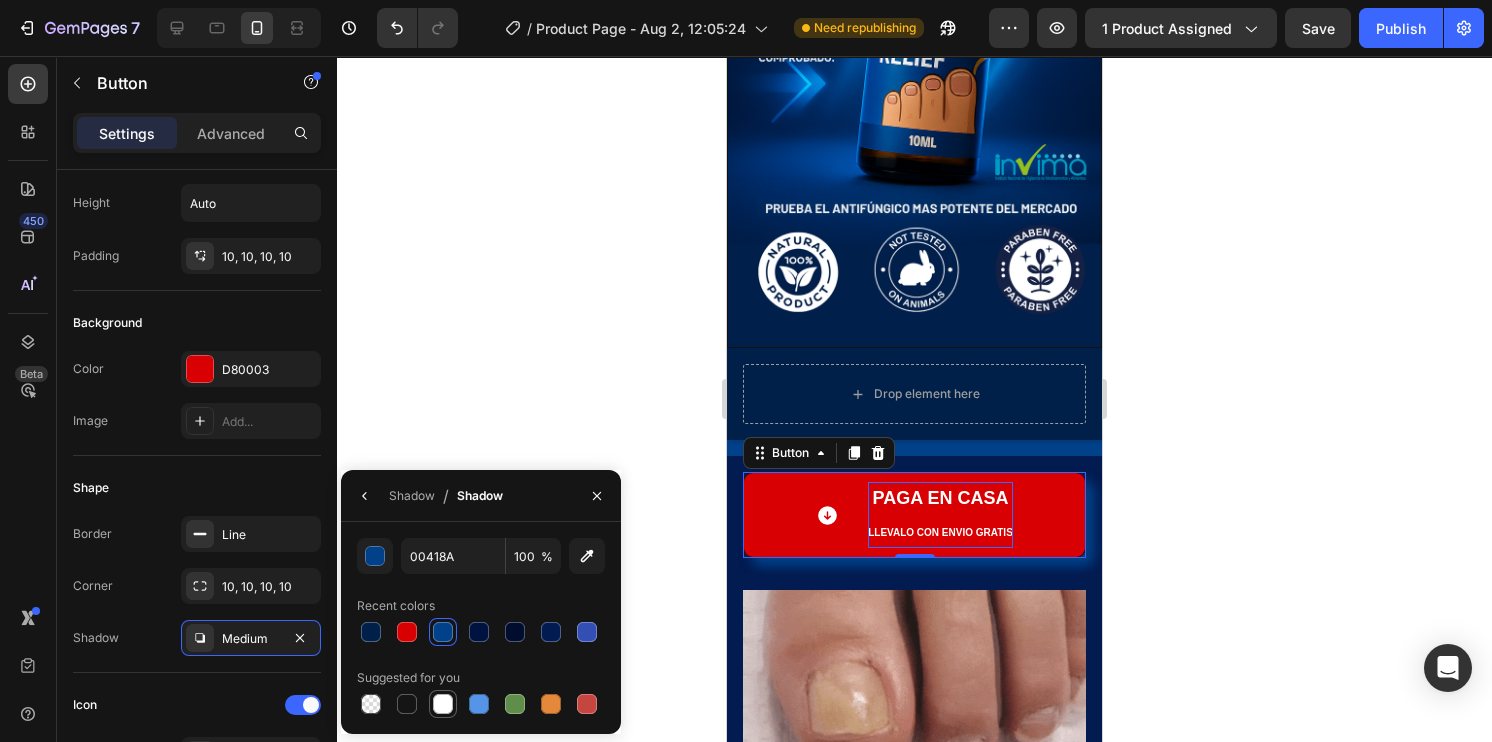 click at bounding box center [443, 704] 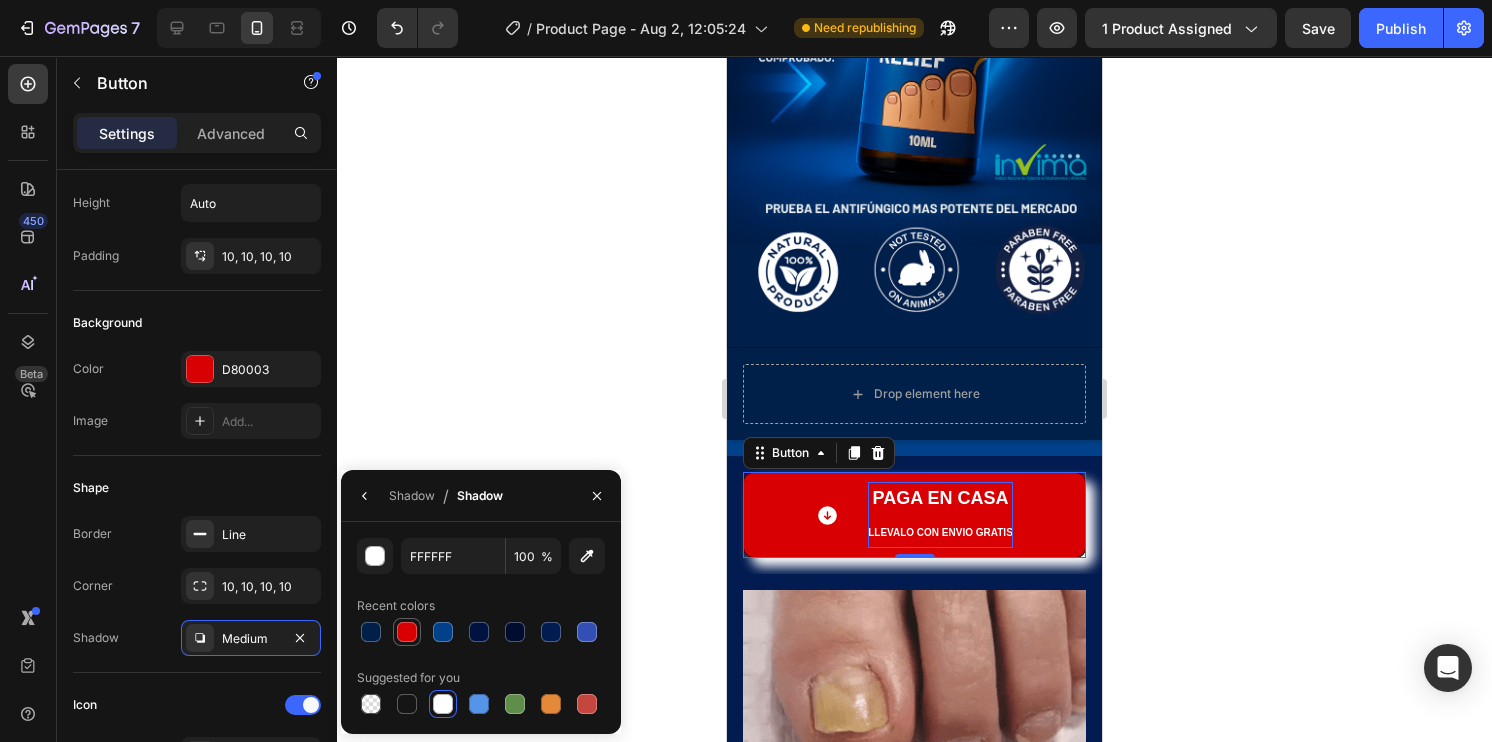 click at bounding box center (407, 632) 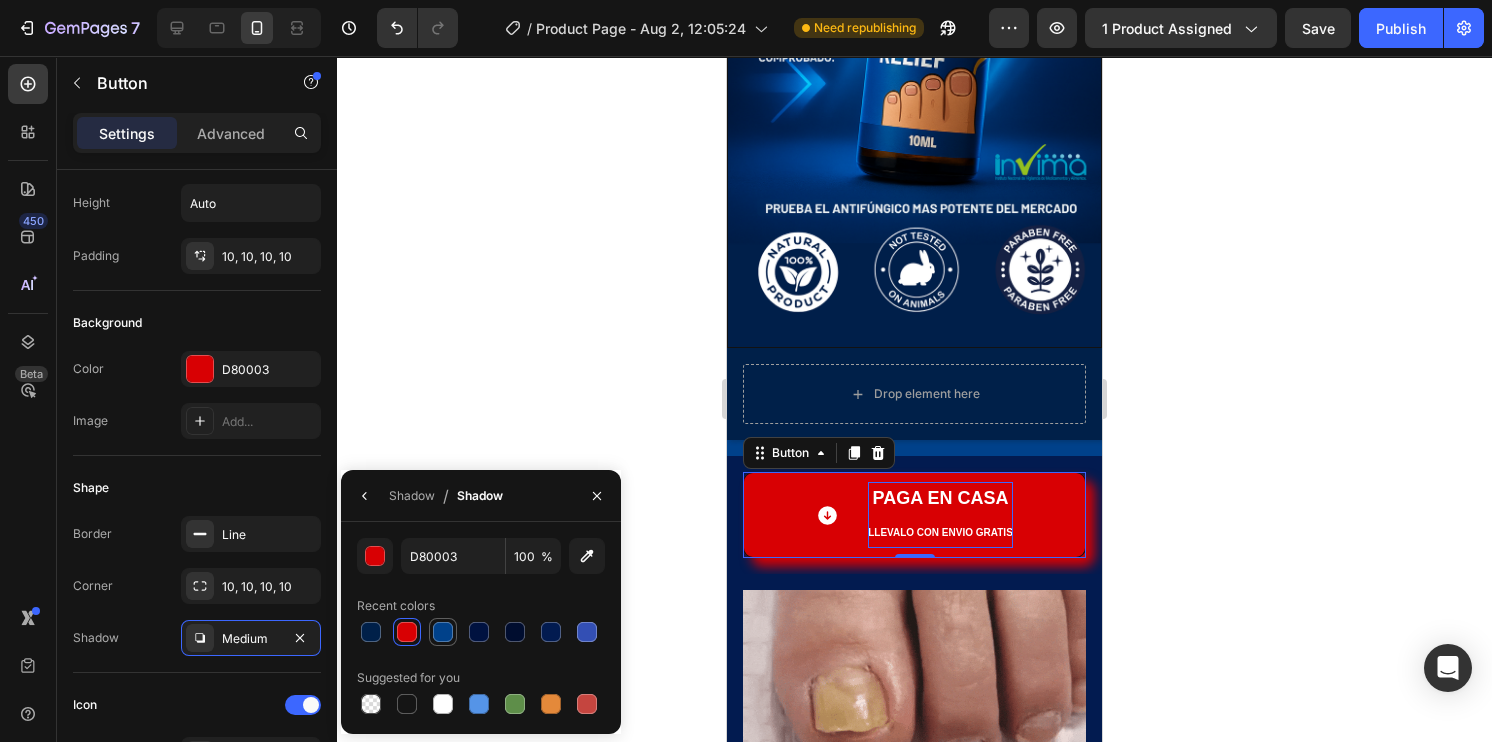 click at bounding box center [443, 632] 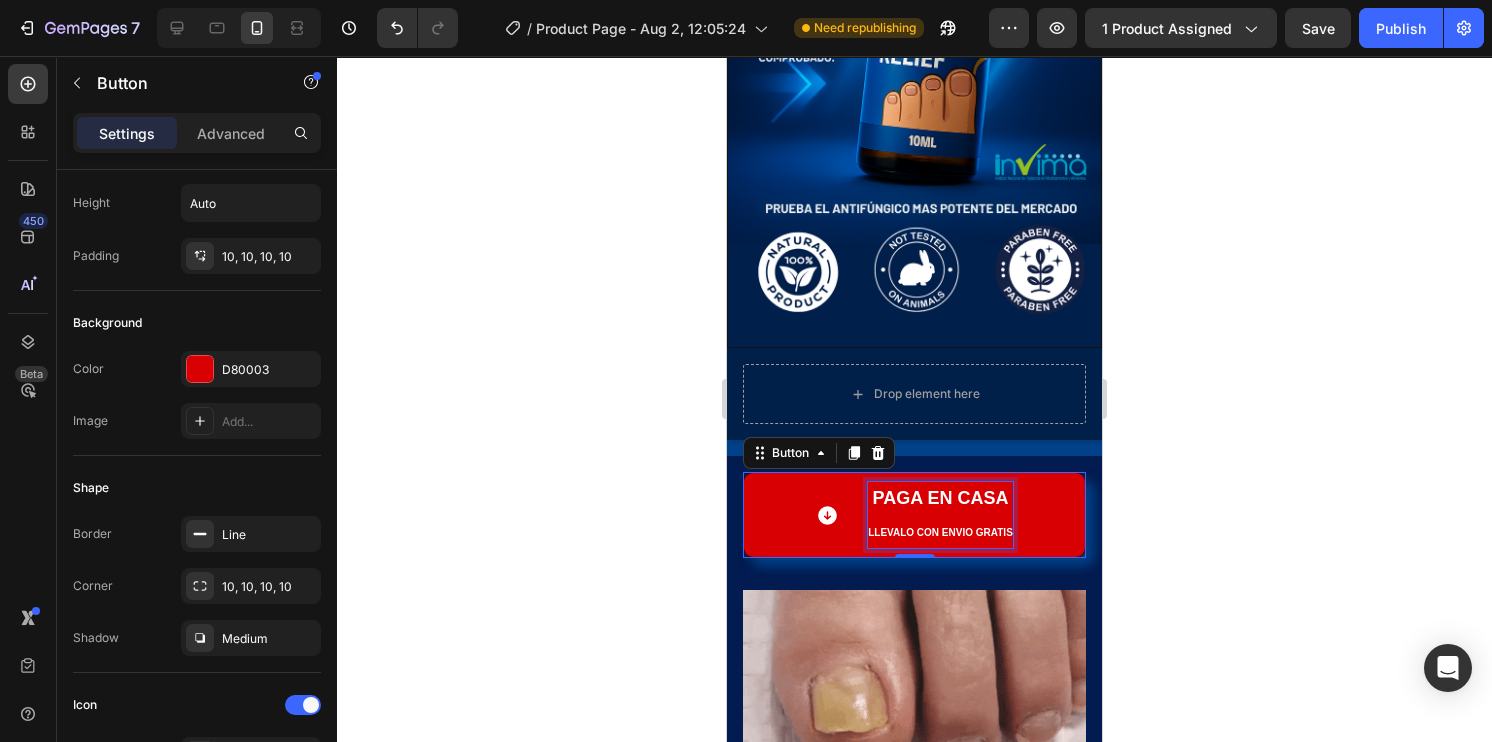 click on "llevalo con envio gratis" at bounding box center (940, 532) 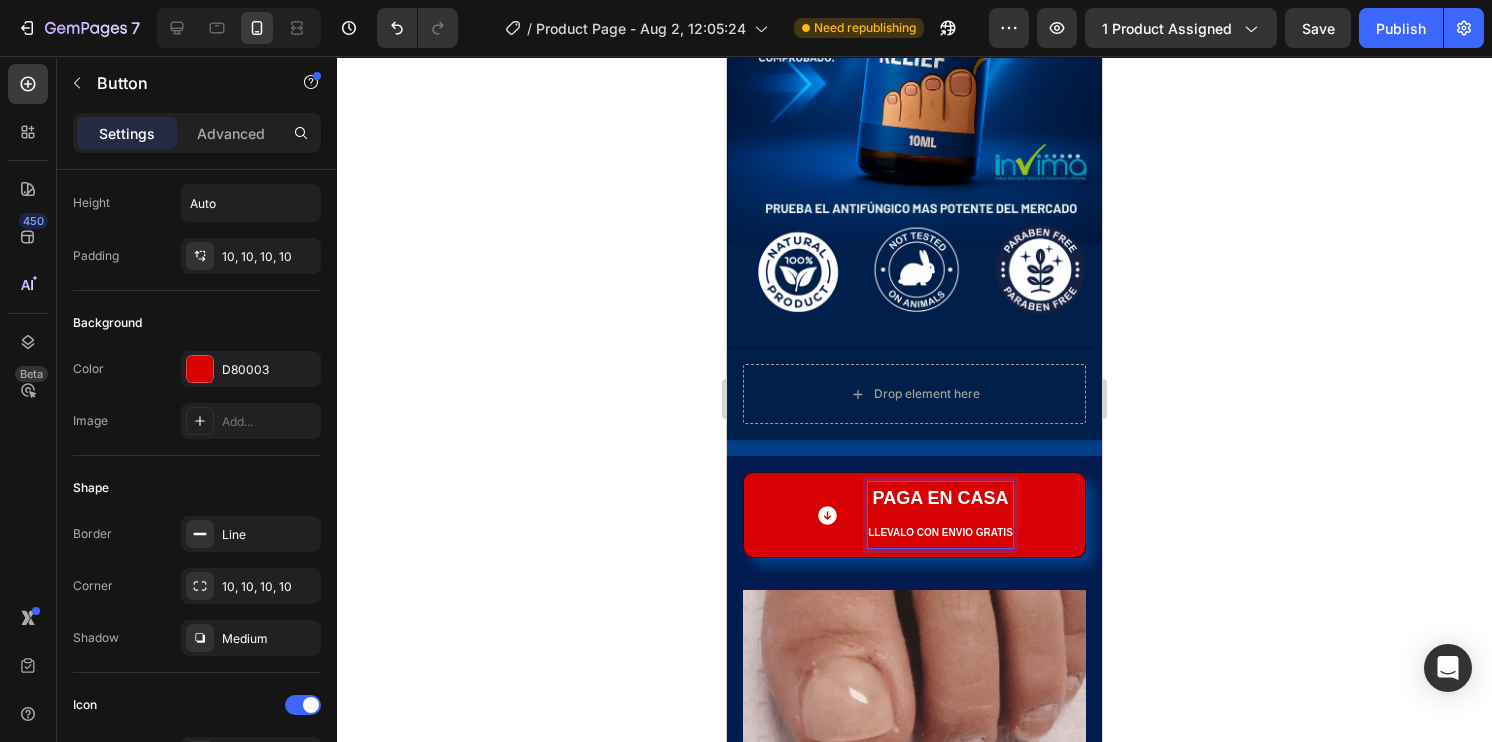 click on "llevalo con envio gratis" at bounding box center [940, 532] 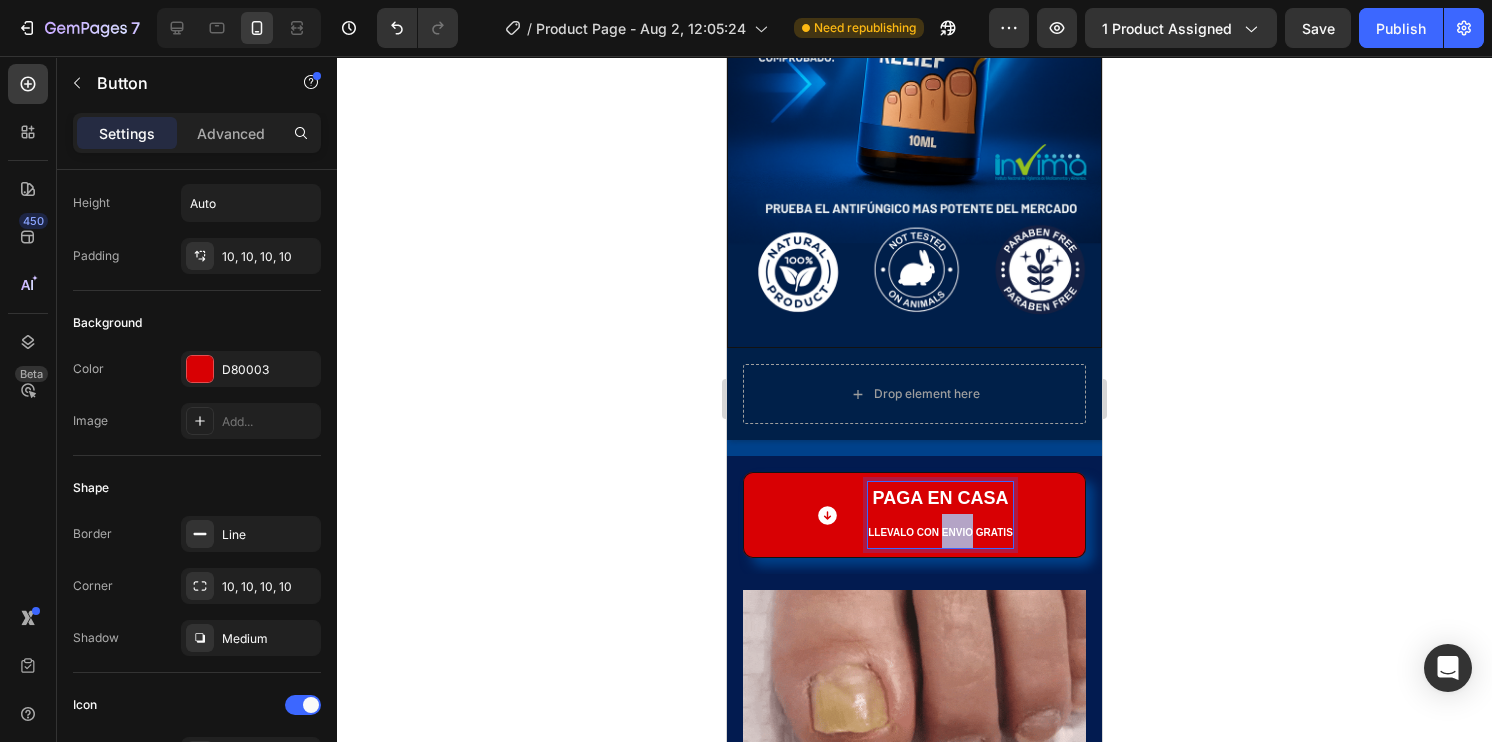 click on "llevalo con envio gratis" at bounding box center [940, 532] 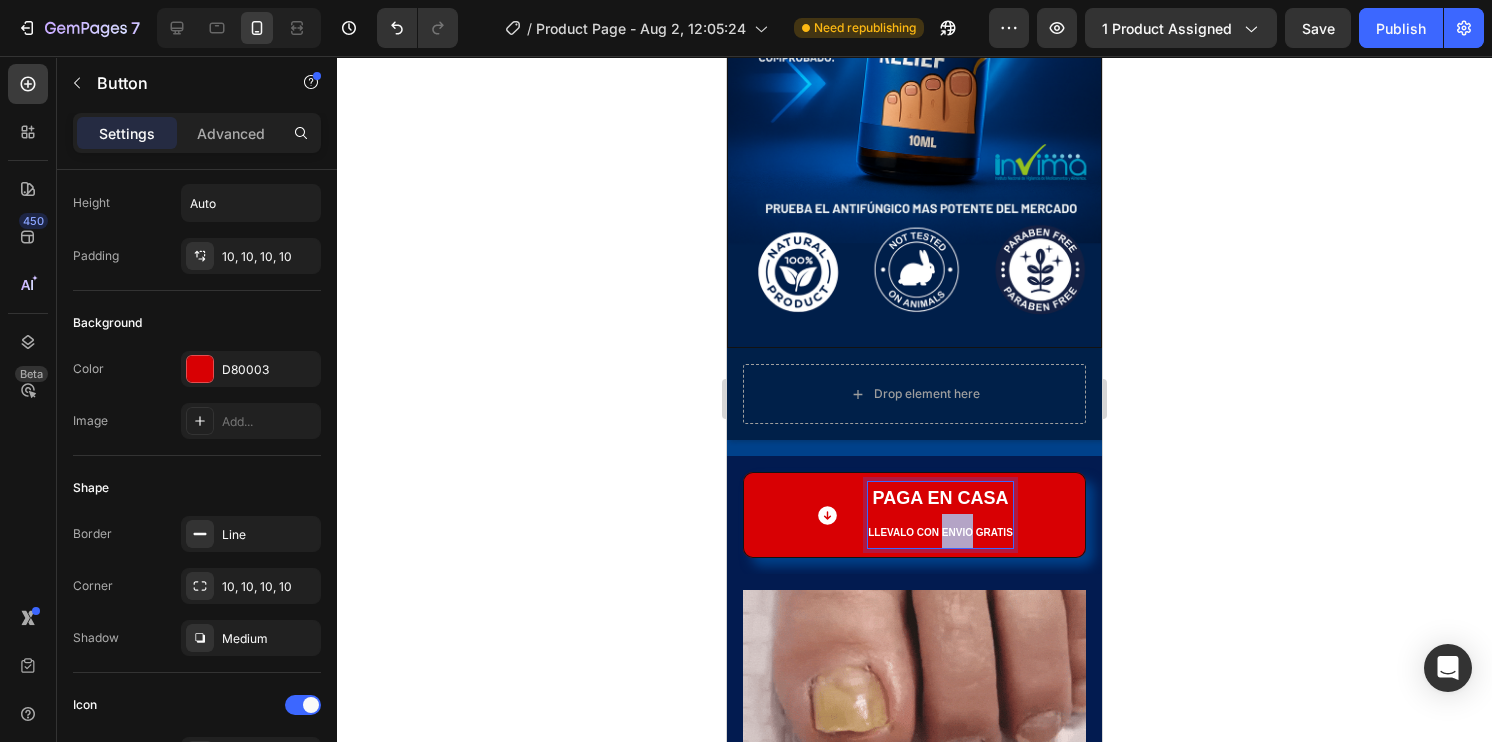 click on "llevalo con envio gratis" at bounding box center [940, 532] 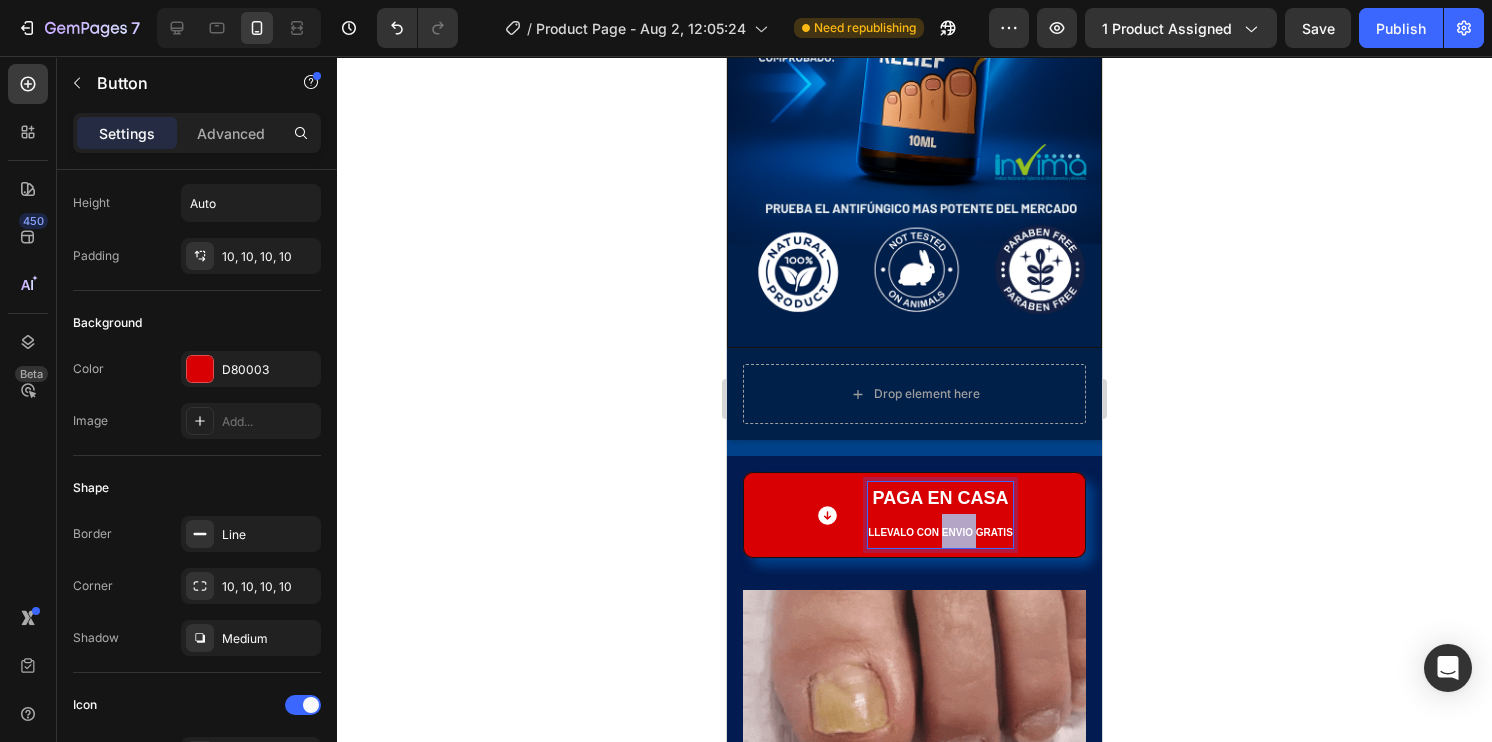 click on "llevalo con envio gratis" at bounding box center (940, 532) 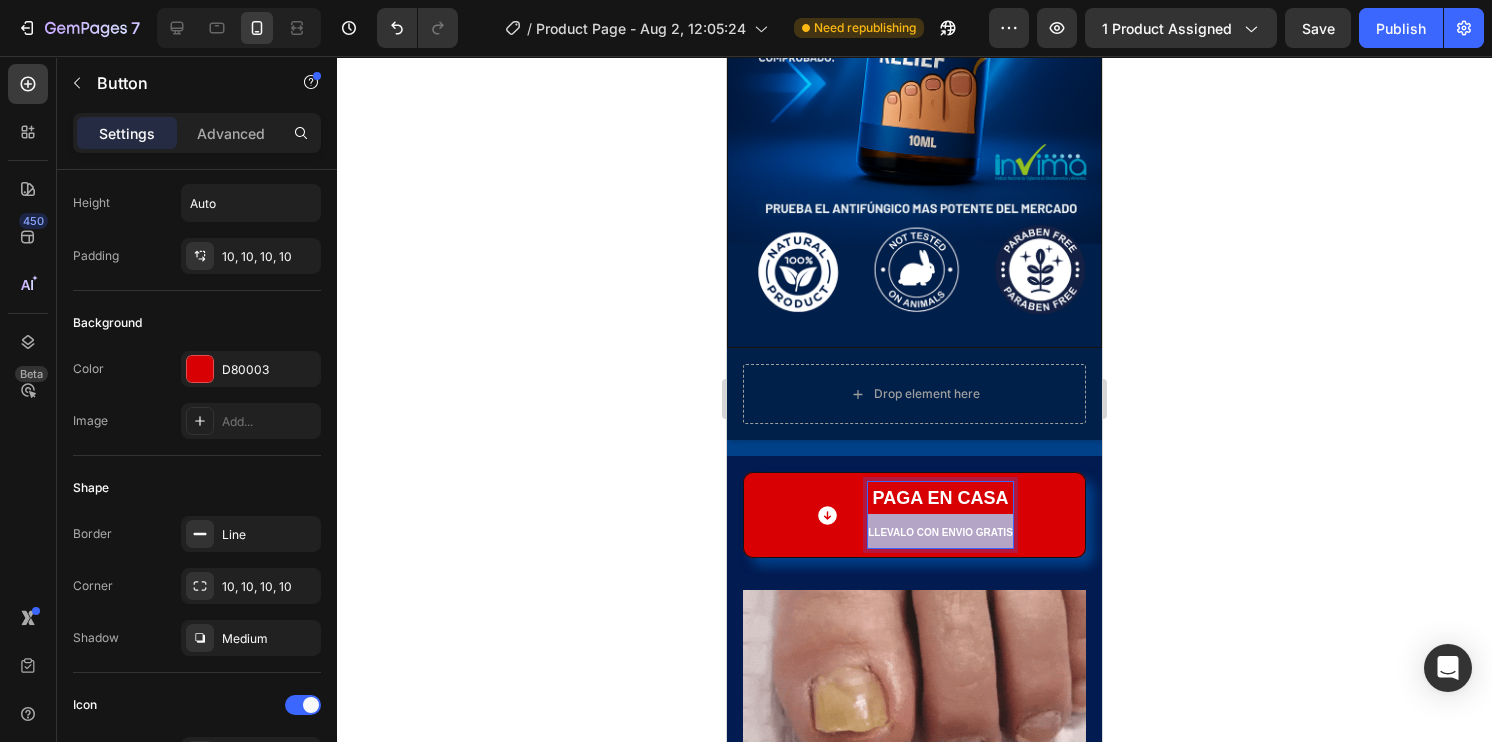 click on "llevalo con envio gratis" at bounding box center (940, 532) 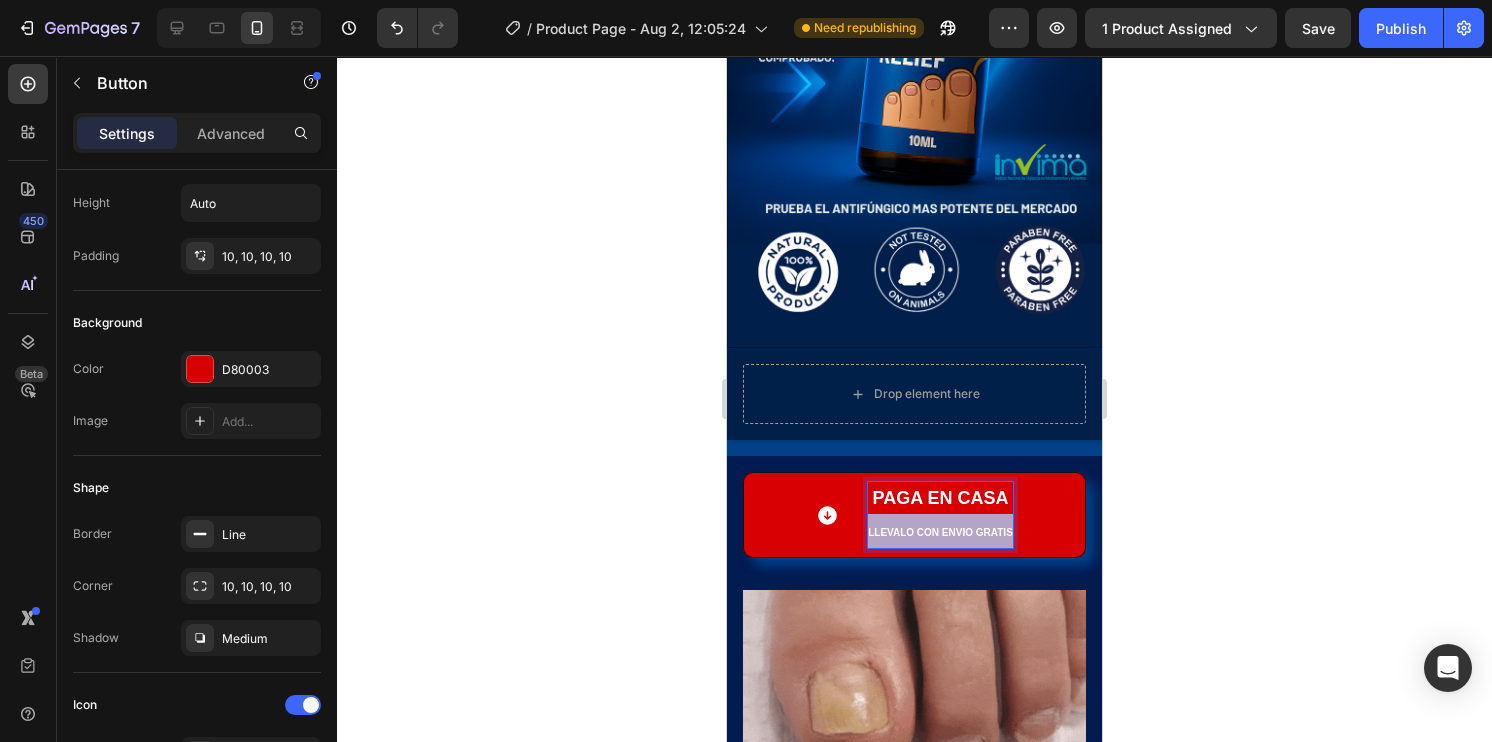 click on "llevalo con envio gratis" at bounding box center (940, 532) 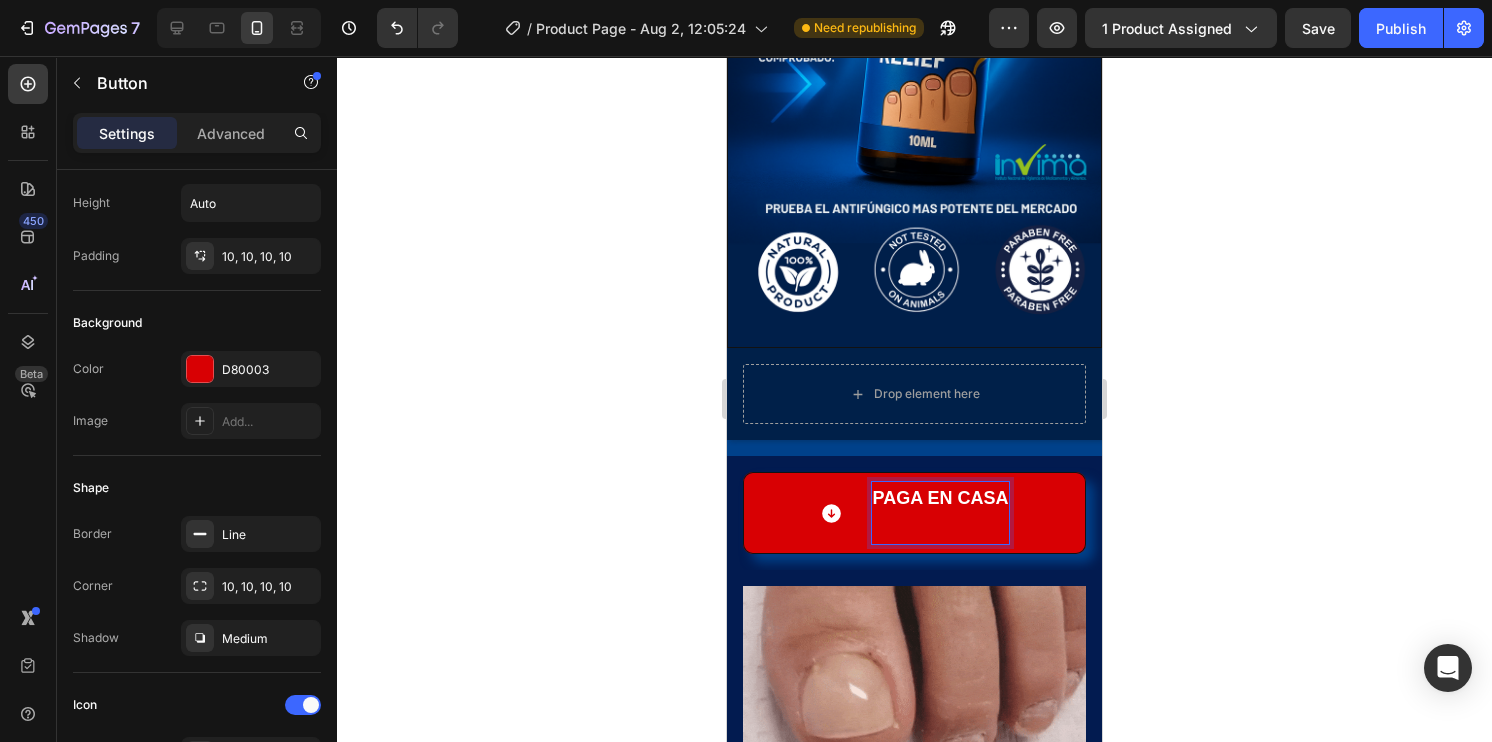 click on "PAGA ⁠⁠EN CASA" at bounding box center [940, 498] 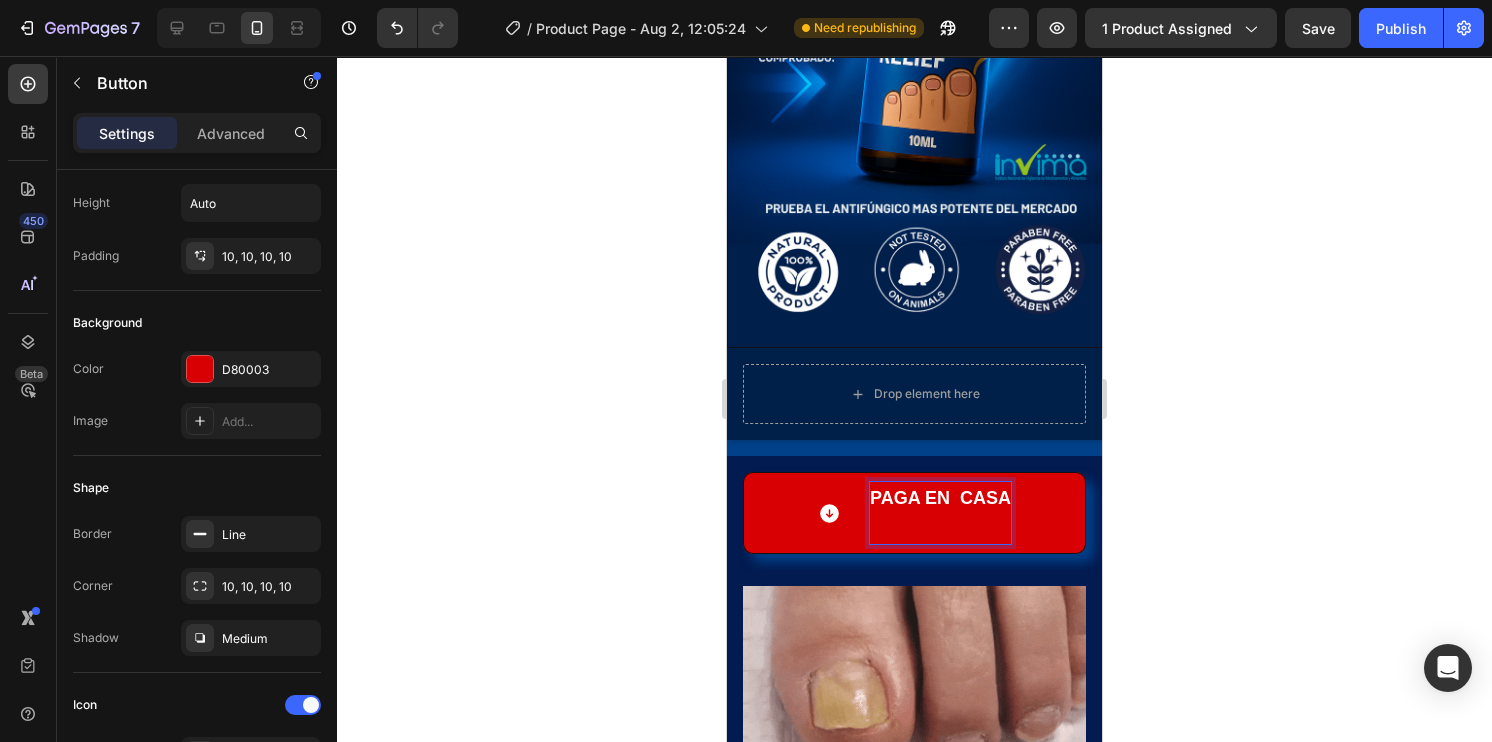 click on "PAGA ⁠⁠EN  CASA" at bounding box center [914, 513] 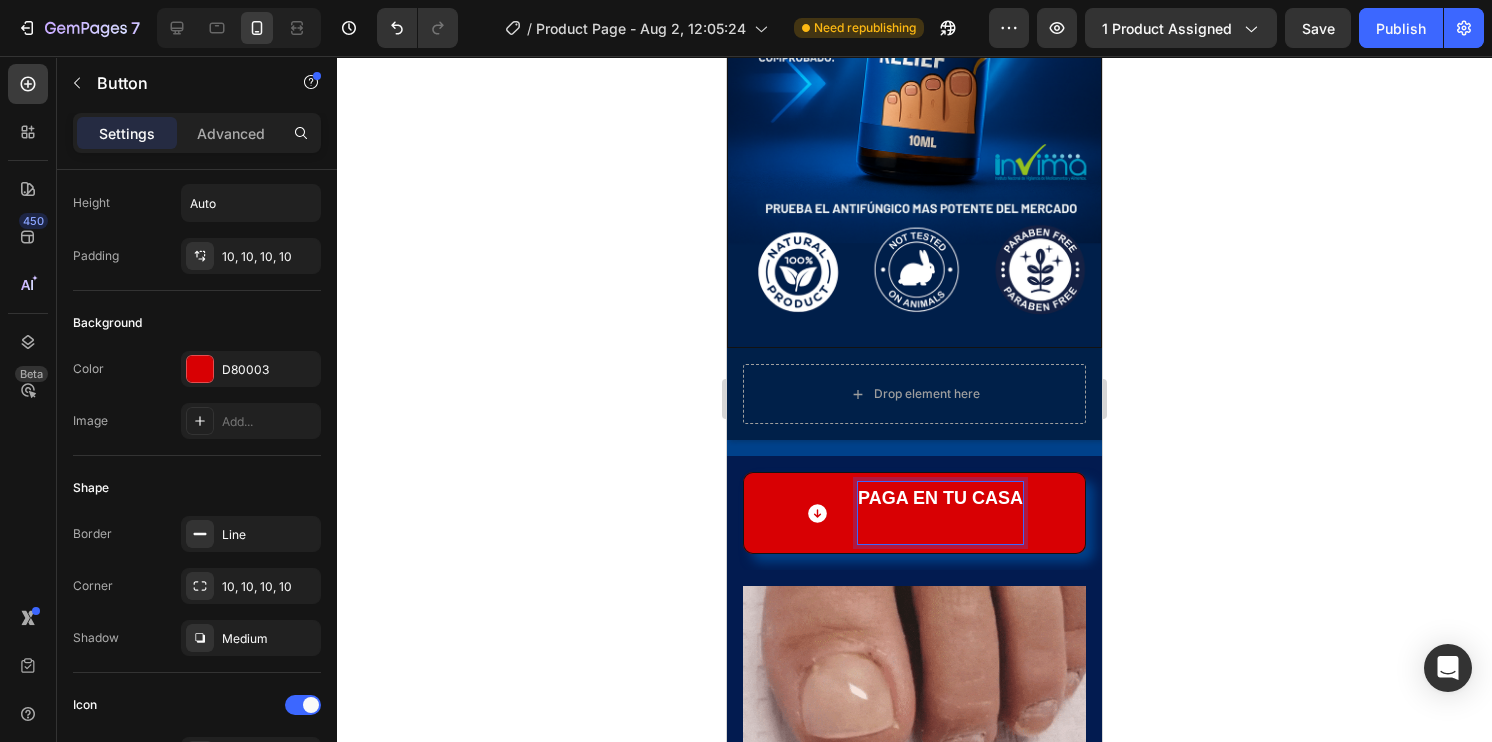 click on "PAGA ⁠⁠EN tu CASA" at bounding box center (940, 513) 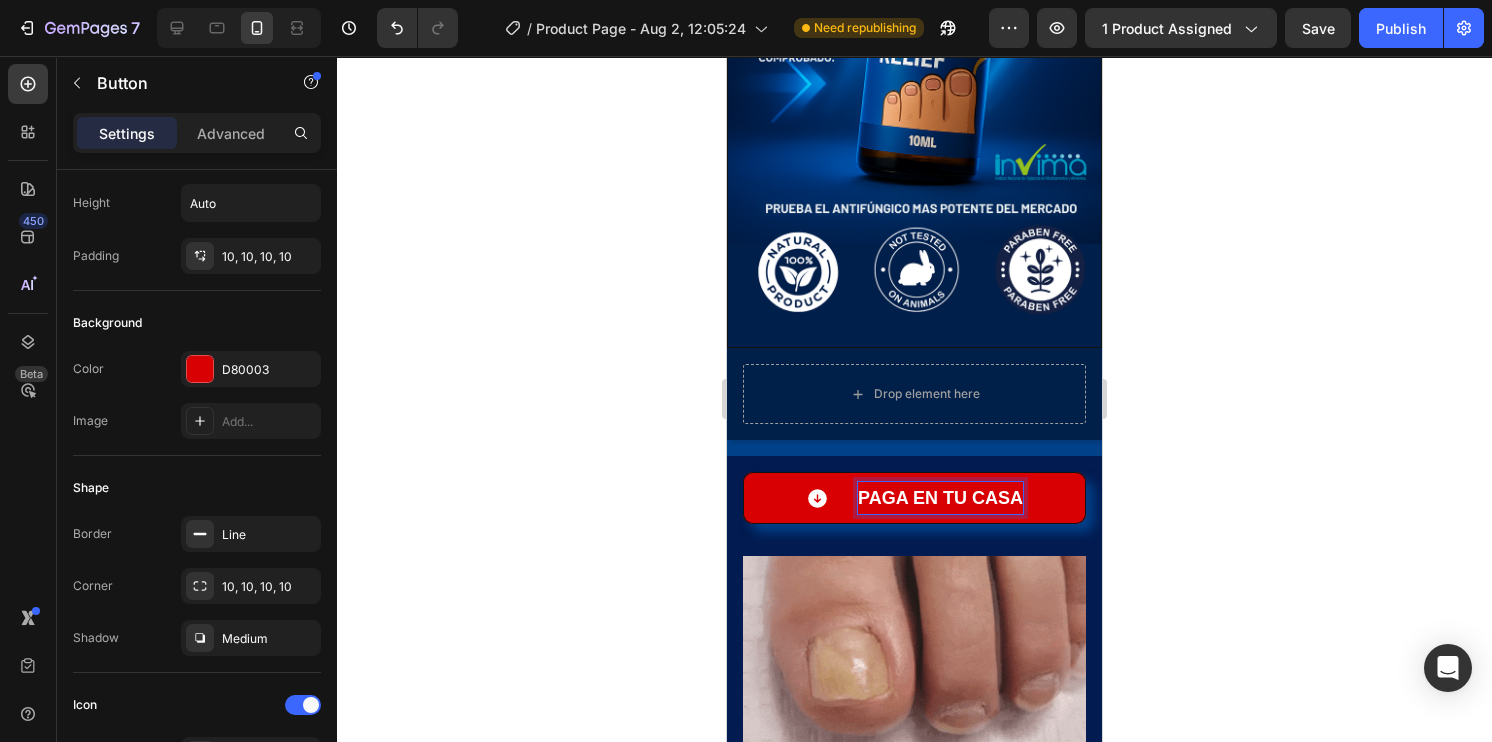click on "PAGA ⁠⁠EN tu CASA" at bounding box center [940, 498] 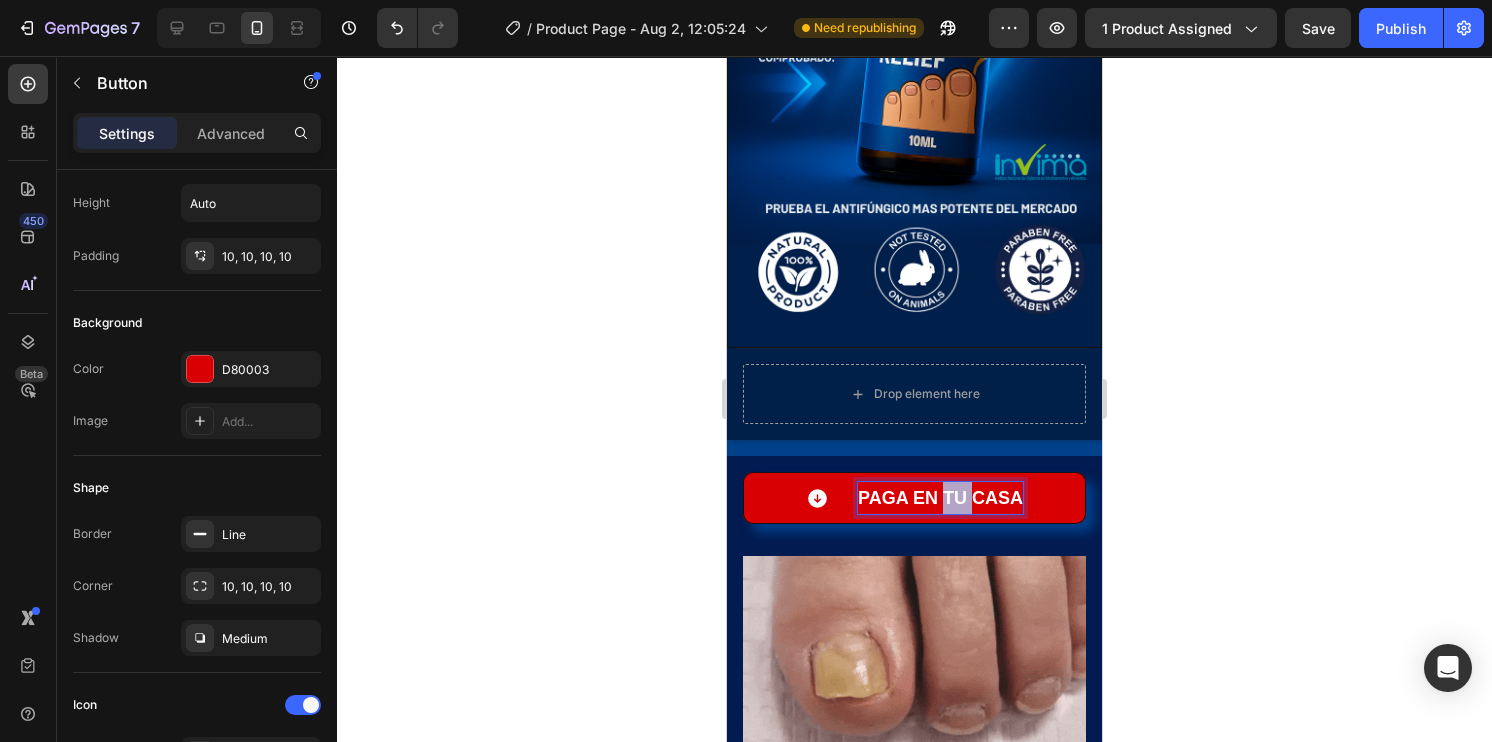 click on "PAGA ⁠⁠EN tu CASA" at bounding box center [940, 498] 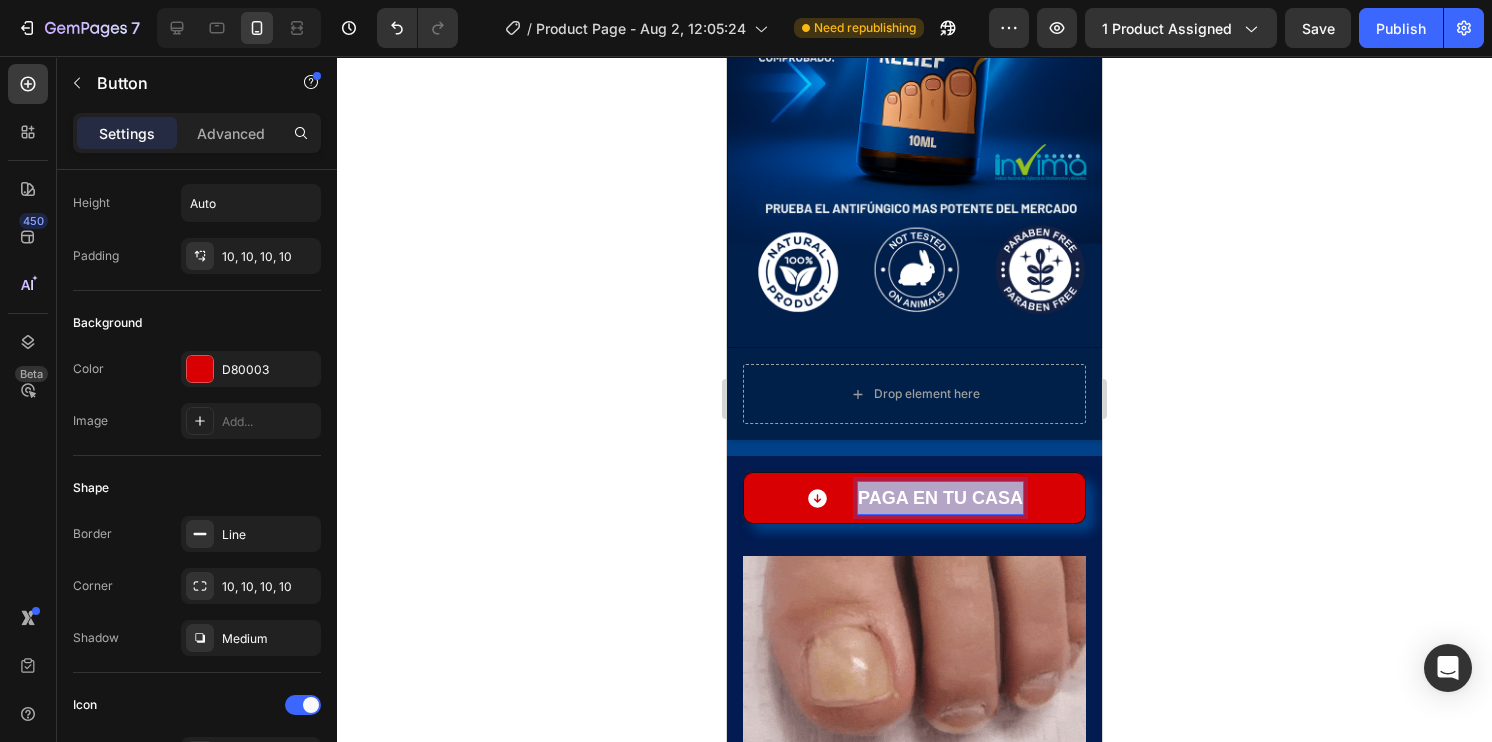click on "PAGA ⁠⁠EN tu CASA" at bounding box center (940, 498) 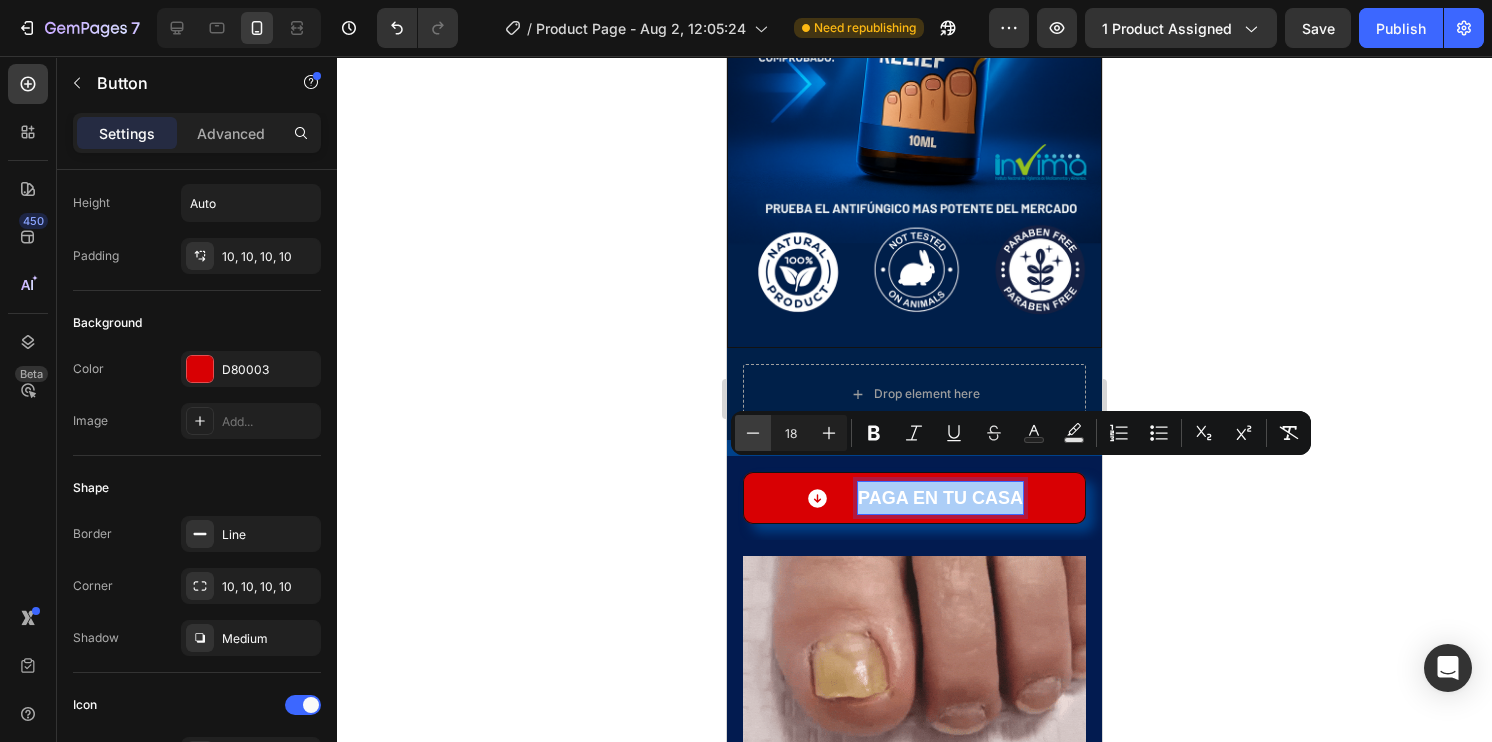 click 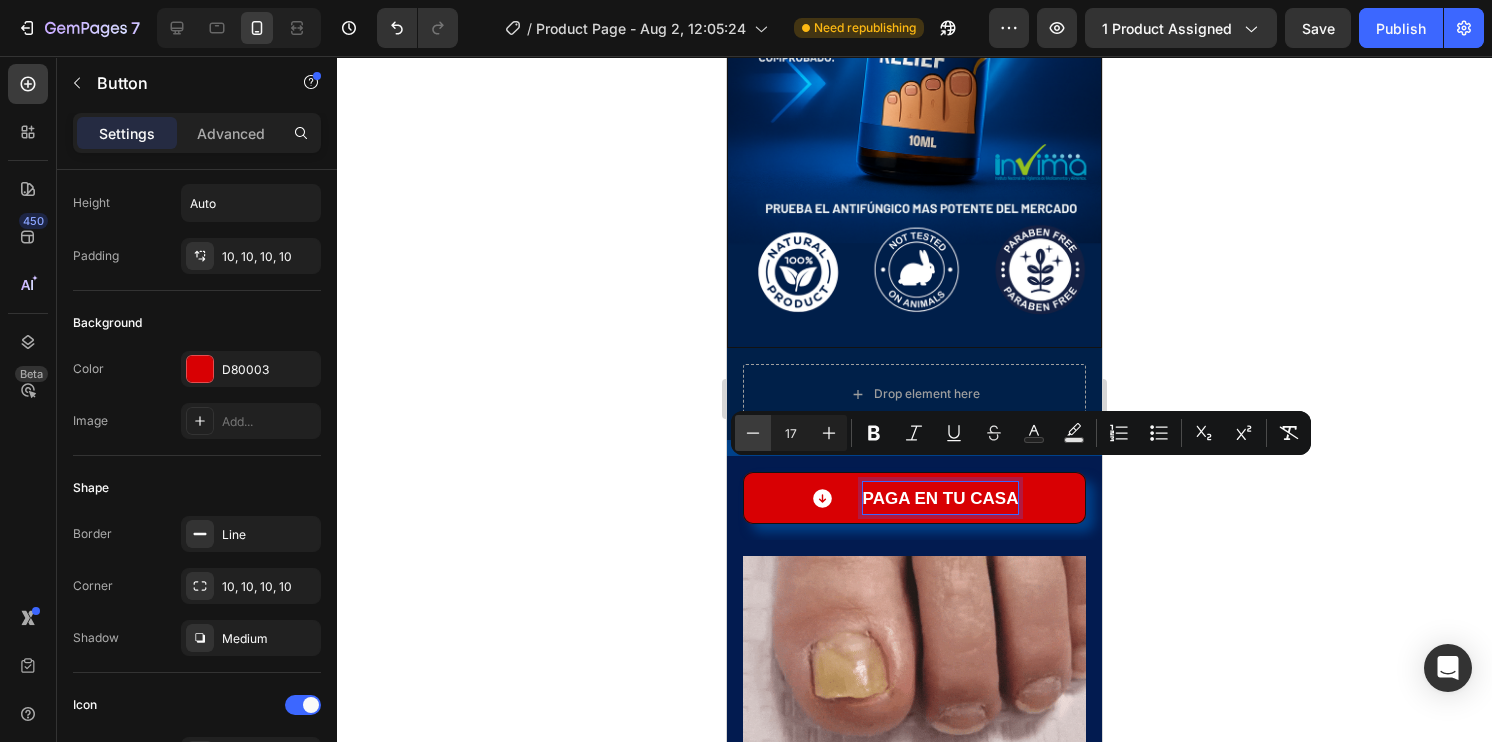 click 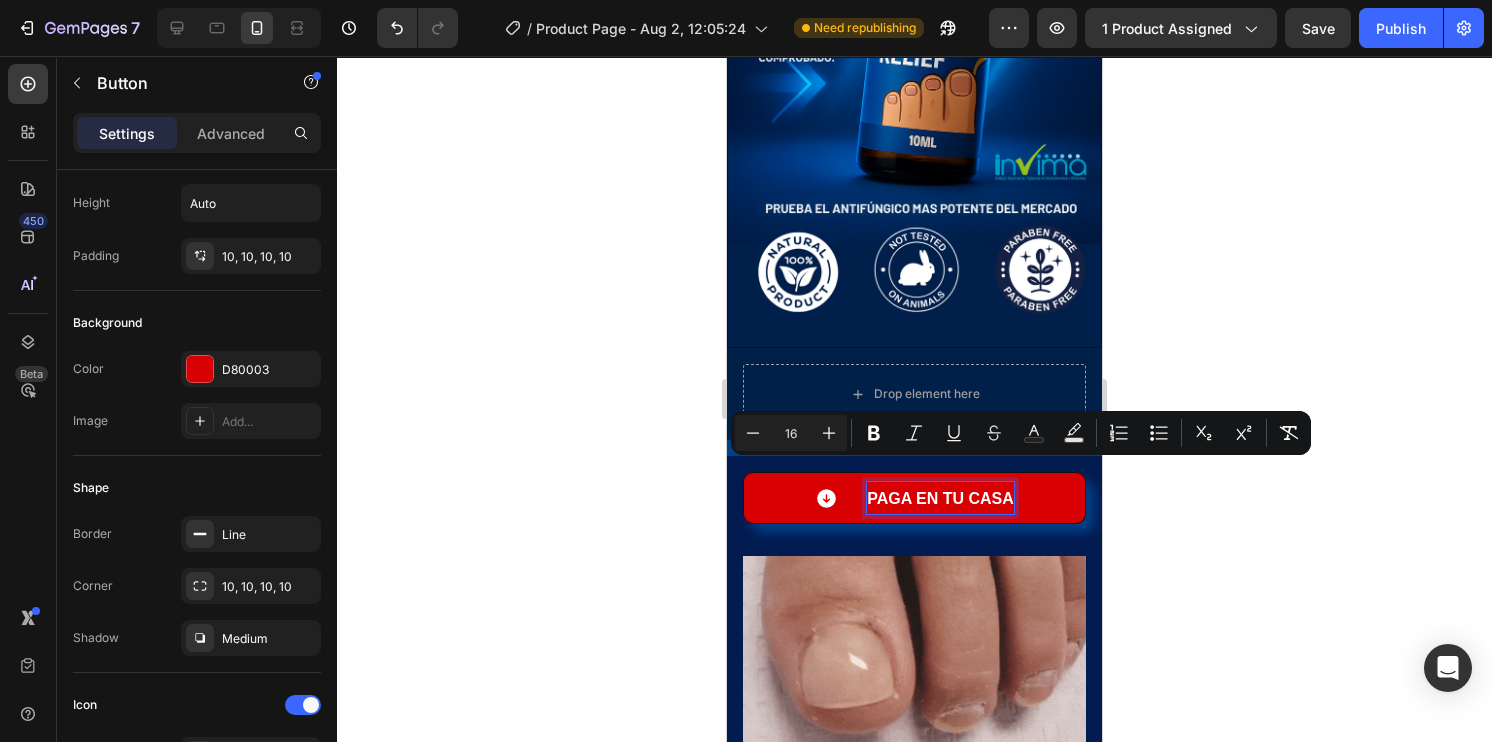 click 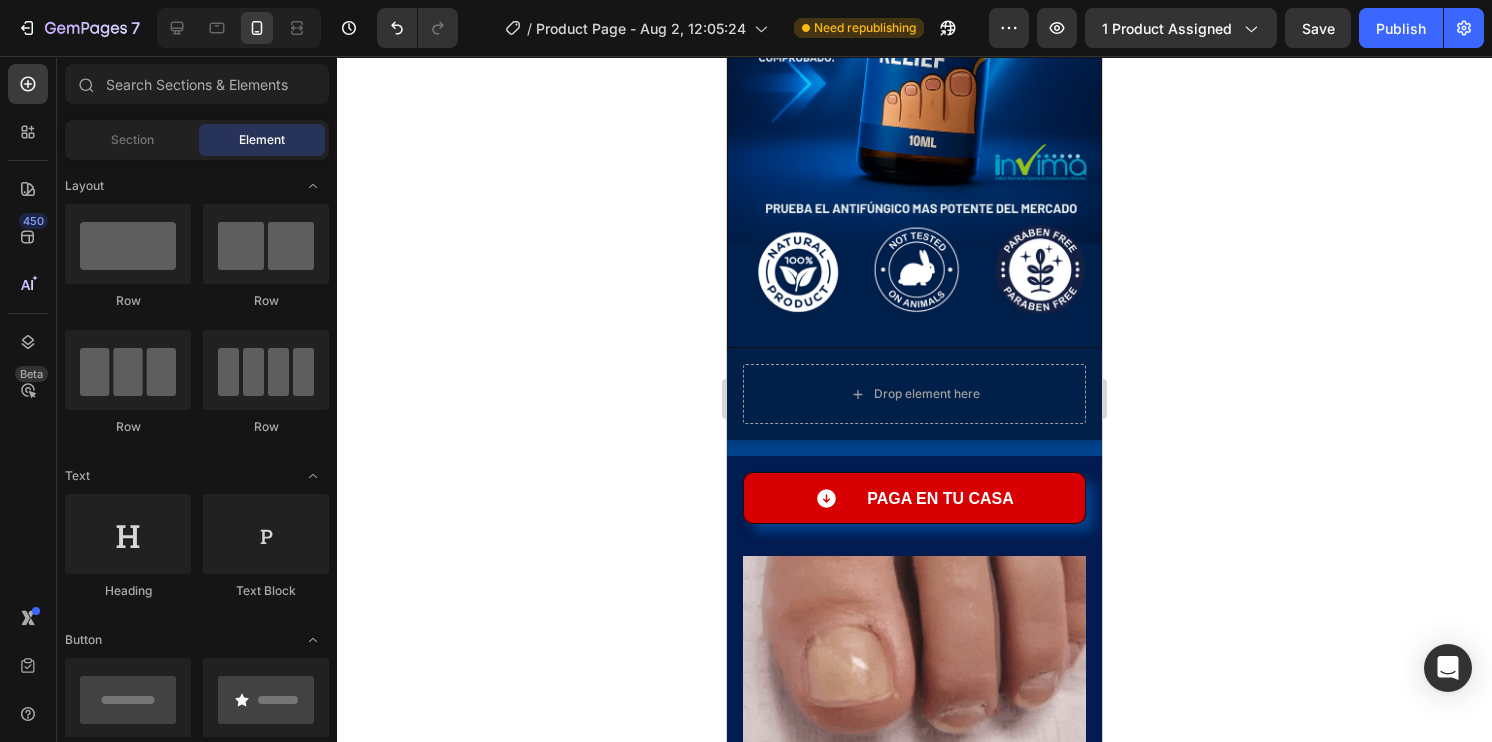 click 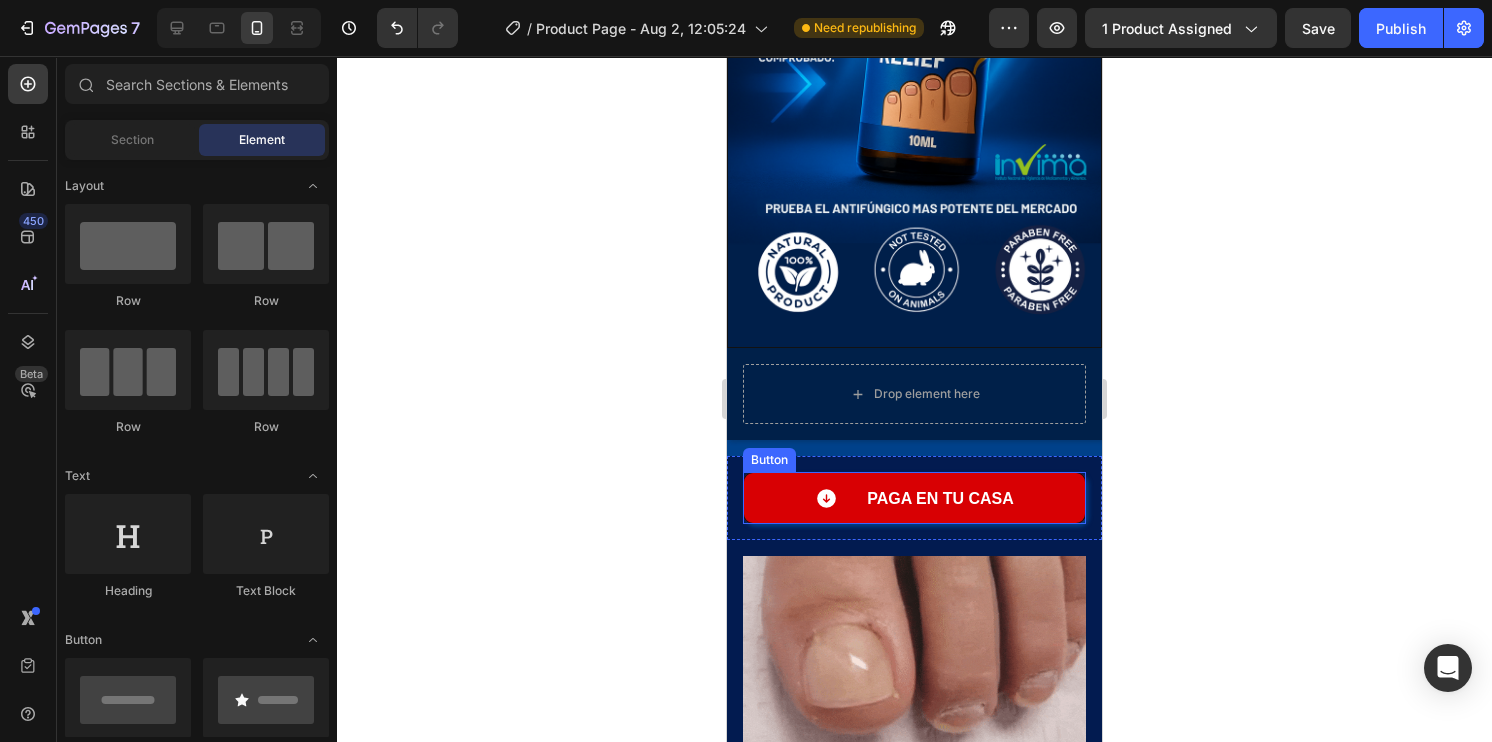 click on "PAGA ⁠⁠EN tu CASA" at bounding box center (914, 498) 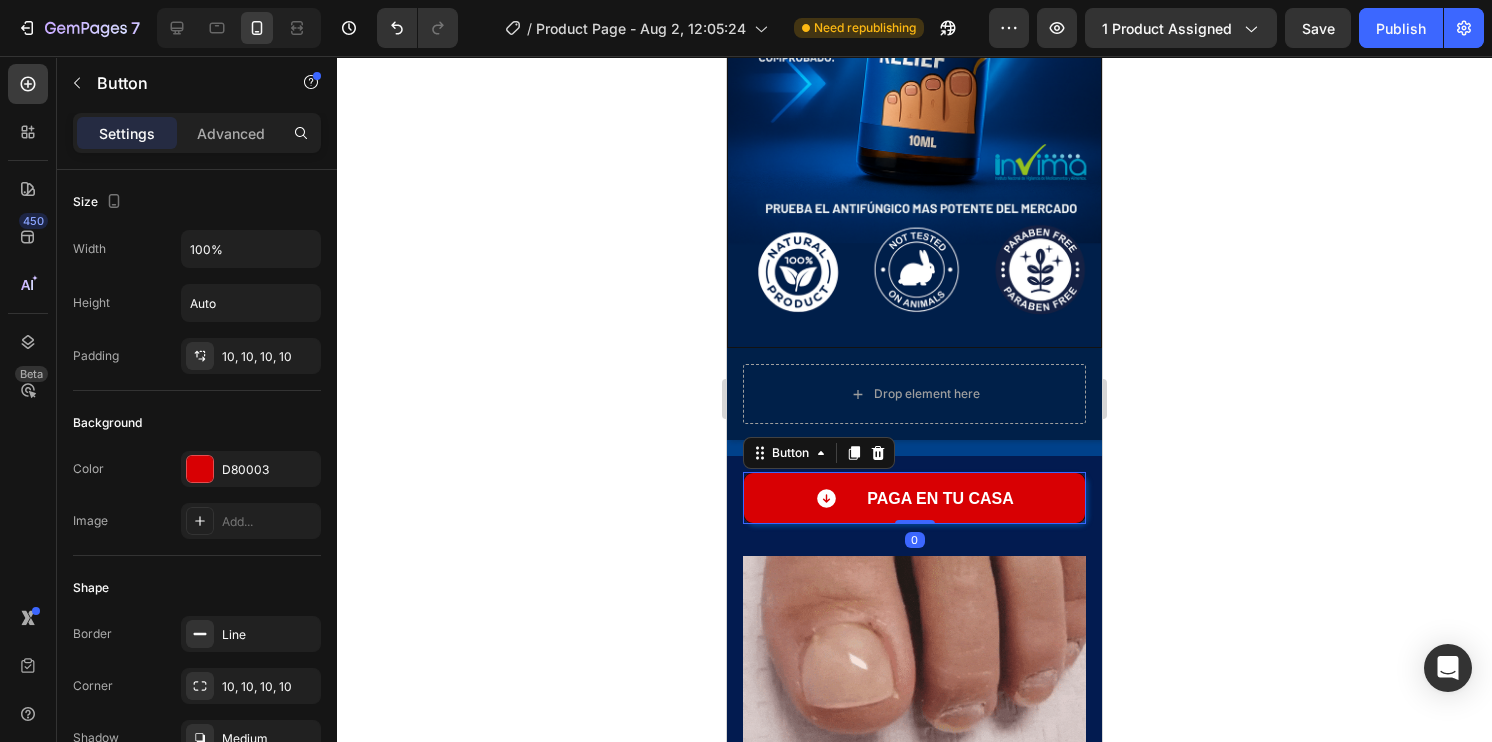 click on "PAGA ⁠⁠EN tu CASA" at bounding box center [914, 498] 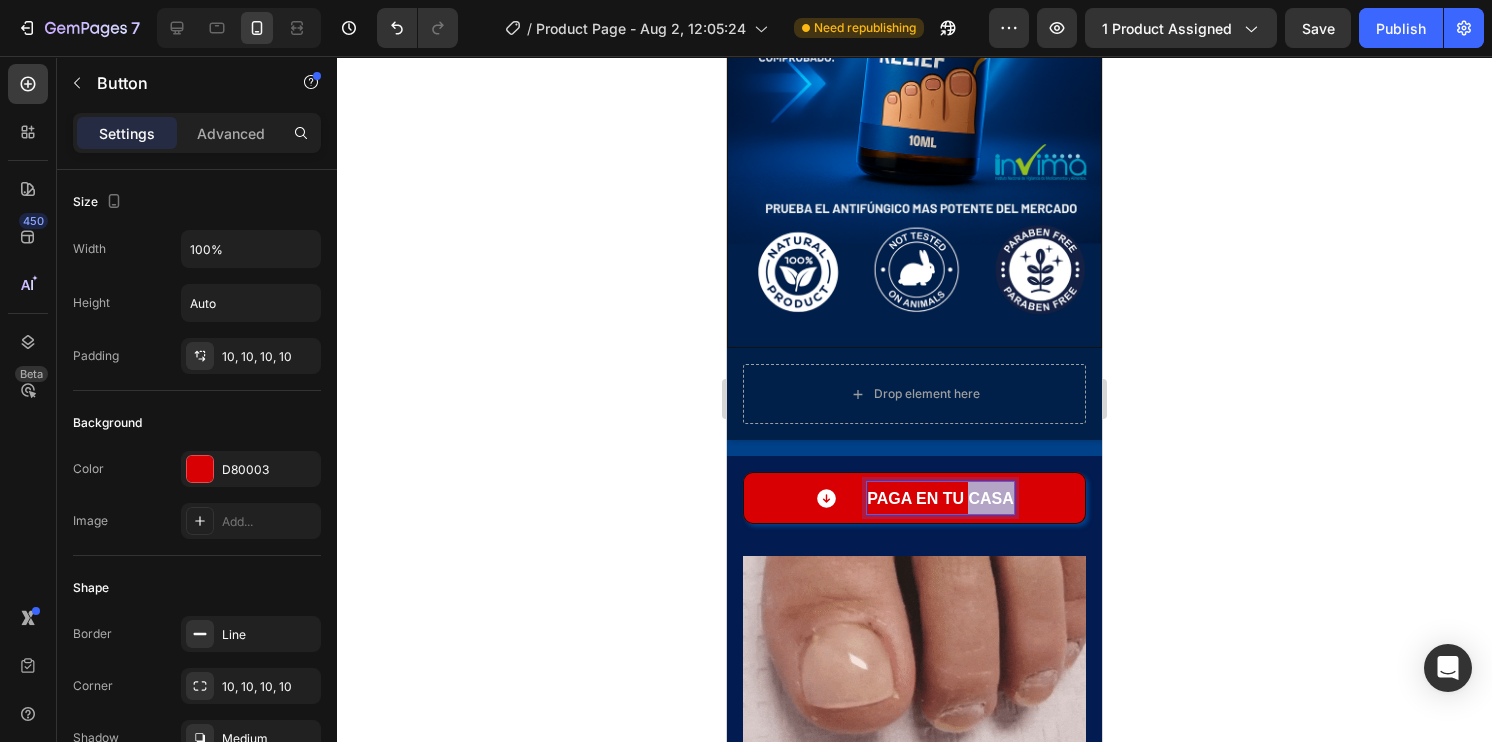 click on "PAGA ⁠⁠EN tu CASA" at bounding box center [940, 498] 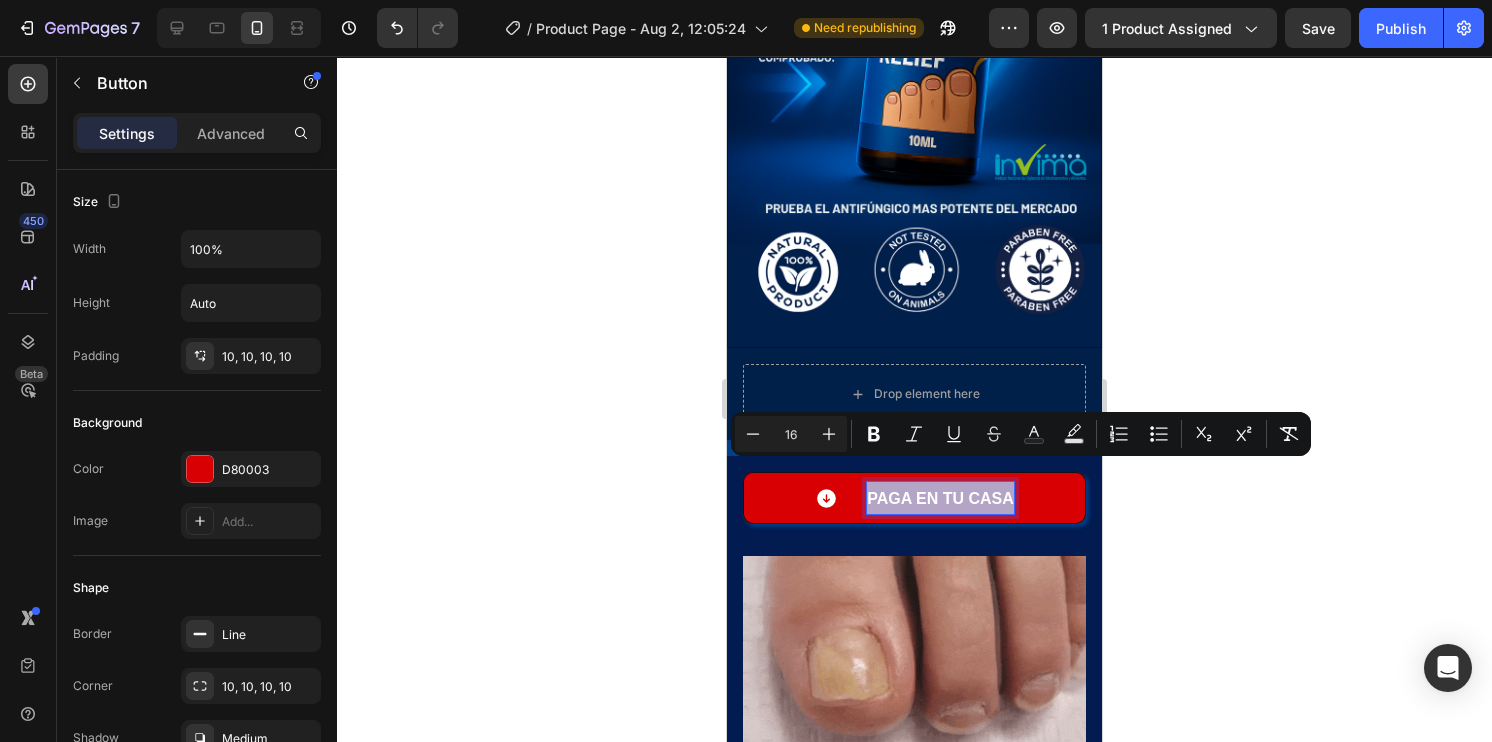 click on "PAGA ⁠⁠EN tu CASA" at bounding box center [940, 498] 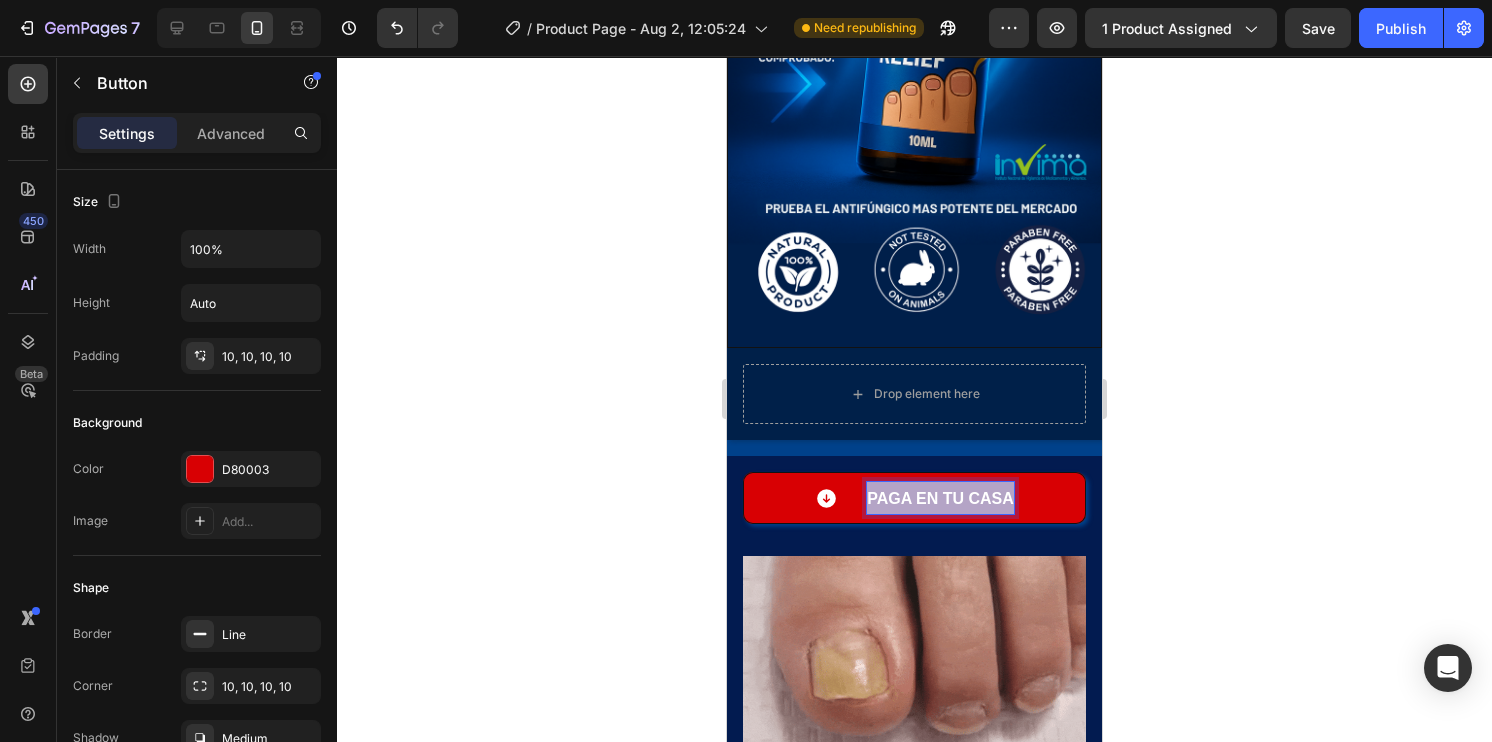 click on "PAGA ⁠⁠EN tu CASA" at bounding box center (940, 498) 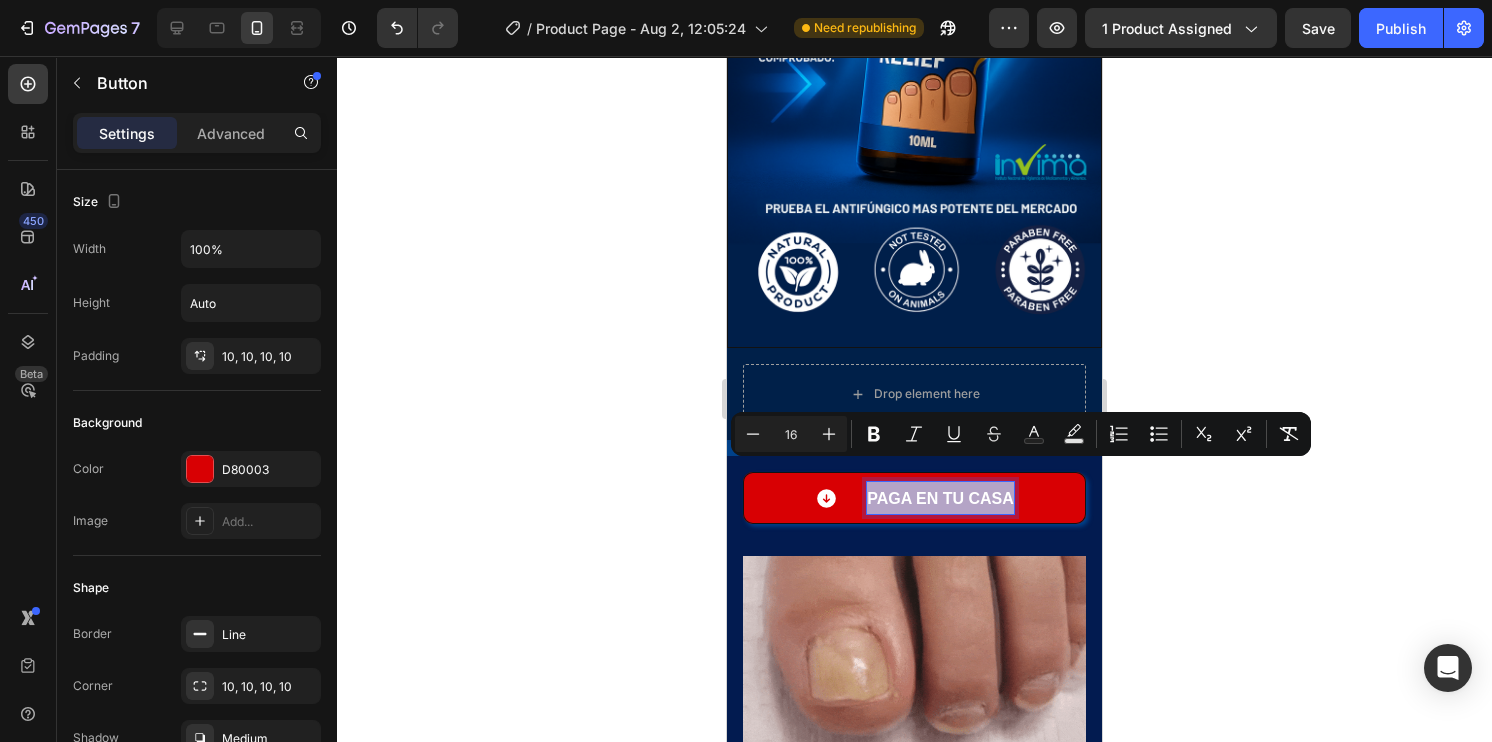 click on "PAGA ⁠⁠EN tu CASA" at bounding box center (914, 498) 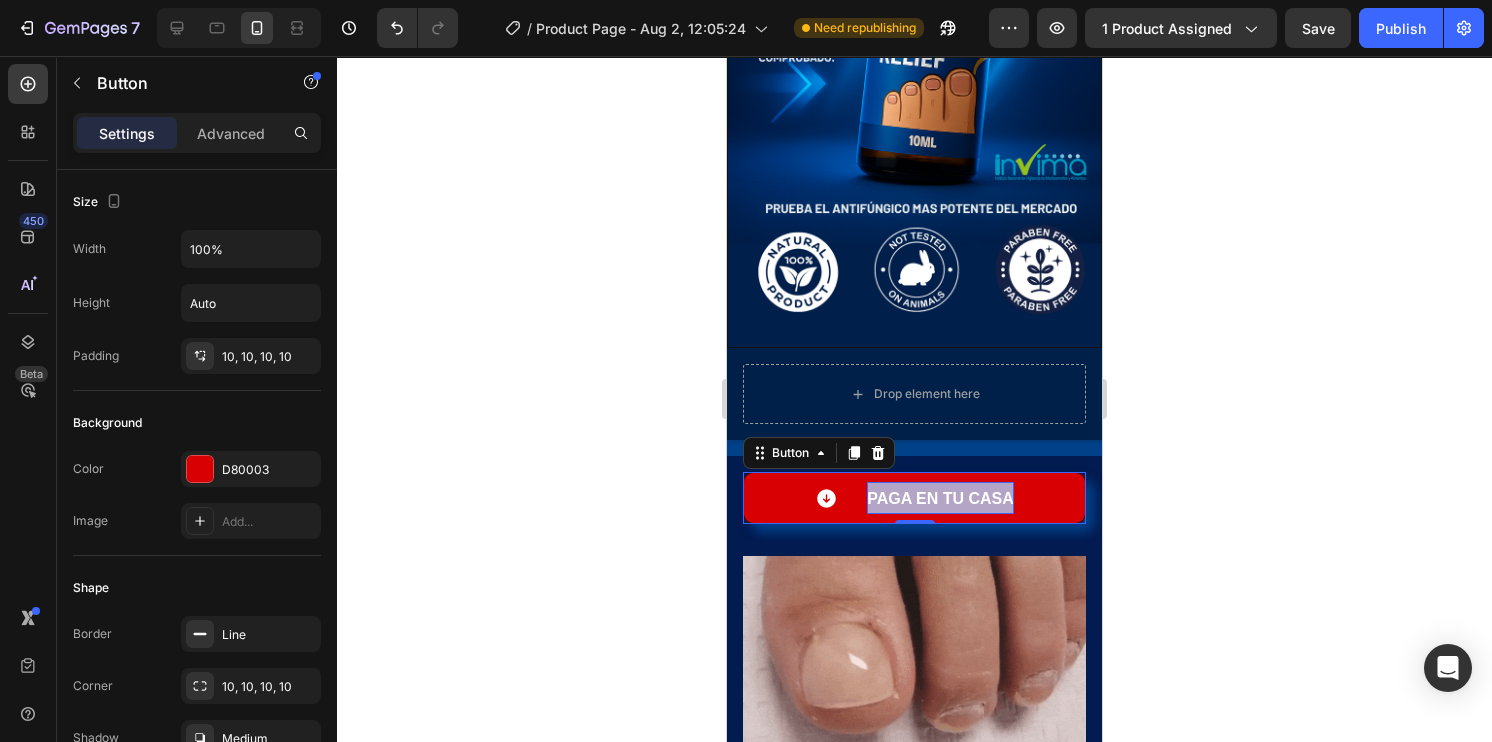 click on "PAGA ⁠⁠EN tu CASA" at bounding box center (940, 498) 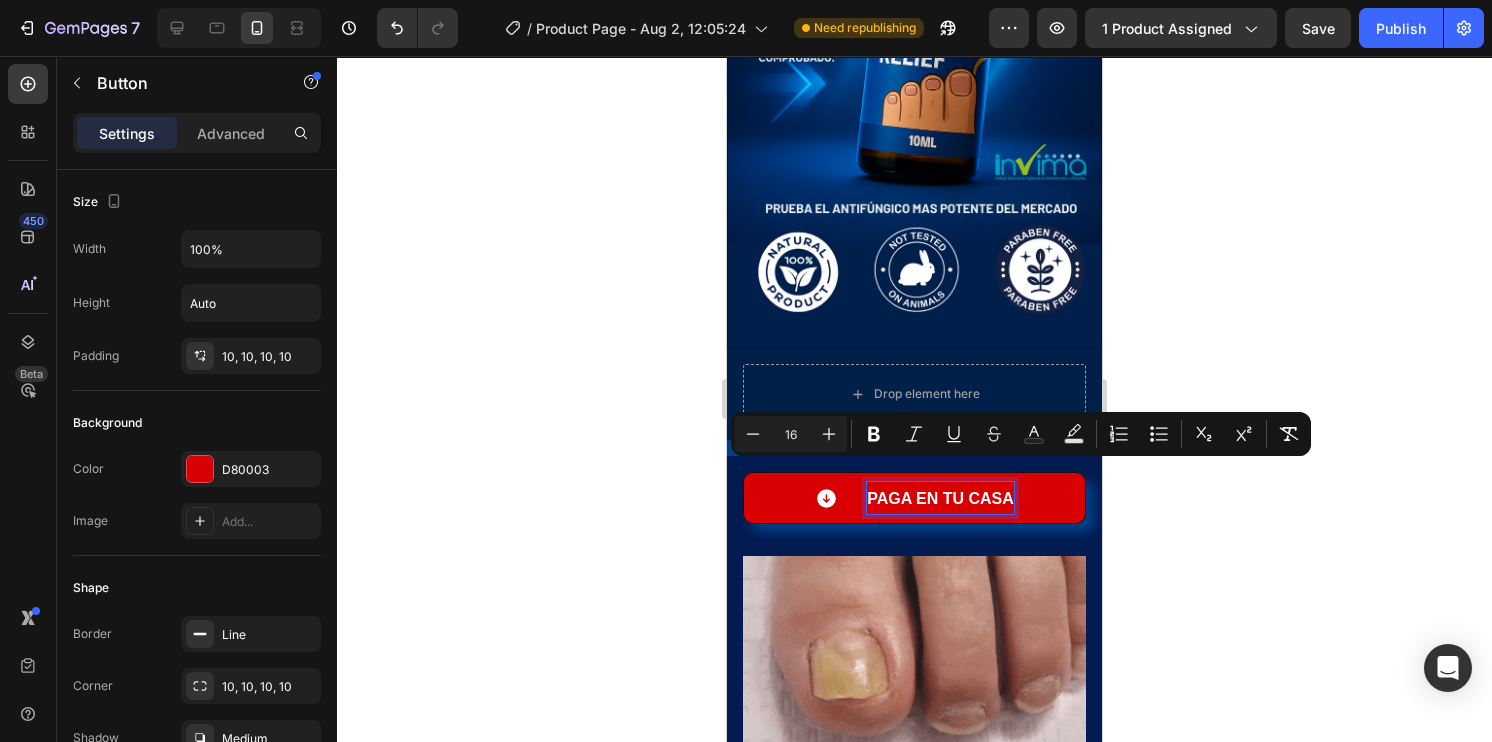 click on "PAGA ⁠⁠EN tu CASA" at bounding box center [940, 498] 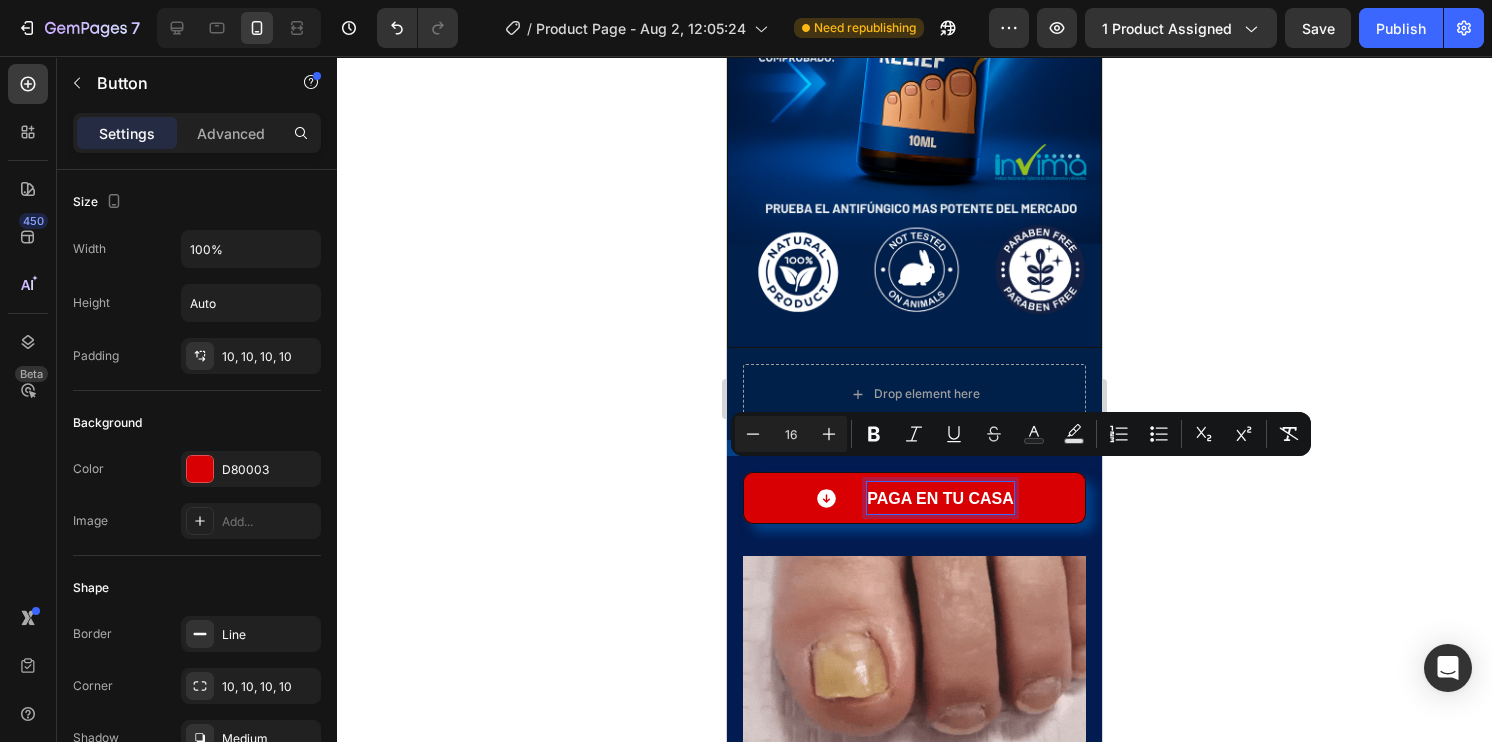 click on "PAGA ⁠⁠EN tu CASA" at bounding box center (940, 498) 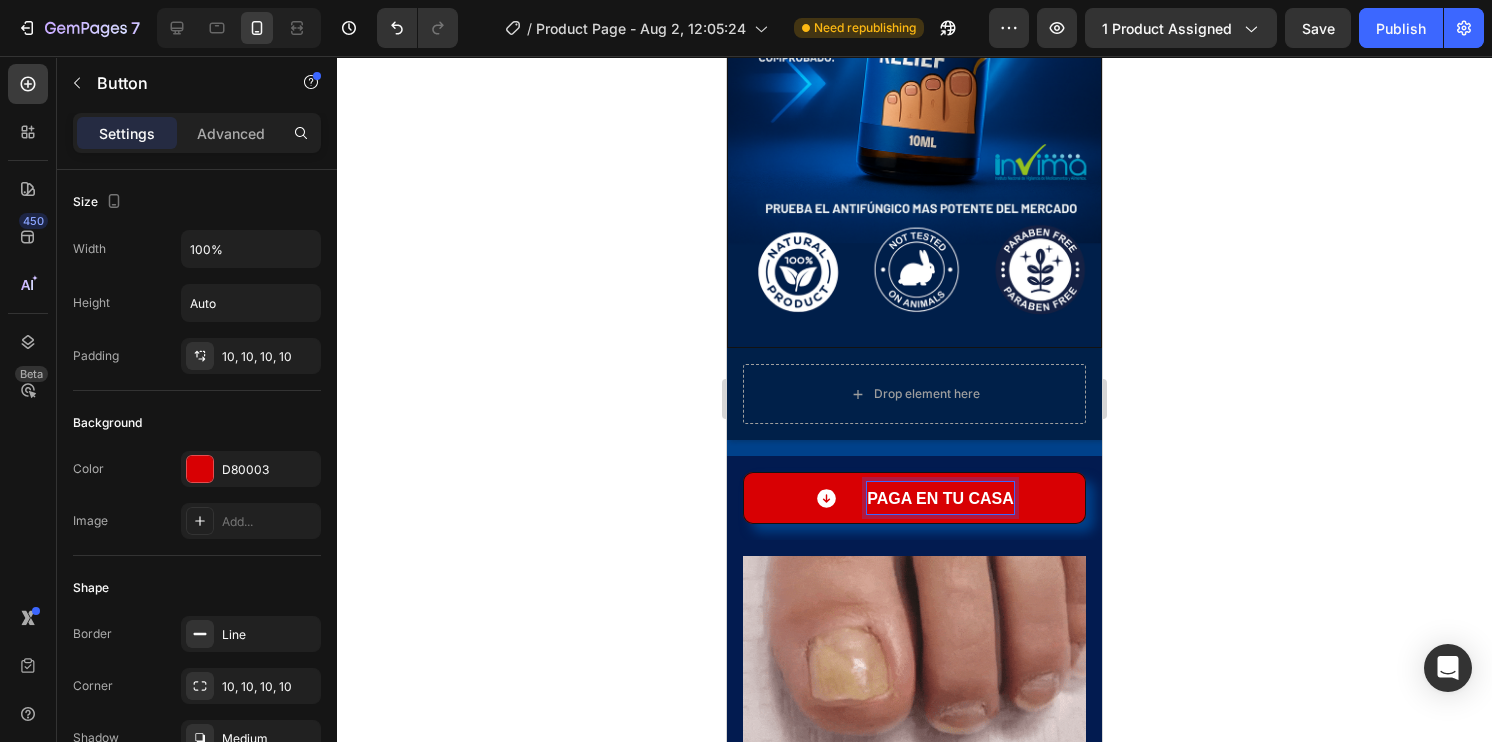 click on "PAGA ⁠⁠EN tu CASA" at bounding box center [940, 498] 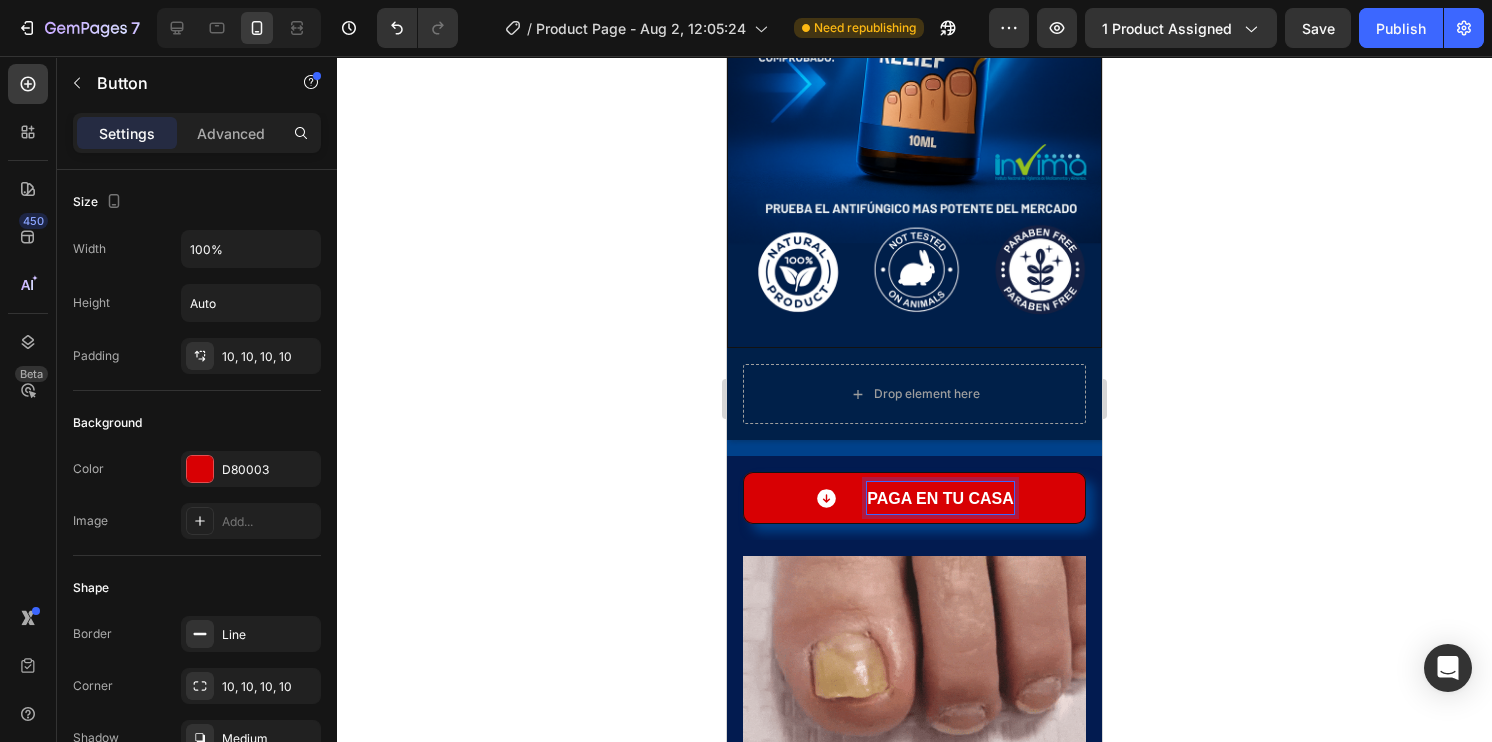 click on "PAGA ⁠⁠EN tu CASA" at bounding box center [914, 498] 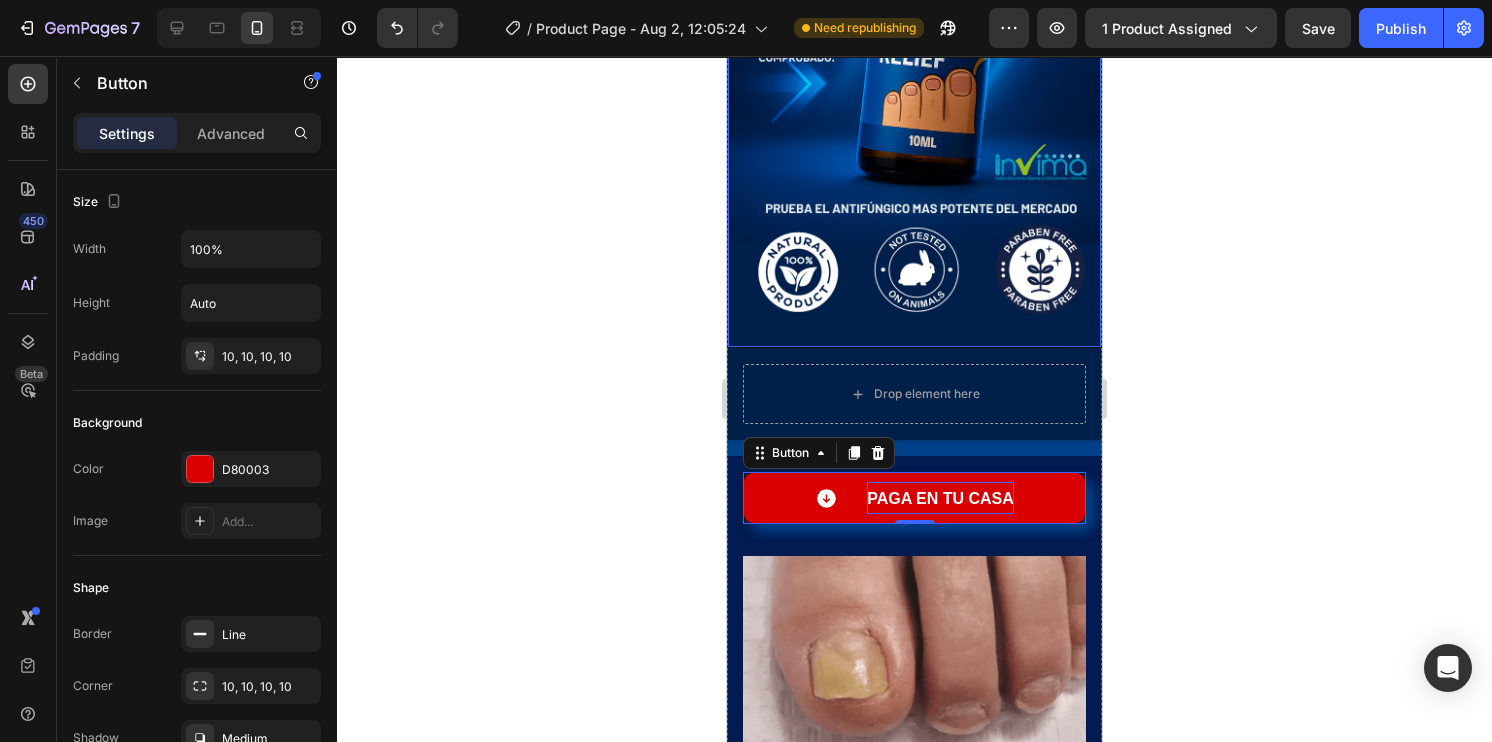 drag, startPoint x: 1267, startPoint y: 218, endPoint x: 1270, endPoint y: 149, distance: 69.065186 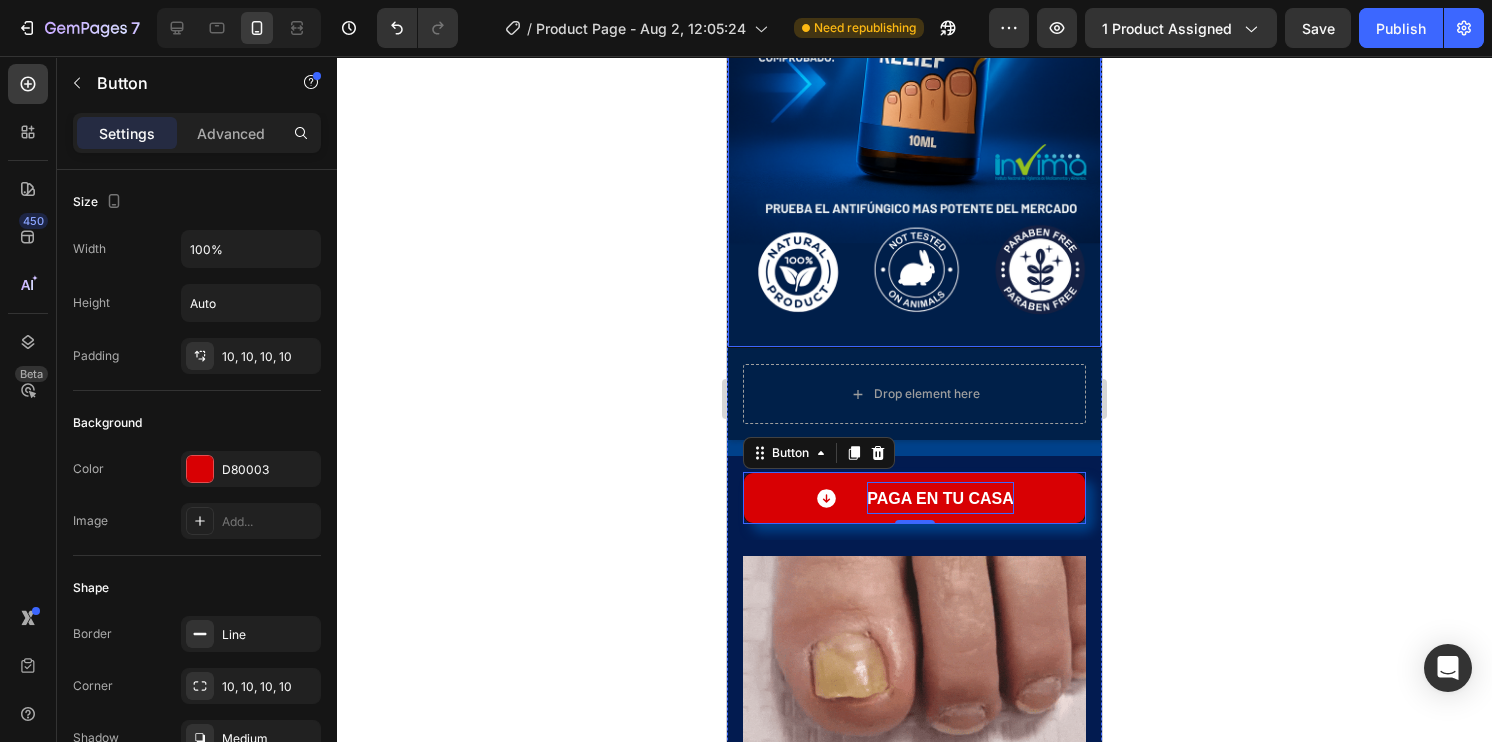 click 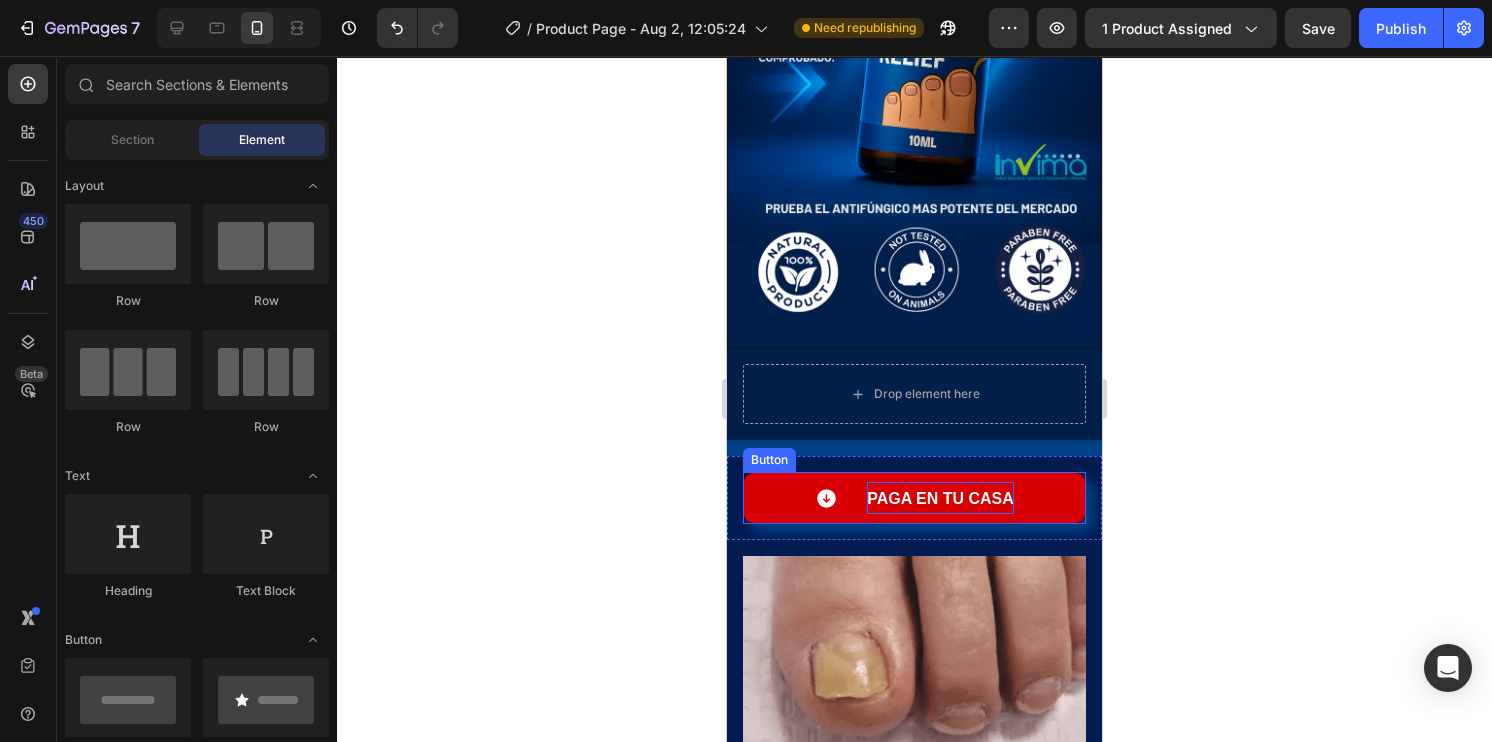 click on "PAGA ⁠⁠EN tu CASA" at bounding box center (940, 498) 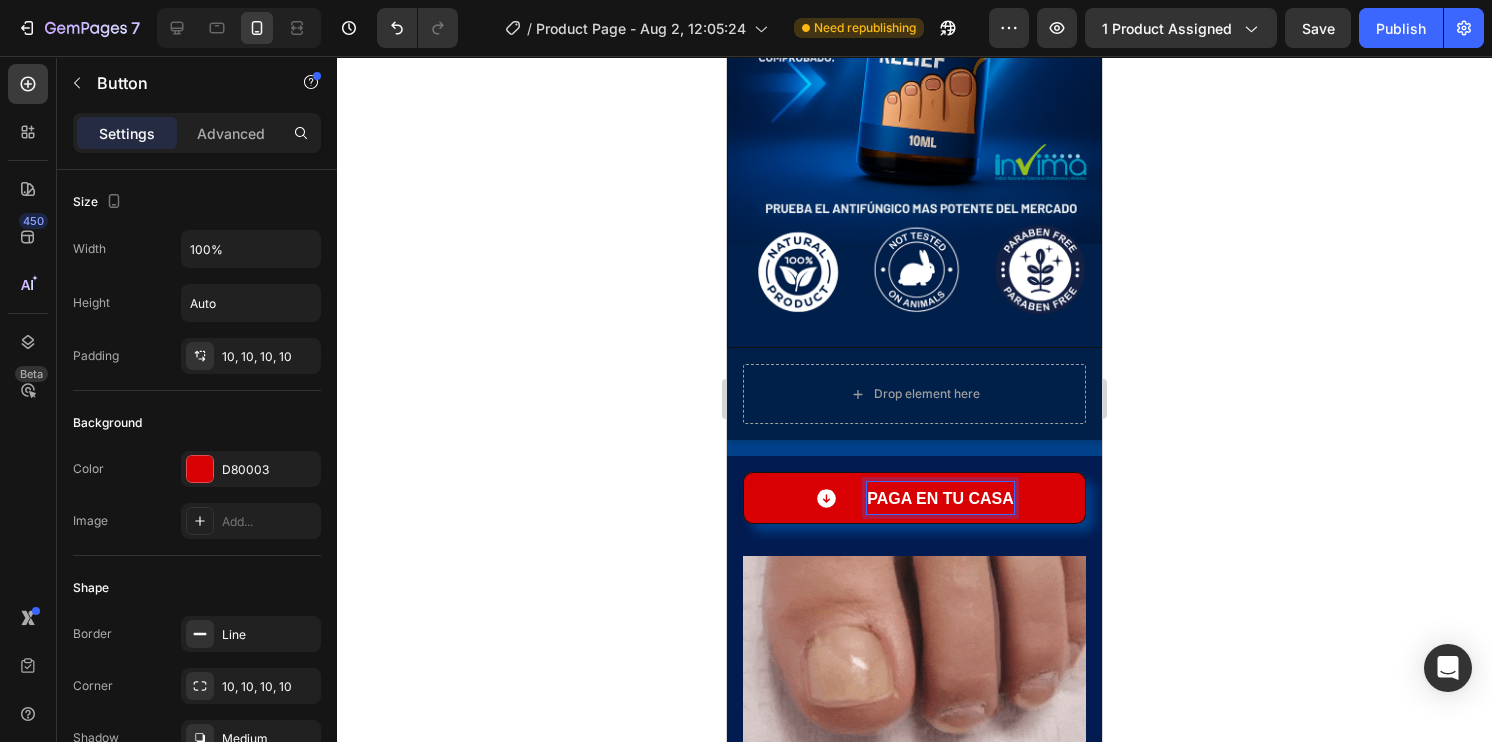 click on "PAGA ⁠⁠EN tu CASA" at bounding box center [940, 498] 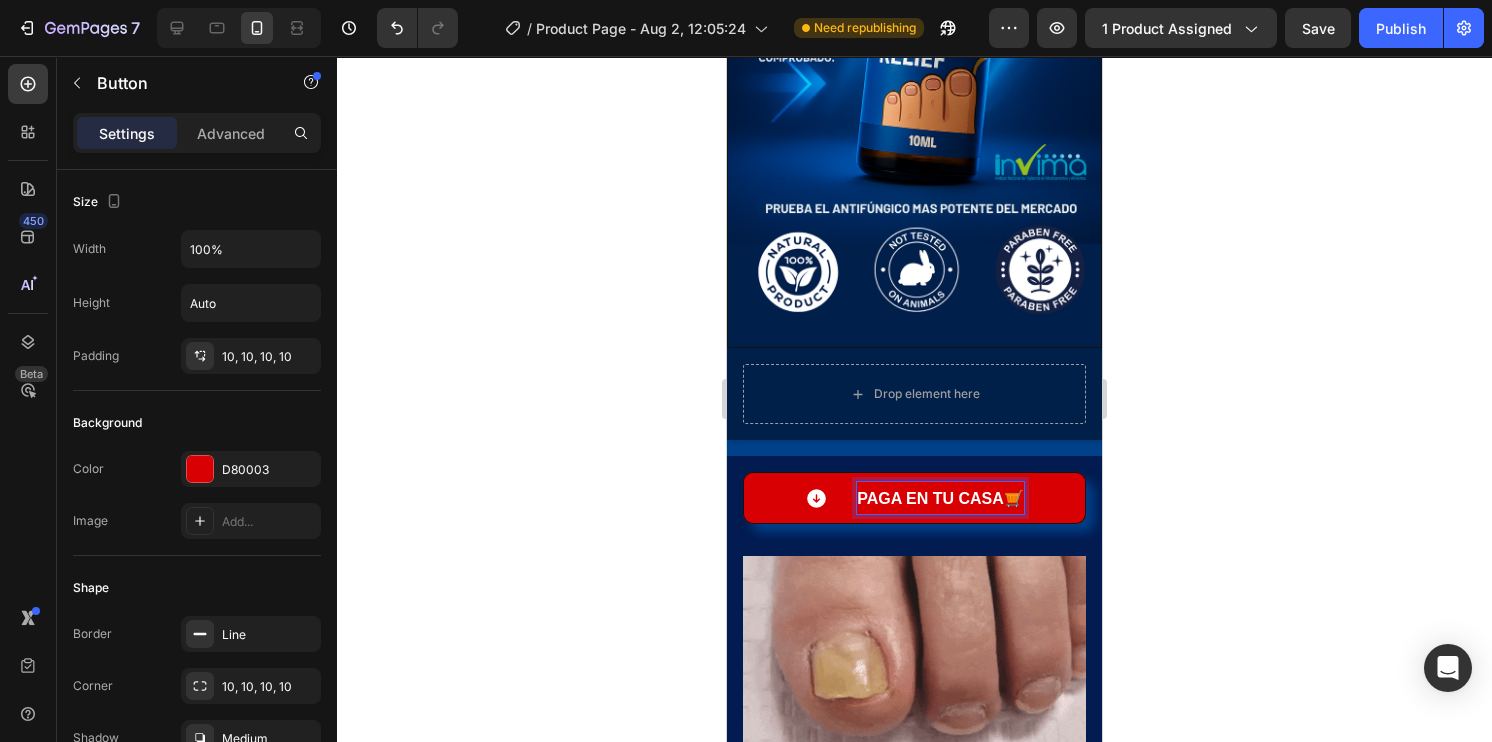 click on "PAGA ⁠⁠EN tu CASA🛒" at bounding box center [940, 498] 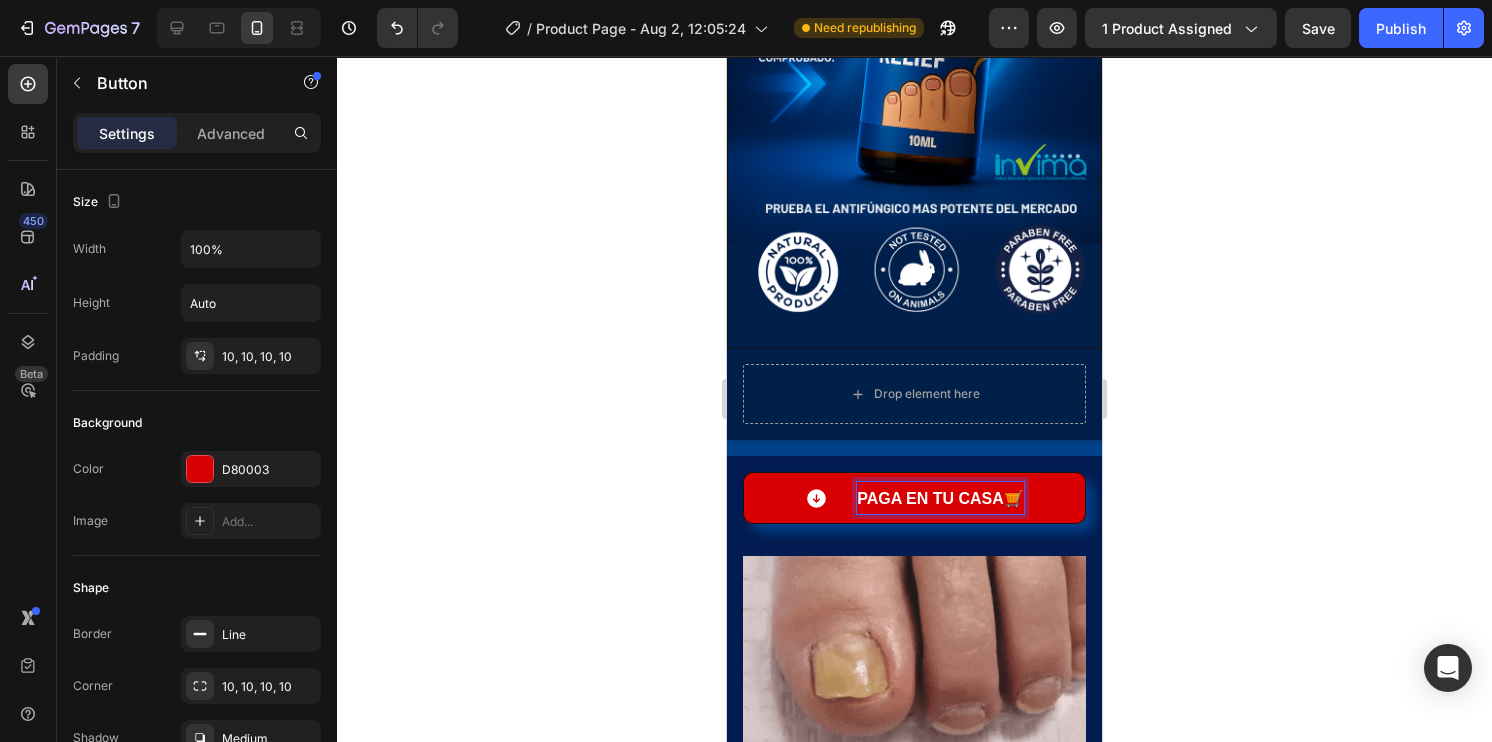 click on "PAGA ⁠⁠EN tu CASA🛒" at bounding box center (914, 498) 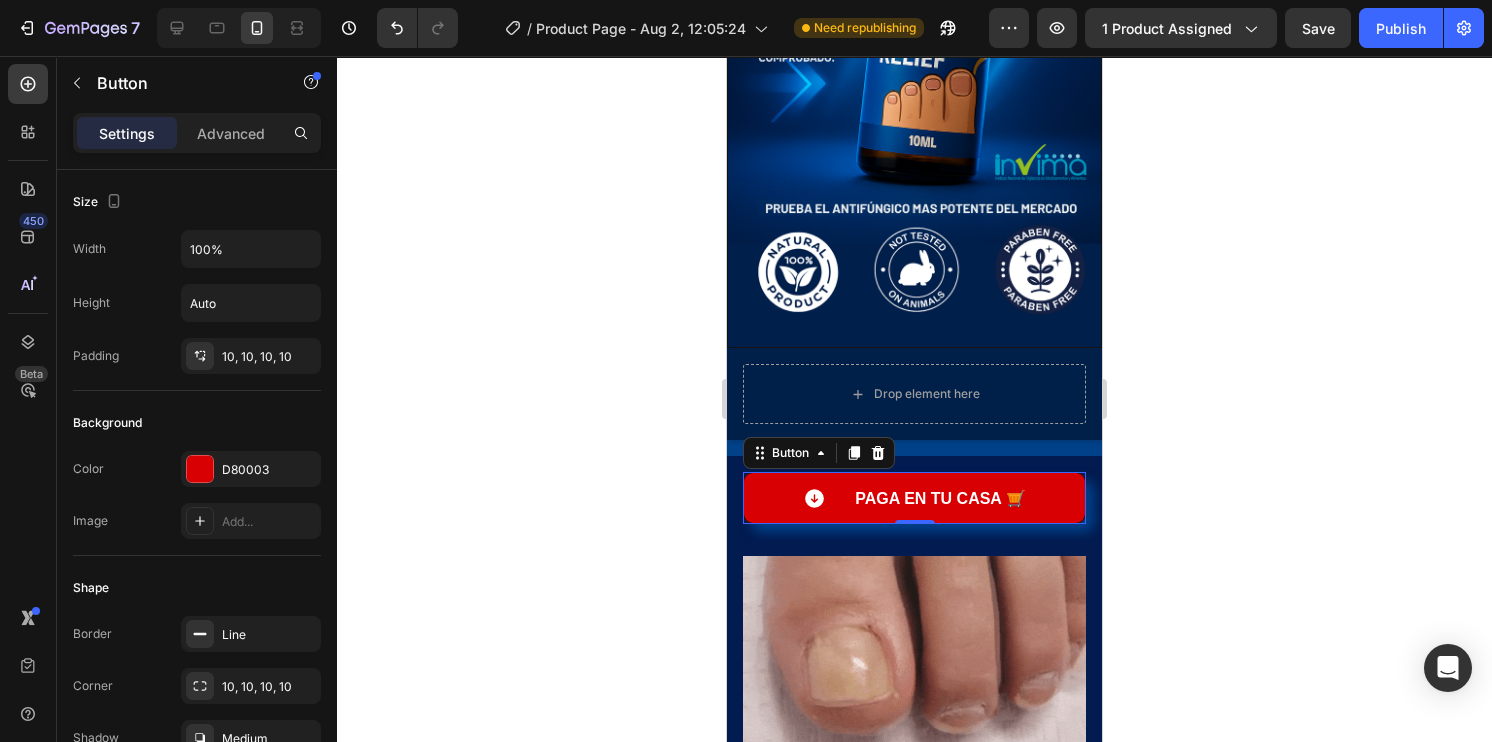 click 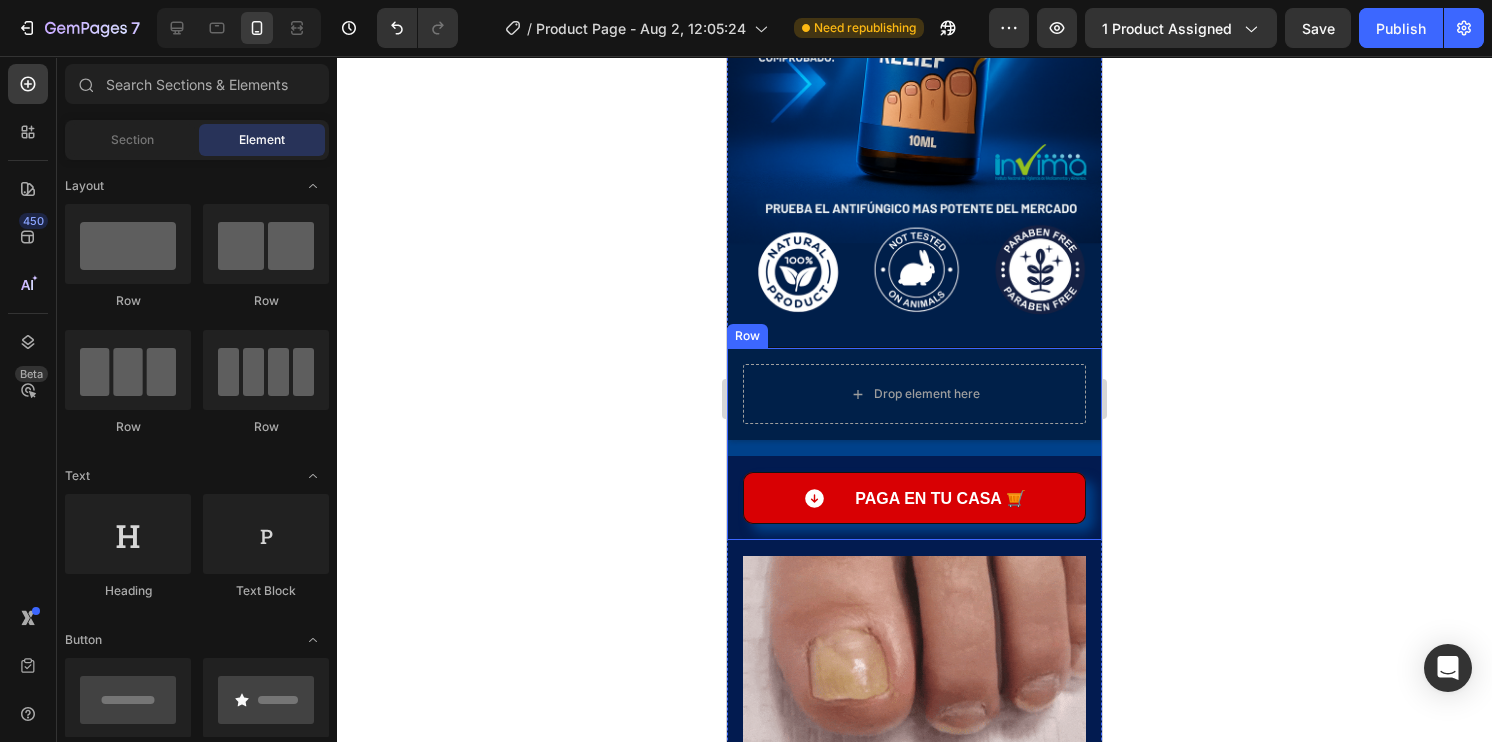 click on "Drop element here Row
PAGA ⁠⁠EN tu CASA 🛒  Button Row Row" at bounding box center (914, 444) 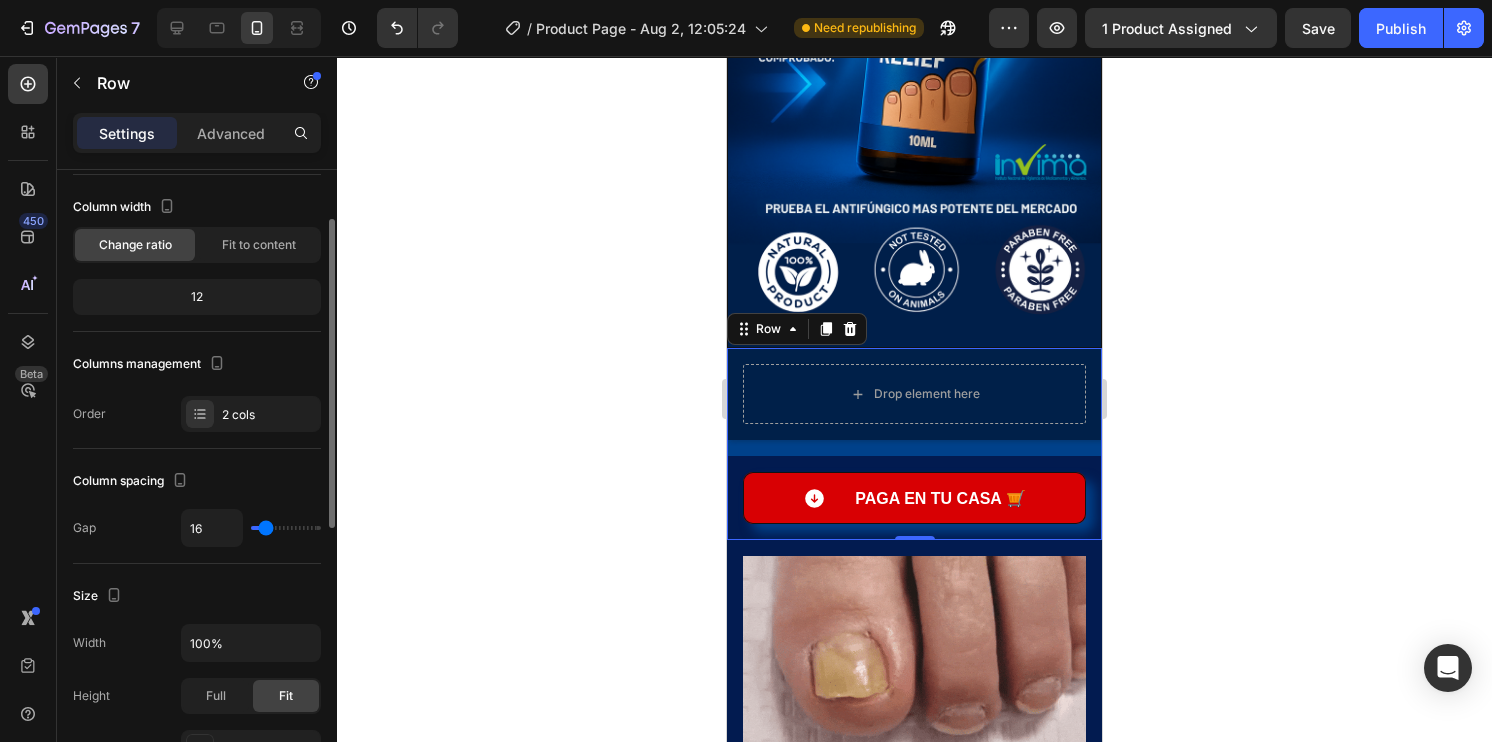 scroll, scrollTop: 200, scrollLeft: 0, axis: vertical 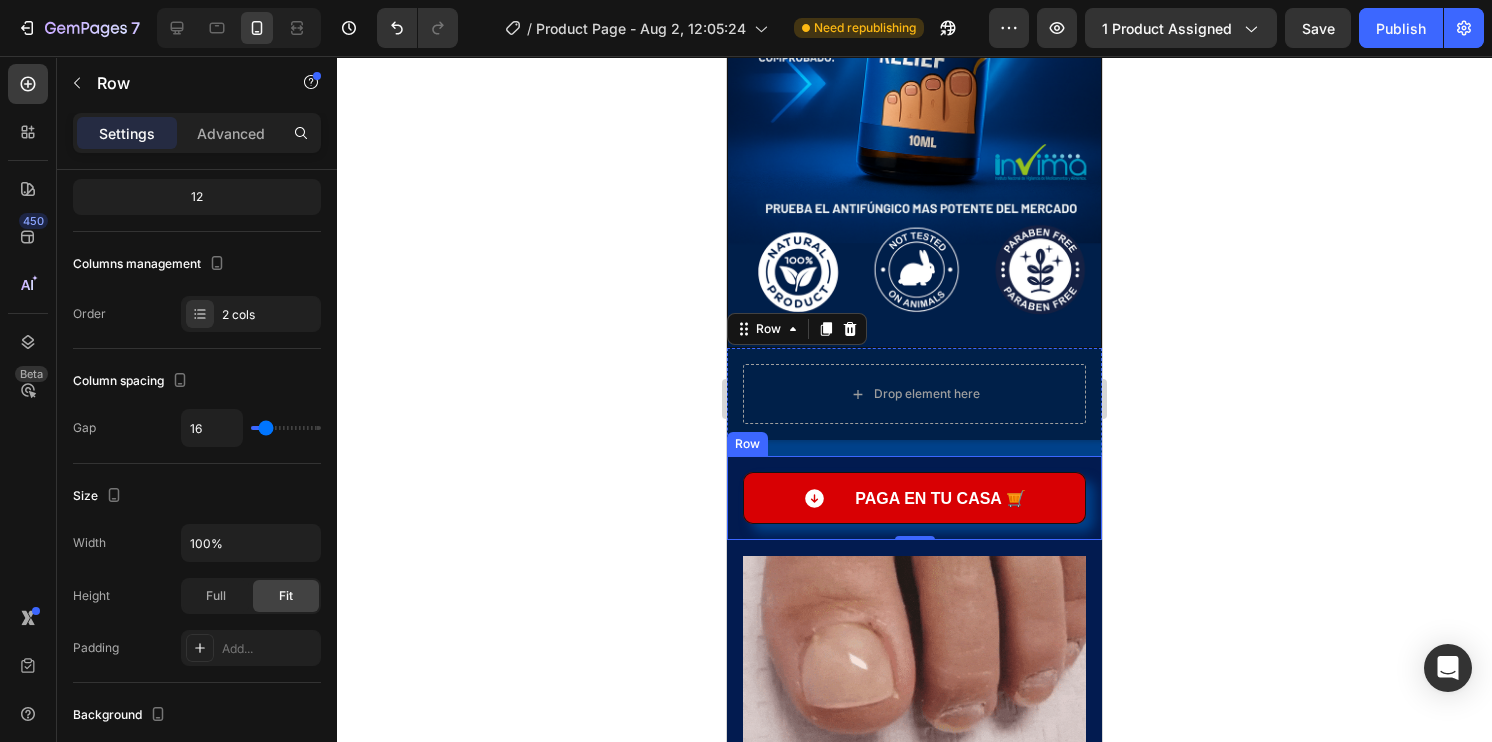 click on "PAGA ⁠⁠EN tu CASA 🛒  Button Row" at bounding box center (914, 498) 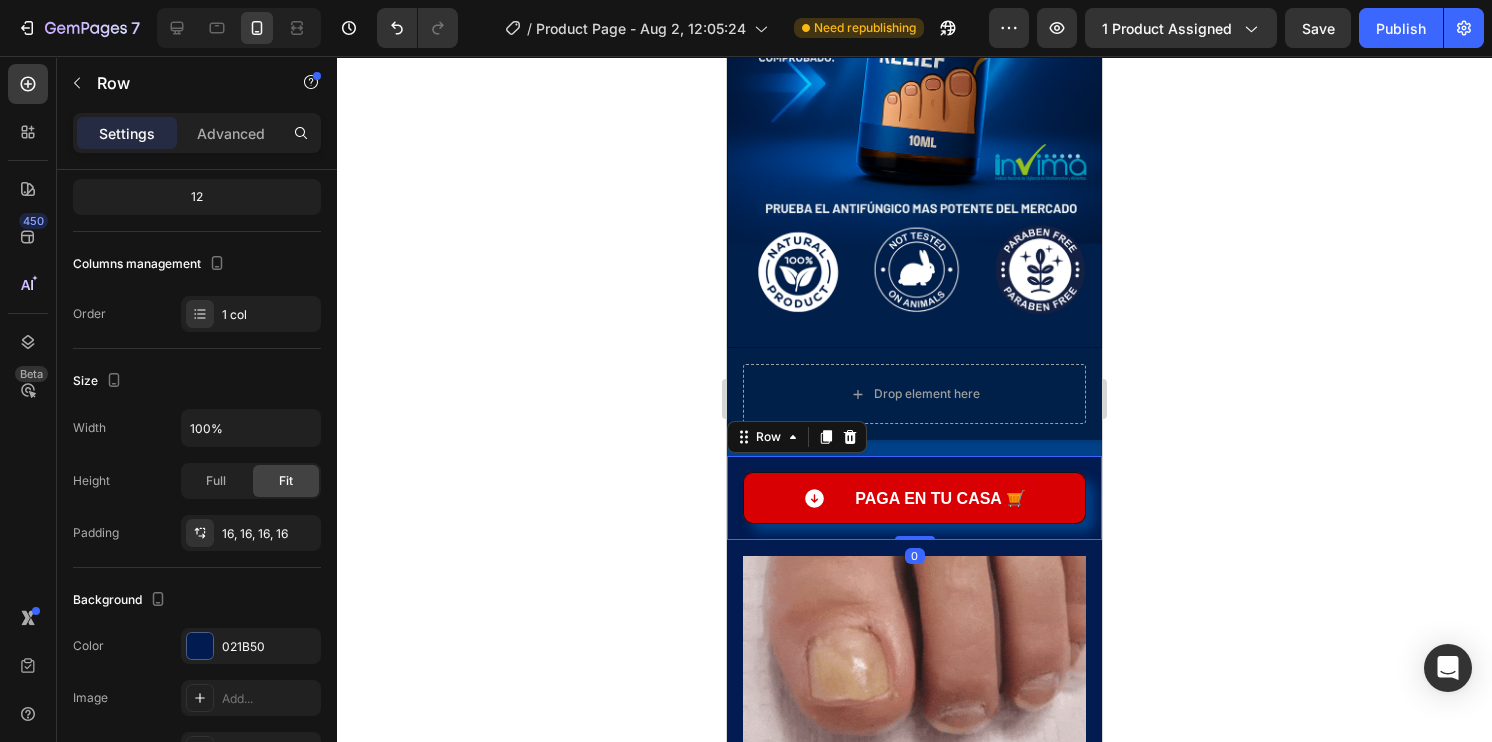 click 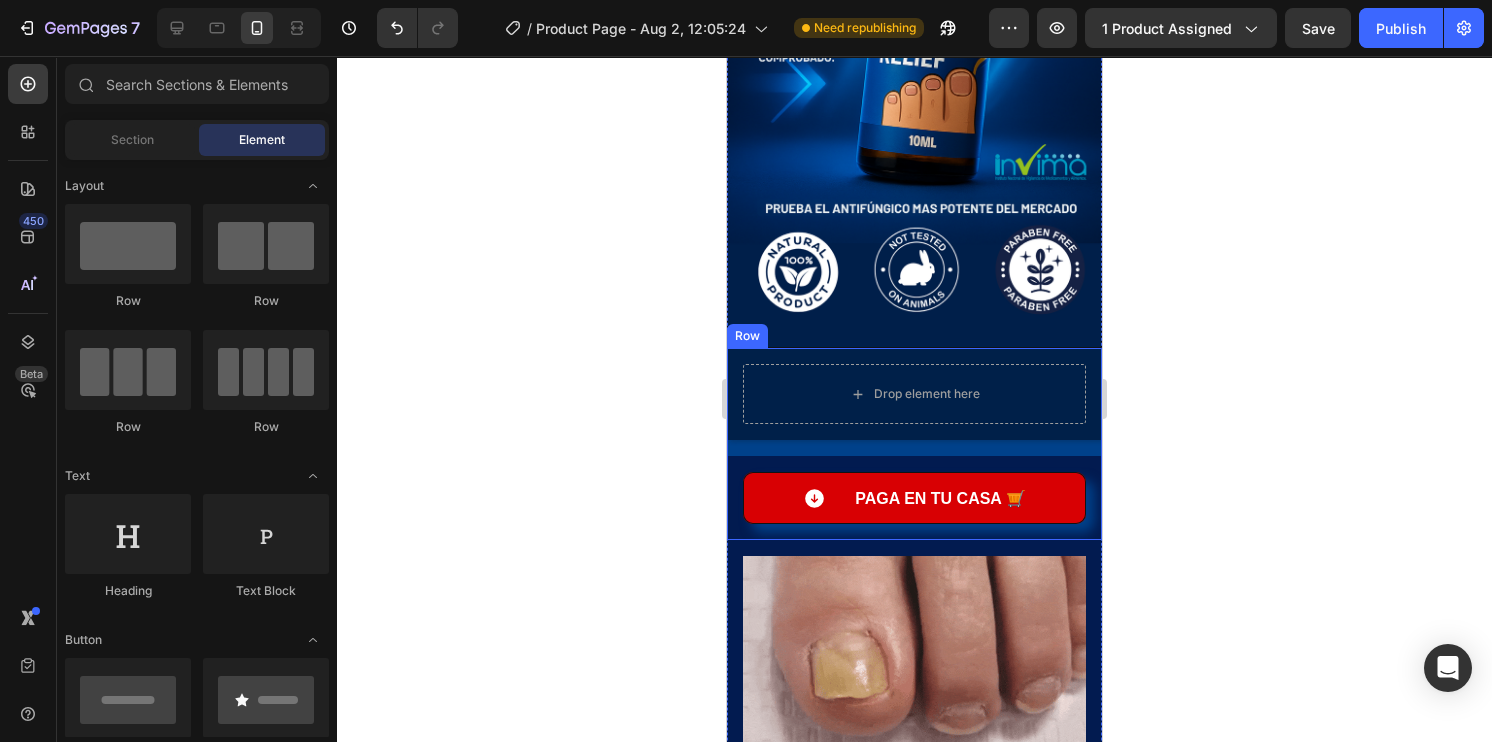 click on "Drop element here Row
PAGA ⁠⁠EN tu CASA 🛒  Button Row Row" at bounding box center [914, 444] 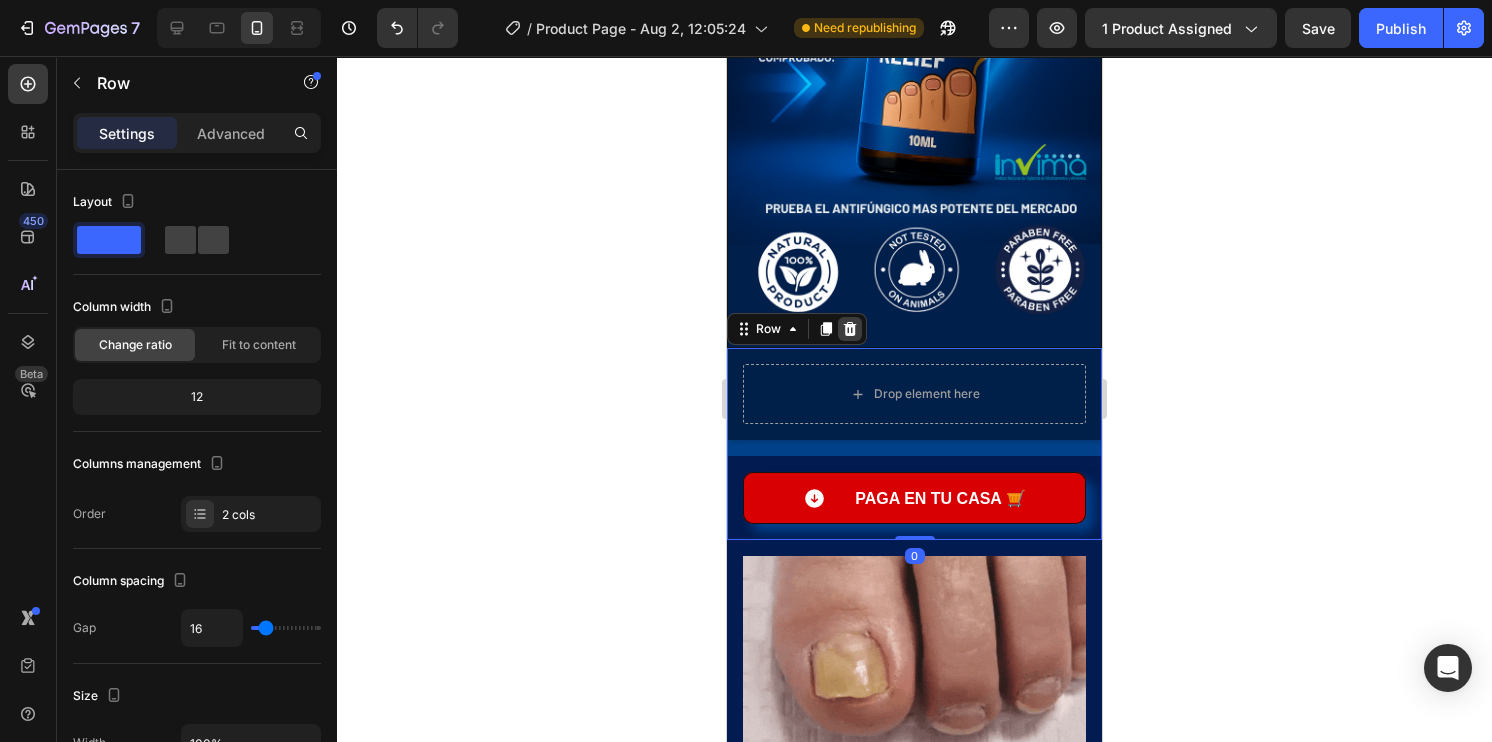 click 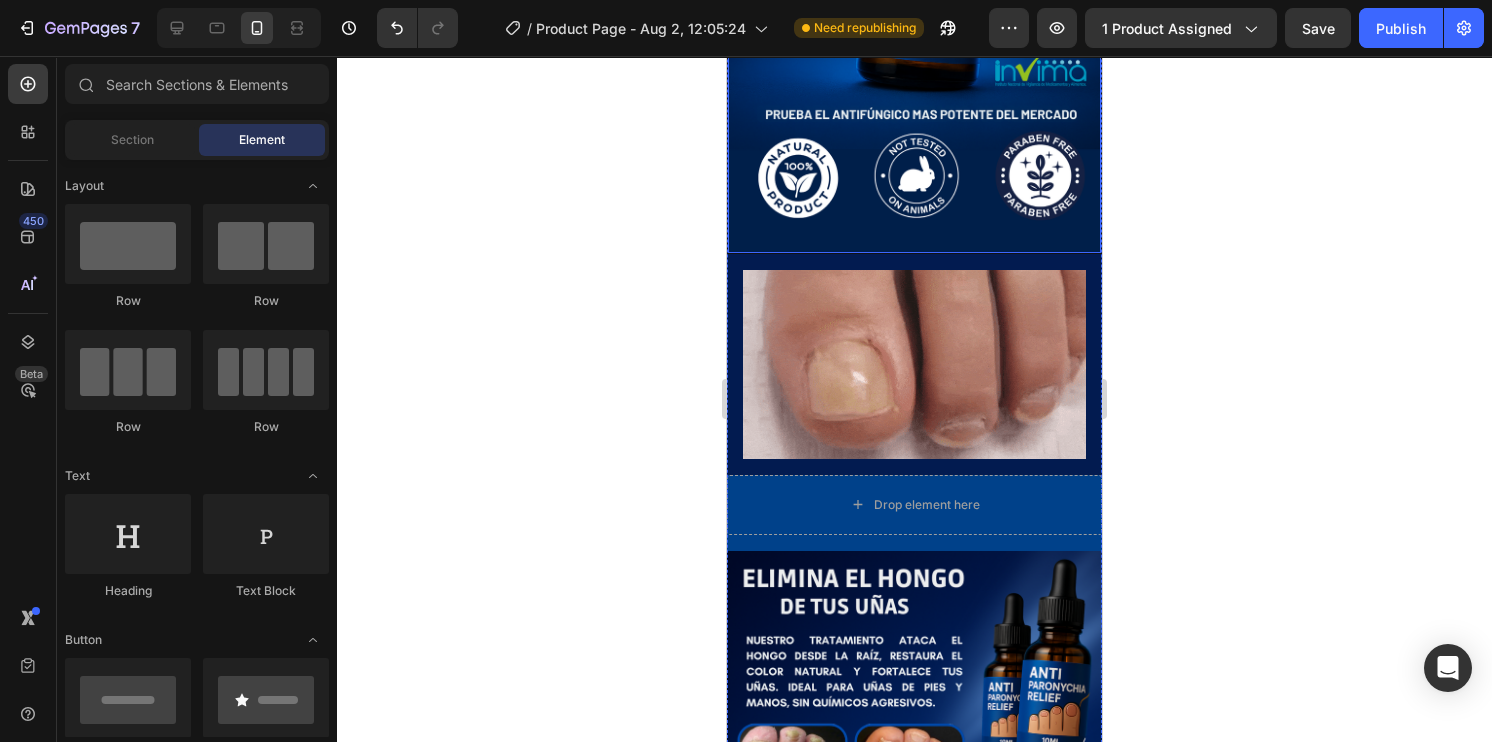scroll, scrollTop: 1000, scrollLeft: 0, axis: vertical 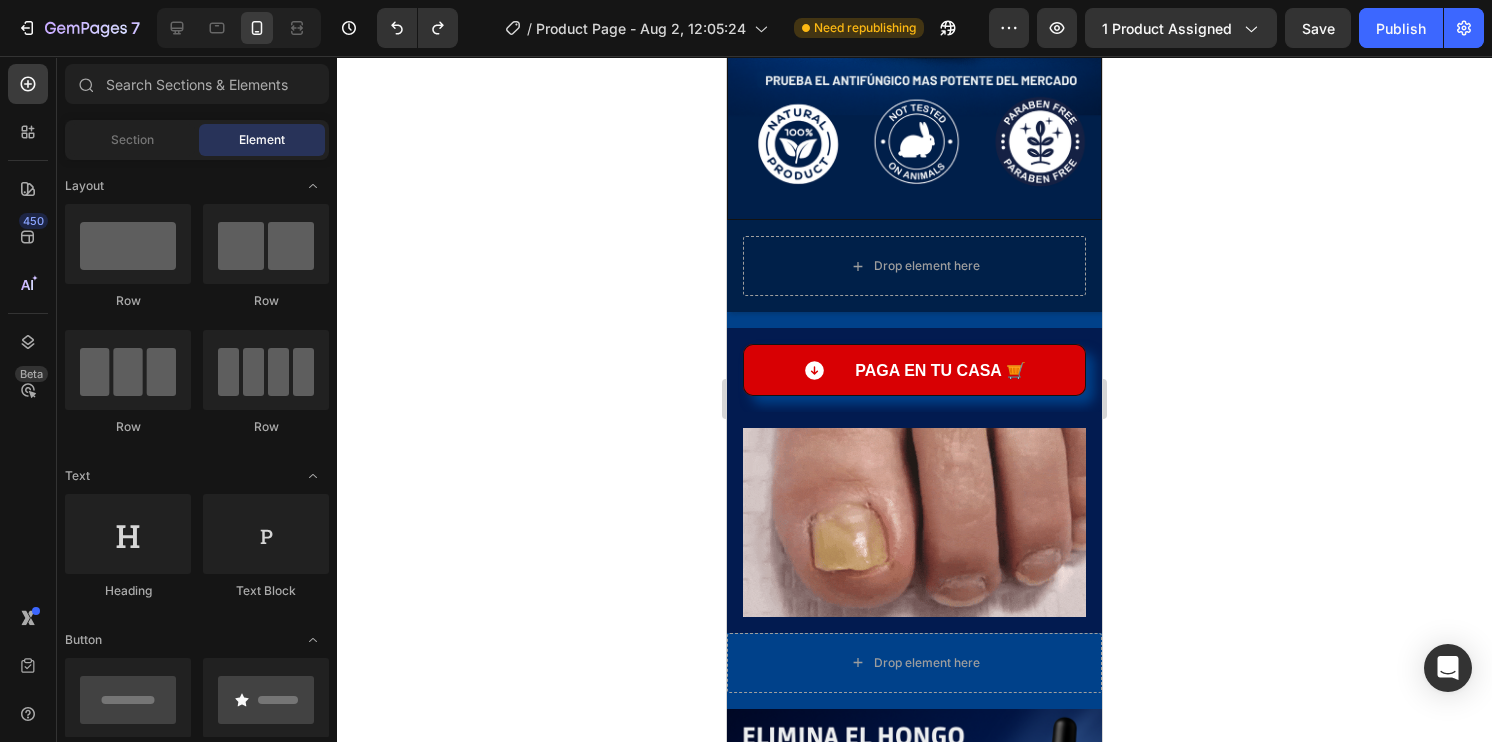 click 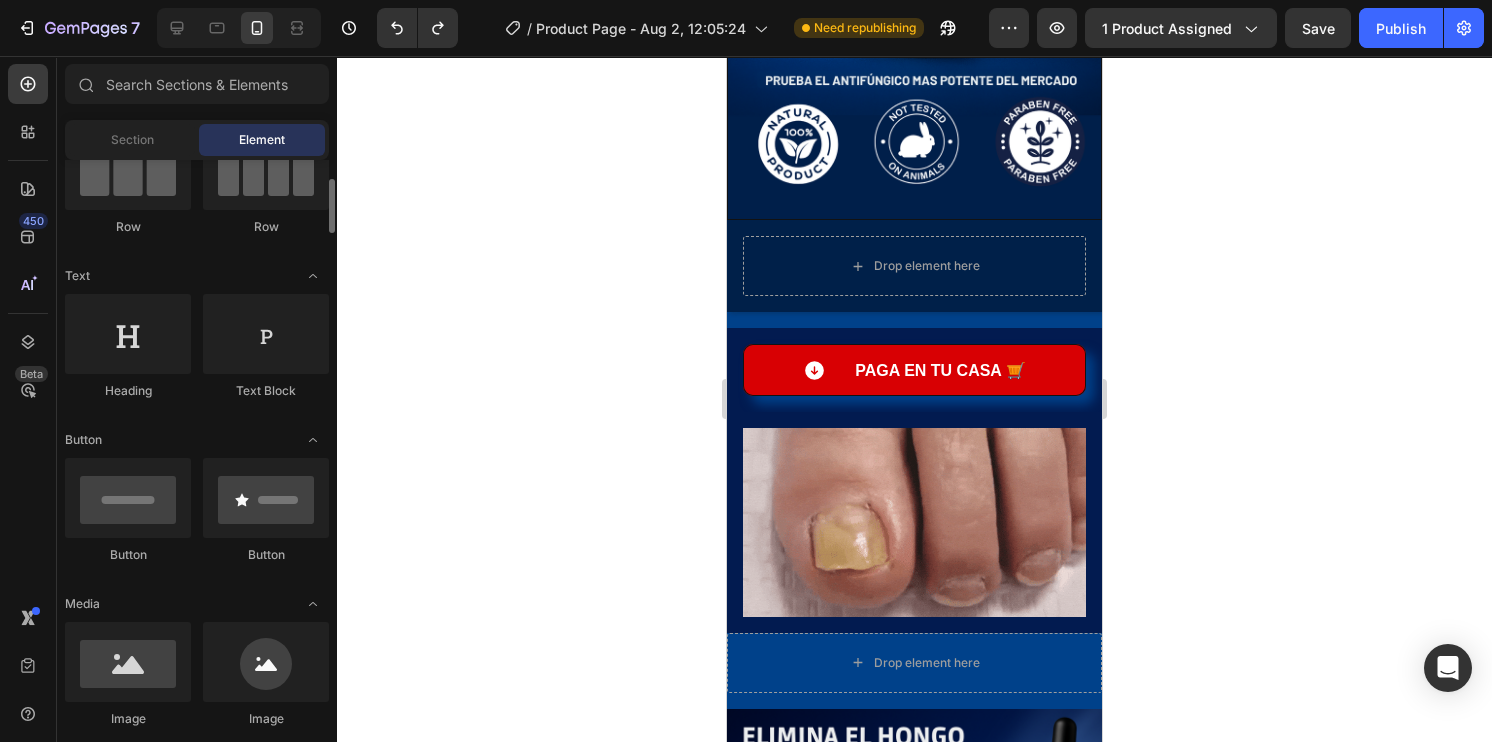 scroll, scrollTop: 200, scrollLeft: 0, axis: vertical 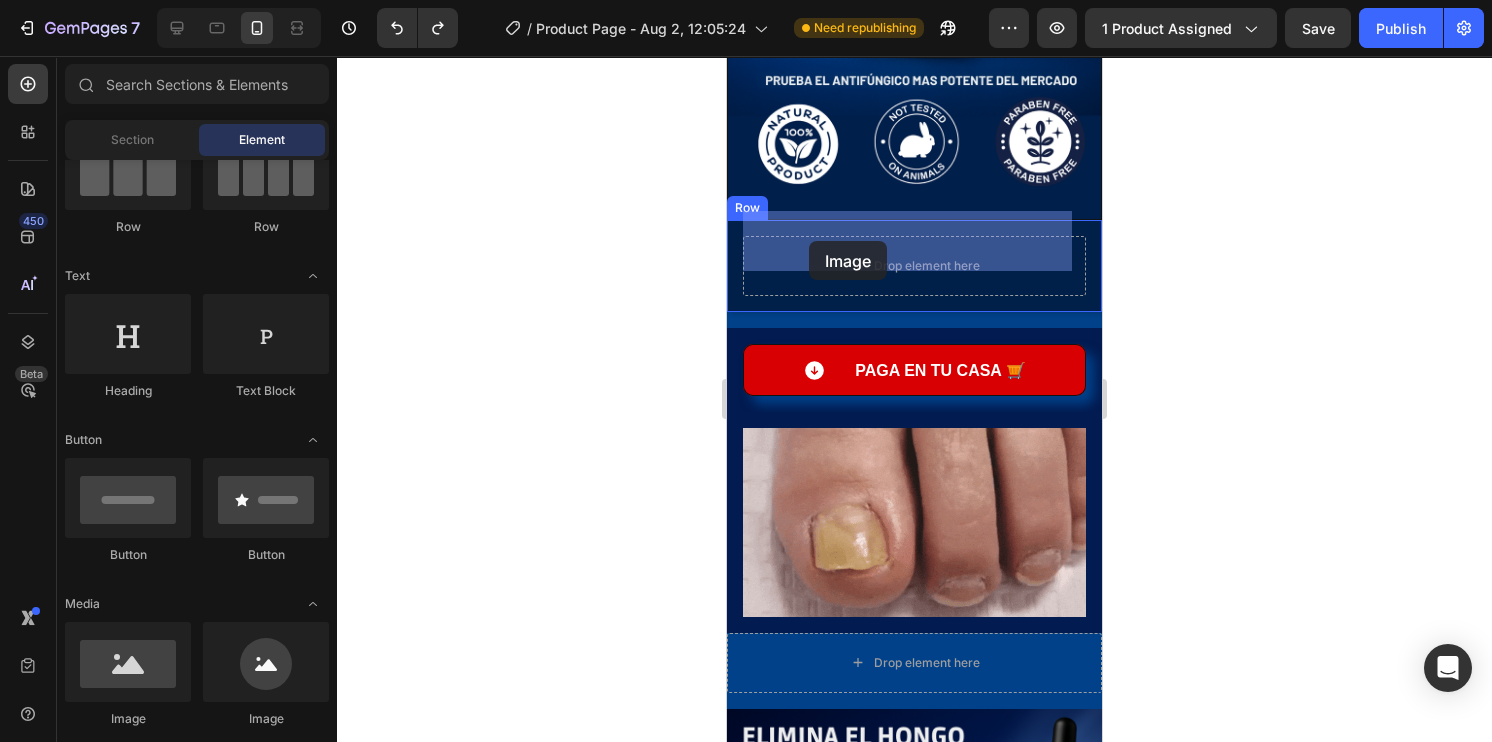 drag, startPoint x: 1000, startPoint y: 707, endPoint x: 809, endPoint y: 241, distance: 503.62387 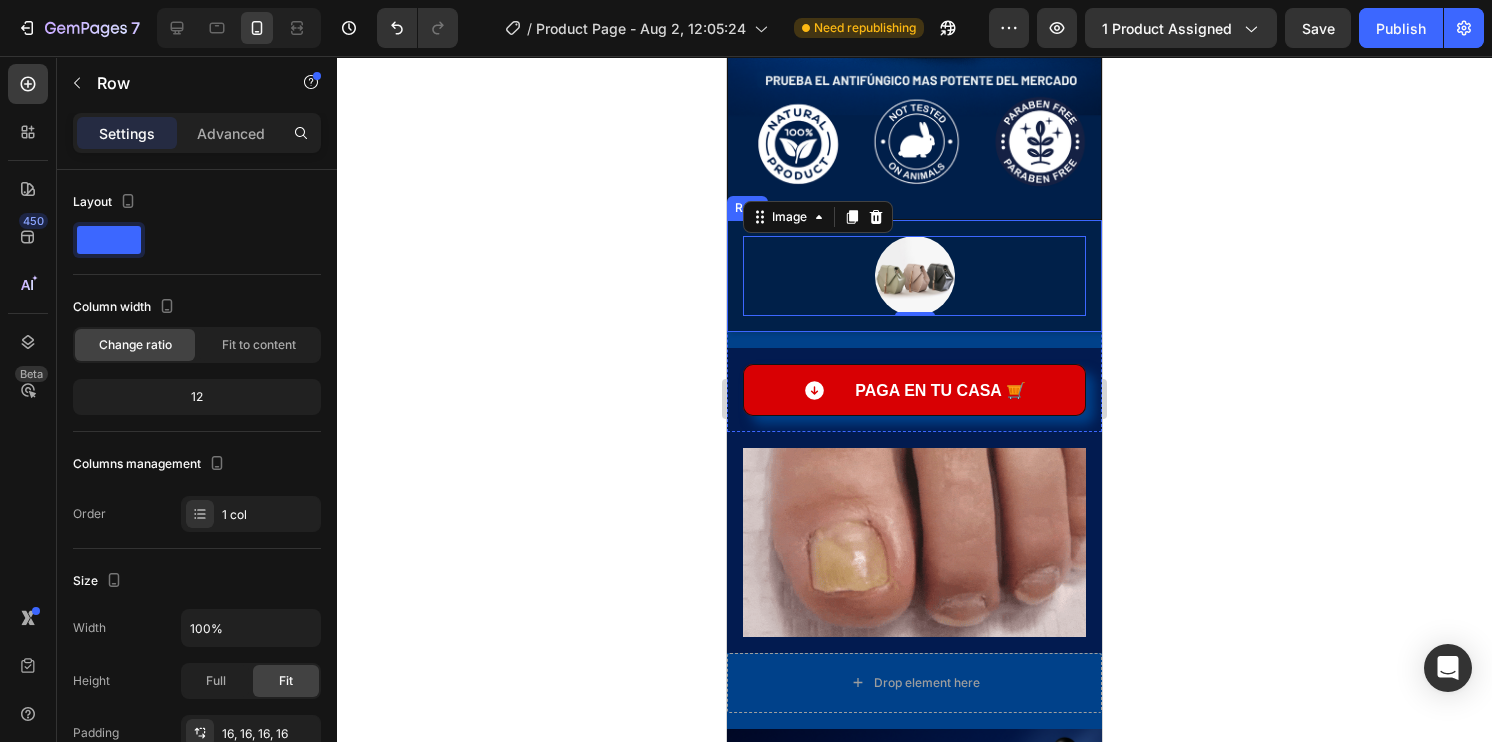click on "Image   0 Row" at bounding box center [914, 276] 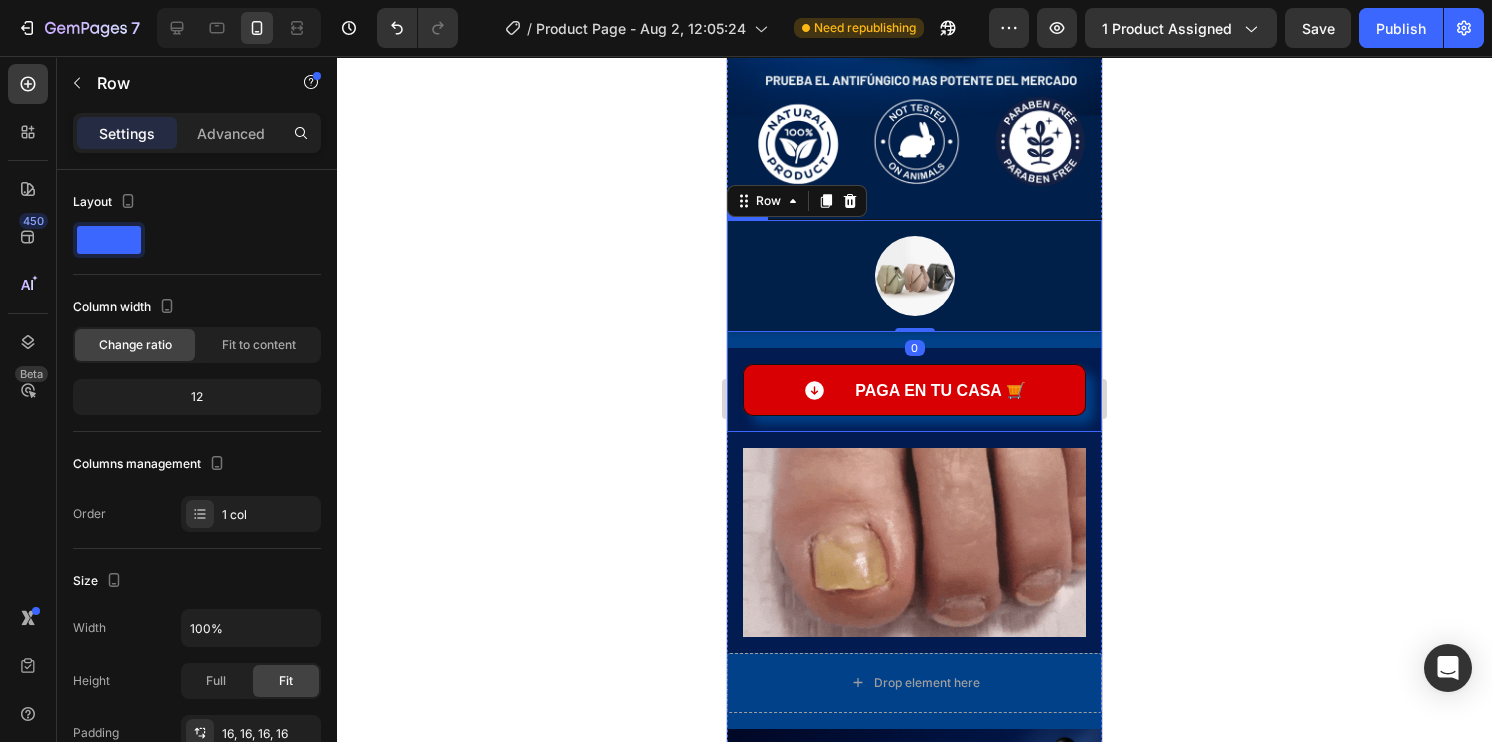 click on "Image Row   0
PAGA ⁠⁠EN tu CASA 🛒   Button Row Row" at bounding box center [914, 326] 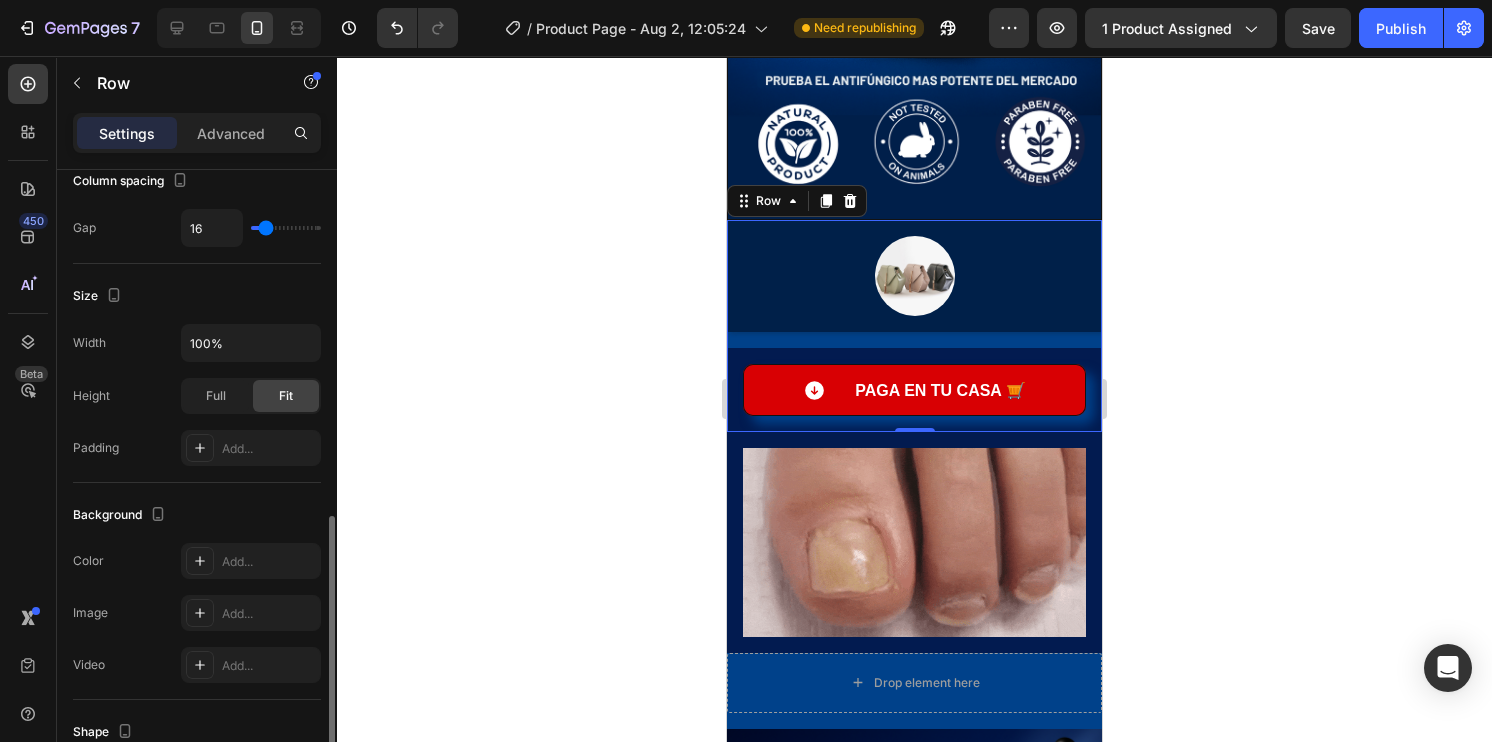 scroll, scrollTop: 500, scrollLeft: 0, axis: vertical 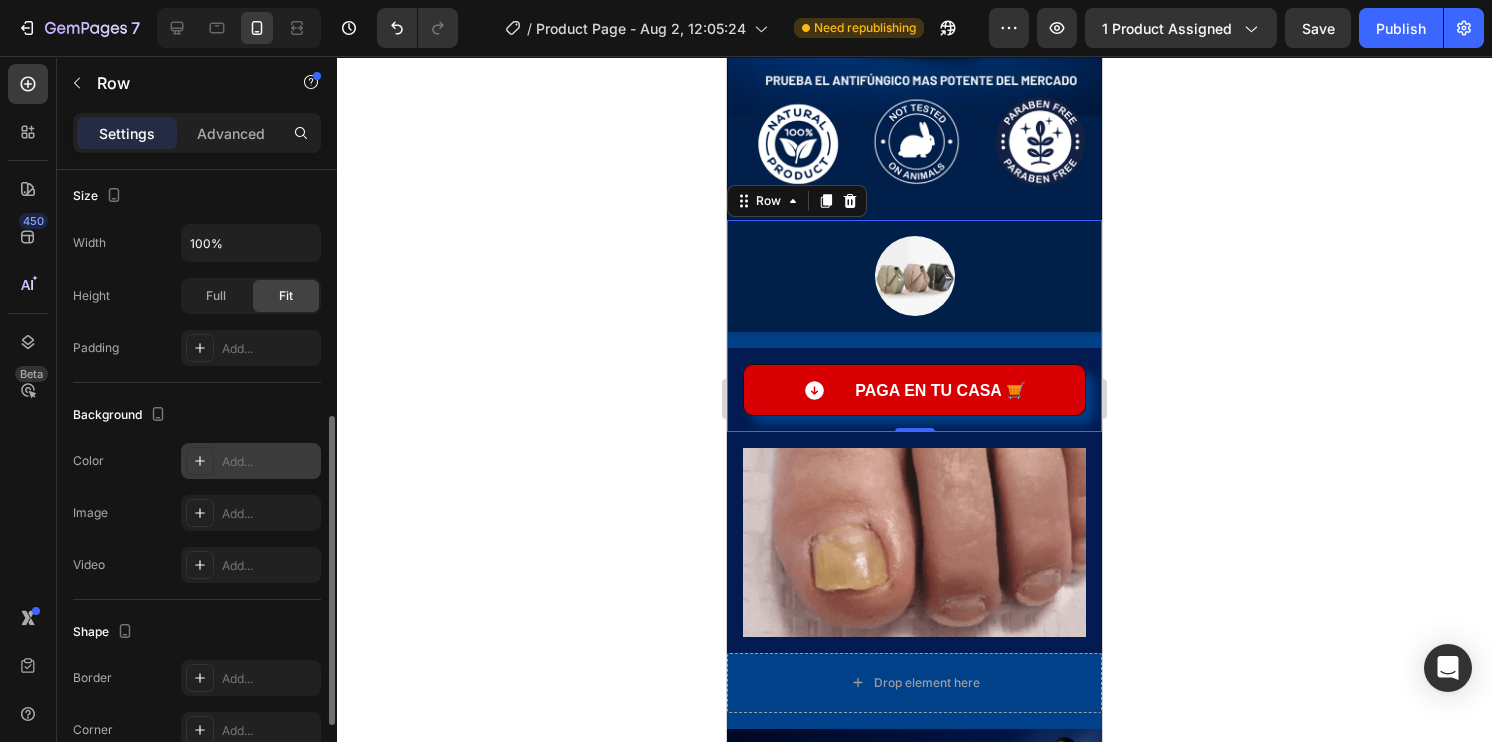 click on "Add..." at bounding box center [269, 462] 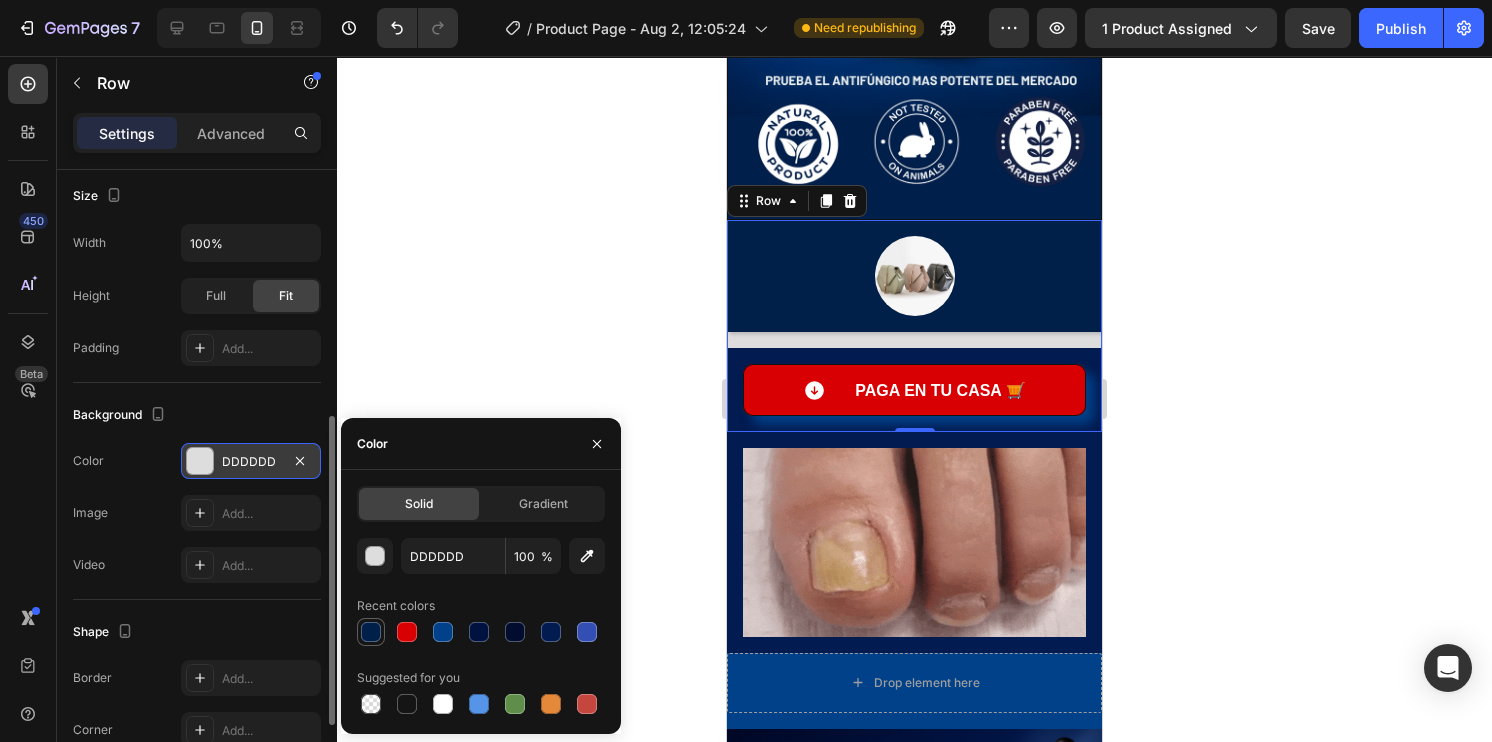 click at bounding box center (371, 632) 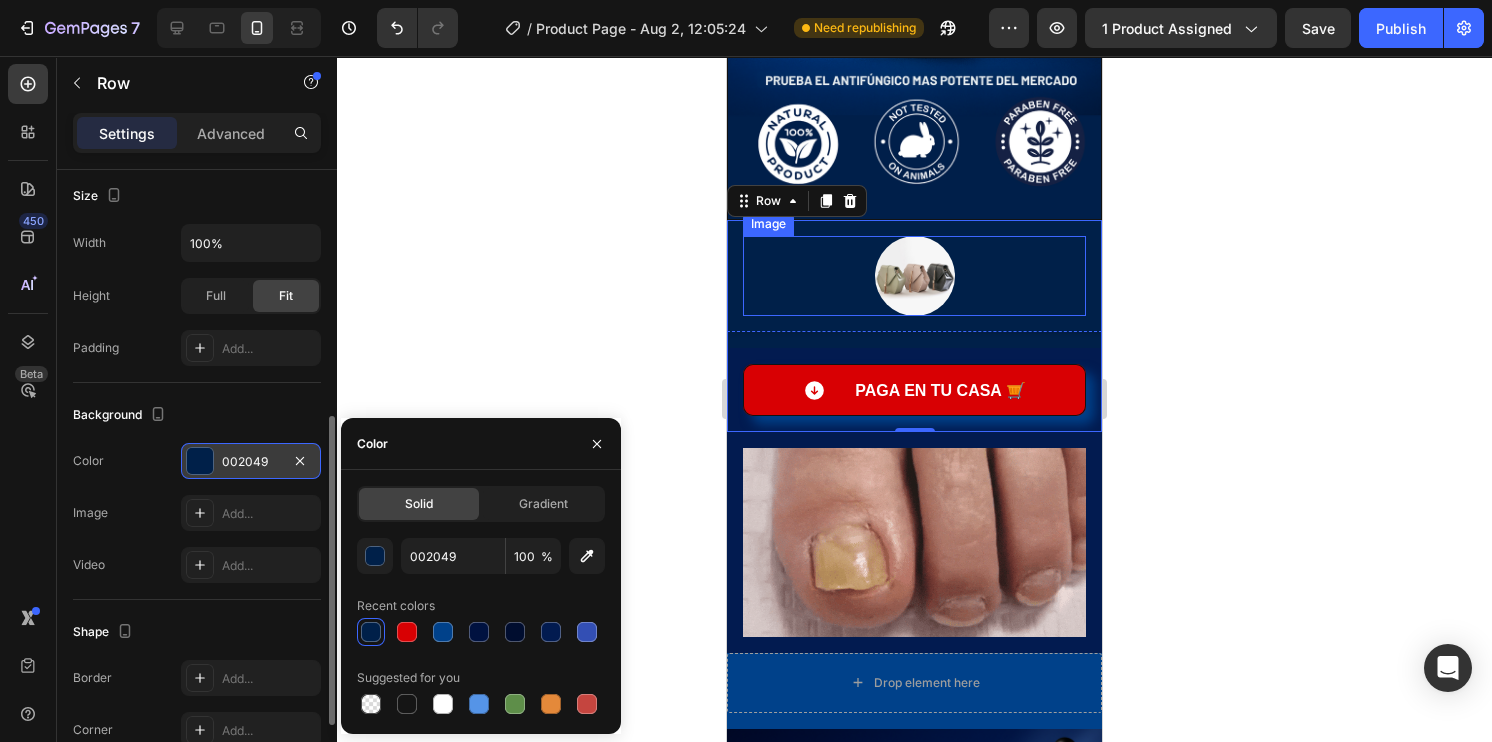 click at bounding box center (914, 276) 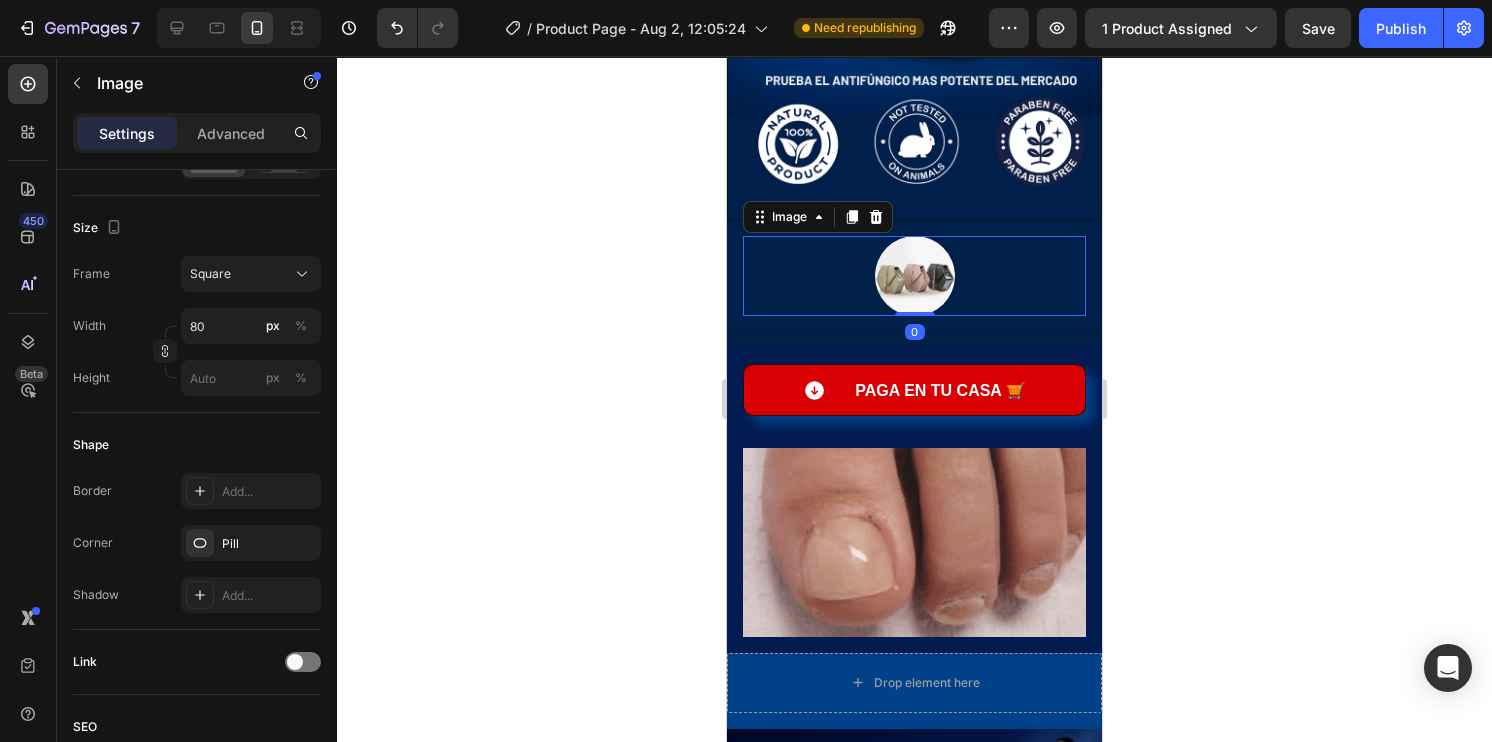 scroll, scrollTop: 0, scrollLeft: 0, axis: both 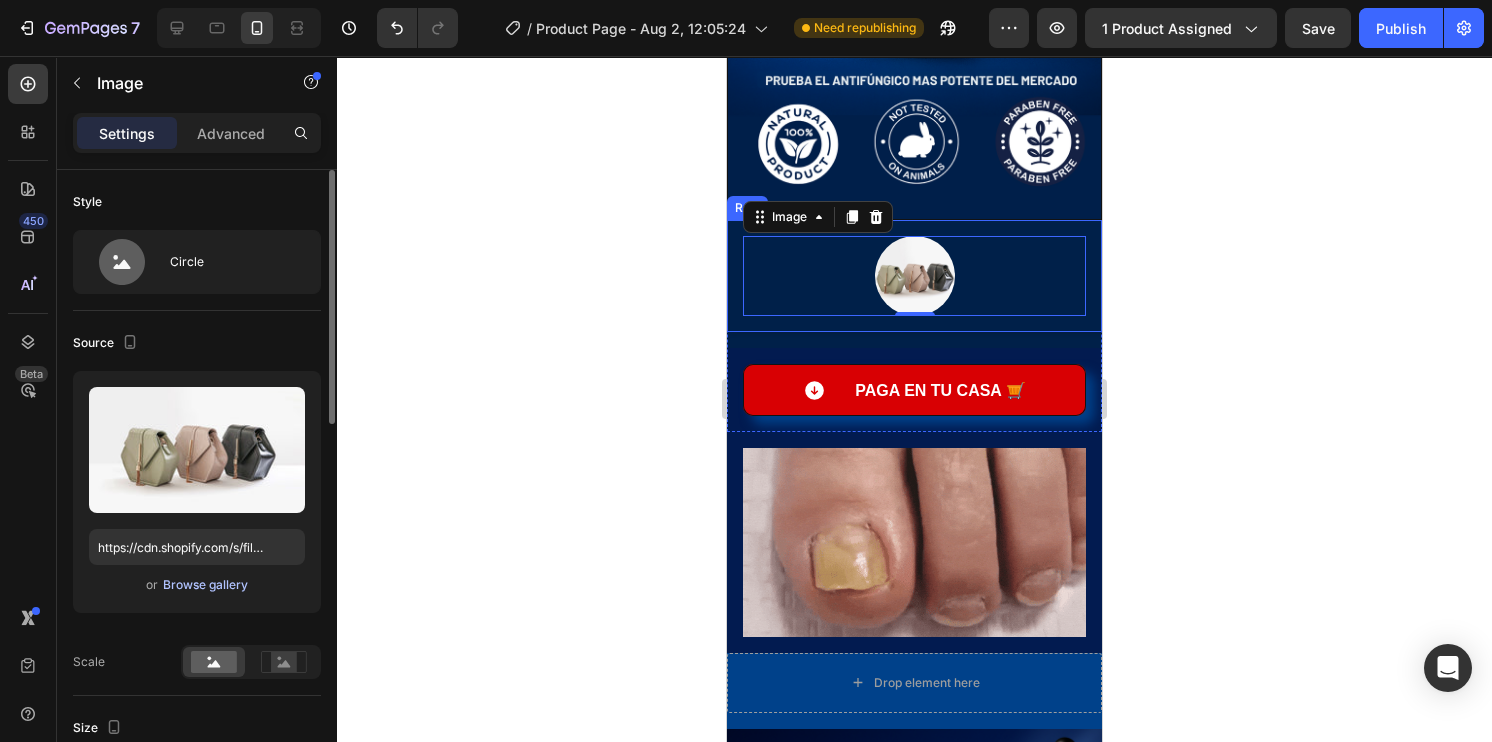 click on "Browse gallery" at bounding box center (205, 585) 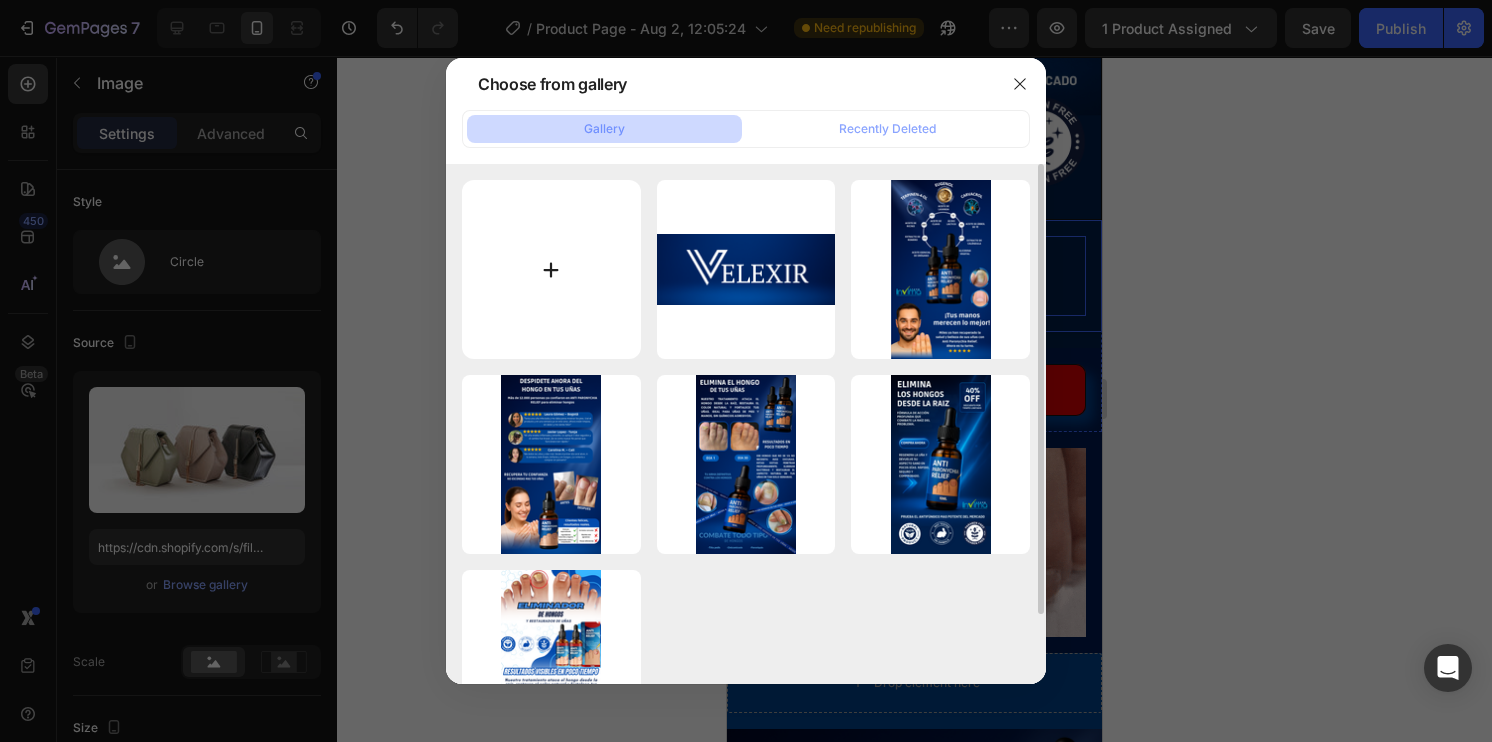 click at bounding box center (551, 269) 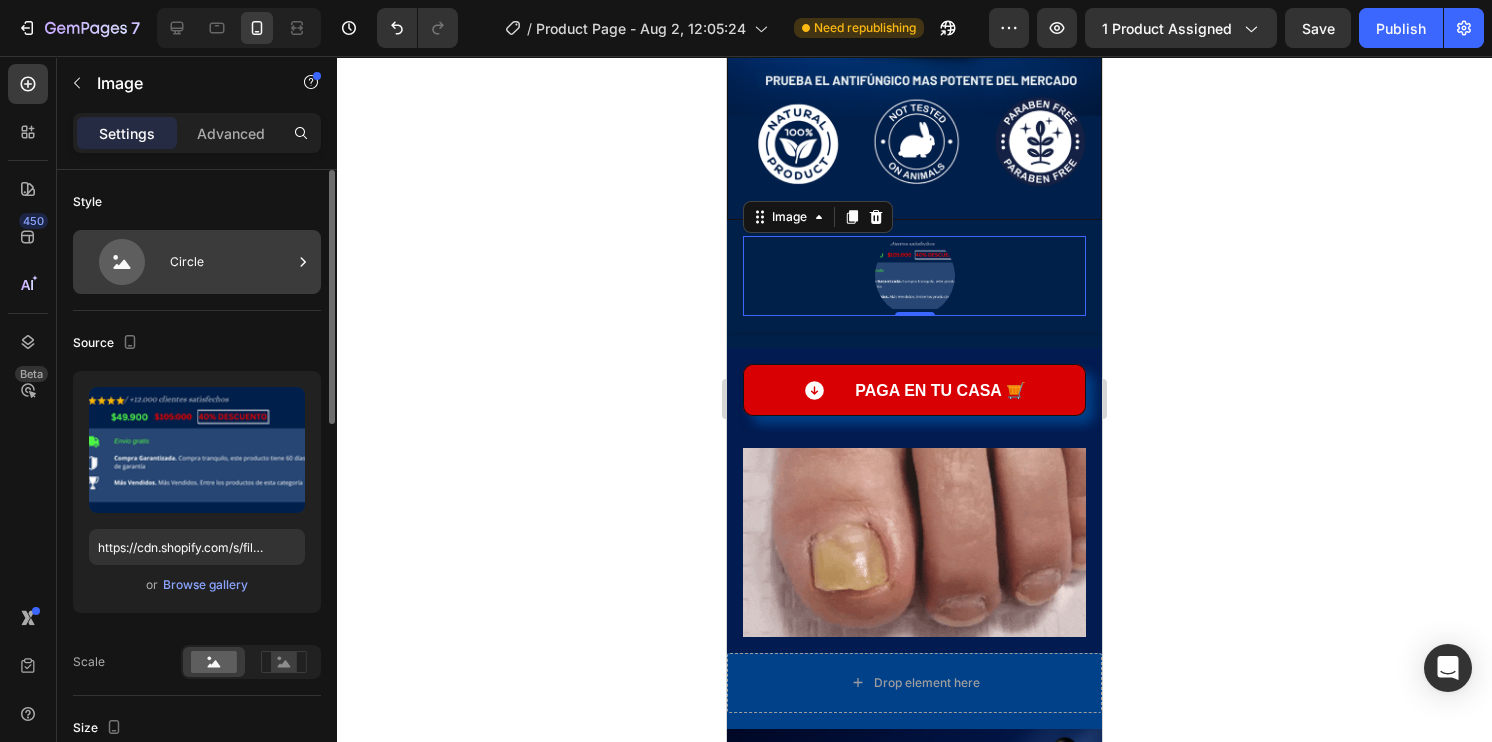click 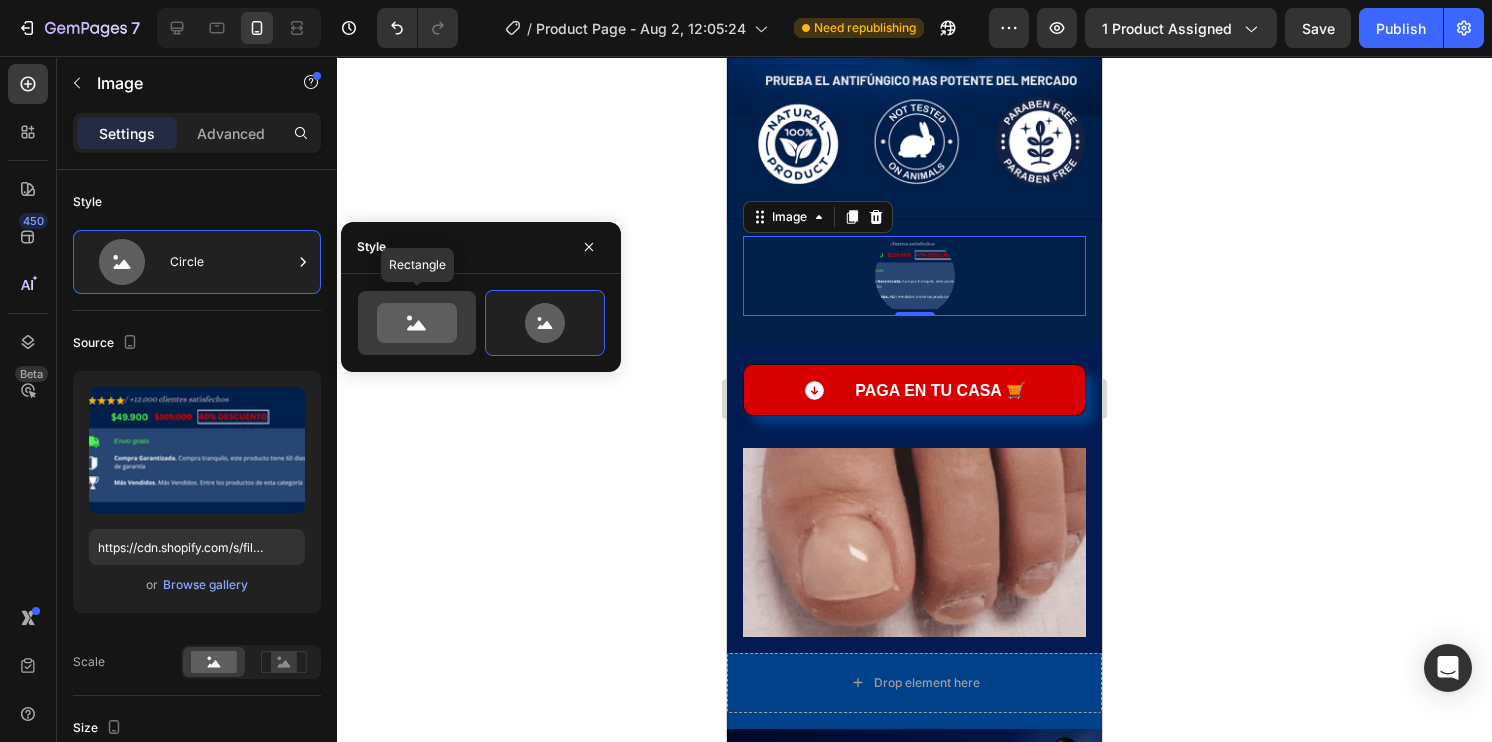 click 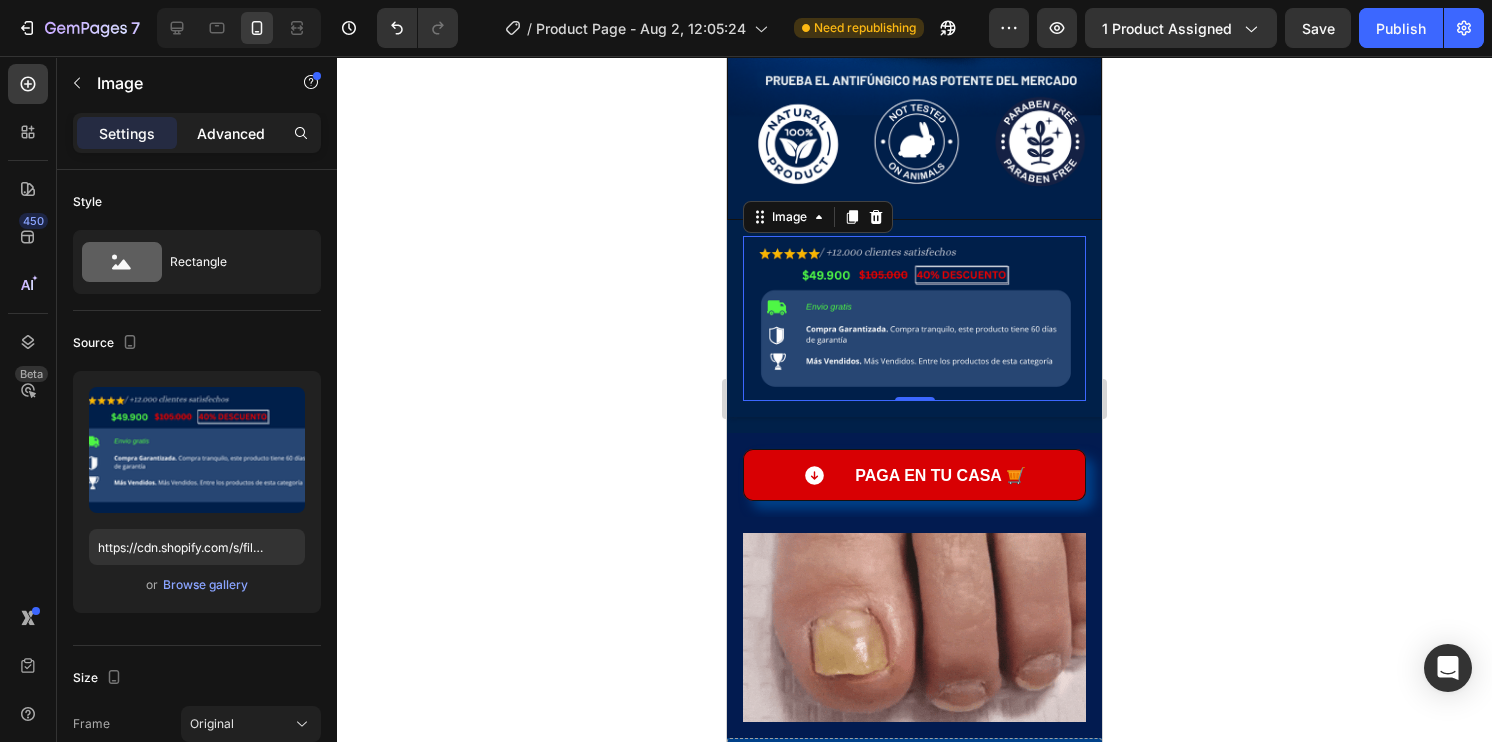 click on "Advanced" at bounding box center (231, 133) 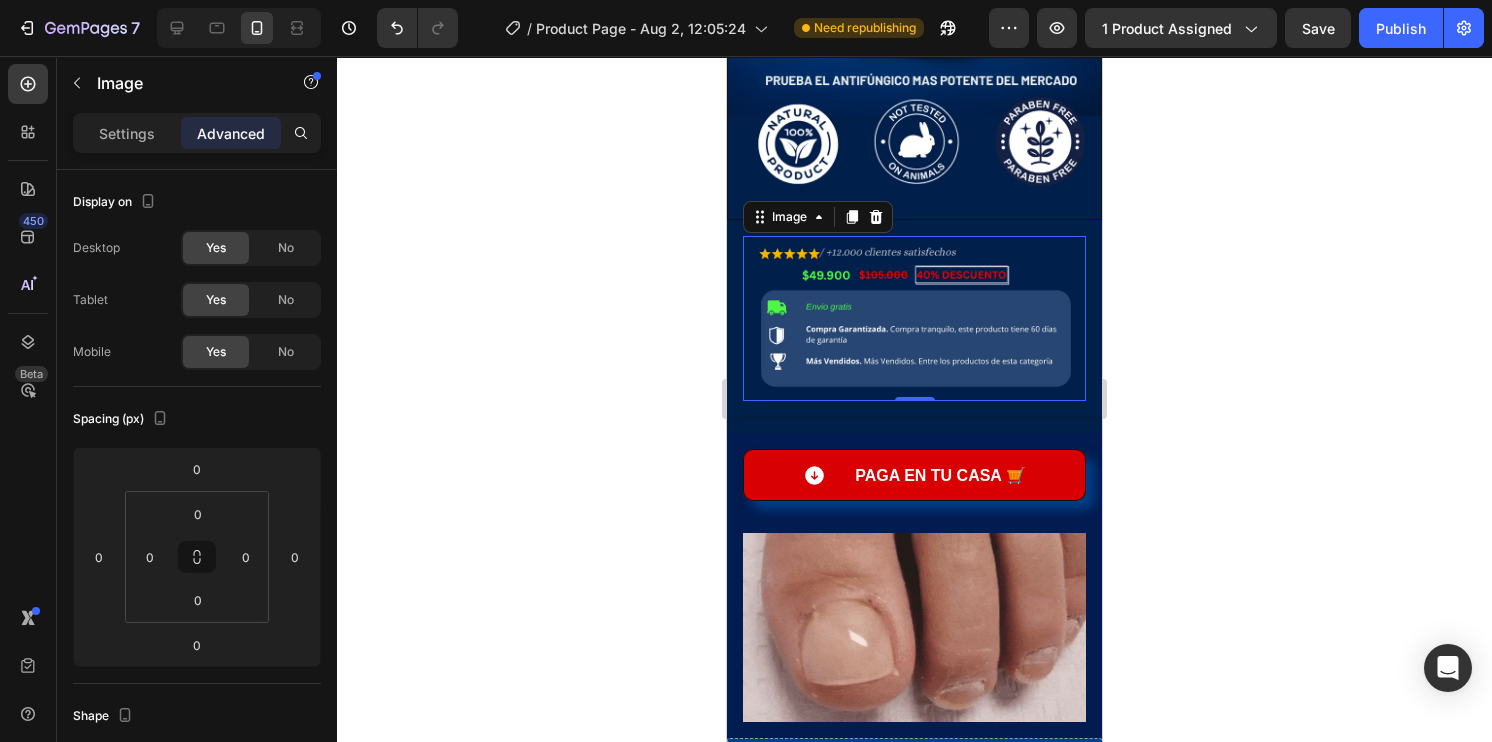 click 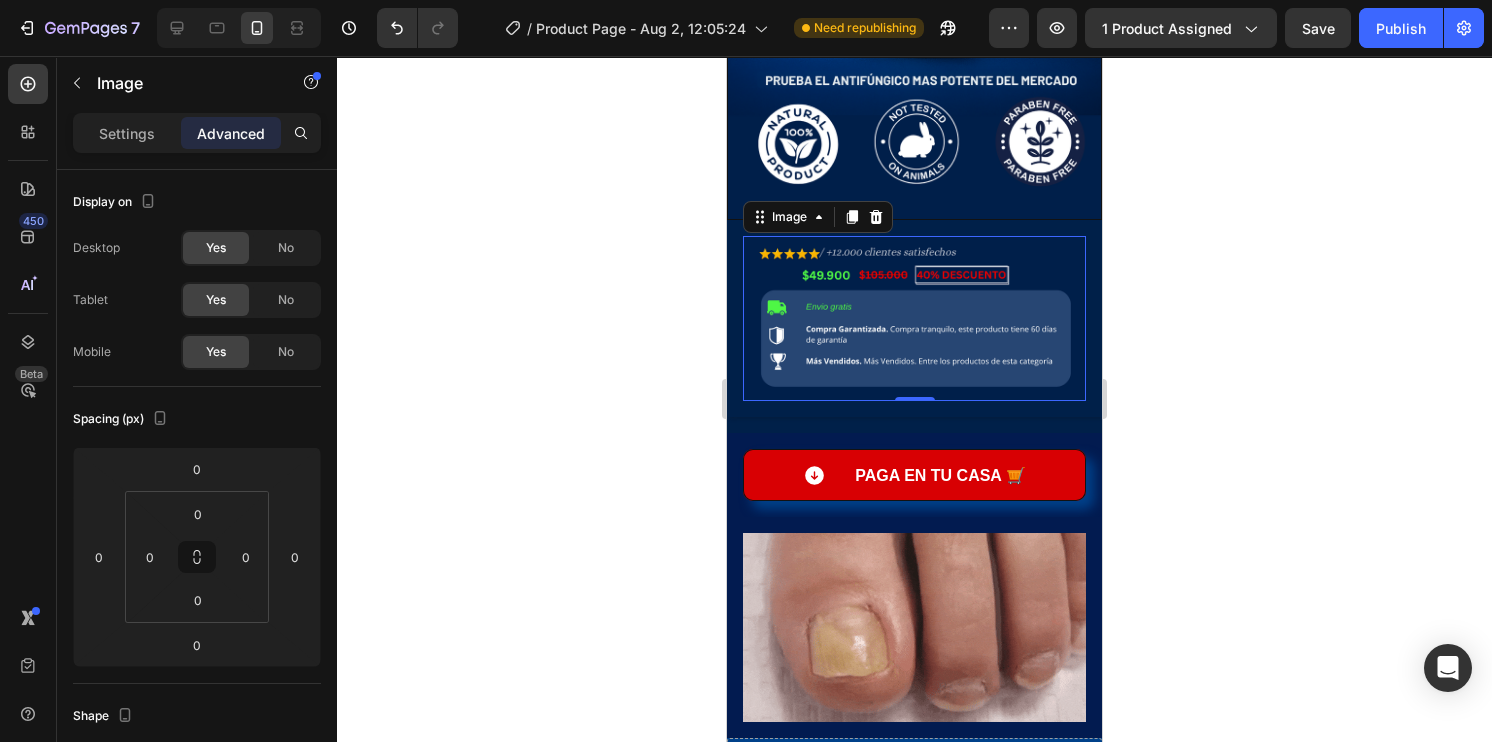 drag, startPoint x: 1003, startPoint y: 271, endPoint x: 1089, endPoint y: 274, distance: 86.05231 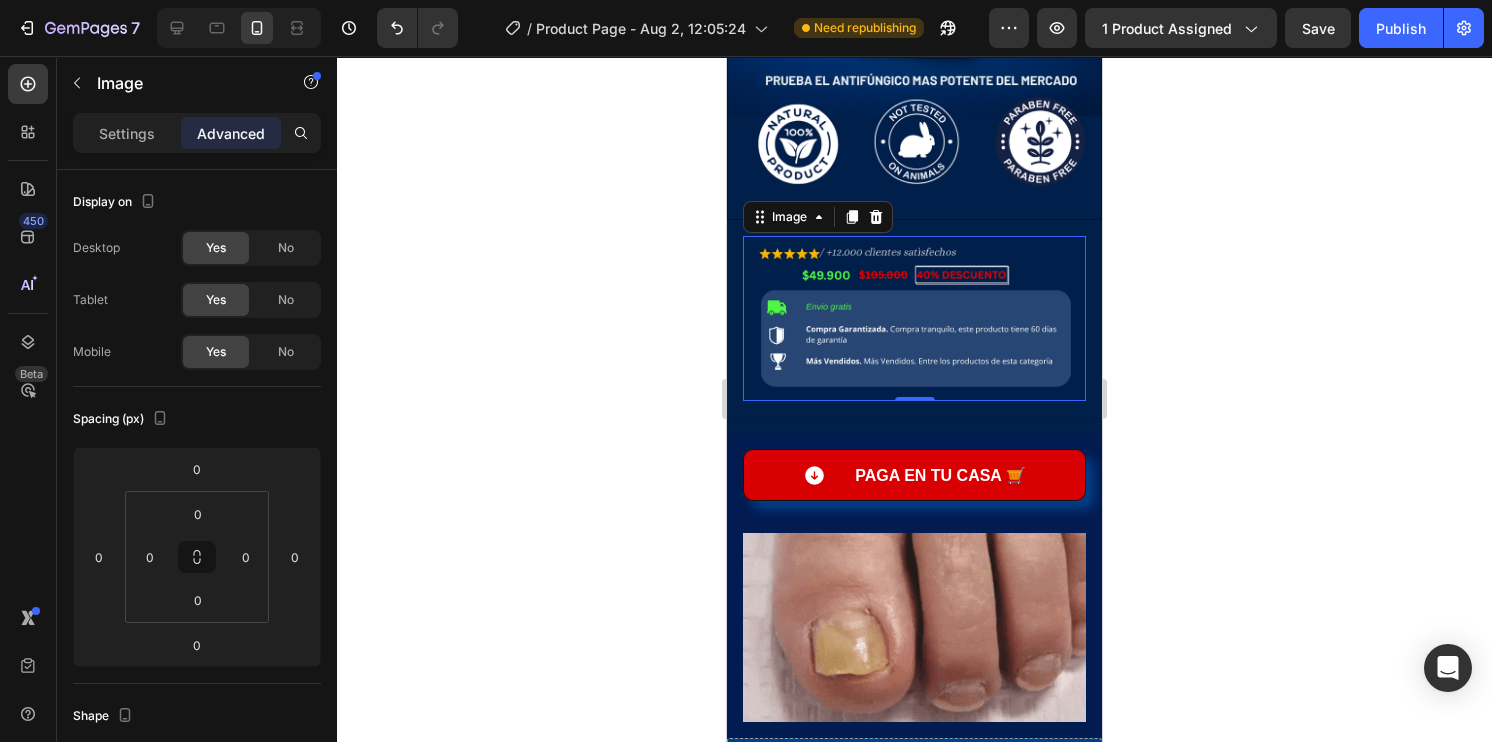 click on "iPhone 13 Mini  ( 375 px) iPhone 13 Mini iPhone 13 Pro iPhone 11 Pro Max iPhone 15 Pro Max Pixel 7 Galaxy S8+ Galaxy S20 Ultra iPad Mini iPad Air iPad Pro Header FREE SHIPPING Text Block 30 DAYS MONEY BACK GUARANTEE Text Block LIMITED TIME 50% OFF SALE Text Block LIFE TIME WARRANTY Text Block FREE SHIPPING Text Block 30 DAYS MONEY BACK GUARANTEE Text Block LIMITED TIME 50% OFF SALE Text Block LIFE TIME WARRANTY Text Block Marquee Row Image Image   0 Row
PAGA ⁠⁠EN tu CASA 🛒   Button Row Row Image Row Row
Drop element here Image Row Image Row Image Section 1 Root Start with Sections from sidebar Add sections Add elements Start with Generating from URL or image Add section Choose templates inspired by CRO experts Generate layout from URL or image Add blank section then drag & drop elements Footer" at bounding box center [914, 907] 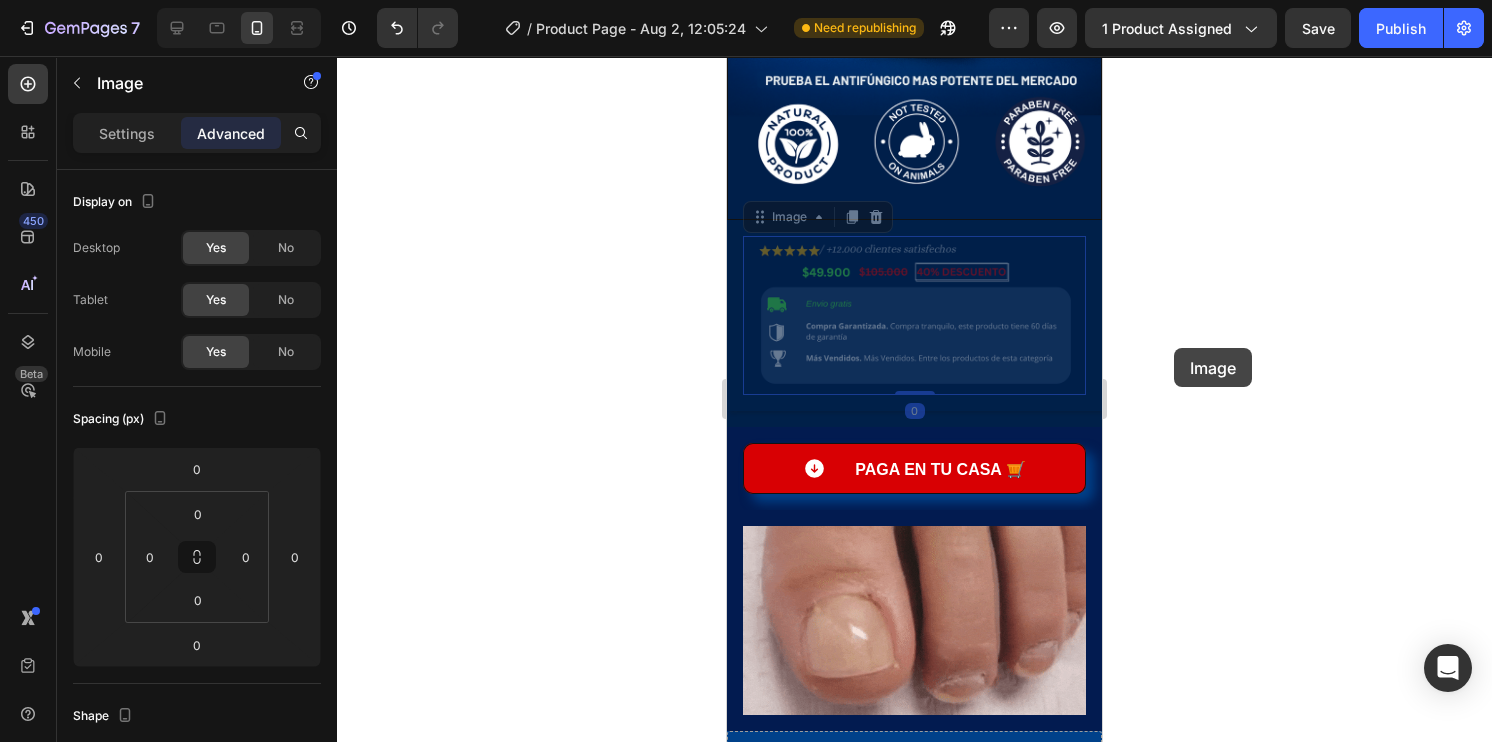click 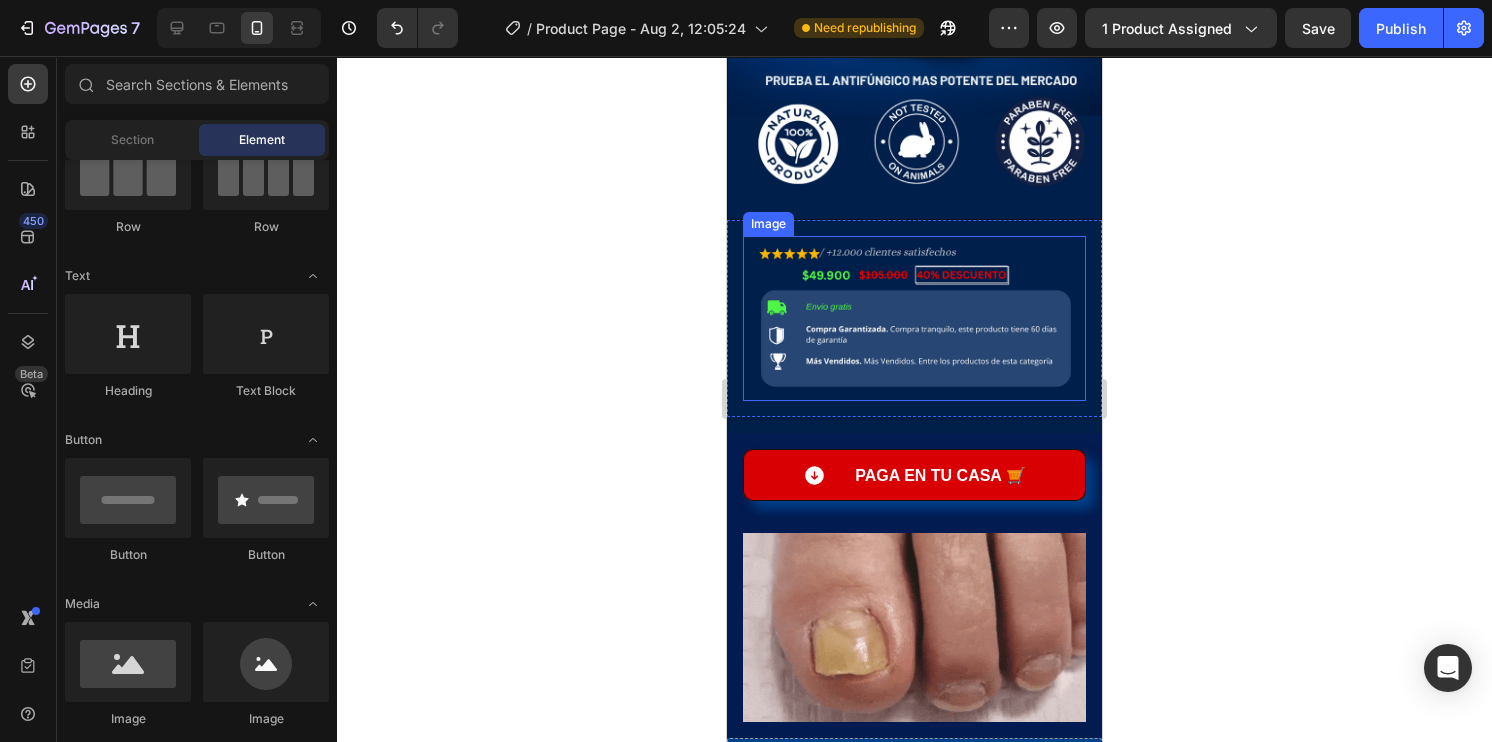 click at bounding box center (914, 318) 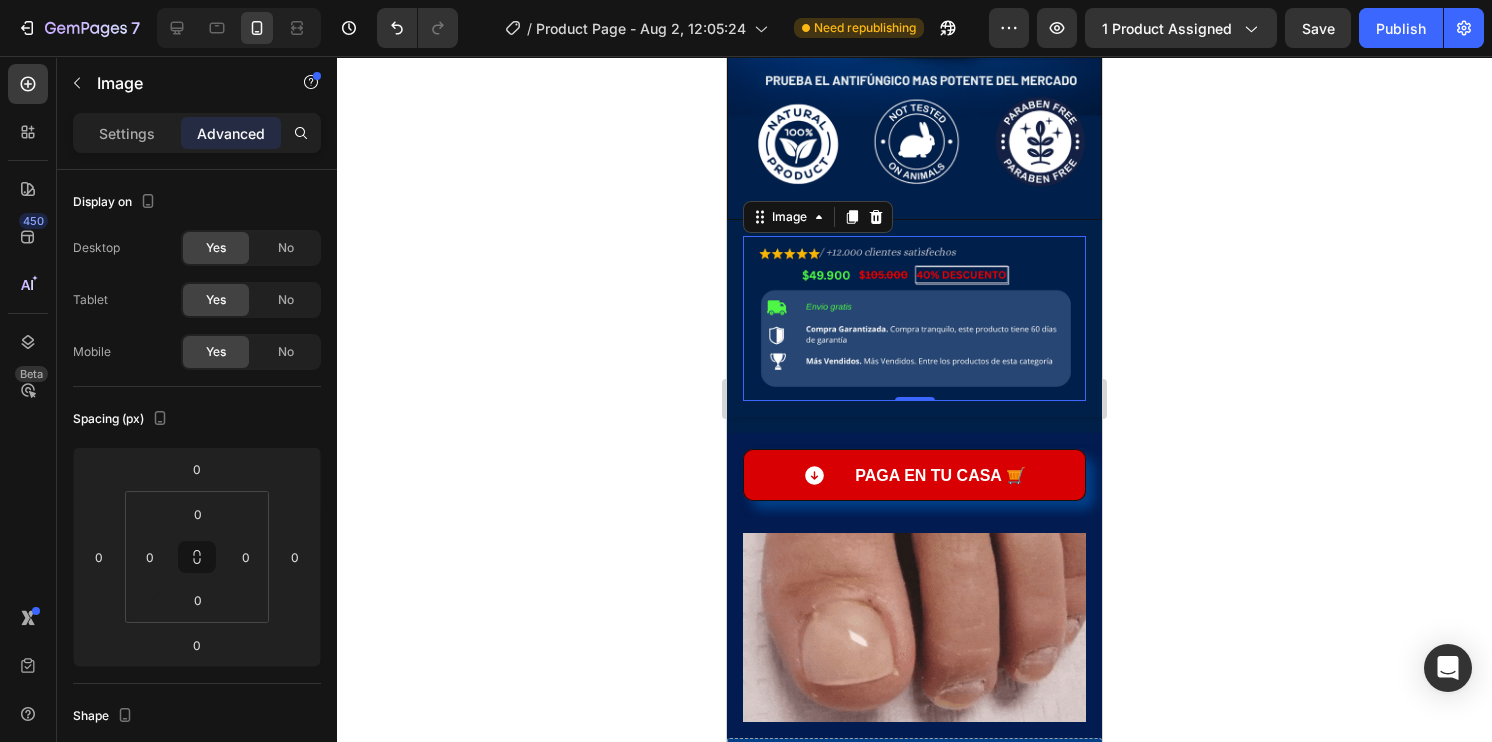 click at bounding box center (914, 318) 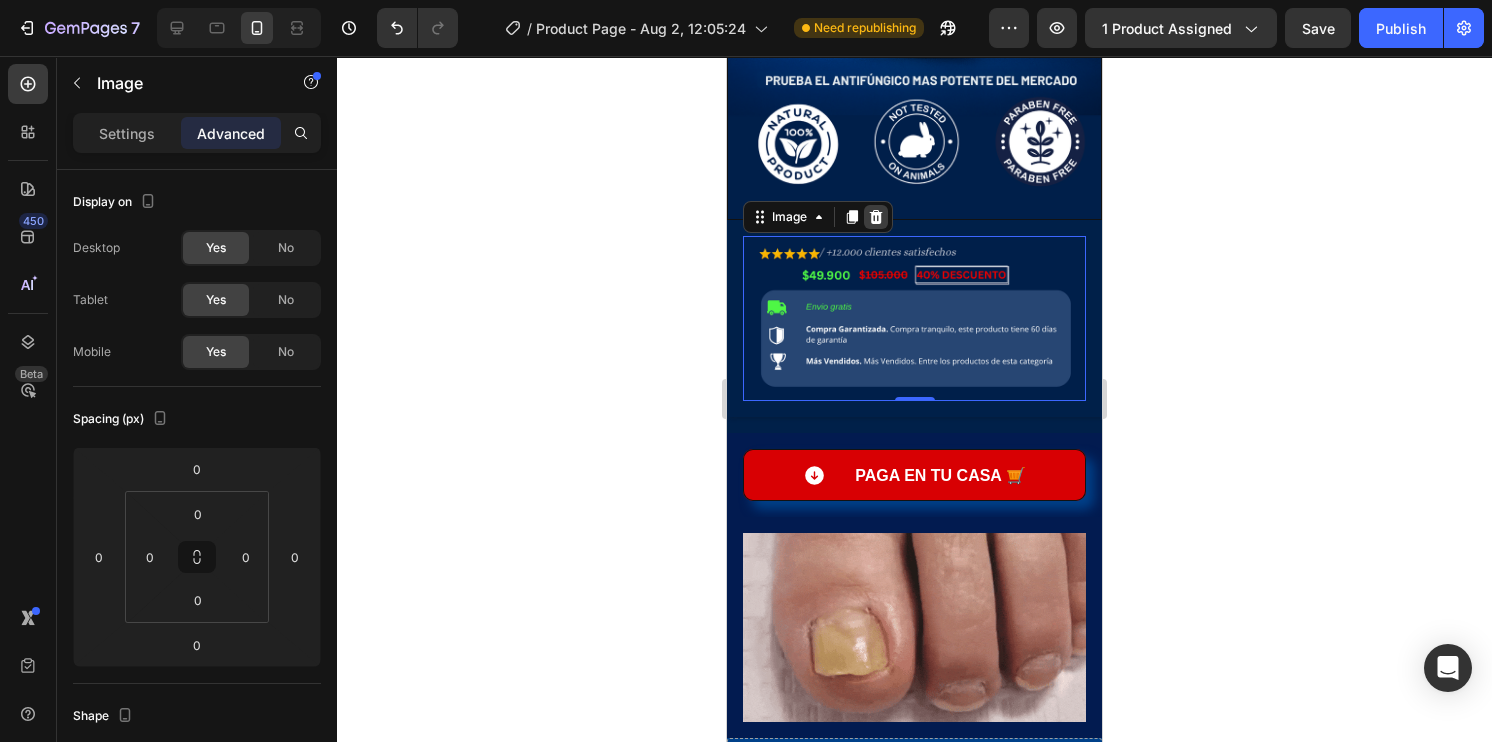 click 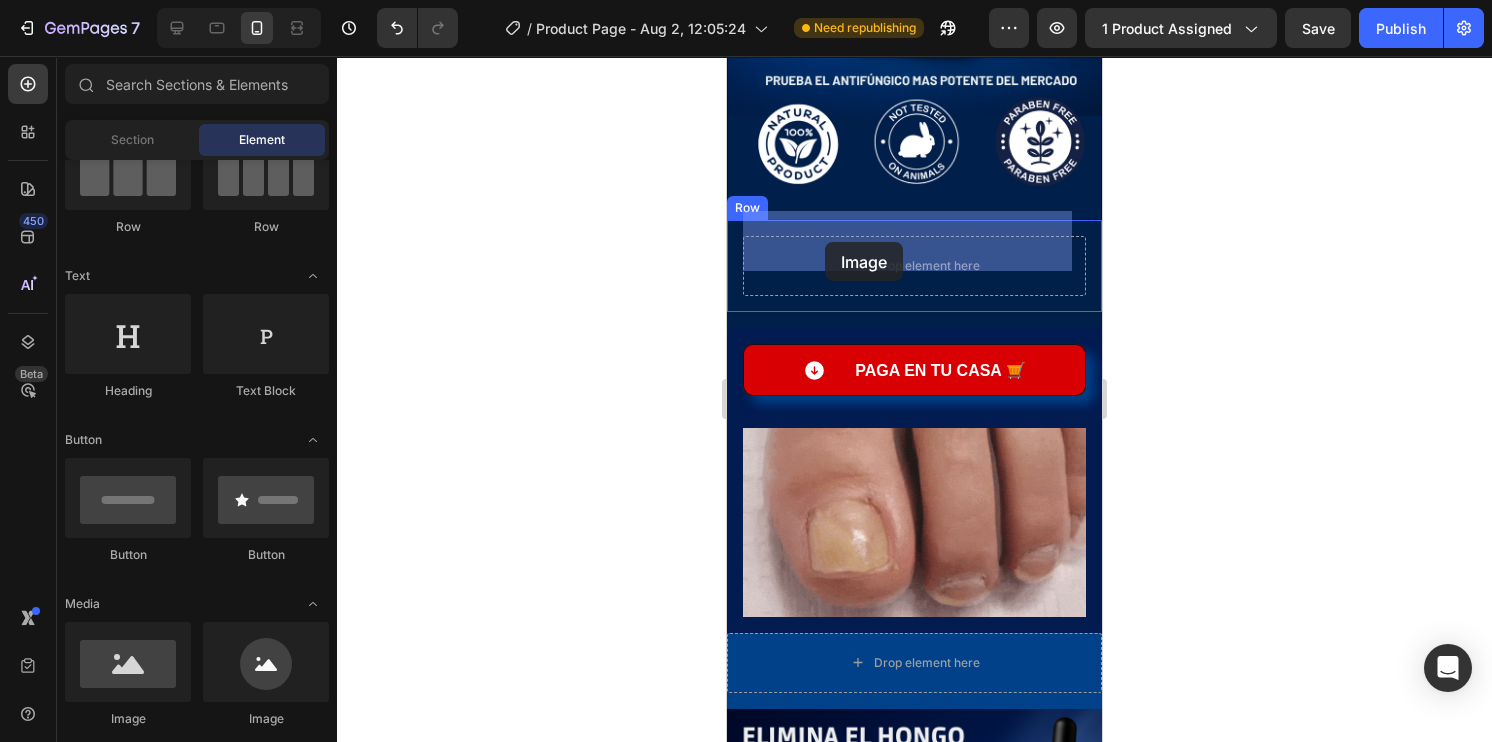 drag, startPoint x: 870, startPoint y: 717, endPoint x: 828, endPoint y: 240, distance: 478.8455 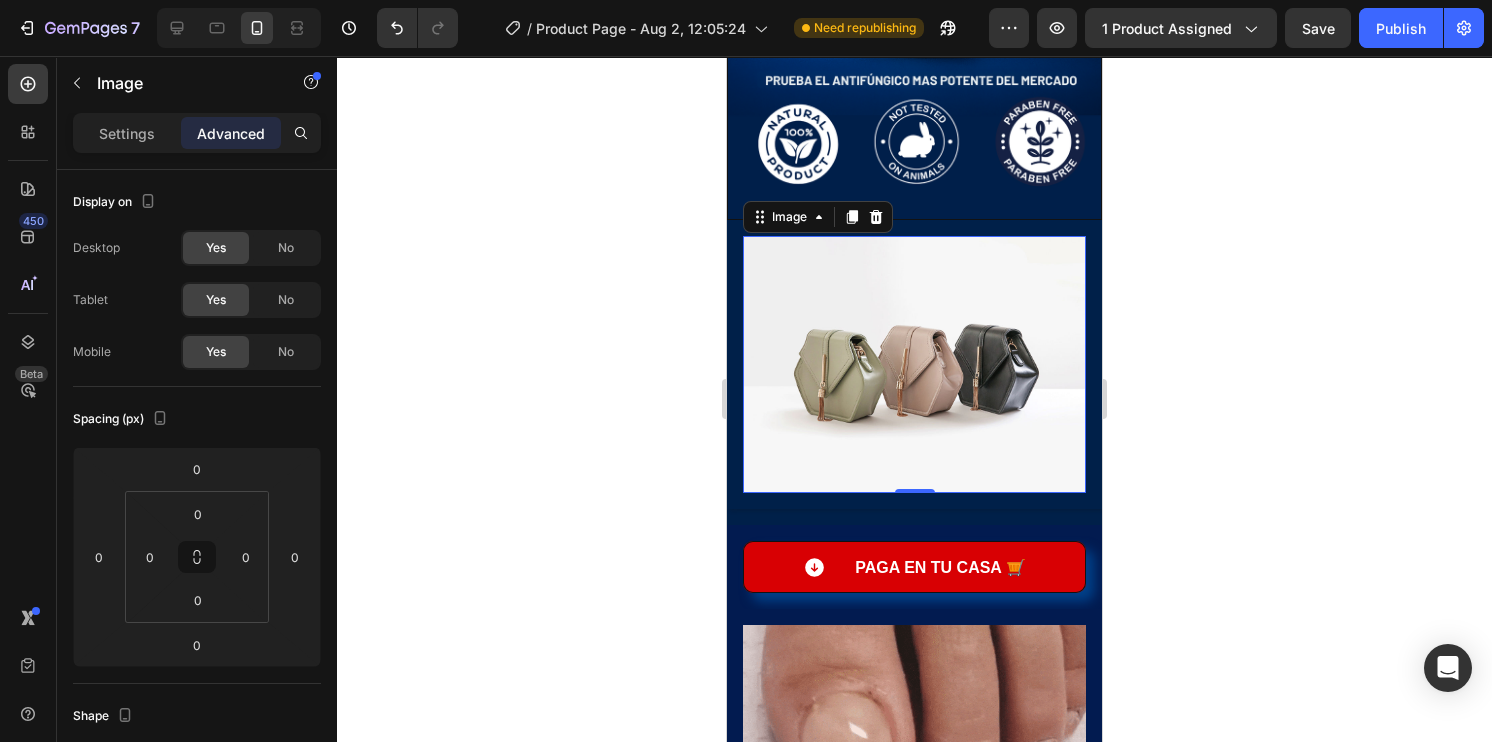 click at bounding box center [914, 364] 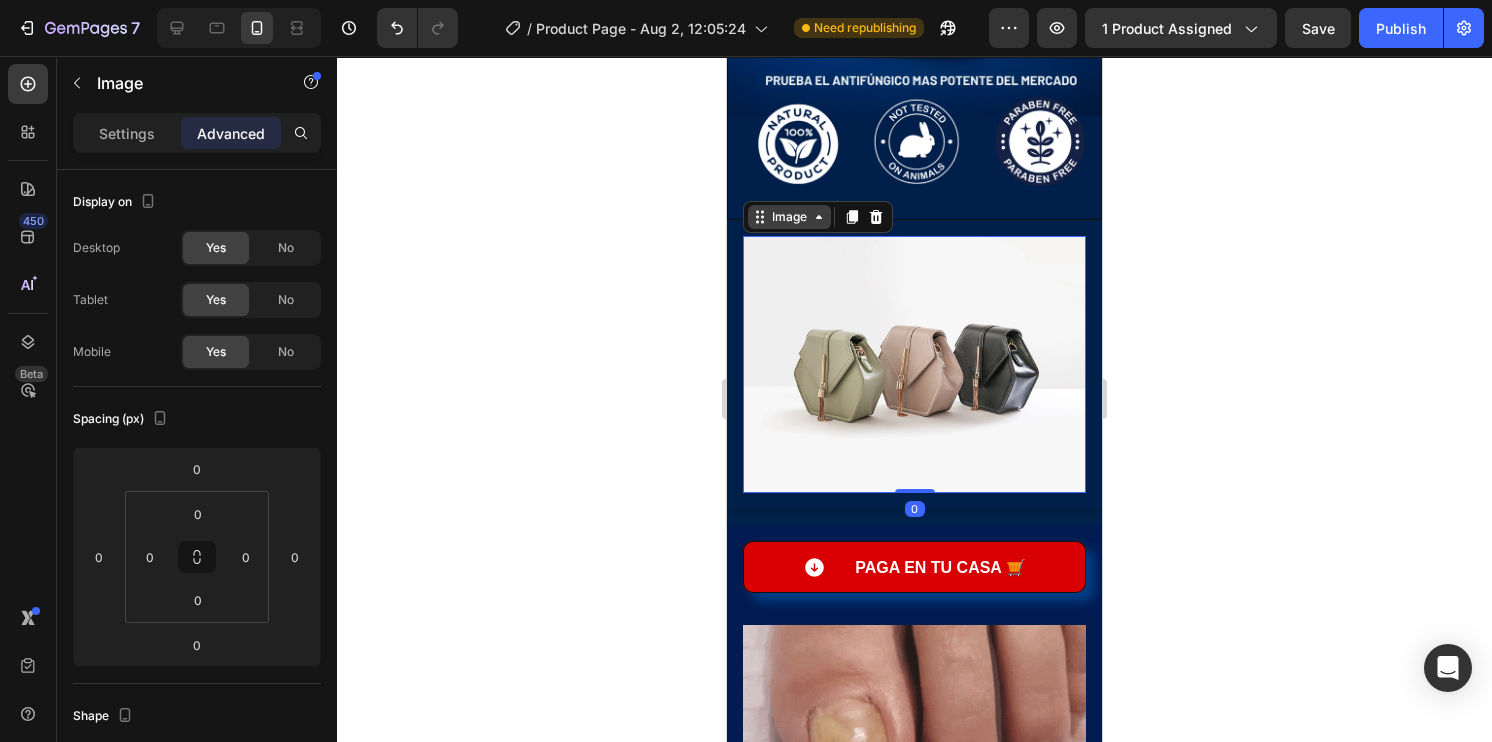 click on "Image" at bounding box center [789, 217] 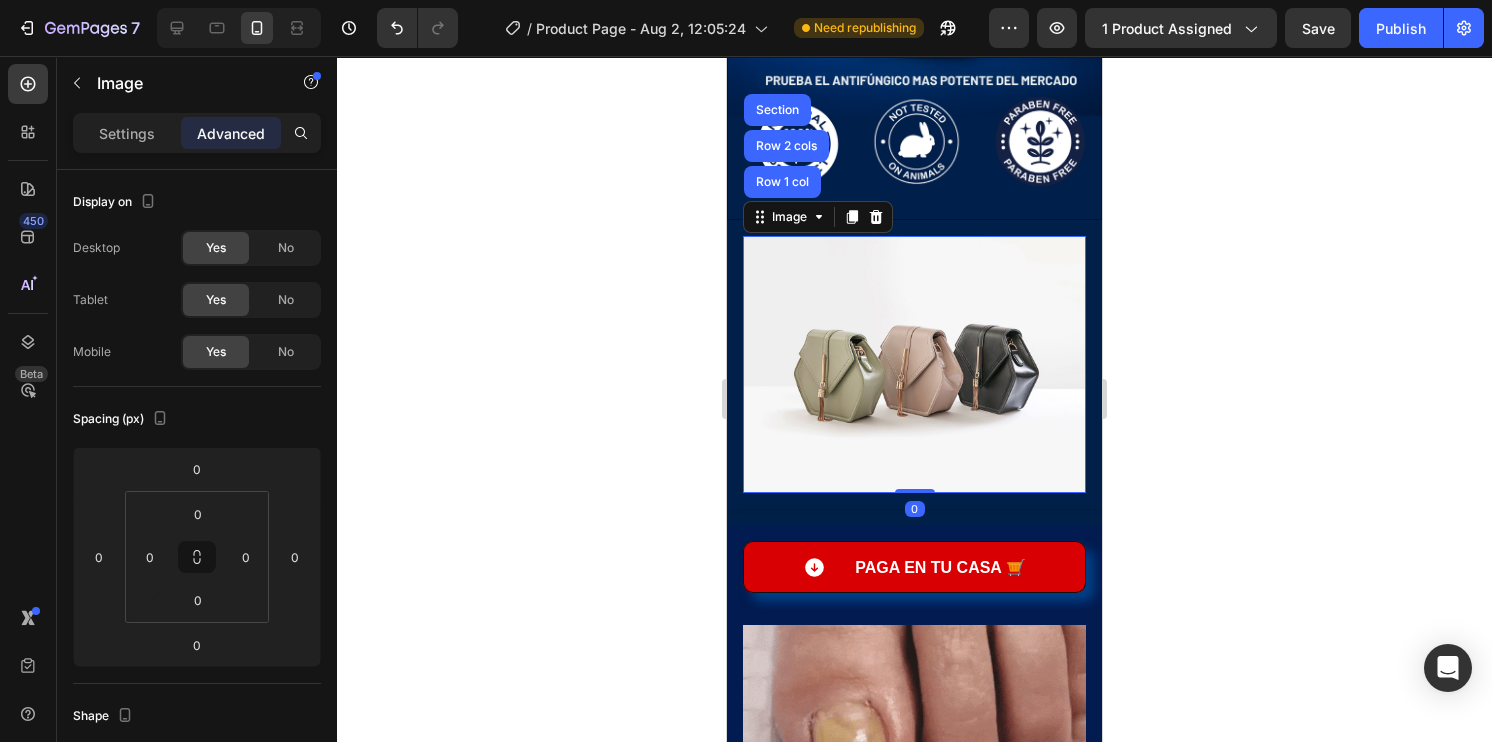 click at bounding box center (914, 364) 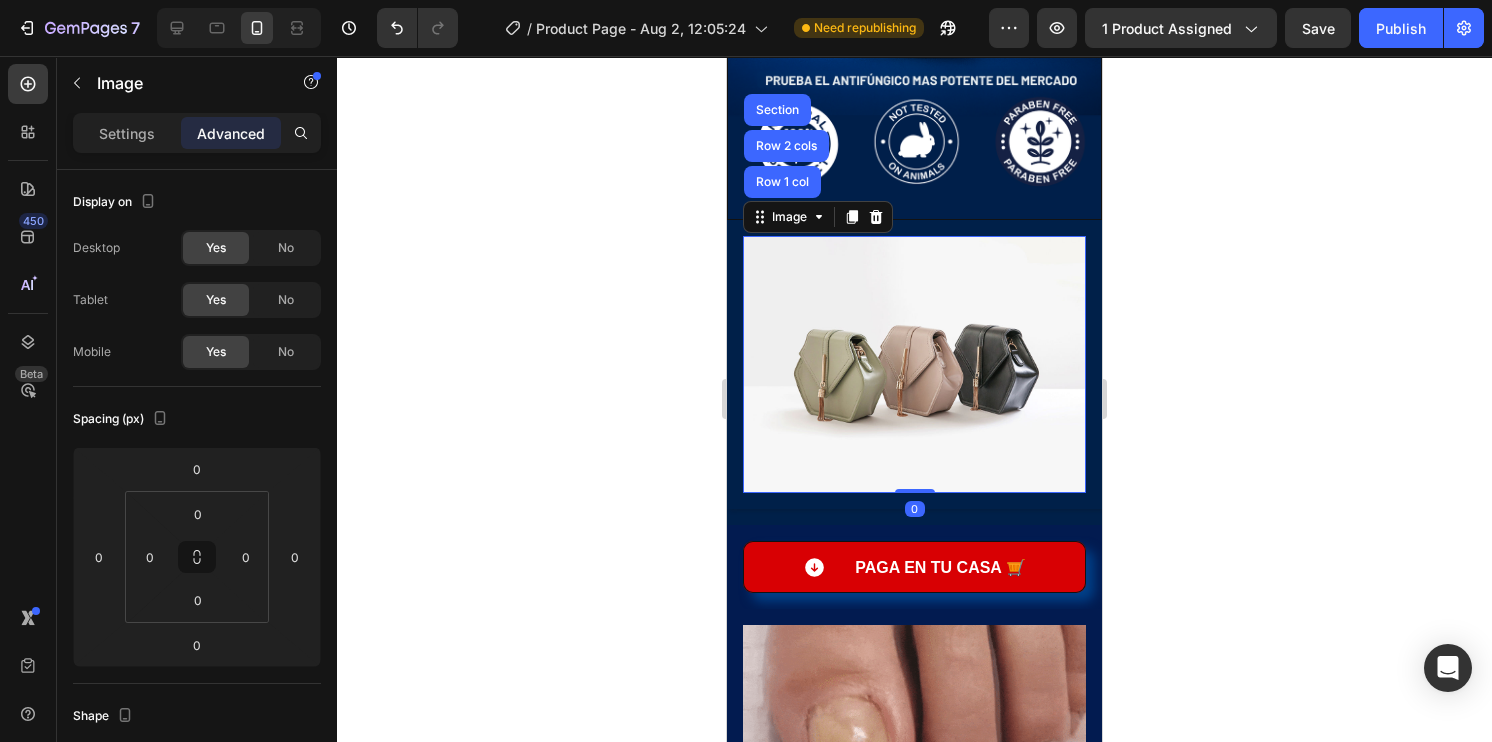 click at bounding box center [914, 364] 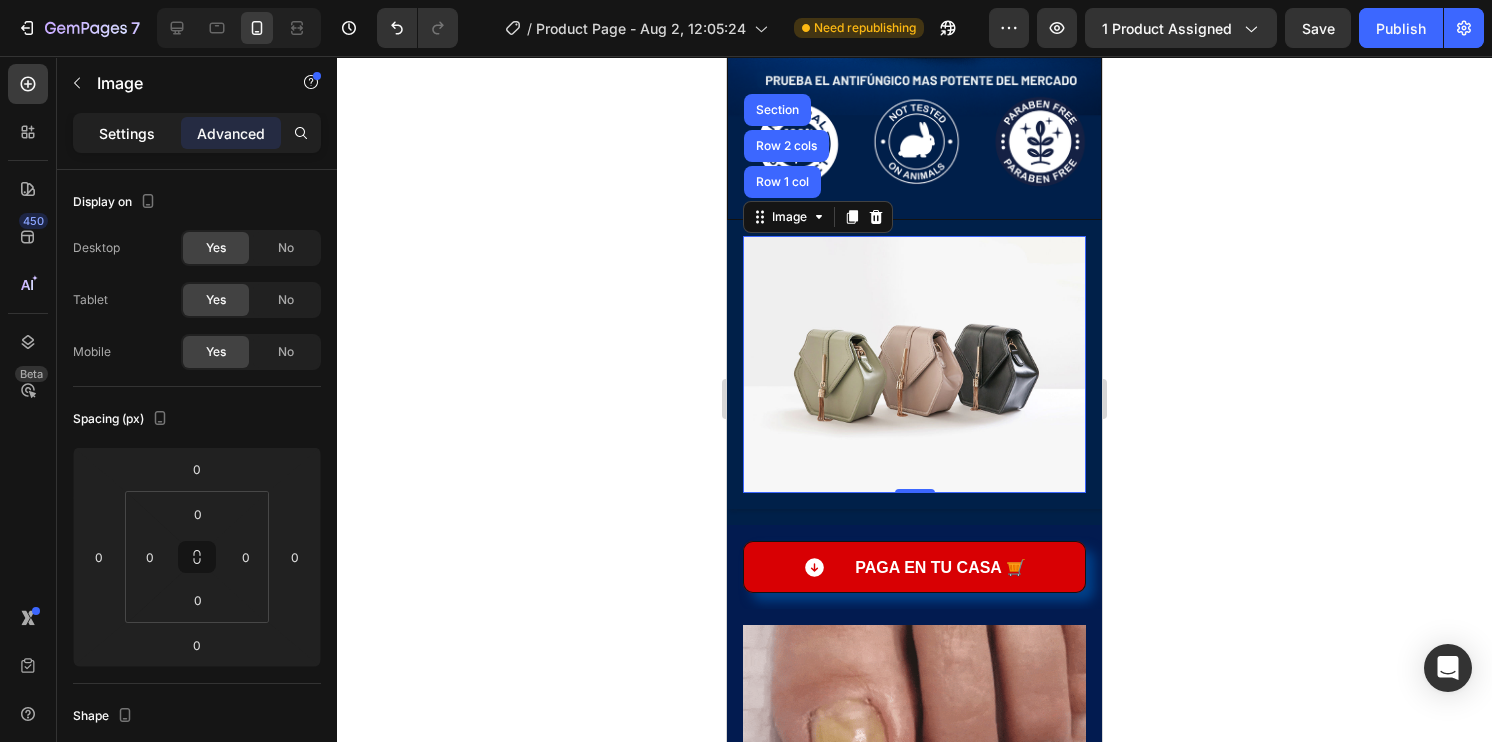 click on "Settings" at bounding box center [127, 133] 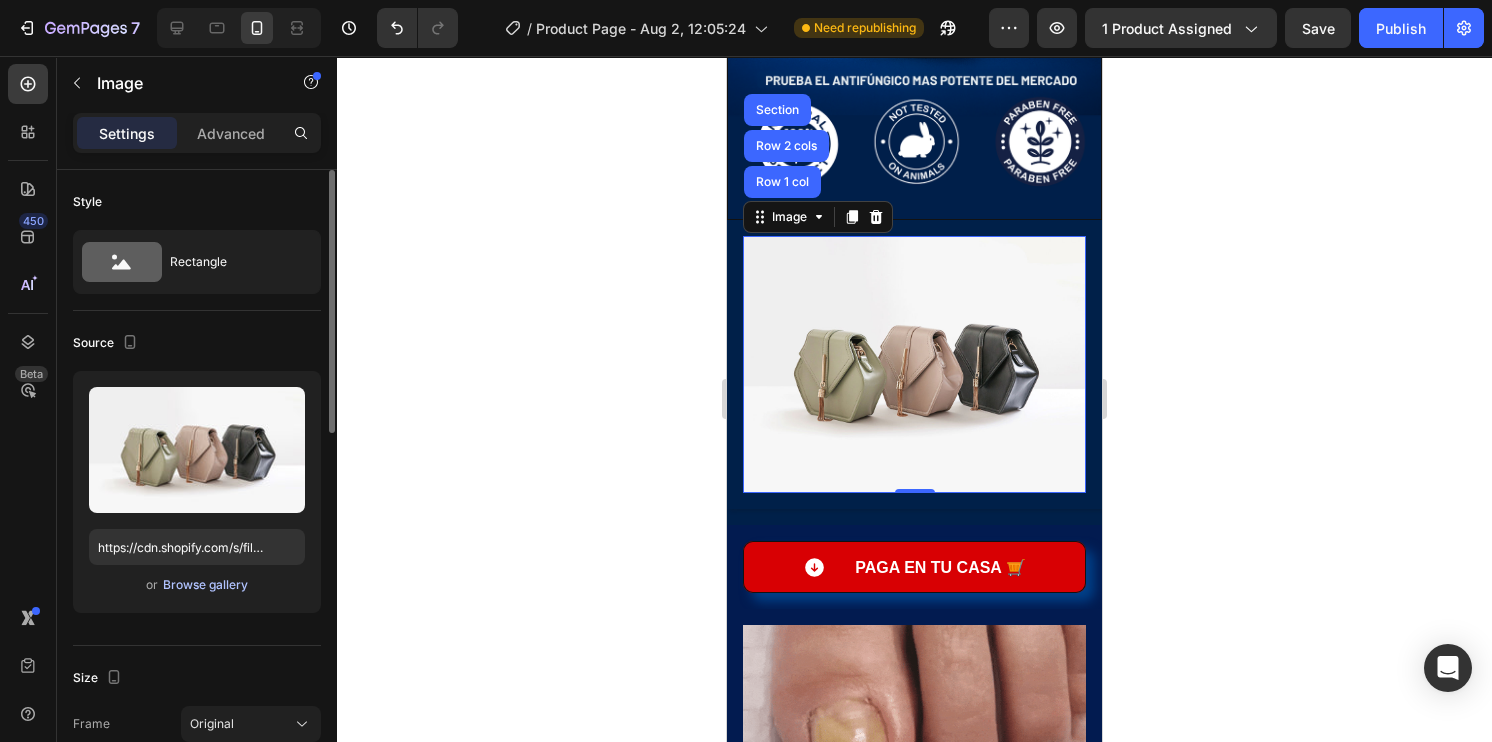 click on "Browse gallery" at bounding box center [205, 585] 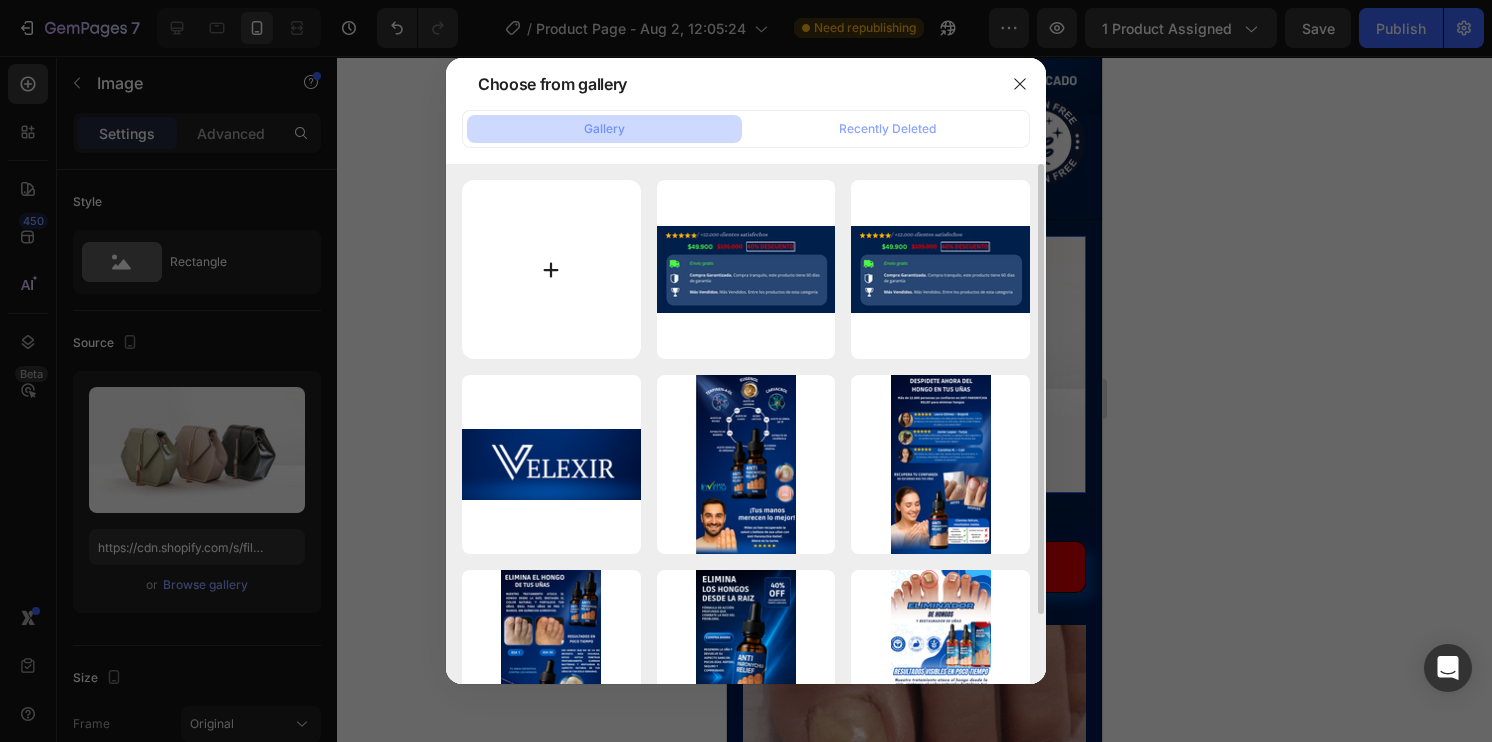 click at bounding box center [551, 269] 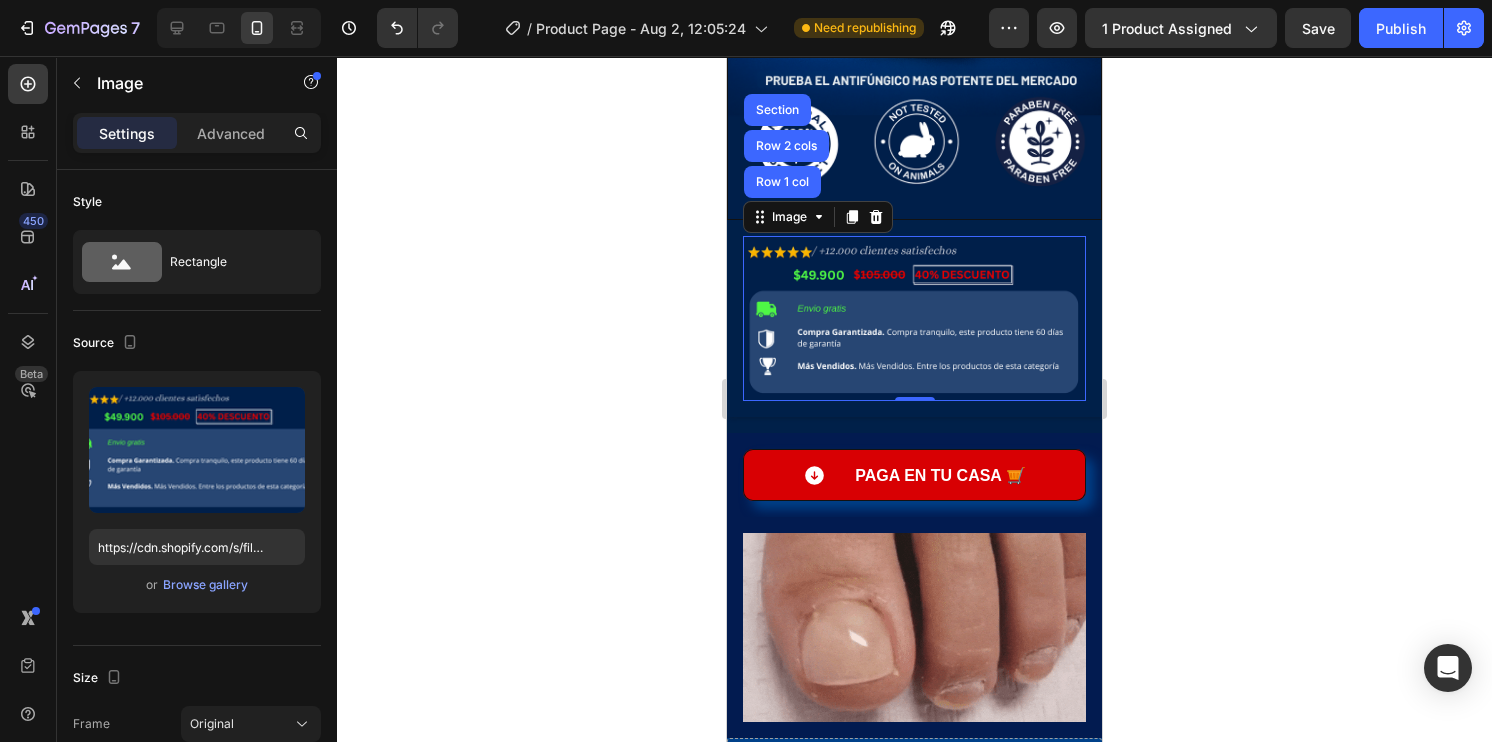 click 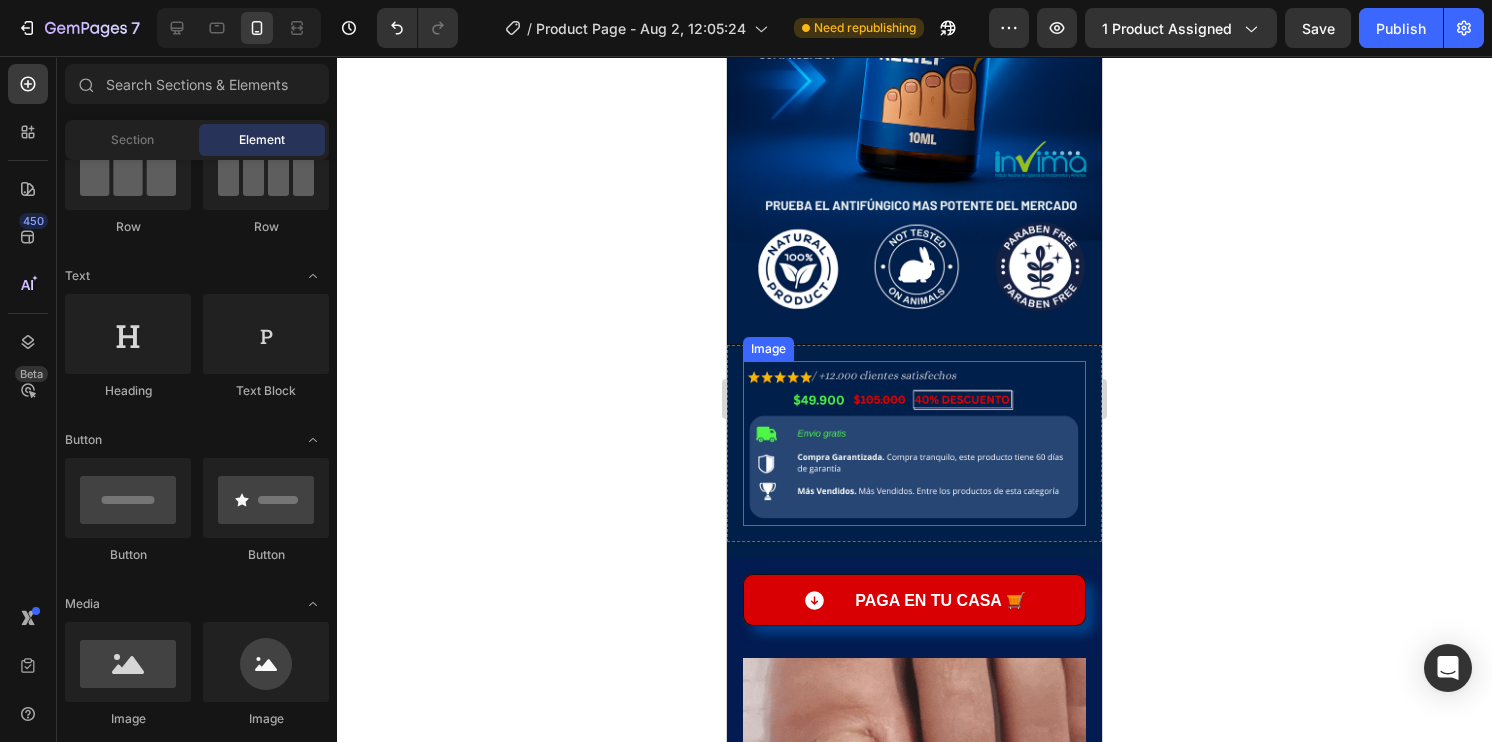 scroll, scrollTop: 800, scrollLeft: 0, axis: vertical 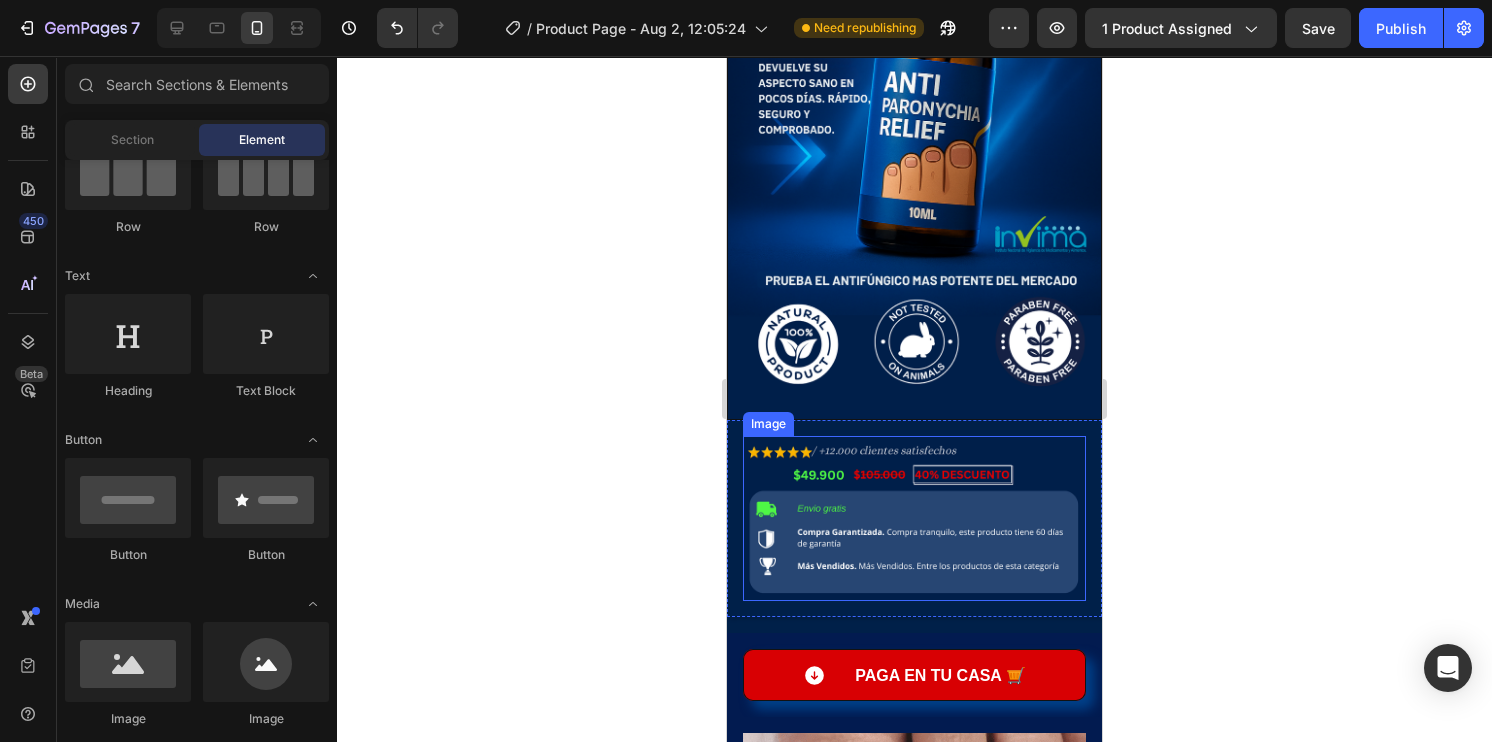 click at bounding box center (914, 518) 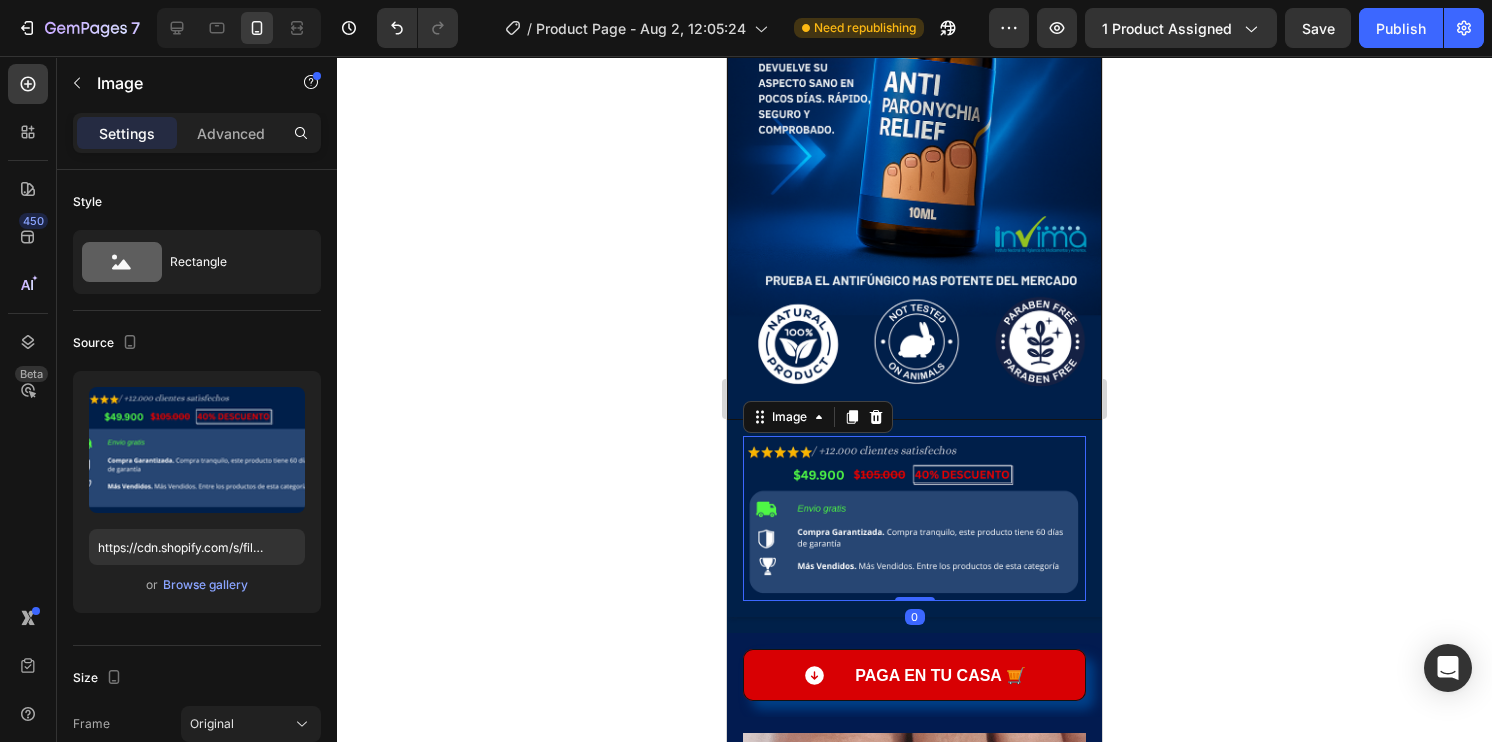 click 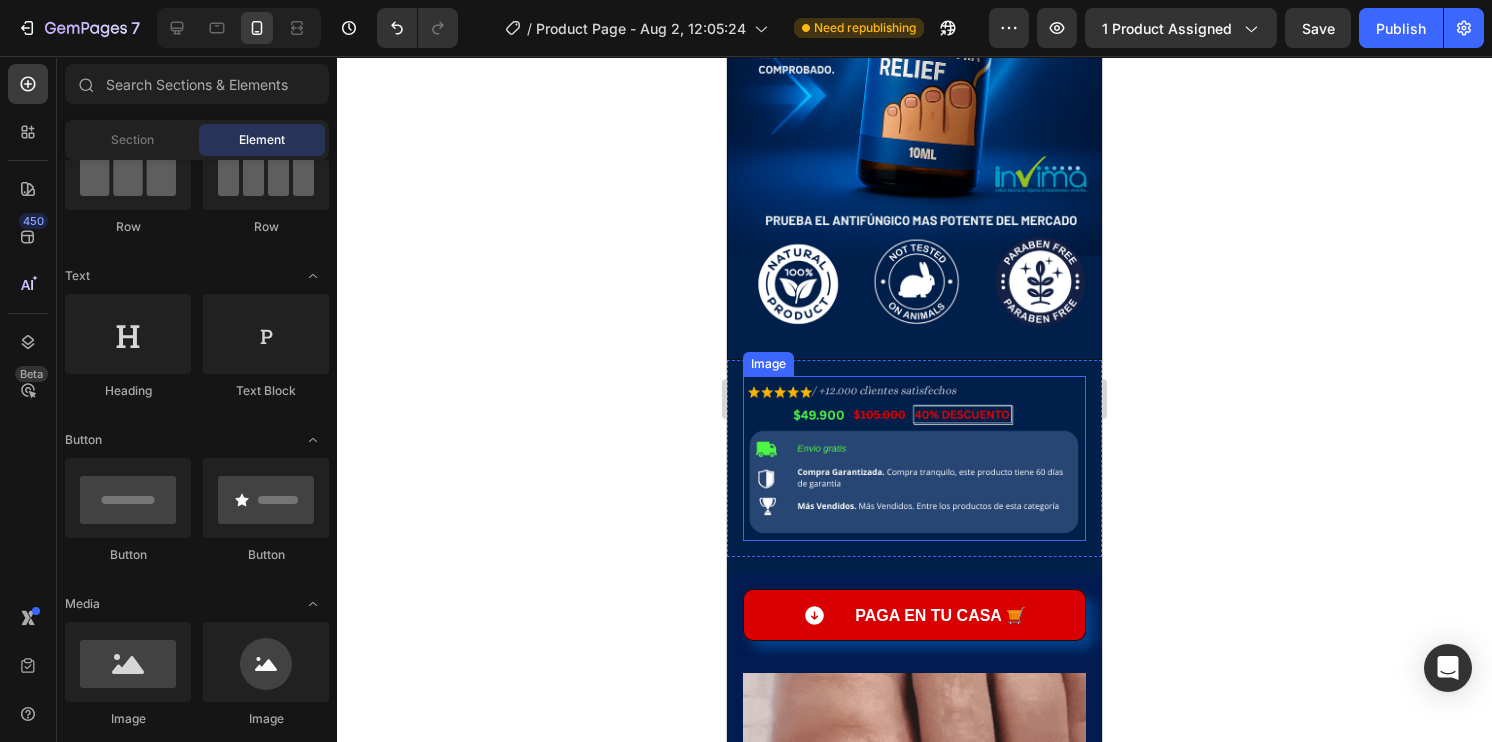 scroll, scrollTop: 900, scrollLeft: 0, axis: vertical 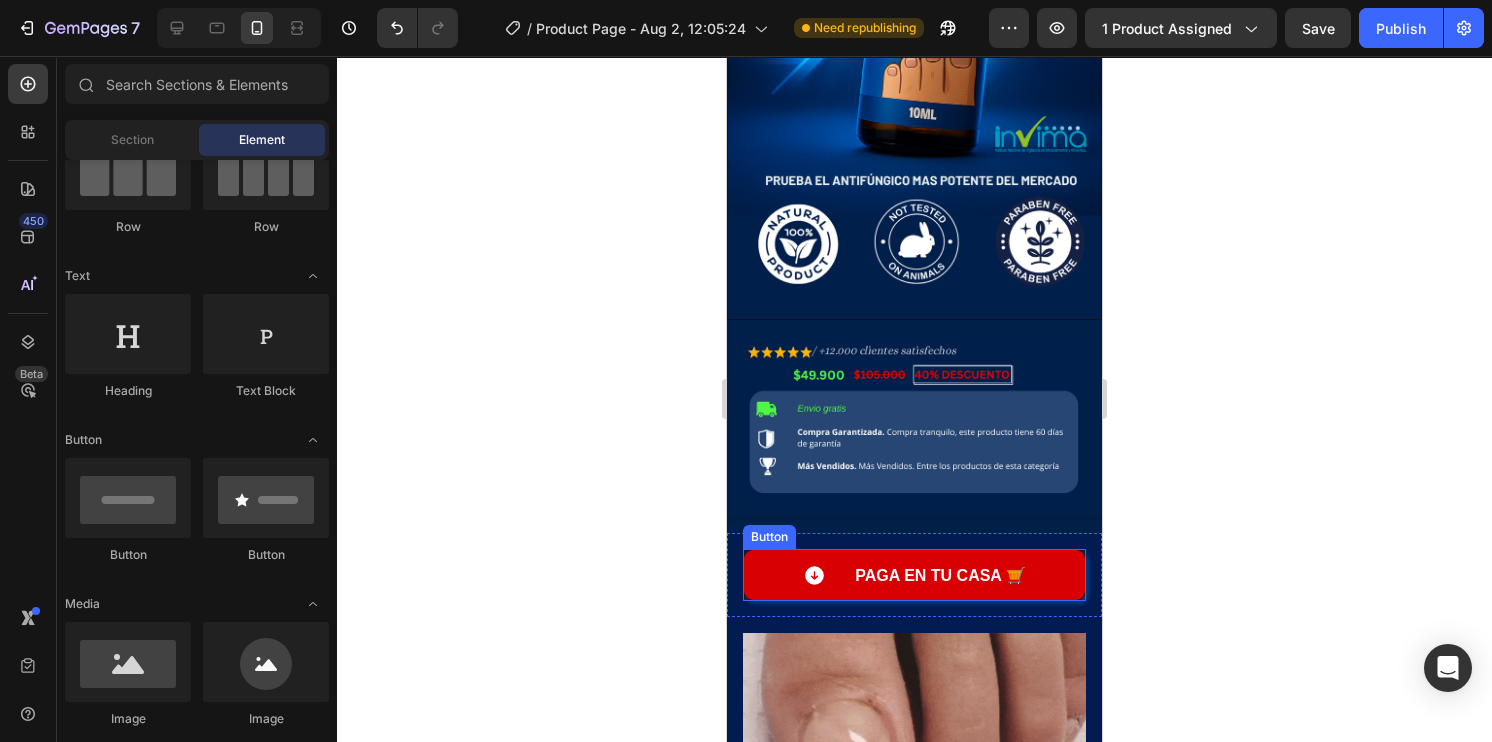 click on "PAGA ⁠⁠EN tu CASA 🛒" at bounding box center [914, 575] 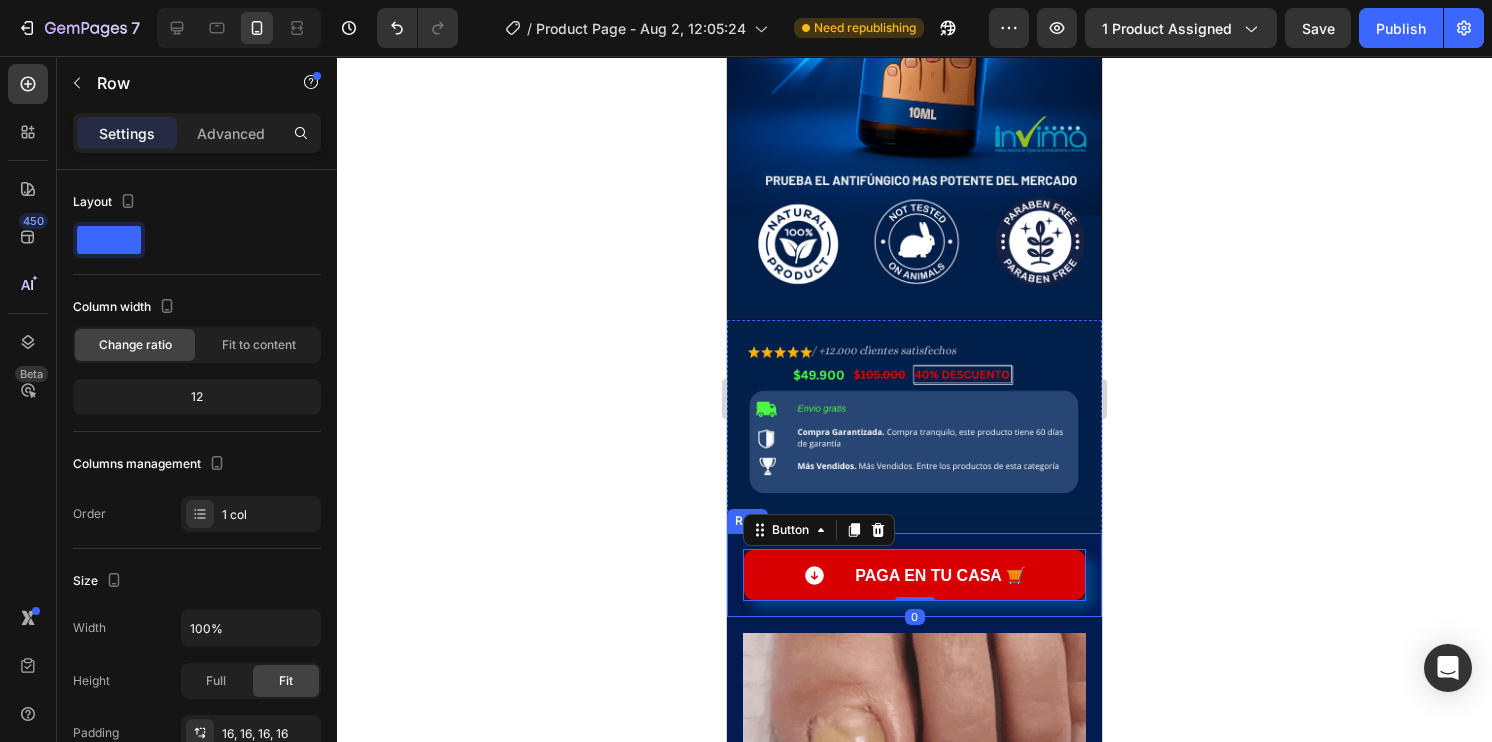 click on "PAGA ⁠⁠EN tu CASA 🛒   Button   0 Row" at bounding box center (914, 575) 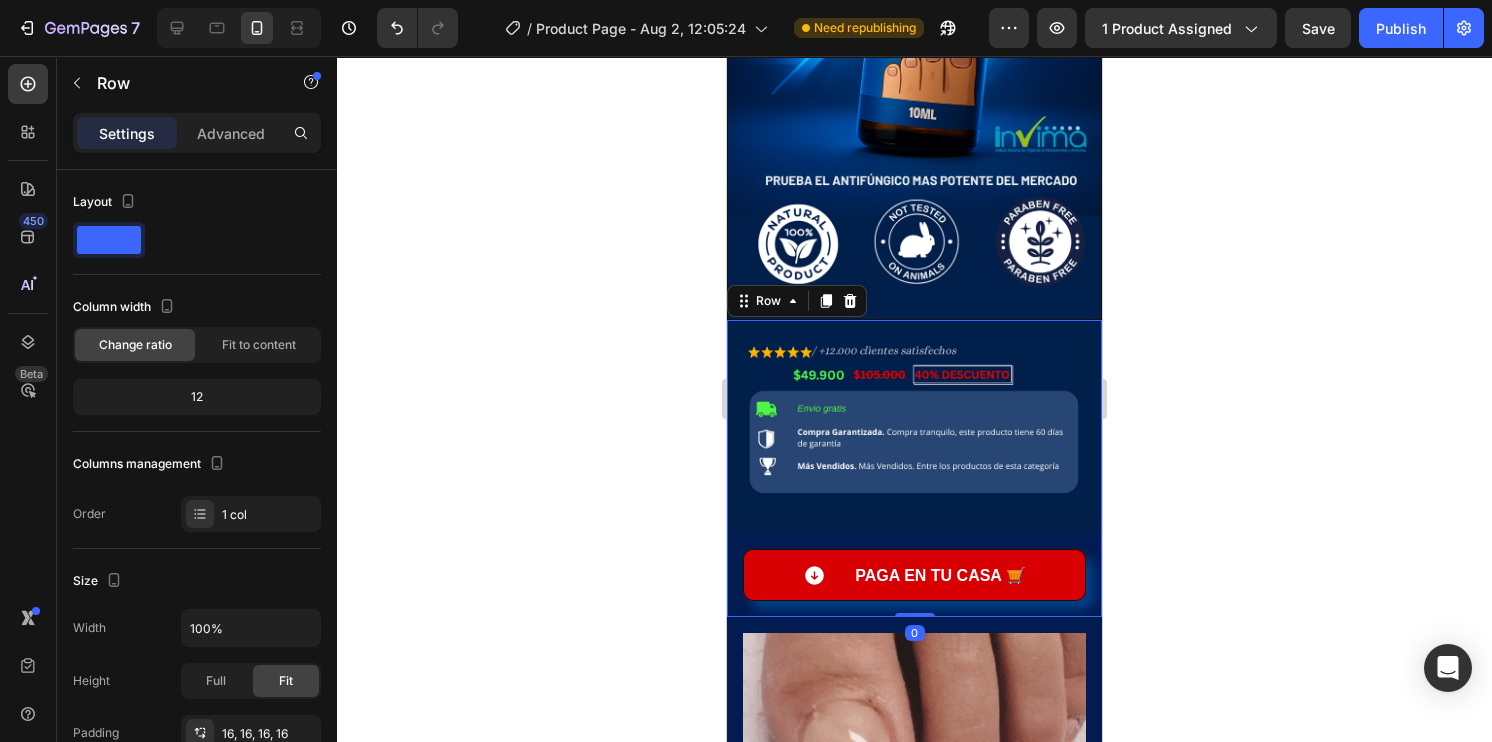 click on "Image Row
PAGA ⁠⁠EN tu CASA 🛒   Button Row Row   0" at bounding box center [914, 468] 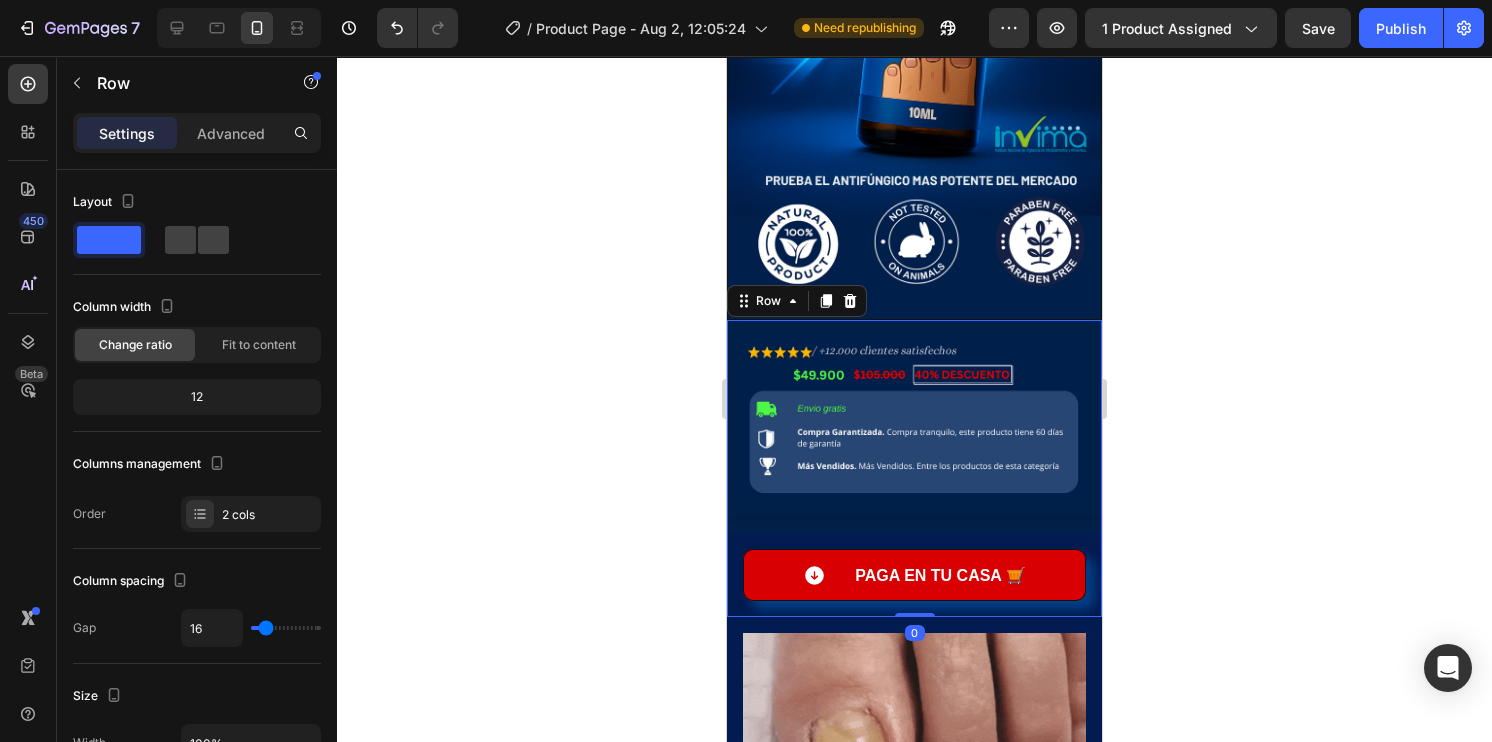 click on "Image Row
PAGA ⁠⁠EN tu CASA 🛒   Button Row Row   0" at bounding box center (914, 468) 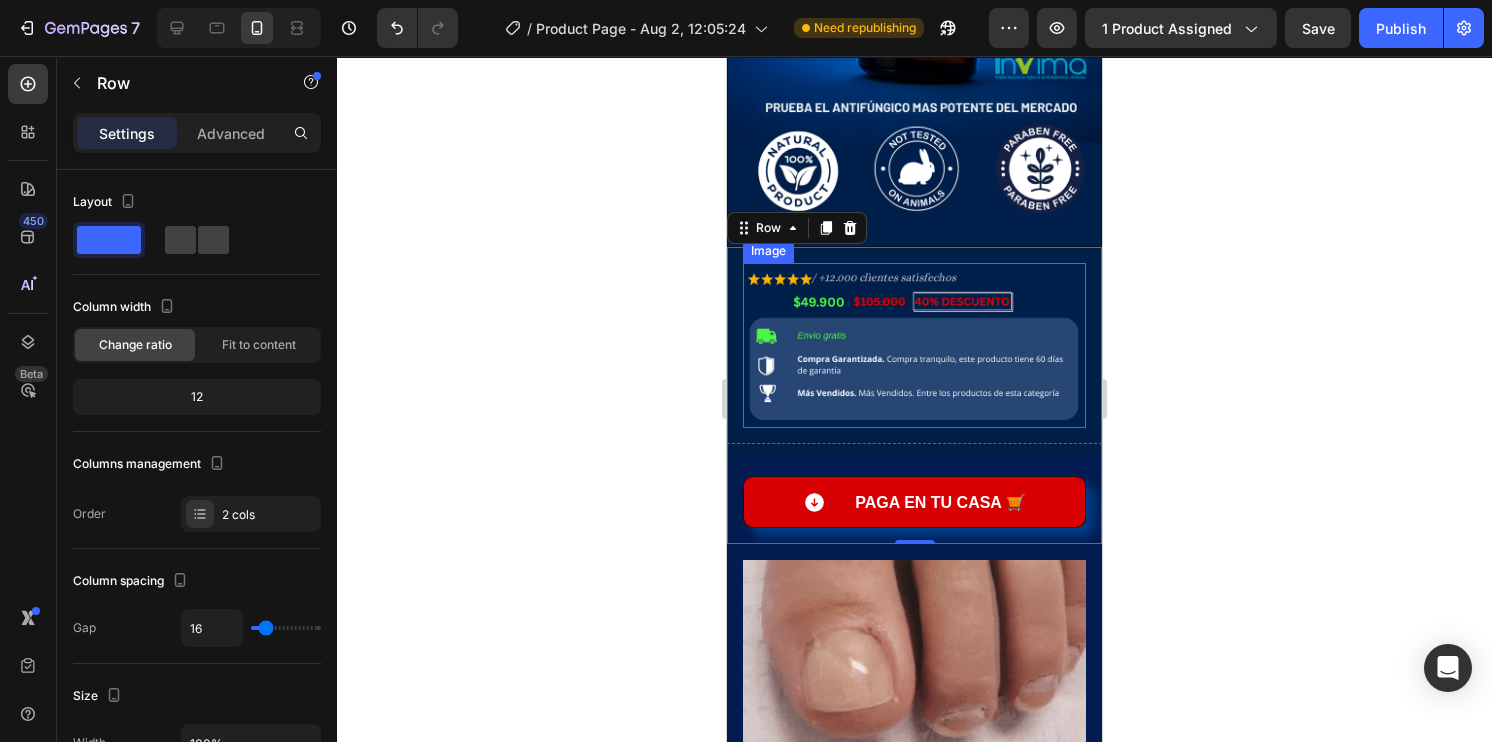 scroll, scrollTop: 975, scrollLeft: 0, axis: vertical 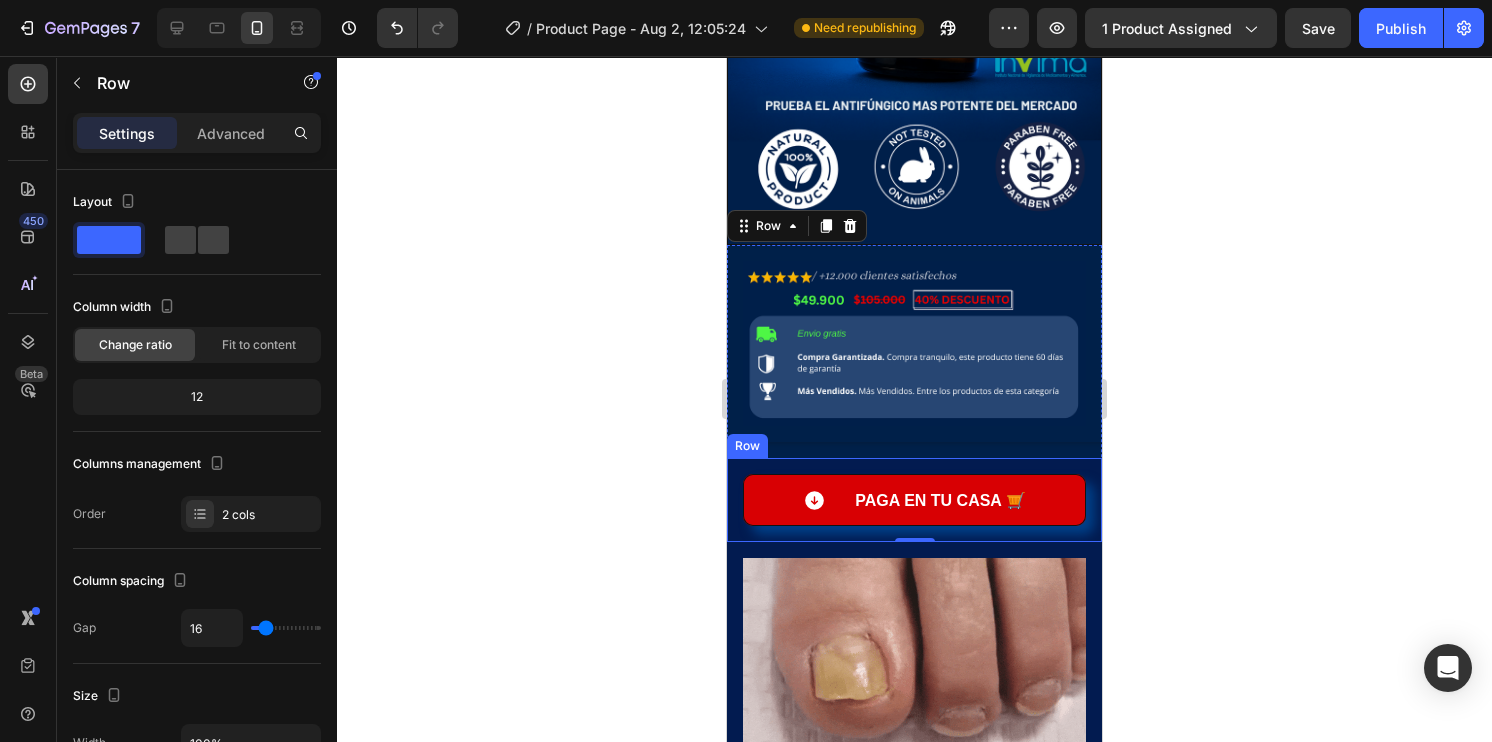 click on "PAGA ⁠⁠EN tu CASA 🛒   Button Row" at bounding box center (914, 500) 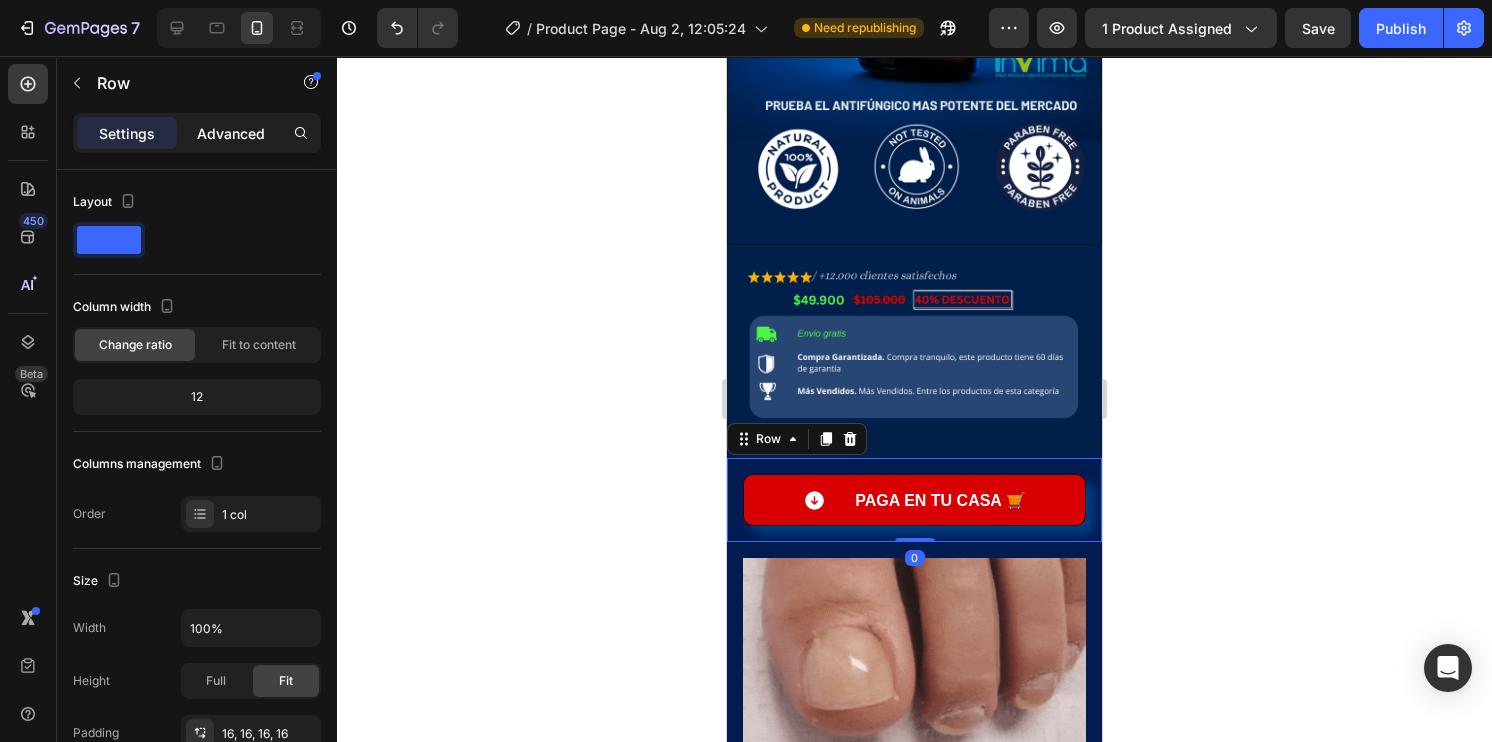 click on "Advanced" at bounding box center (231, 133) 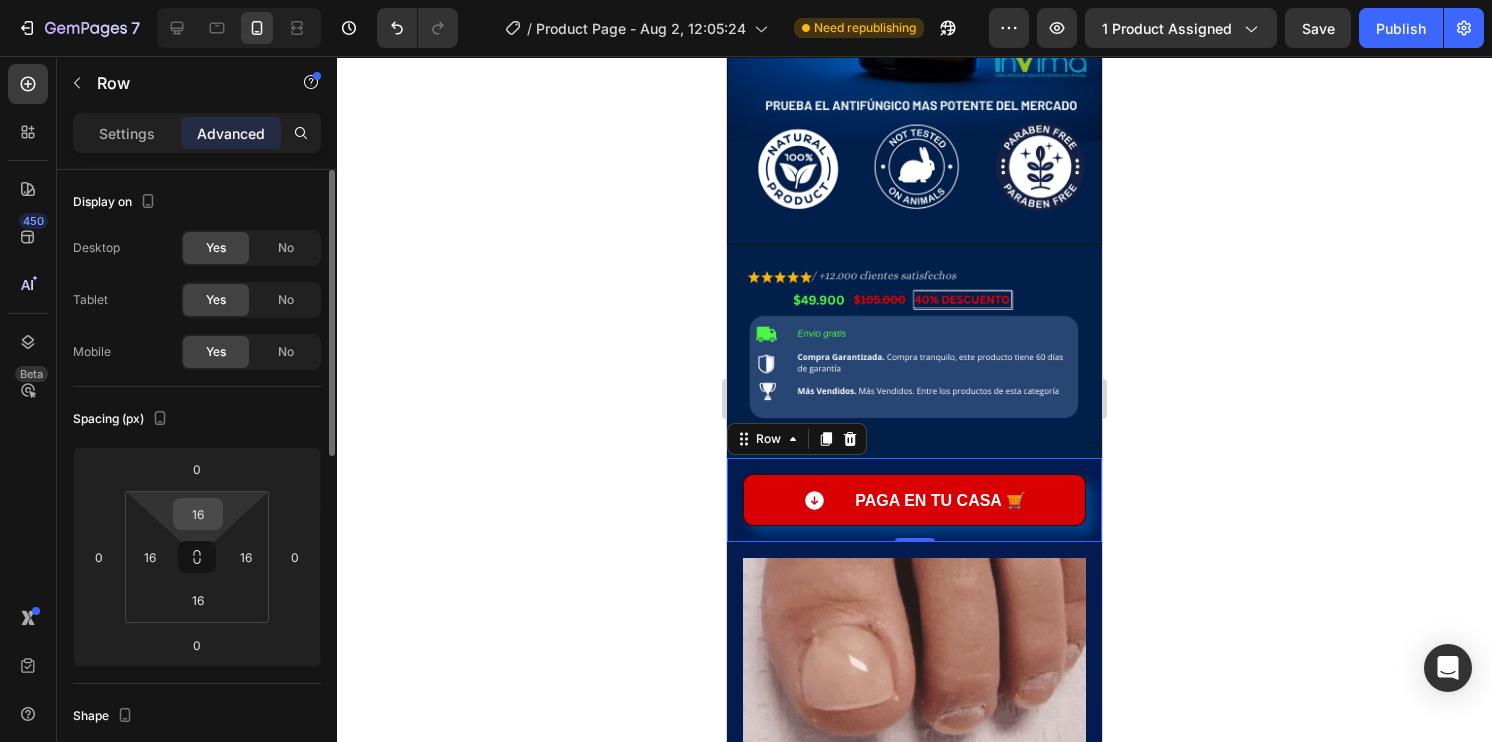 click on "16" at bounding box center (198, 514) 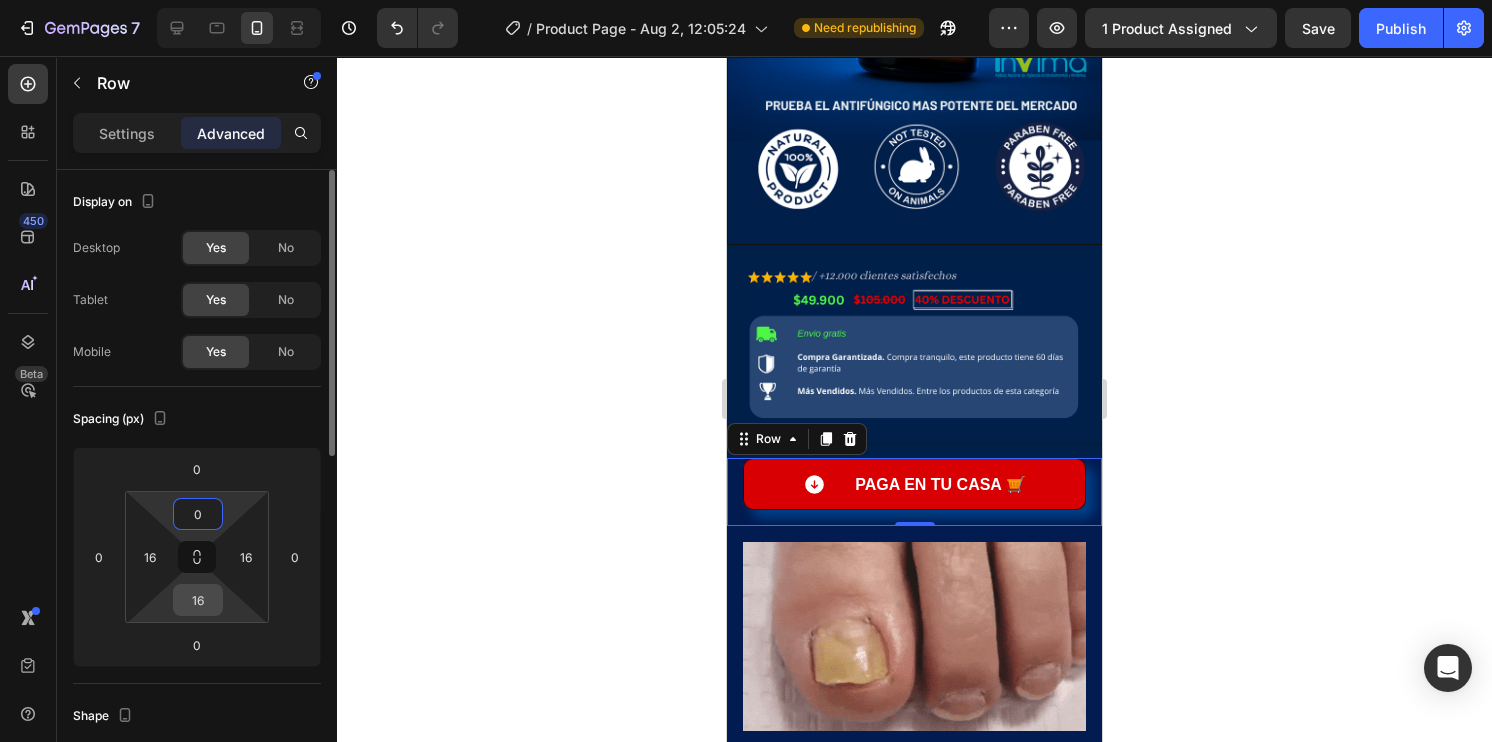 click on "16" at bounding box center [198, 600] 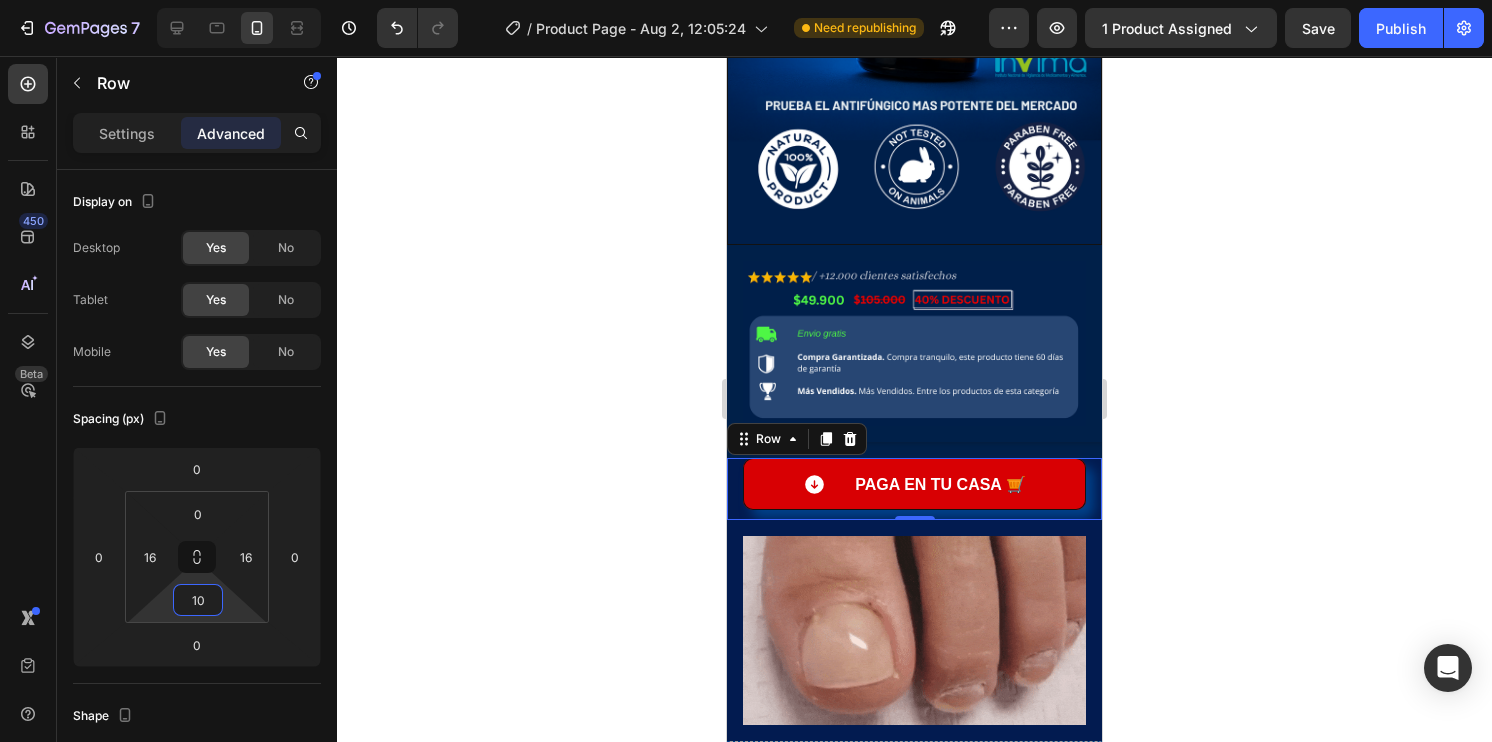 click 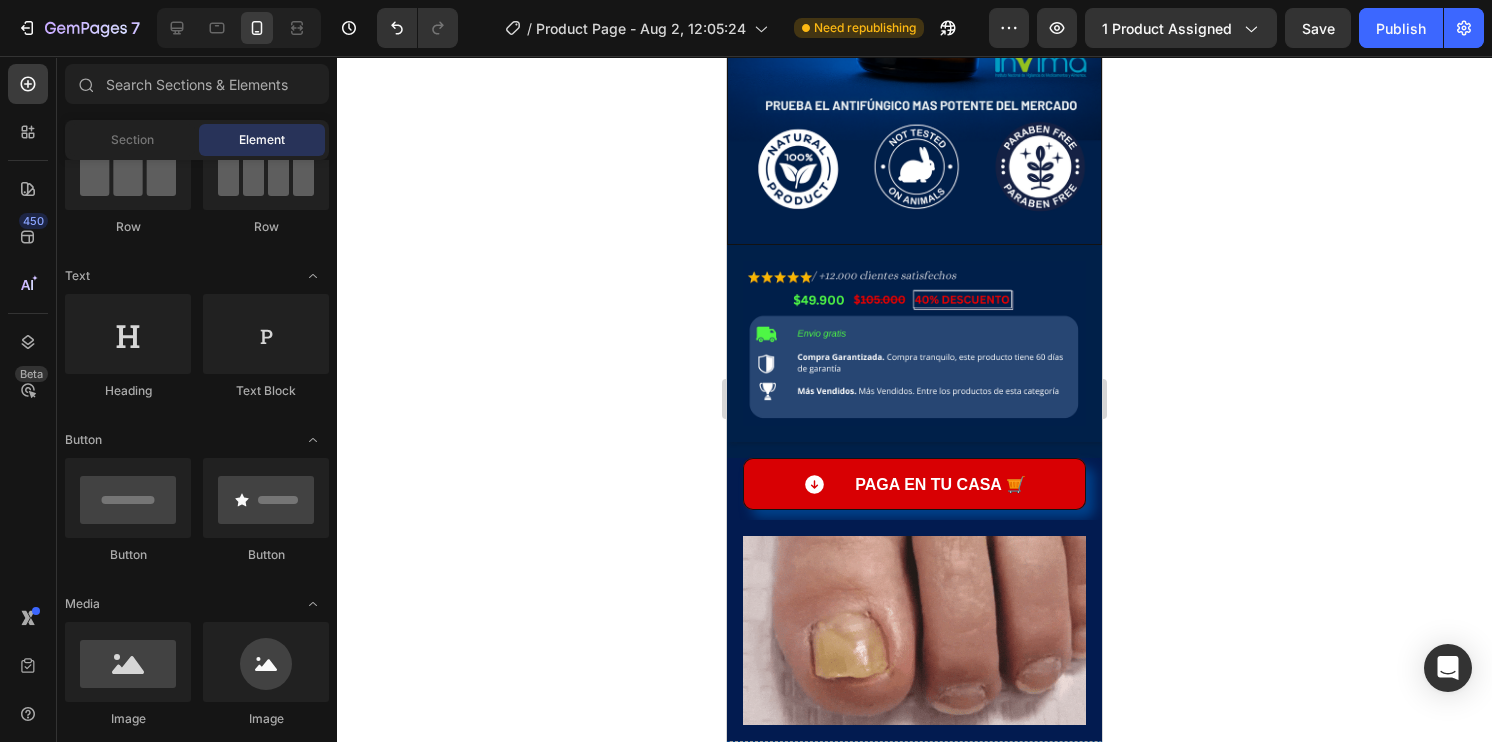 click 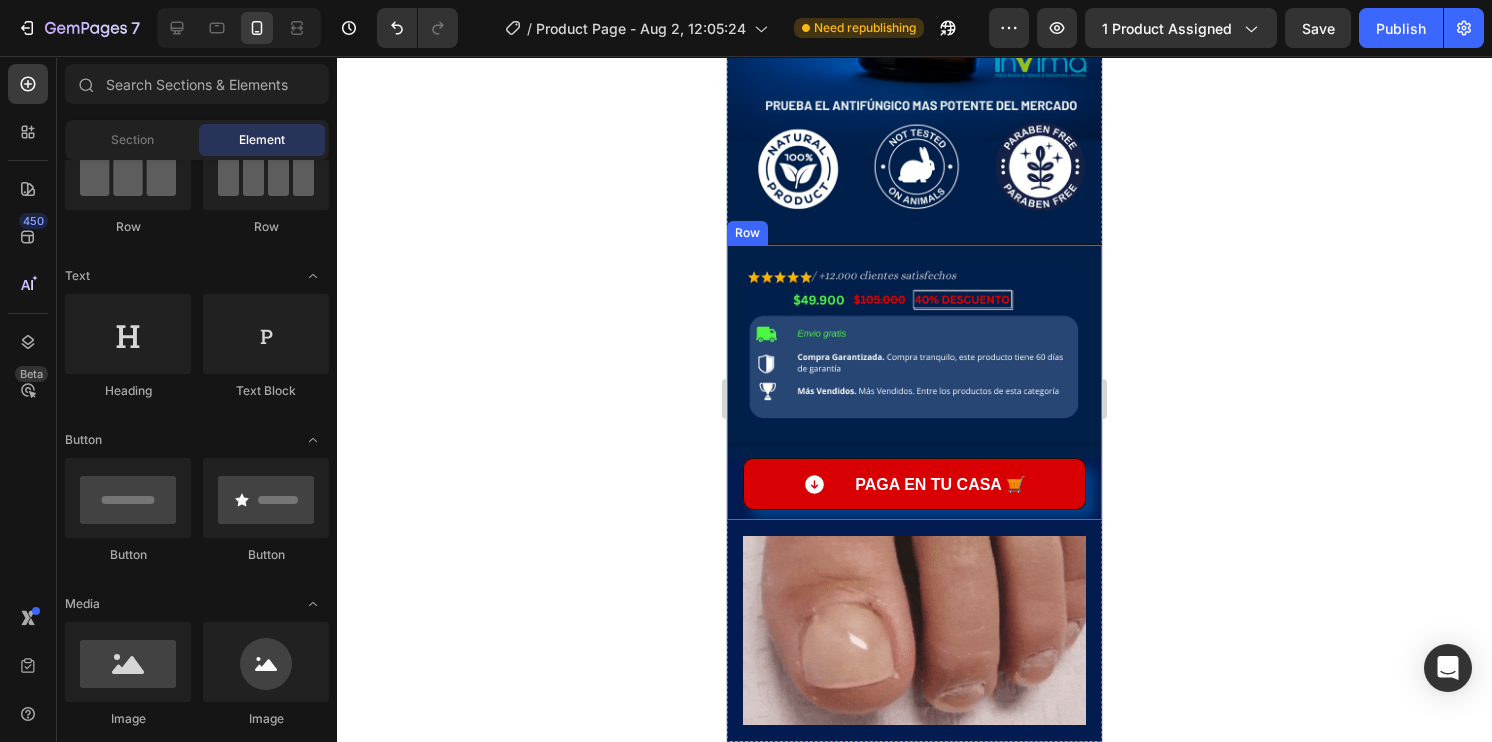click on "Image Row
PAGA ⁠⁠EN tu CASA 🛒   Button Row Row" at bounding box center (914, 382) 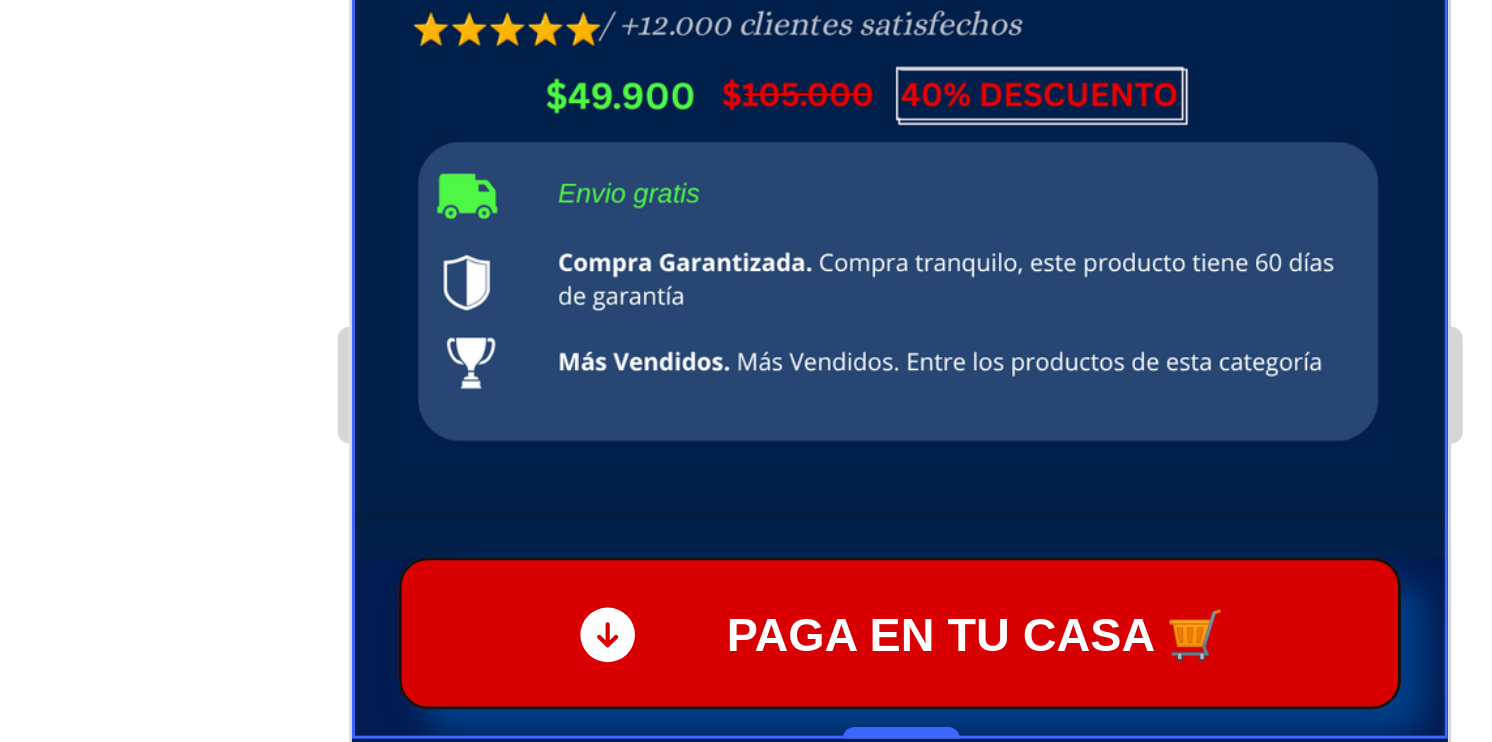 click on "Image Row
PAGA ⁠⁠EN tu CASA 🛒   Button Row Row   0" at bounding box center [539, -291] 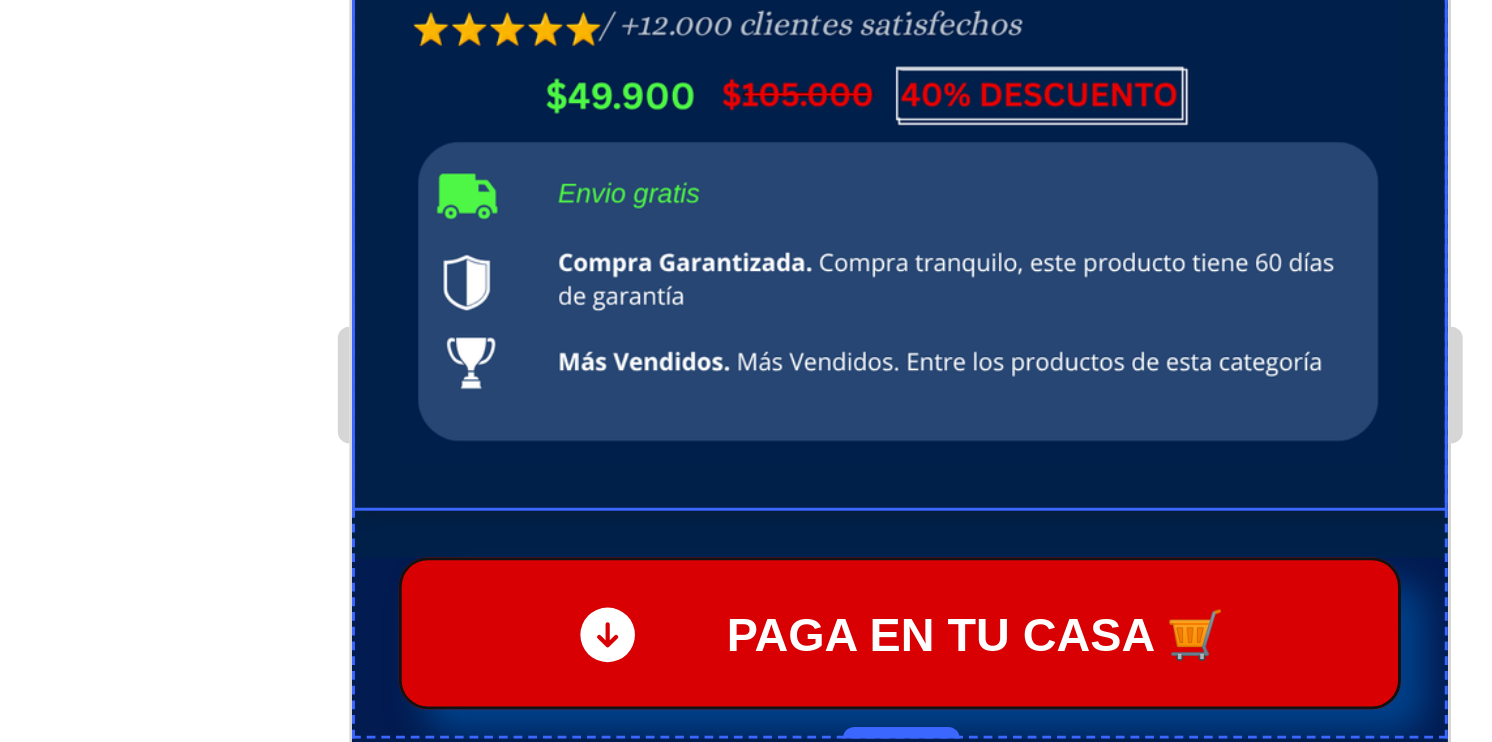 click on "Image Row" at bounding box center (539, -330) 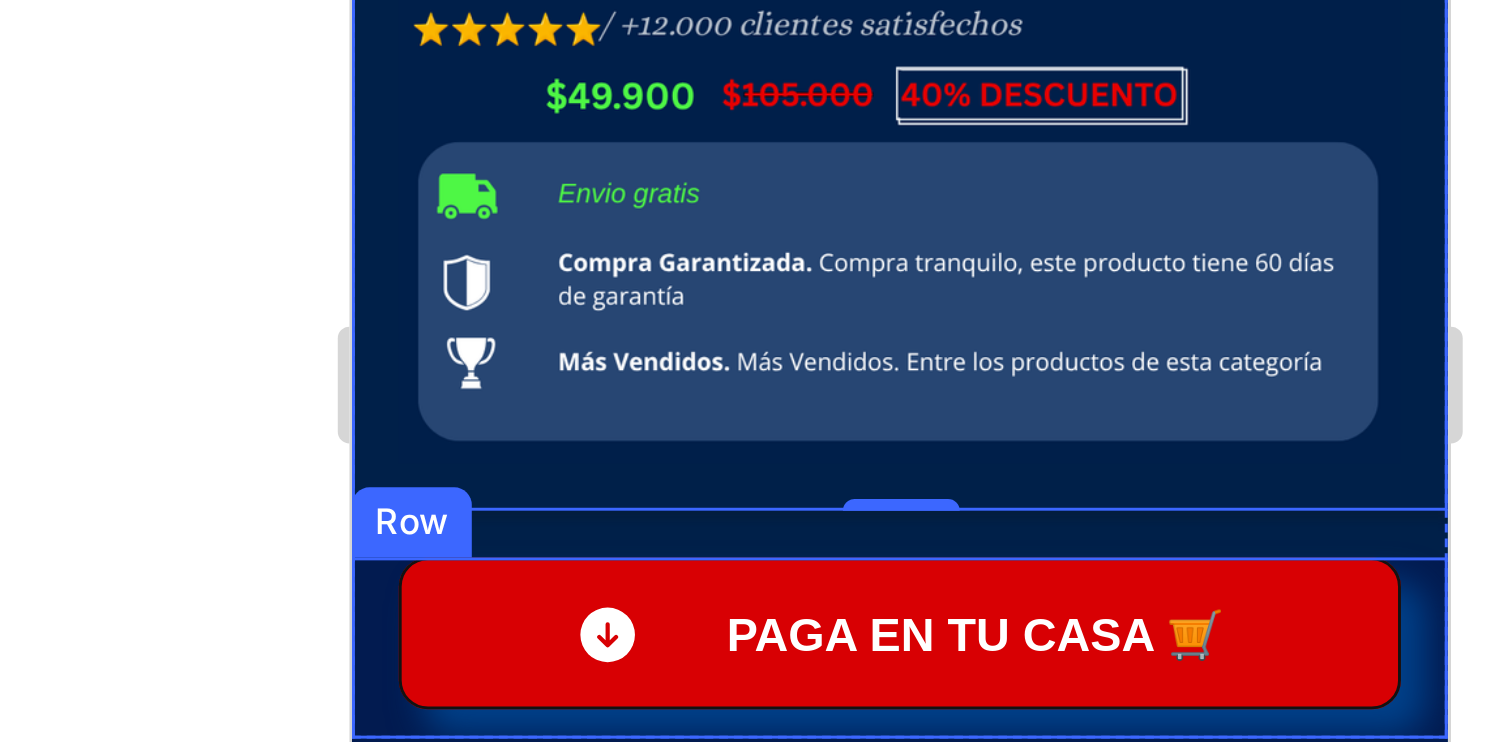 click on "PAGA ⁠⁠EN tu CASA 🛒   Button Row" at bounding box center [539, -184] 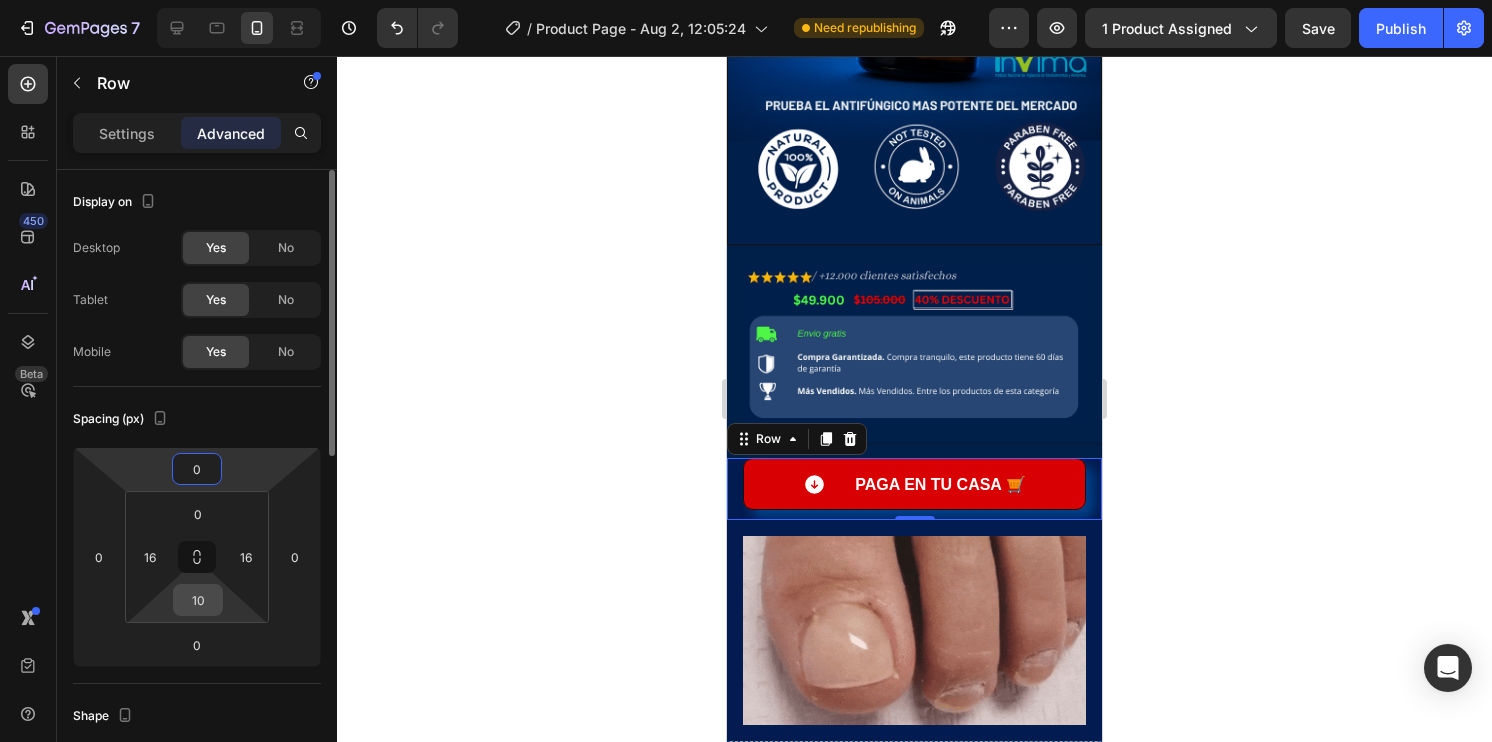 drag, startPoint x: 218, startPoint y: 586, endPoint x: 200, endPoint y: 600, distance: 22.803509 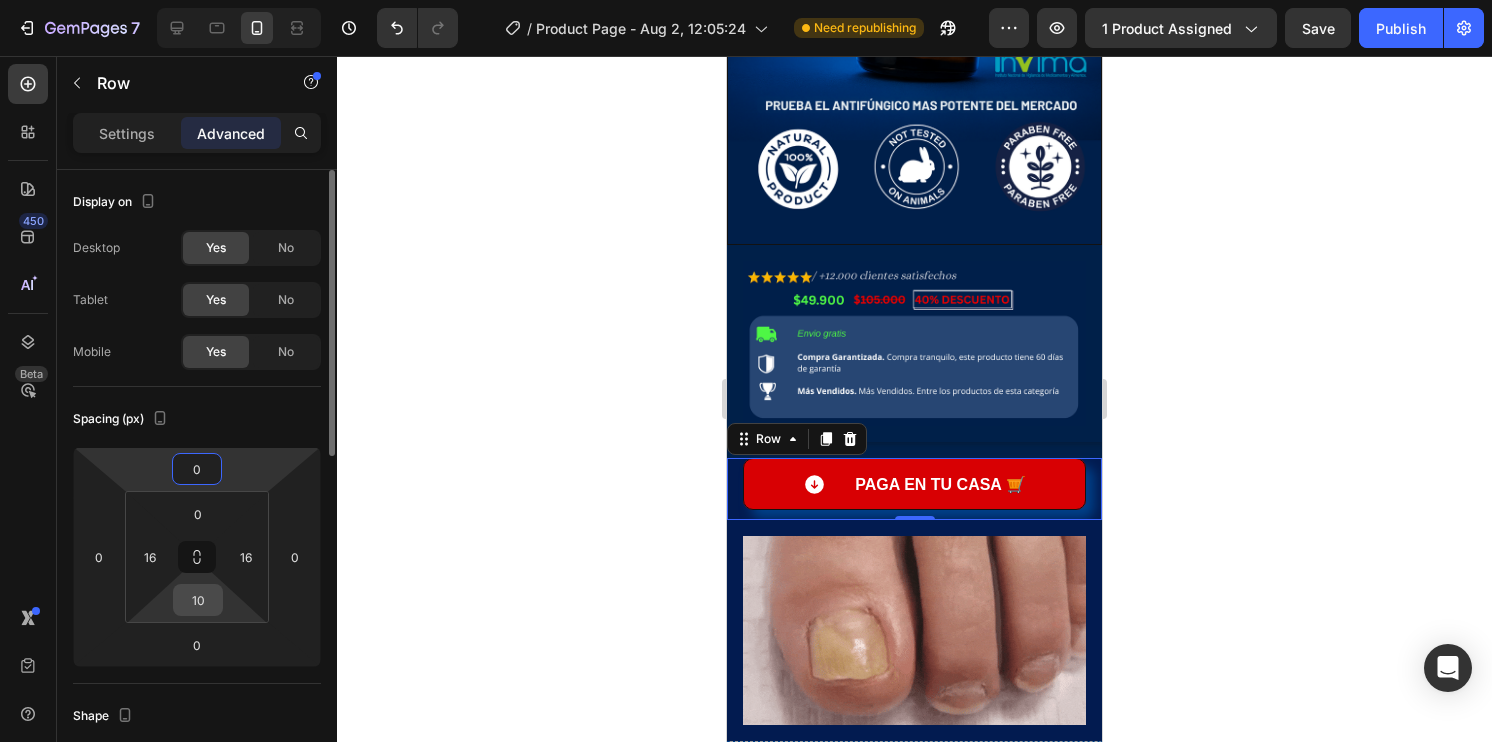 click on "10" at bounding box center (198, 600) 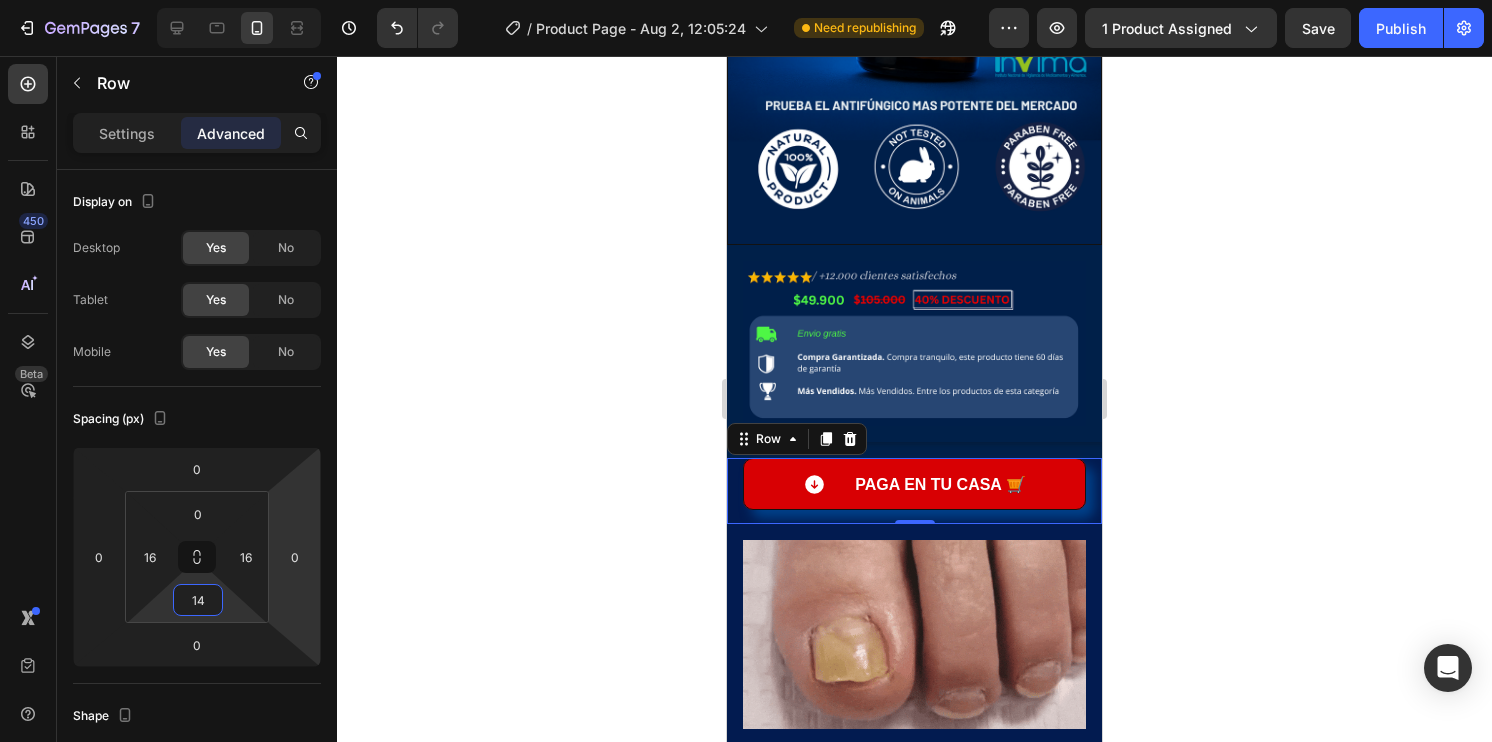 click 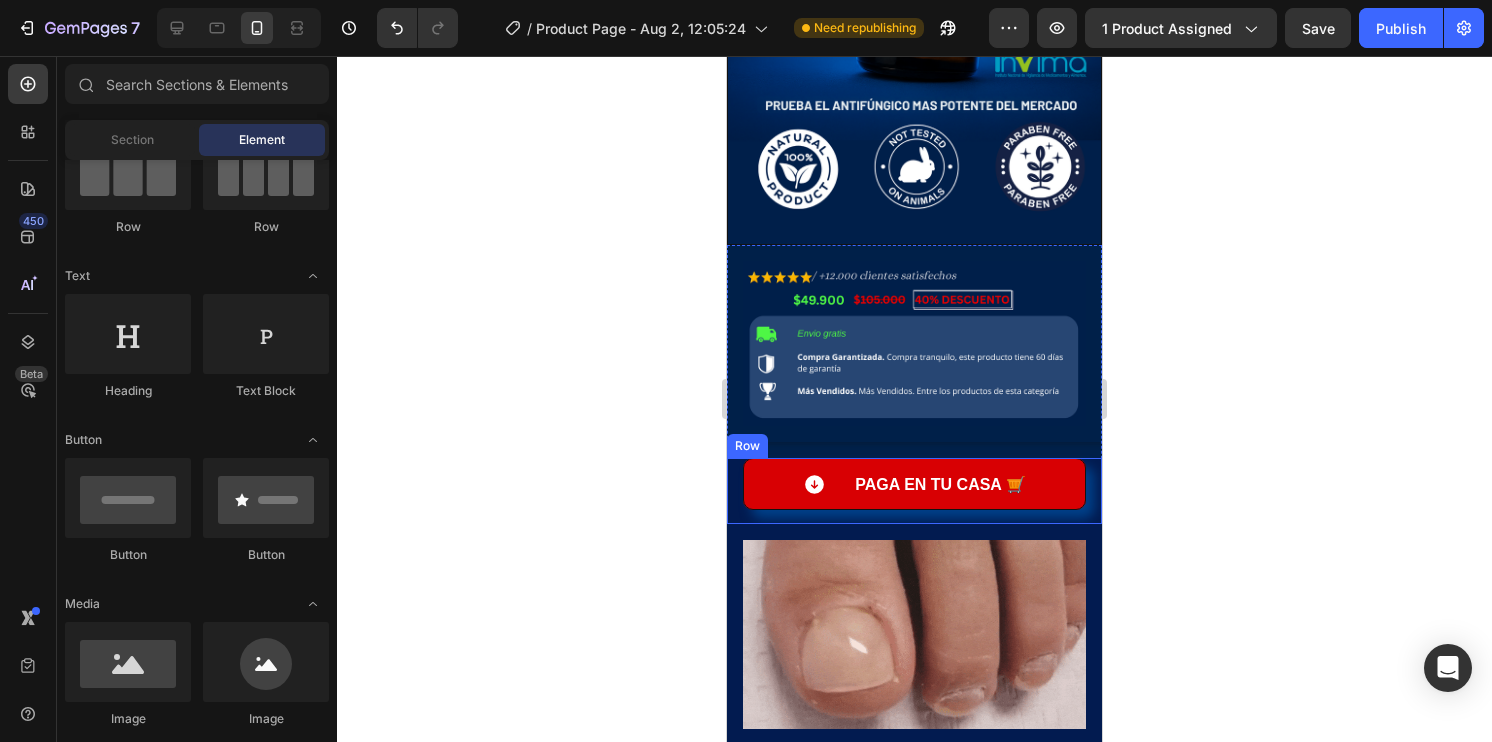 click on "PAGA ⁠⁠EN tu CASA 🛒   Button Row" at bounding box center [914, 491] 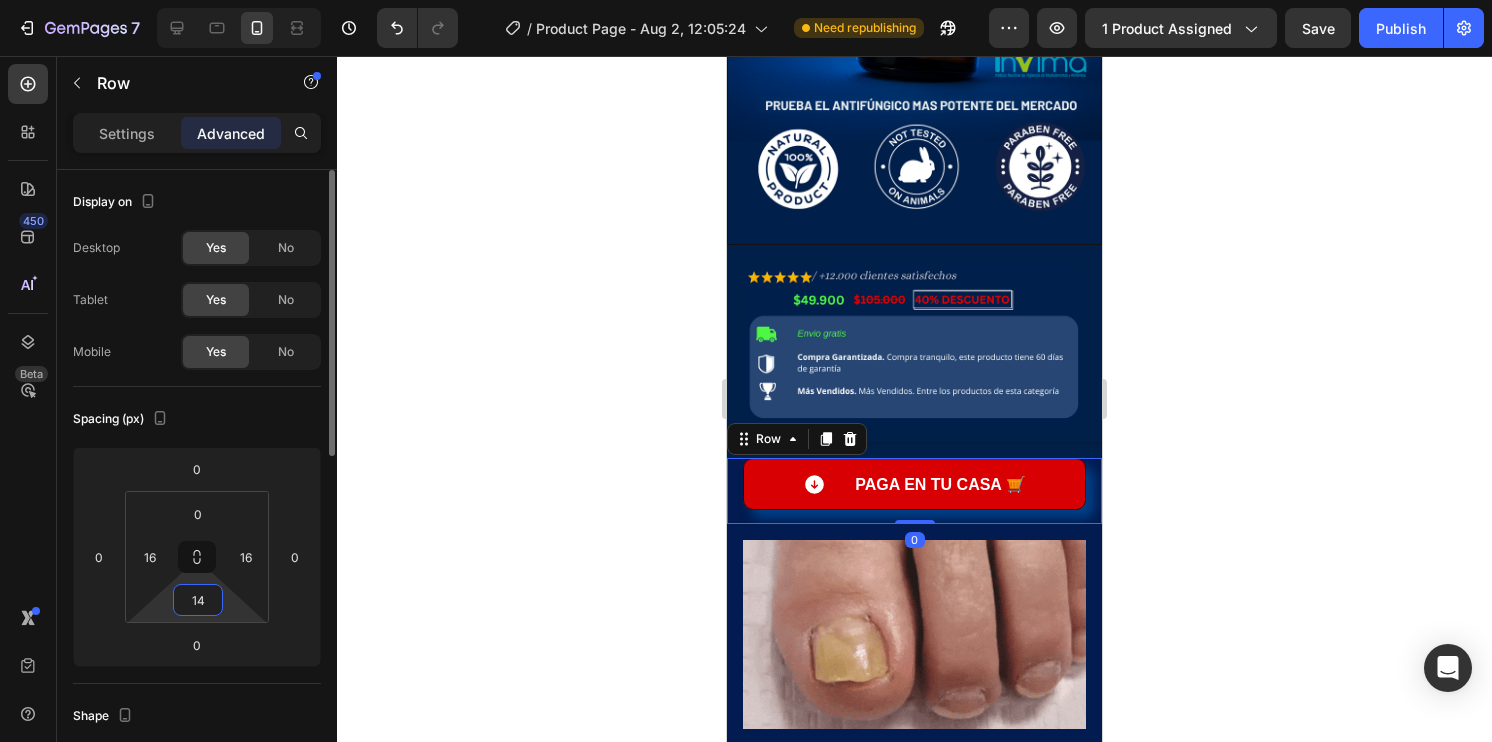 click on "14" at bounding box center (198, 600) 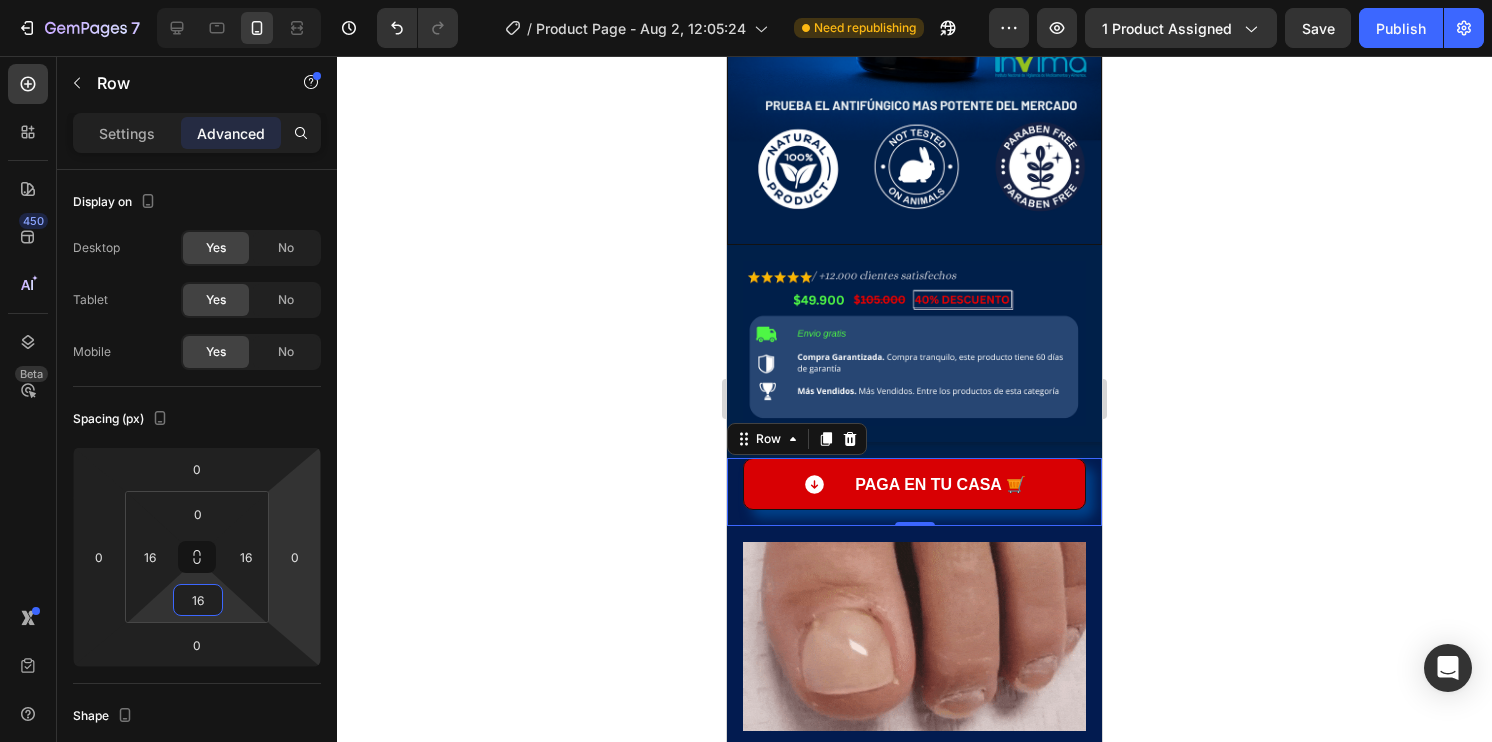 click 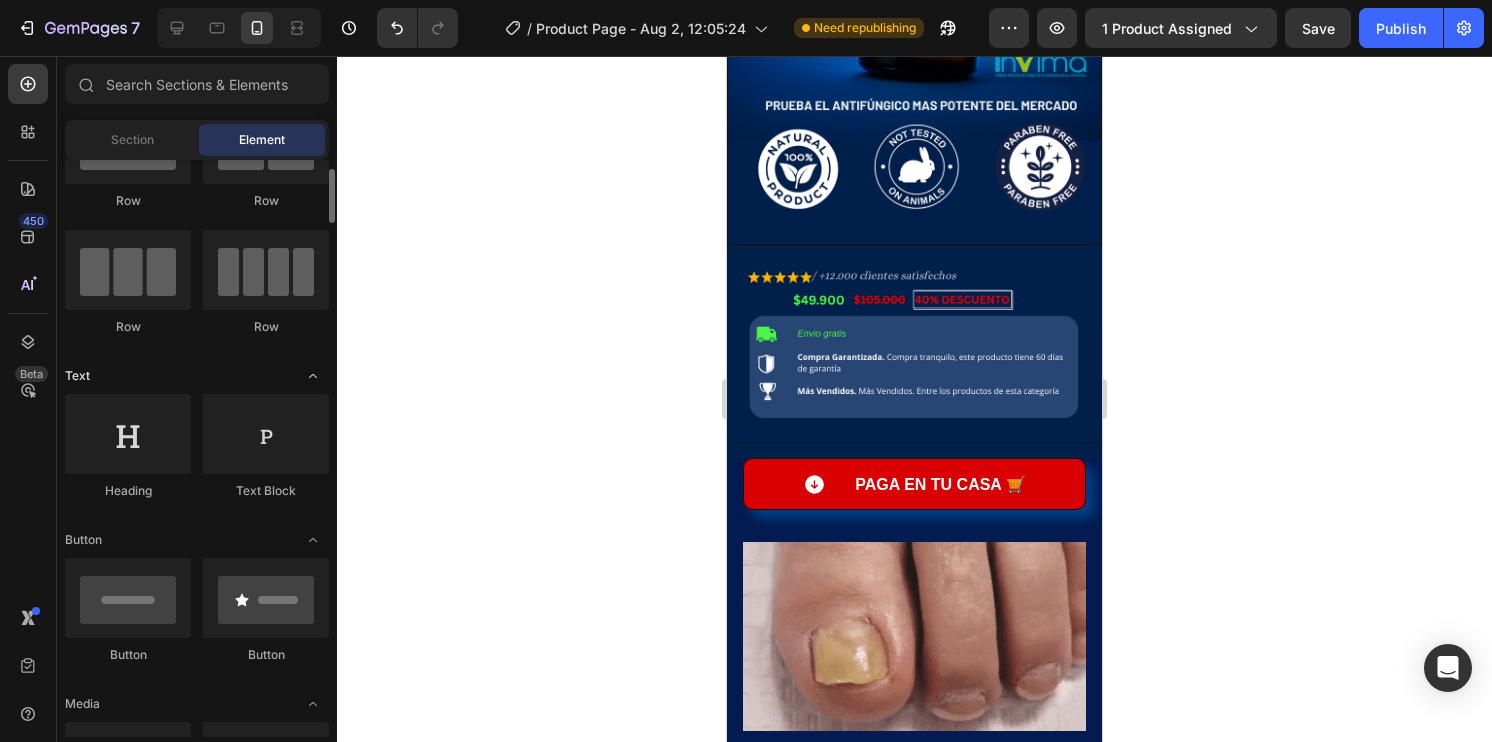 scroll, scrollTop: 0, scrollLeft: 0, axis: both 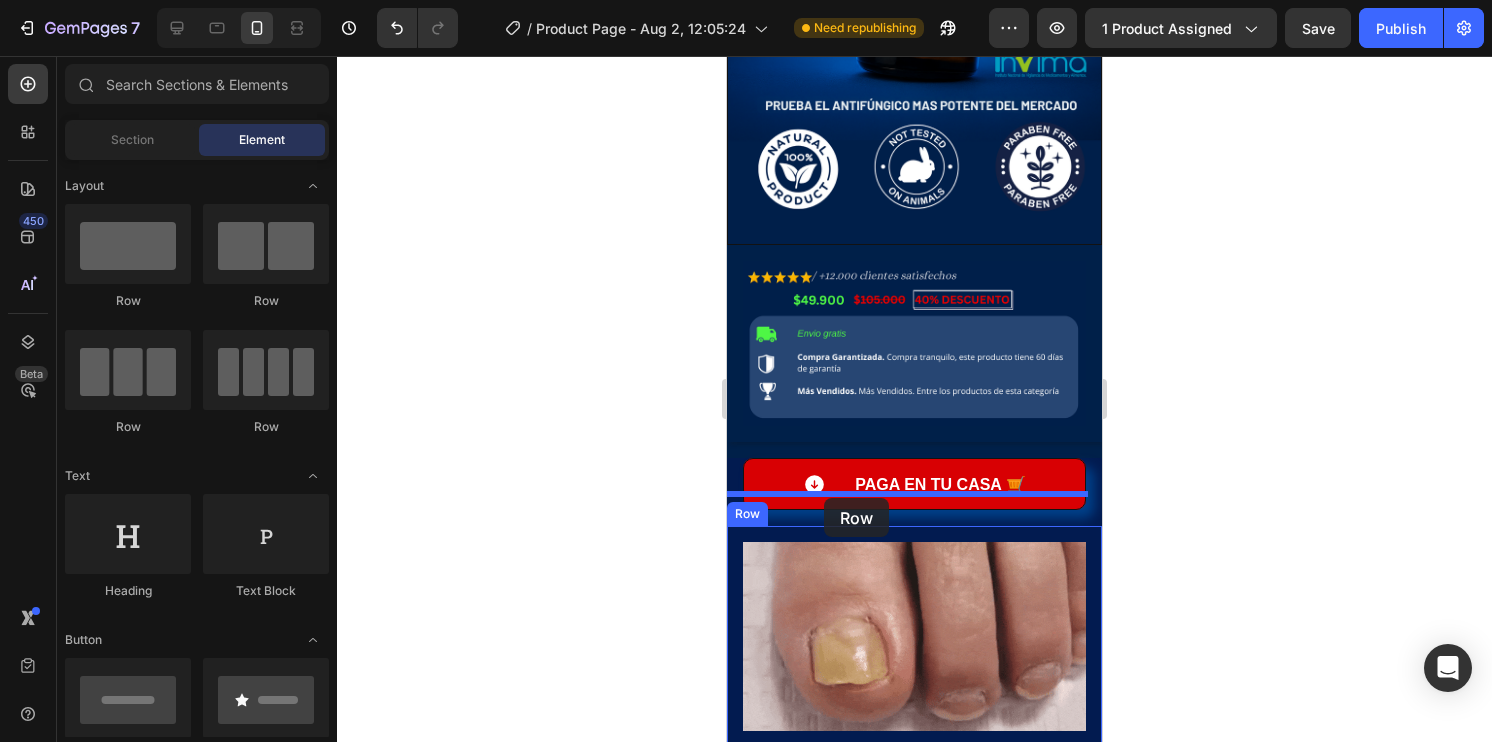 drag, startPoint x: 855, startPoint y: 312, endPoint x: 824, endPoint y: 498, distance: 188.56564 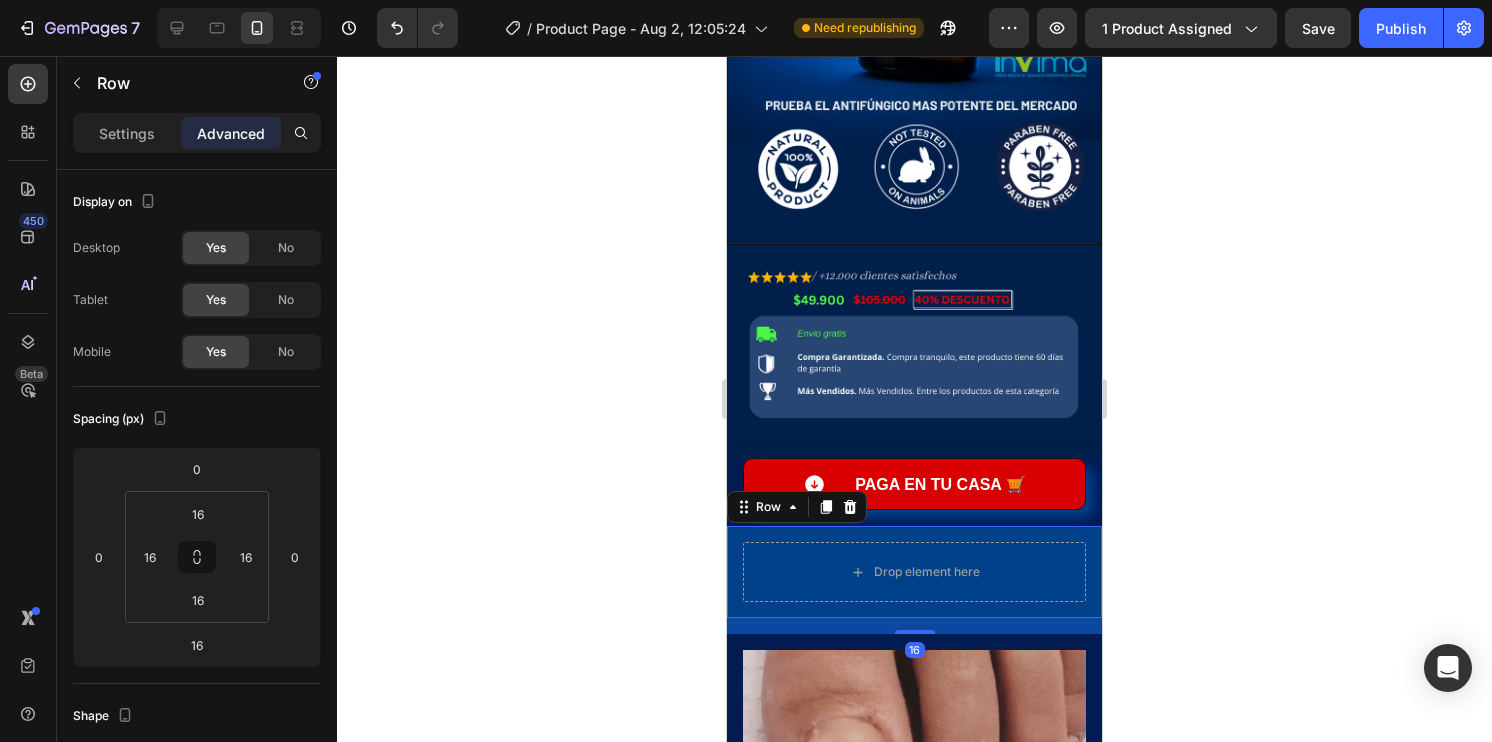 click on "Drop element here Row   16" at bounding box center [914, 572] 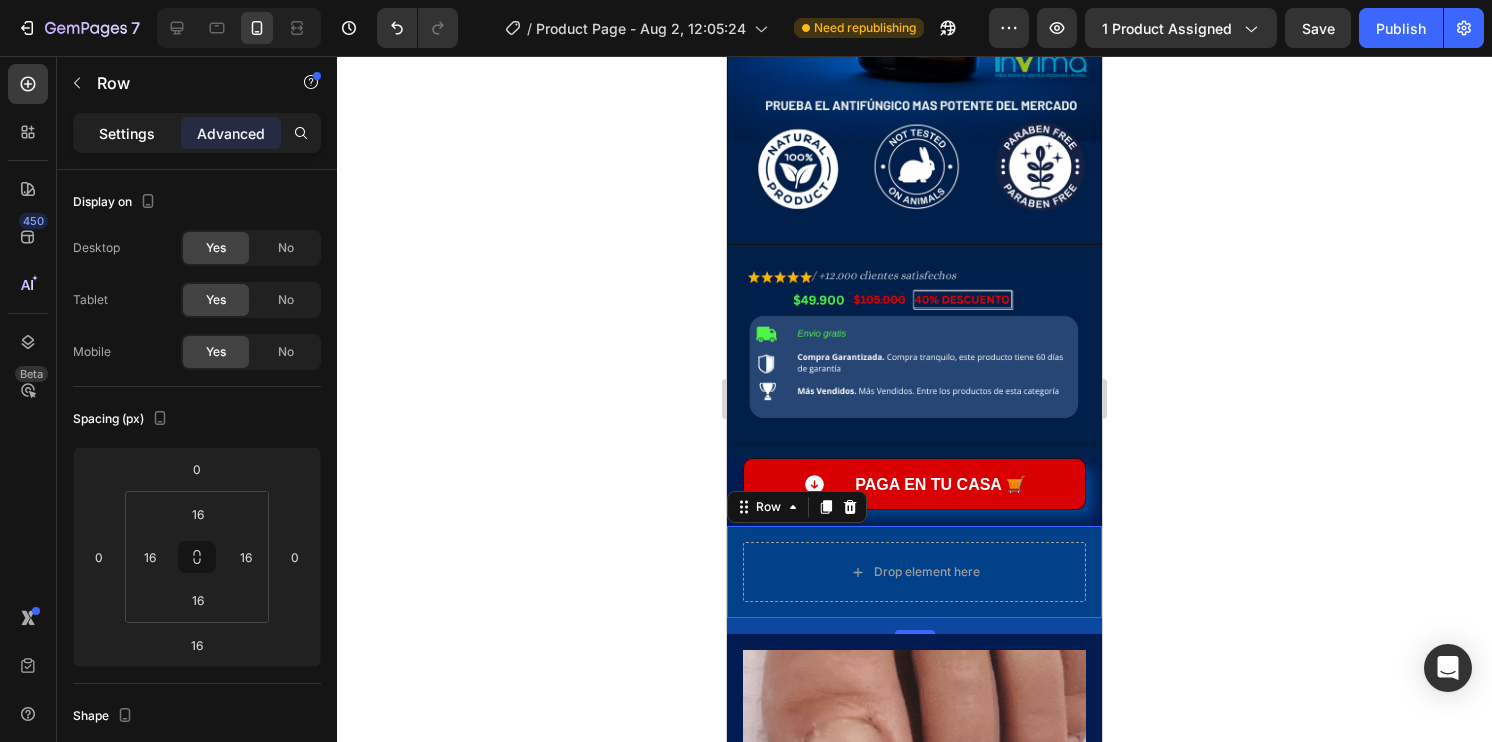 click on "Settings" at bounding box center [127, 133] 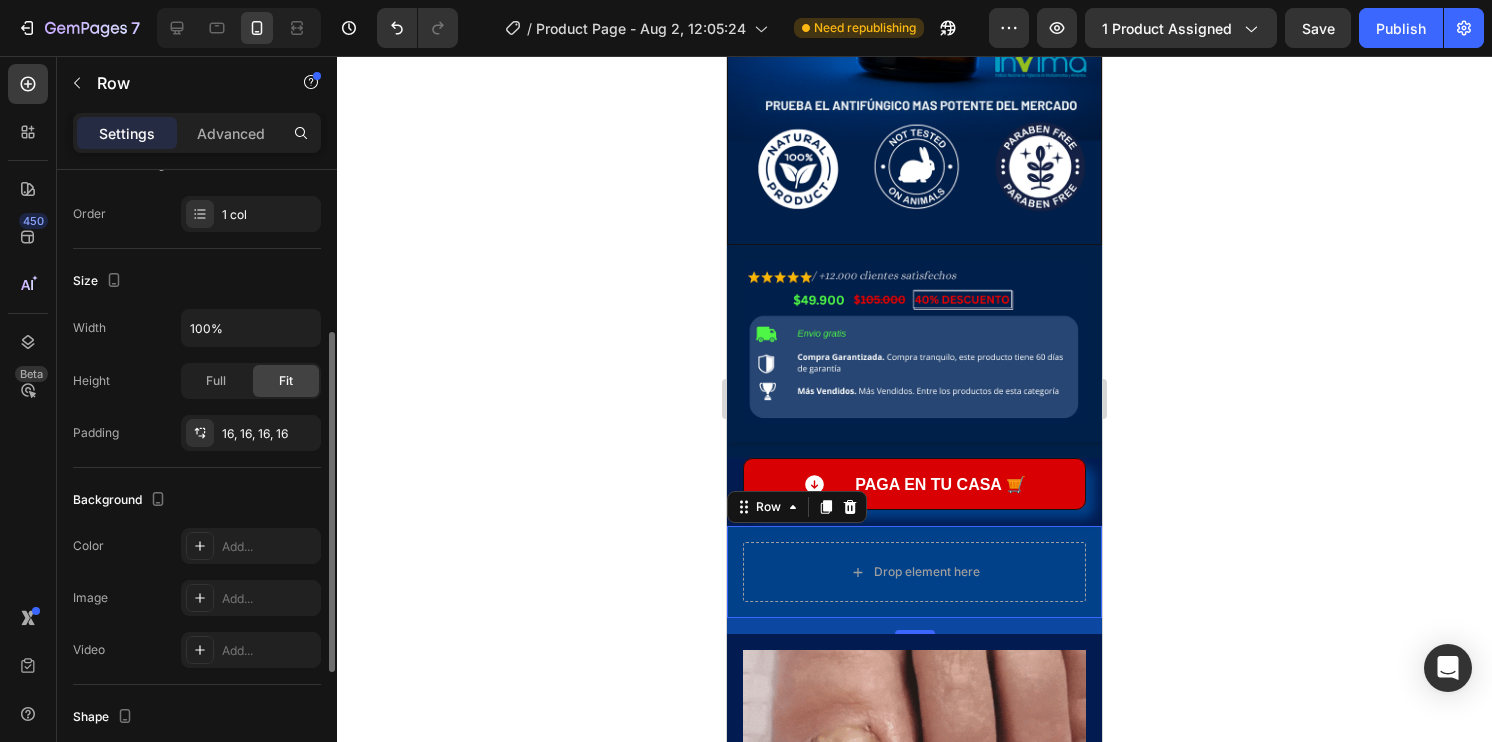 scroll, scrollTop: 500, scrollLeft: 0, axis: vertical 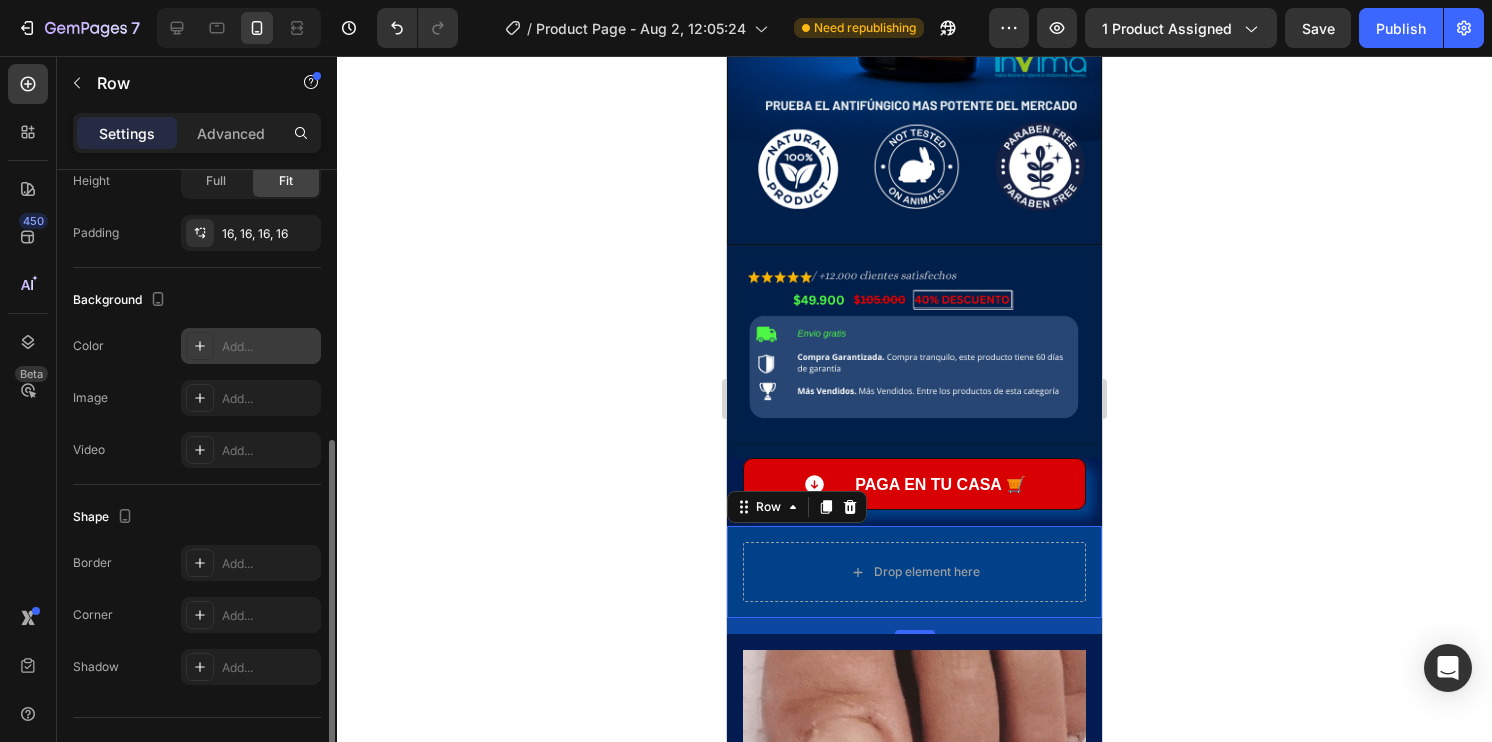 click 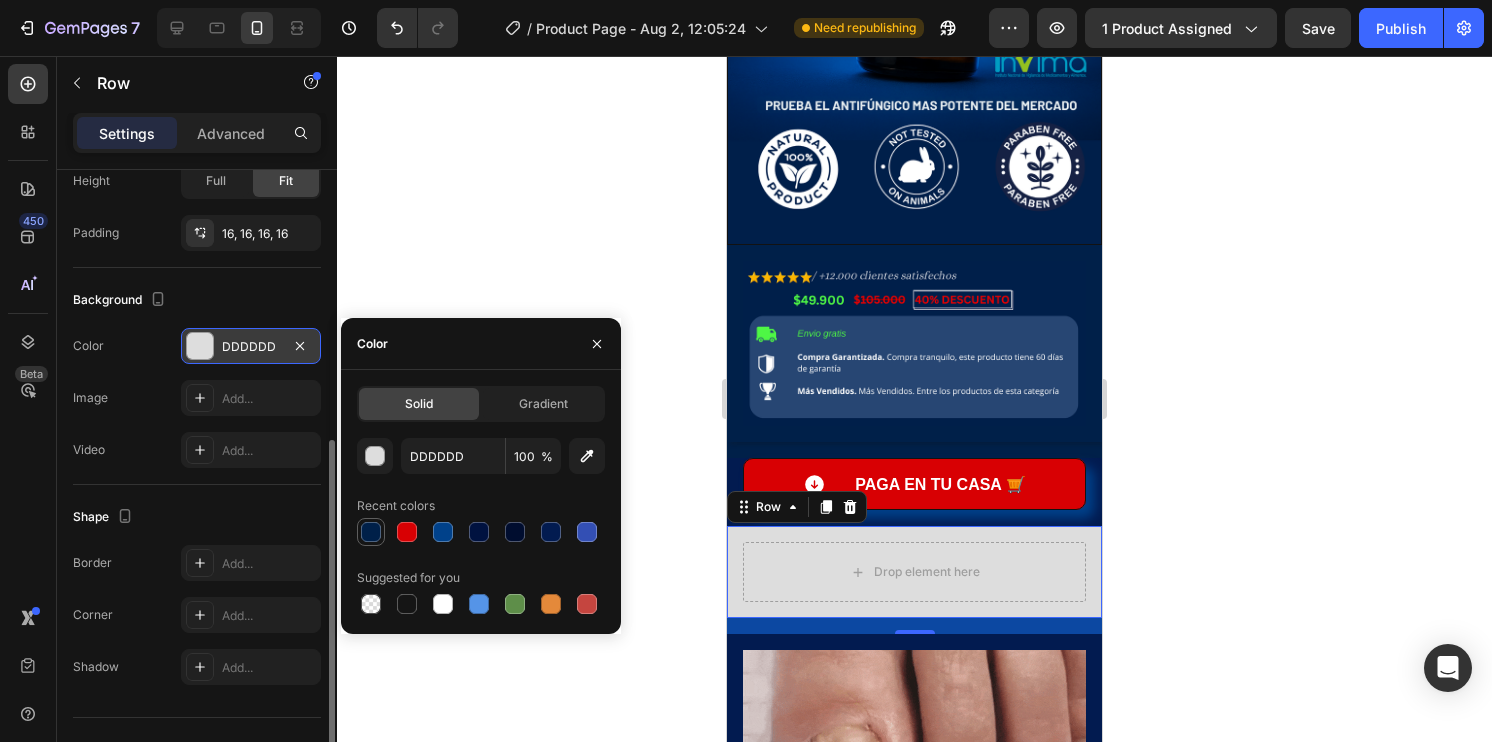 click at bounding box center (371, 532) 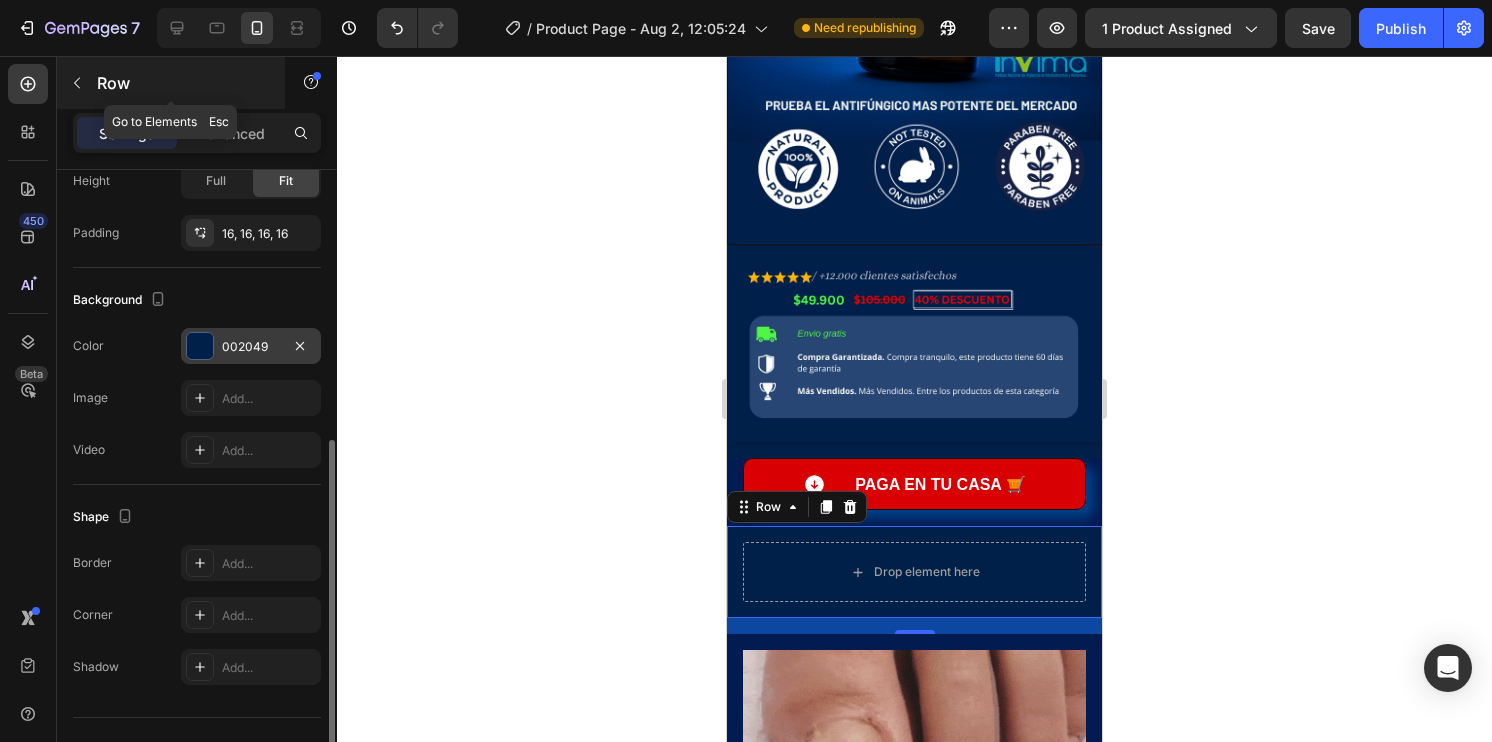 click at bounding box center (77, 83) 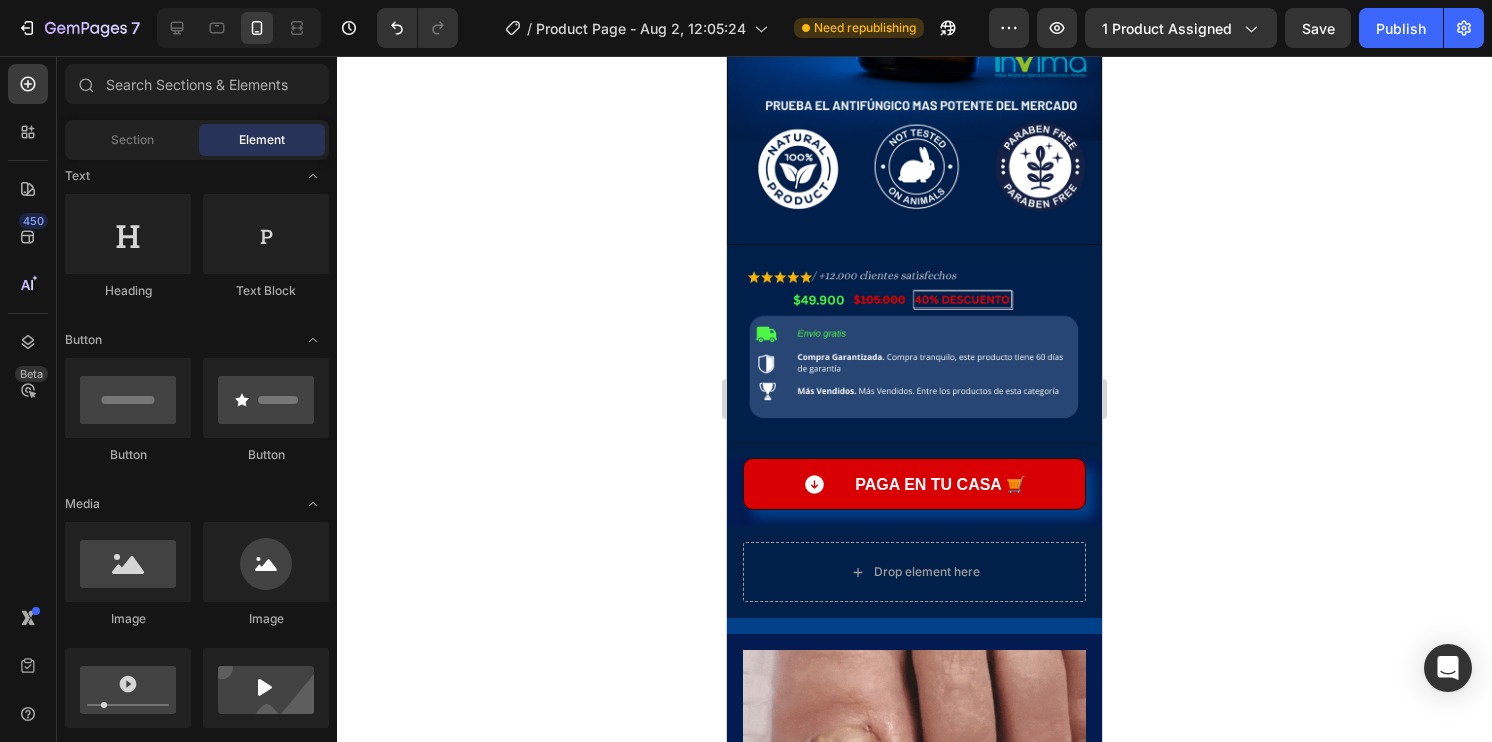 scroll, scrollTop: 200, scrollLeft: 0, axis: vertical 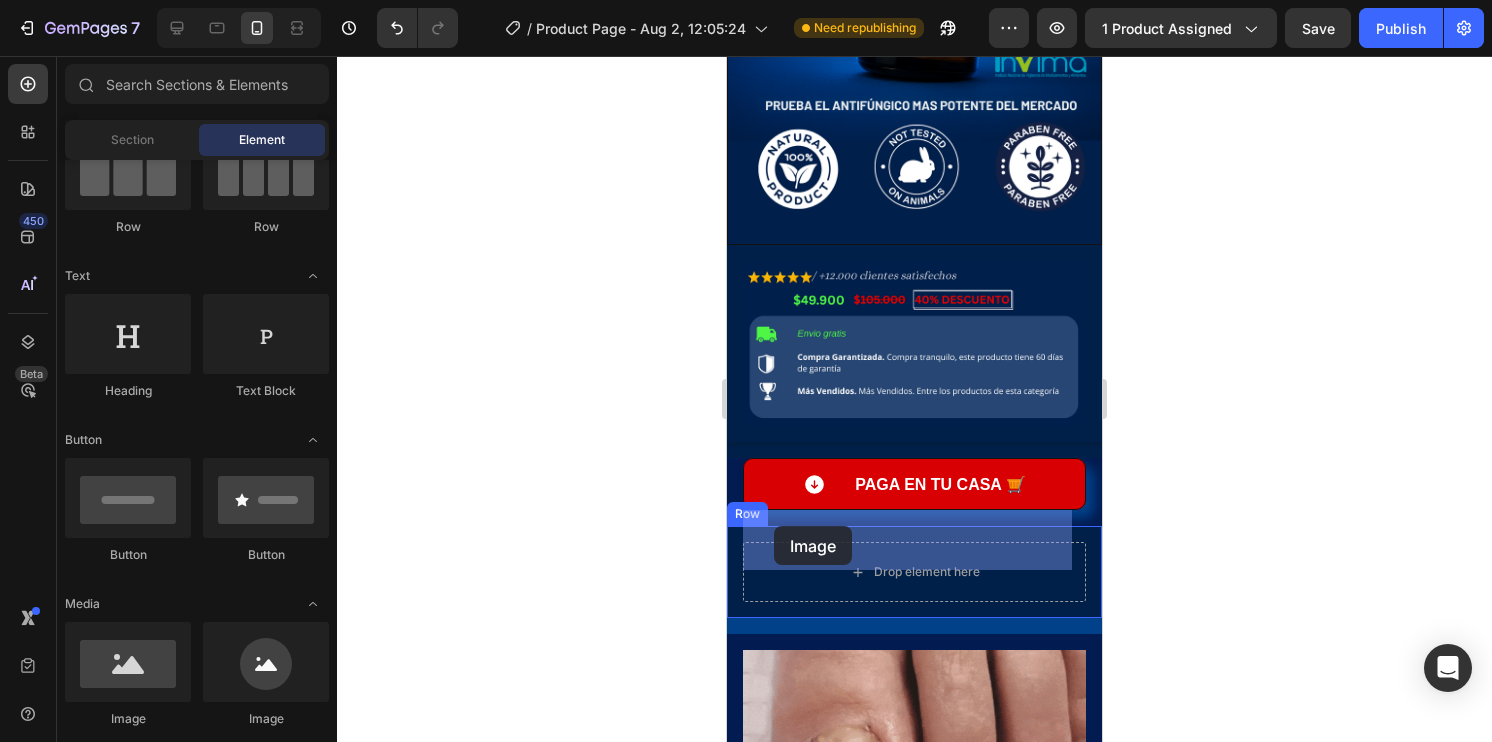 drag, startPoint x: 866, startPoint y: 716, endPoint x: 774, endPoint y: 526, distance: 211.10187 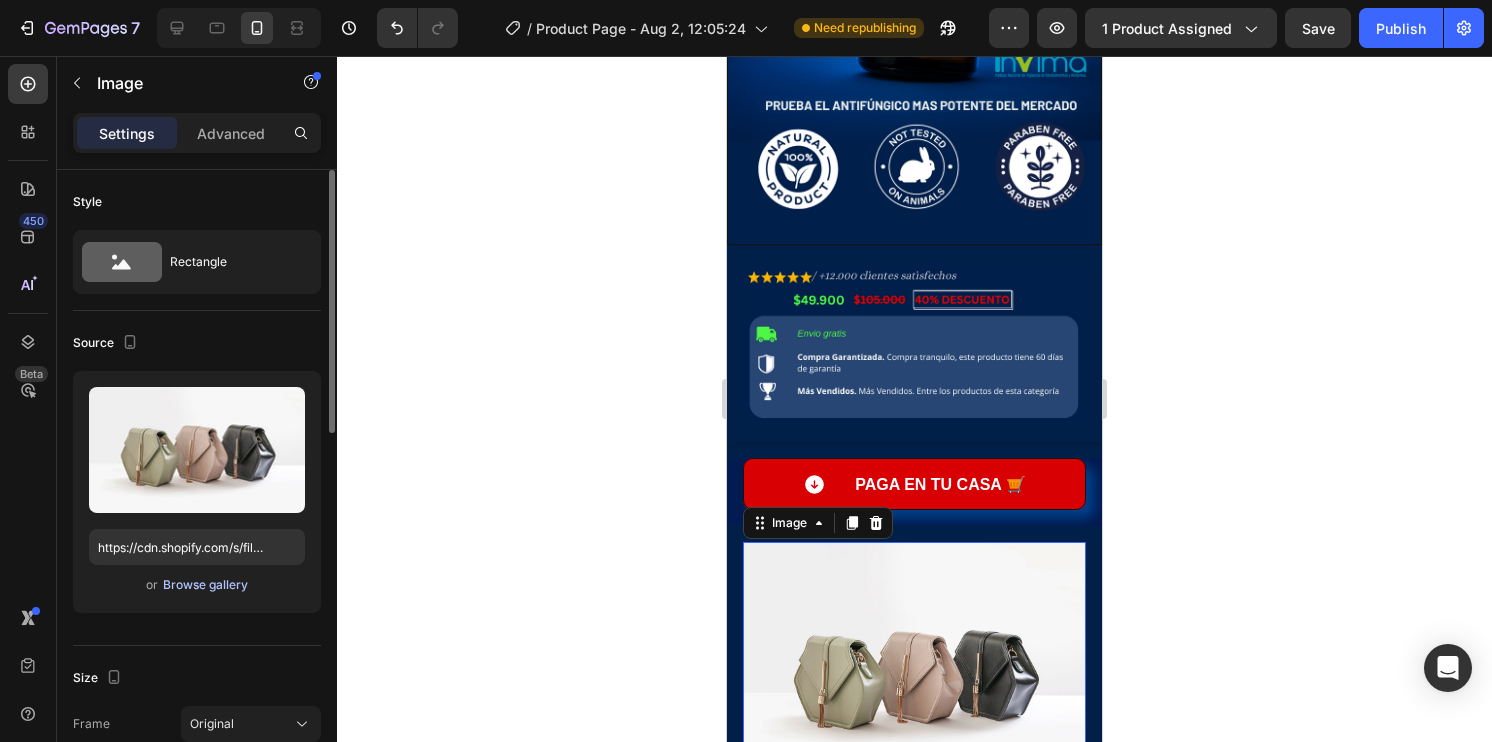 click on "Browse gallery" at bounding box center [205, 585] 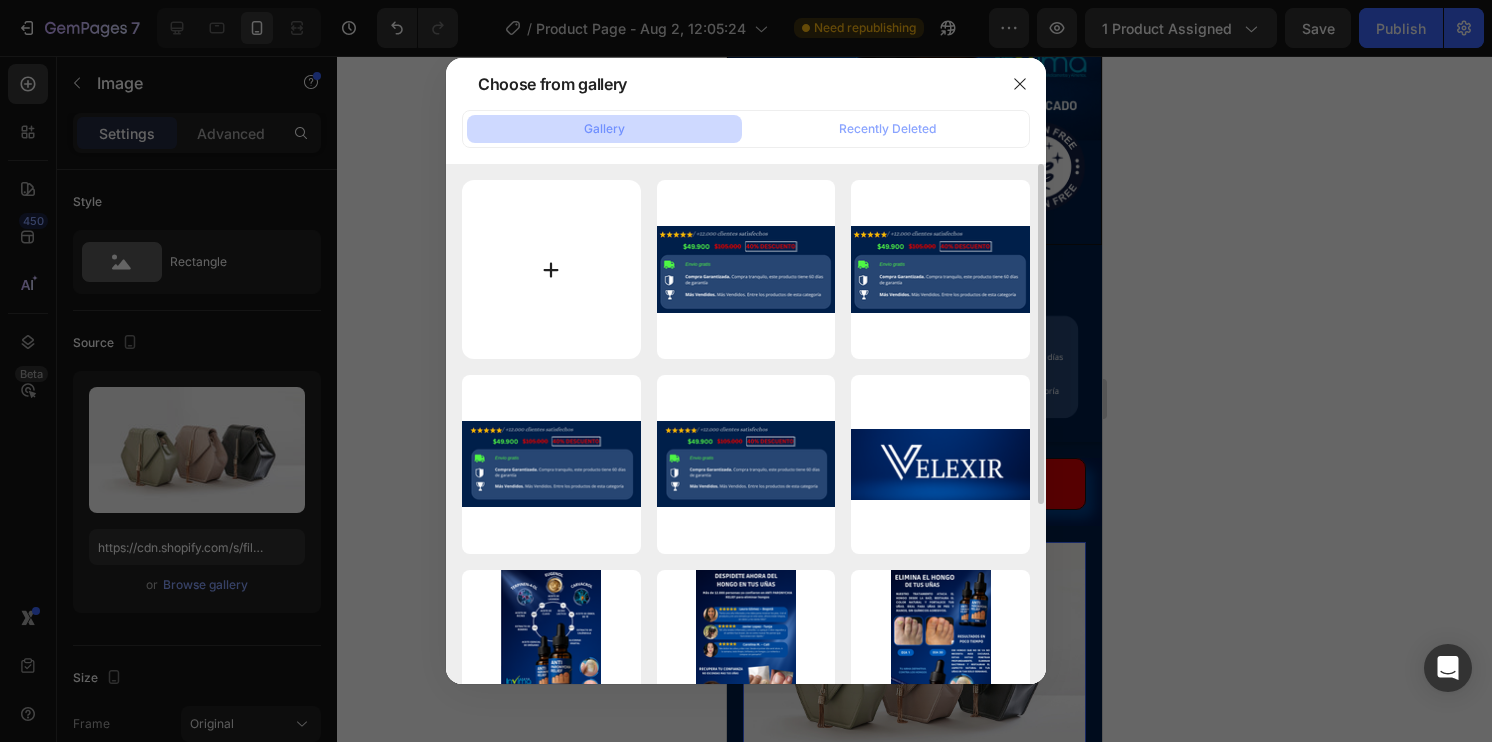 click at bounding box center (551, 269) 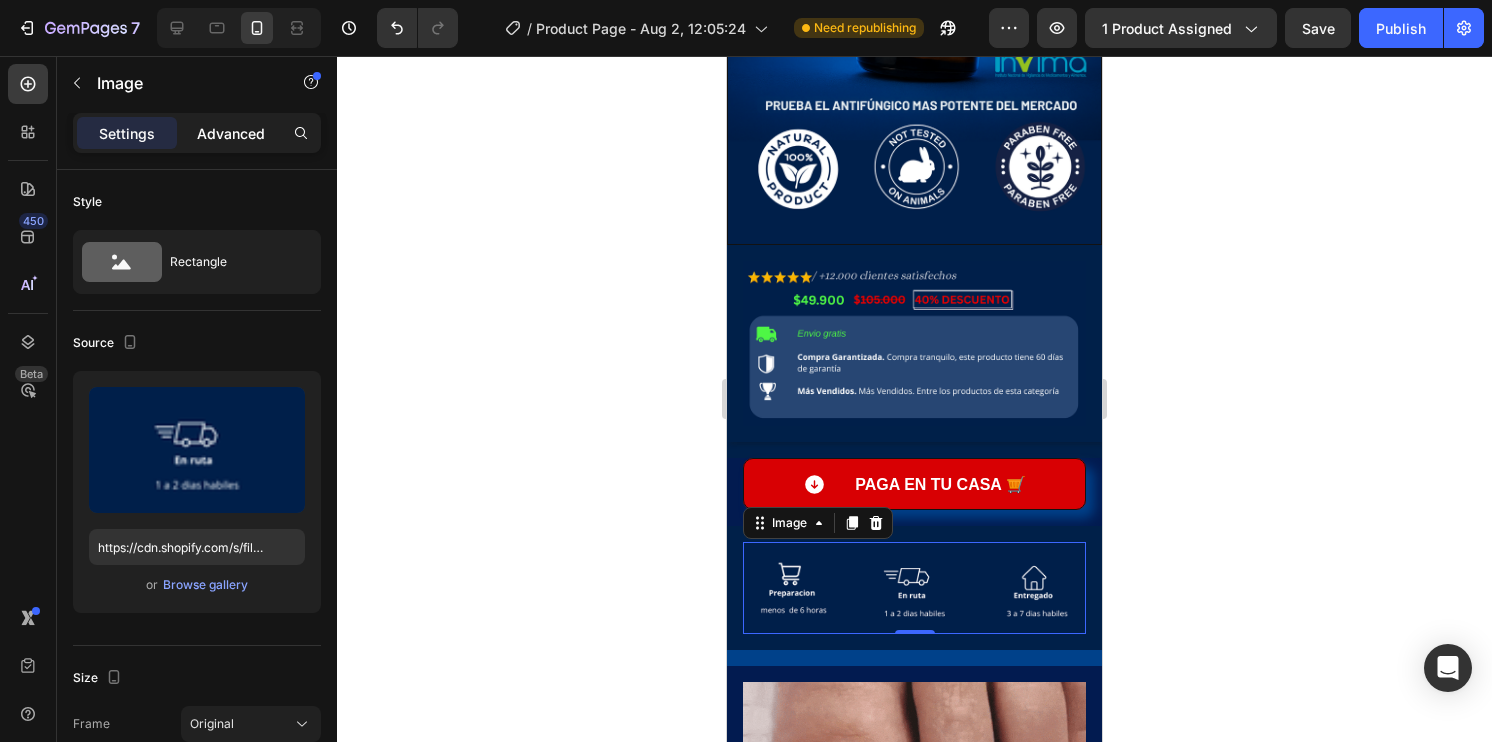 click on "Advanced" at bounding box center (231, 133) 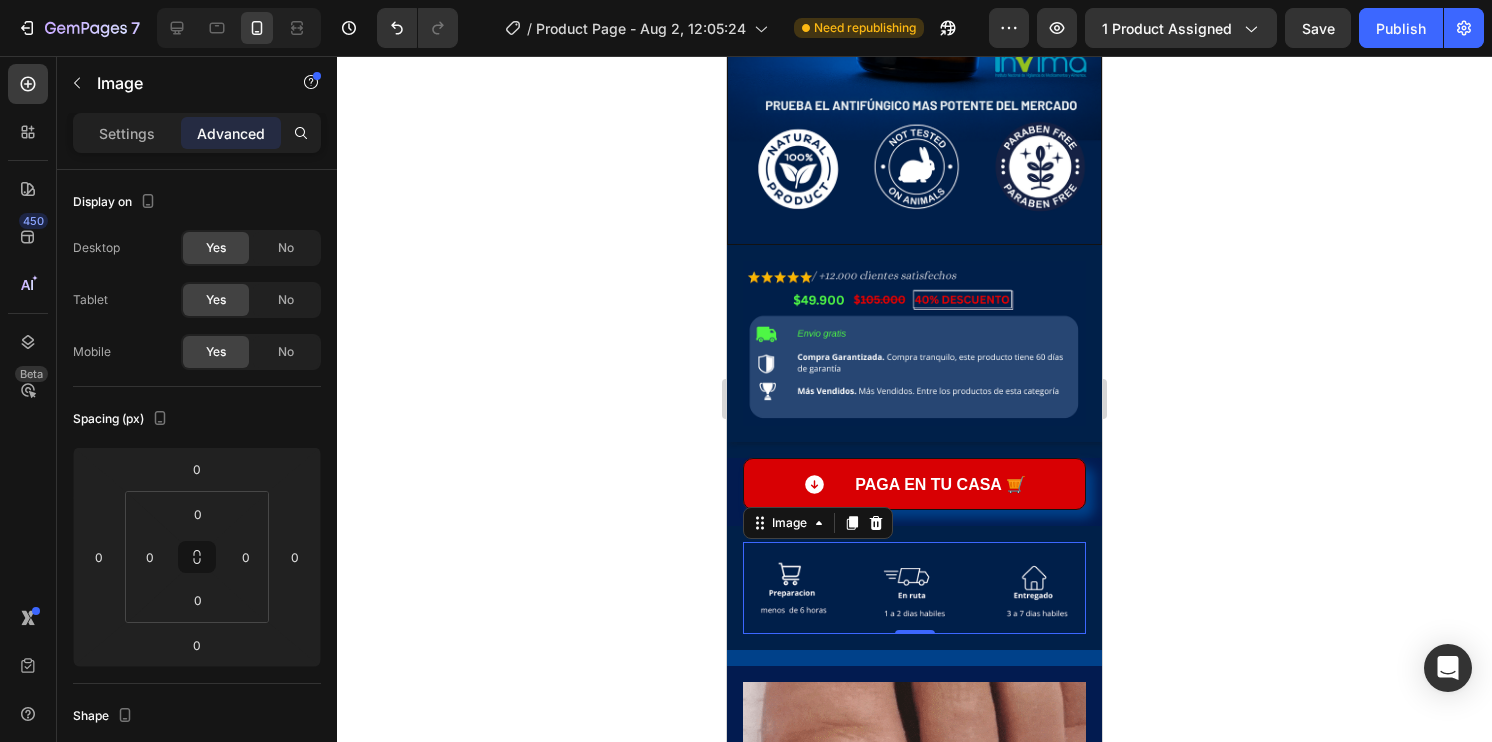 click 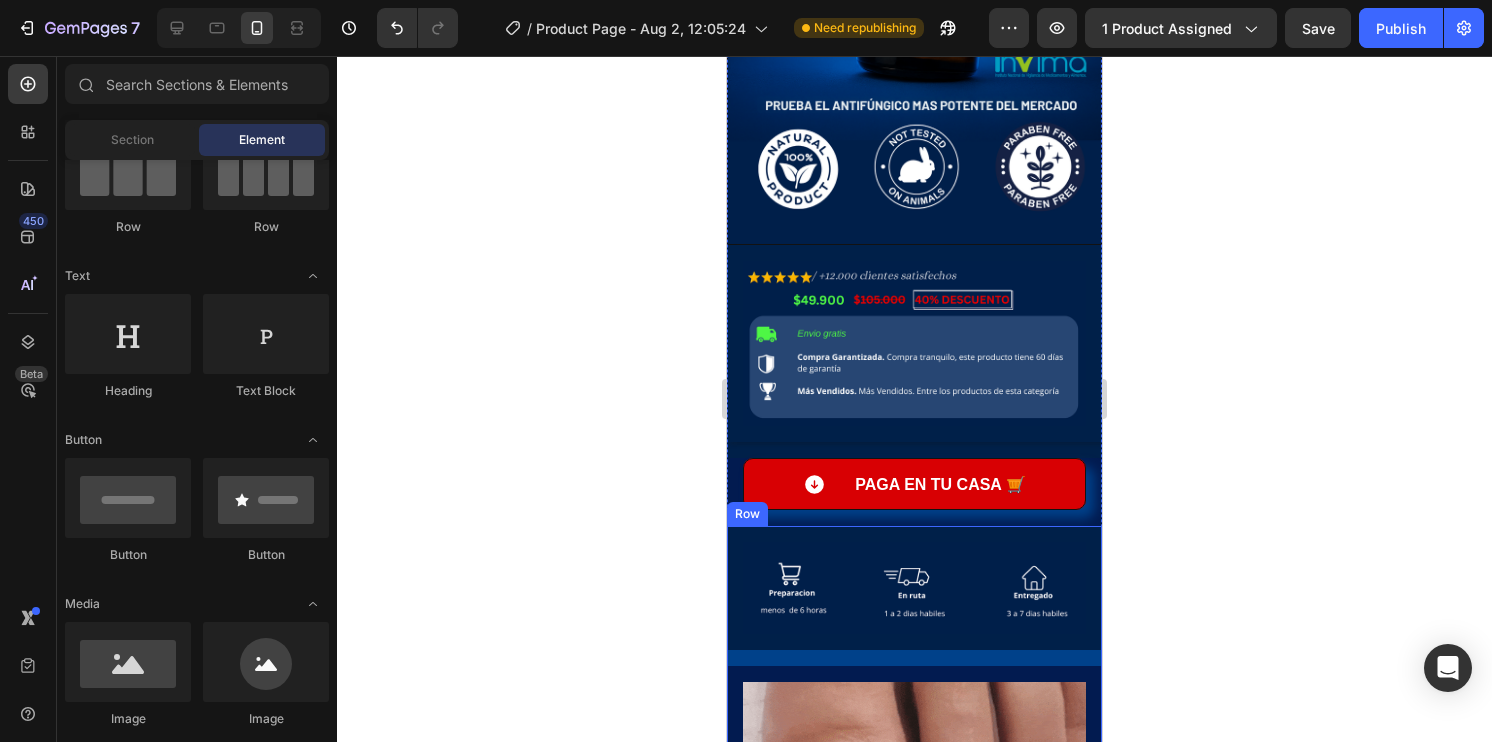 click on "Image Row Image Row" at bounding box center [914, 706] 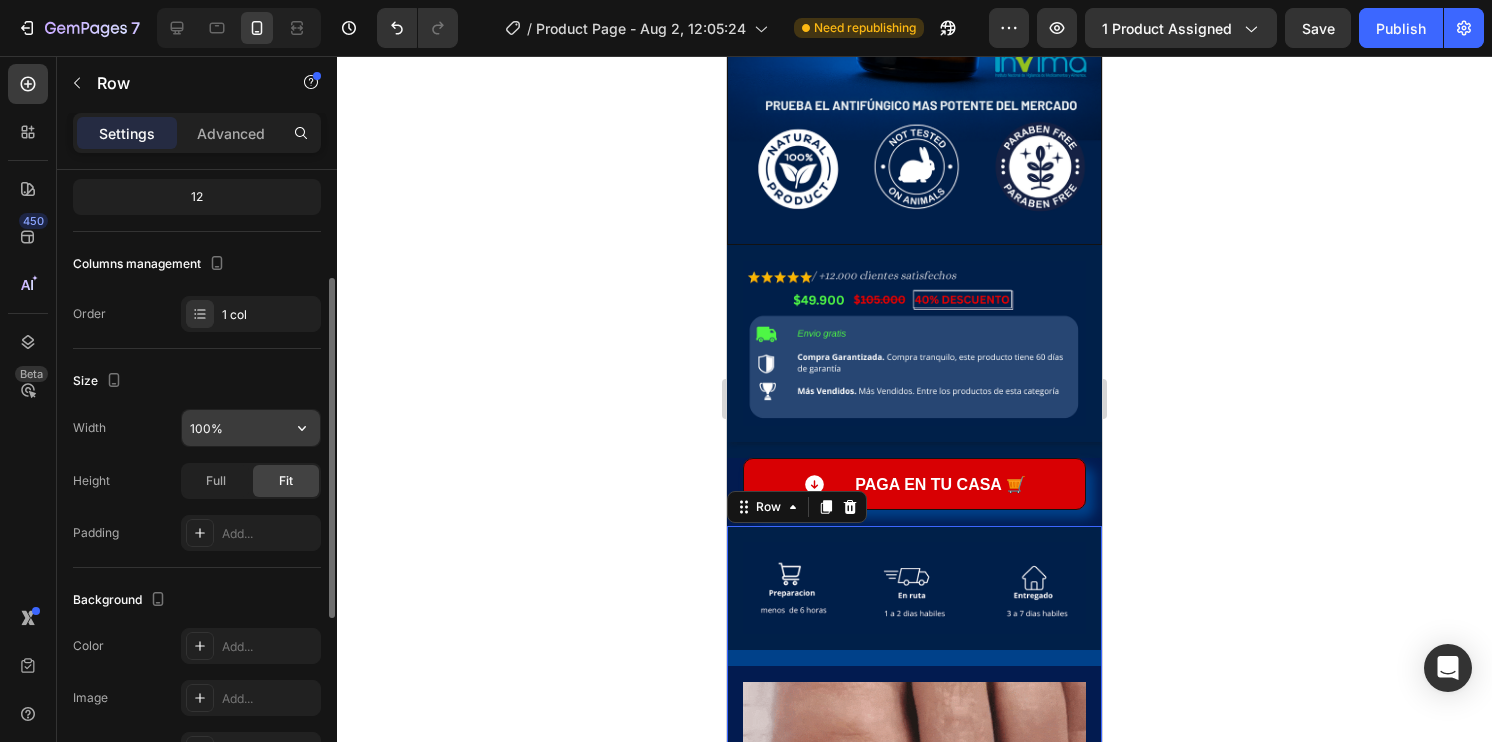scroll, scrollTop: 300, scrollLeft: 0, axis: vertical 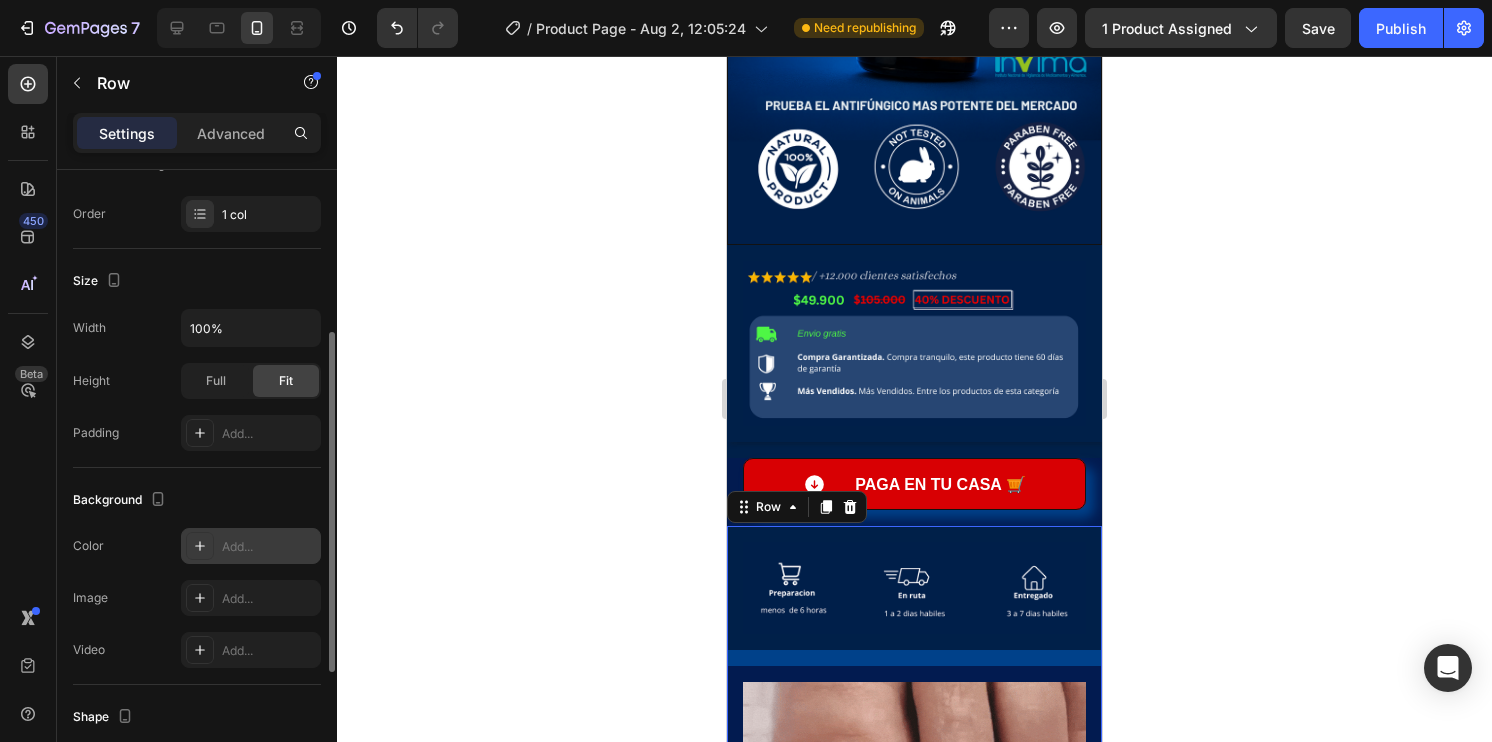 click on "Add..." at bounding box center (269, 547) 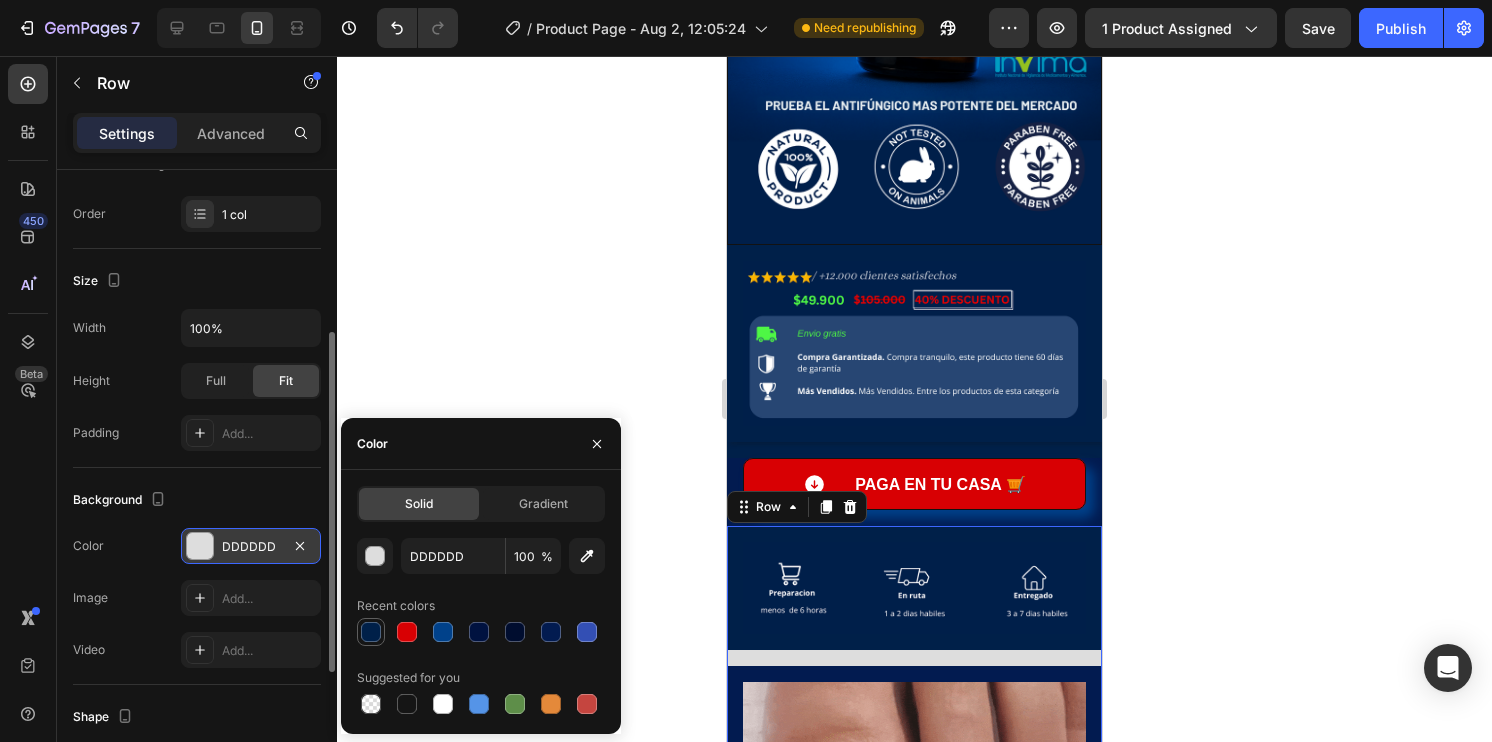 click at bounding box center [371, 632] 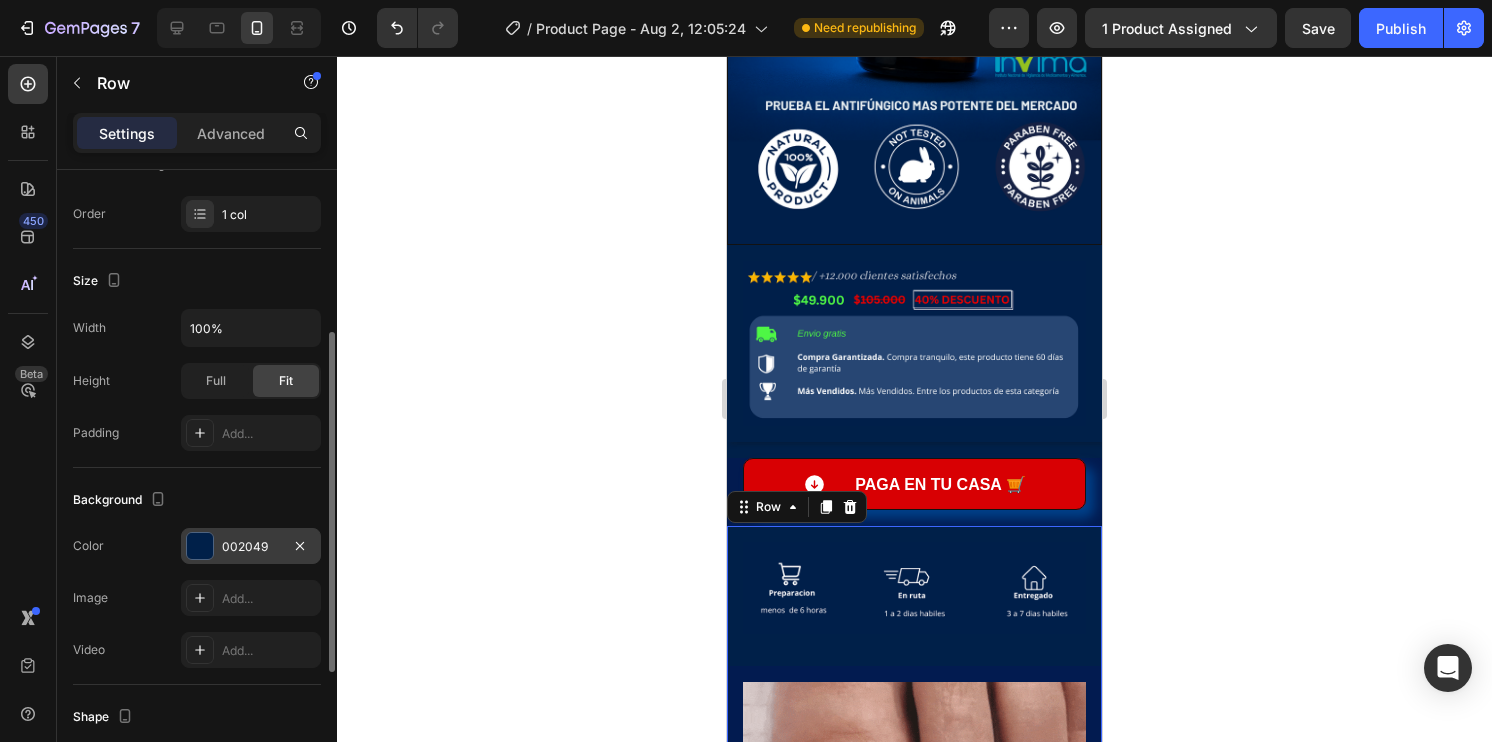 click 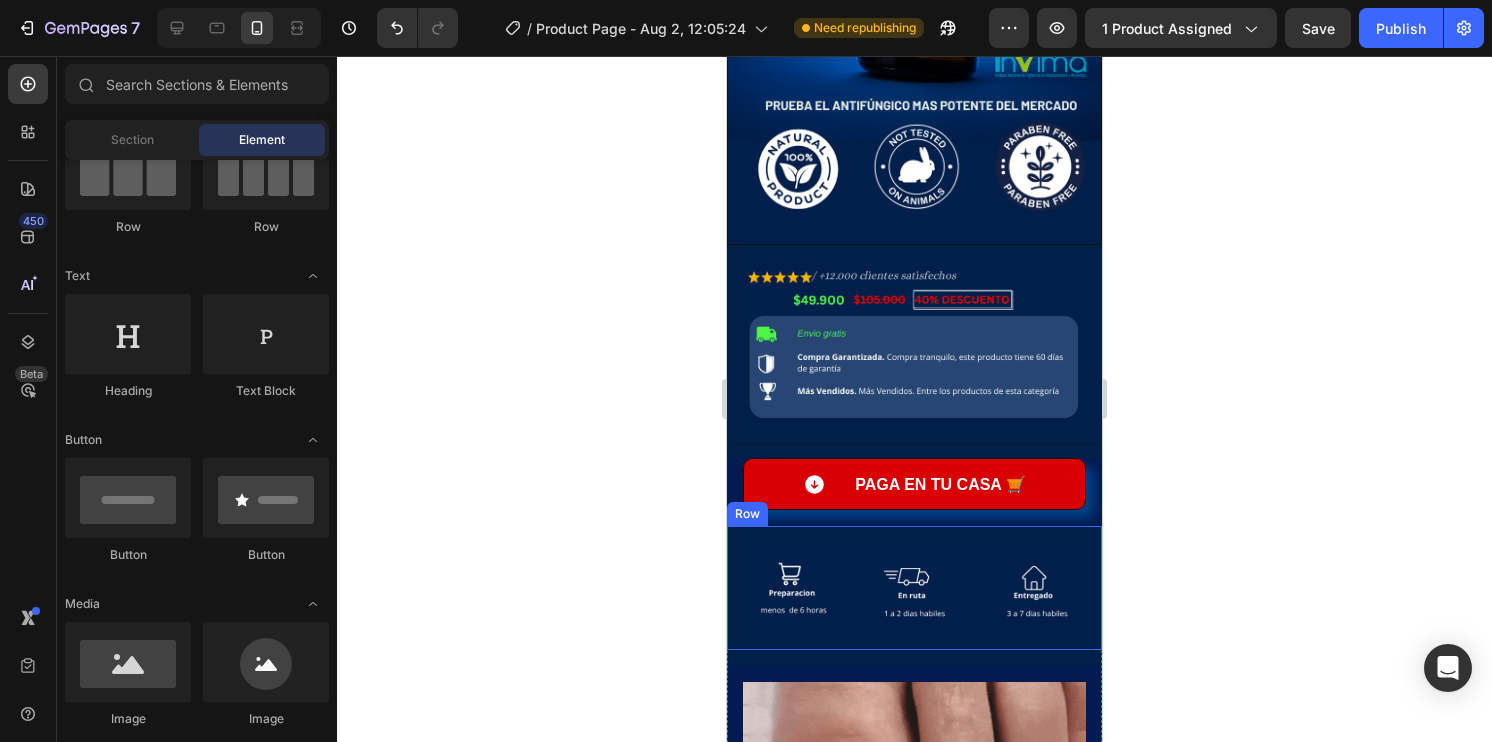 click on "Image Row" at bounding box center (914, 588) 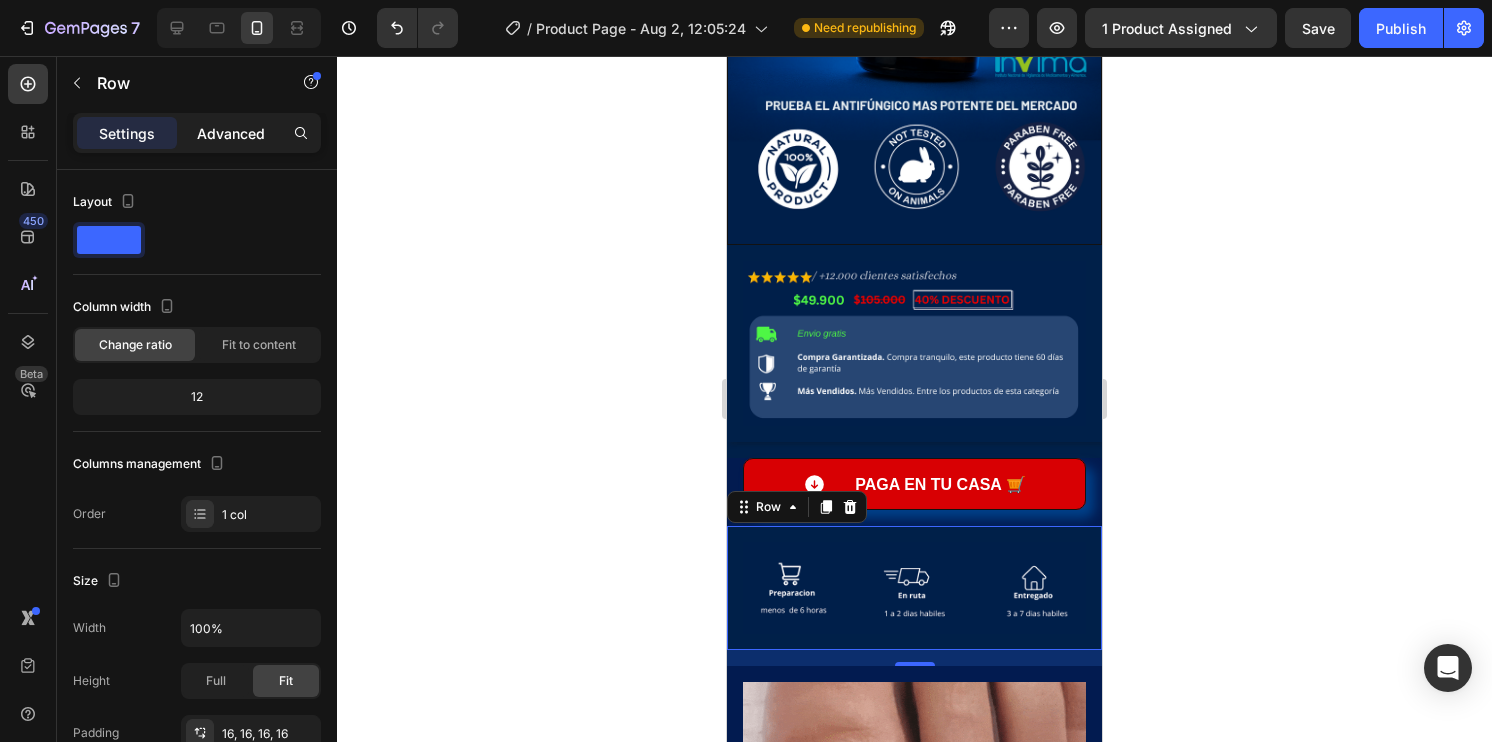 click on "Advanced" at bounding box center (231, 133) 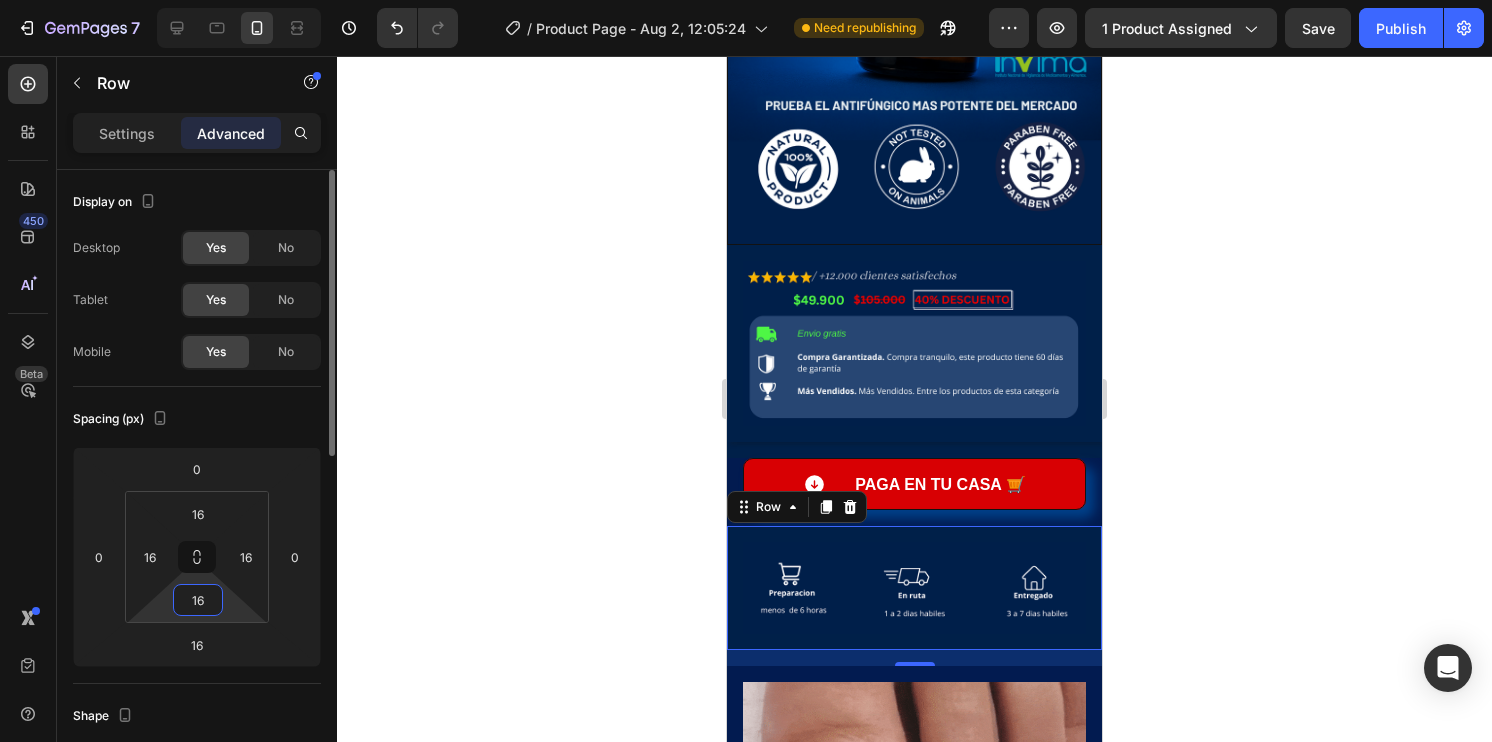 click on "16" at bounding box center [198, 600] 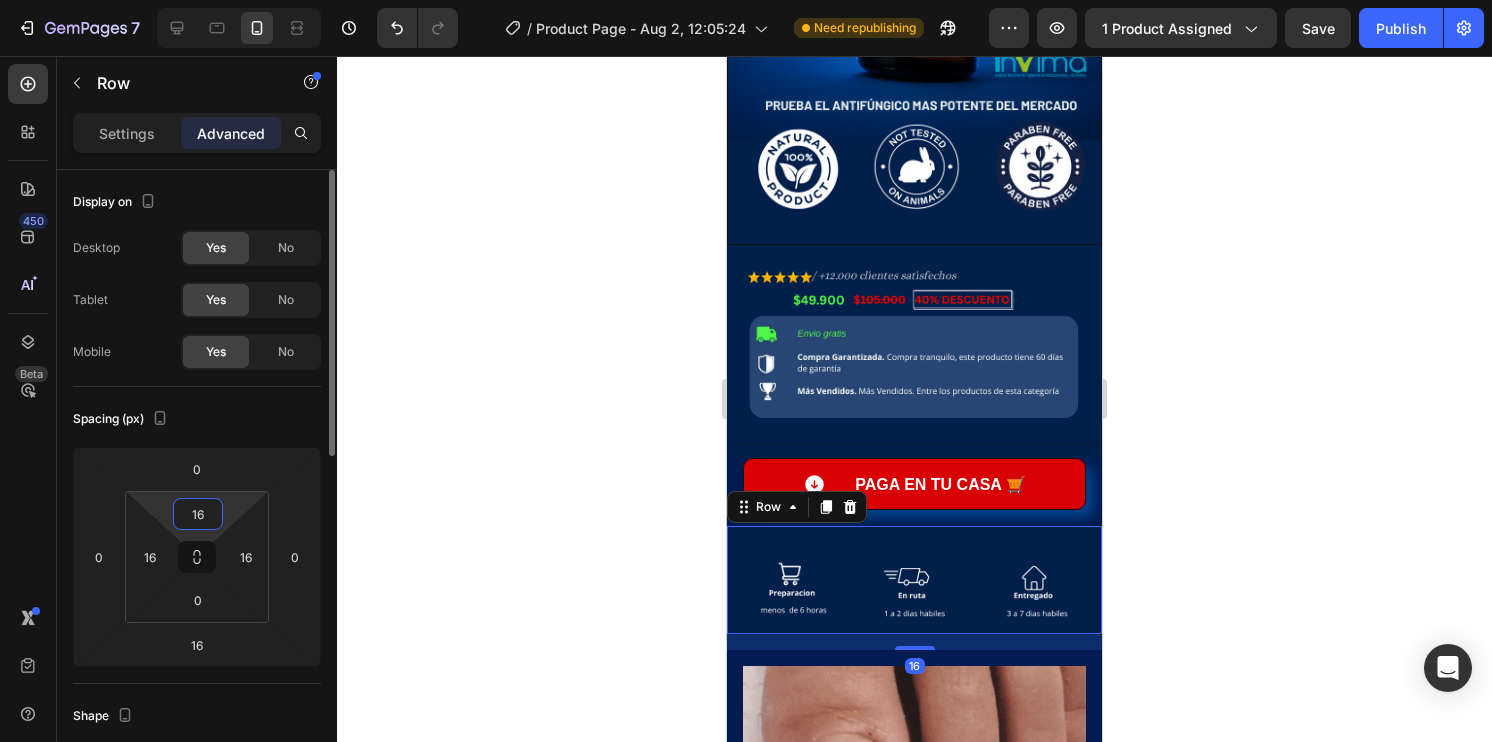 click on "16" at bounding box center [198, 514] 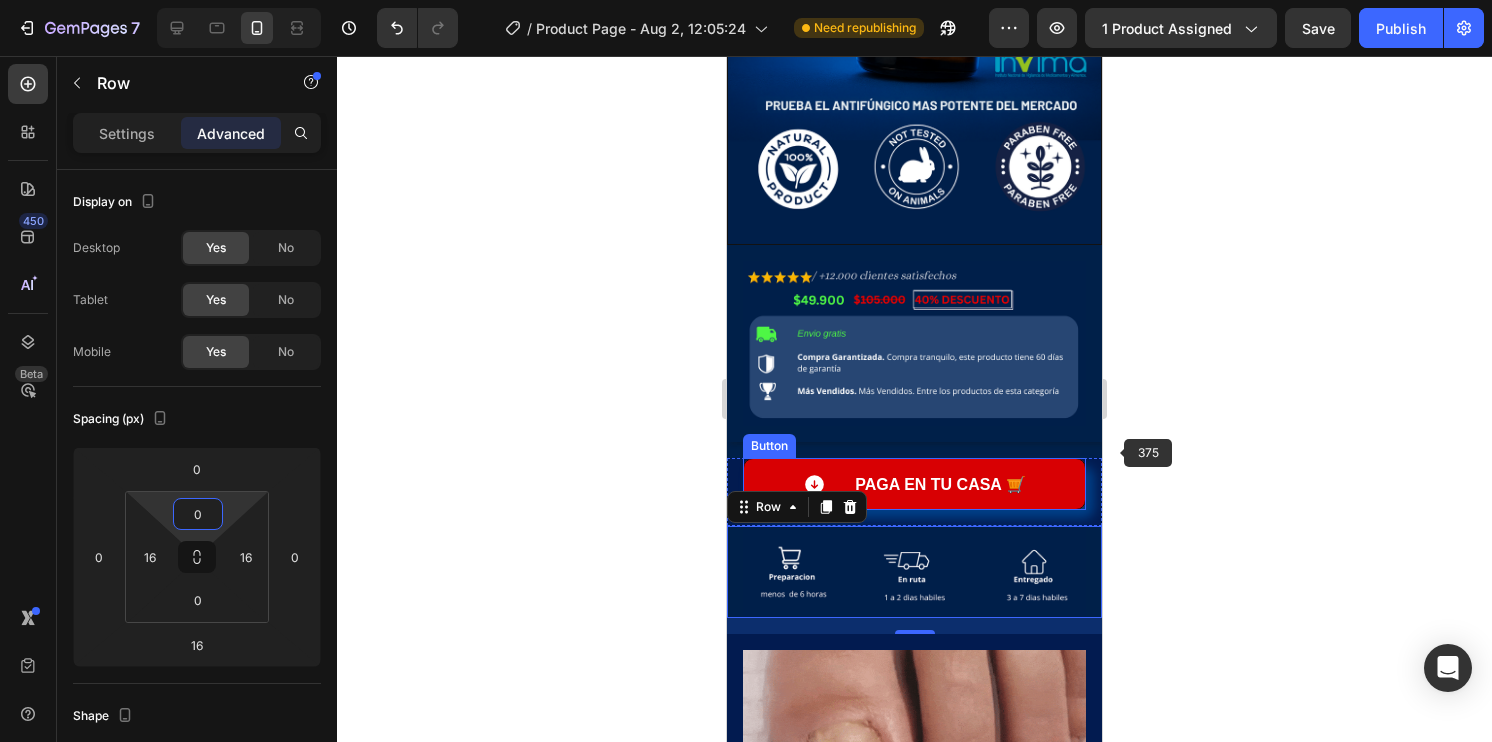 click 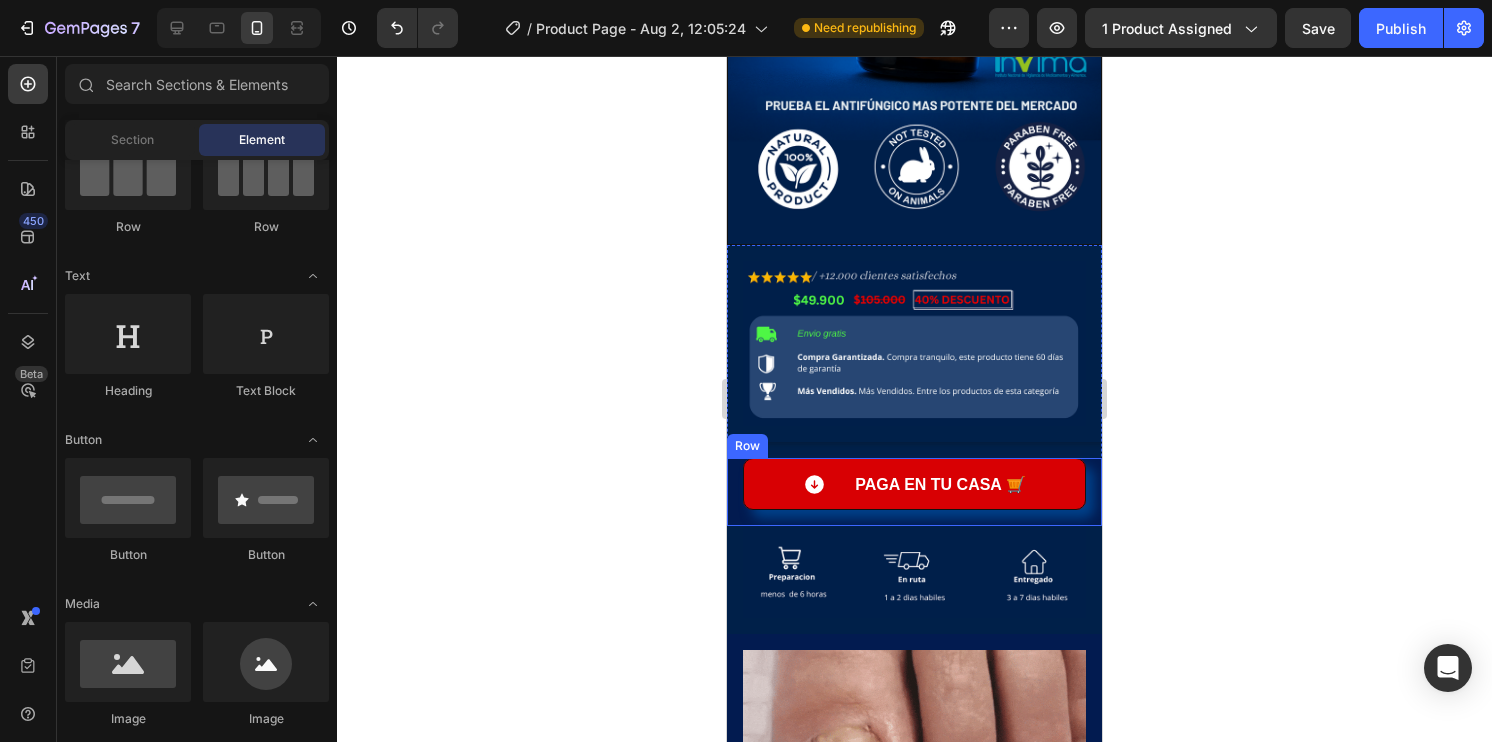 click on "PAGA ⁠⁠EN tu CASA 🛒   Button Row" at bounding box center [914, 492] 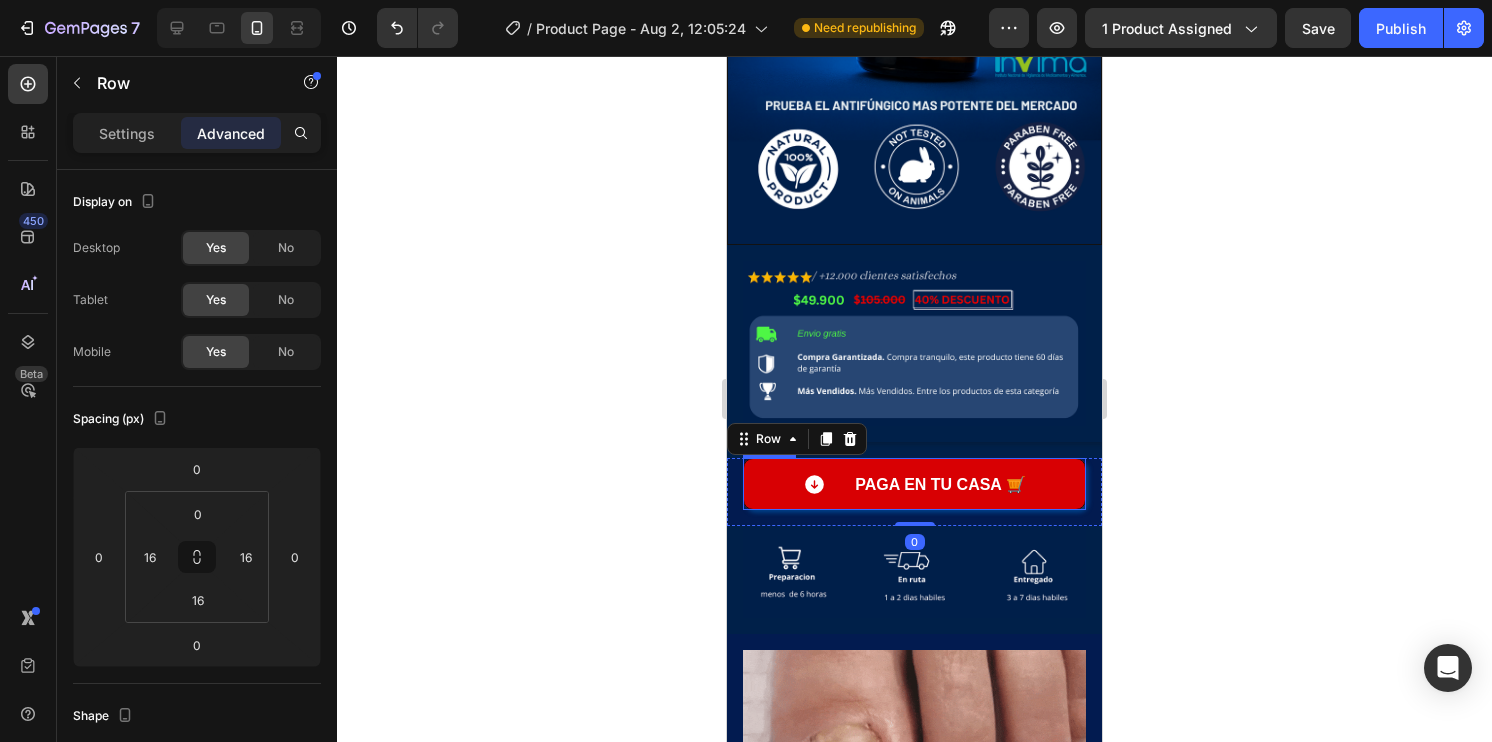 click on "PAGA ⁠⁠EN tu CASA 🛒" at bounding box center [914, 484] 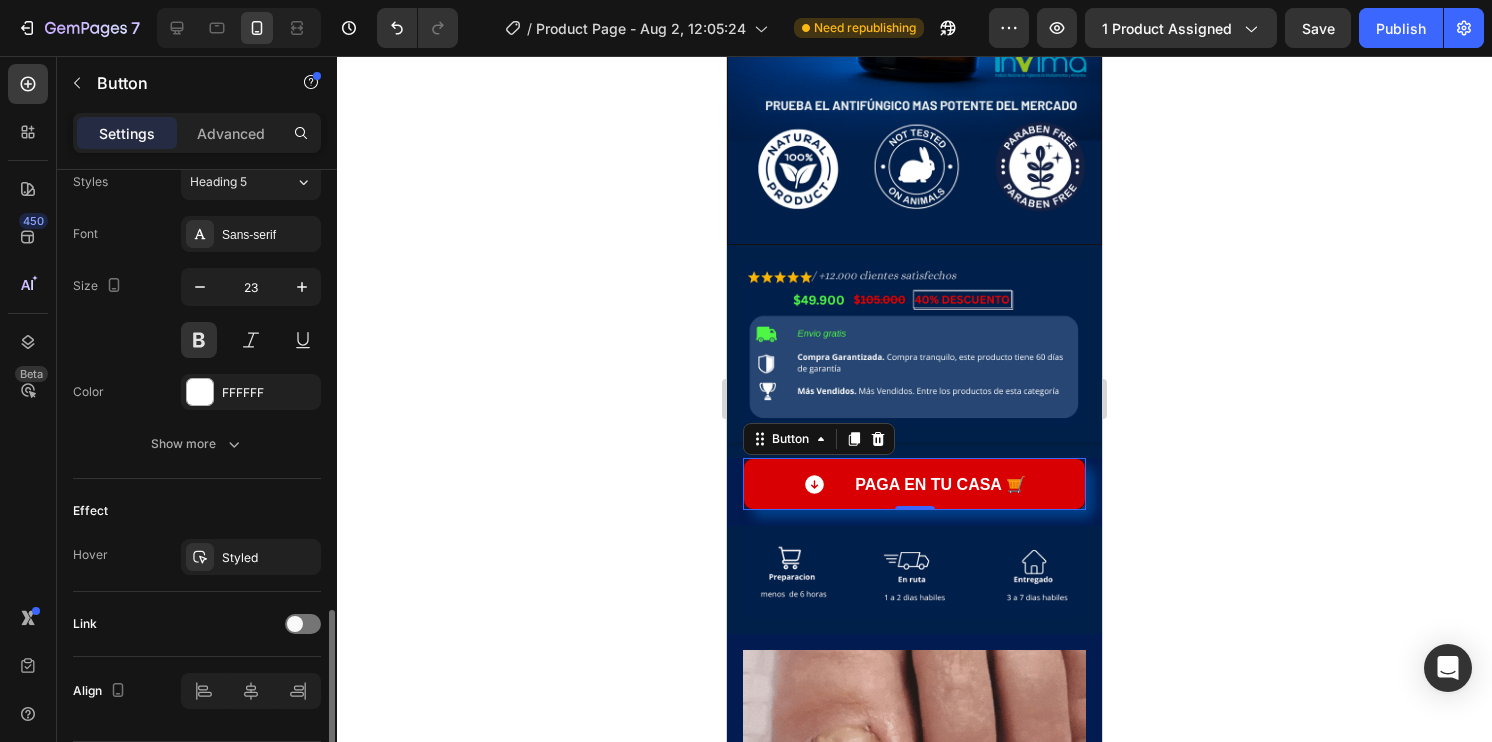 scroll, scrollTop: 959, scrollLeft: 0, axis: vertical 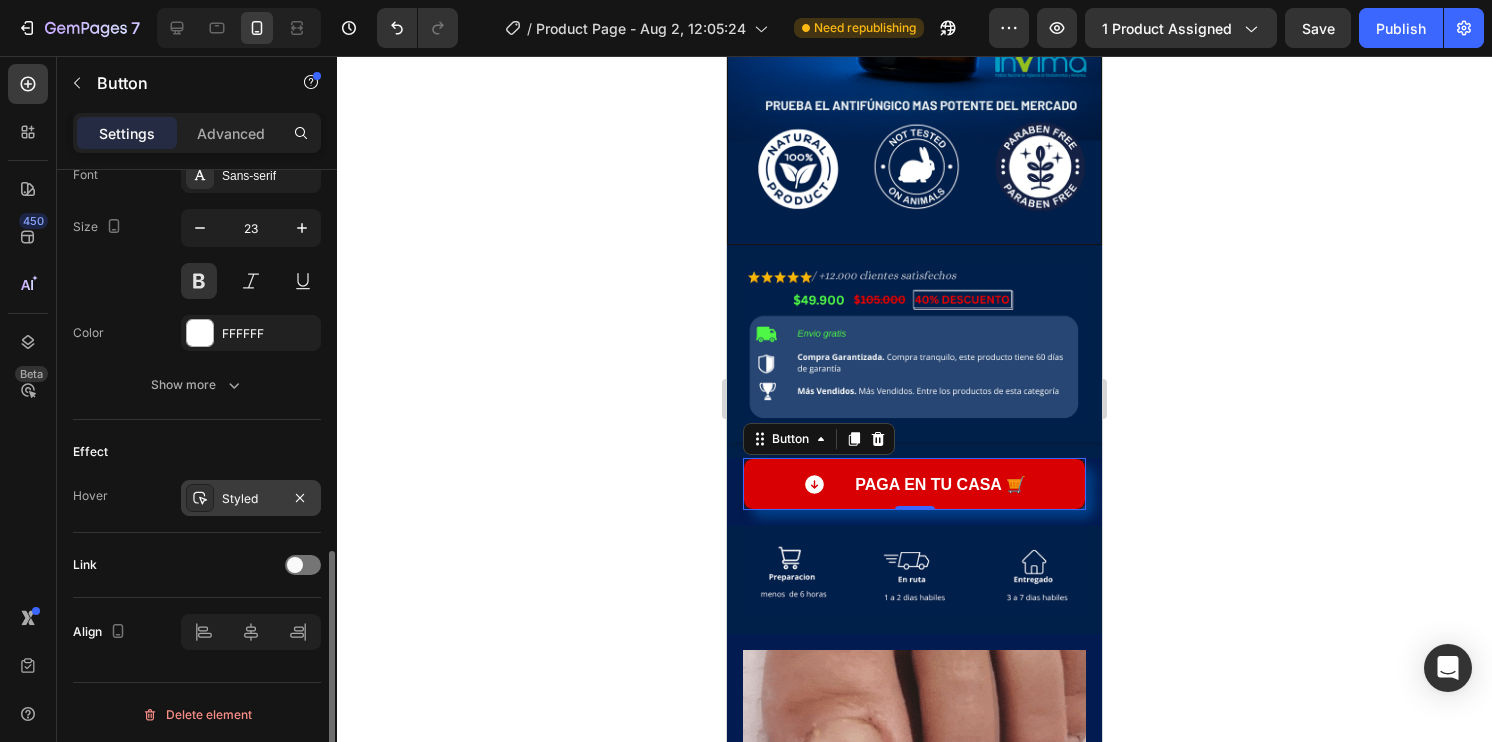 click on "Styled" at bounding box center (251, 499) 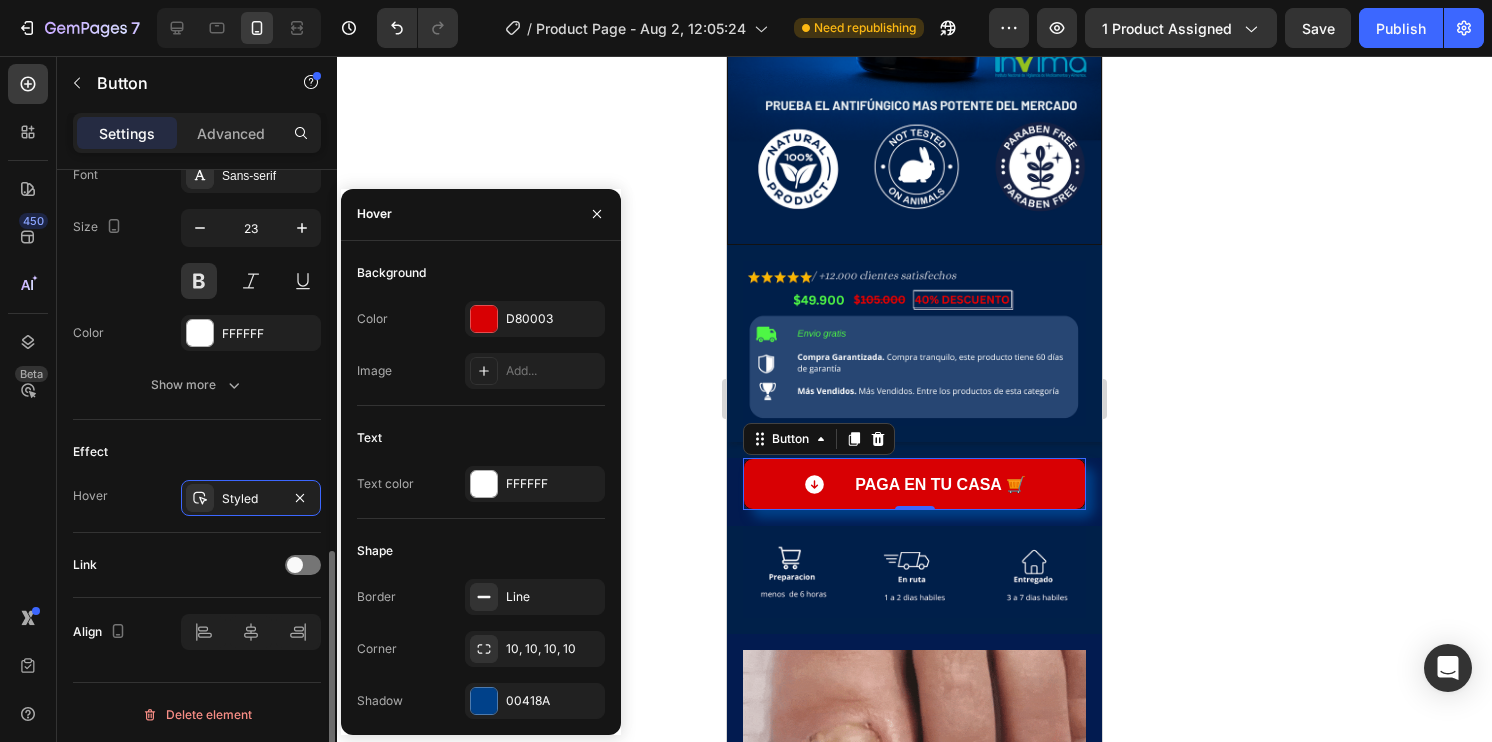 click on "Effect Hover Styled" 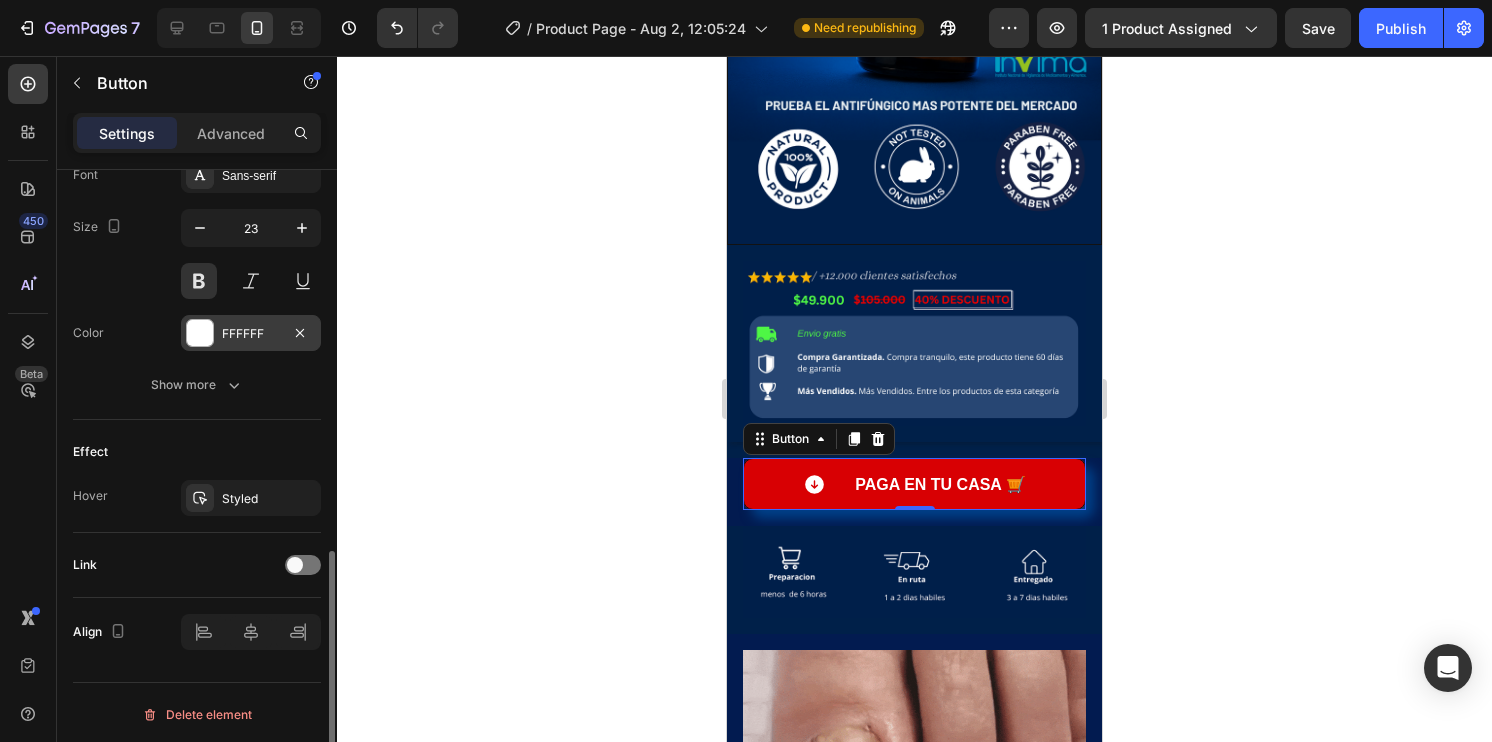 scroll, scrollTop: 859, scrollLeft: 0, axis: vertical 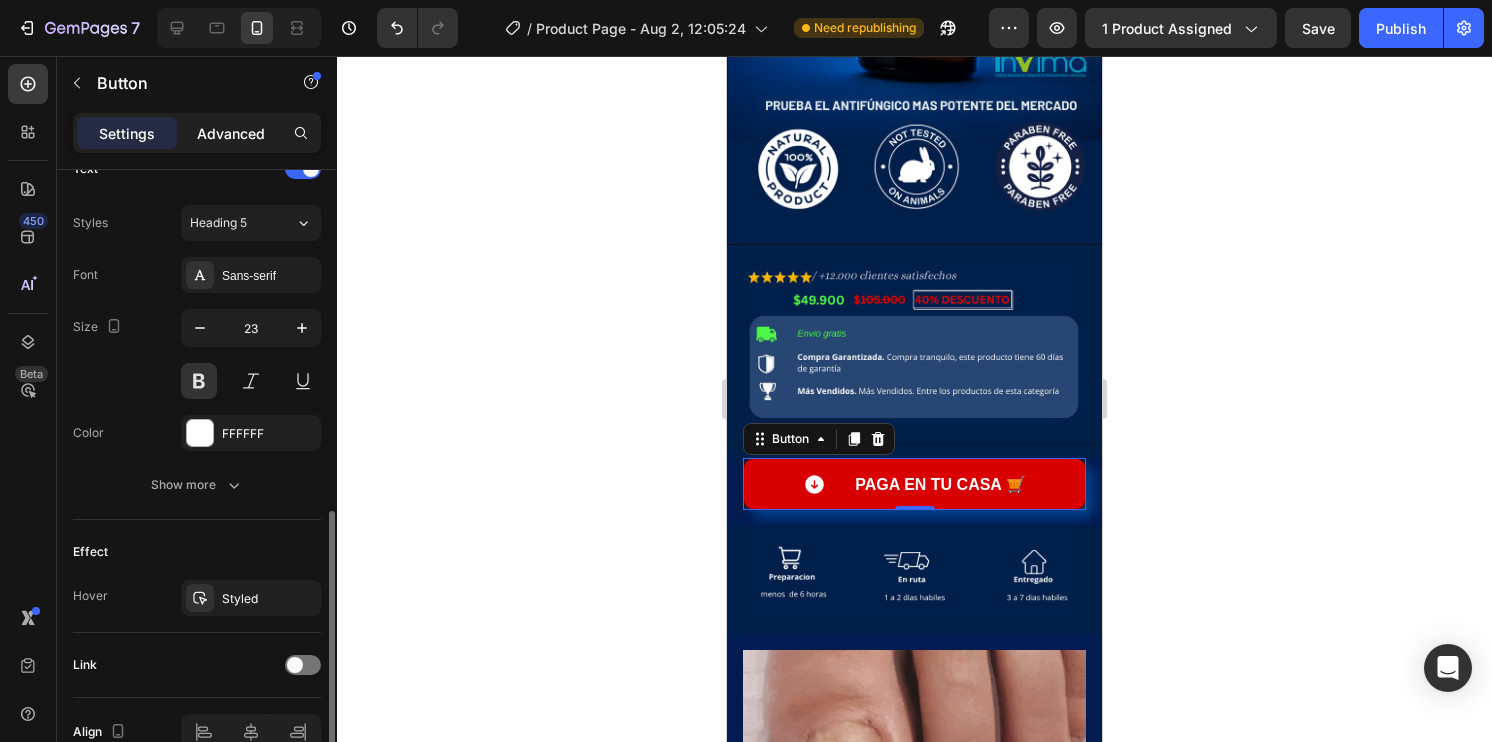 click on "Advanced" at bounding box center (231, 133) 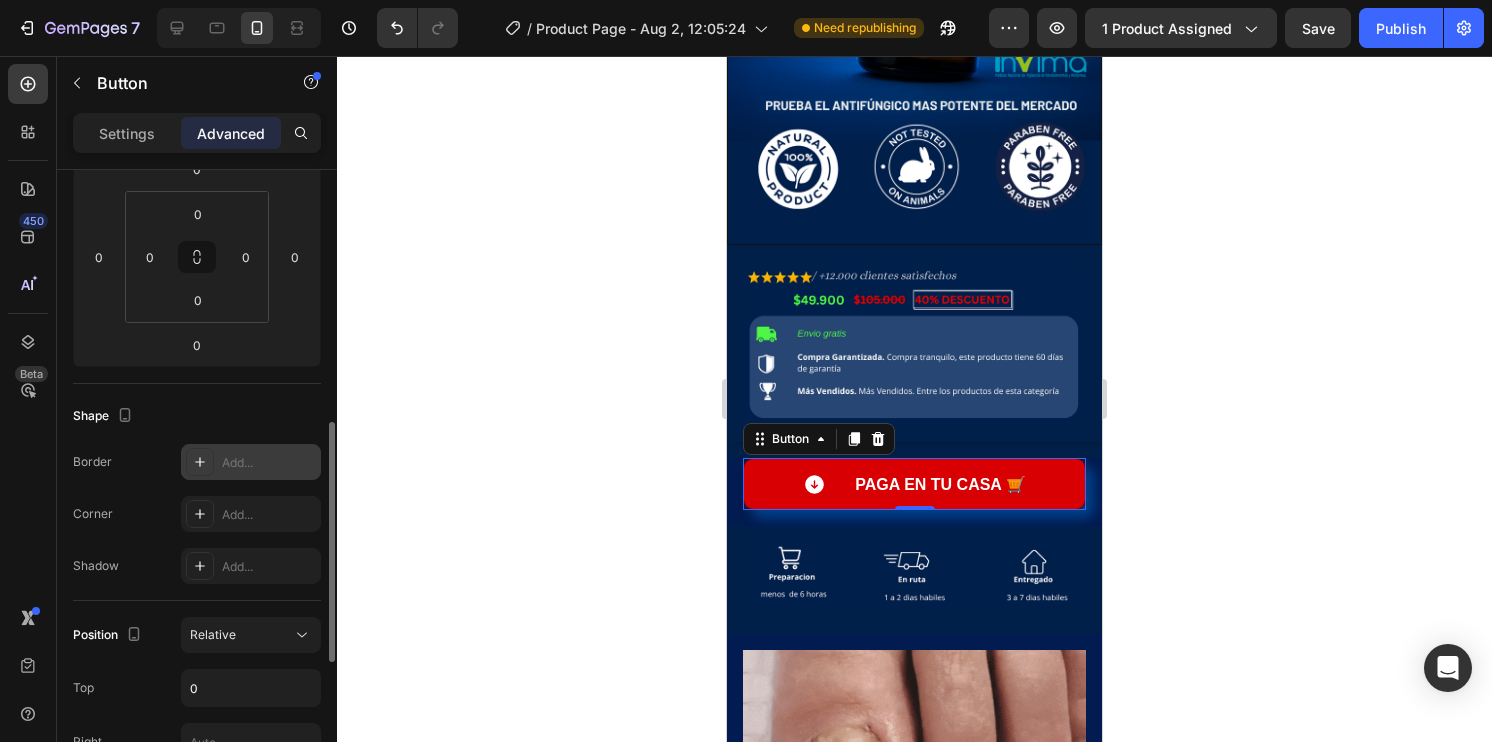 scroll, scrollTop: 400, scrollLeft: 0, axis: vertical 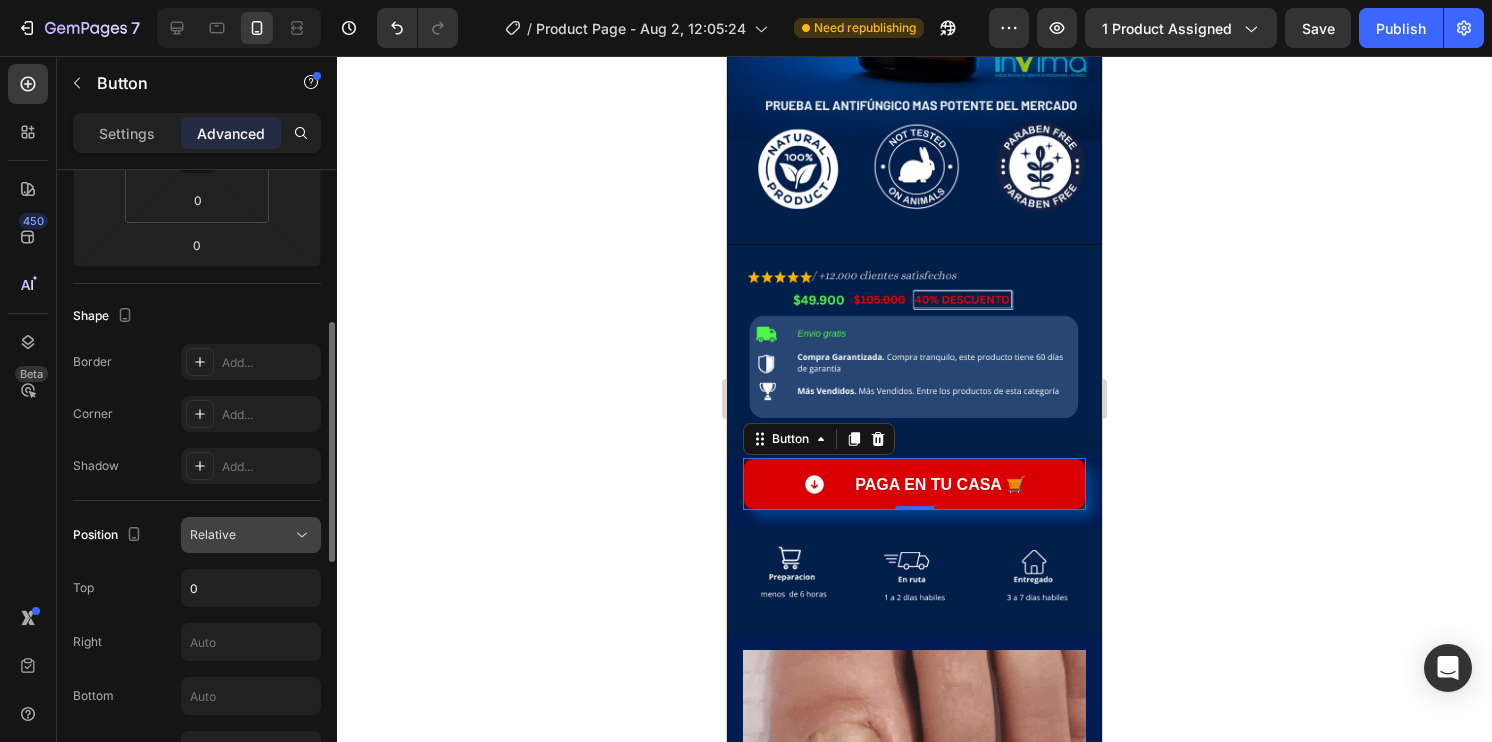 click on "Relative" at bounding box center (241, 535) 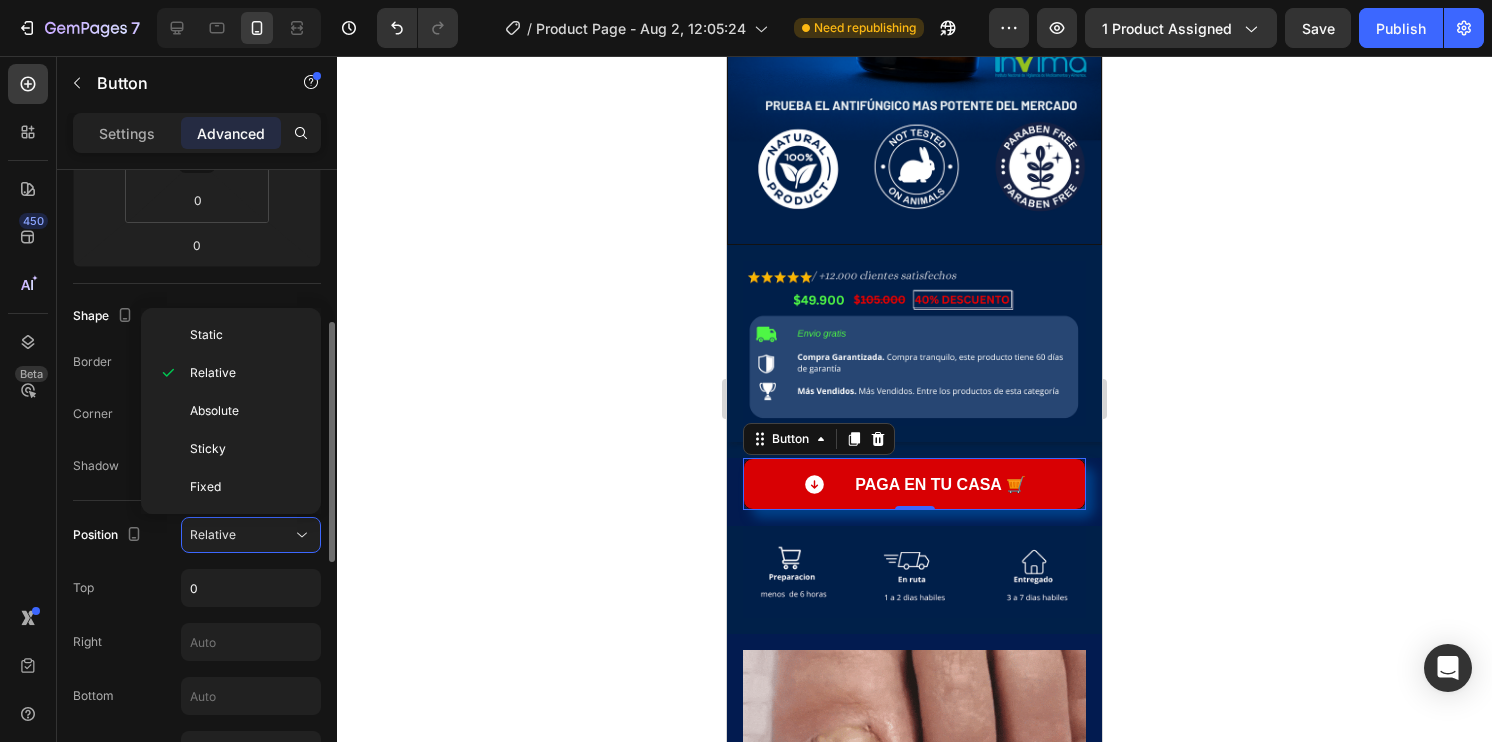 click on "Position Relative" at bounding box center (197, 535) 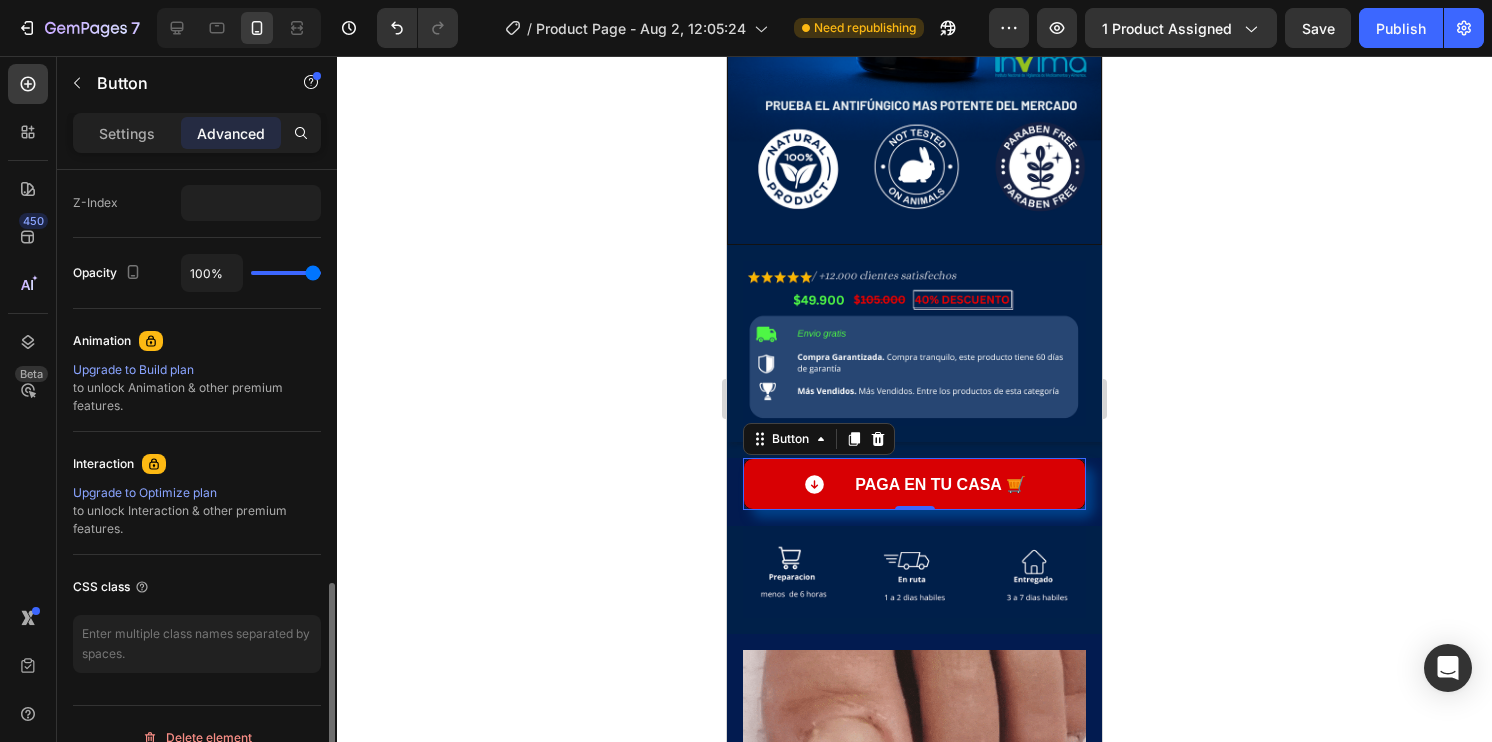 scroll, scrollTop: 1023, scrollLeft: 0, axis: vertical 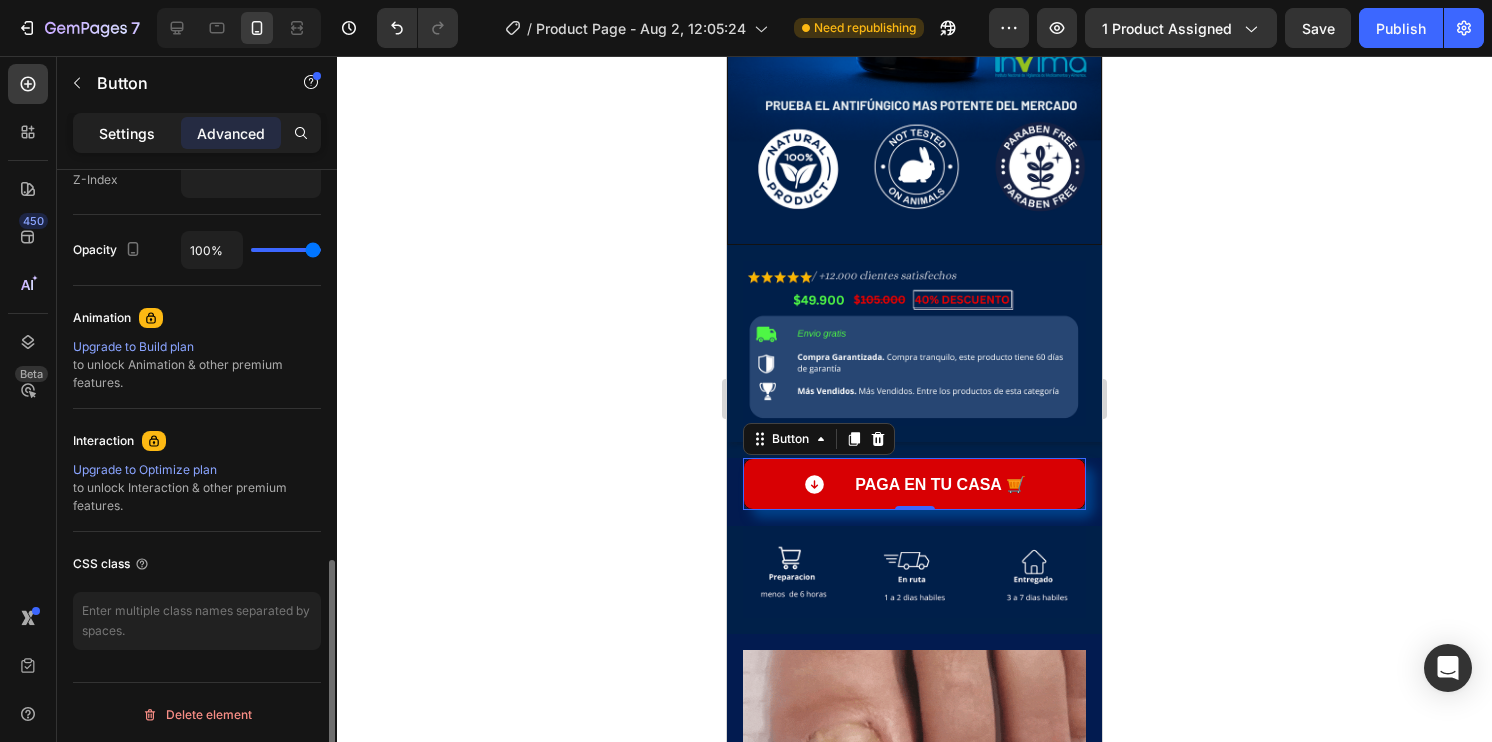 click on "Settings" 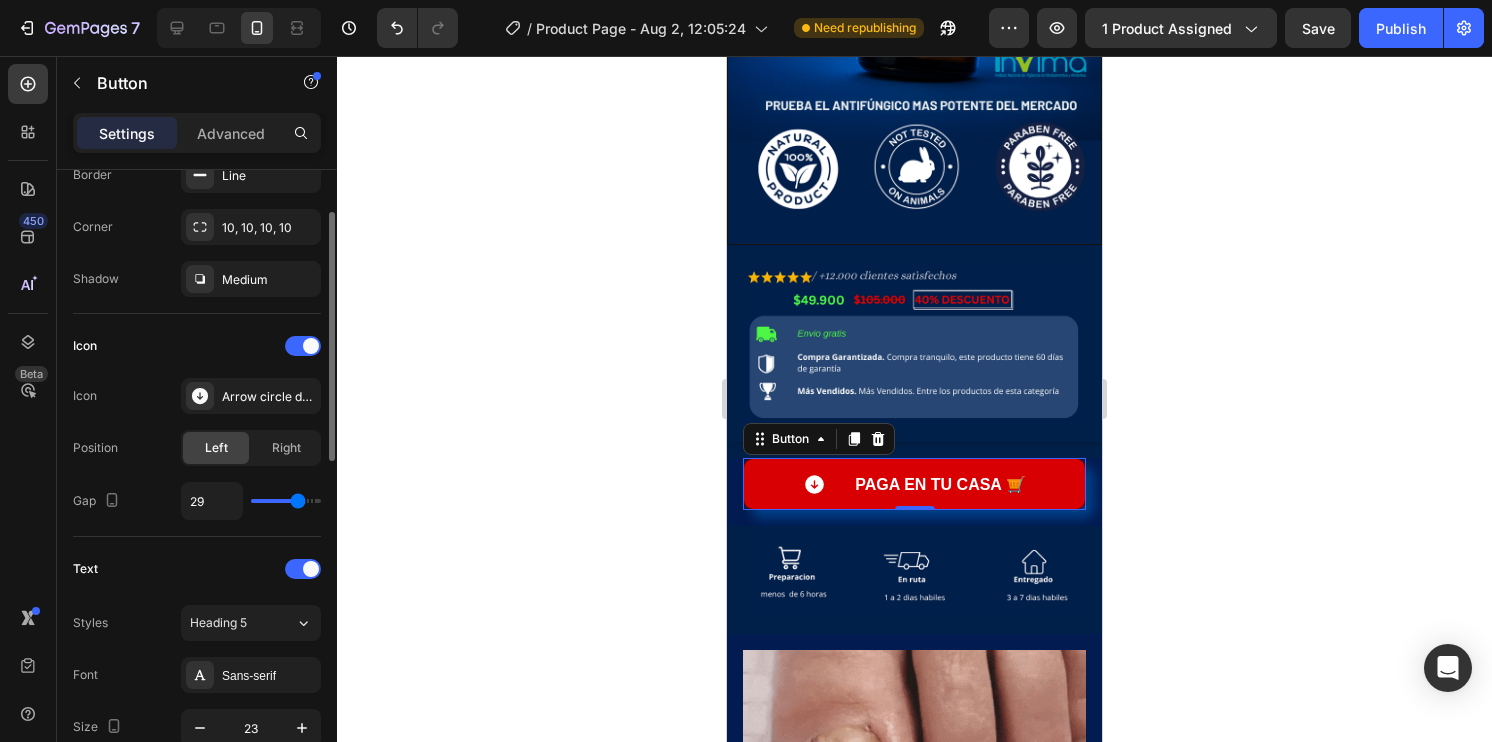 scroll, scrollTop: 359, scrollLeft: 0, axis: vertical 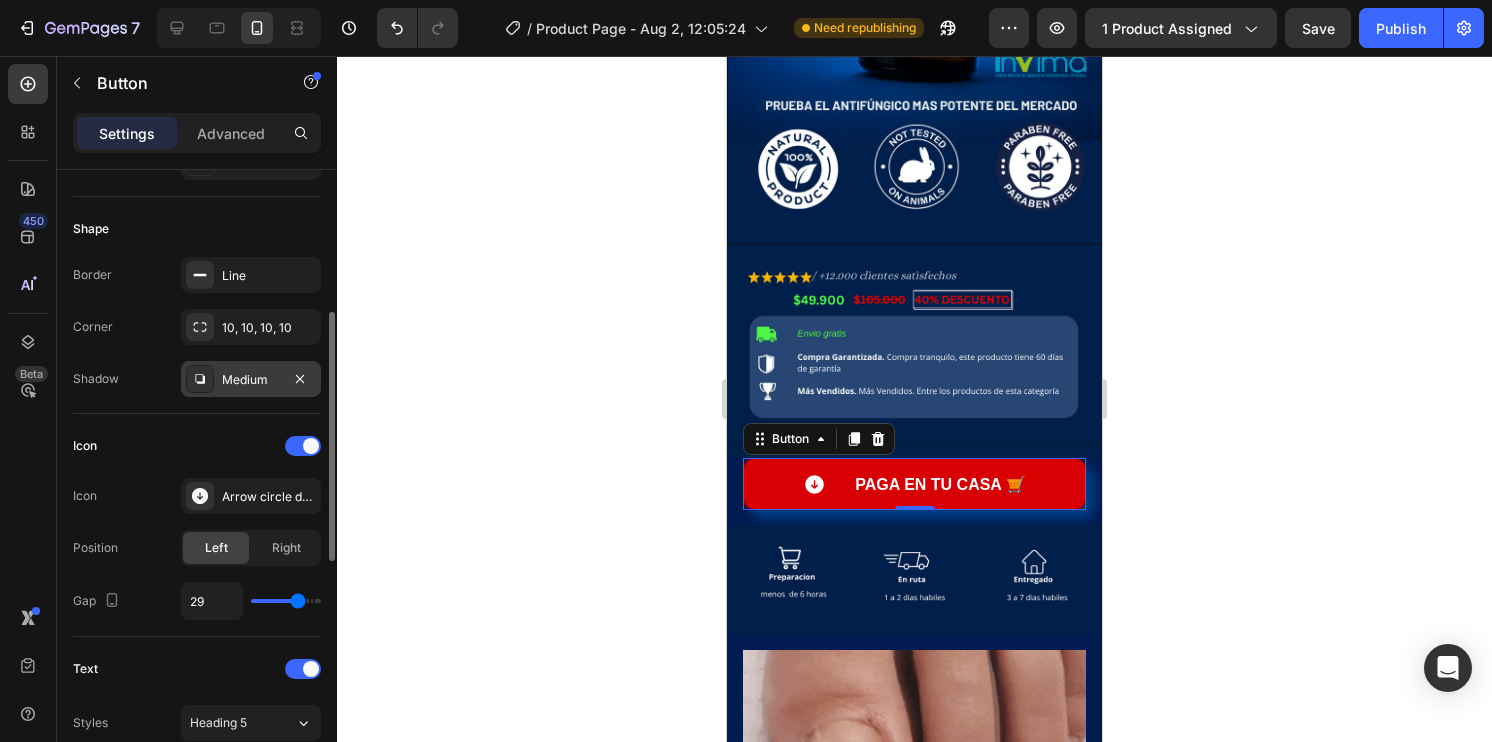 click on "Medium" at bounding box center (251, 380) 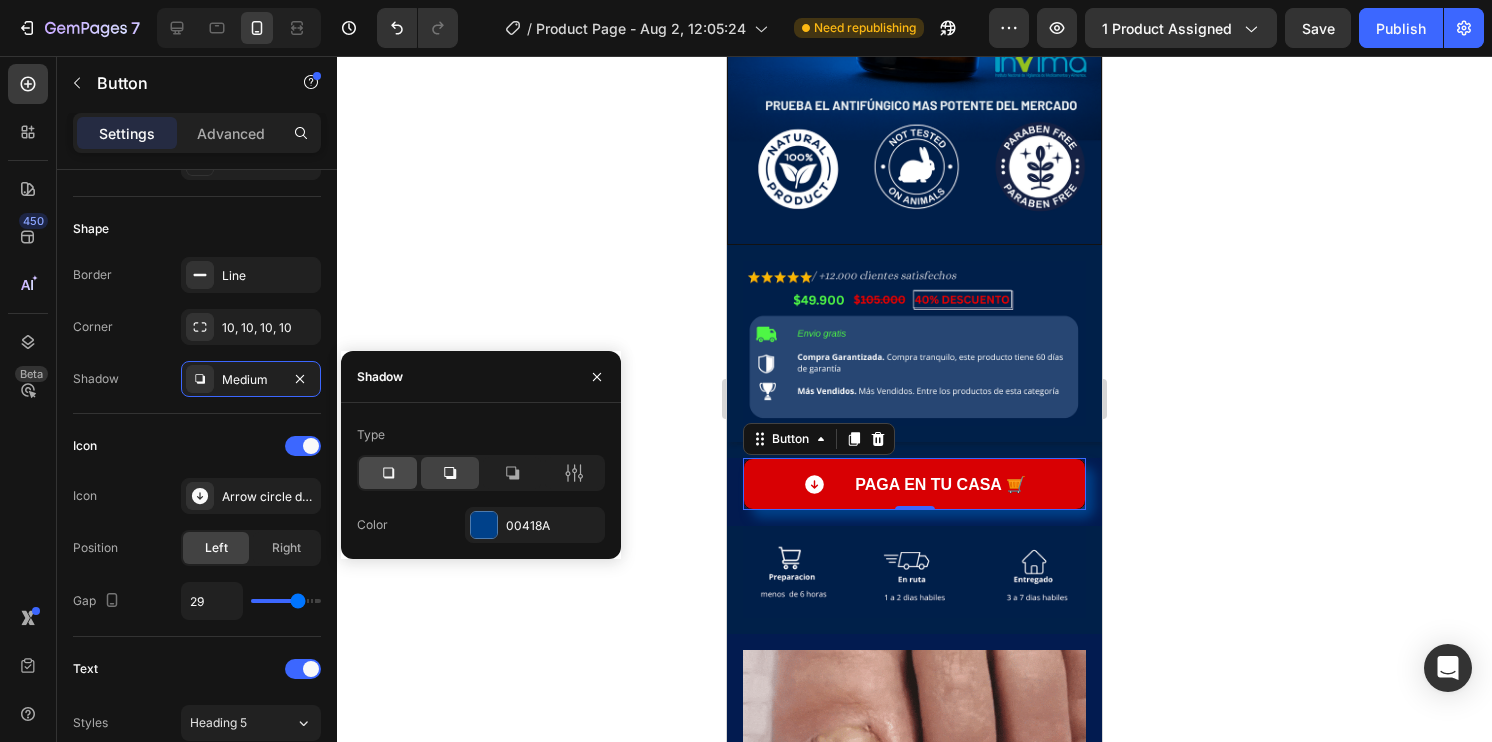 click 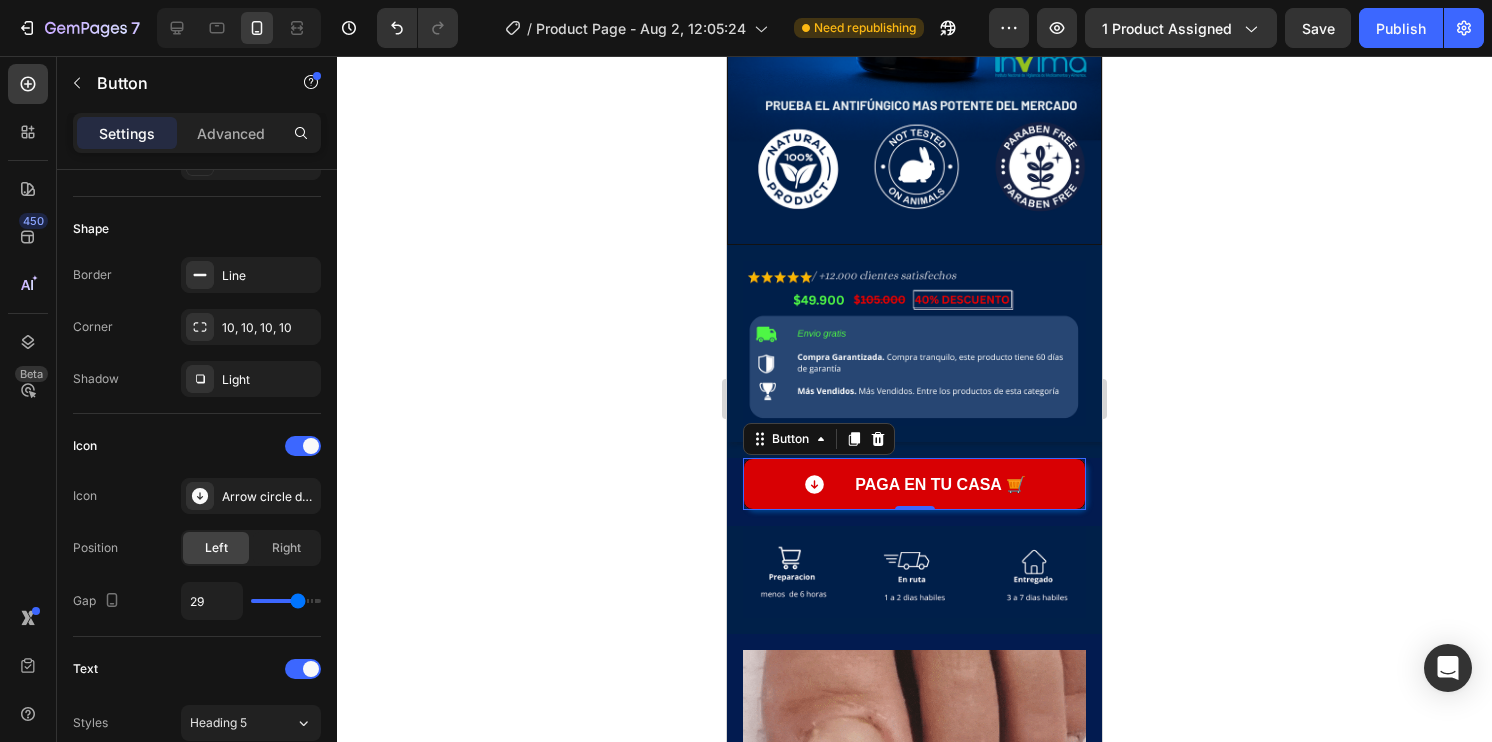 click 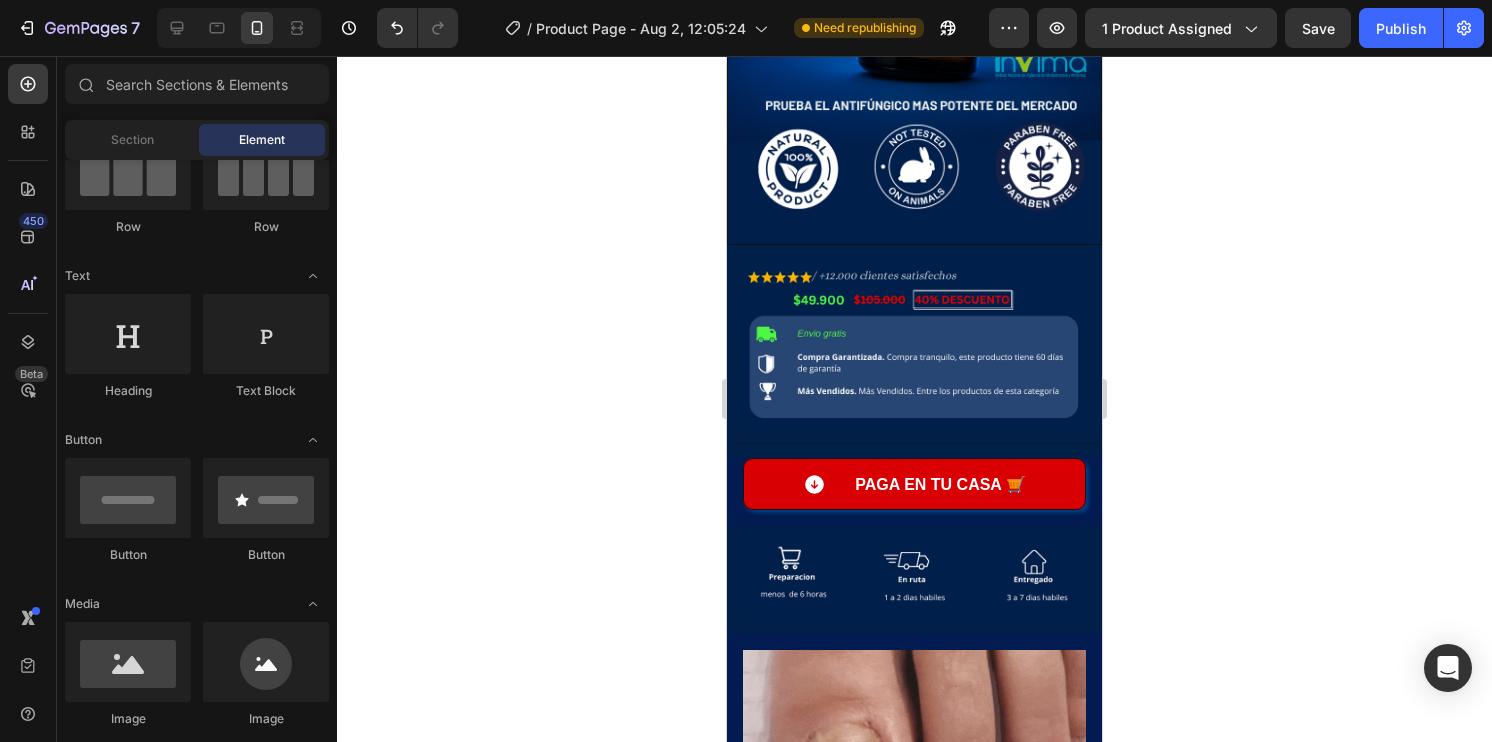 click 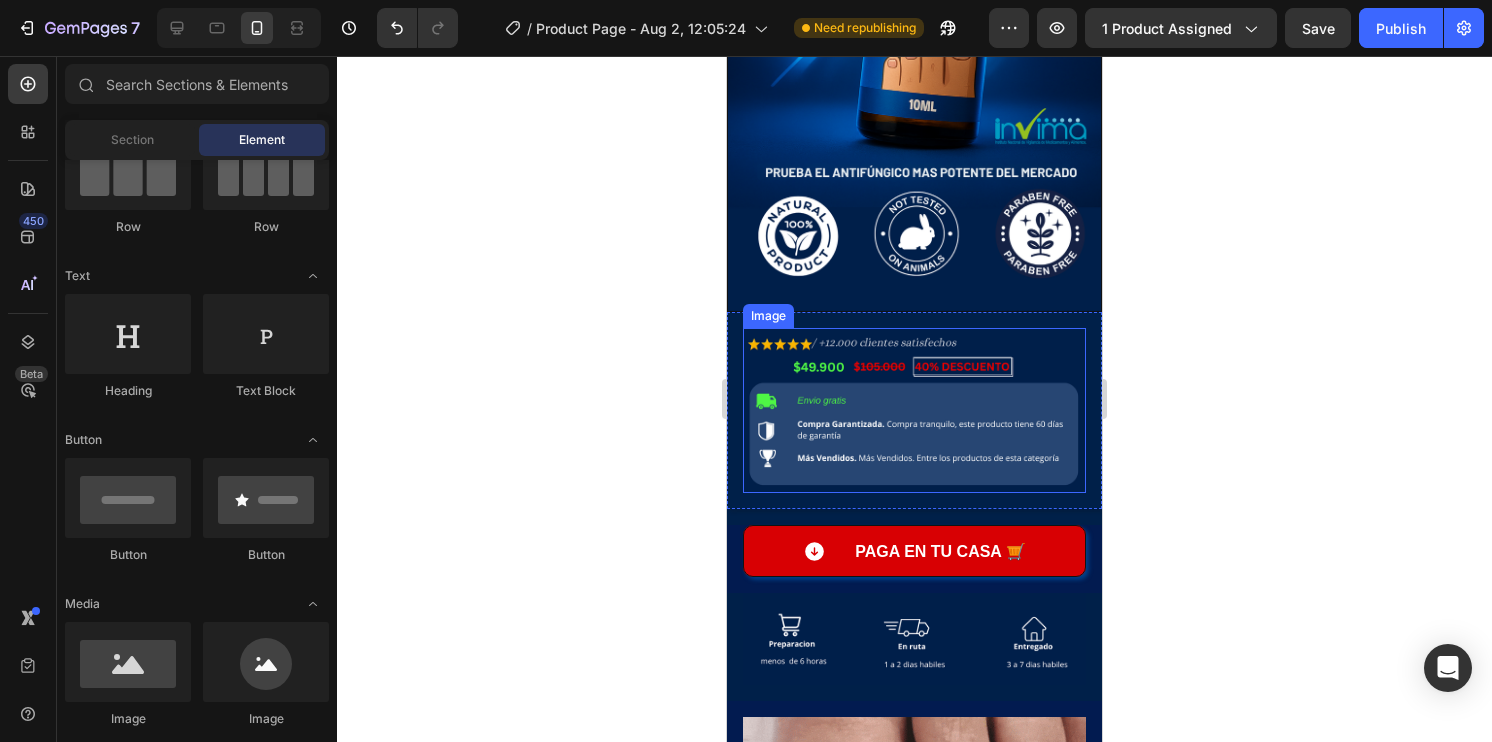 scroll, scrollTop: 875, scrollLeft: 0, axis: vertical 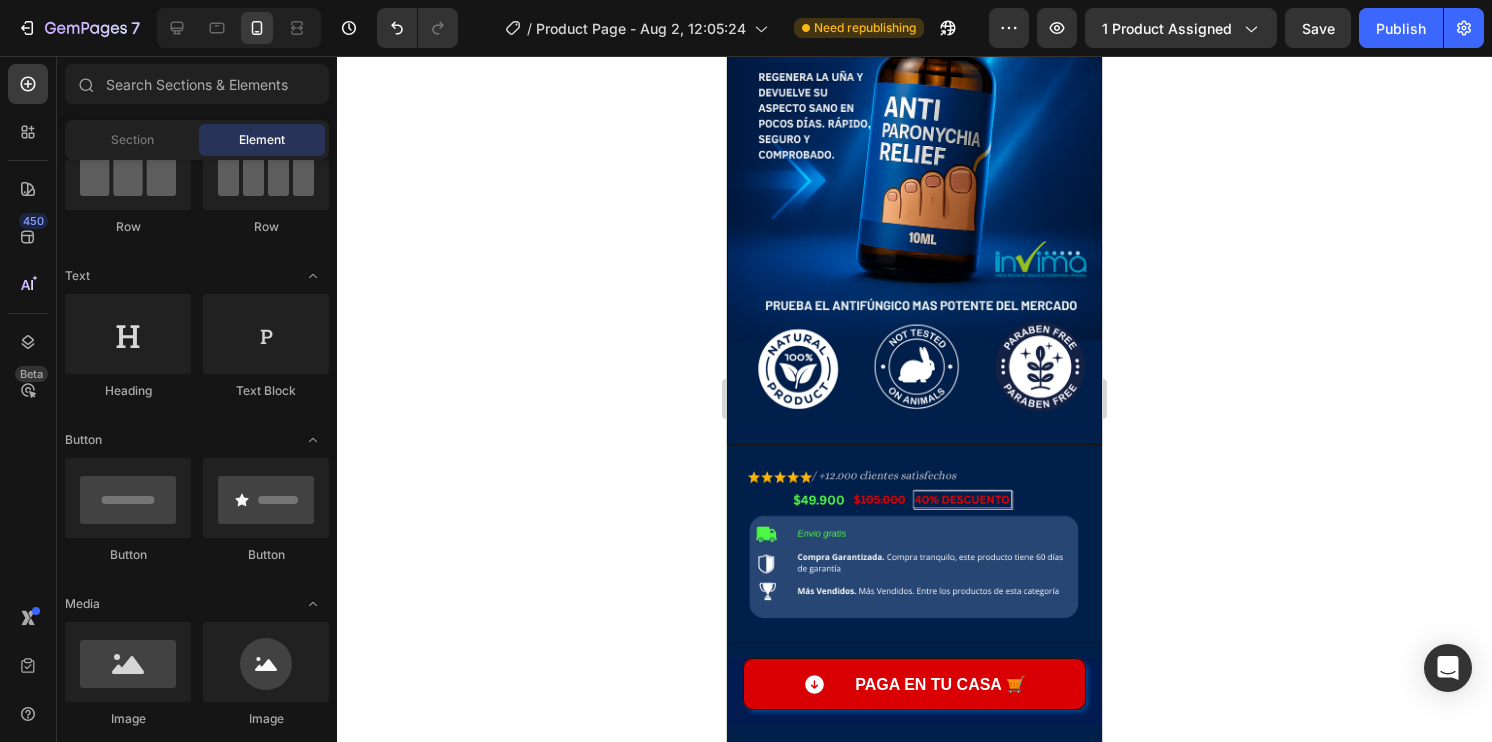 click 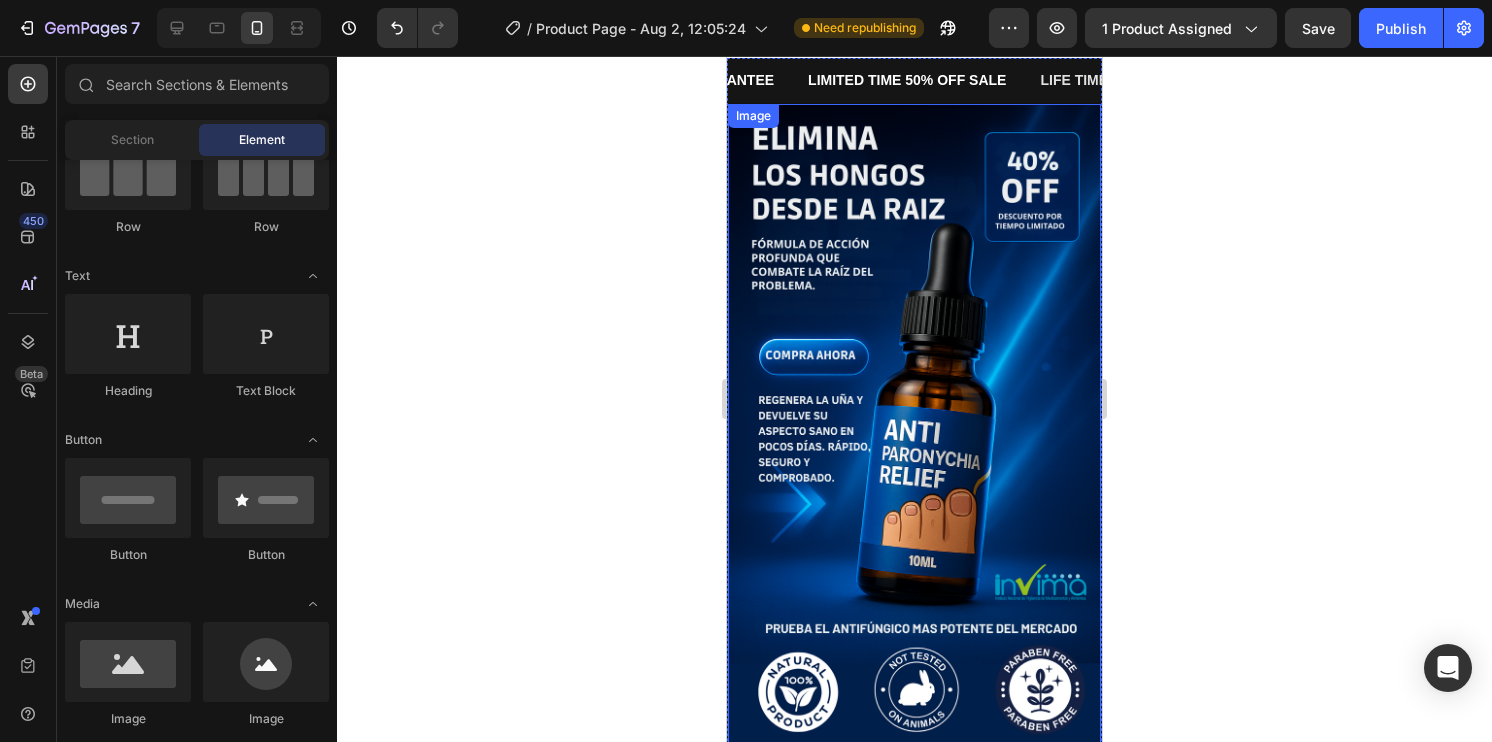 scroll, scrollTop: 275, scrollLeft: 0, axis: vertical 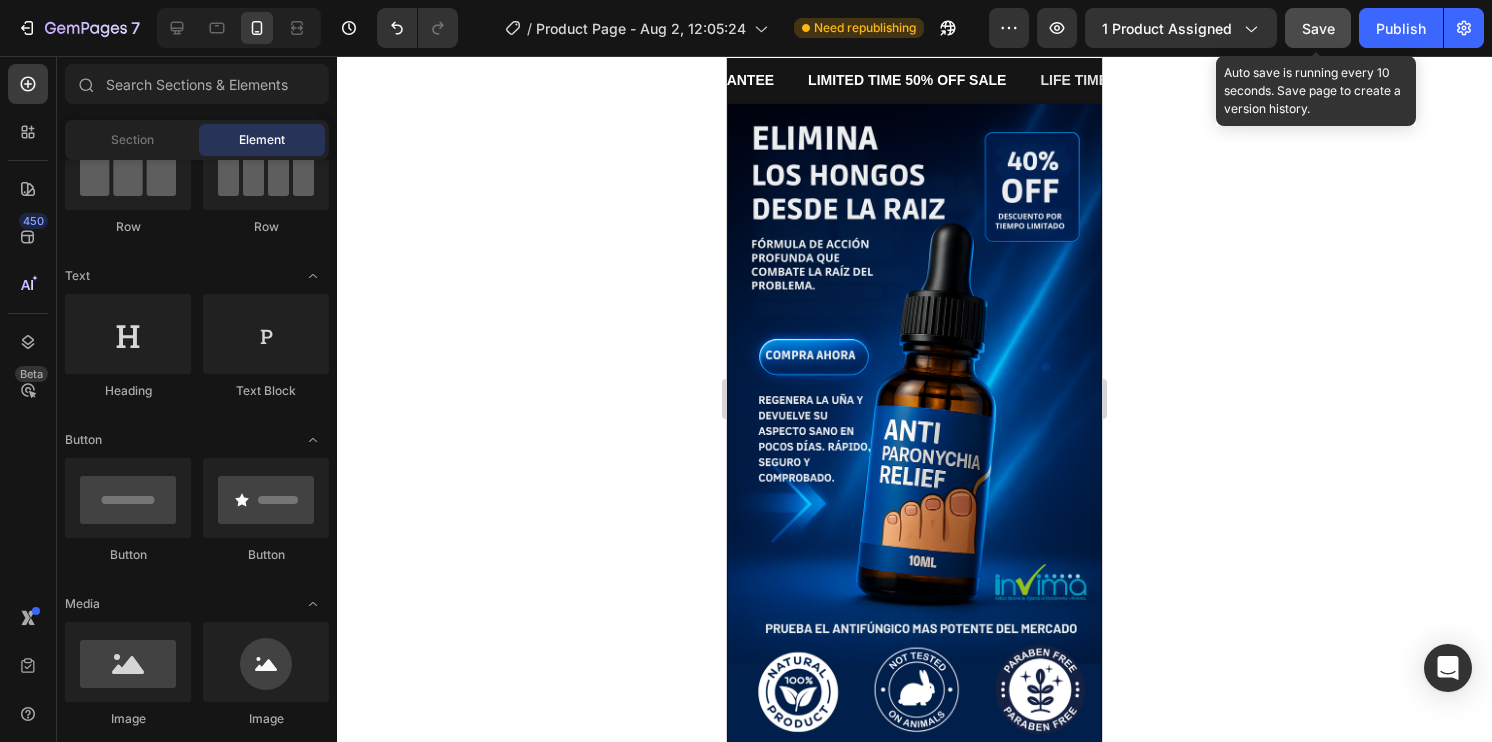 click on "Save" 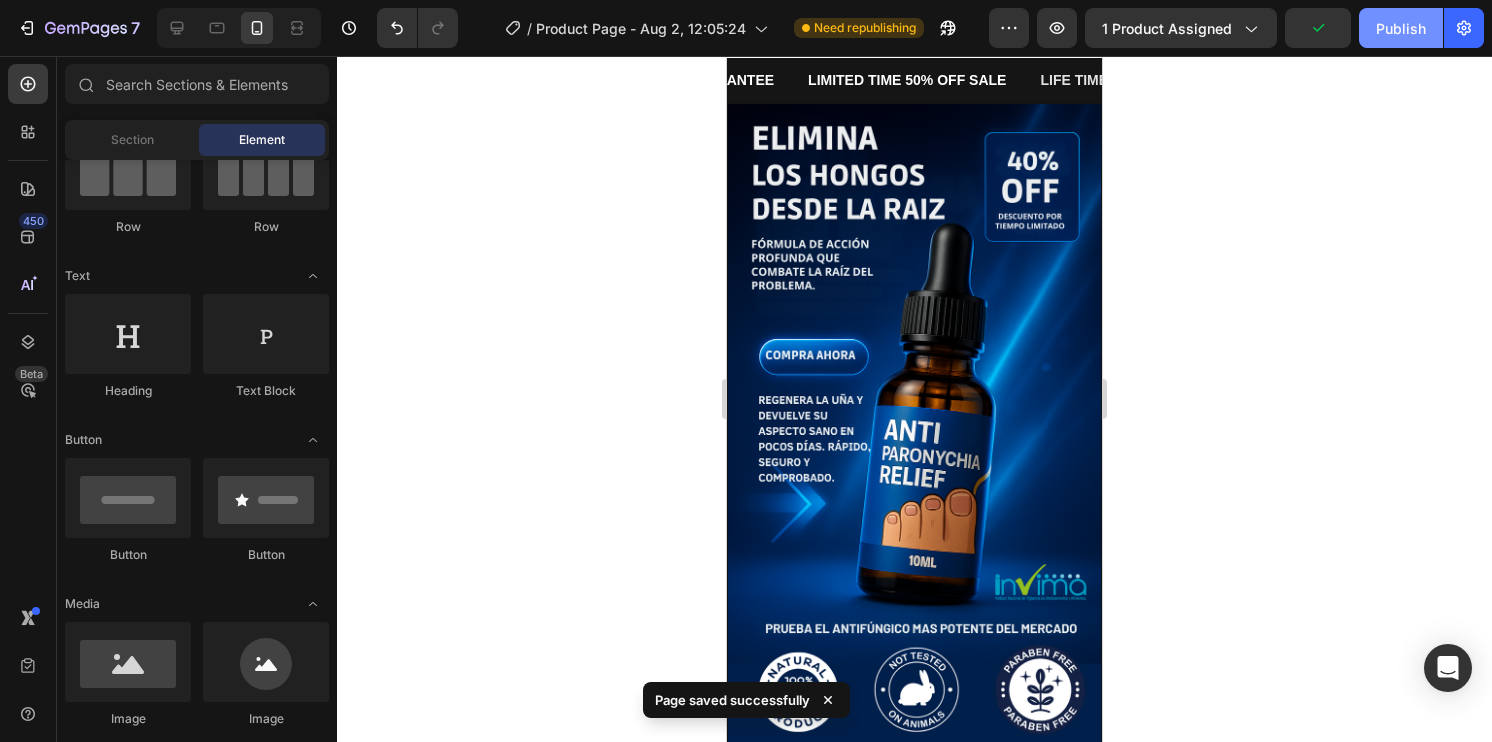 click on "Publish" 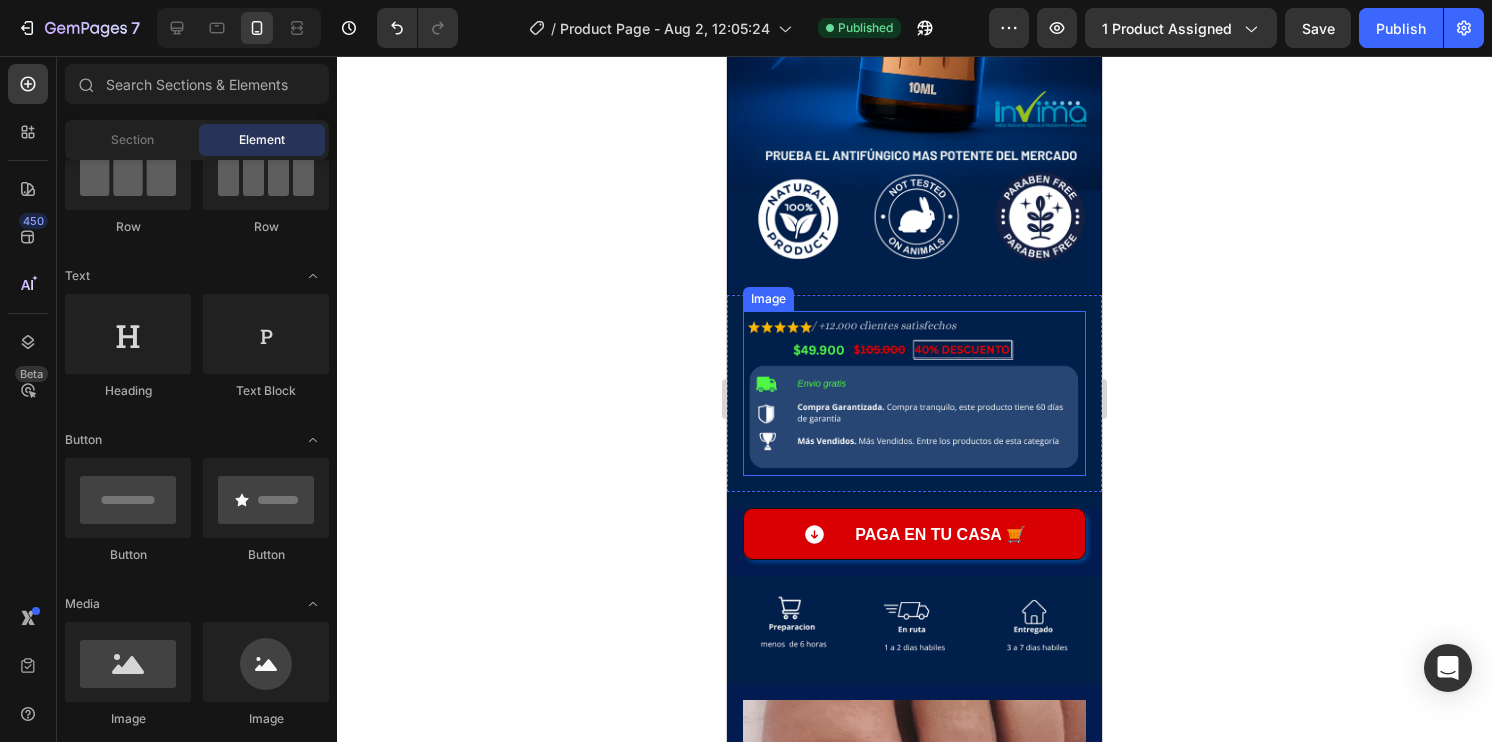 scroll, scrollTop: 975, scrollLeft: 0, axis: vertical 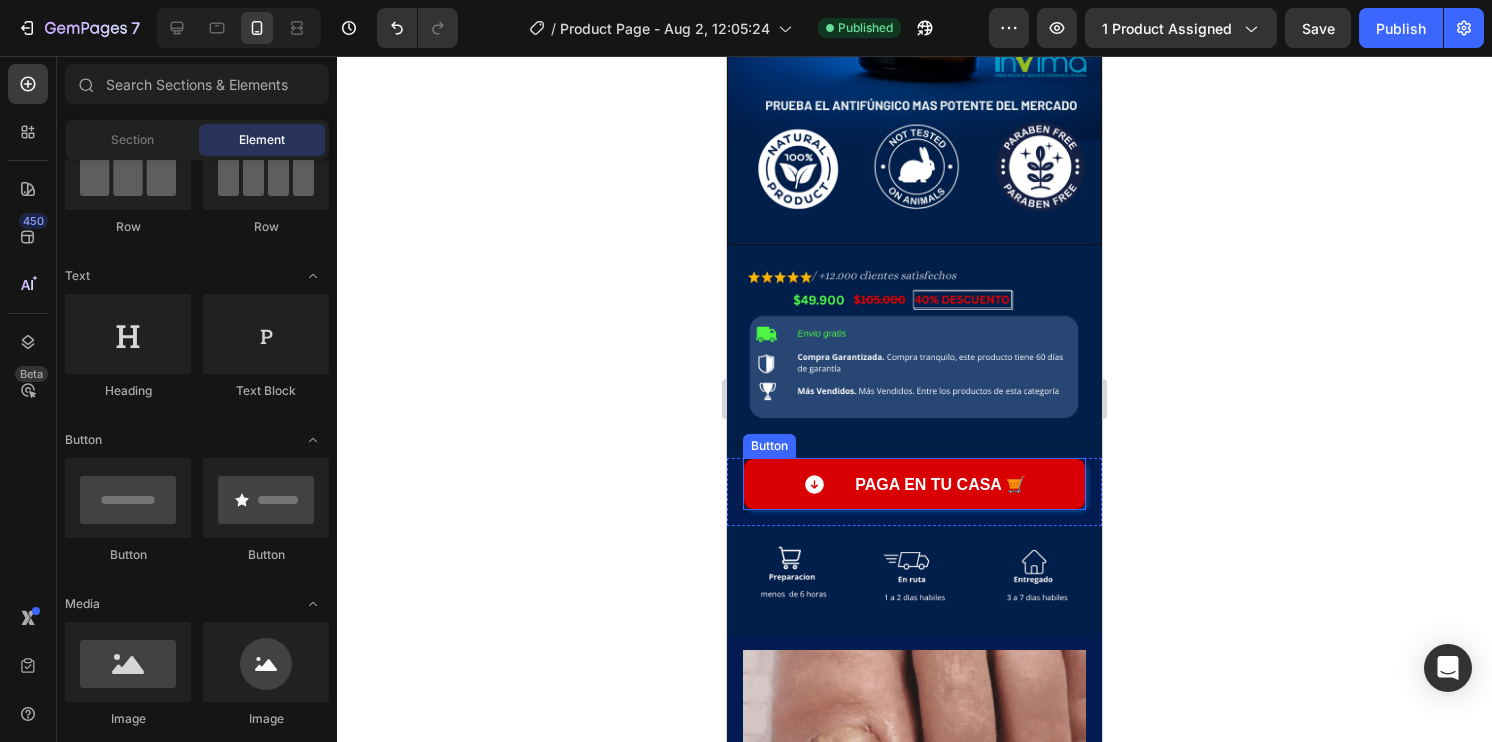 click on "PAGA ⁠⁠EN tu CASA 🛒" at bounding box center [914, 484] 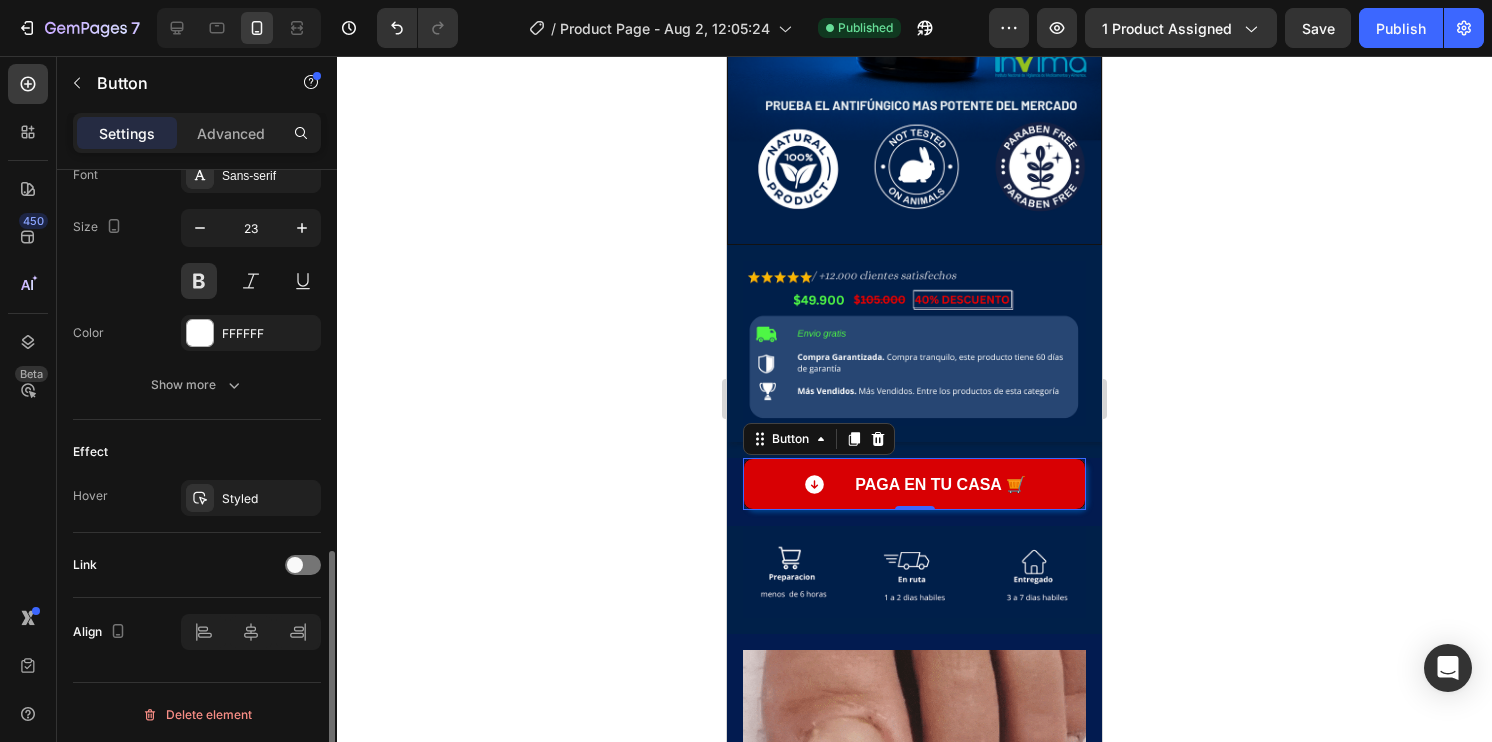 scroll, scrollTop: 959, scrollLeft: 0, axis: vertical 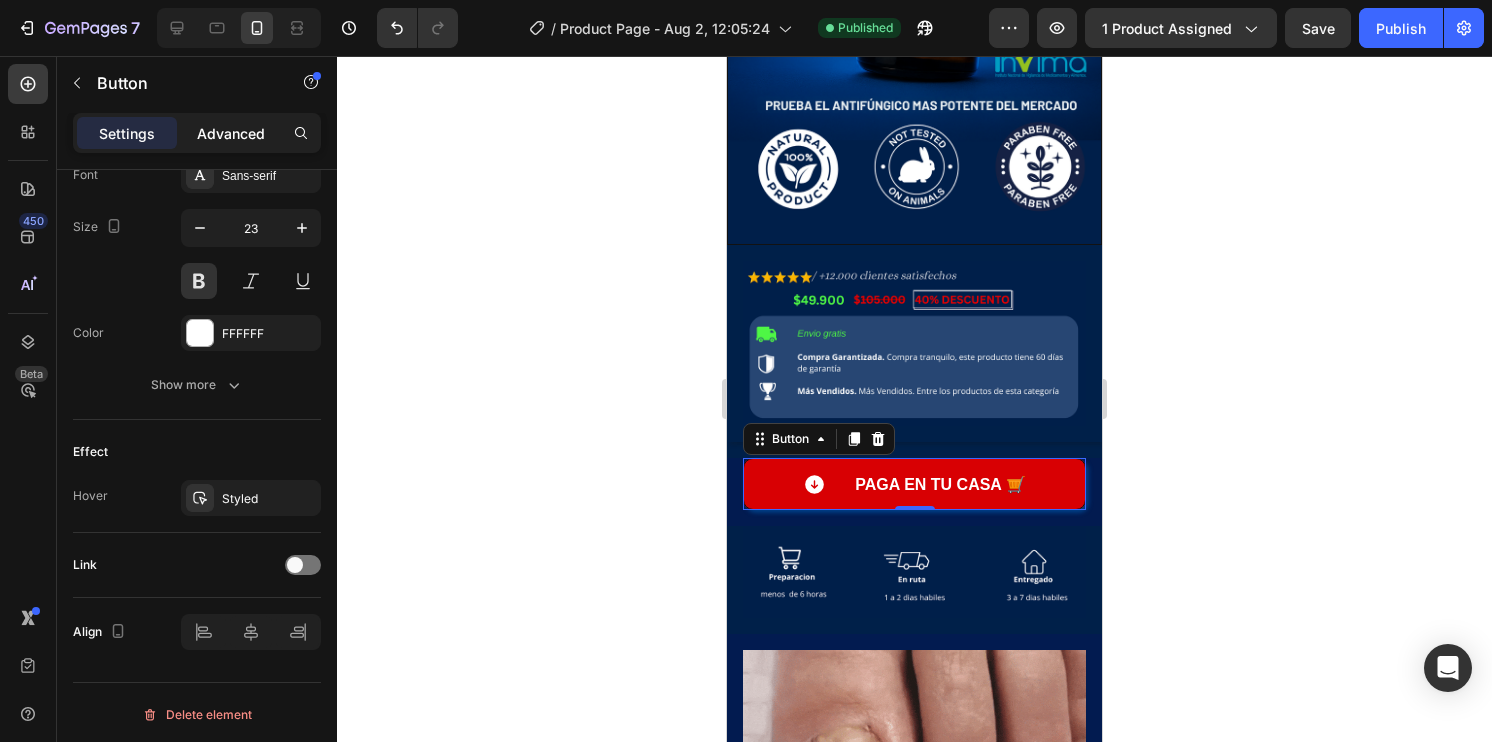 click on "Advanced" at bounding box center (231, 133) 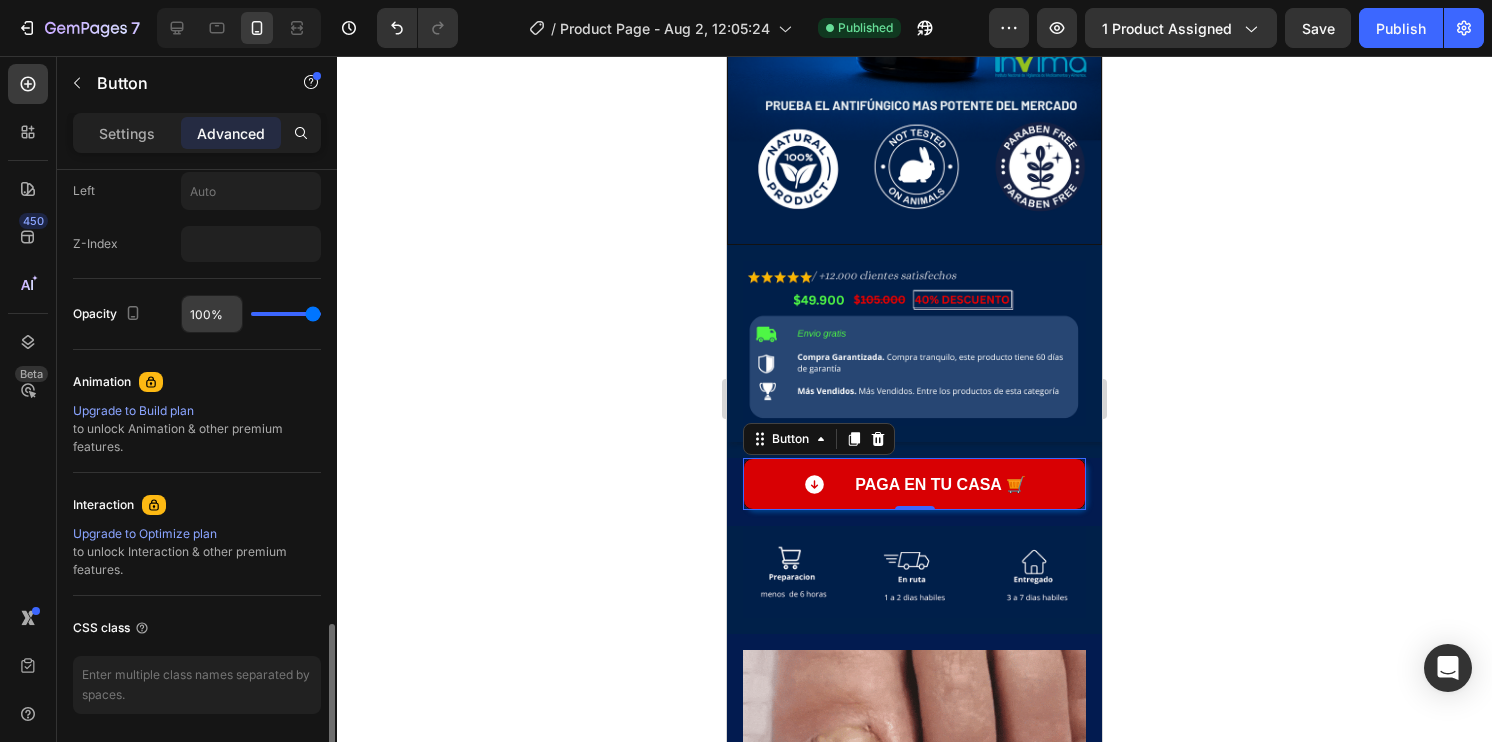 scroll, scrollTop: 1023, scrollLeft: 0, axis: vertical 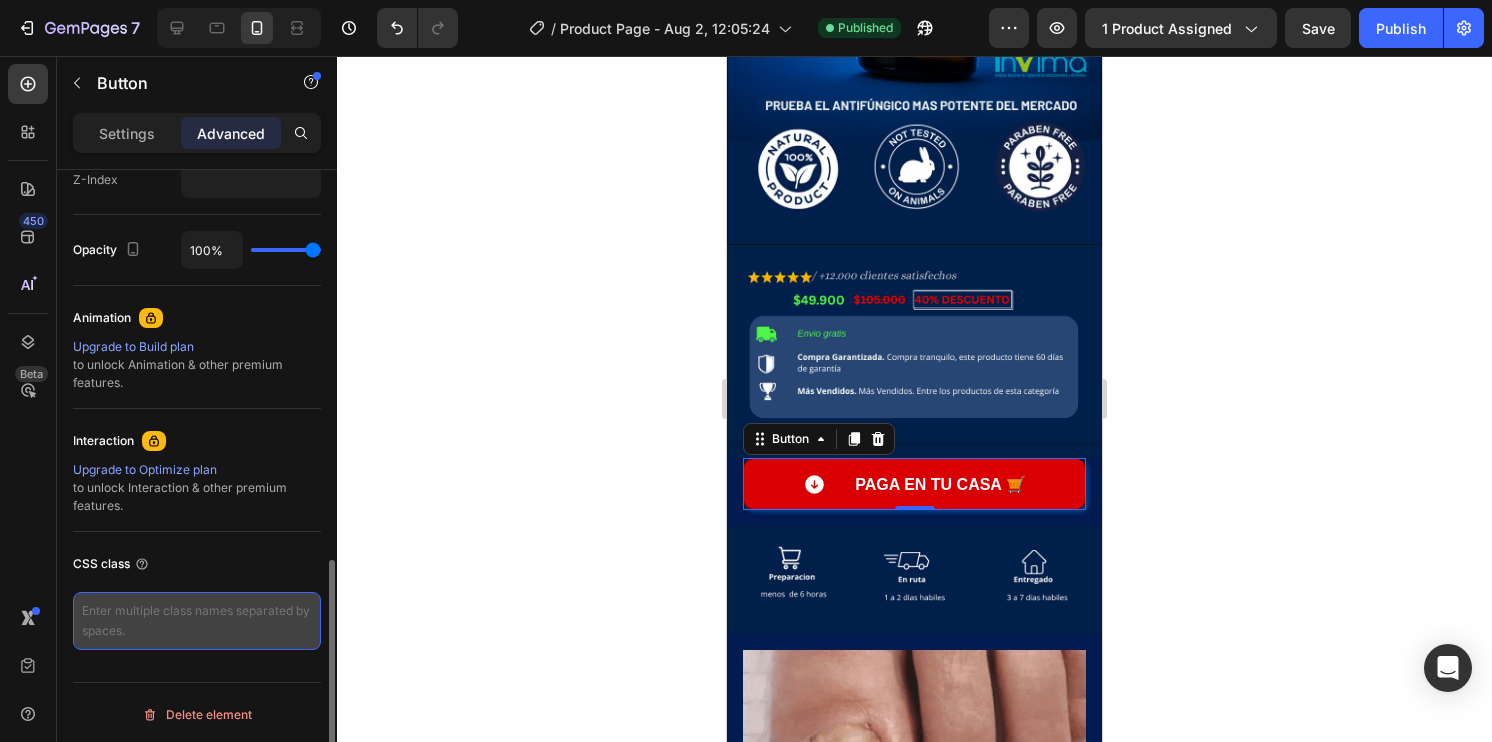 click at bounding box center [197, 621] 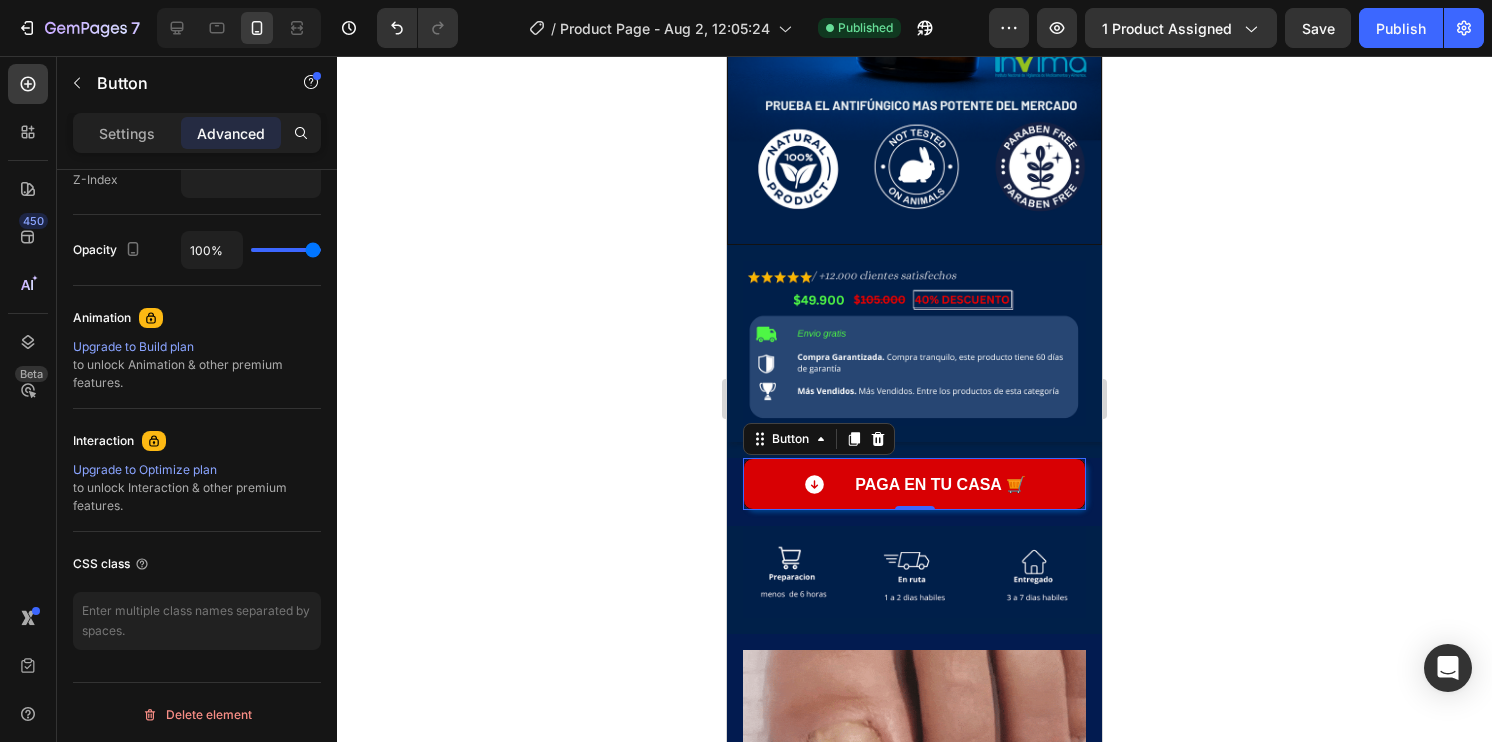 click 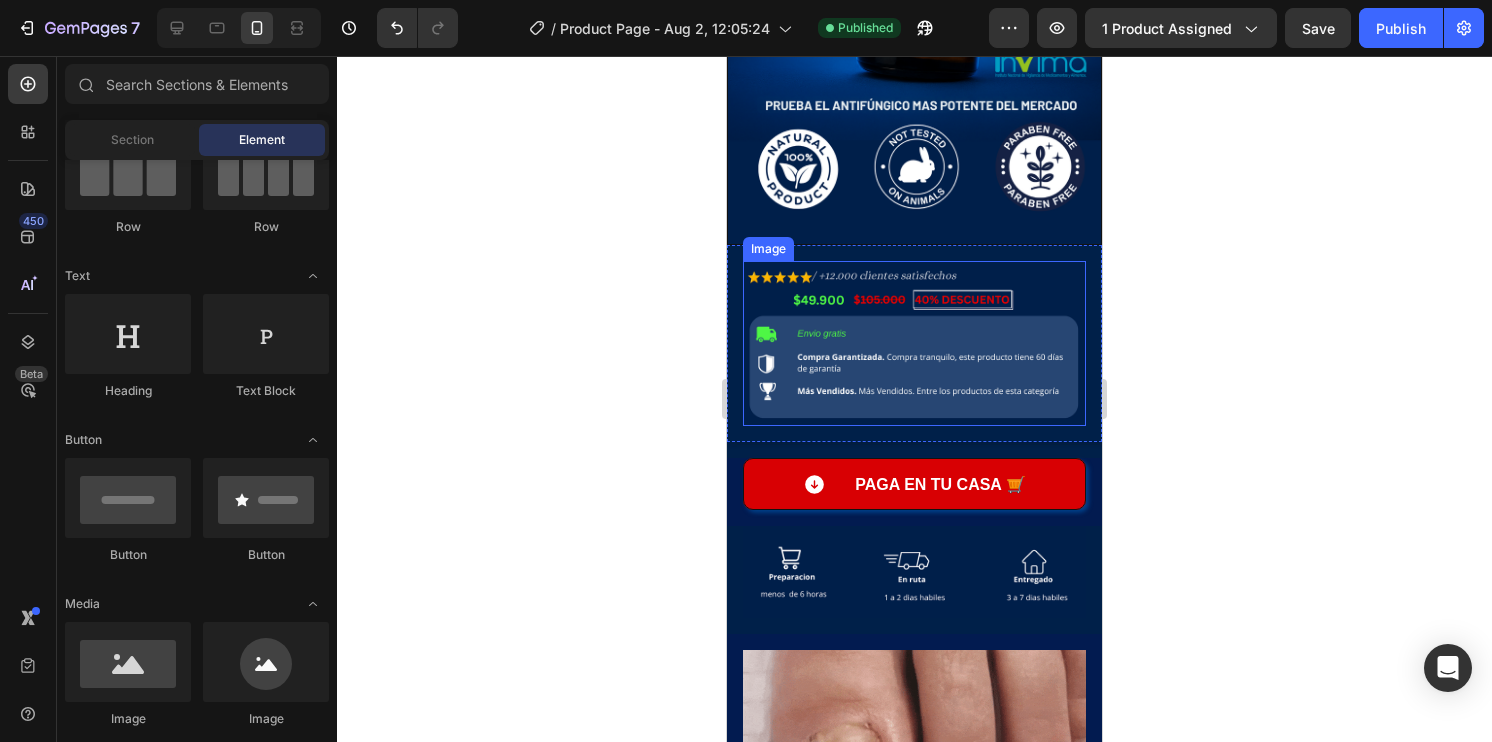 click at bounding box center [914, 343] 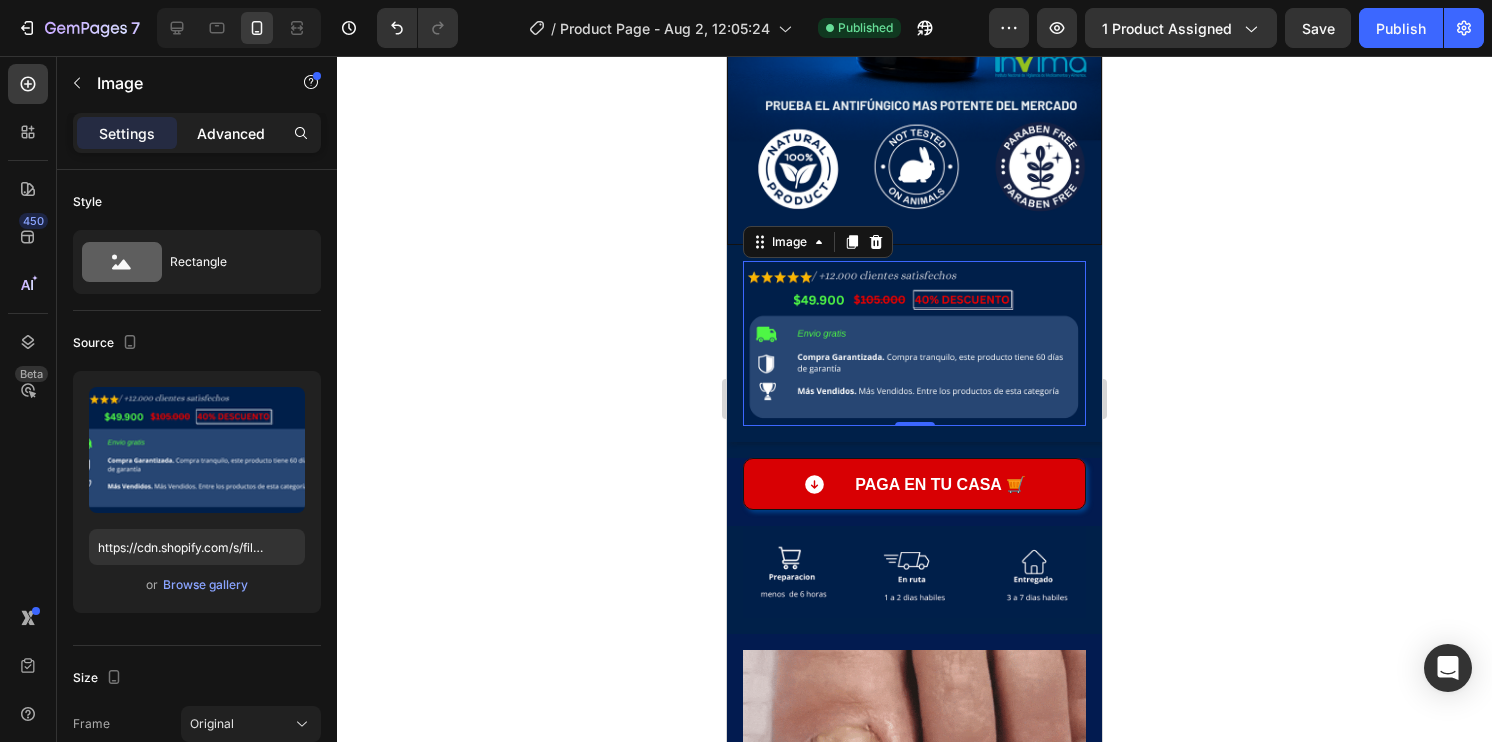 click on "Advanced" at bounding box center (231, 133) 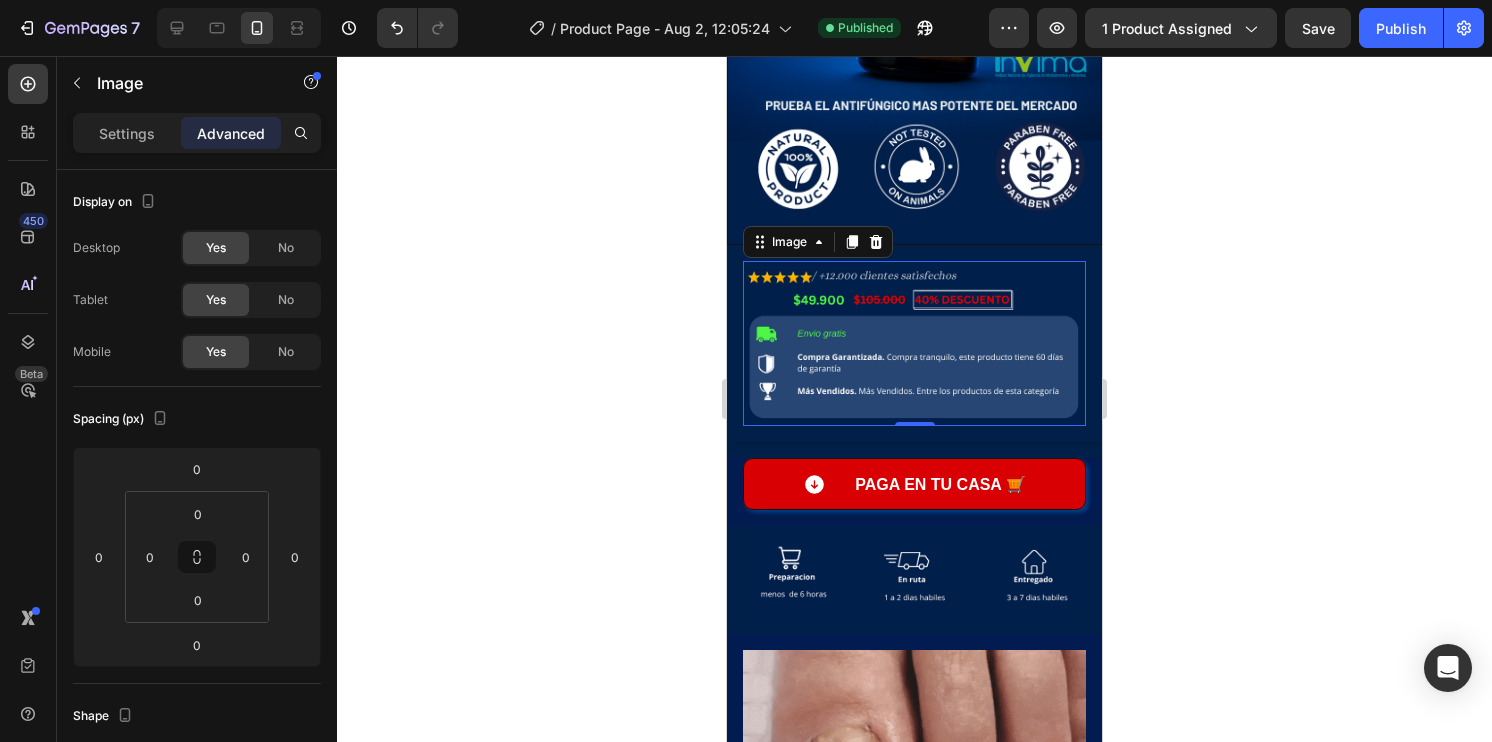click at bounding box center [914, 343] 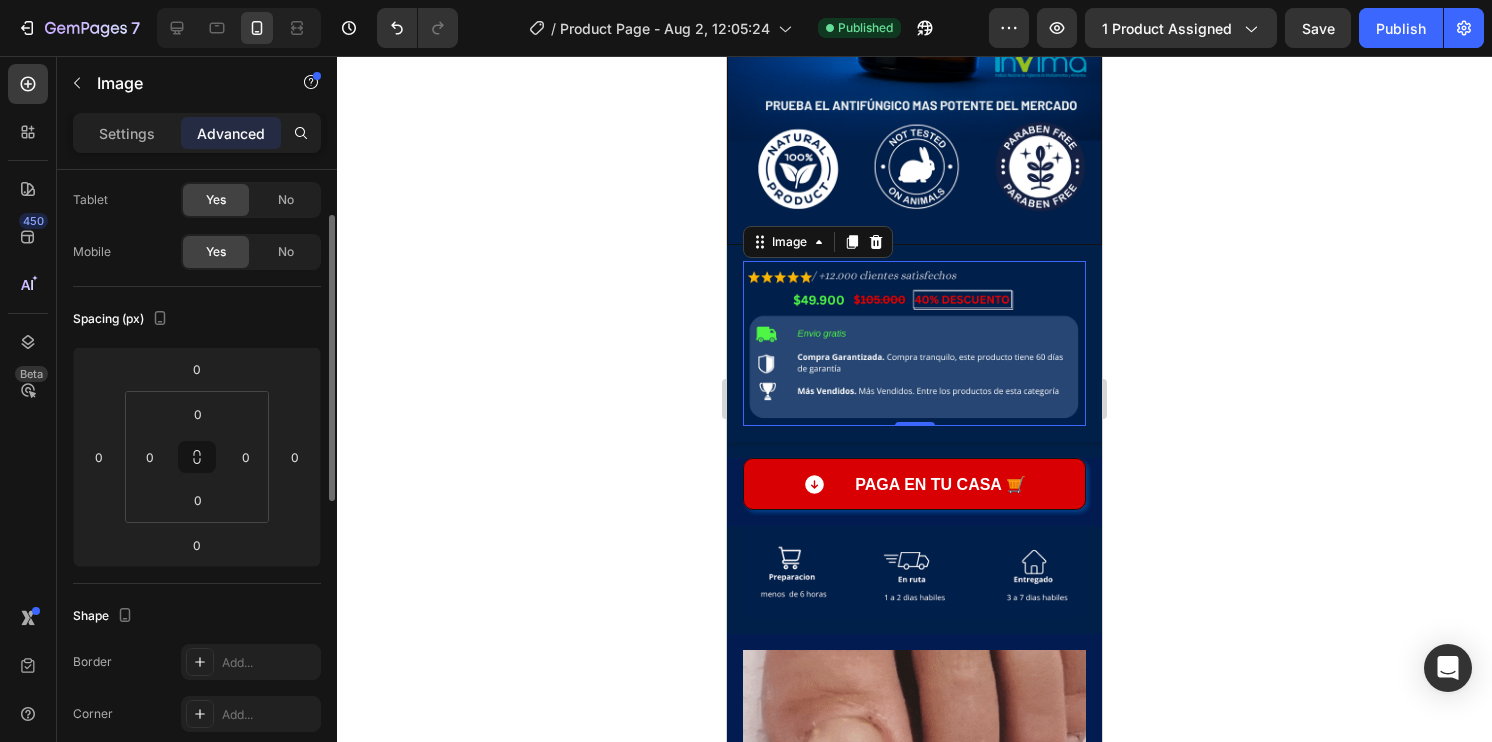 scroll, scrollTop: 0, scrollLeft: 0, axis: both 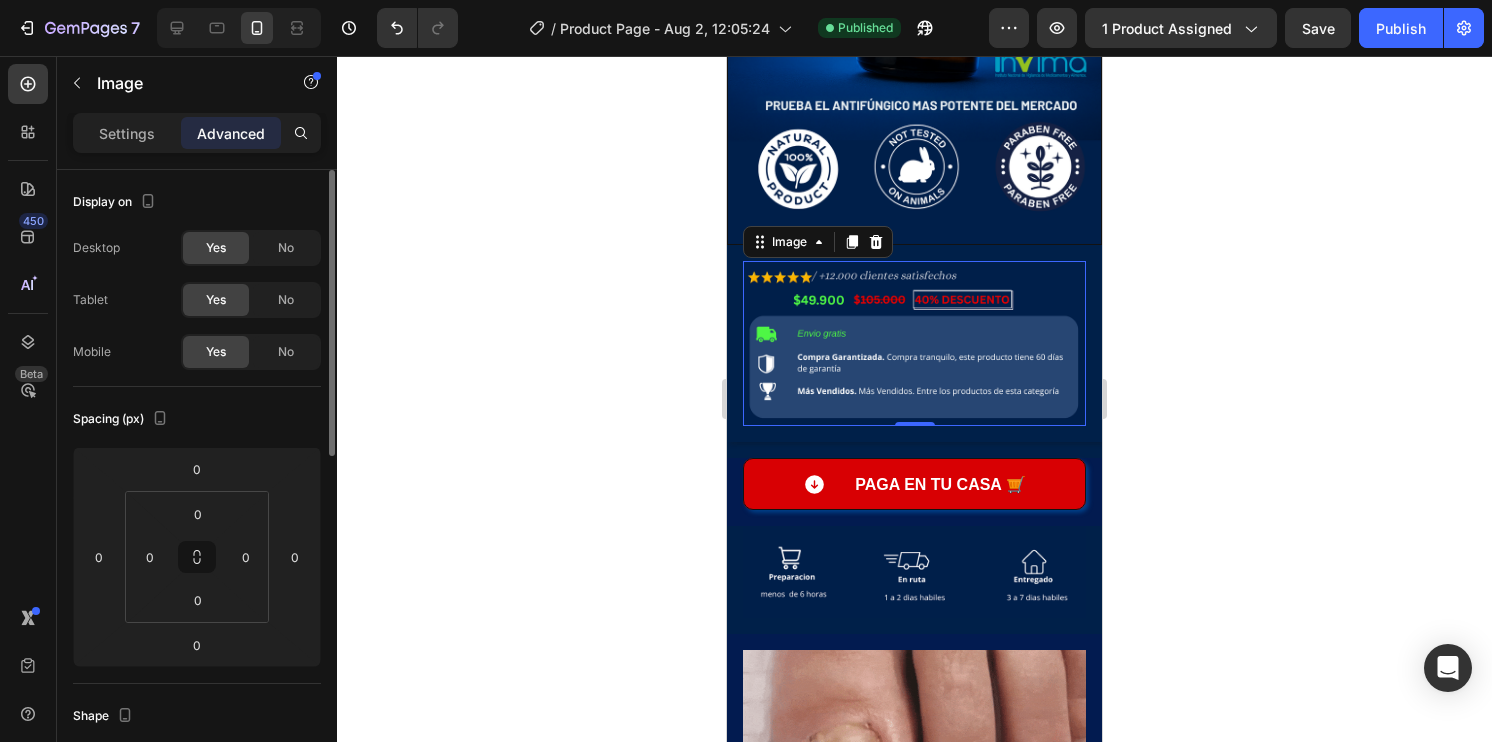 click 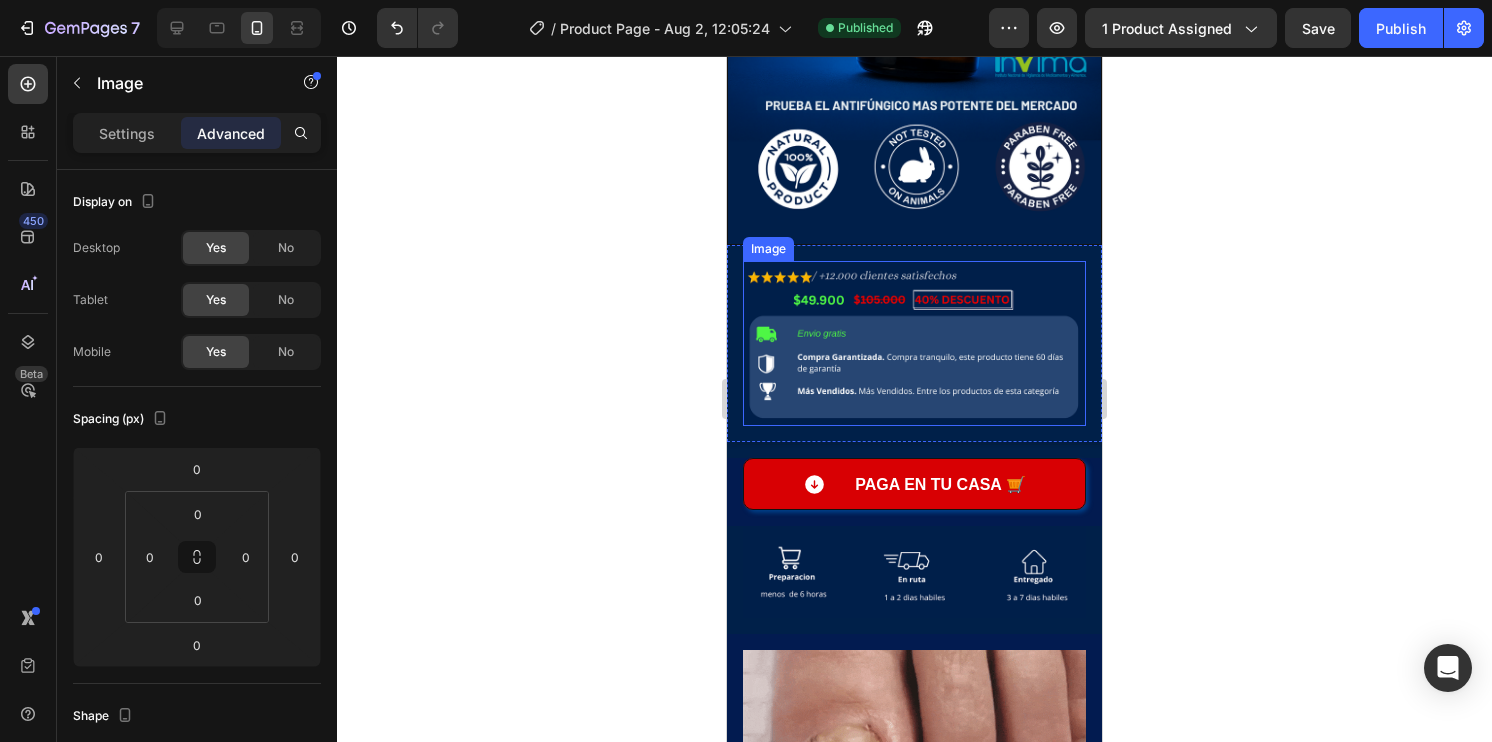 click at bounding box center [914, 343] 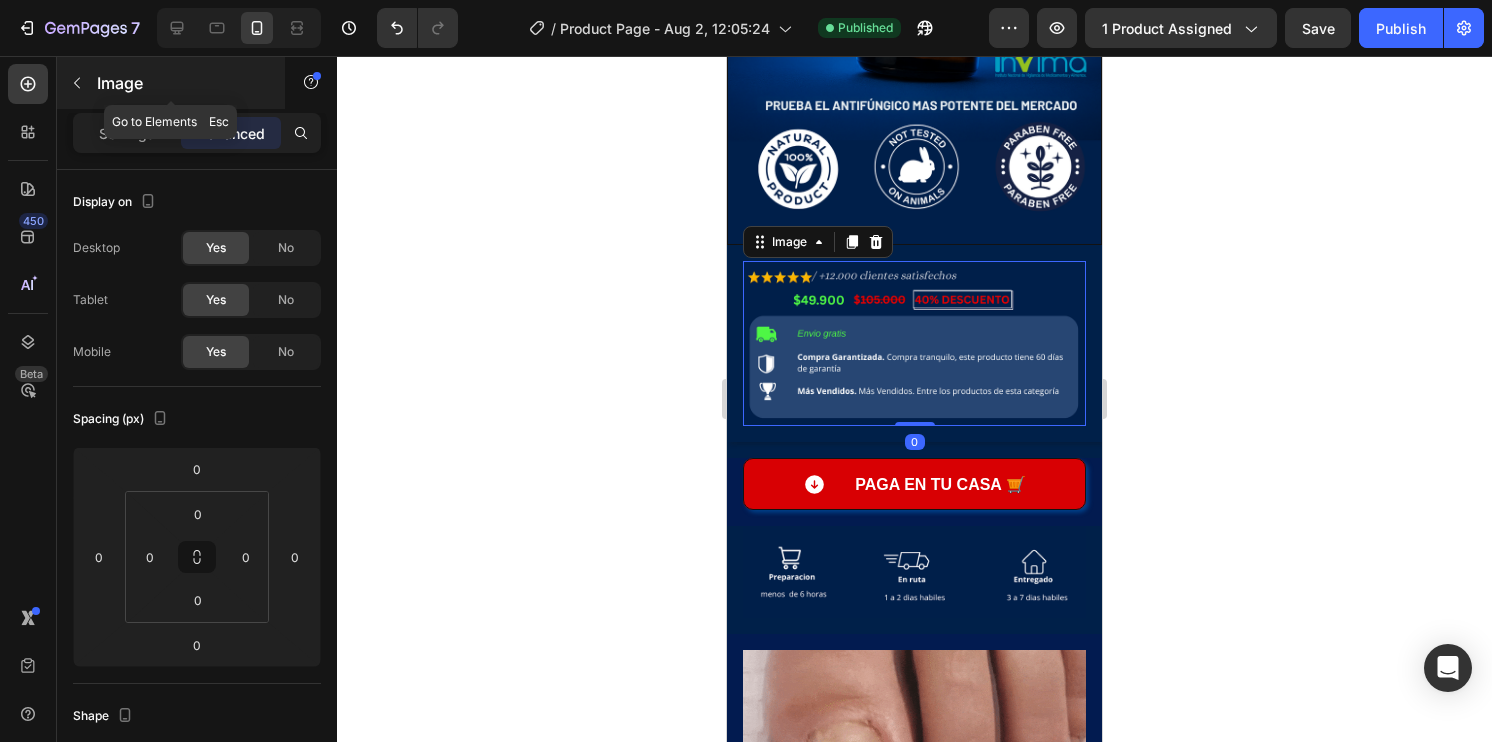 click on "Image" at bounding box center (182, 83) 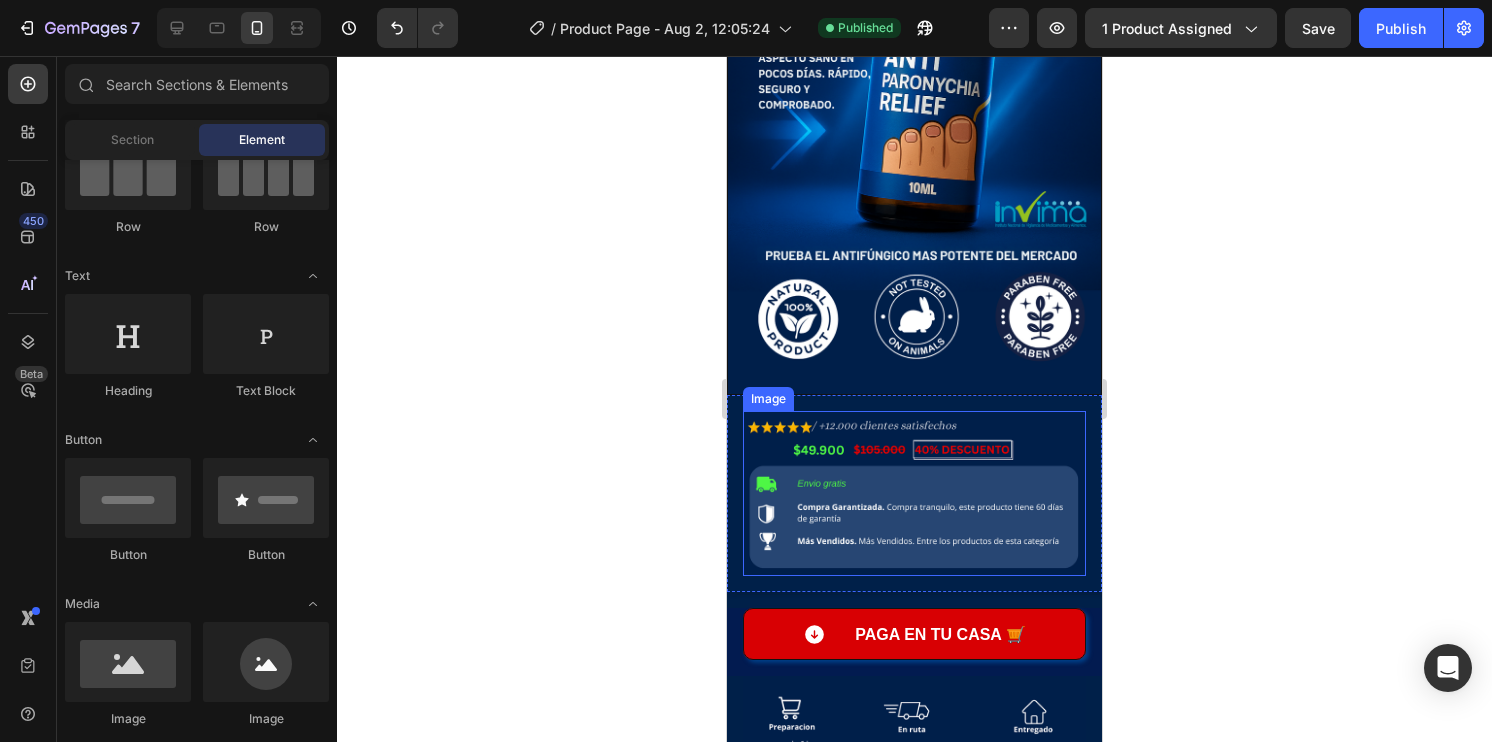 scroll, scrollTop: 675, scrollLeft: 0, axis: vertical 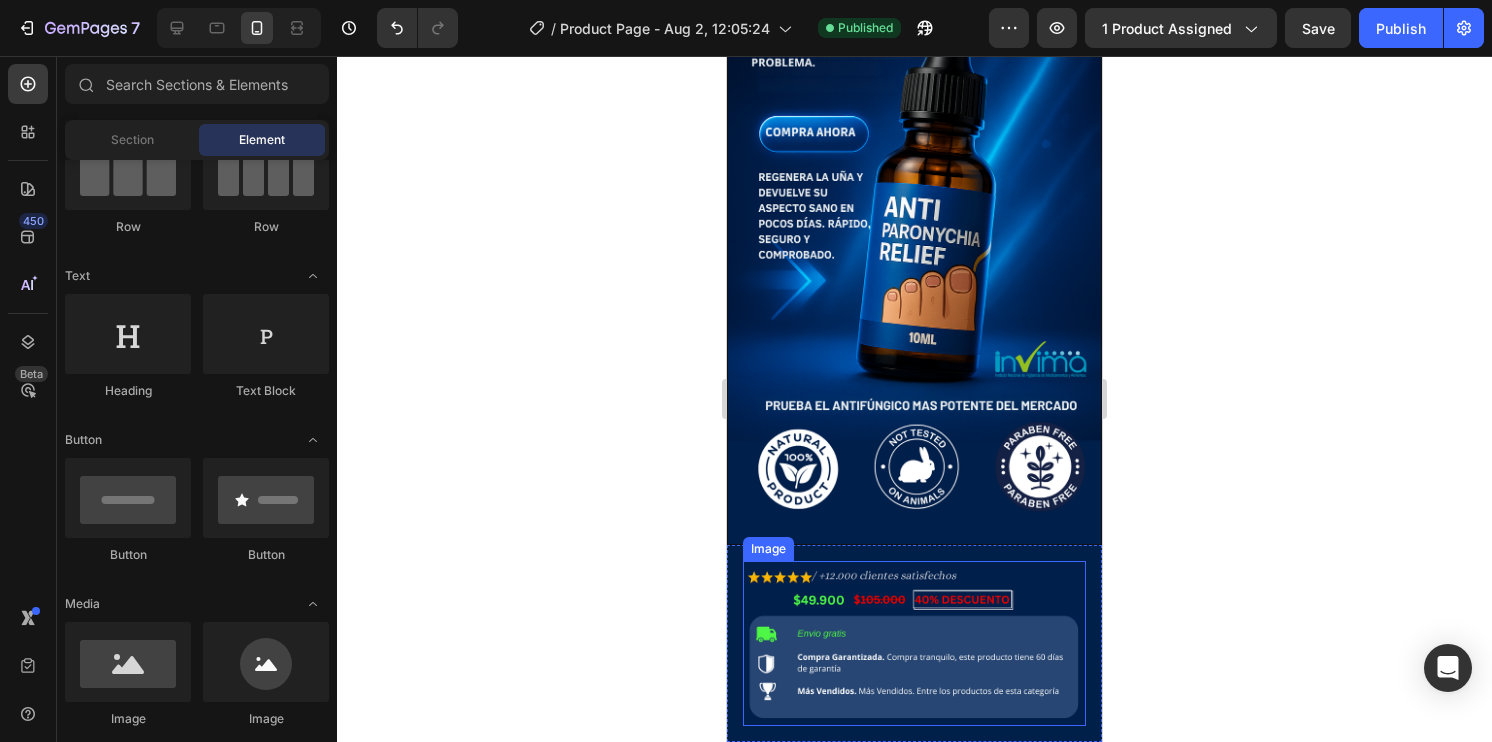 click at bounding box center (914, 643) 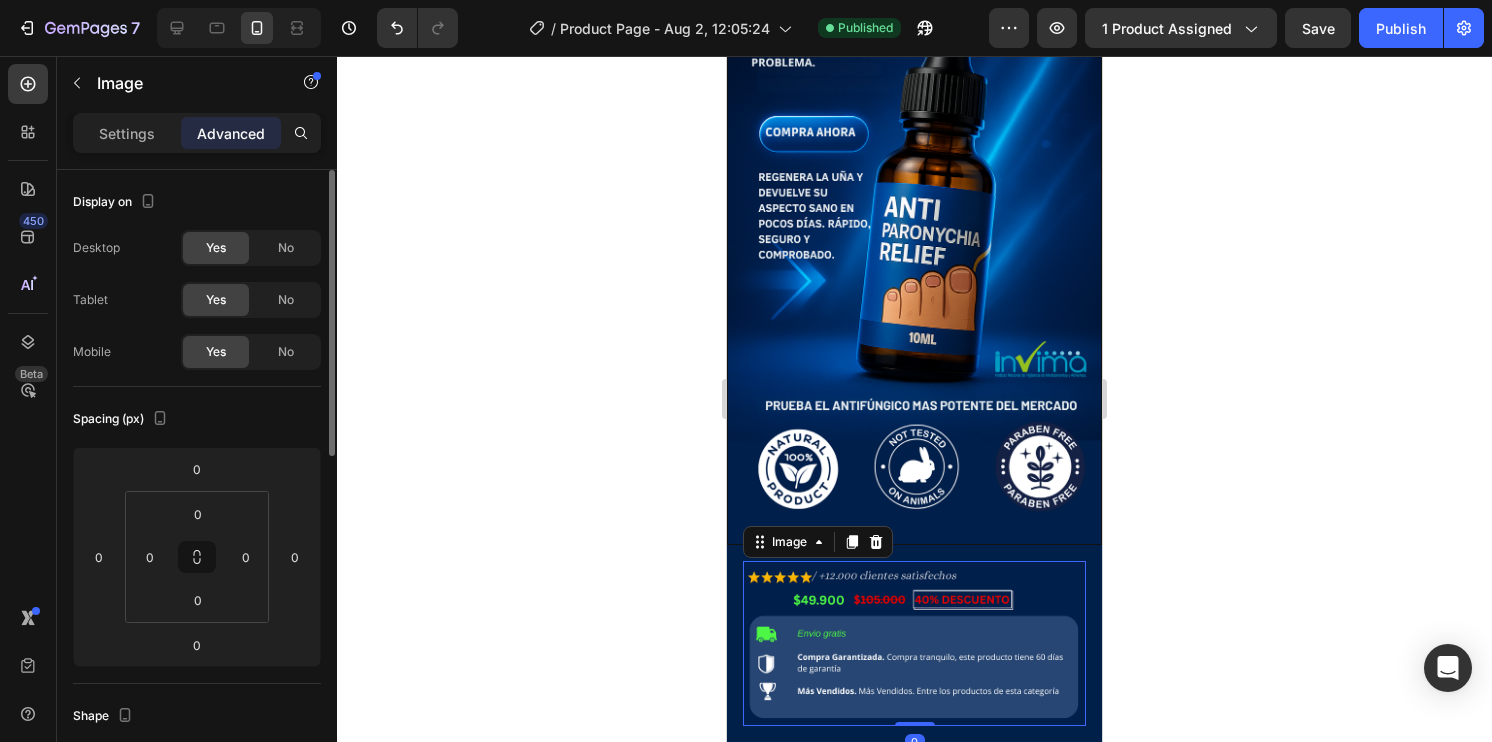 scroll, scrollTop: 0, scrollLeft: 0, axis: both 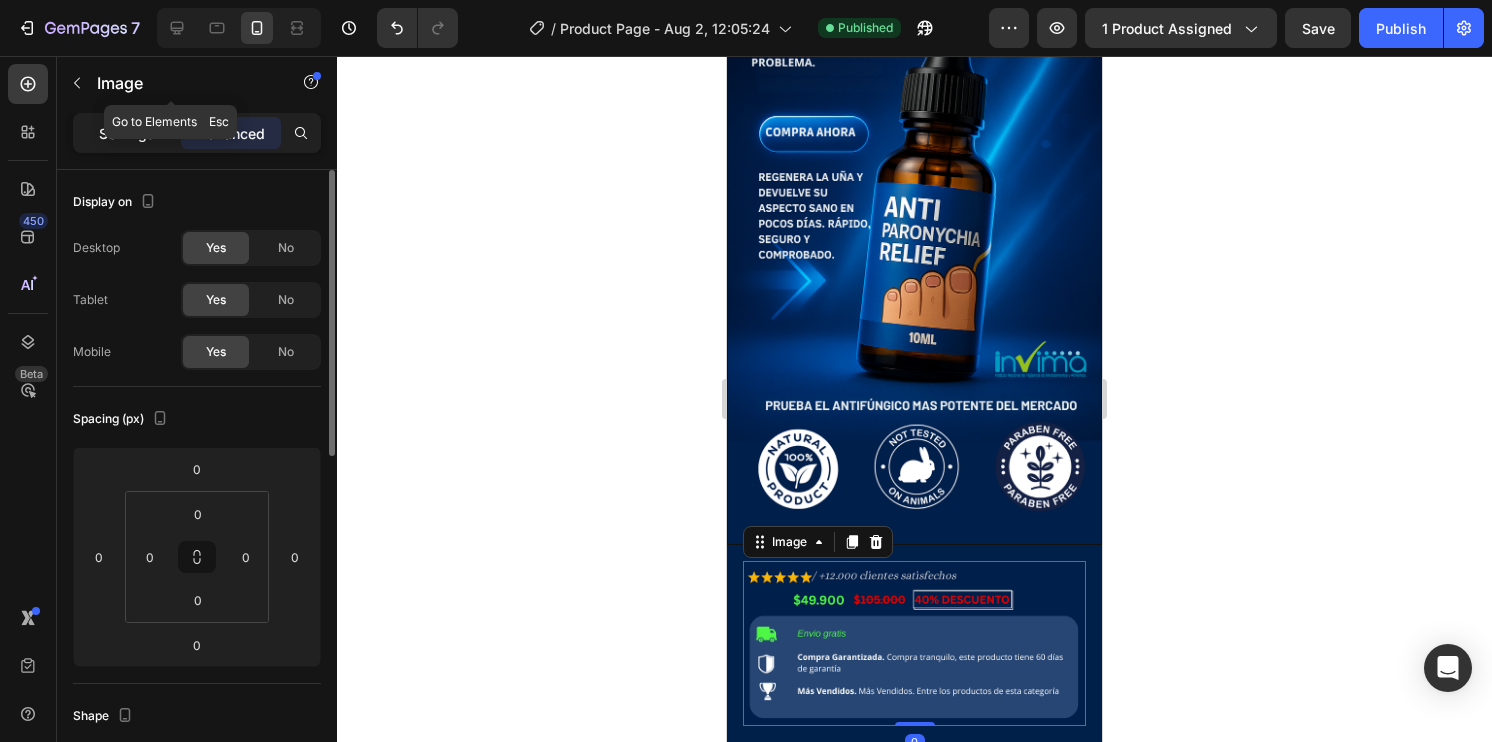 drag, startPoint x: 136, startPoint y: 110, endPoint x: 136, endPoint y: 131, distance: 21 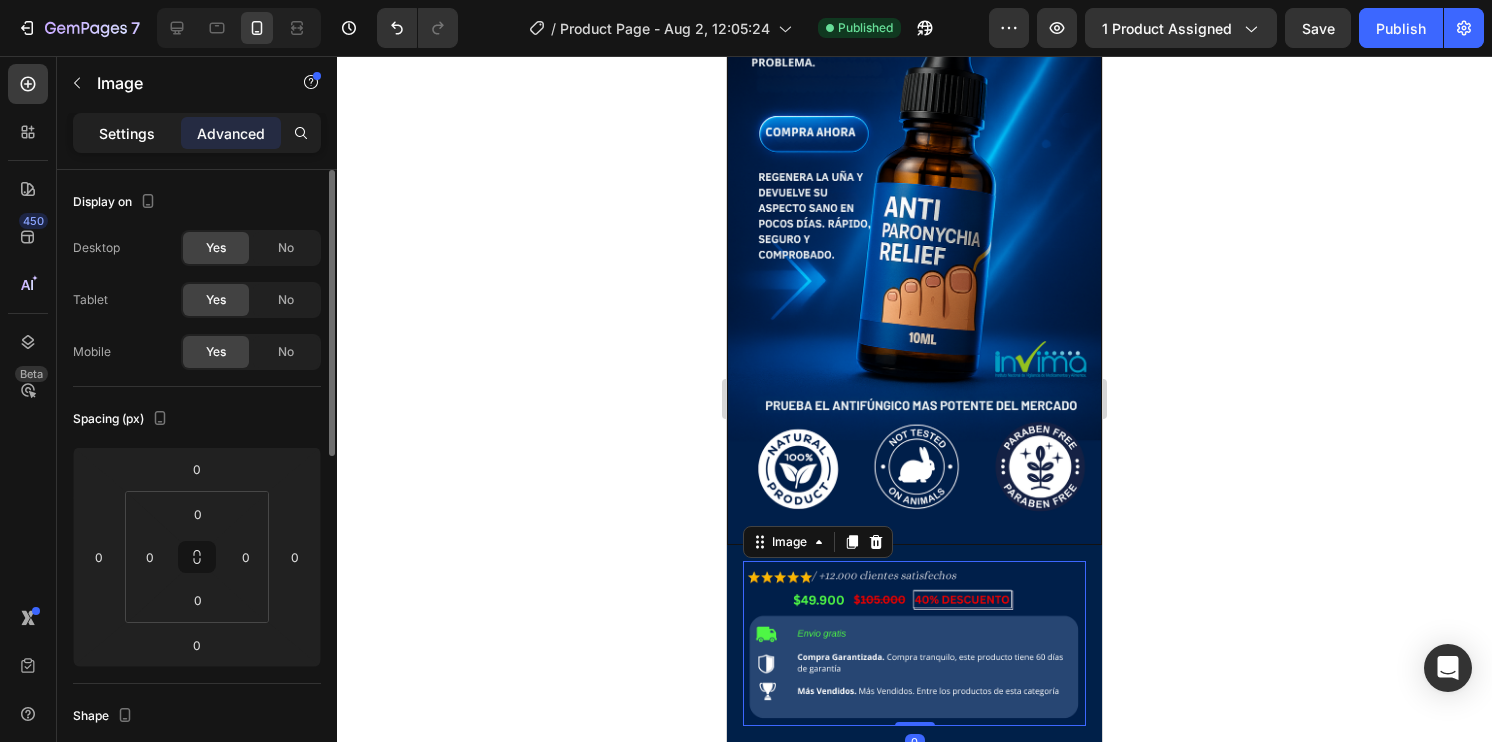 click on "Settings" at bounding box center (127, 133) 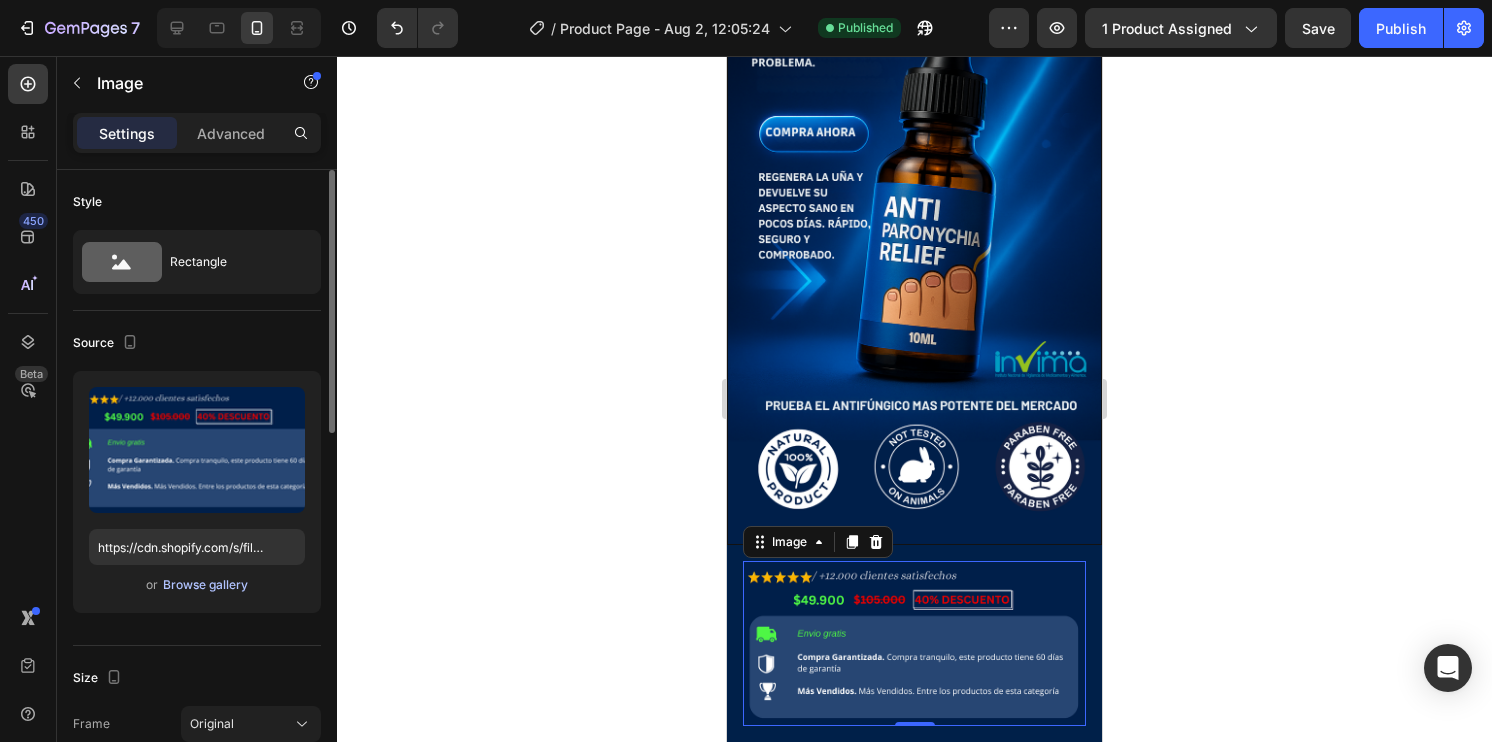click on "Browse gallery" at bounding box center [205, 585] 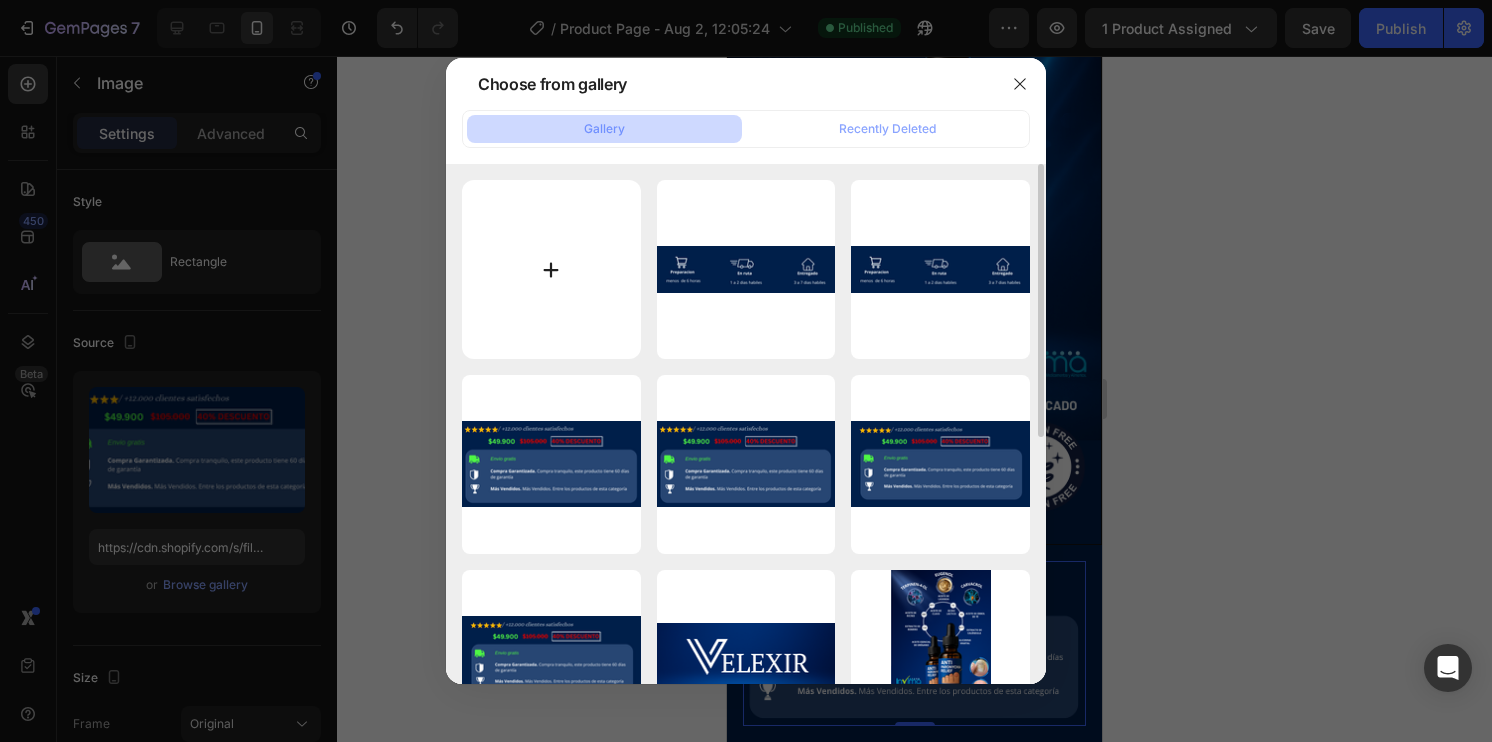 click at bounding box center [551, 269] 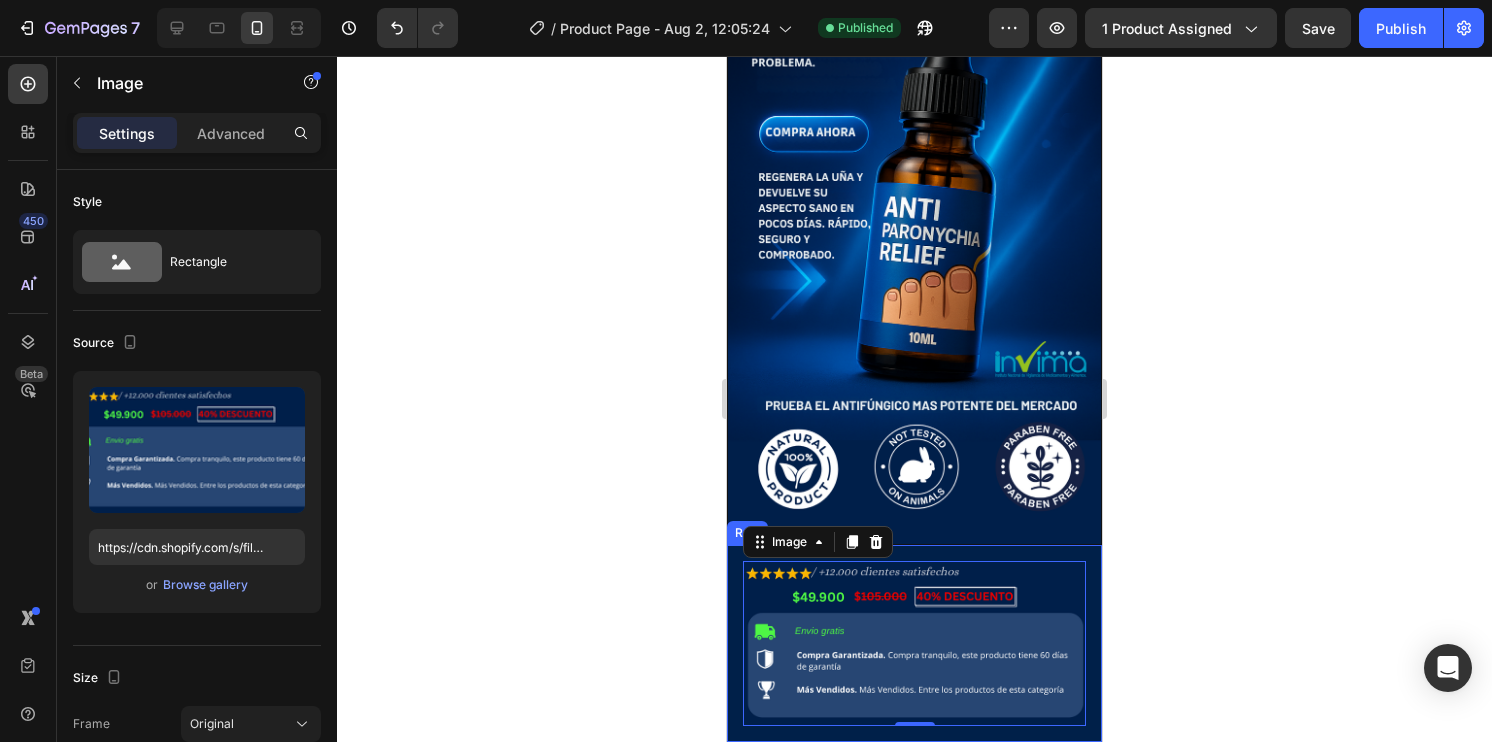 click 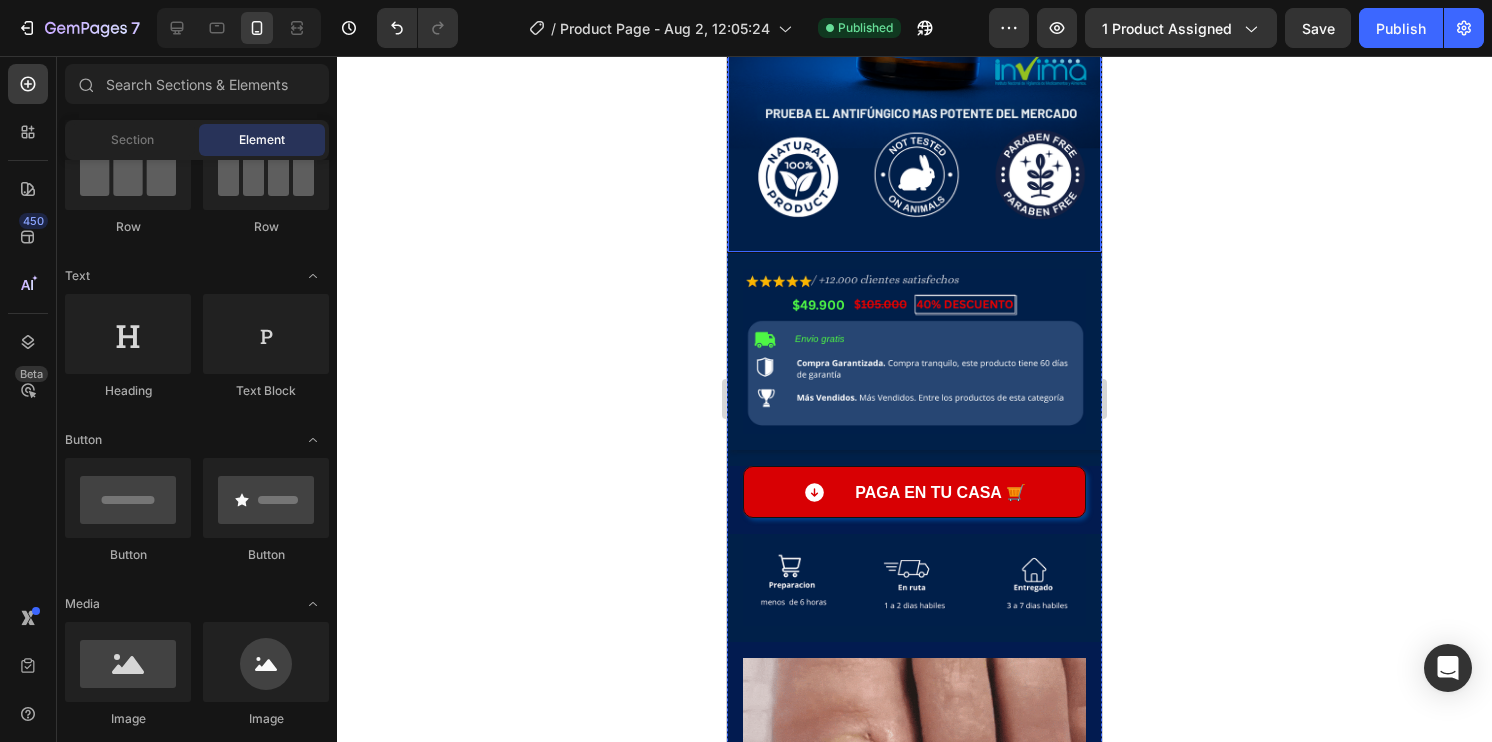 scroll, scrollTop: 975, scrollLeft: 0, axis: vertical 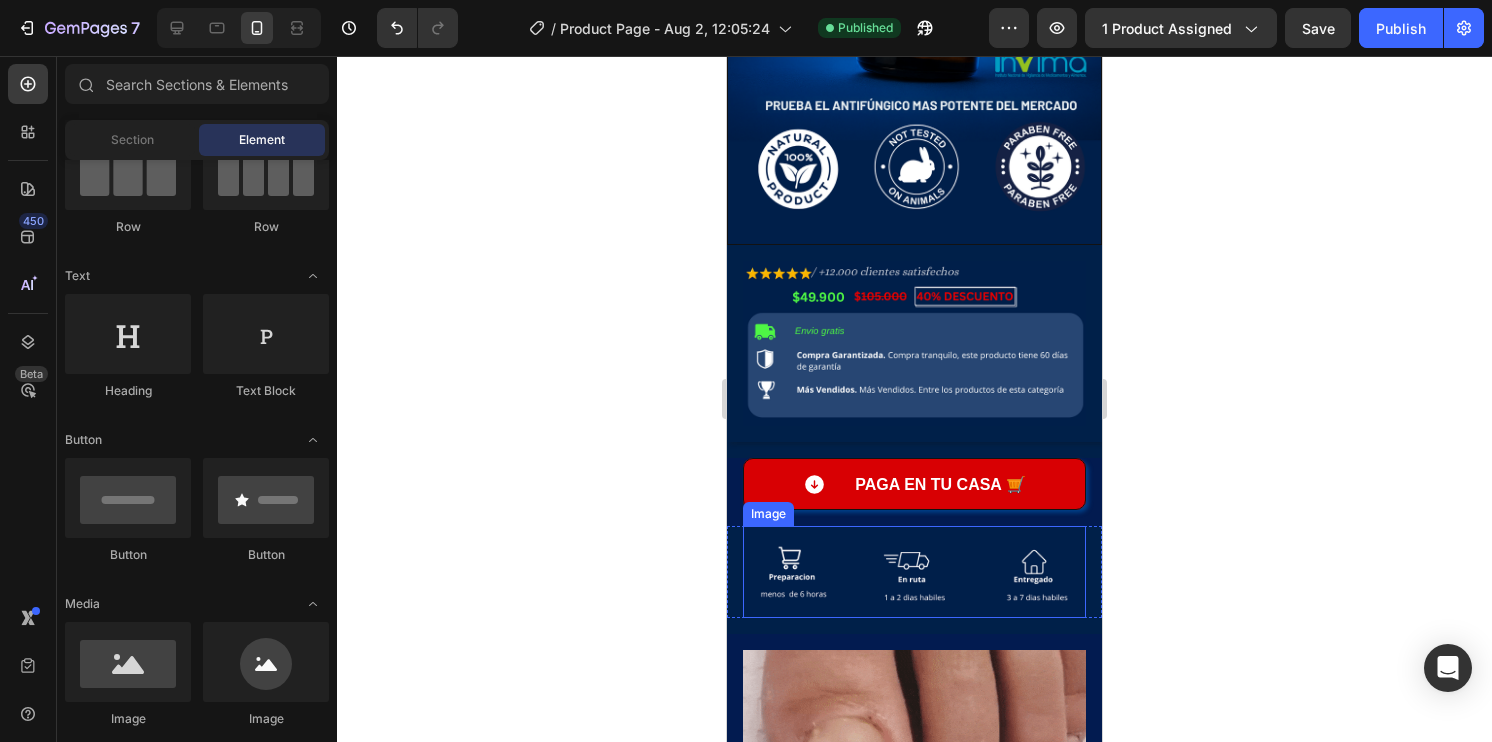 click at bounding box center [914, 572] 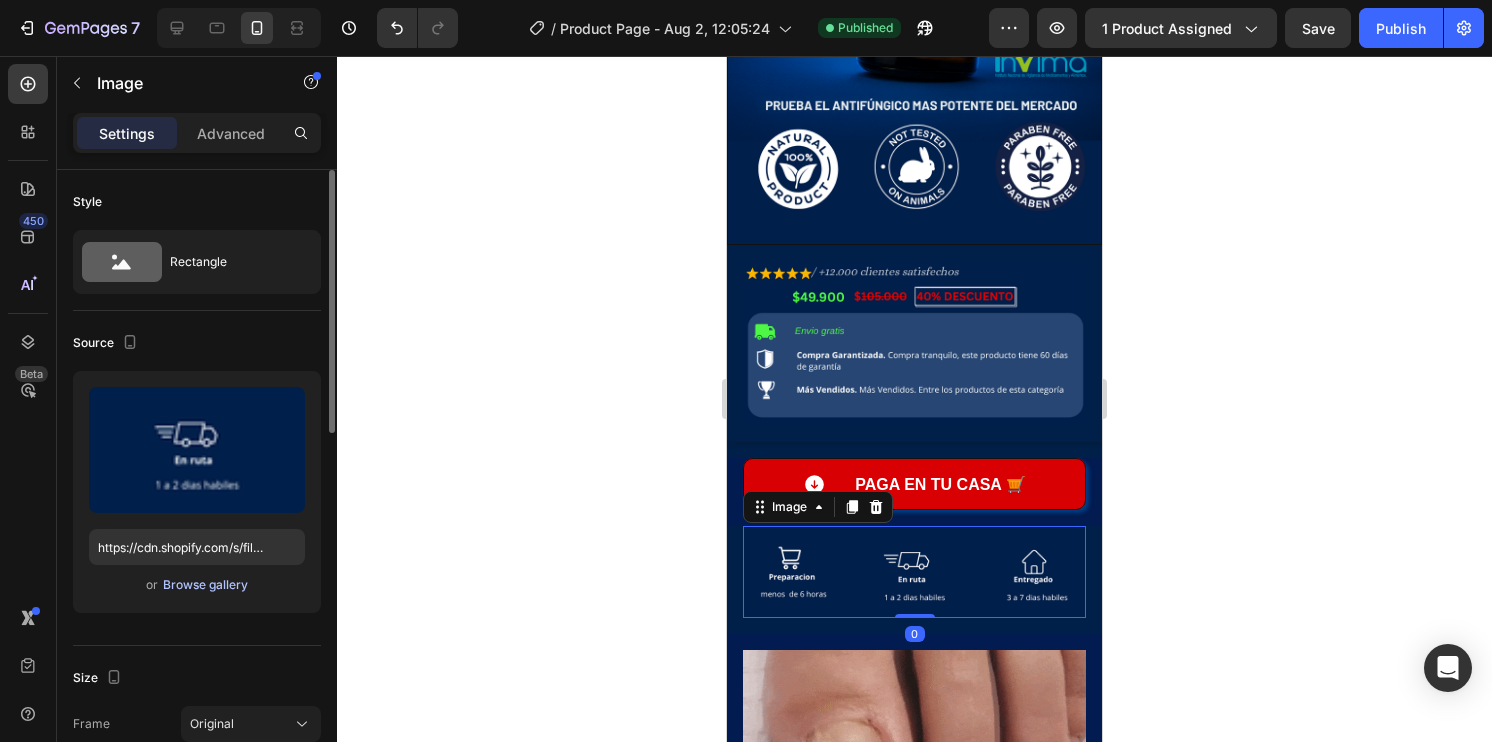 click on "Browse gallery" at bounding box center [205, 585] 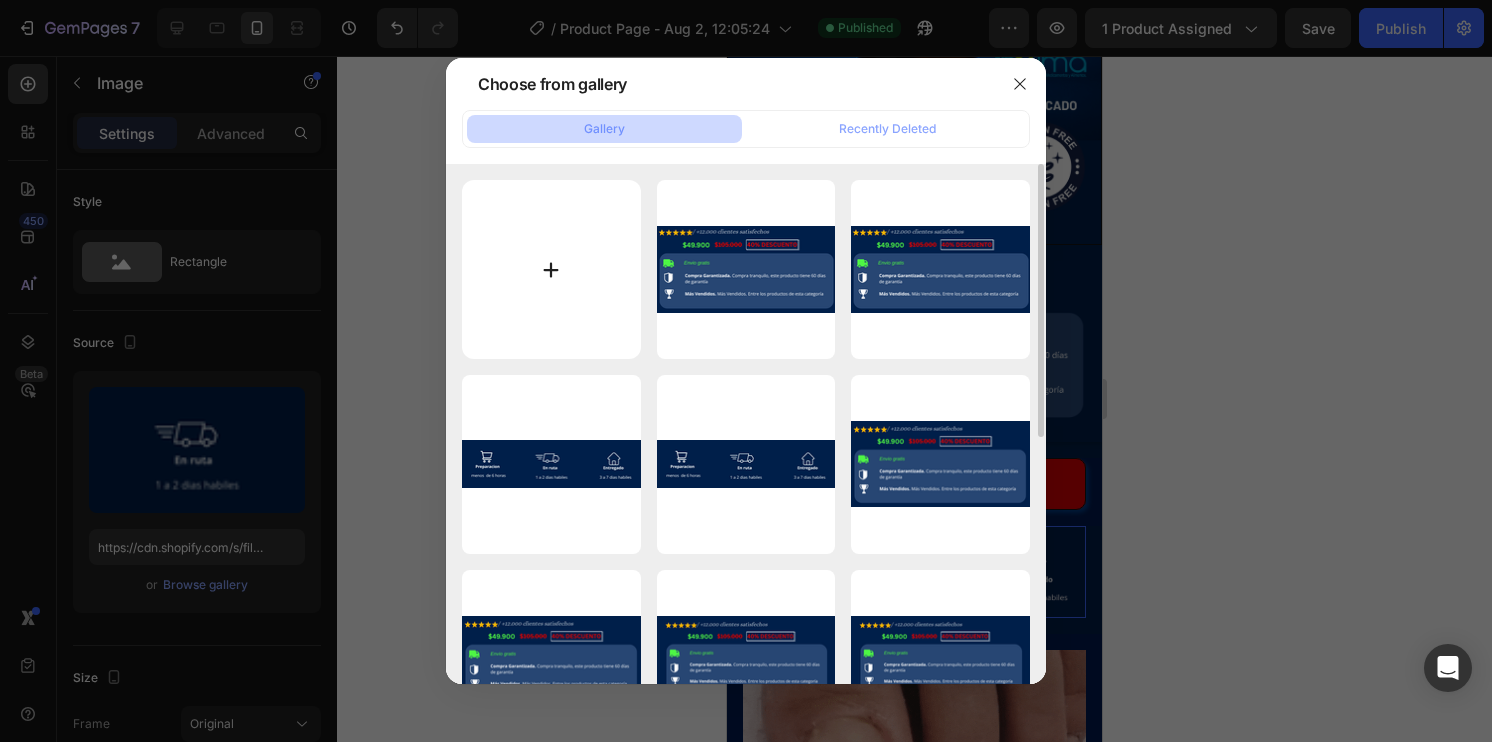click at bounding box center (551, 269) 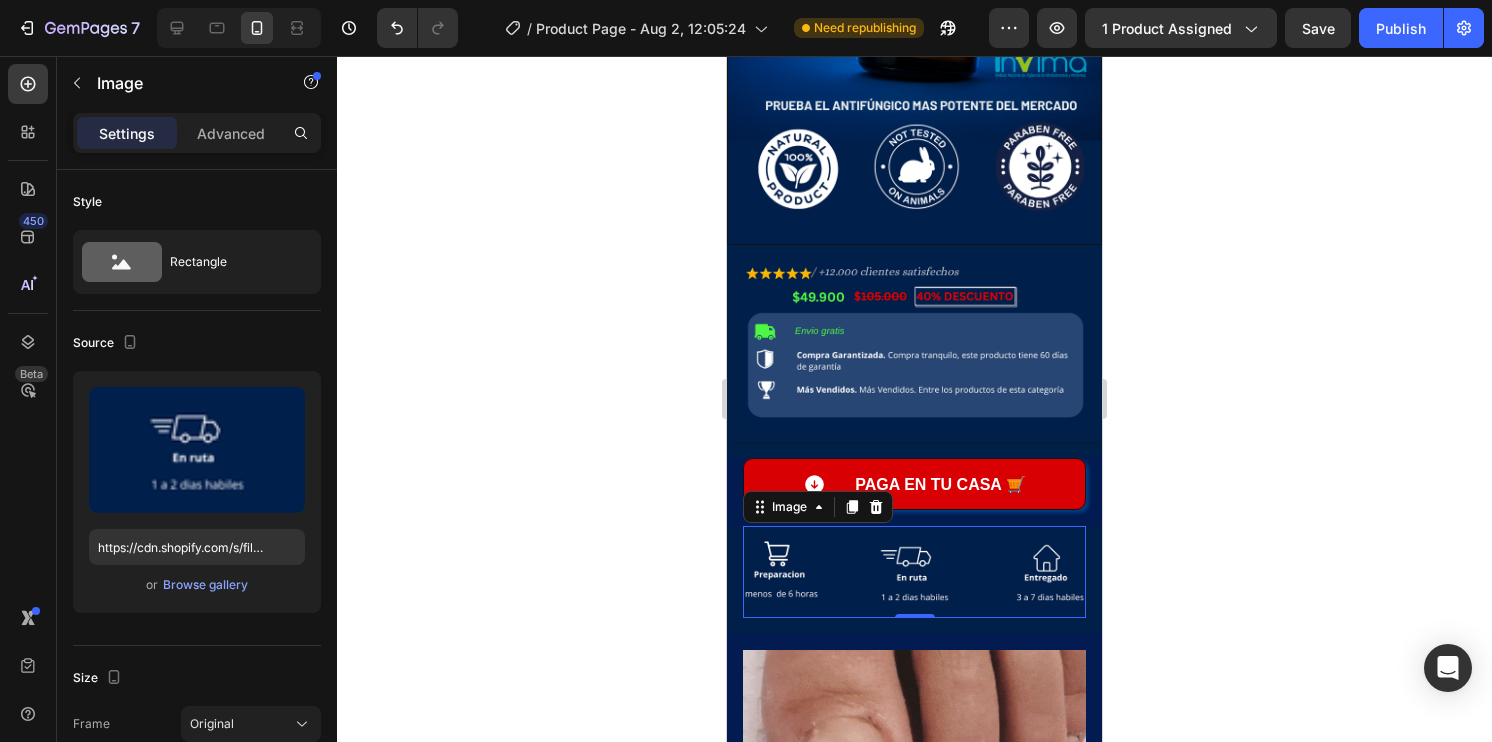 click 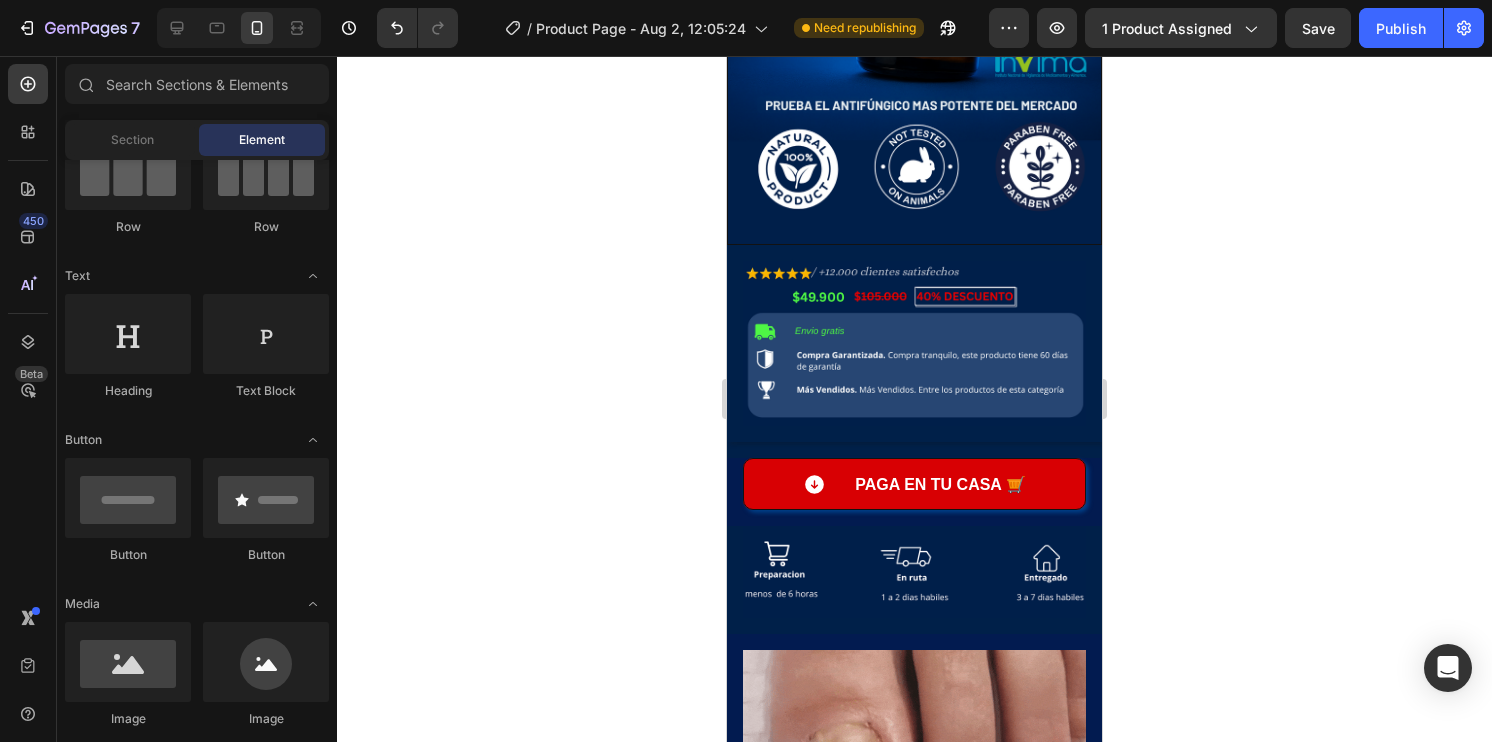click 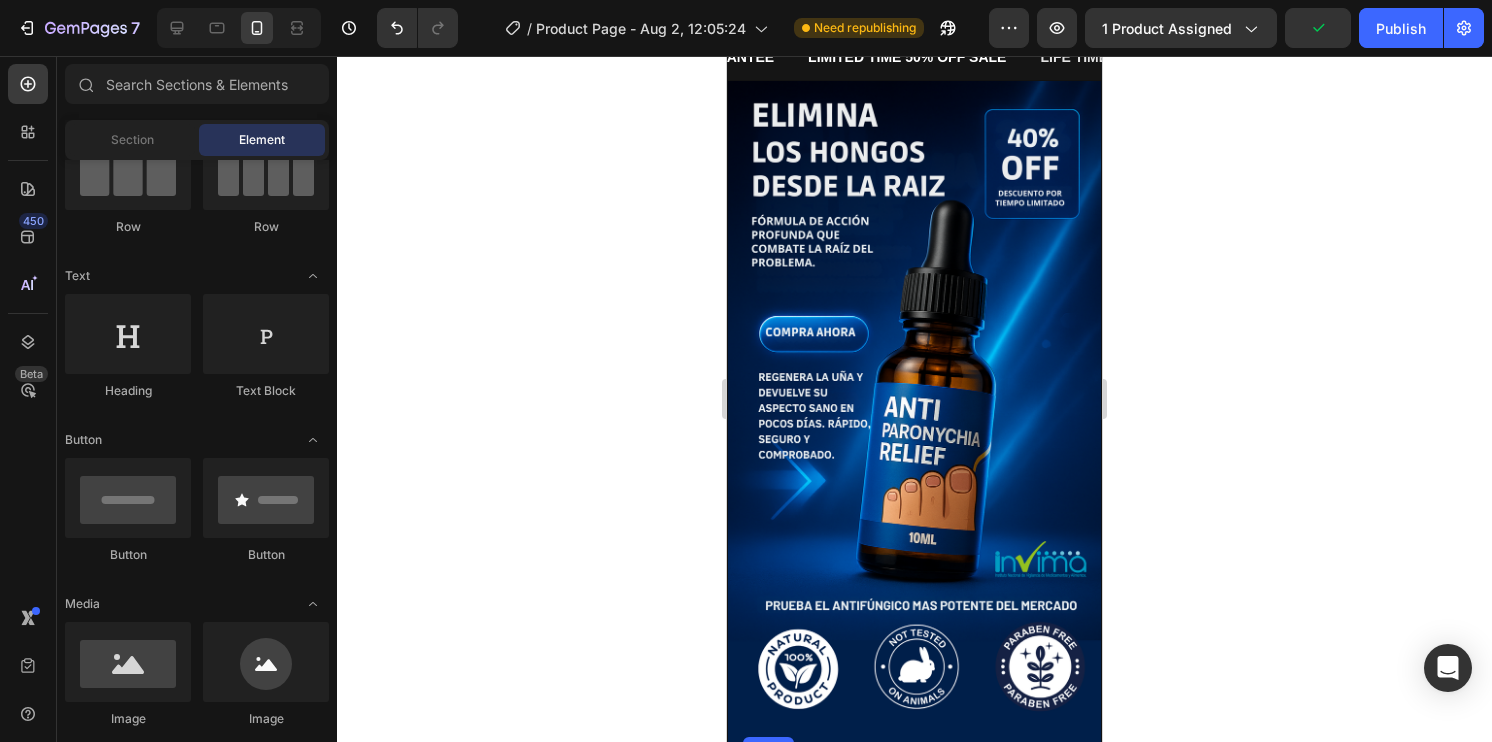 scroll, scrollTop: 775, scrollLeft: 0, axis: vertical 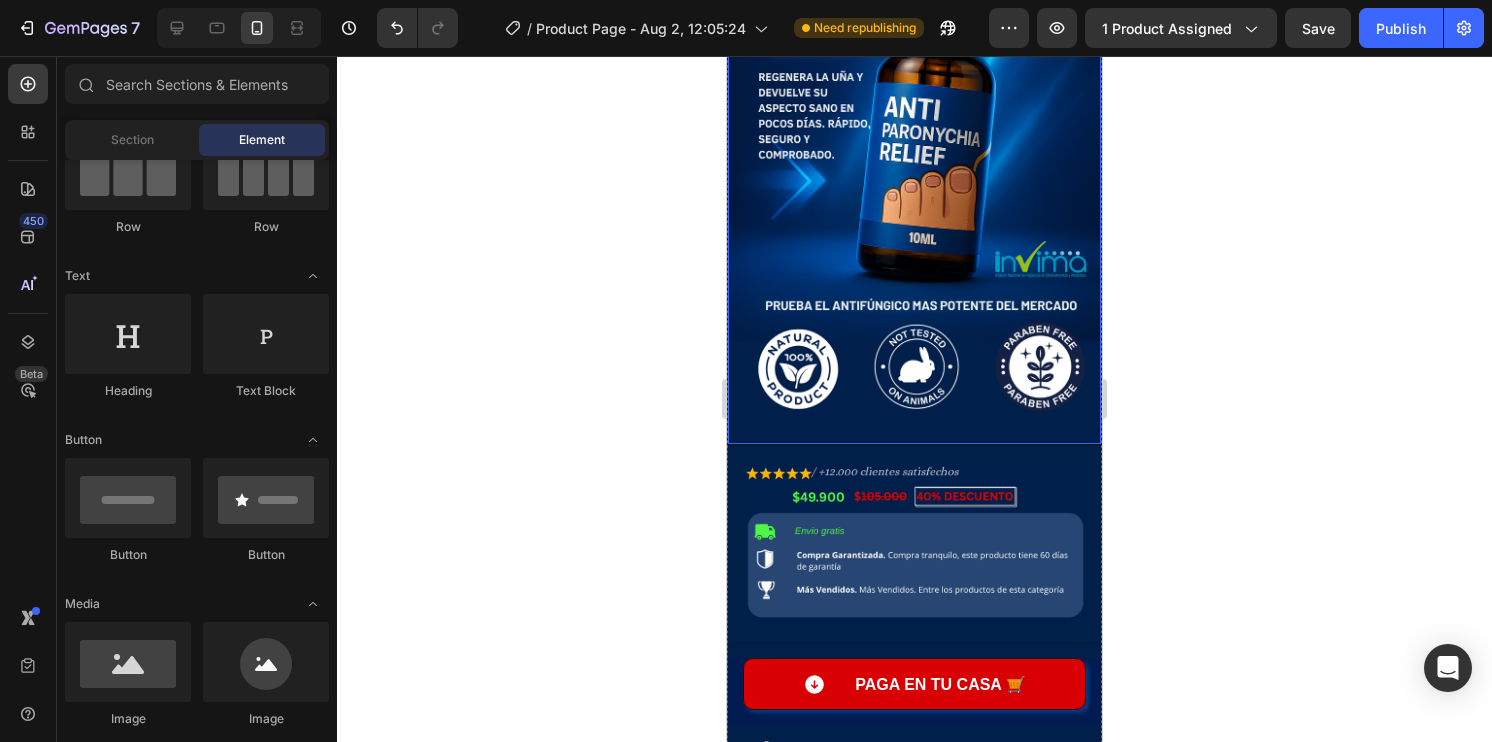 click 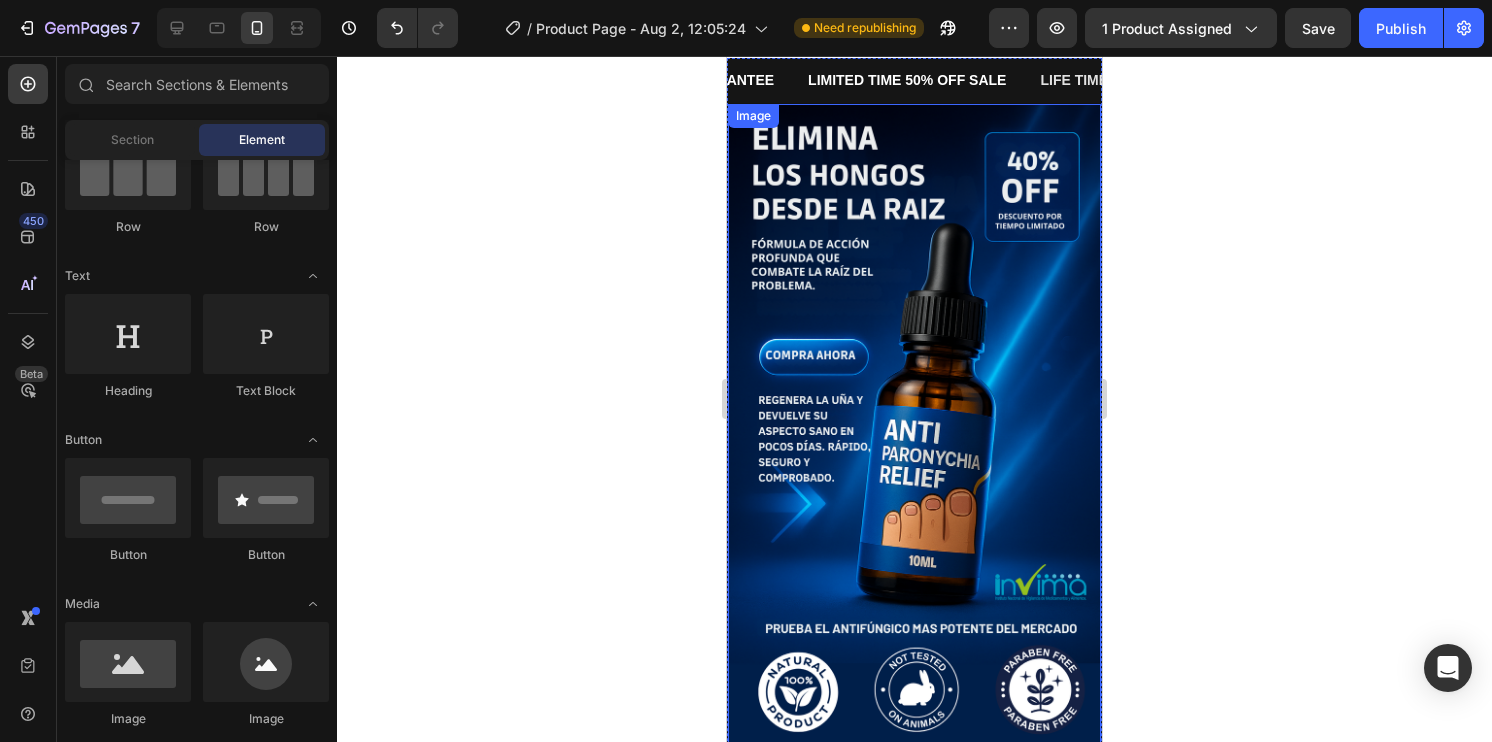 scroll, scrollTop: 175, scrollLeft: 0, axis: vertical 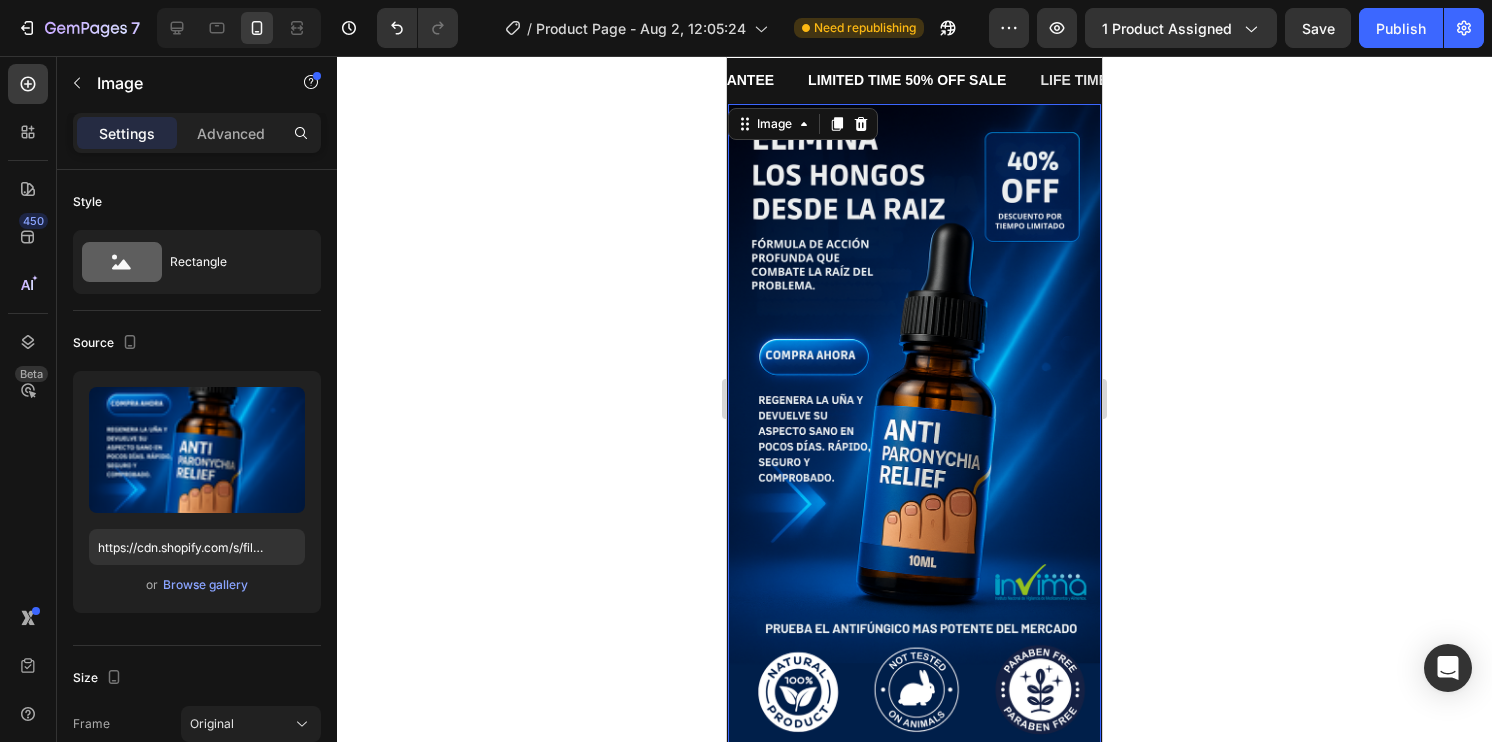 click 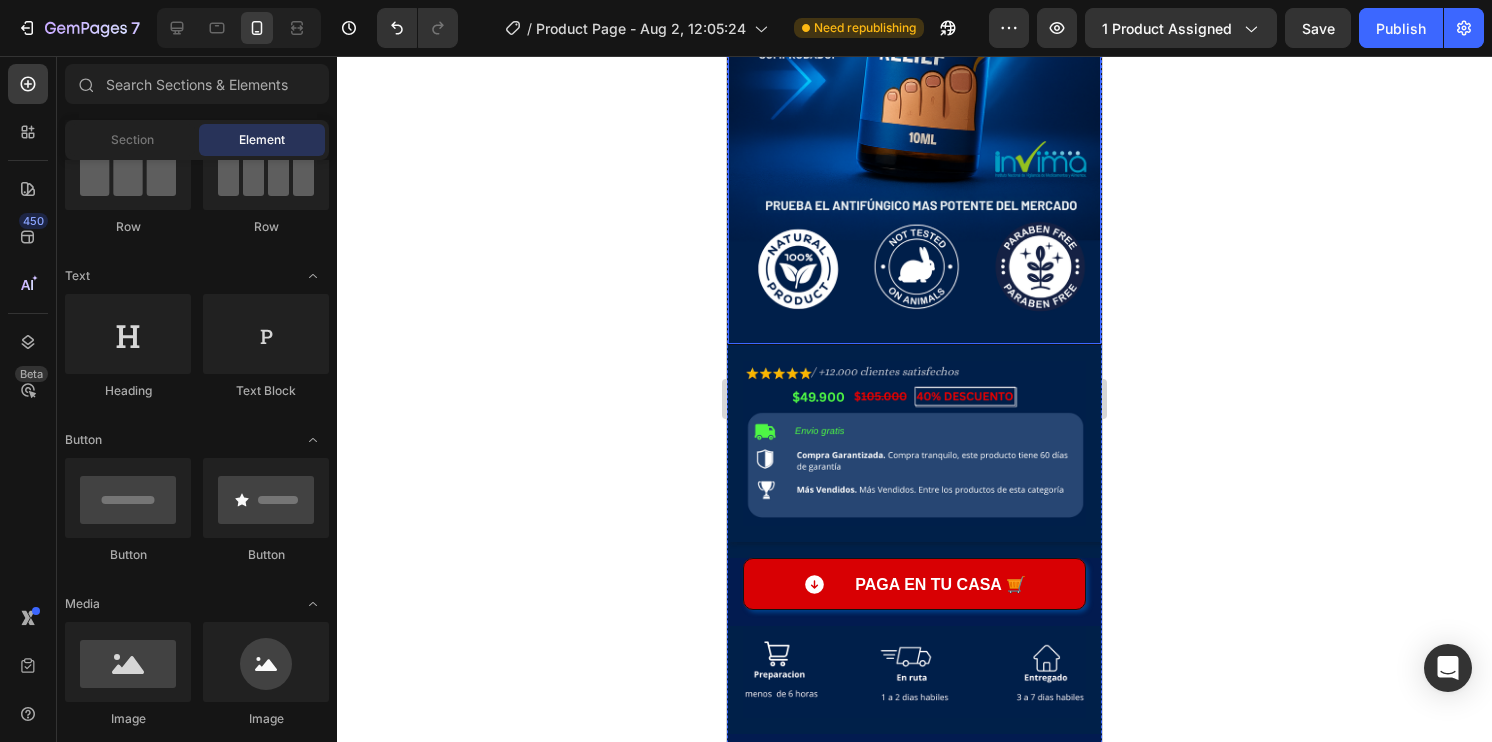 scroll, scrollTop: 975, scrollLeft: 0, axis: vertical 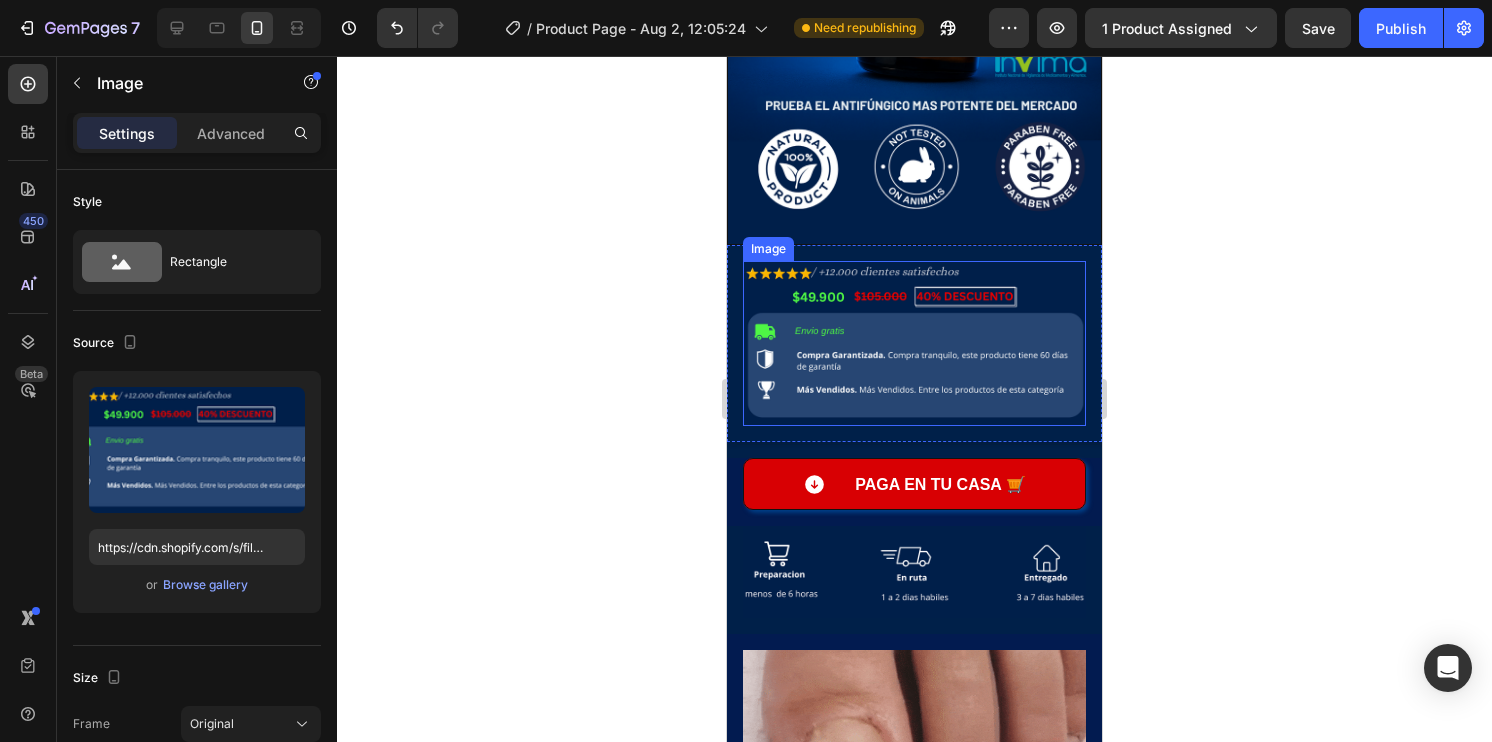 drag, startPoint x: 904, startPoint y: 264, endPoint x: 888, endPoint y: 244, distance: 25.612497 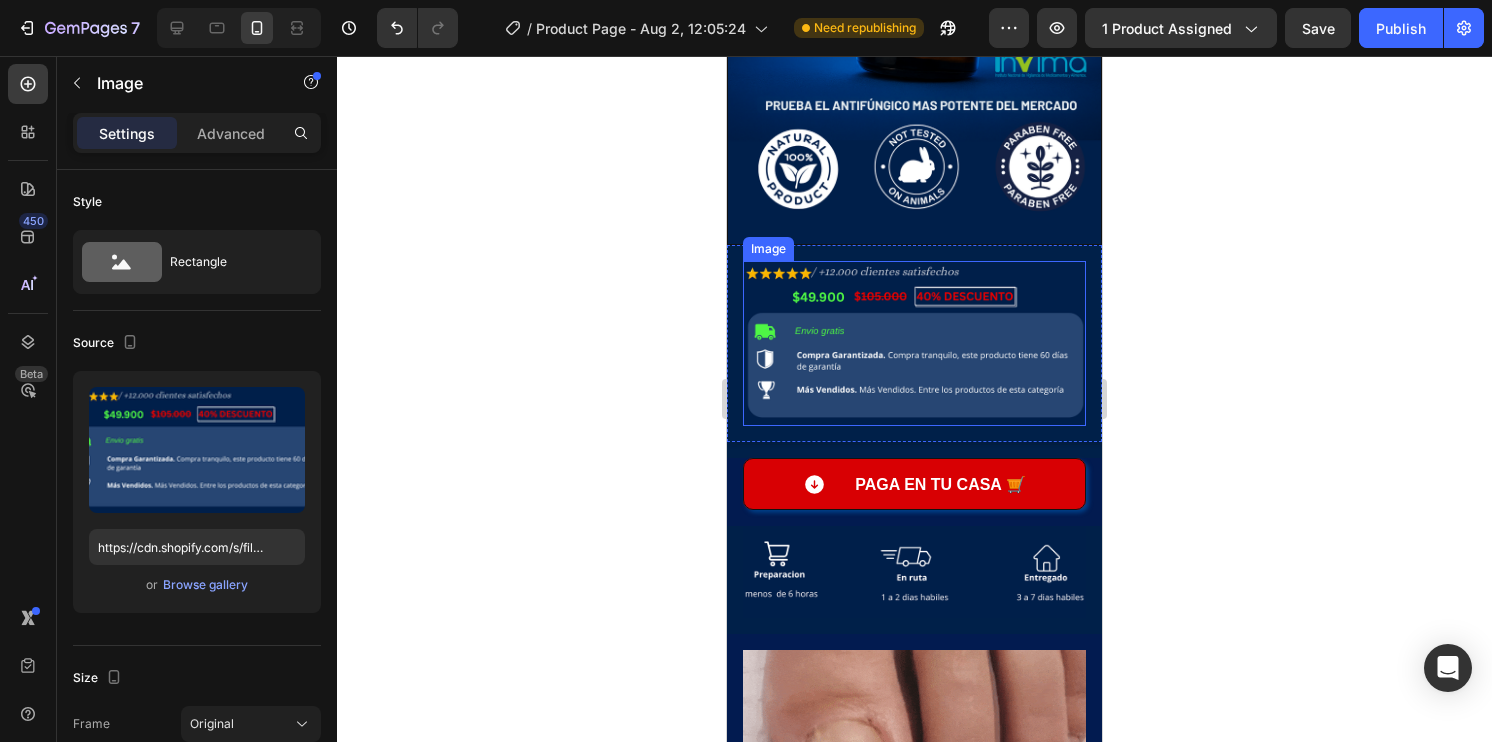 click at bounding box center (914, 343) 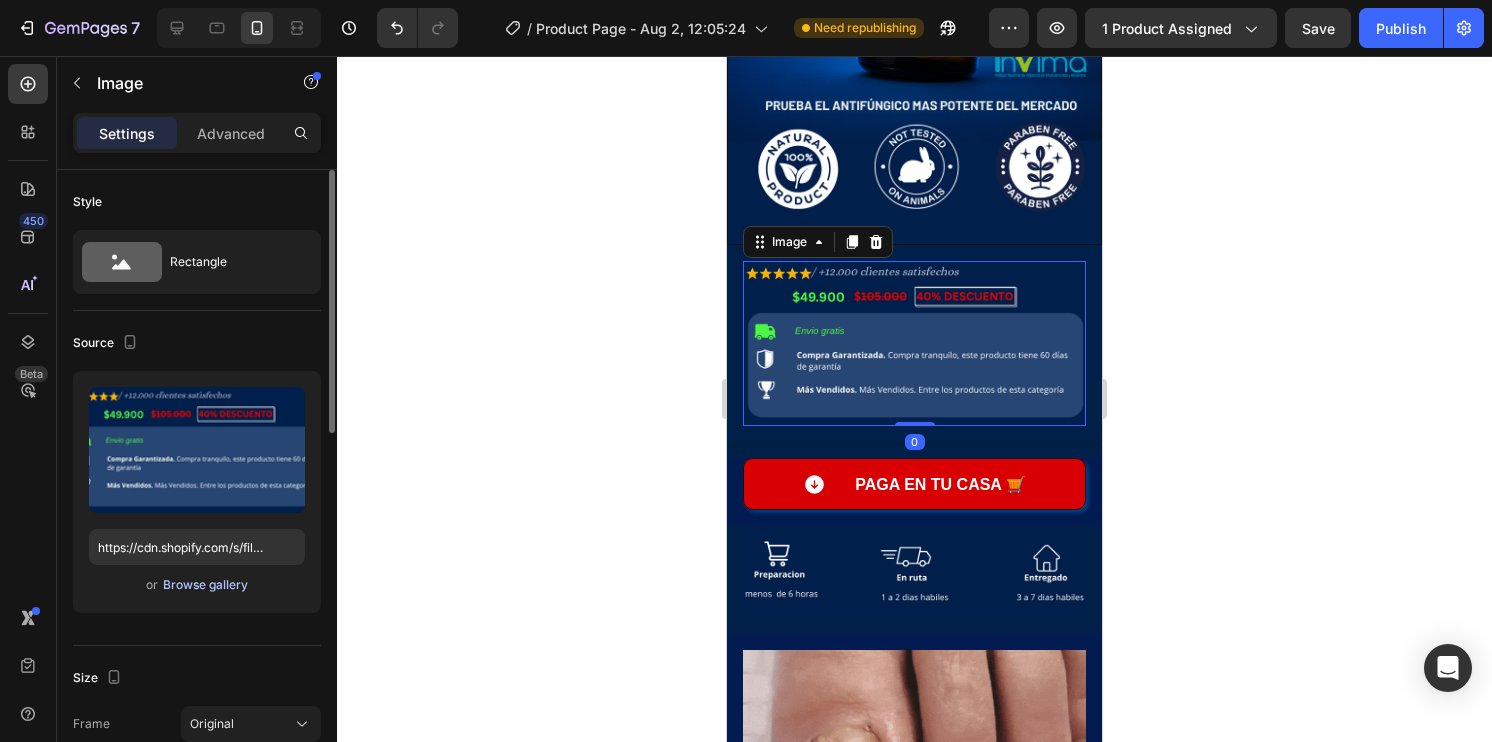 click on "Browse gallery" at bounding box center (205, 585) 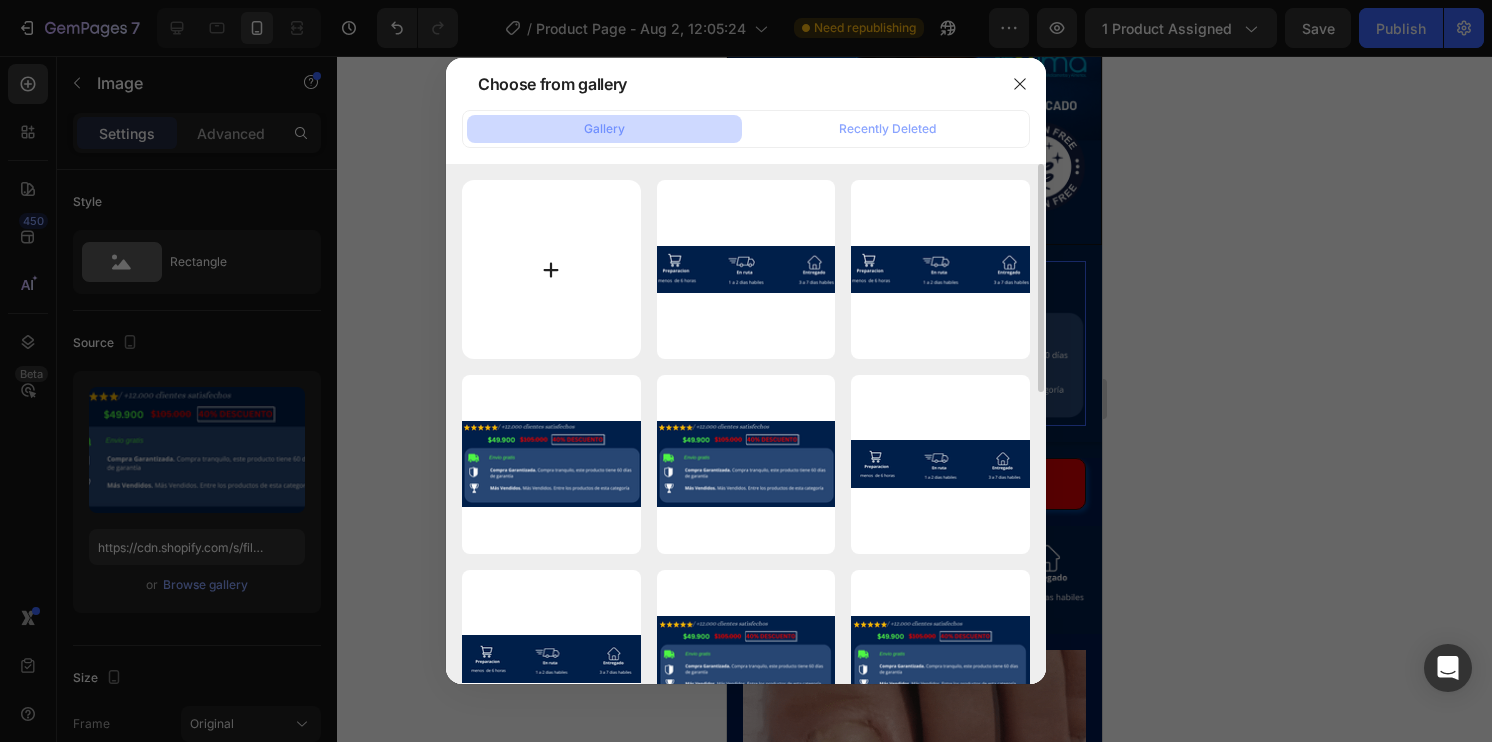 click at bounding box center (551, 269) 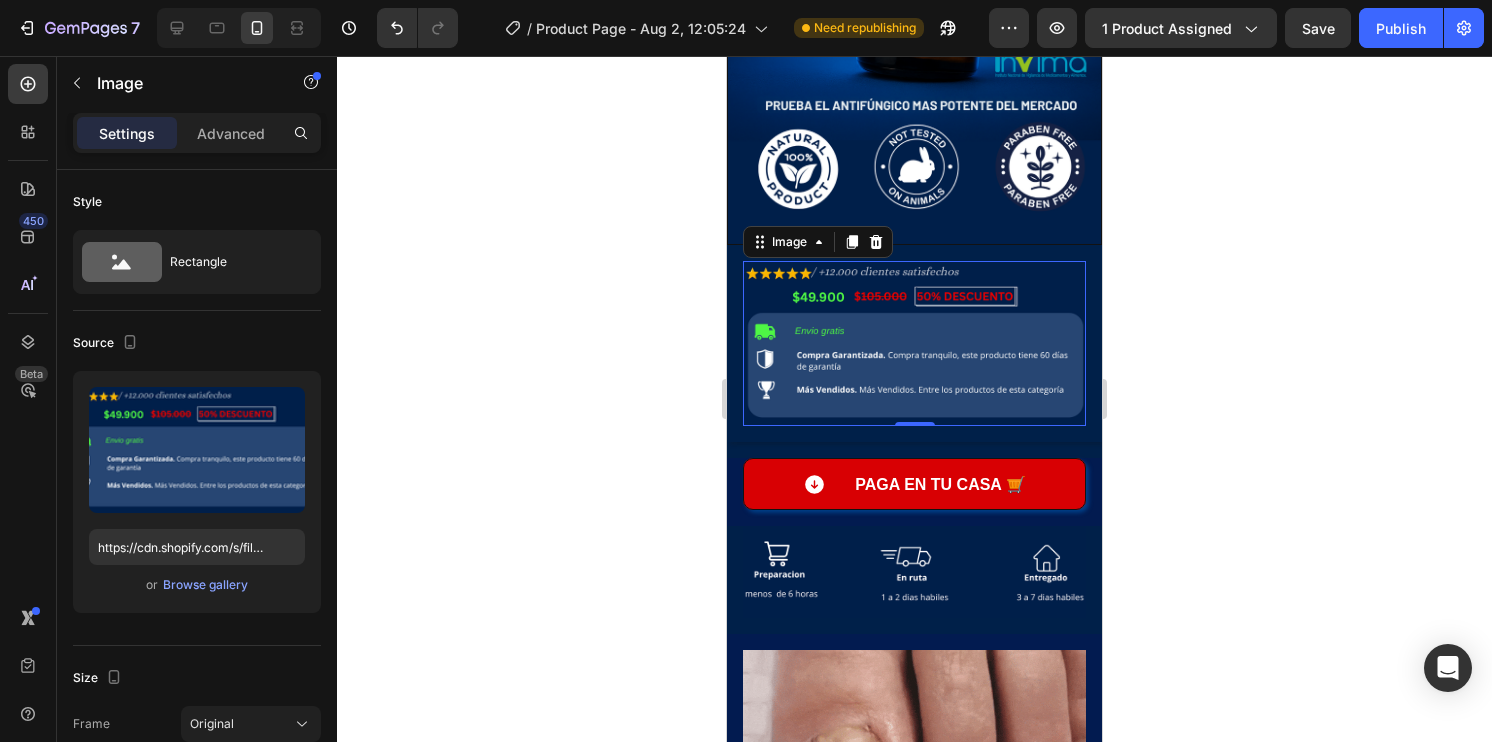 click 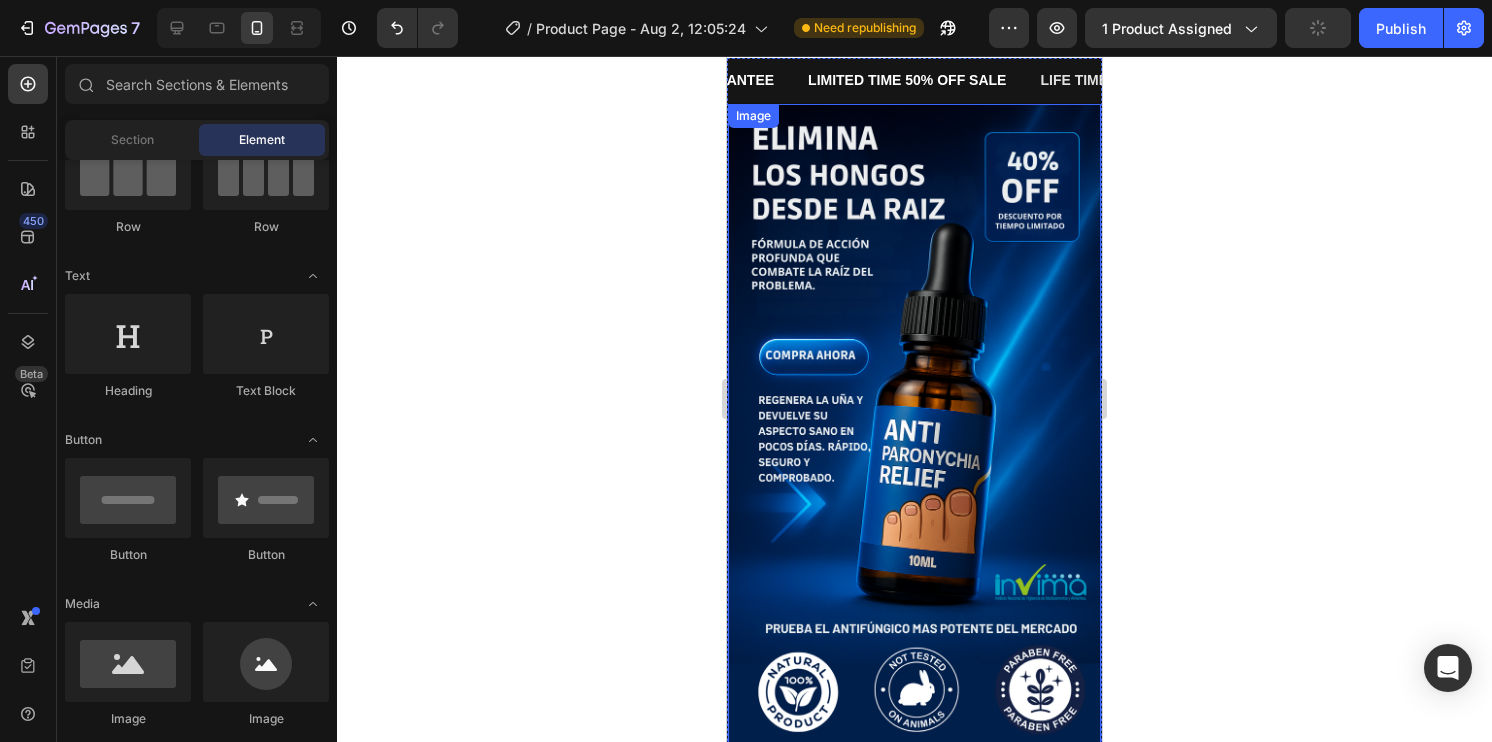 scroll, scrollTop: 275, scrollLeft: 0, axis: vertical 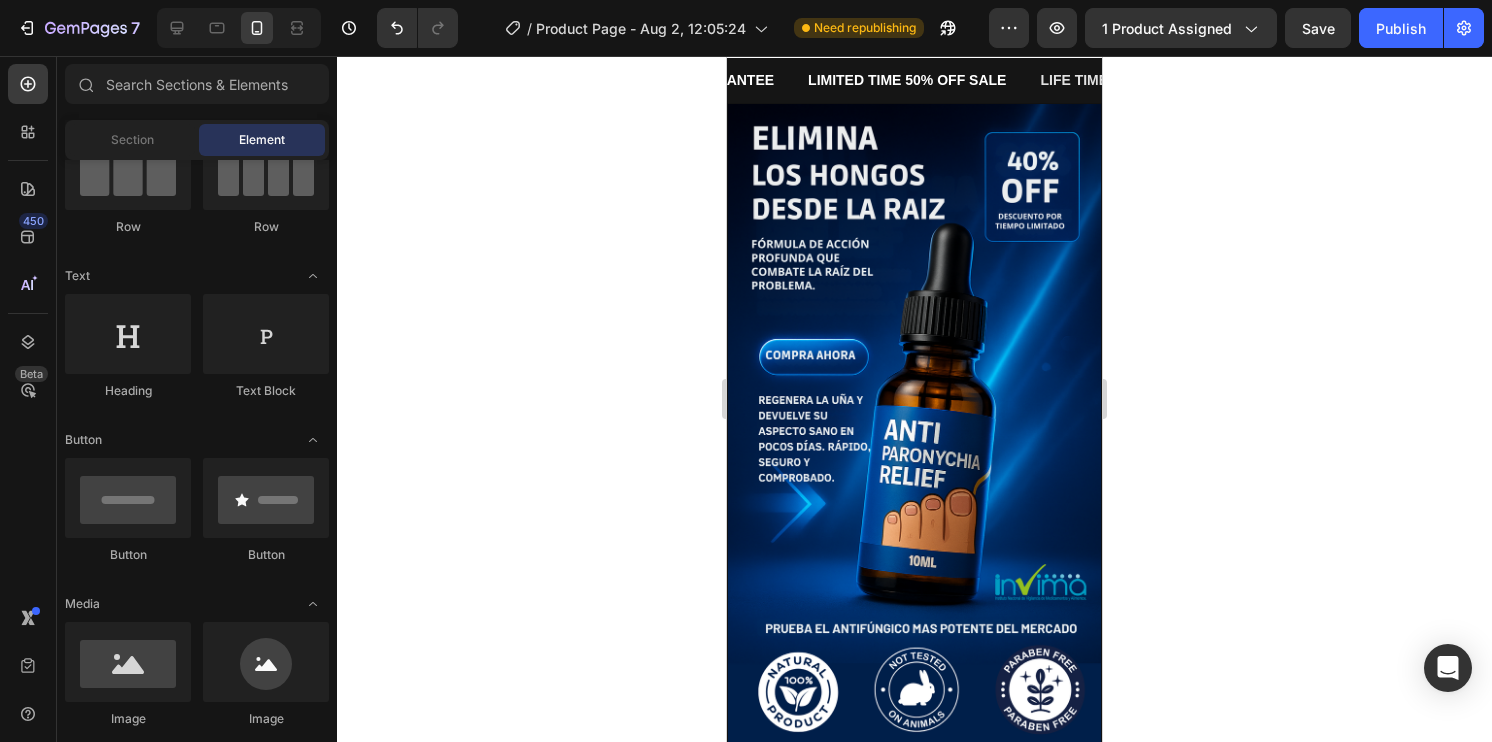 click 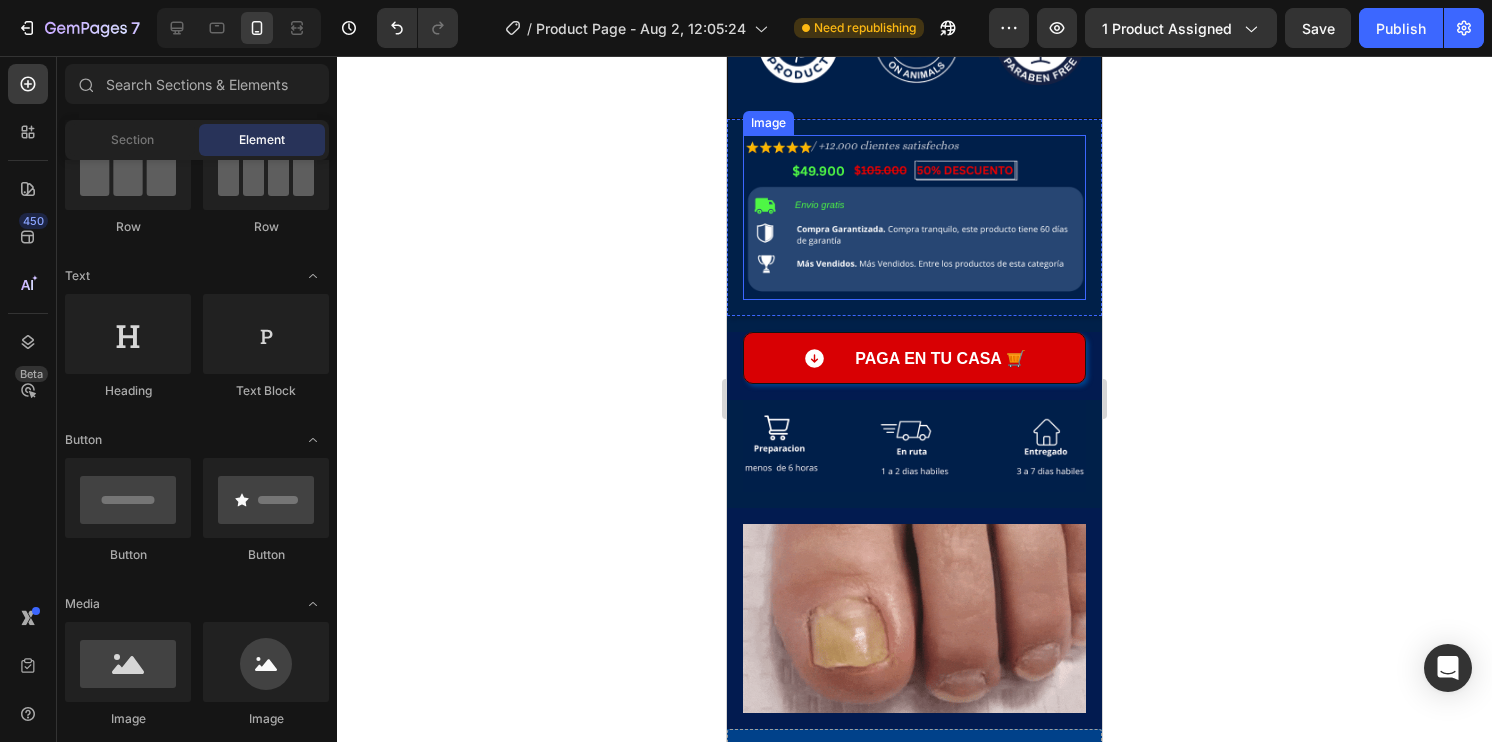 scroll, scrollTop: 1175, scrollLeft: 0, axis: vertical 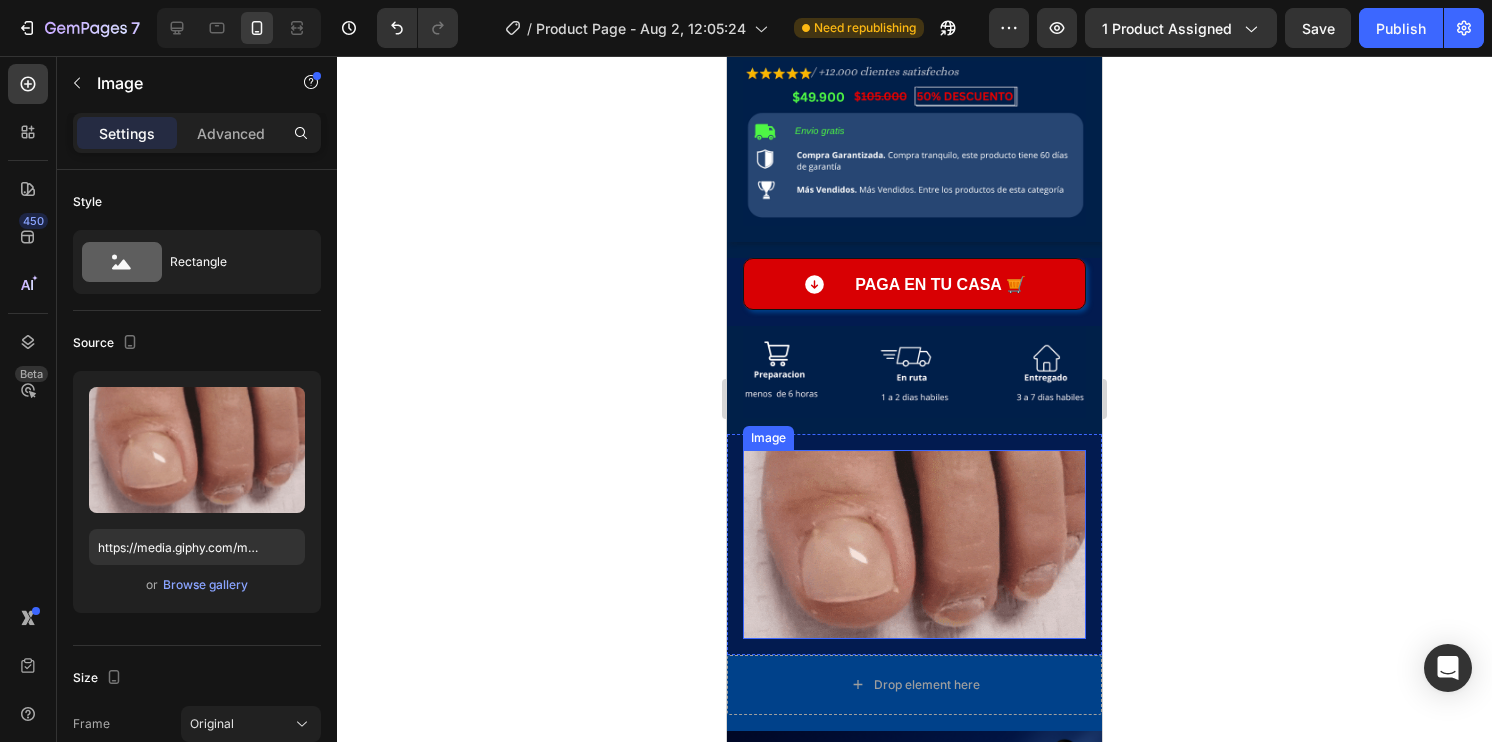 click at bounding box center (914, 544) 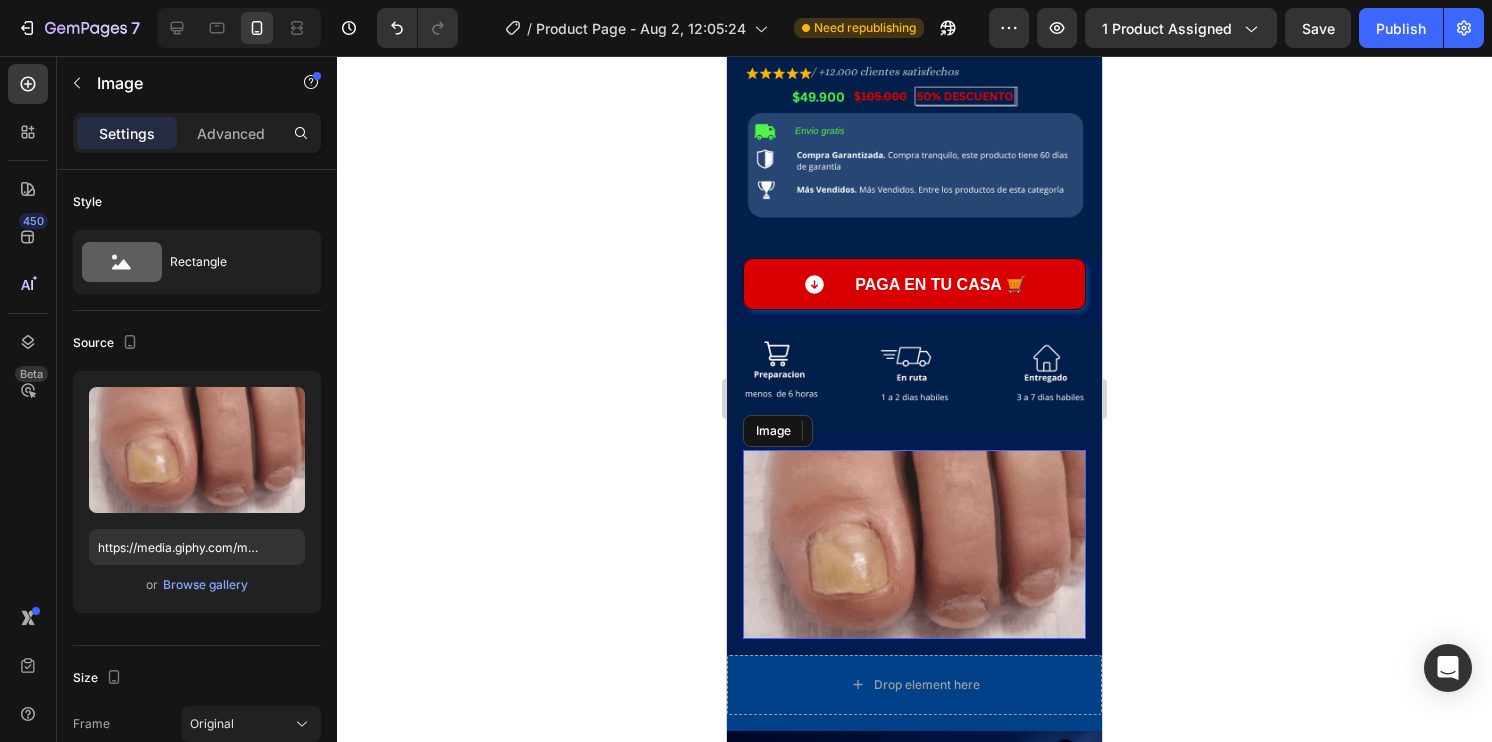 click at bounding box center (914, 544) 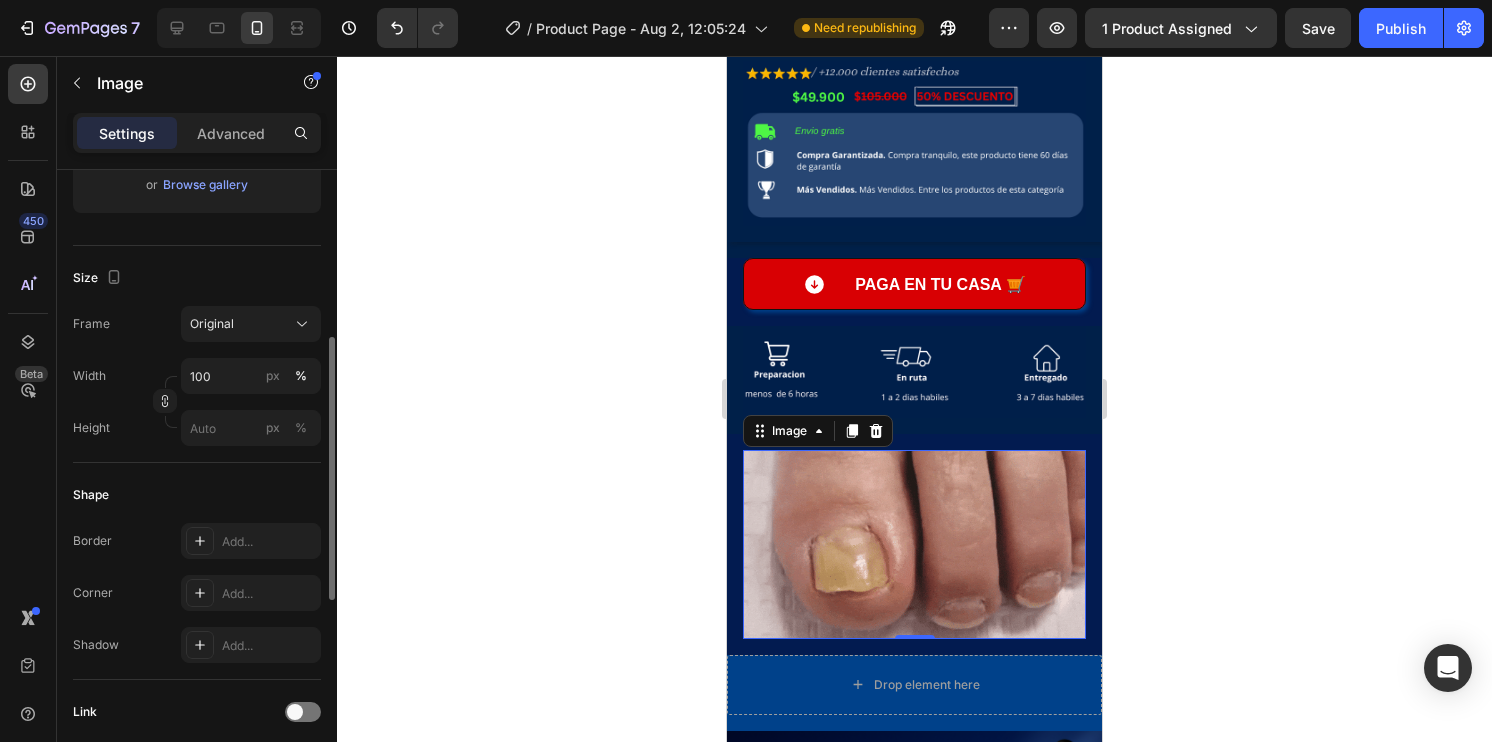 scroll, scrollTop: 500, scrollLeft: 0, axis: vertical 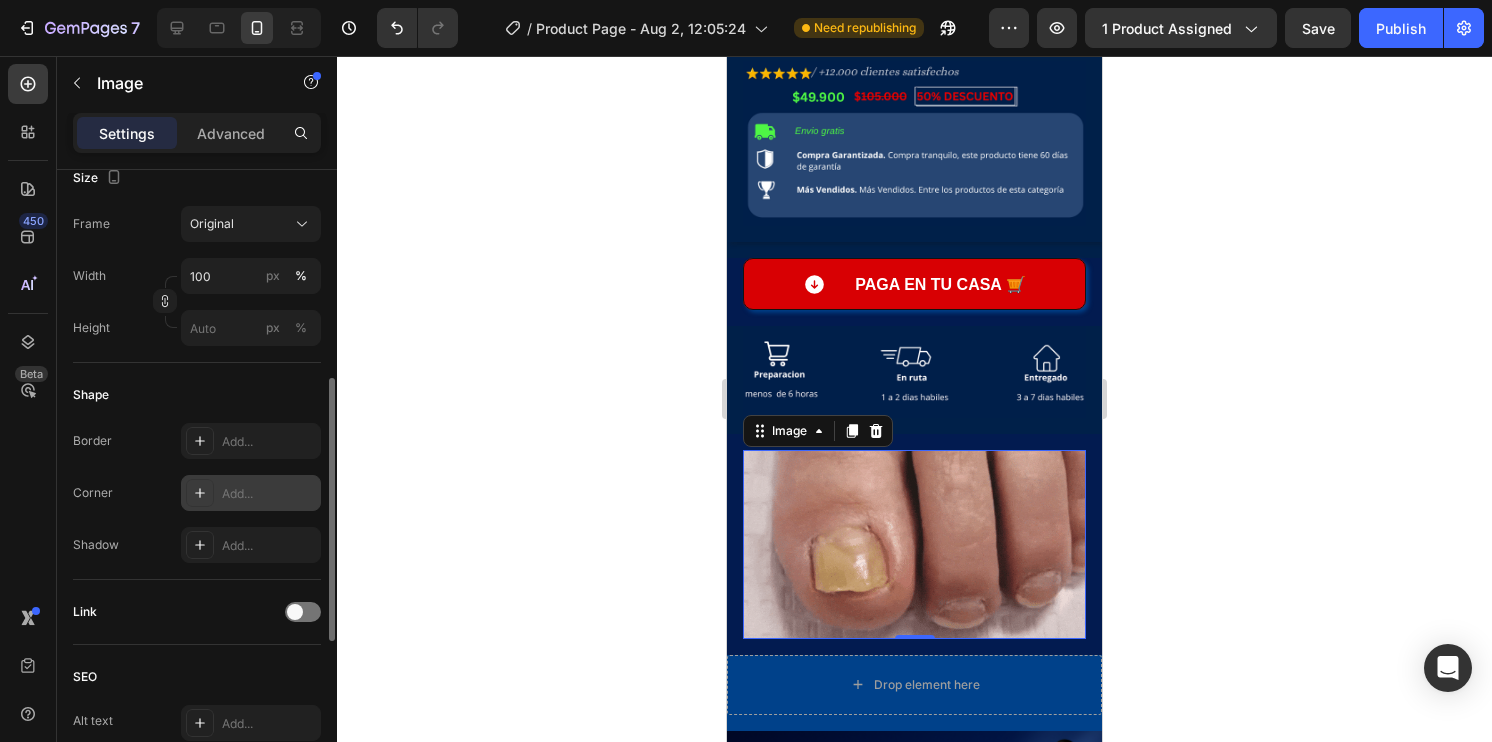click 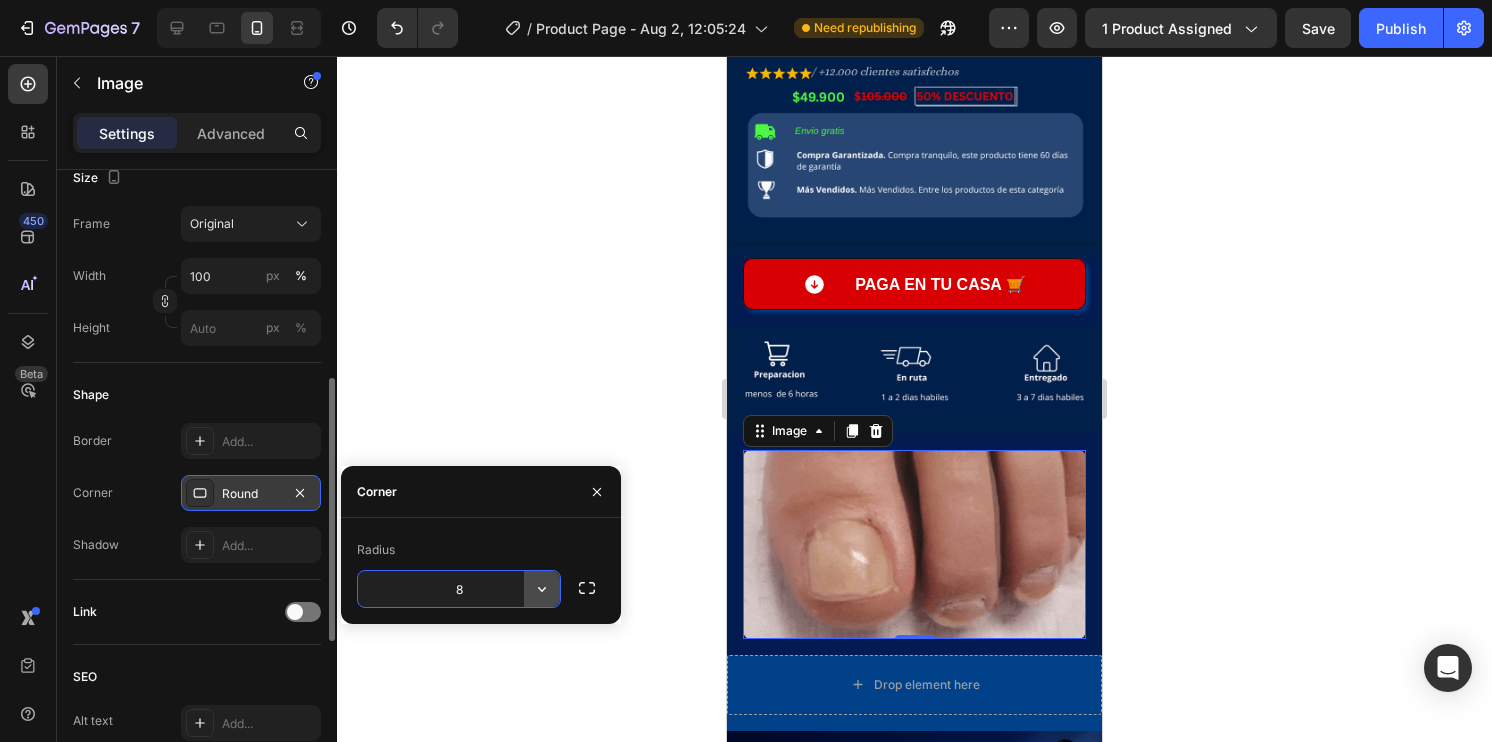 click 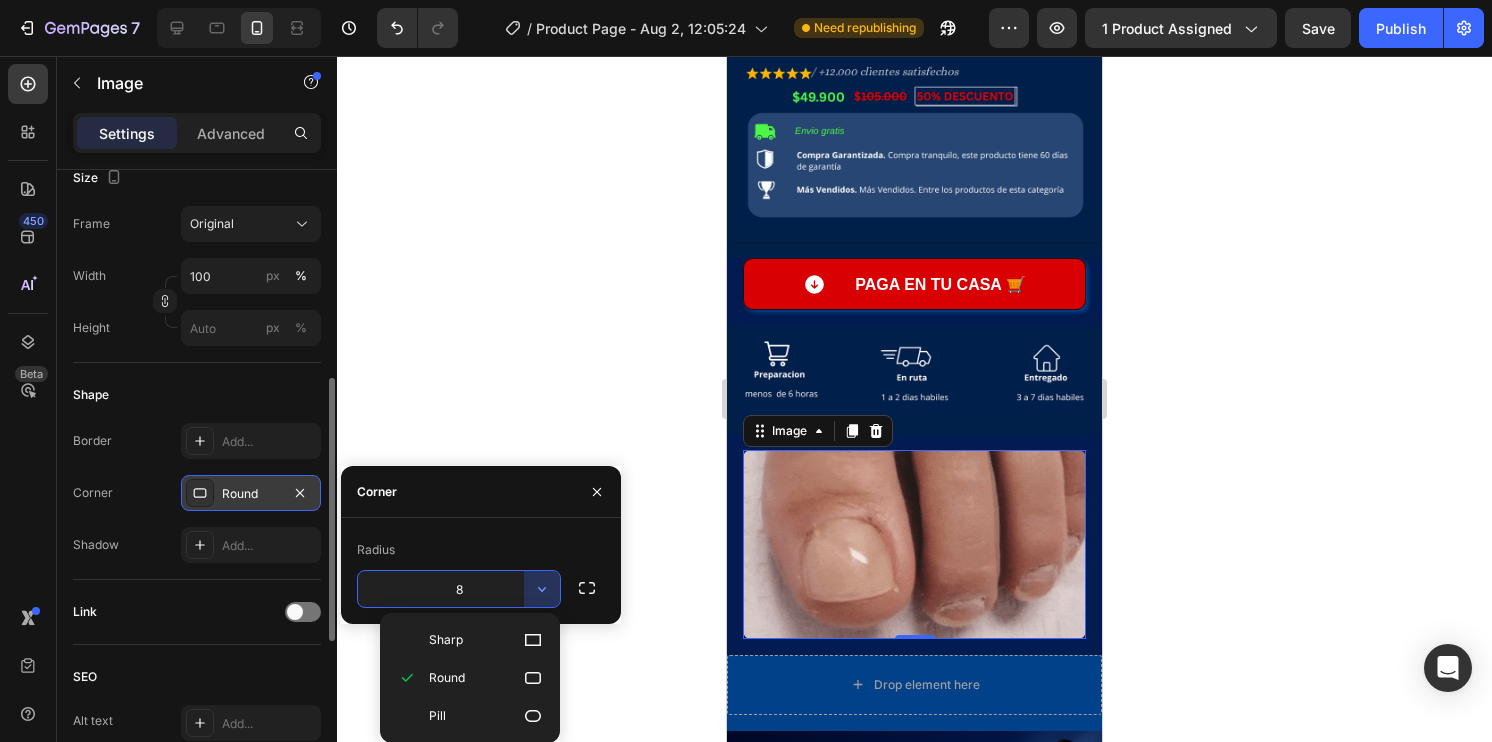 click on "8" at bounding box center (459, 589) 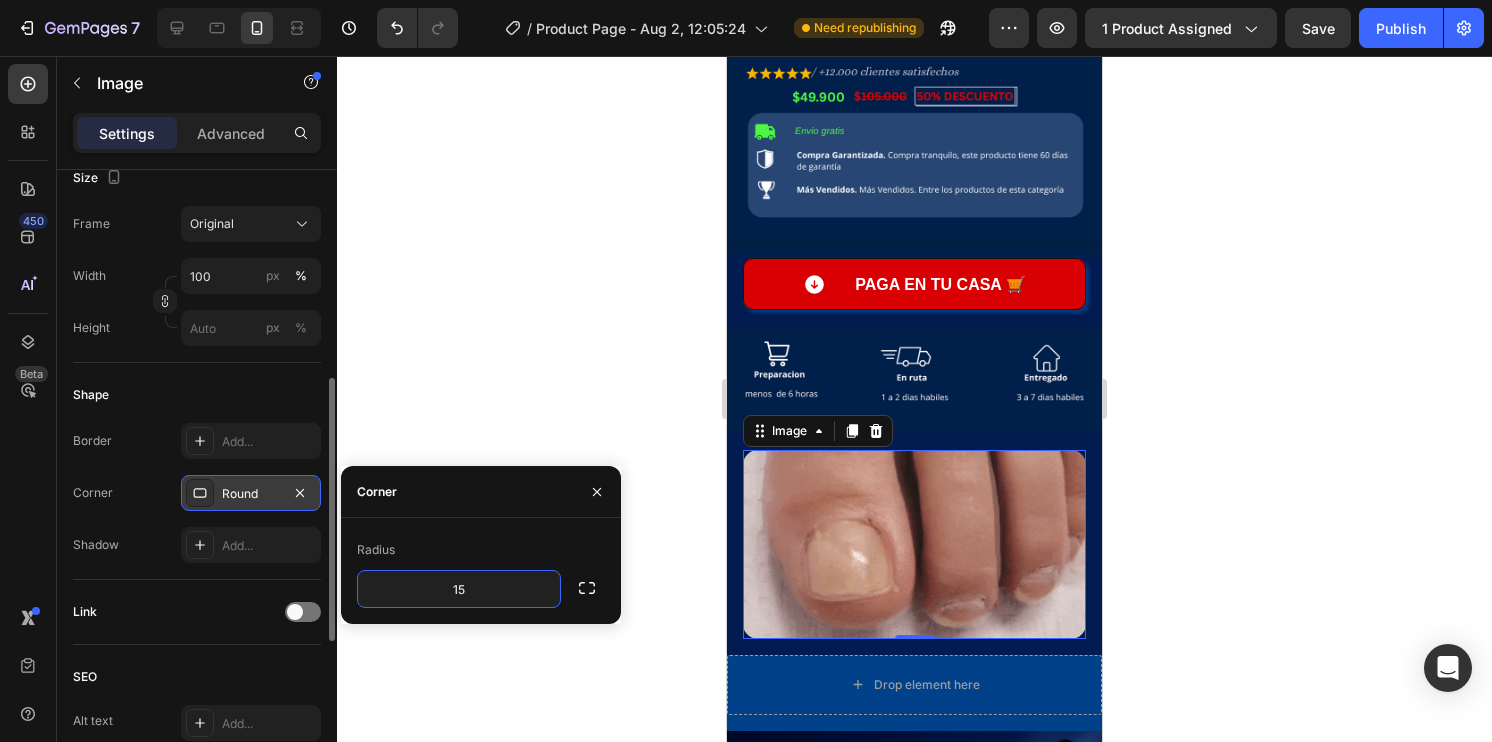 click 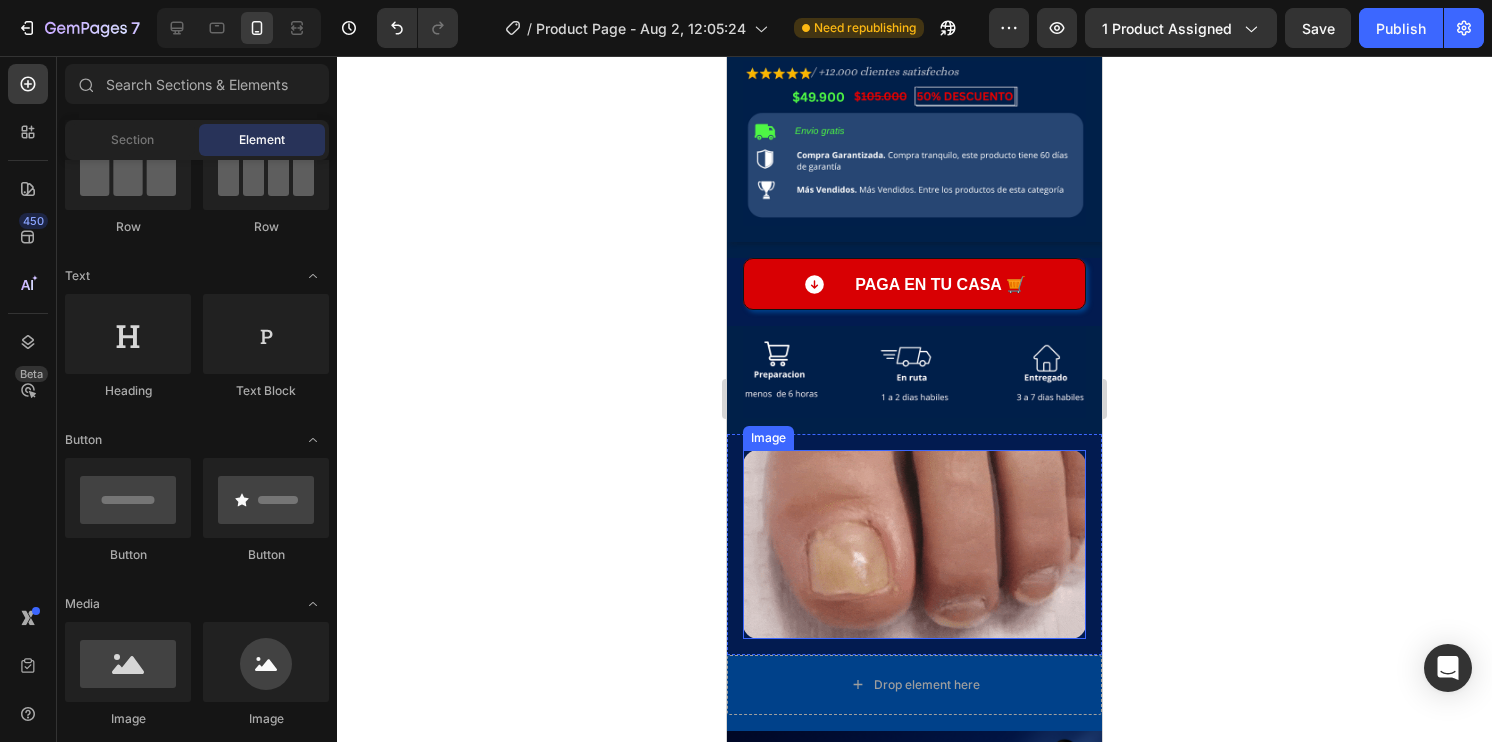 click at bounding box center (914, 544) 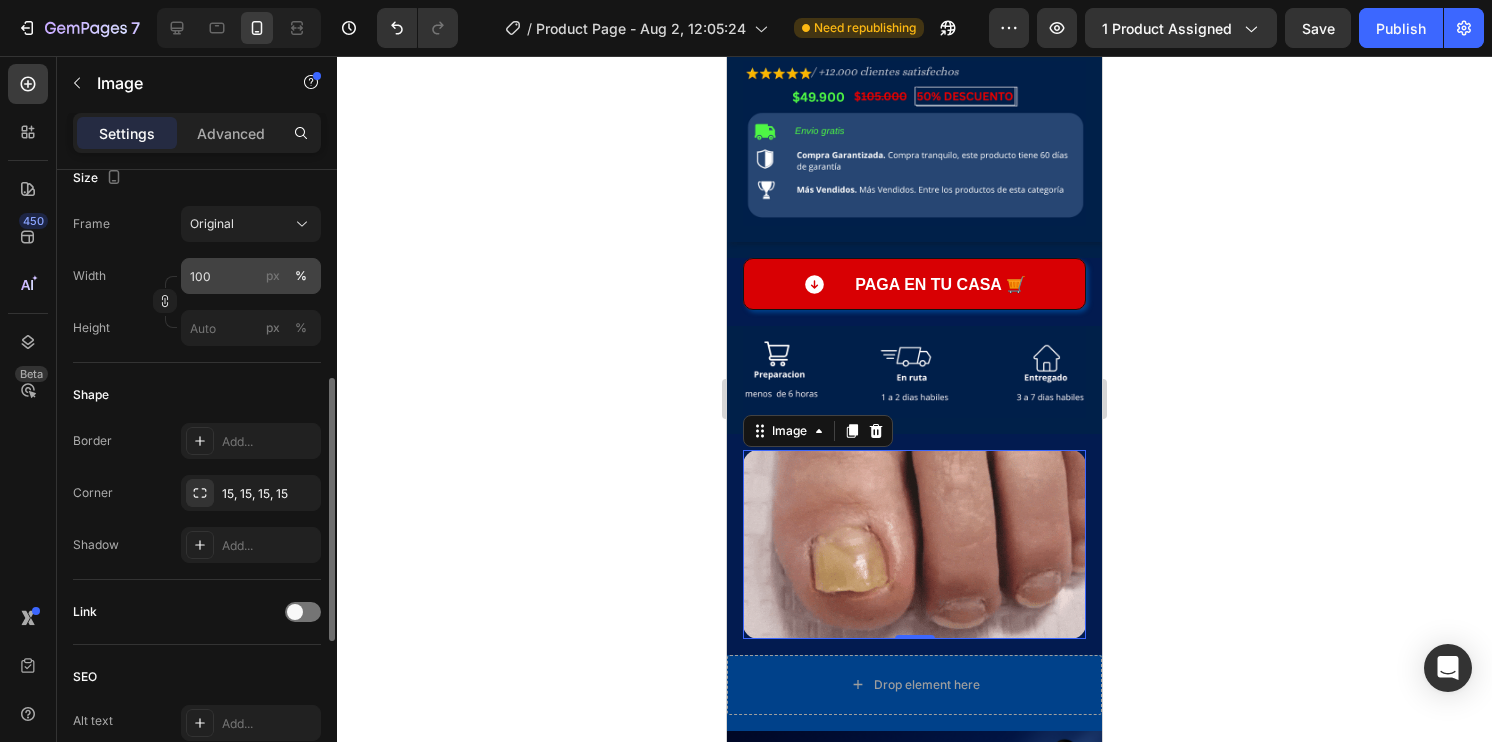 scroll, scrollTop: 600, scrollLeft: 0, axis: vertical 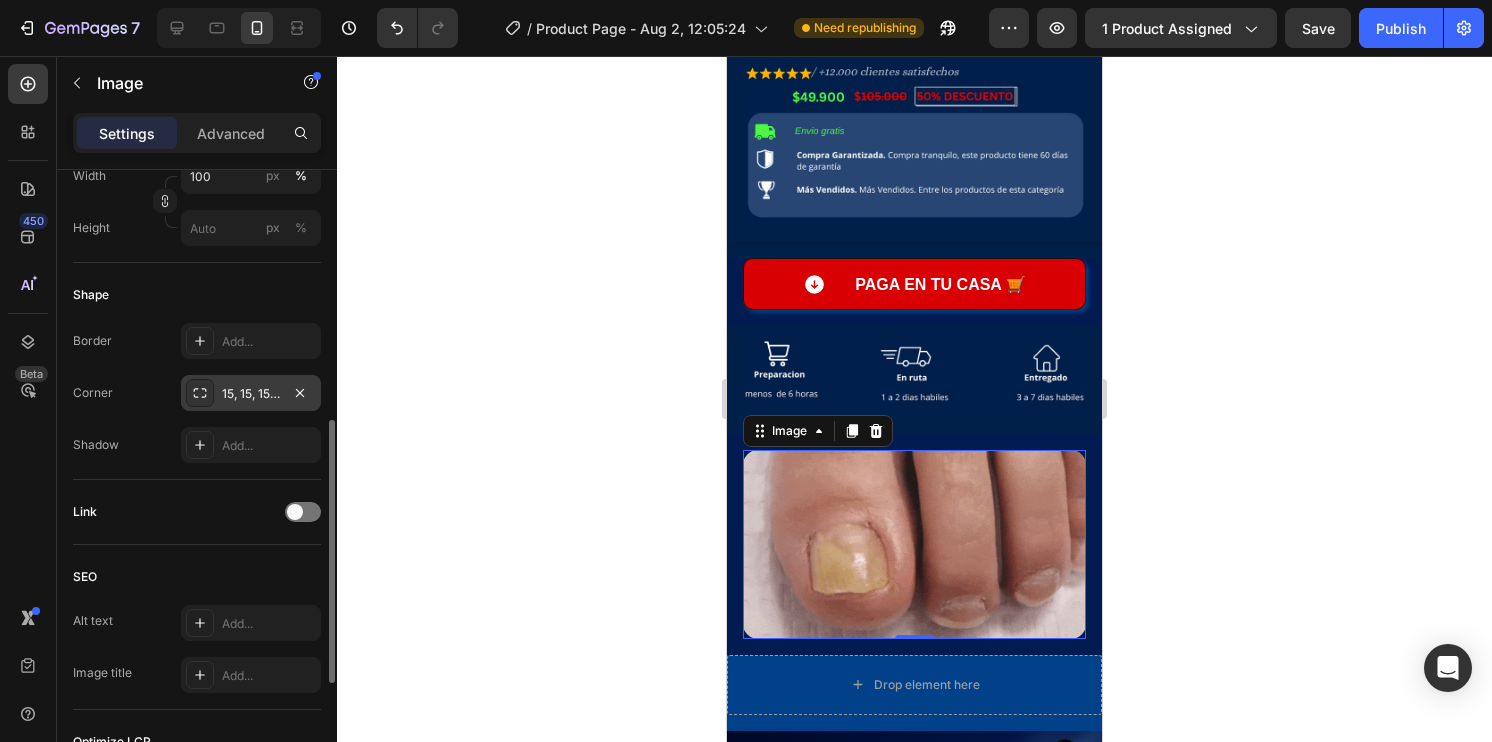 click on "15, 15, 15, 15" at bounding box center (251, 394) 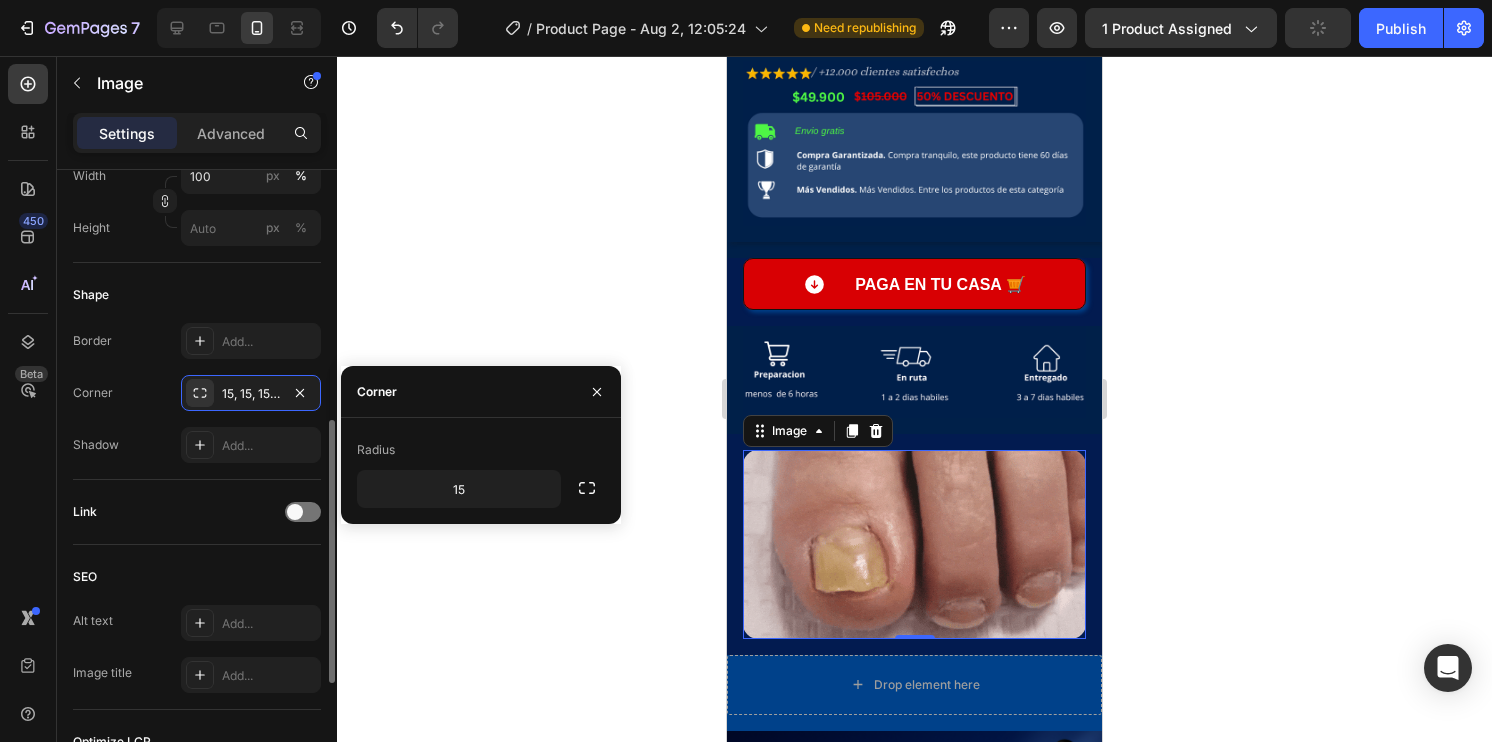 click on "Link" 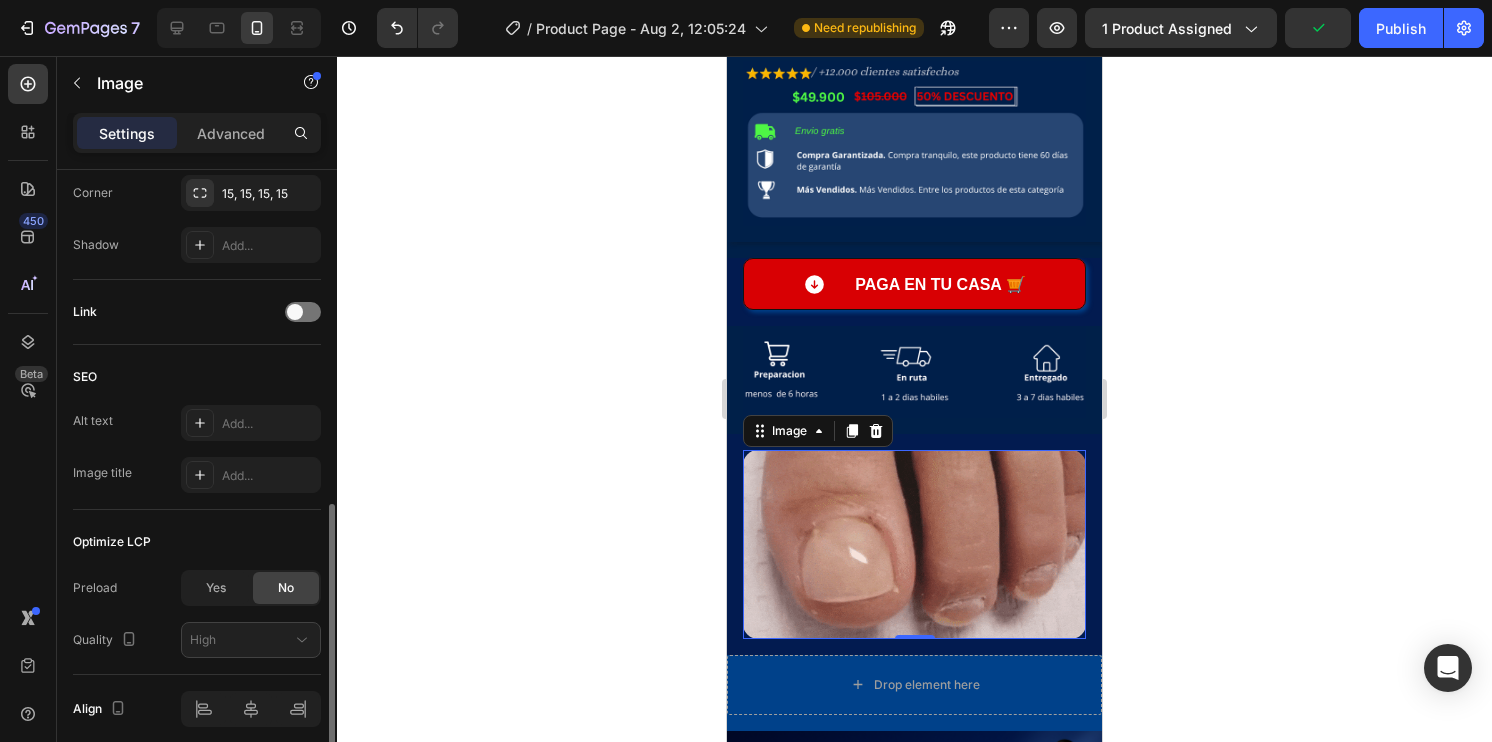 scroll, scrollTop: 879, scrollLeft: 0, axis: vertical 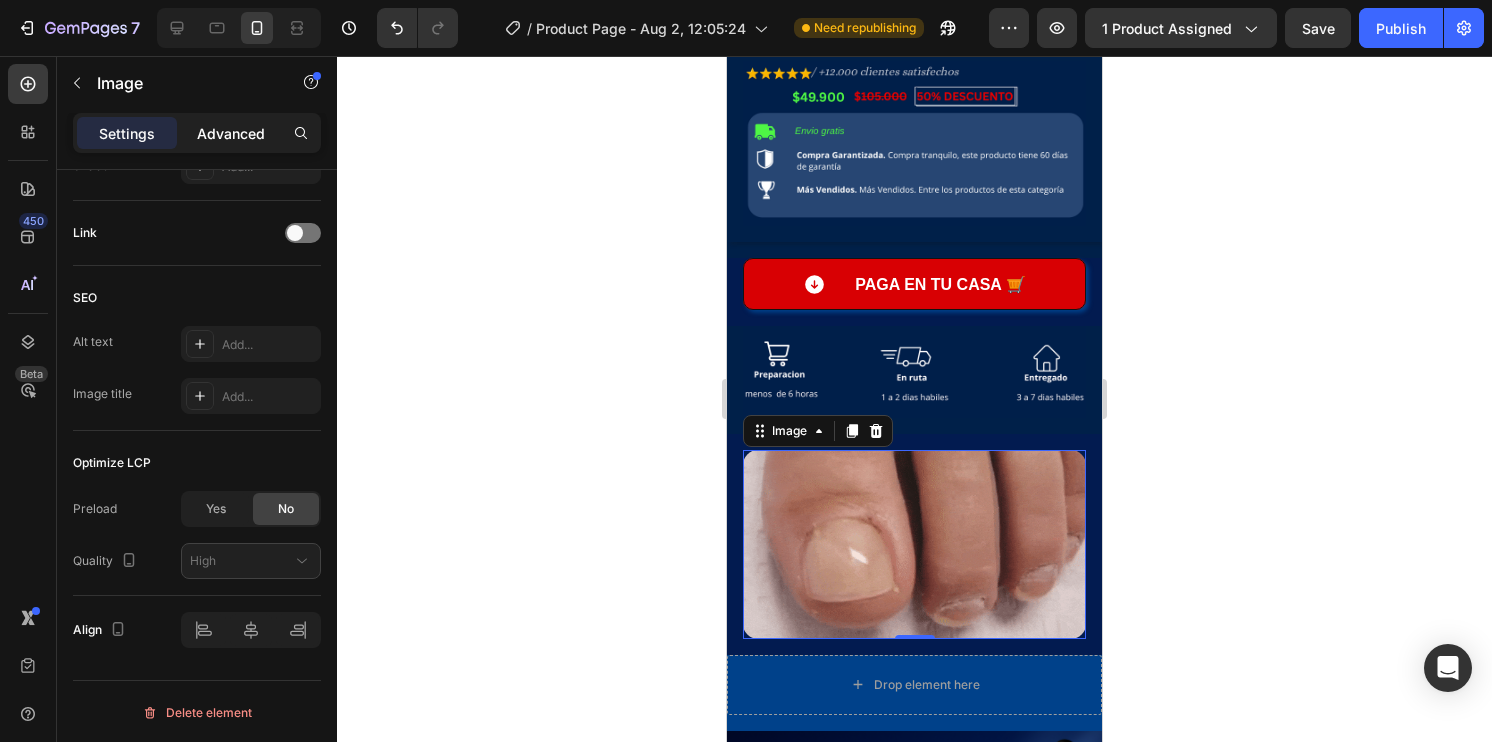 click on "Advanced" at bounding box center [231, 133] 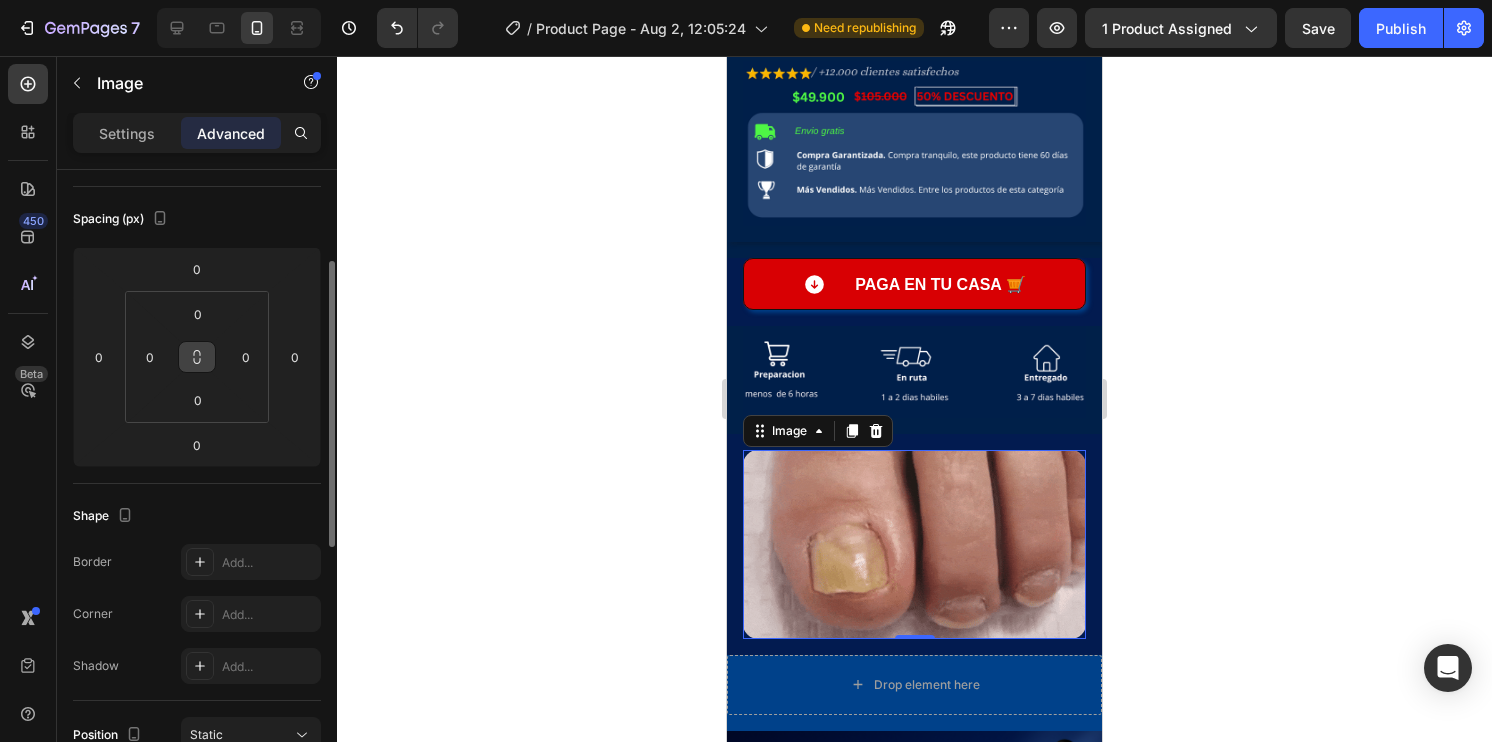 scroll, scrollTop: 300, scrollLeft: 0, axis: vertical 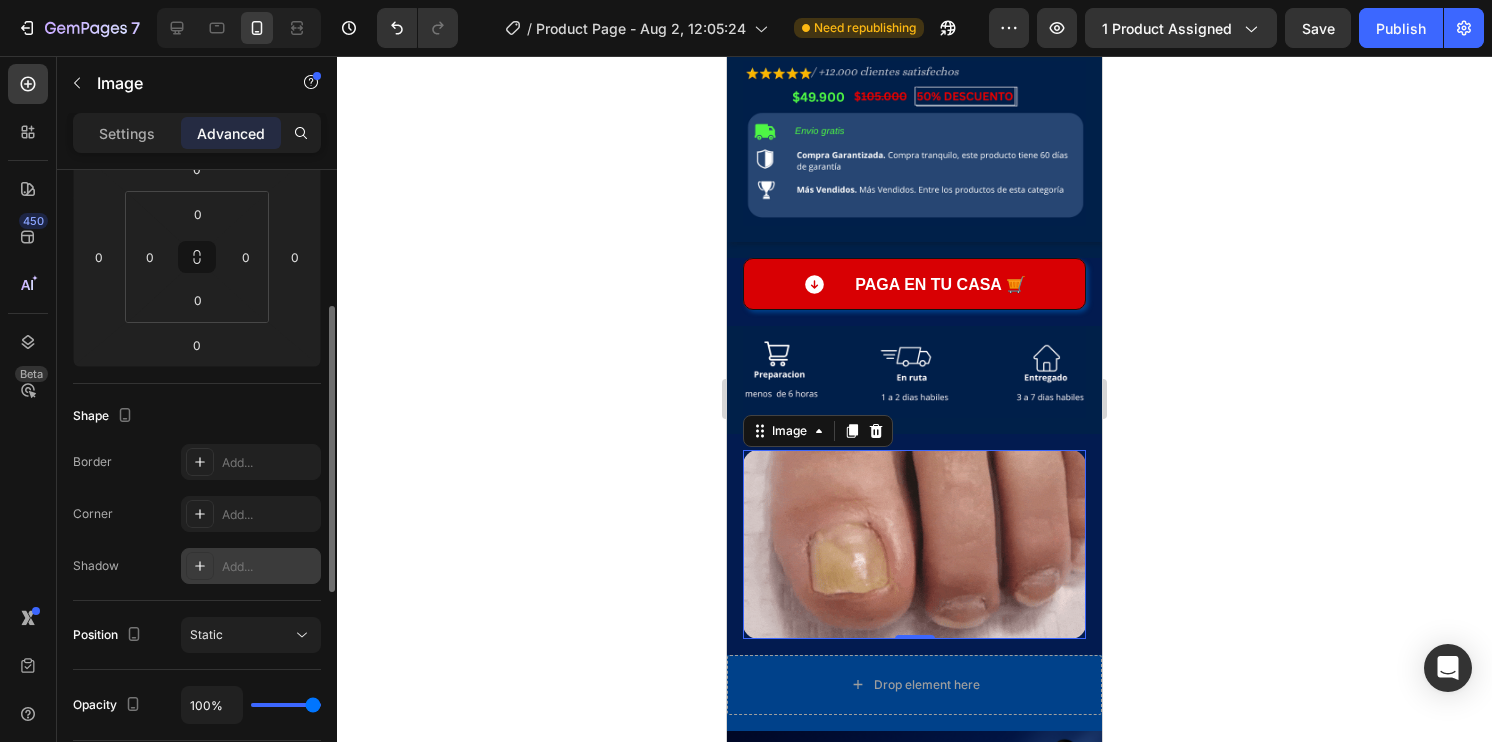 click at bounding box center [200, 566] 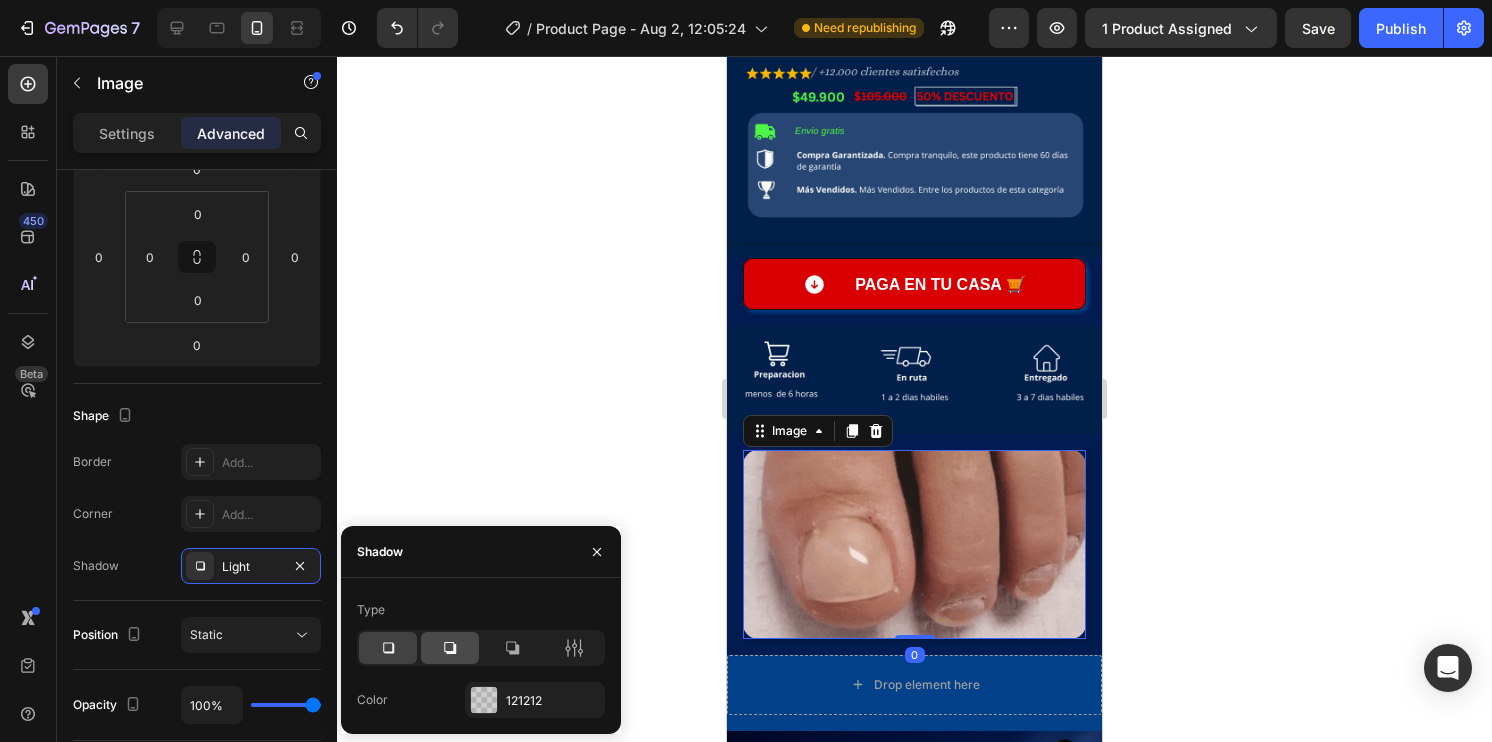 click 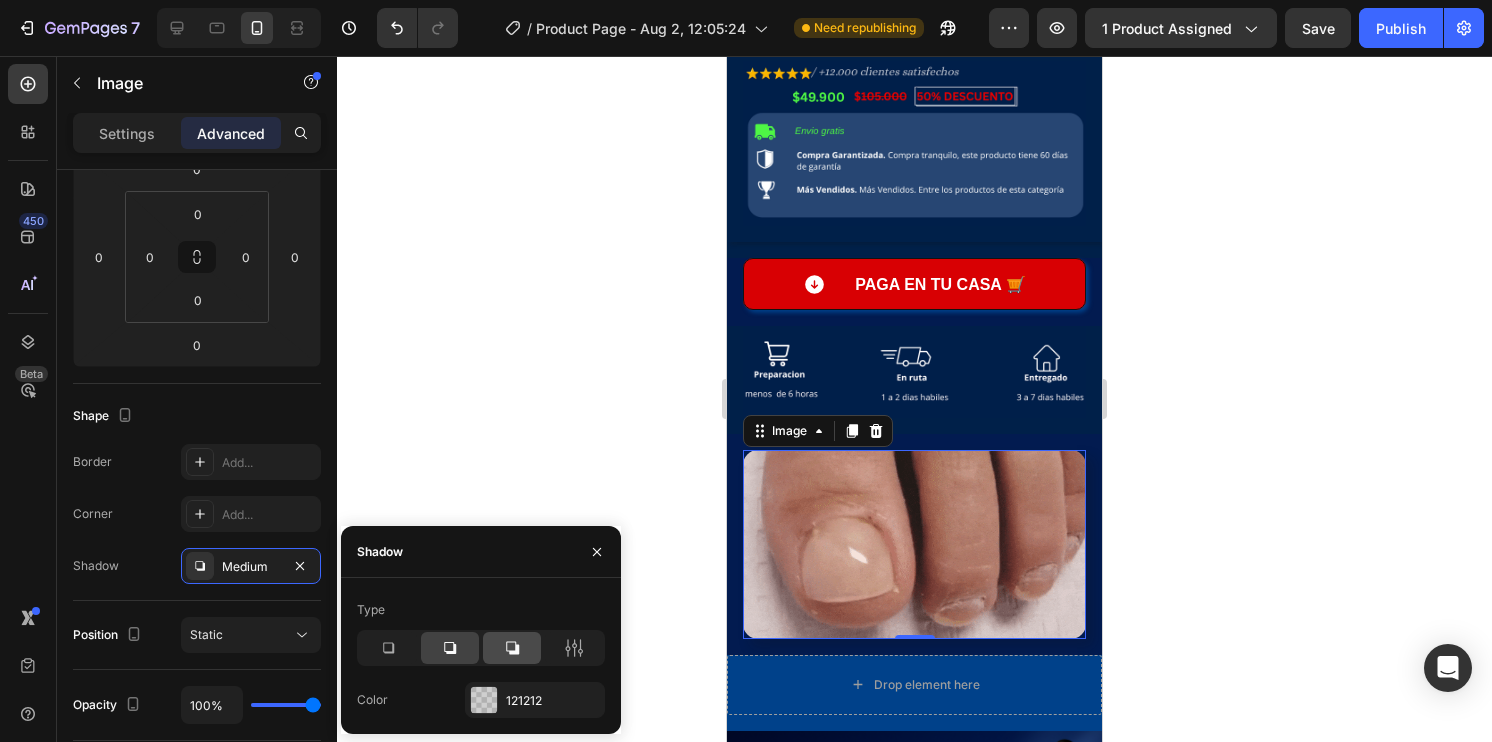 click 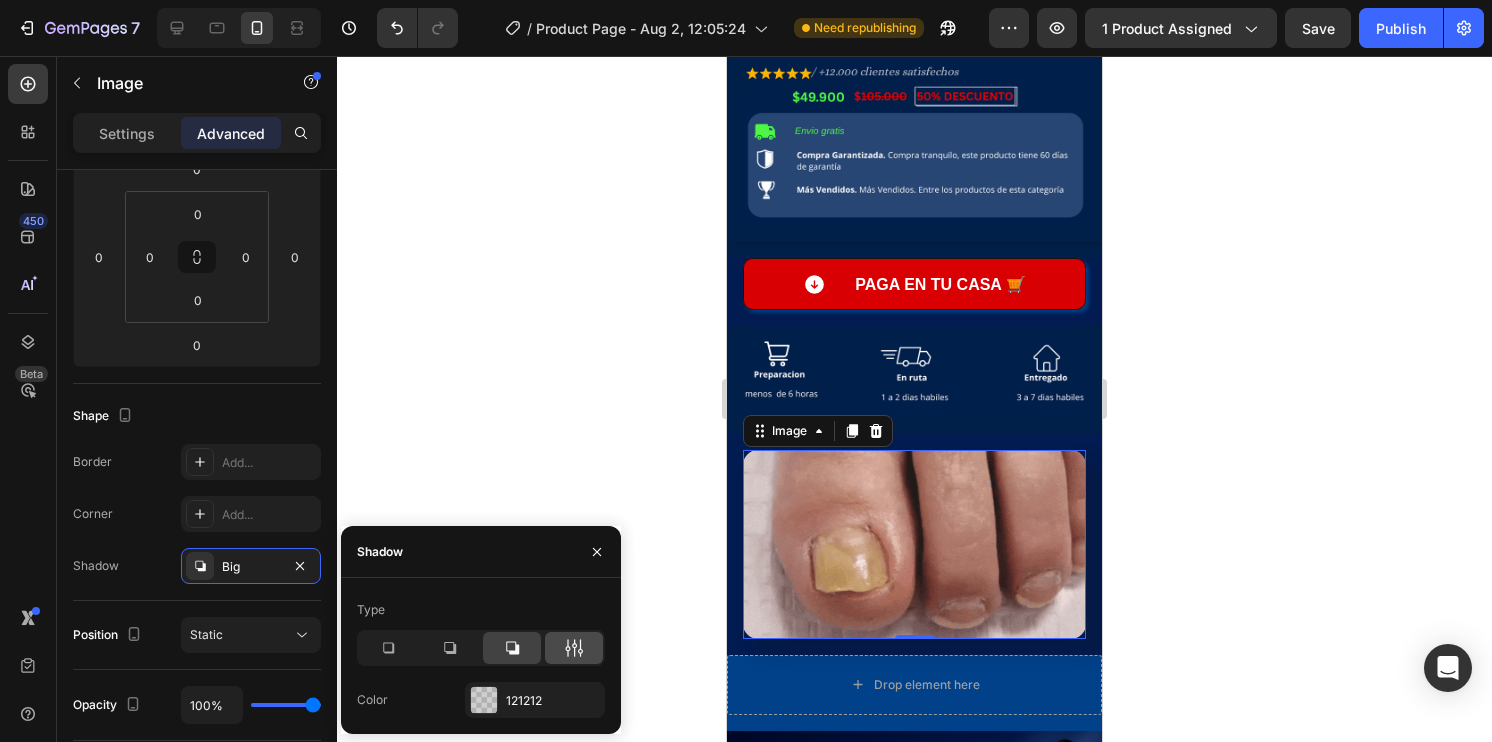click 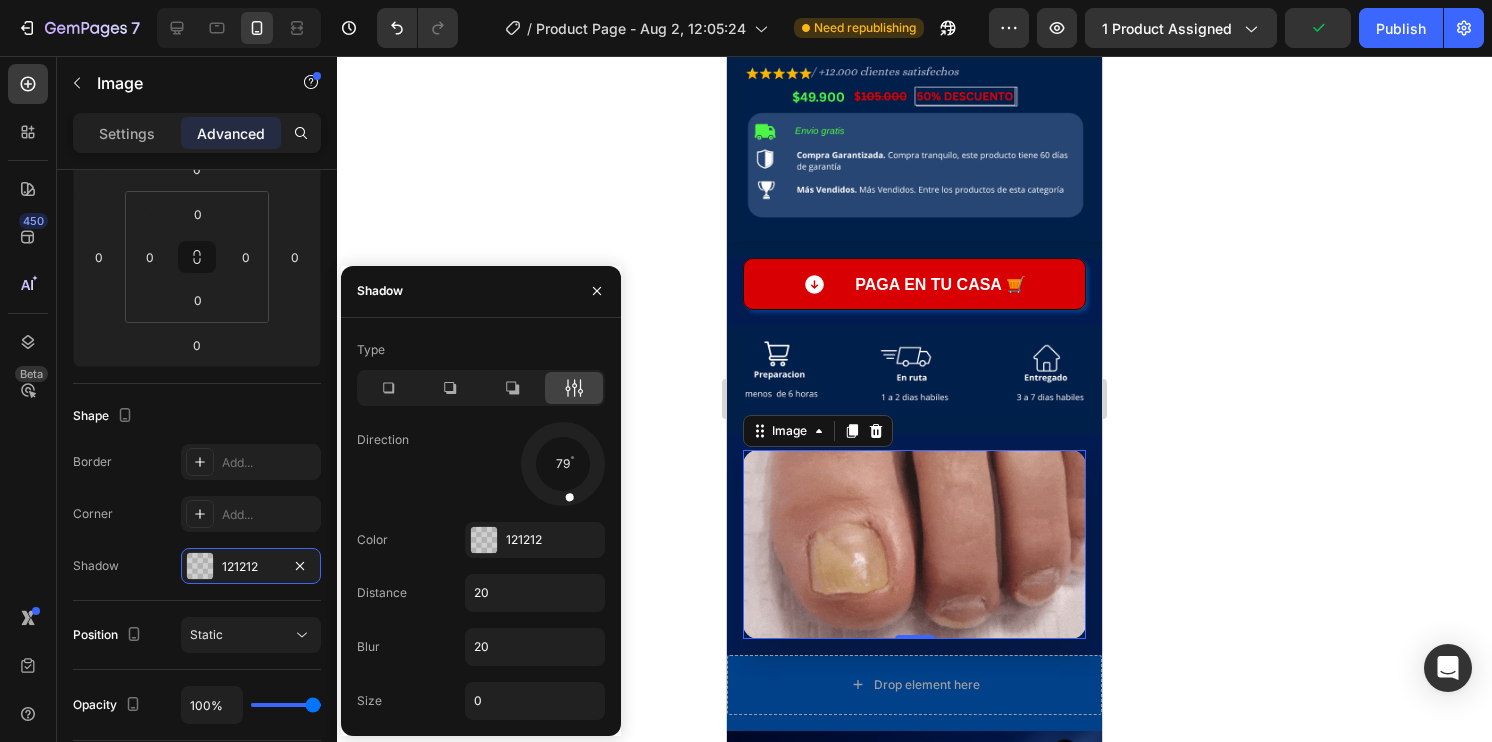 drag, startPoint x: 584, startPoint y: 484, endPoint x: 508, endPoint y: 566, distance: 111.8034 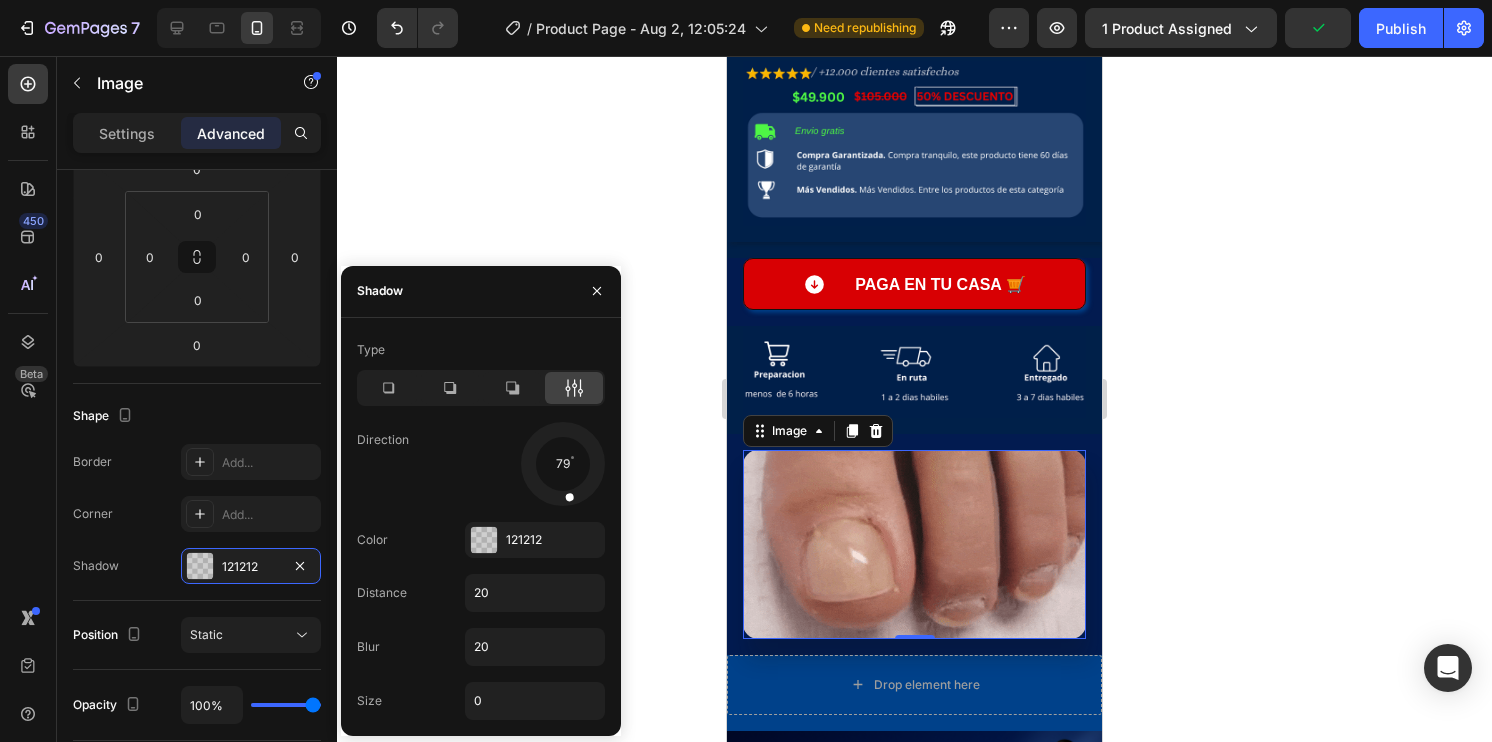 click on "Type Direction 79 Color 121212 Distance 20 Blur 20 Size 0" at bounding box center (481, 527) 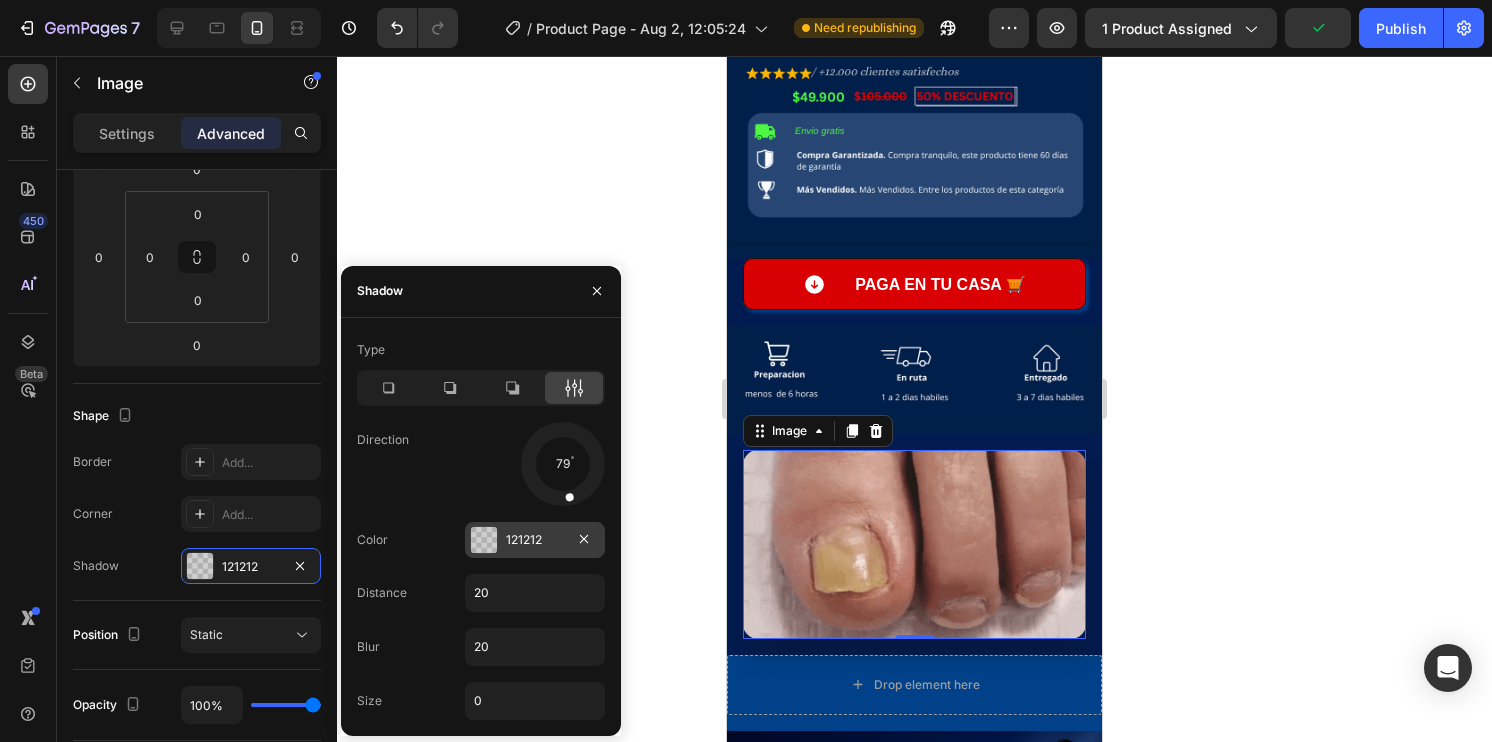 click at bounding box center [484, 540] 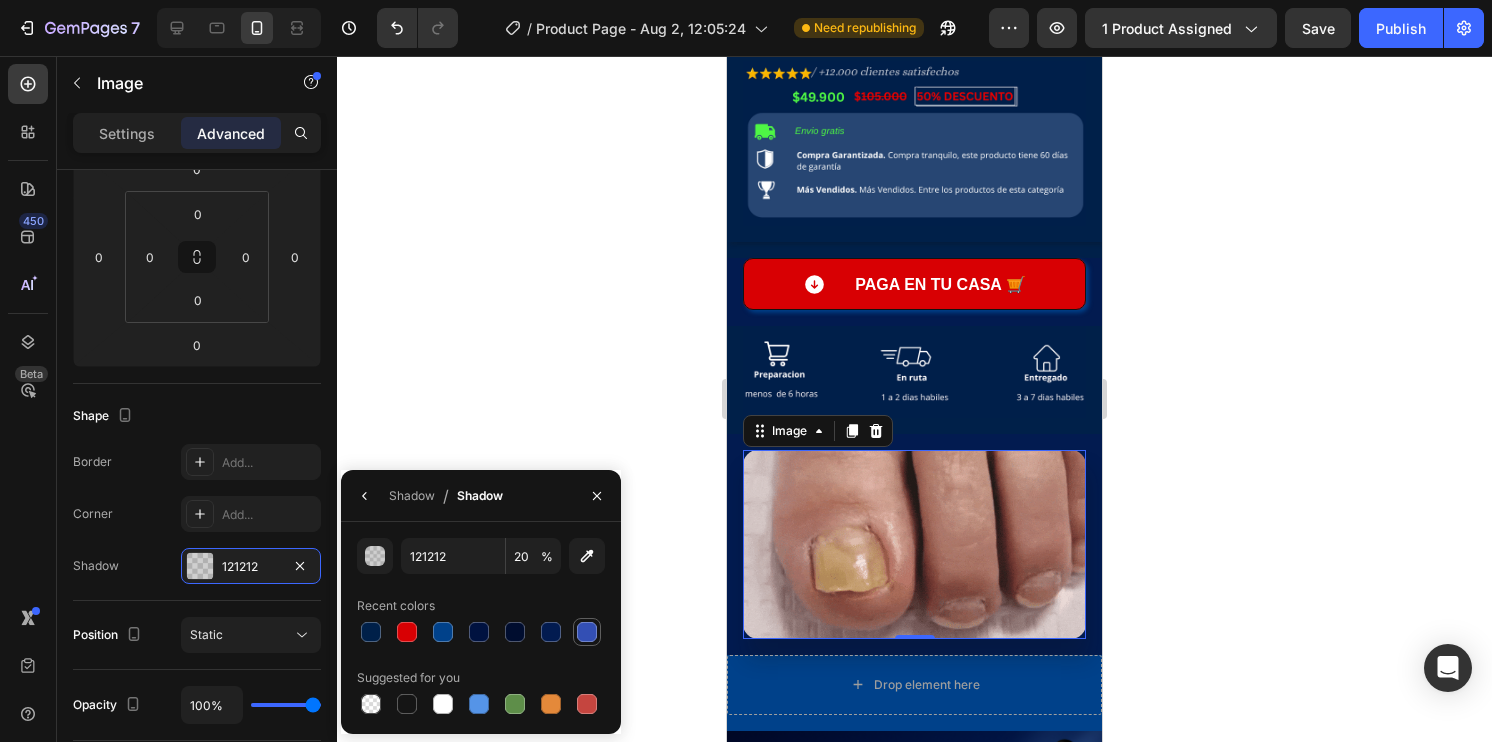 click at bounding box center [587, 632] 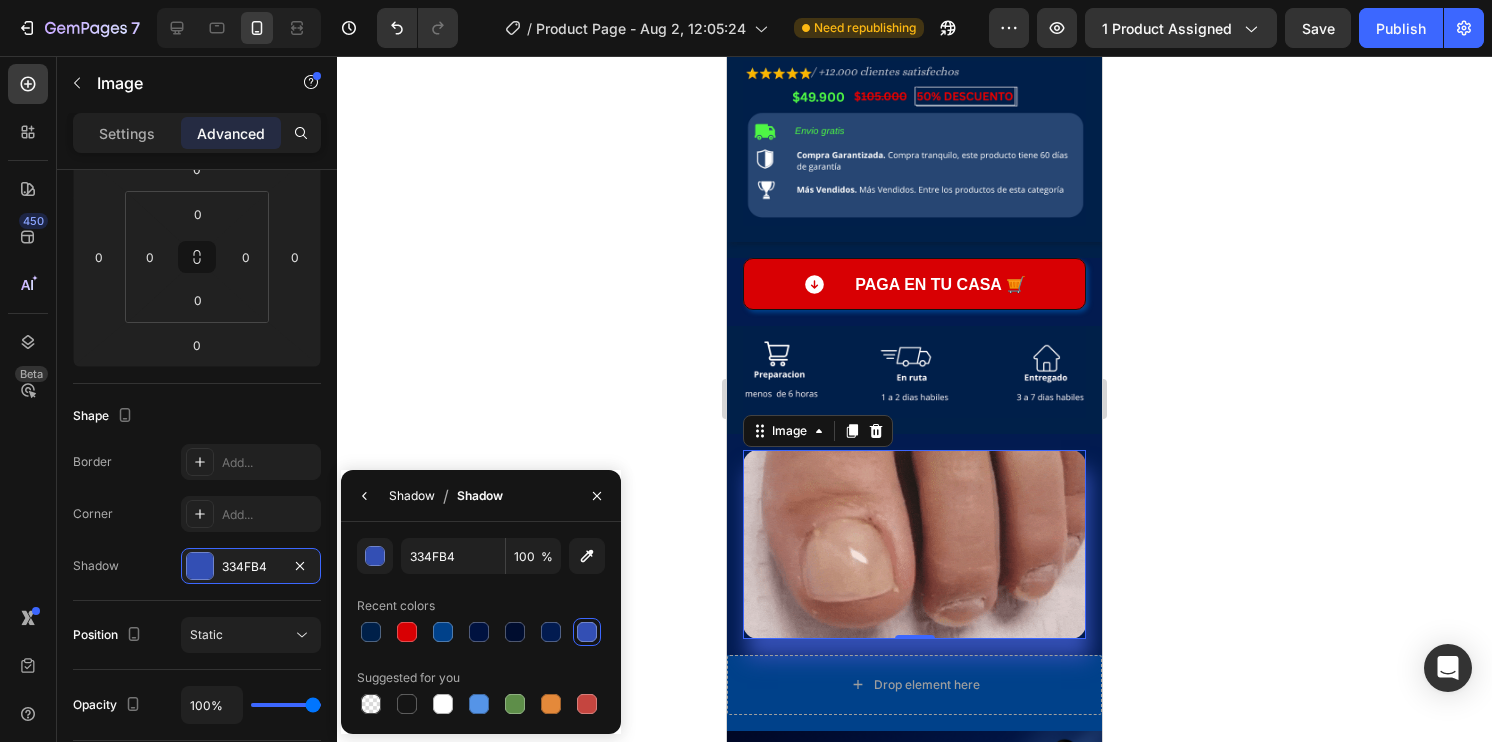 click on "Shadow" at bounding box center [412, 496] 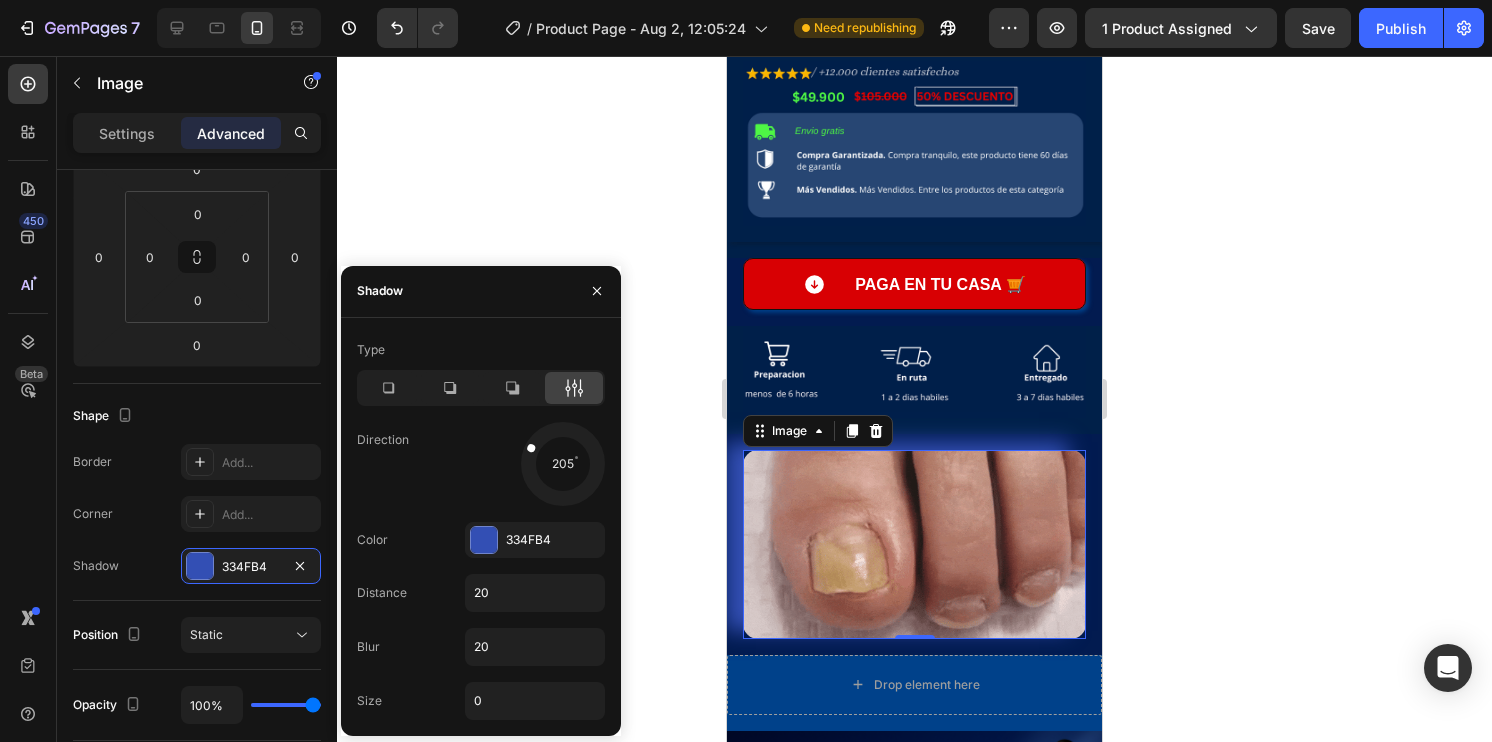 drag, startPoint x: 561, startPoint y: 491, endPoint x: 555, endPoint y: 458, distance: 33.54102 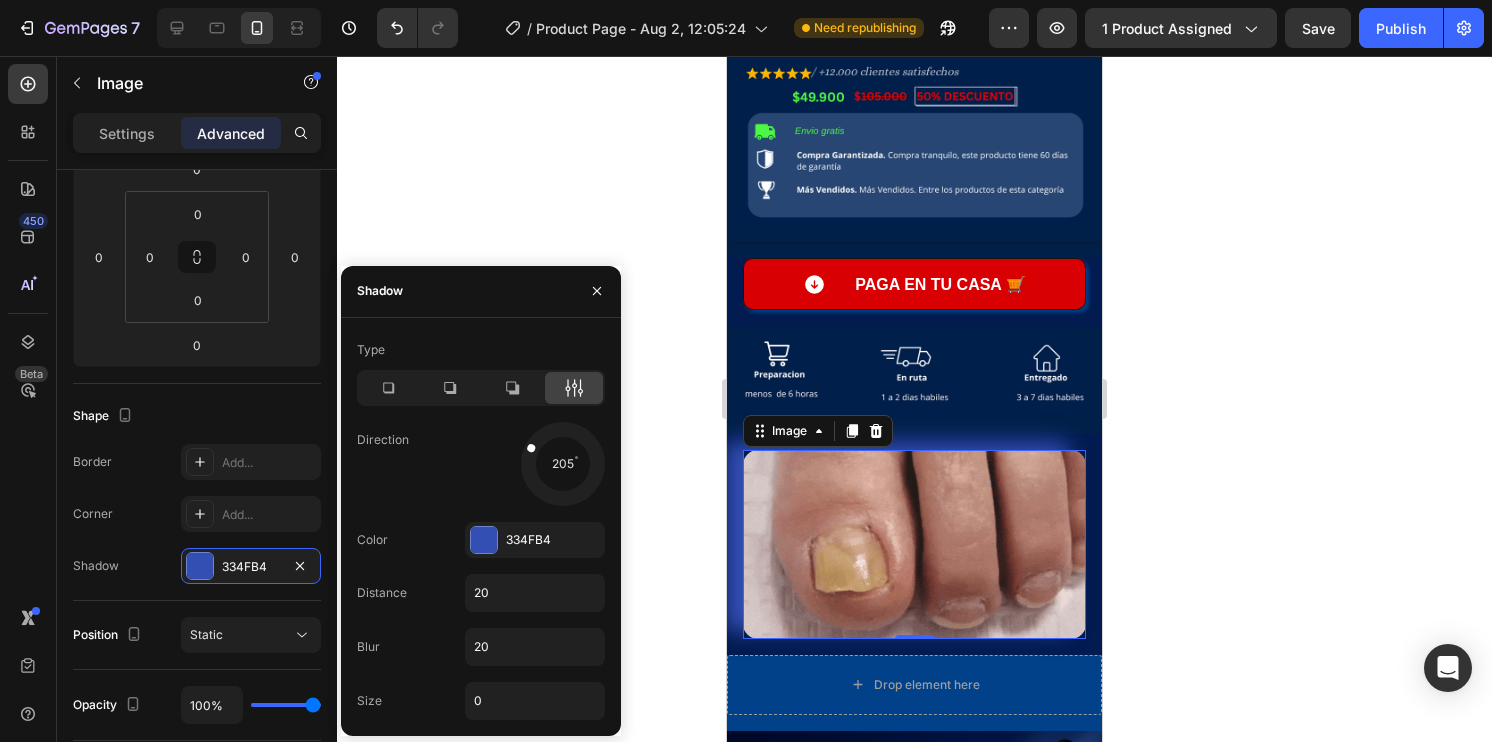 click at bounding box center [542, 454] 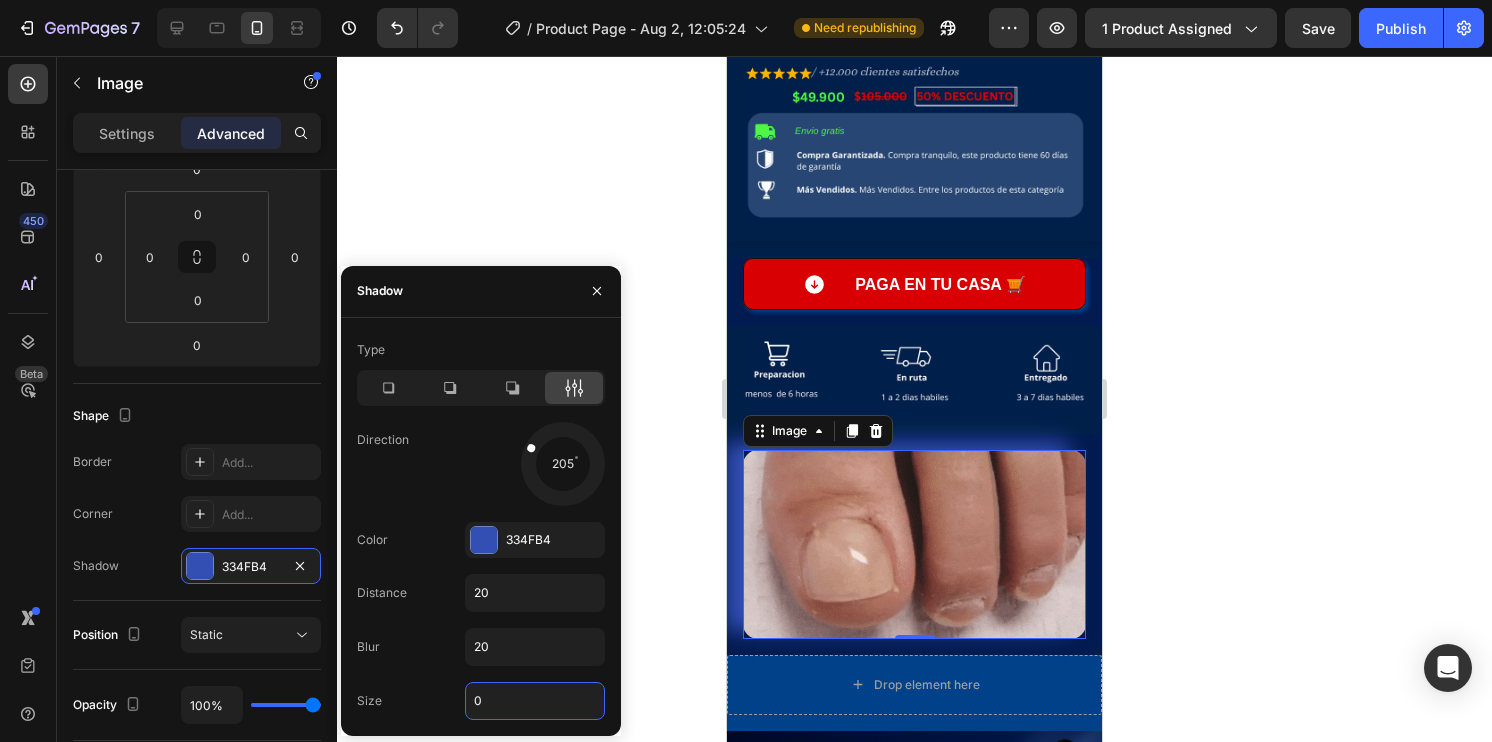 click on "0" at bounding box center (535, 701) 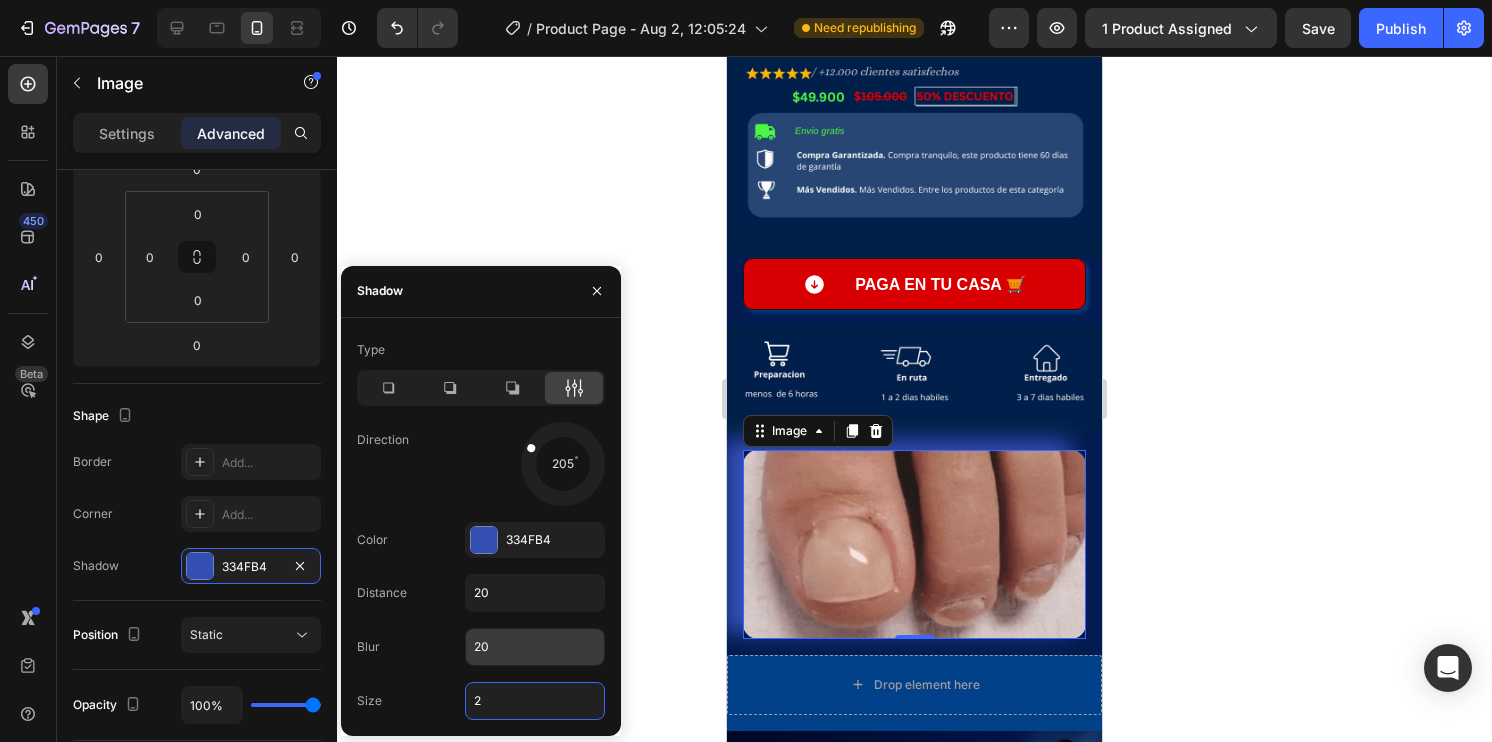 click on "20" at bounding box center (535, 647) 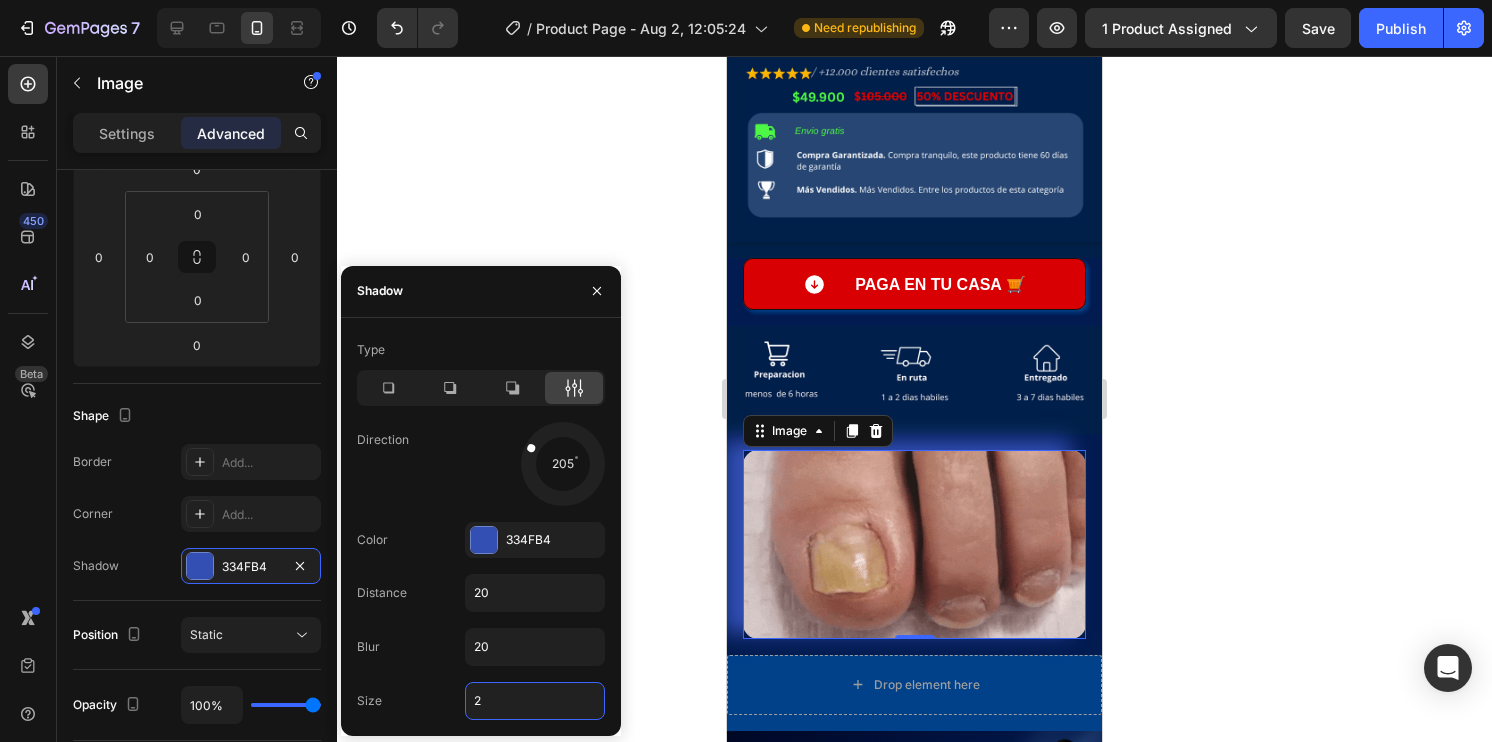 click on "2" at bounding box center [535, 701] 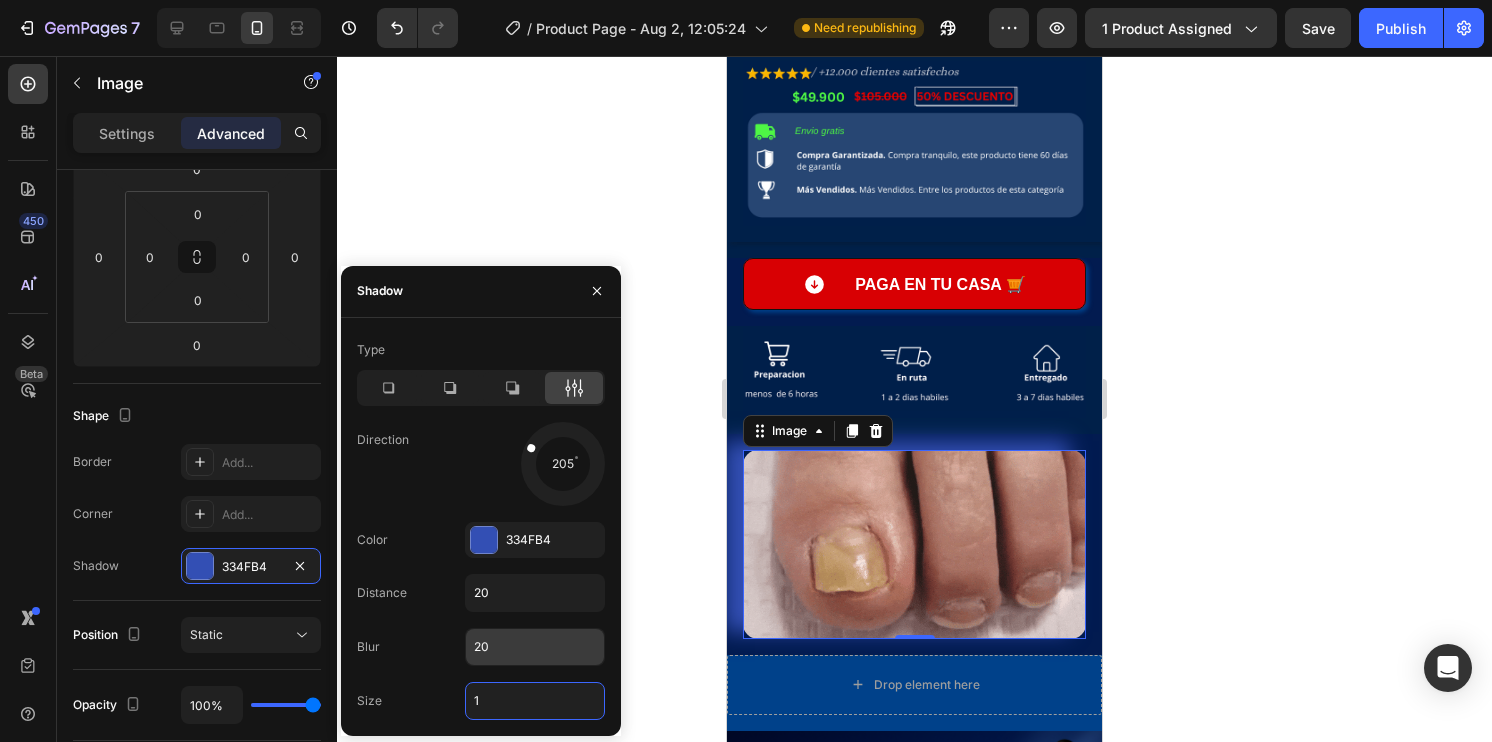 click on "20" at bounding box center (535, 647) 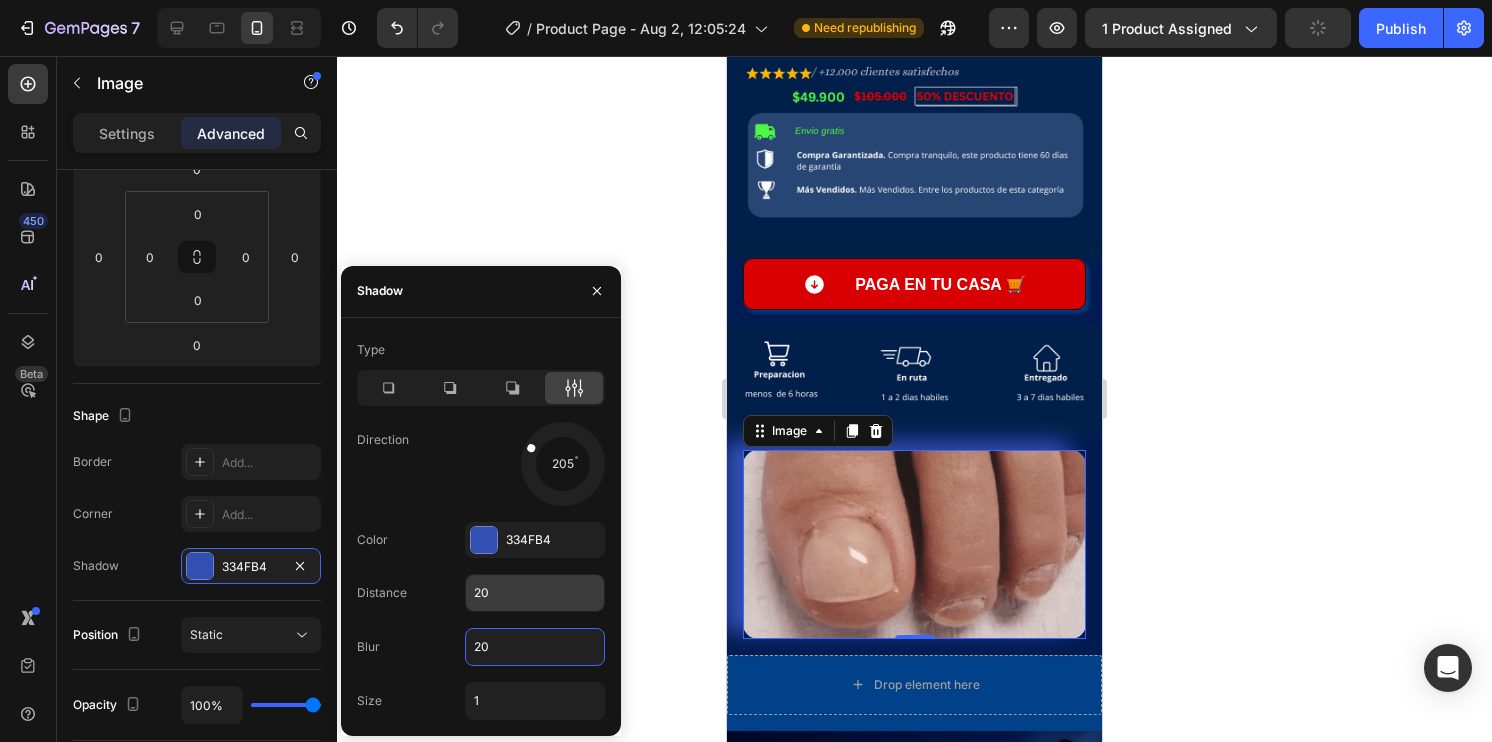 click on "20" at bounding box center [535, 593] 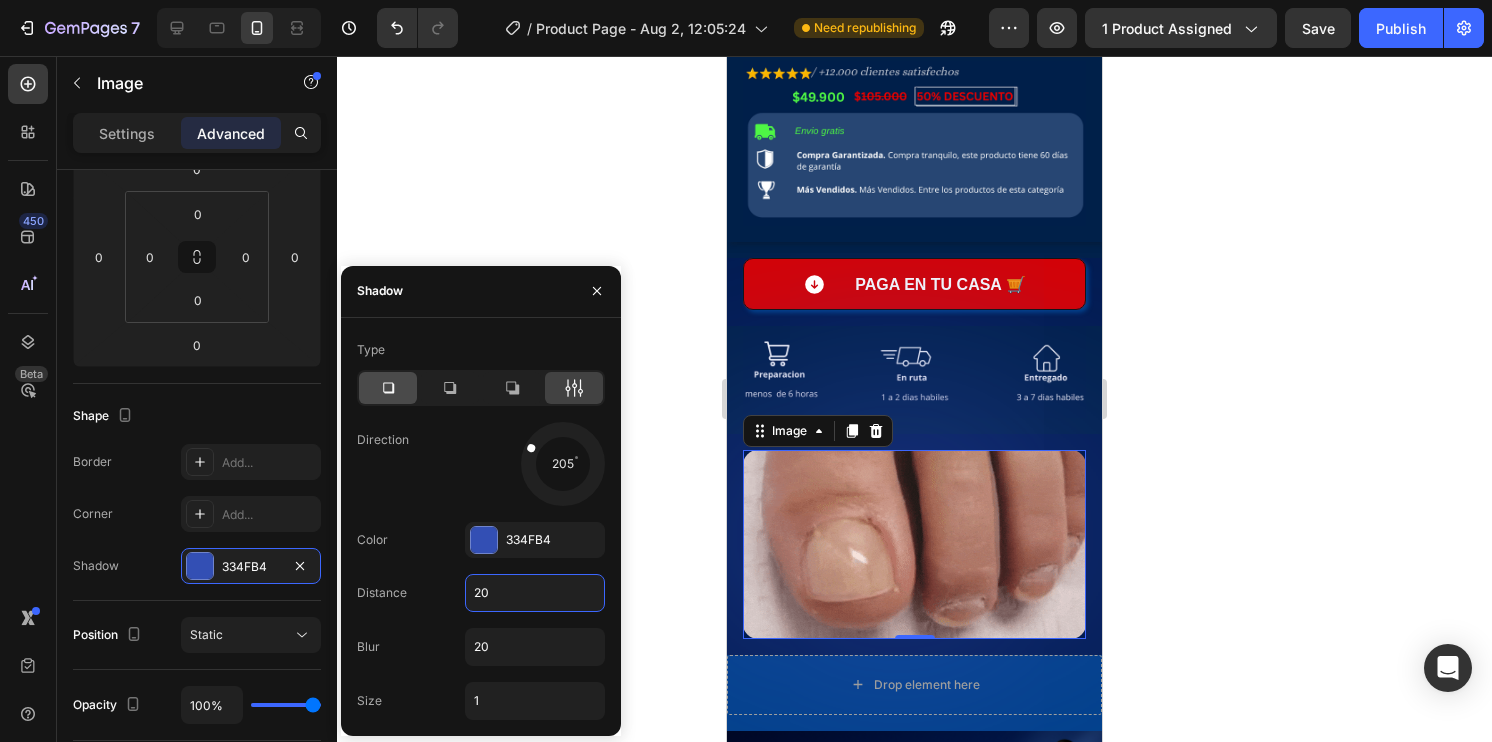 click 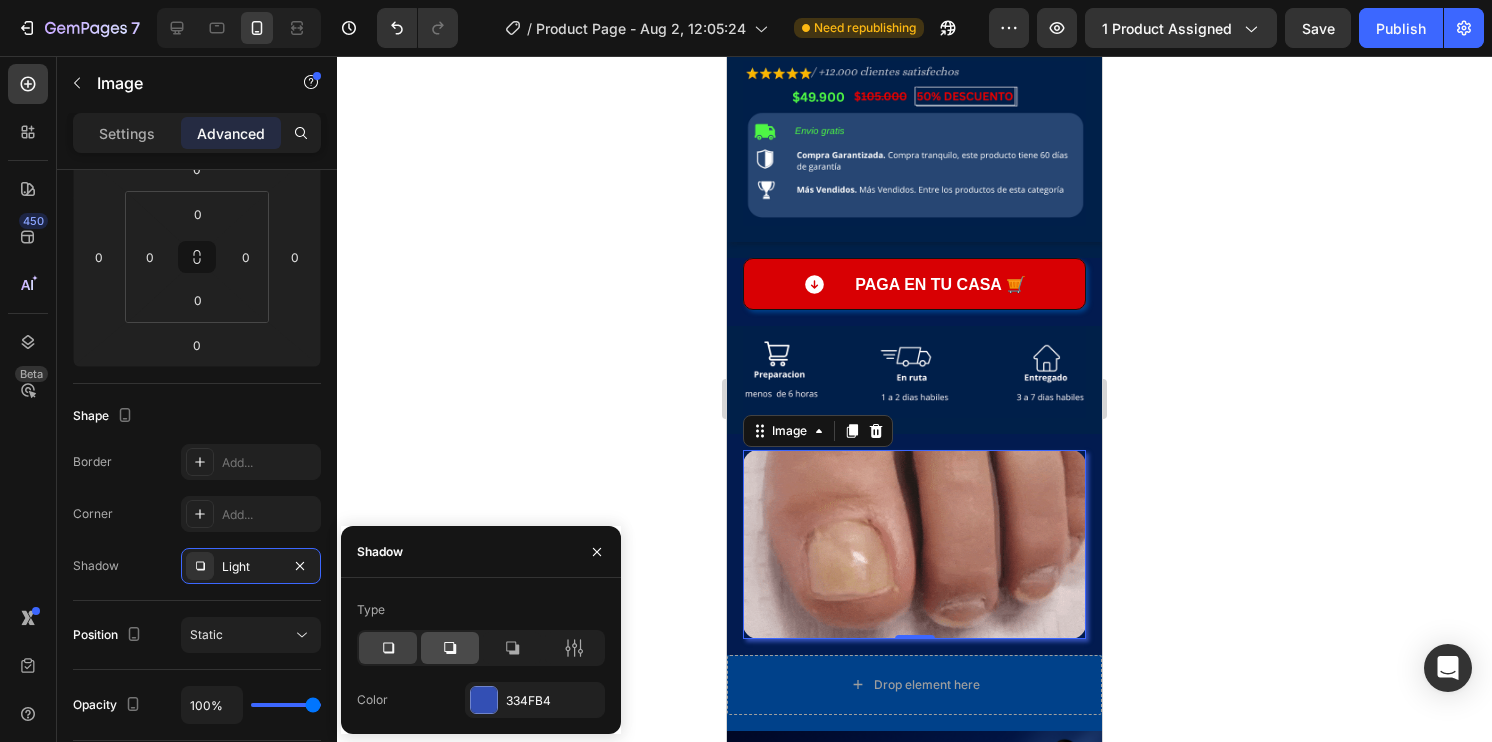 click 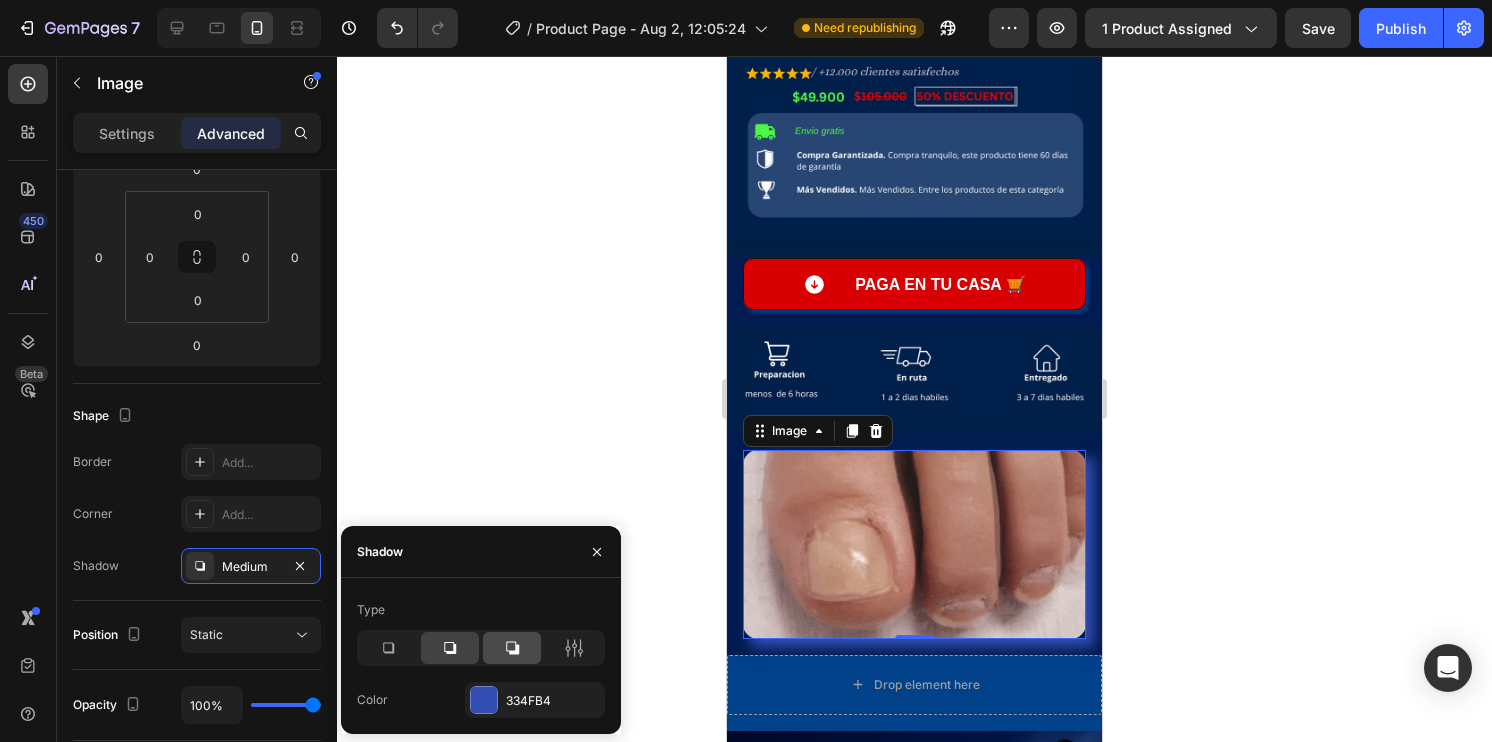 click 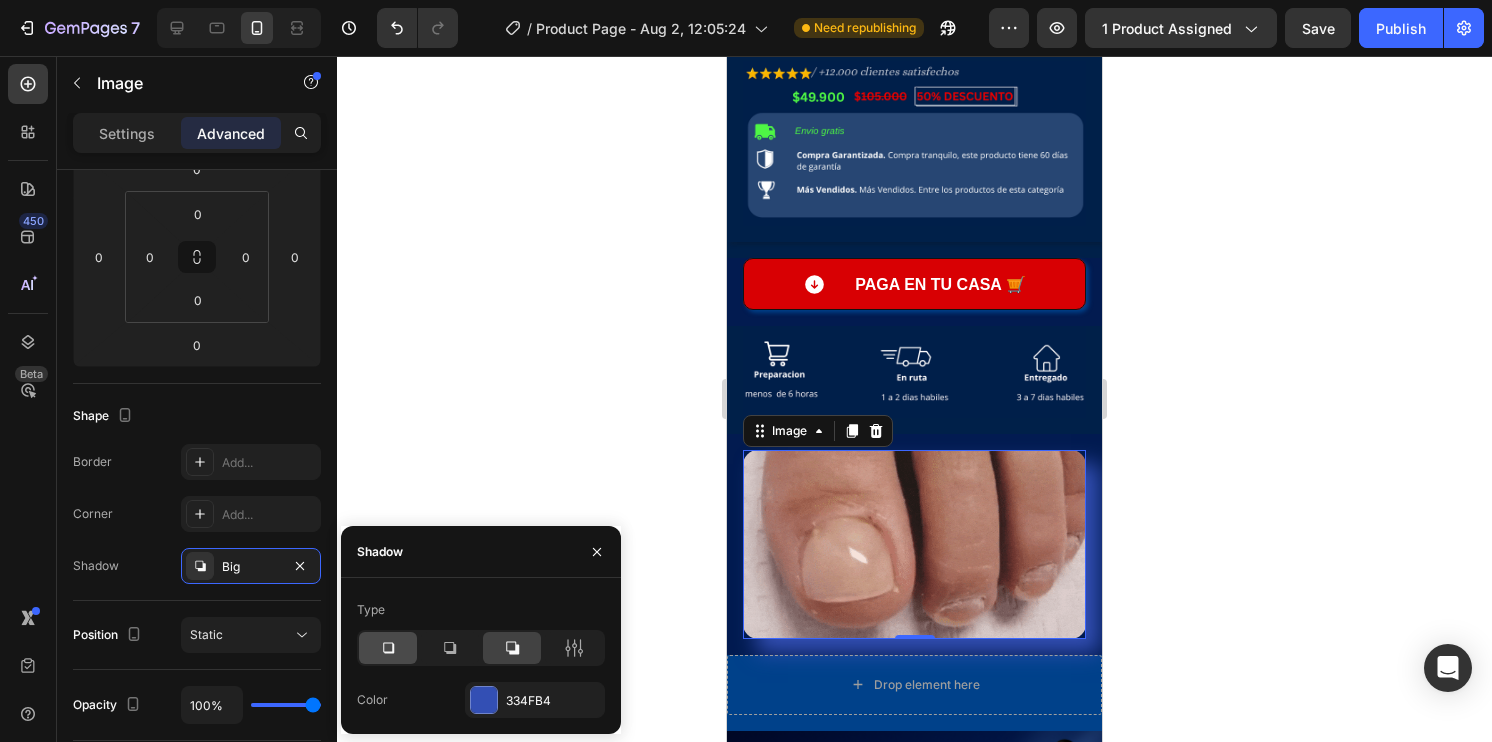 click 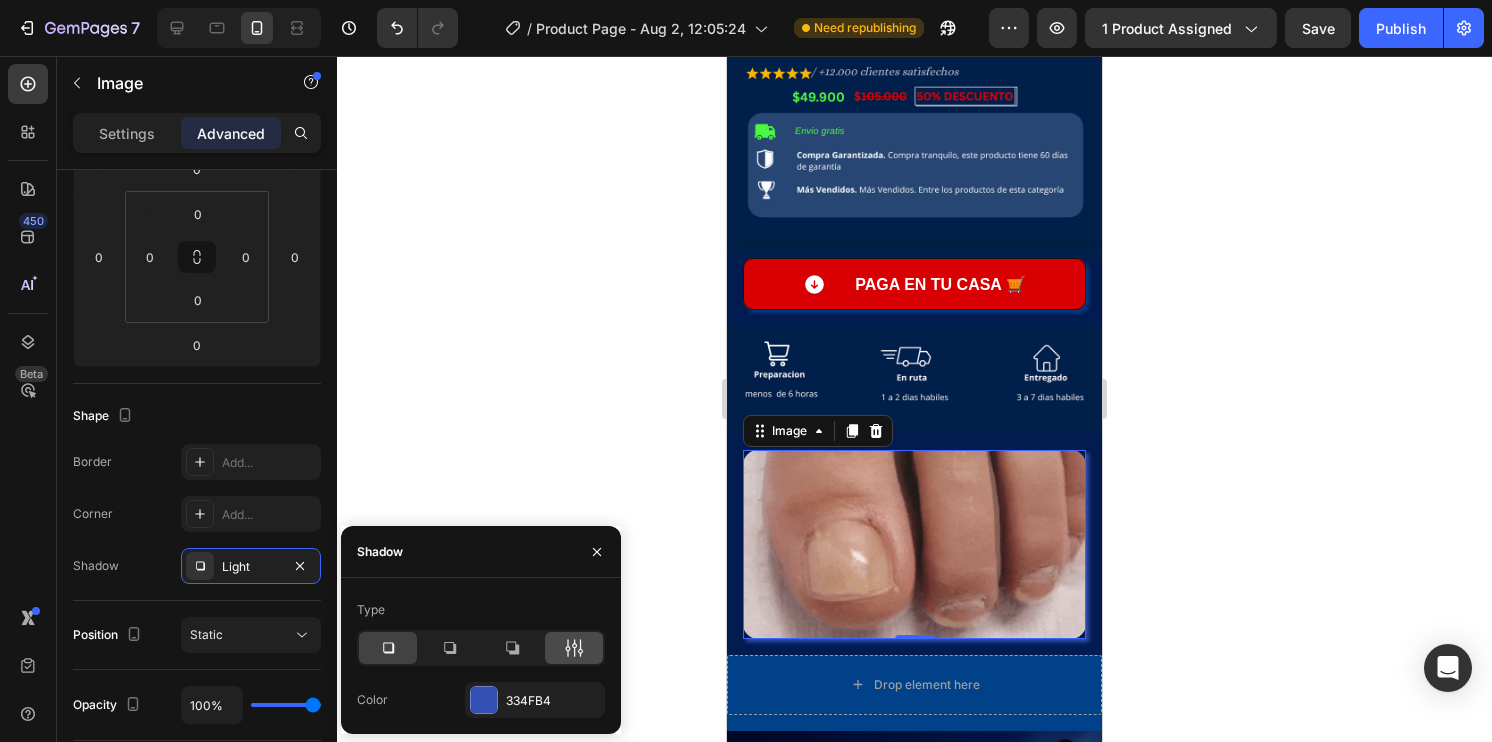 click 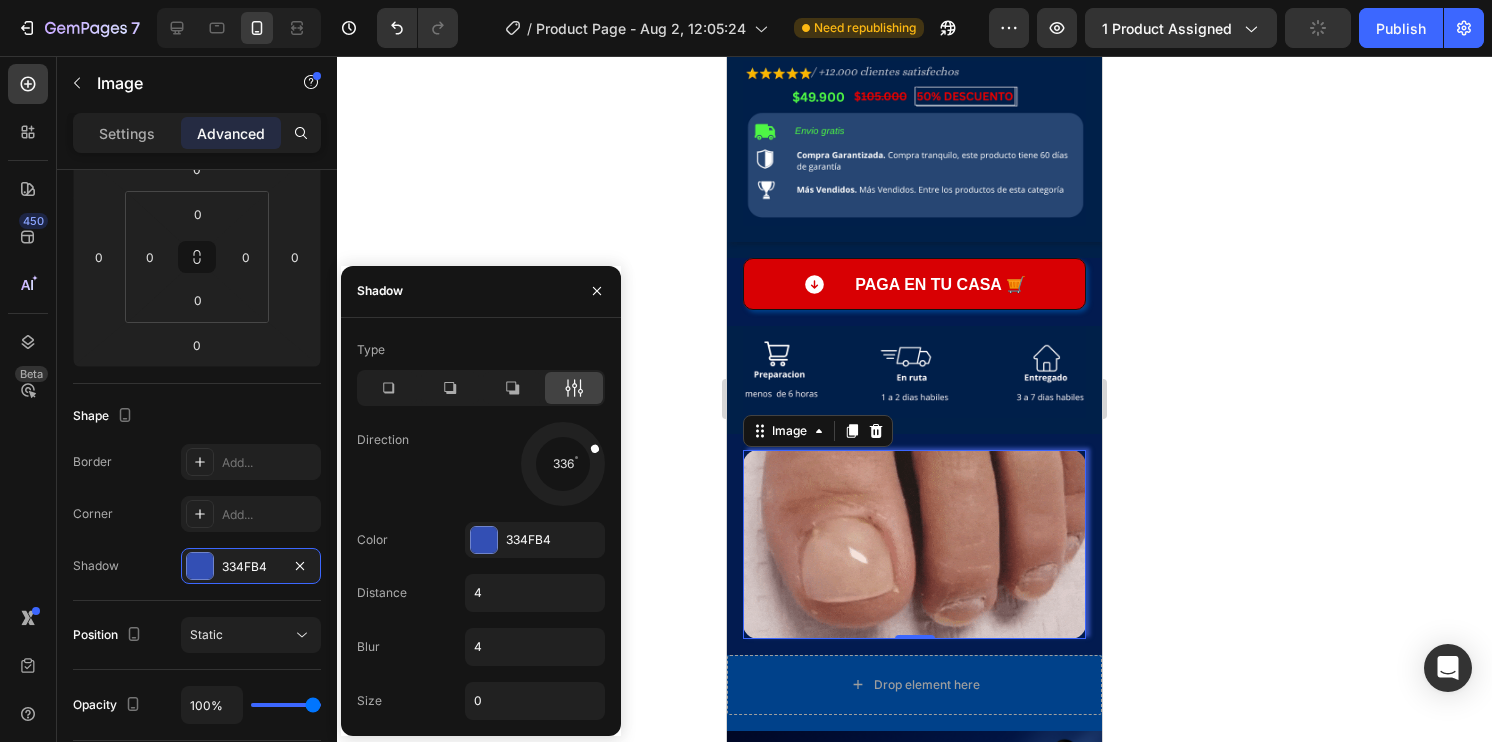 drag, startPoint x: 587, startPoint y: 485, endPoint x: 612, endPoint y: 438, distance: 53.235325 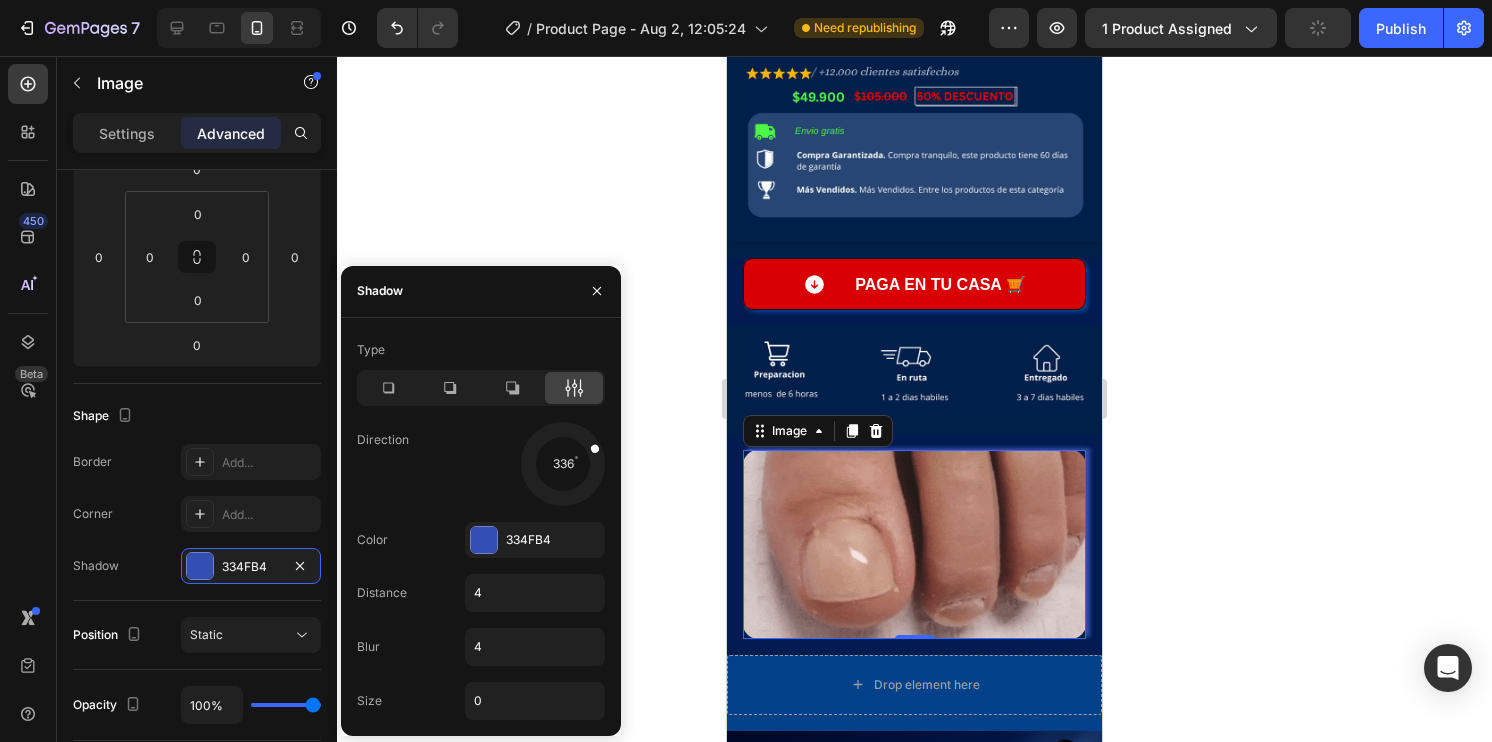 click on "Type Direction 336 Color 334FB4 Distance 4 Blur 4 Size 0" at bounding box center (481, 527) 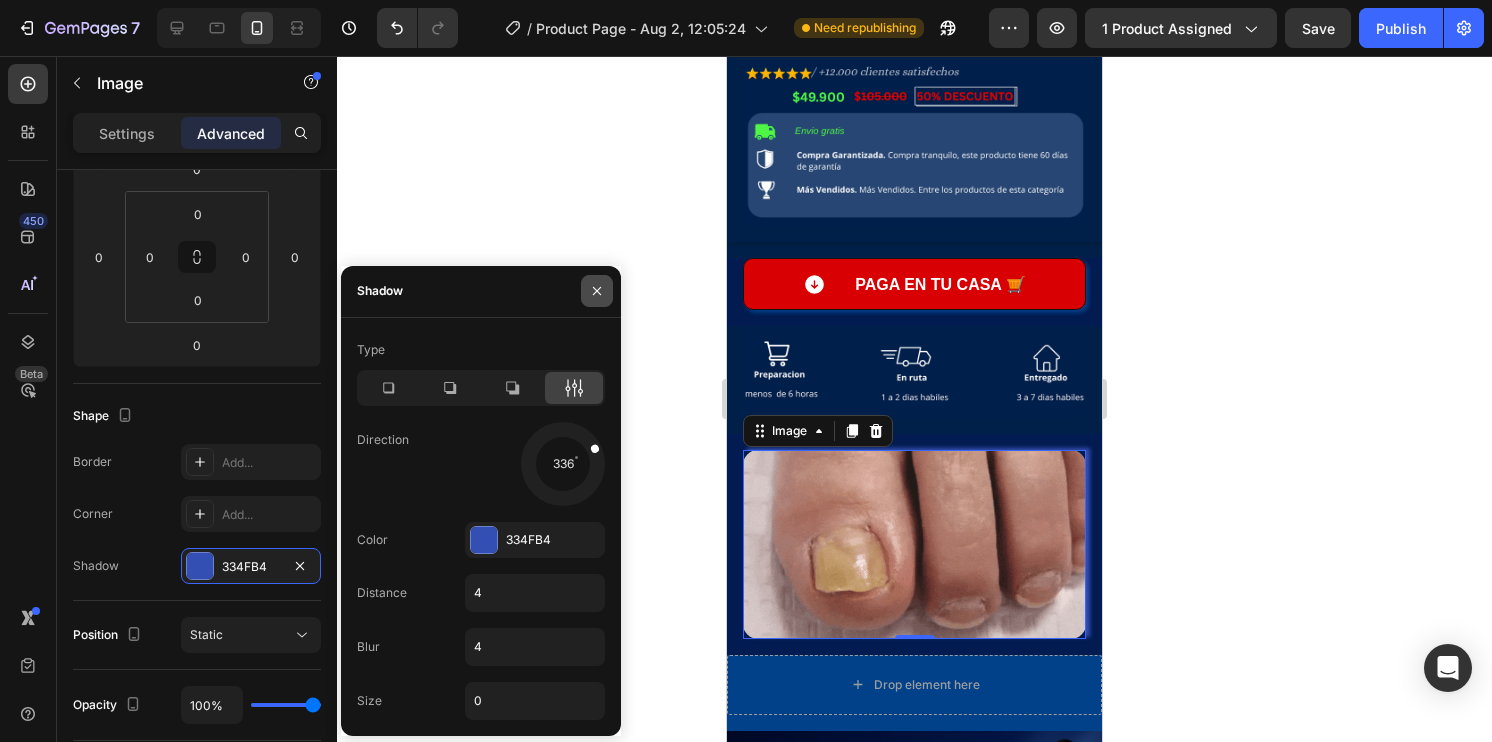 click at bounding box center (597, 291) 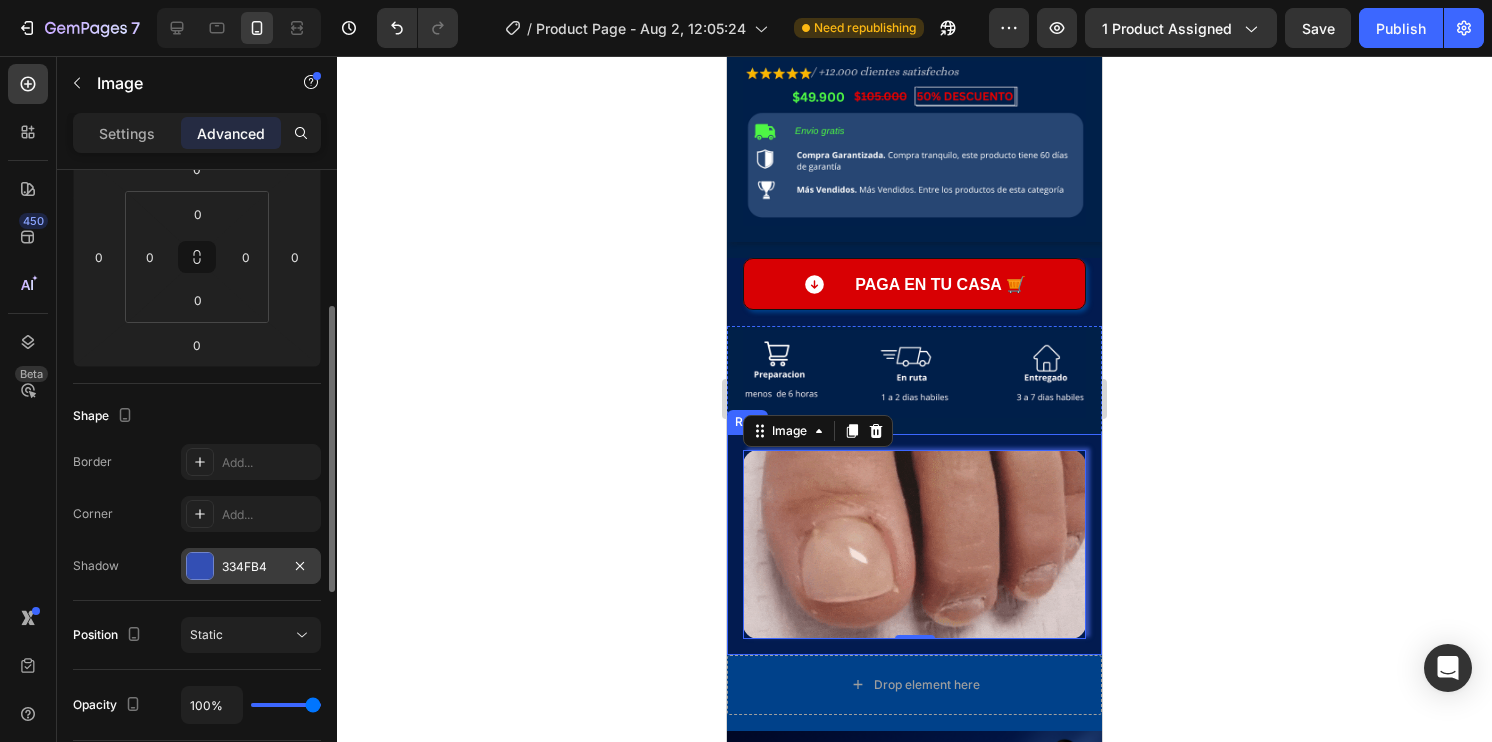 click on "334FB4" at bounding box center (251, 567) 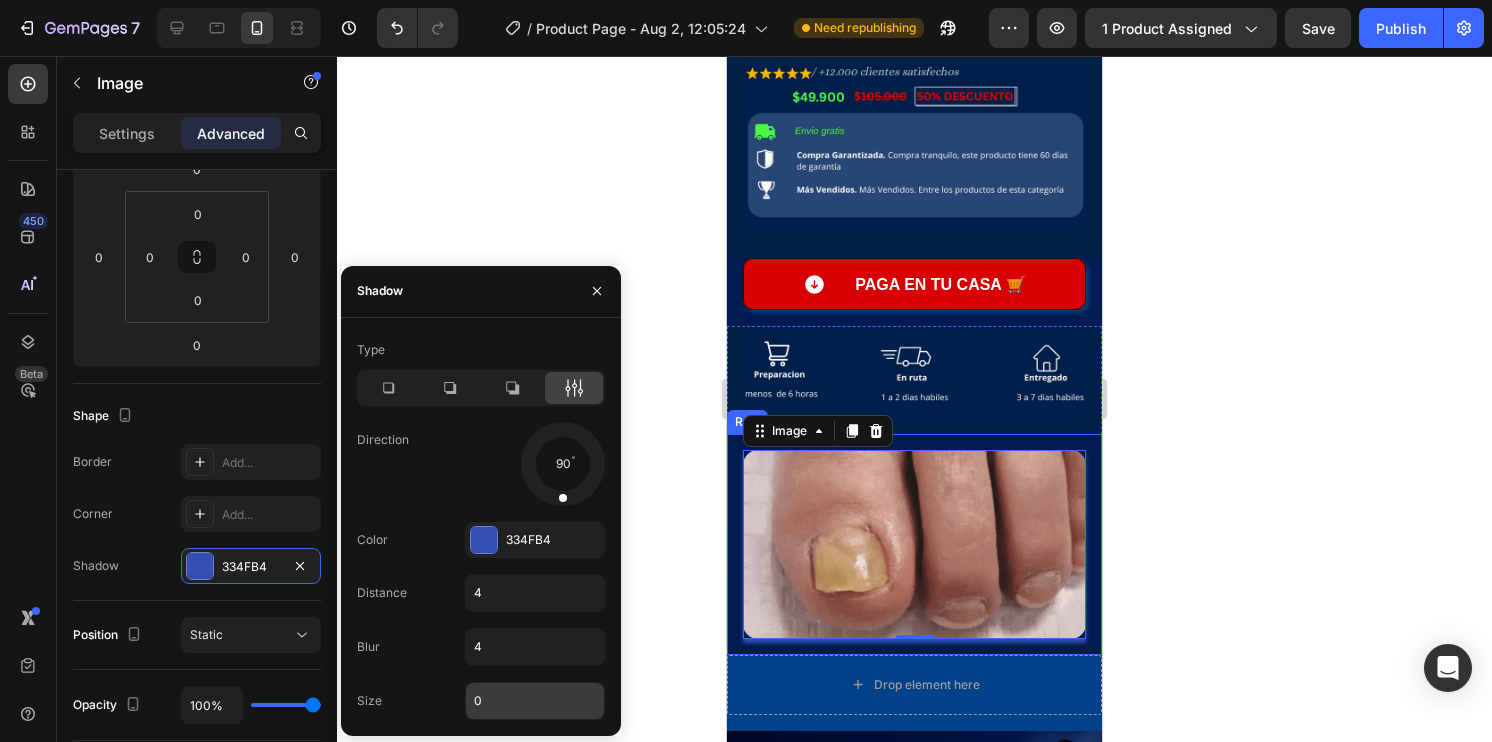 drag, startPoint x: 597, startPoint y: 444, endPoint x: 560, endPoint y: 716, distance: 274.505 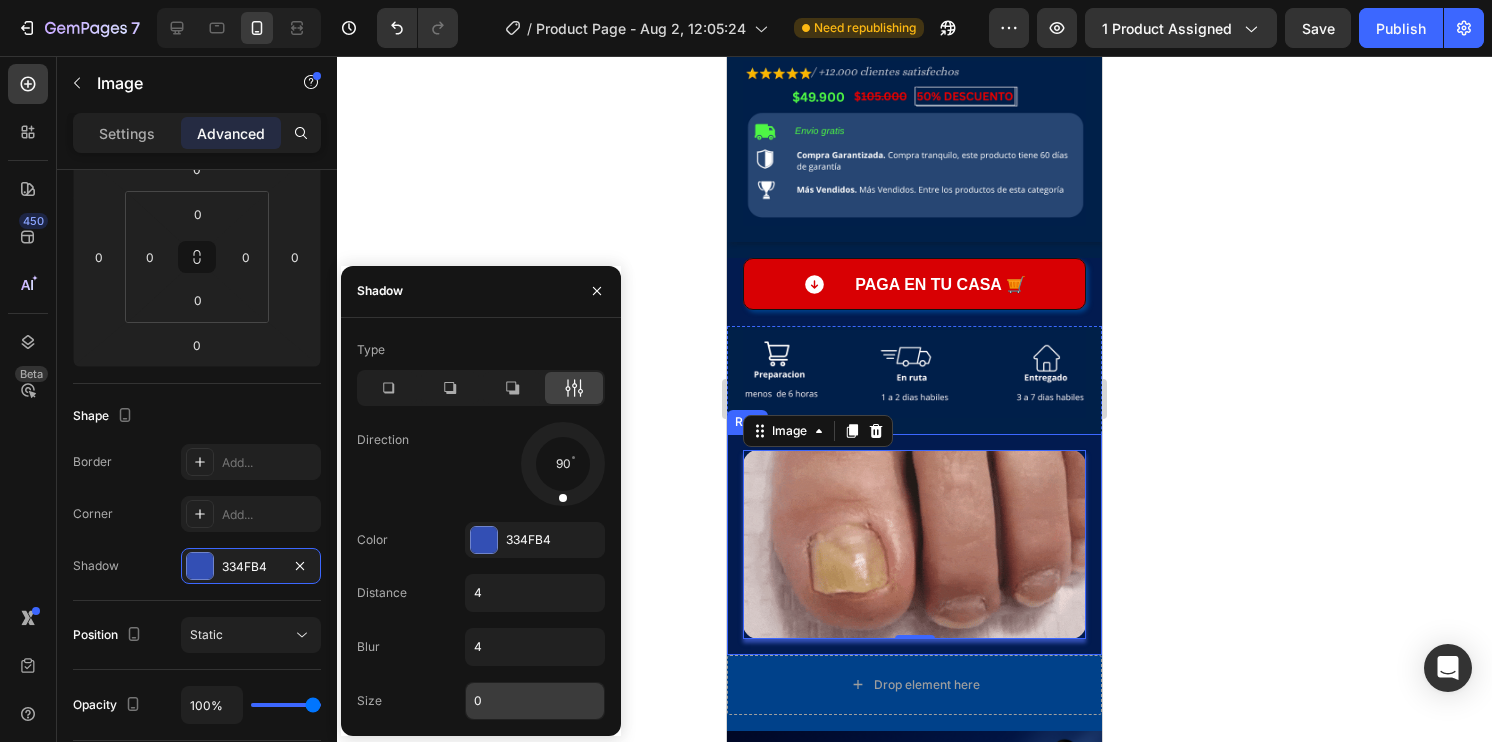 click on "Type Direction 90 Color 334FB4 Distance 4 Blur 4 Size 0" at bounding box center (481, 527) 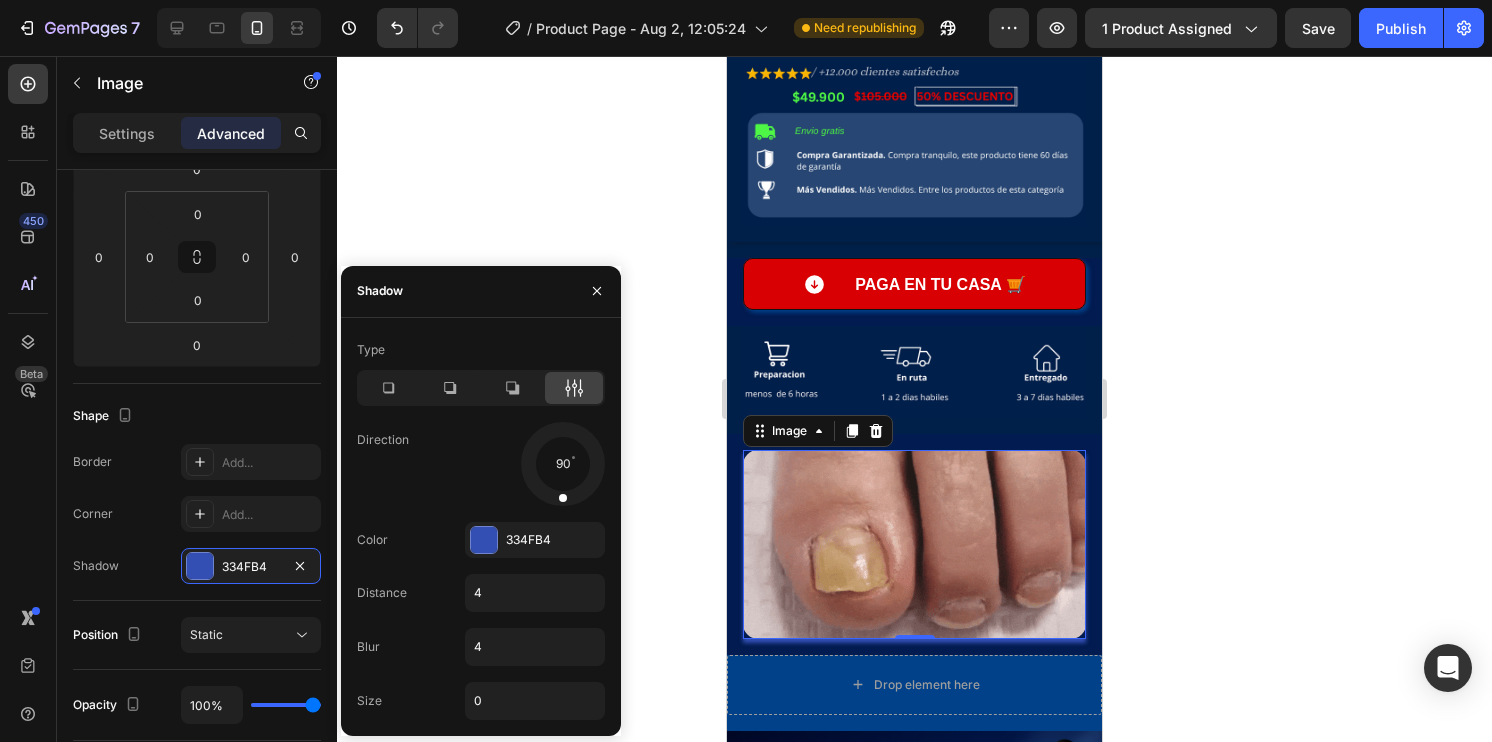 click 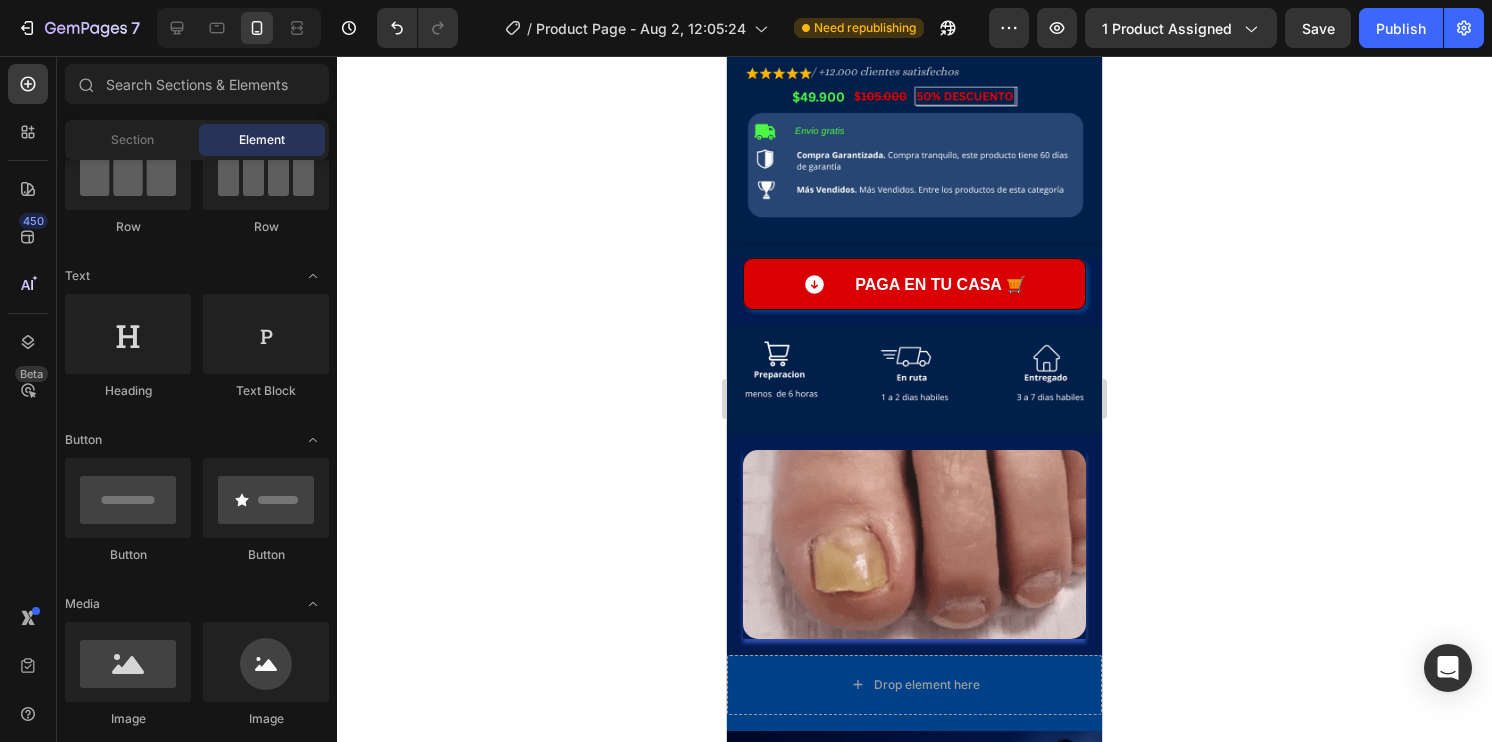 click 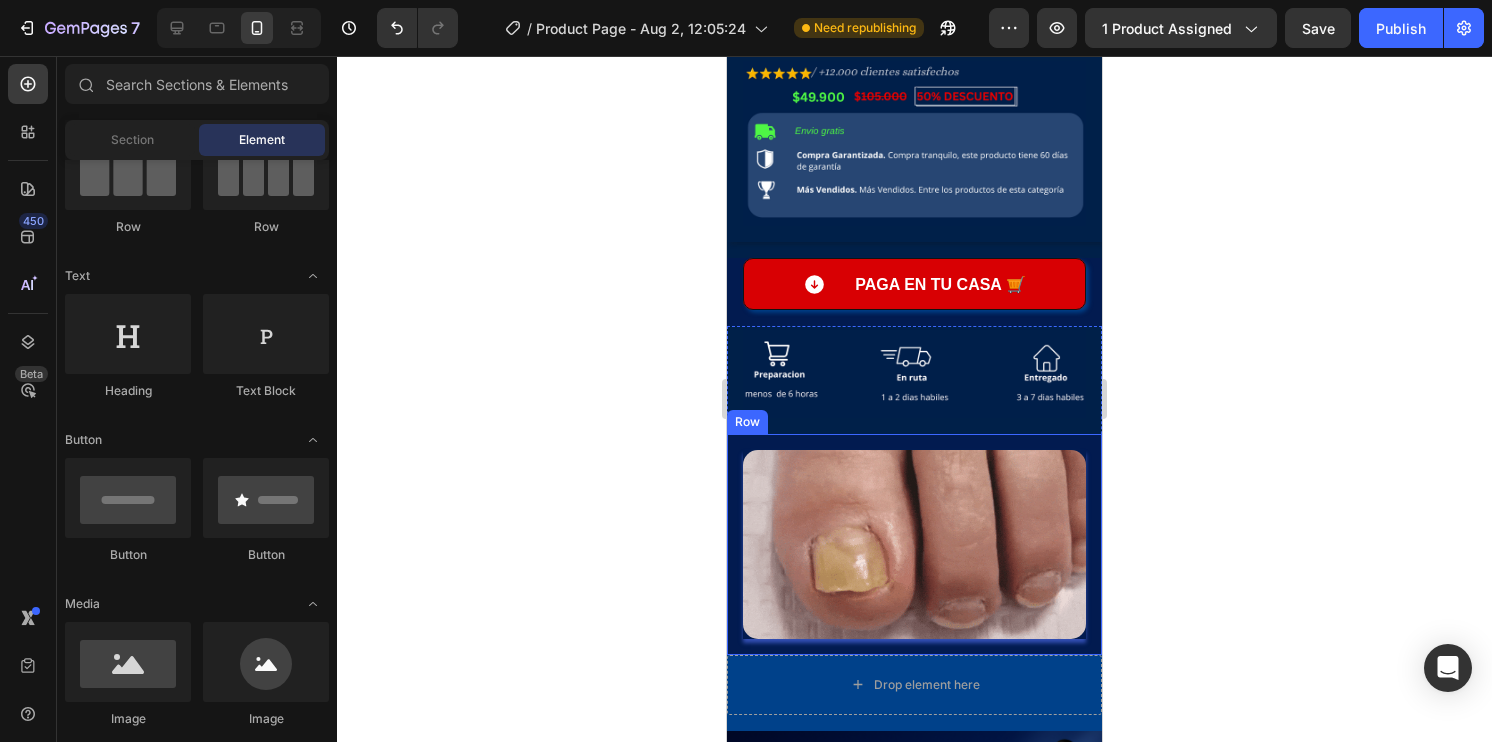 click on "Image Row" at bounding box center (914, 544) 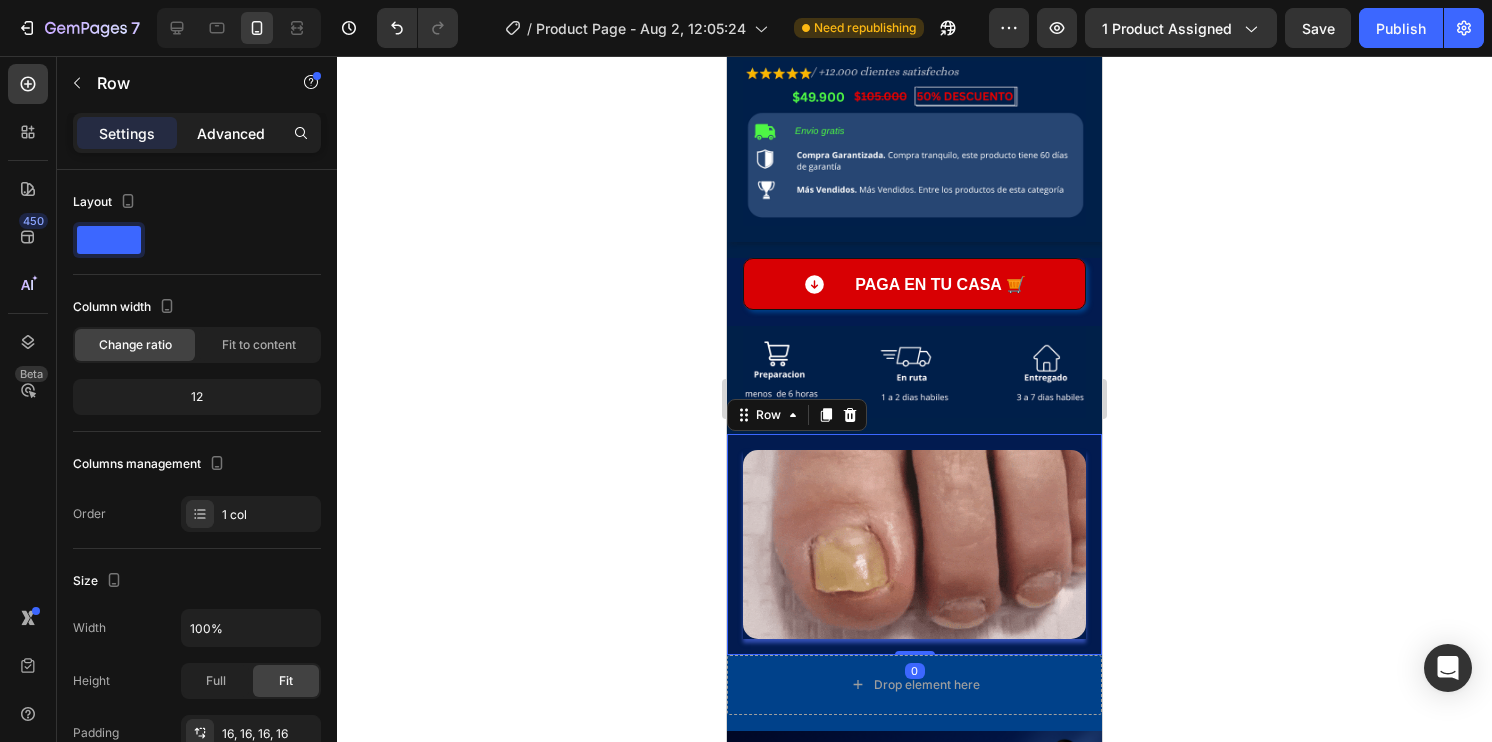 click on "Advanced" 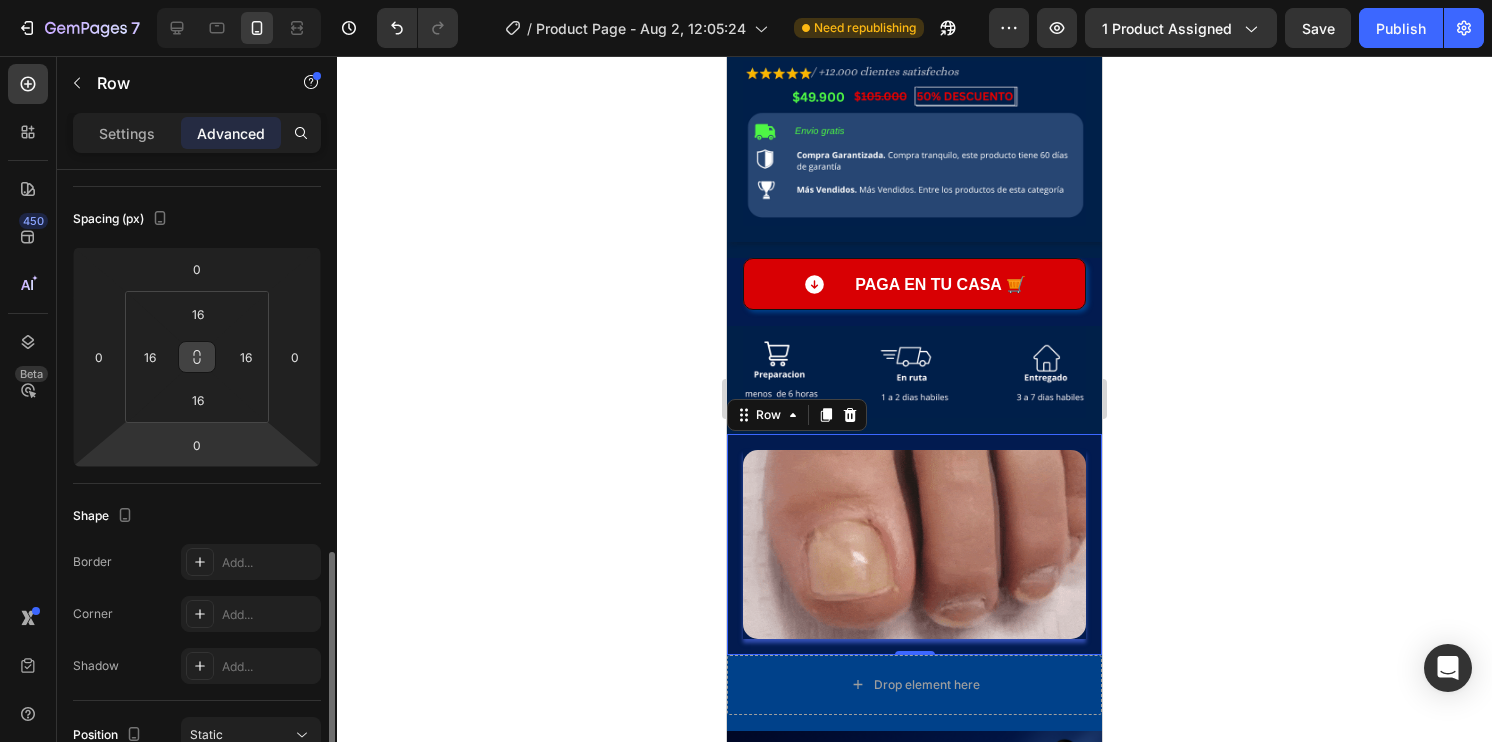 scroll, scrollTop: 600, scrollLeft: 0, axis: vertical 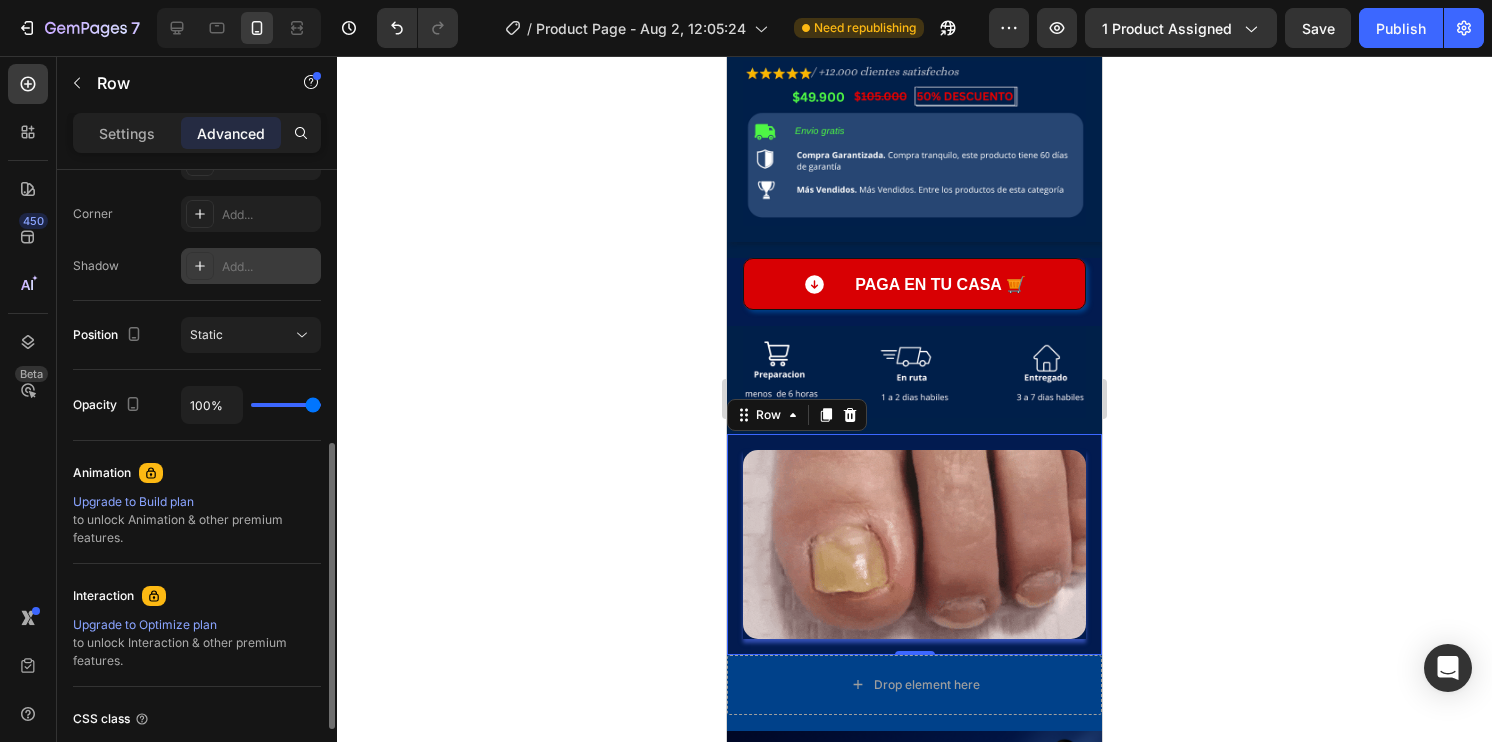 click at bounding box center [200, 266] 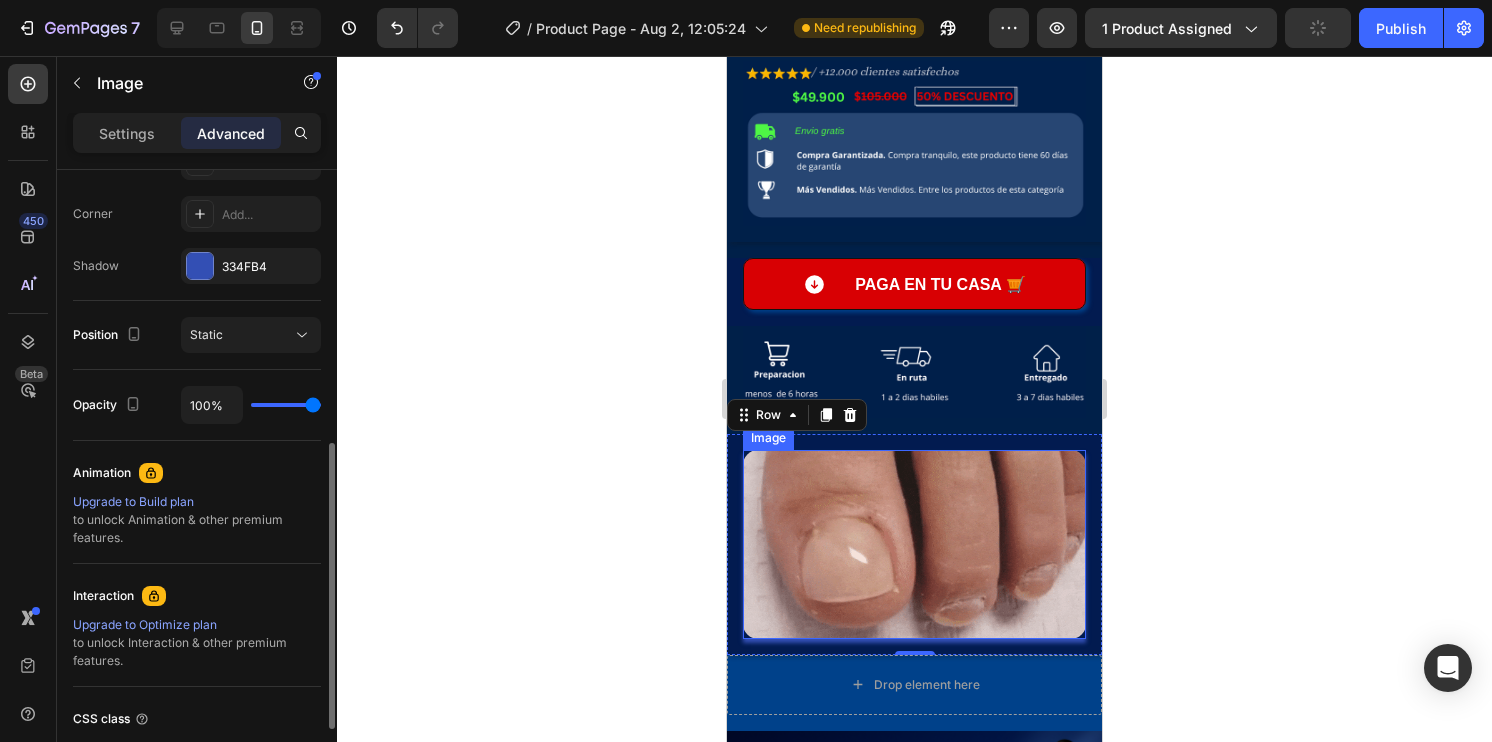 click at bounding box center (914, 544) 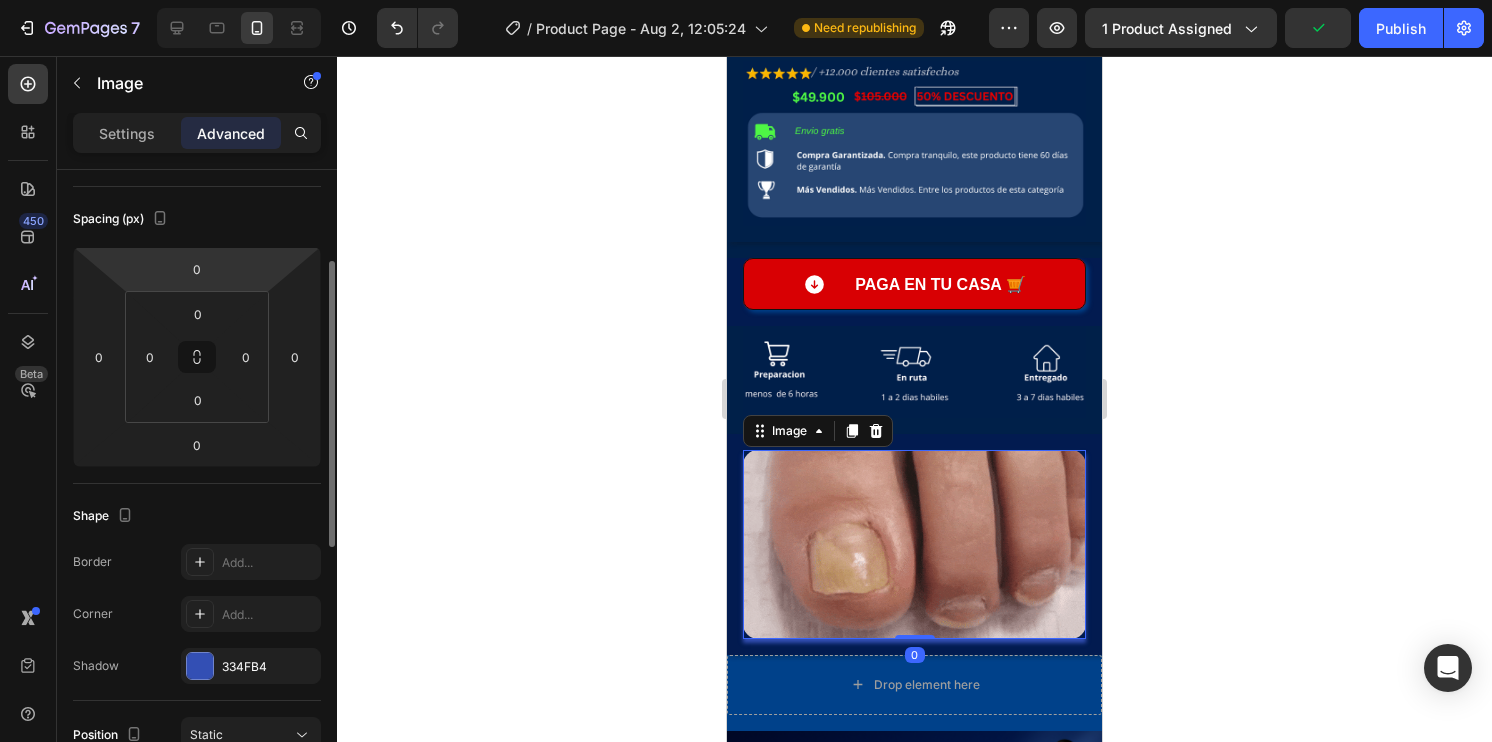 scroll, scrollTop: 400, scrollLeft: 0, axis: vertical 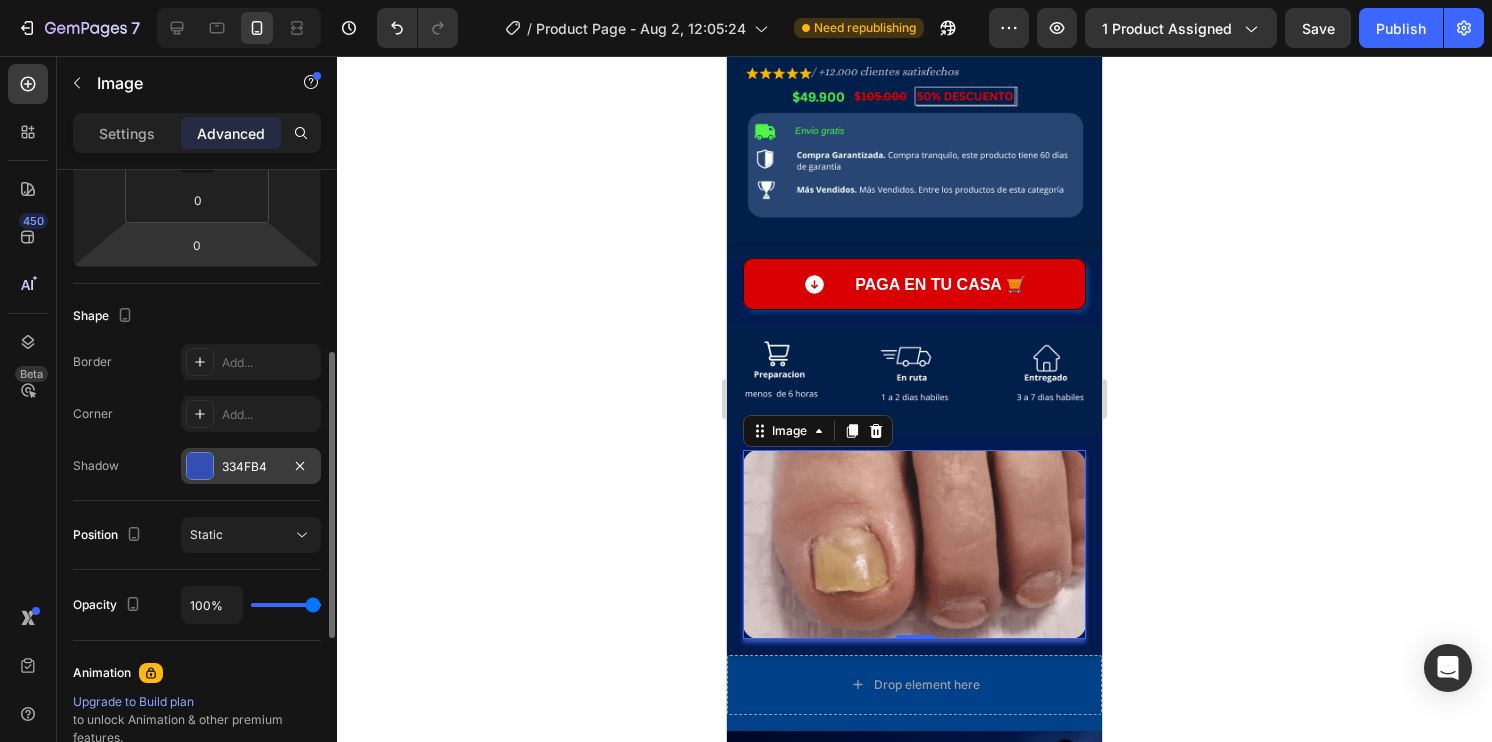 click on "334FB4" at bounding box center [251, 467] 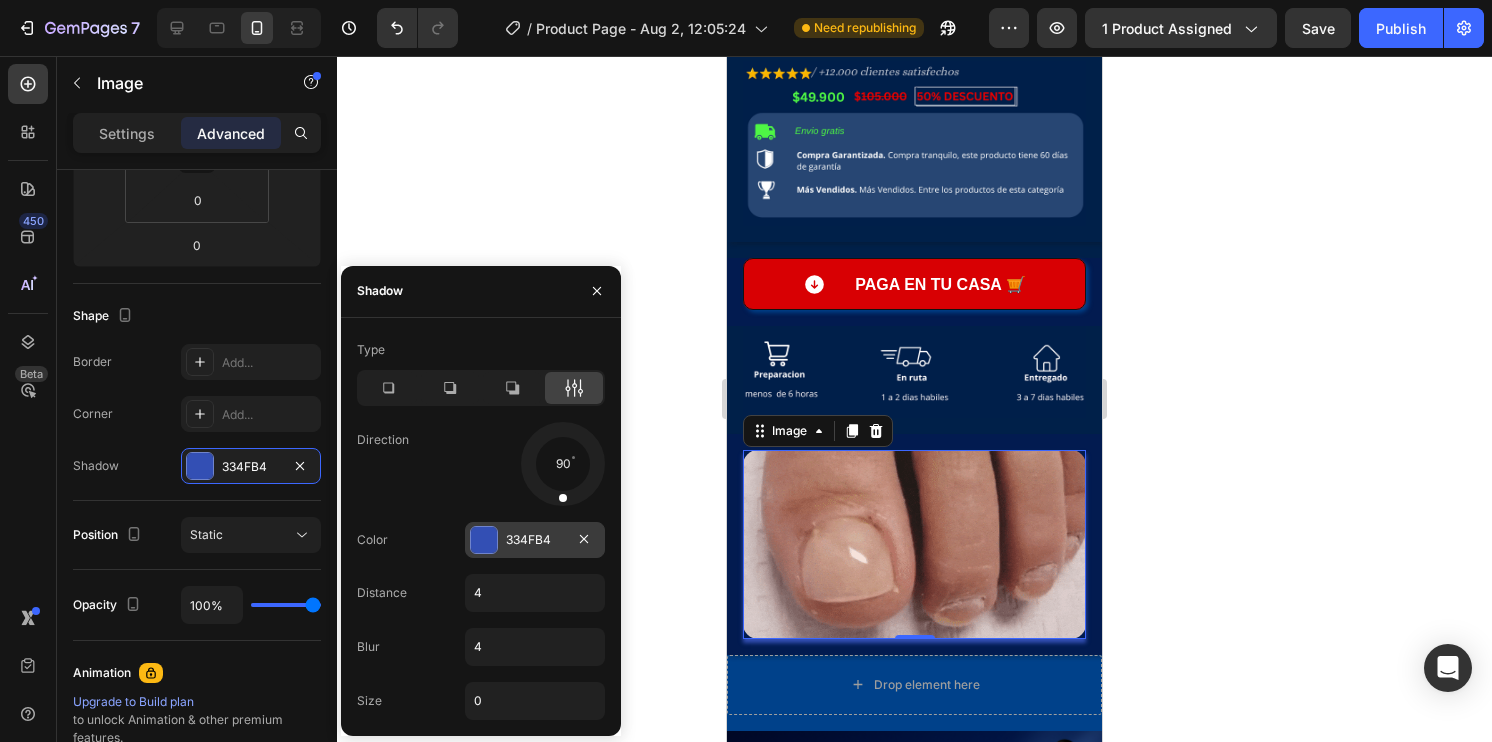 click at bounding box center (484, 540) 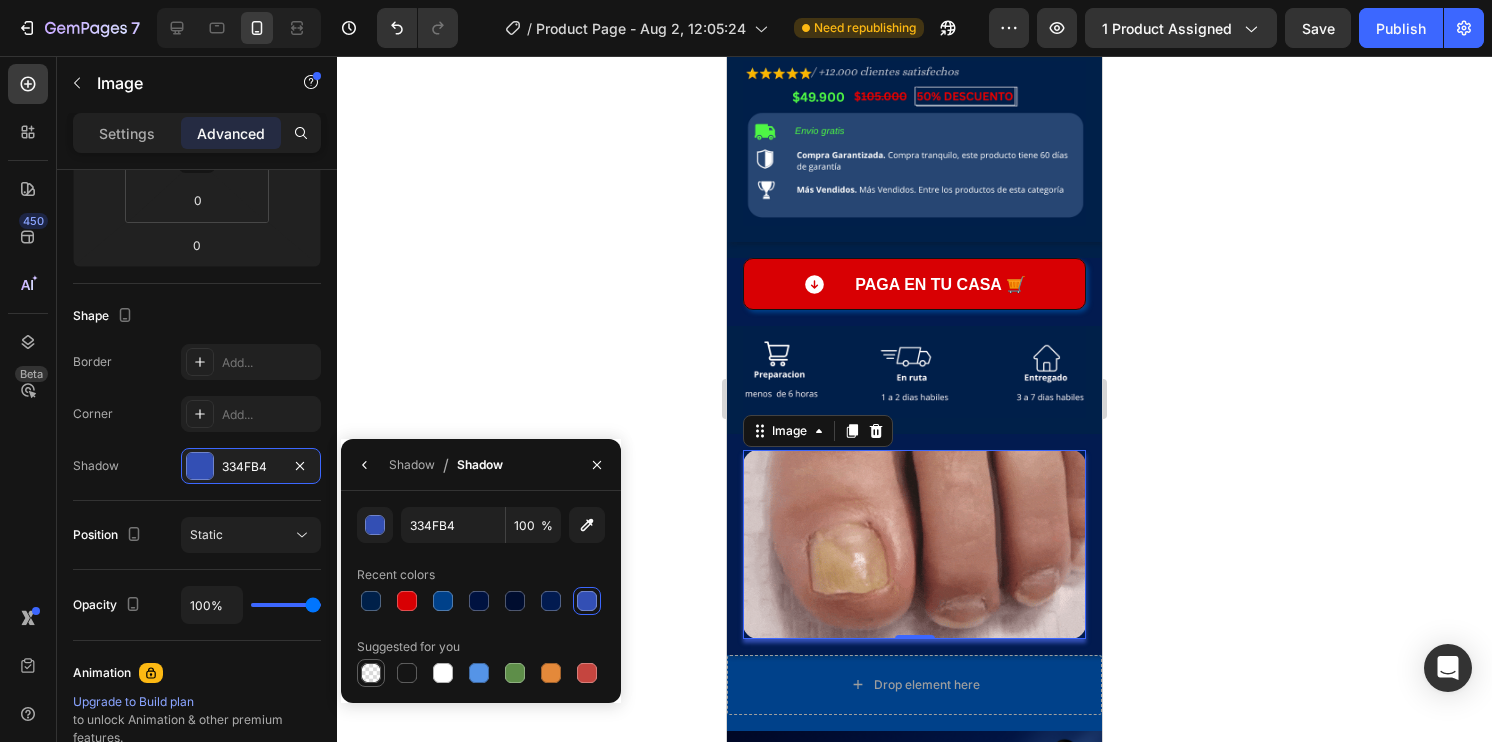 click at bounding box center (371, 673) 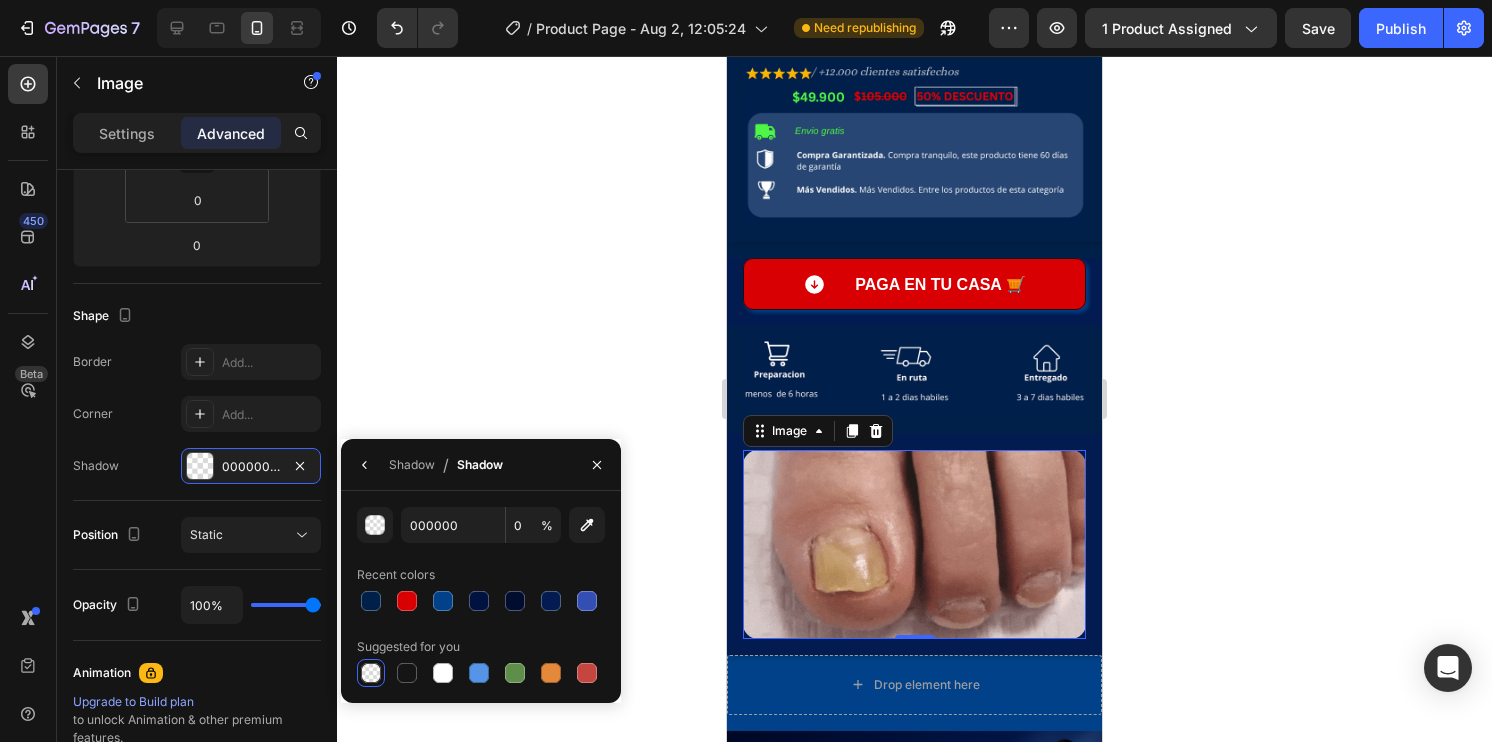 click 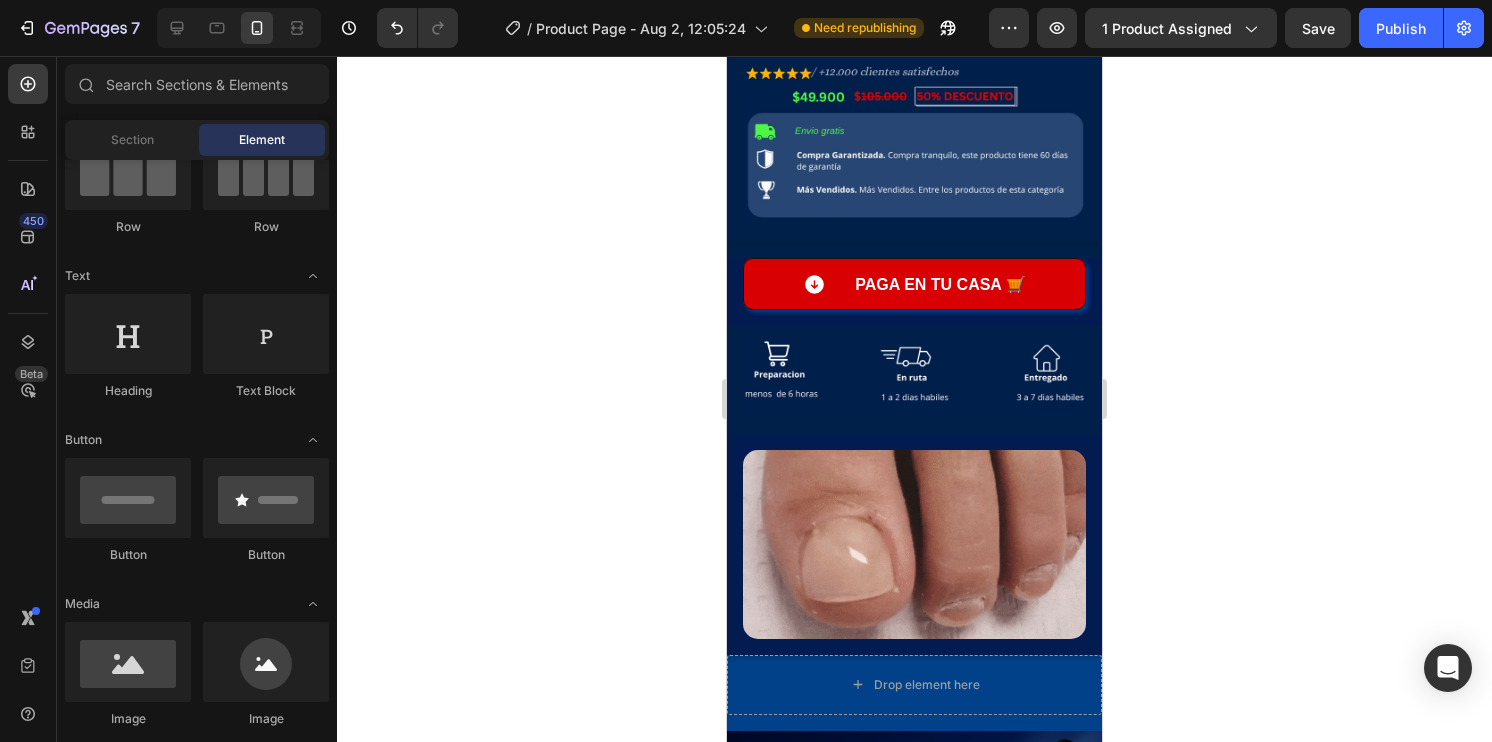 click 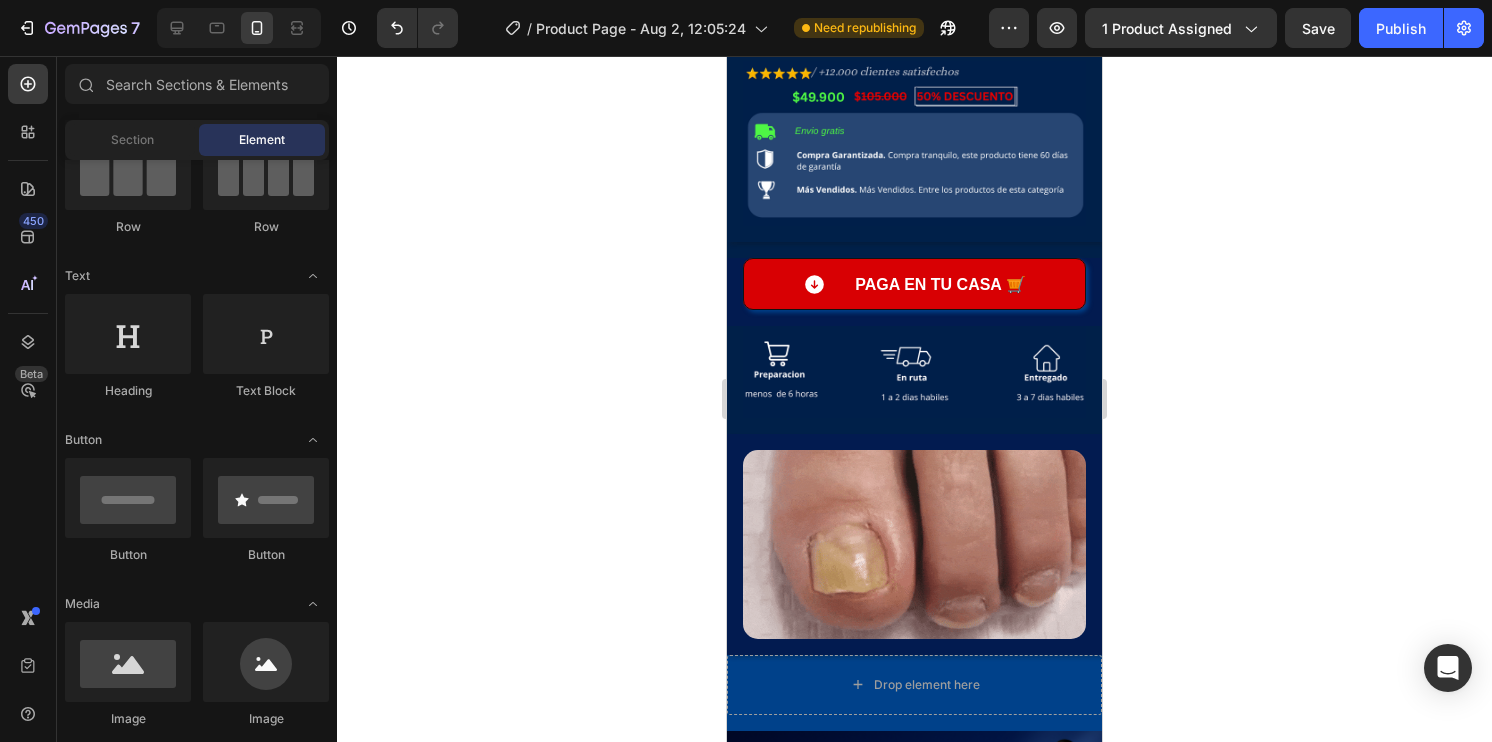 click 